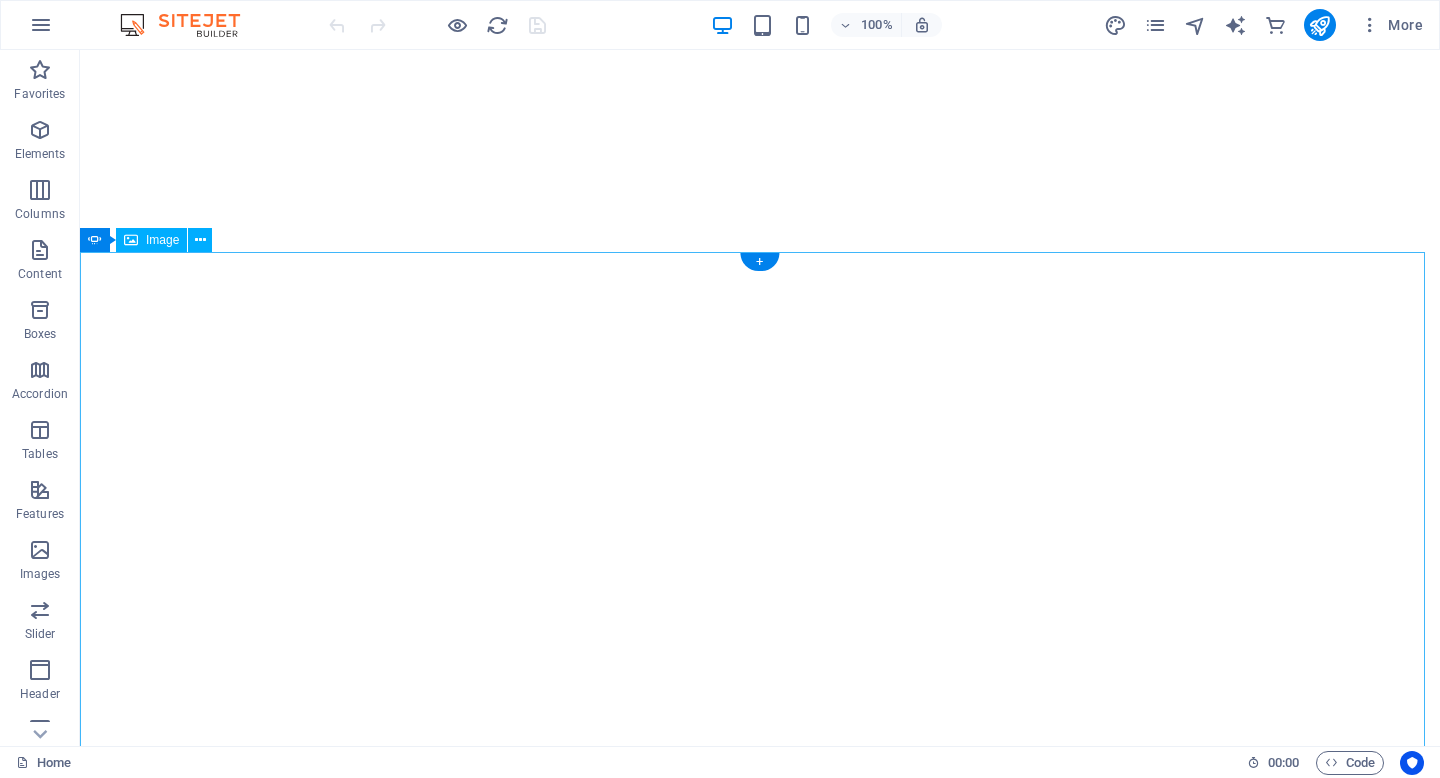 scroll, scrollTop: 0, scrollLeft: 0, axis: both 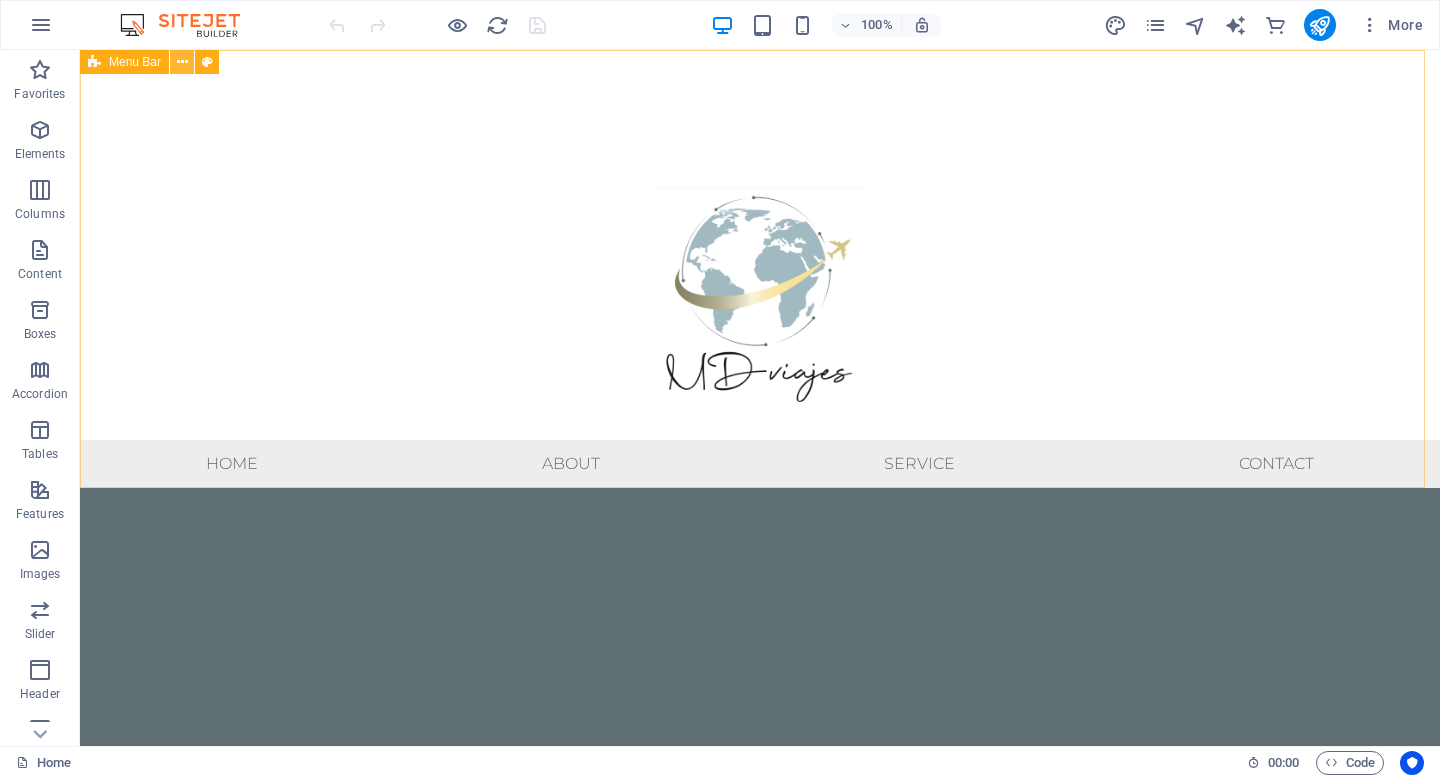 click at bounding box center (182, 62) 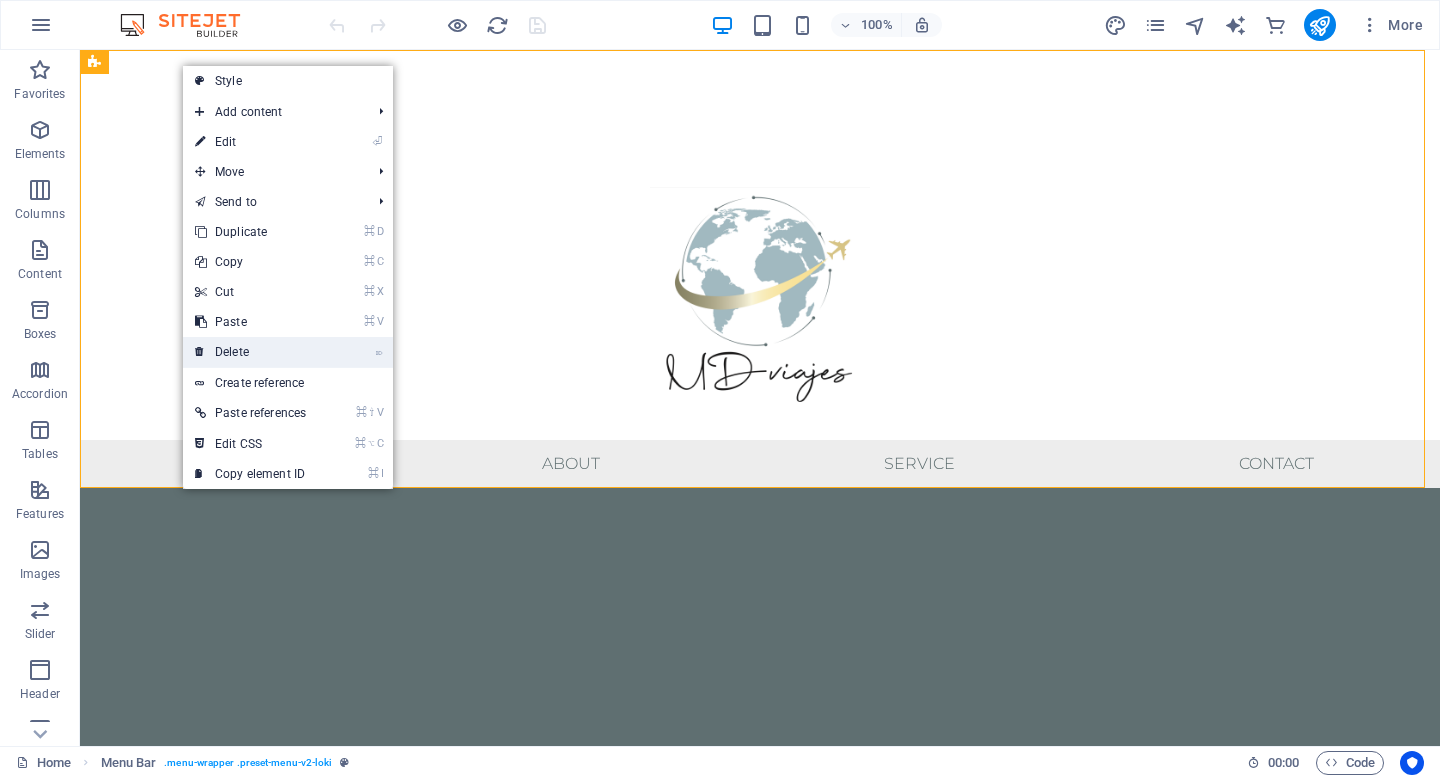 click on "⌦  Delete" at bounding box center [250, 352] 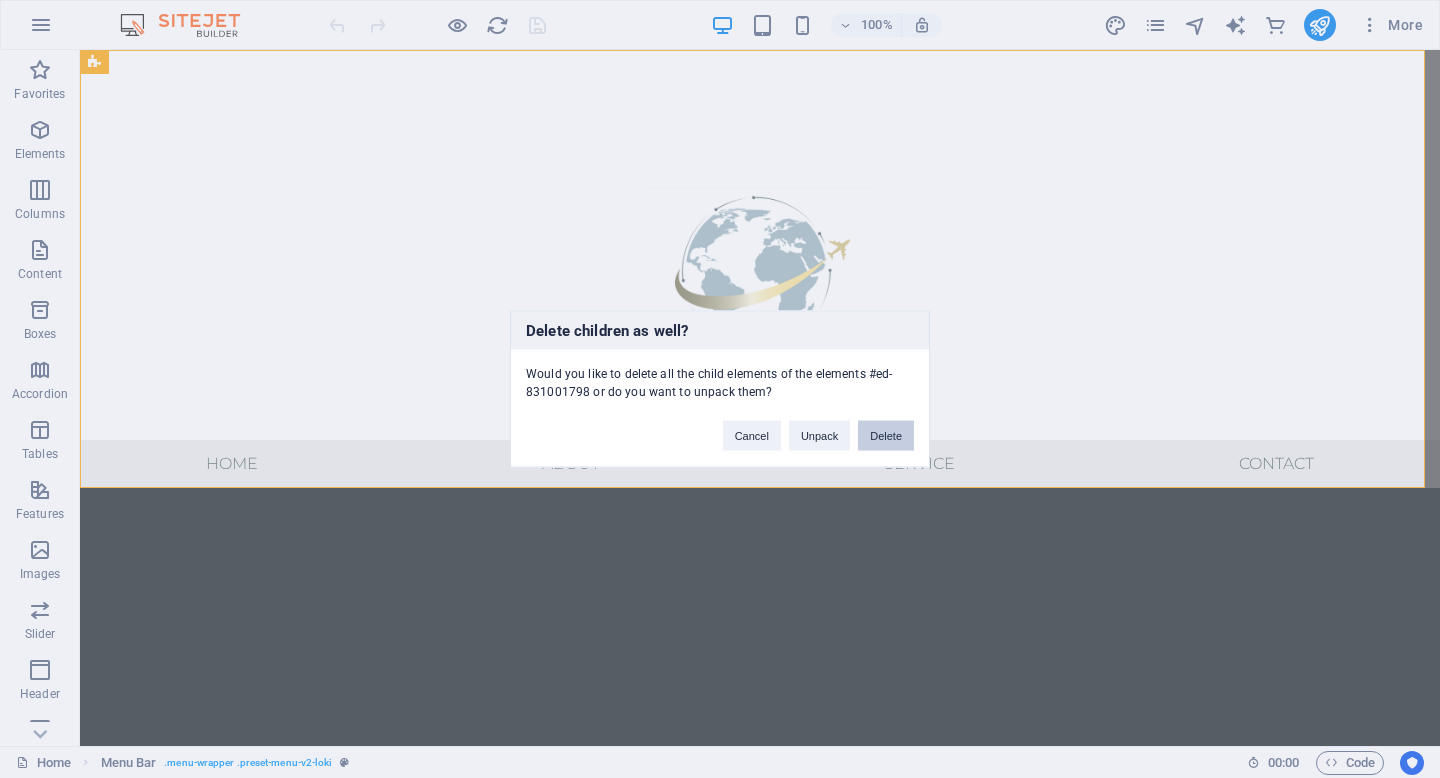 click on "Delete" at bounding box center [886, 436] 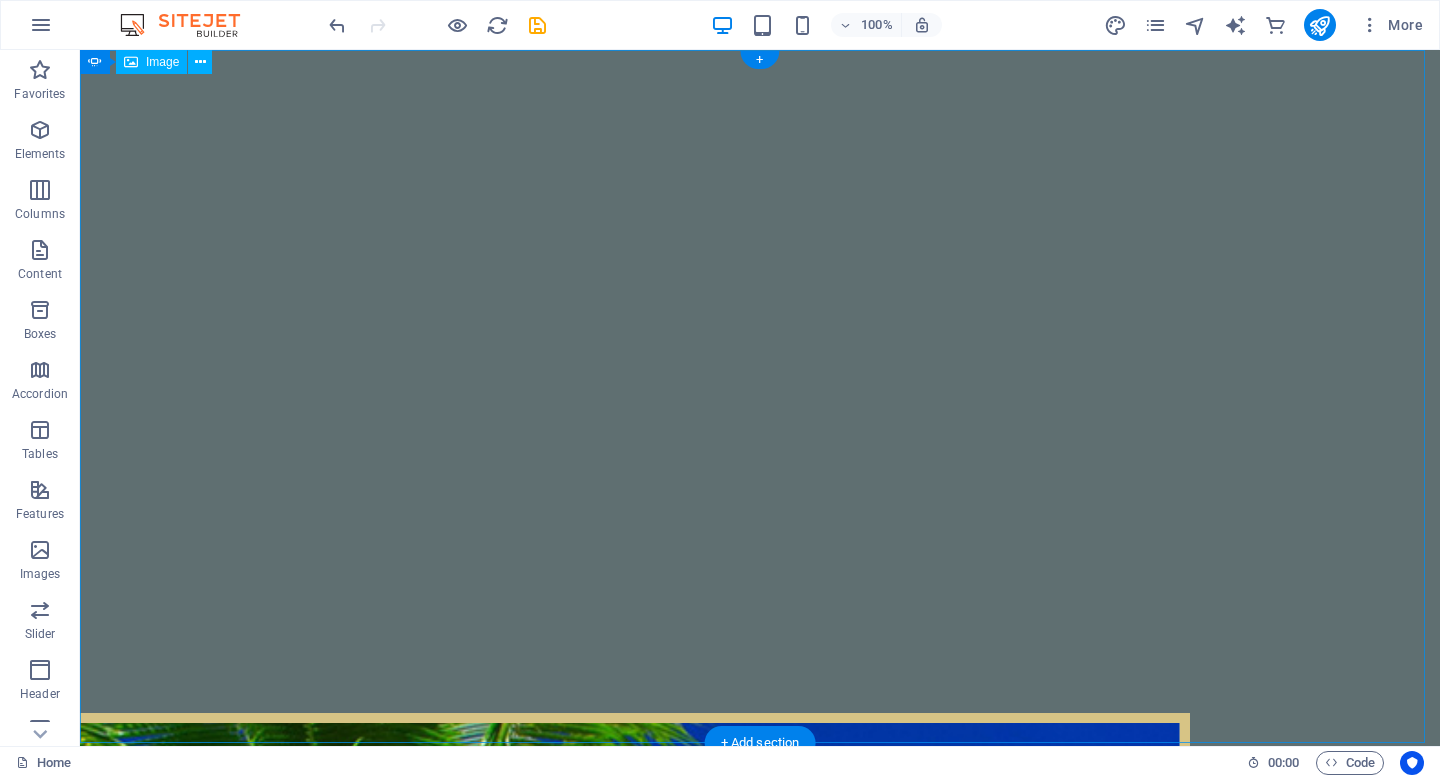 scroll, scrollTop: 0, scrollLeft: 0, axis: both 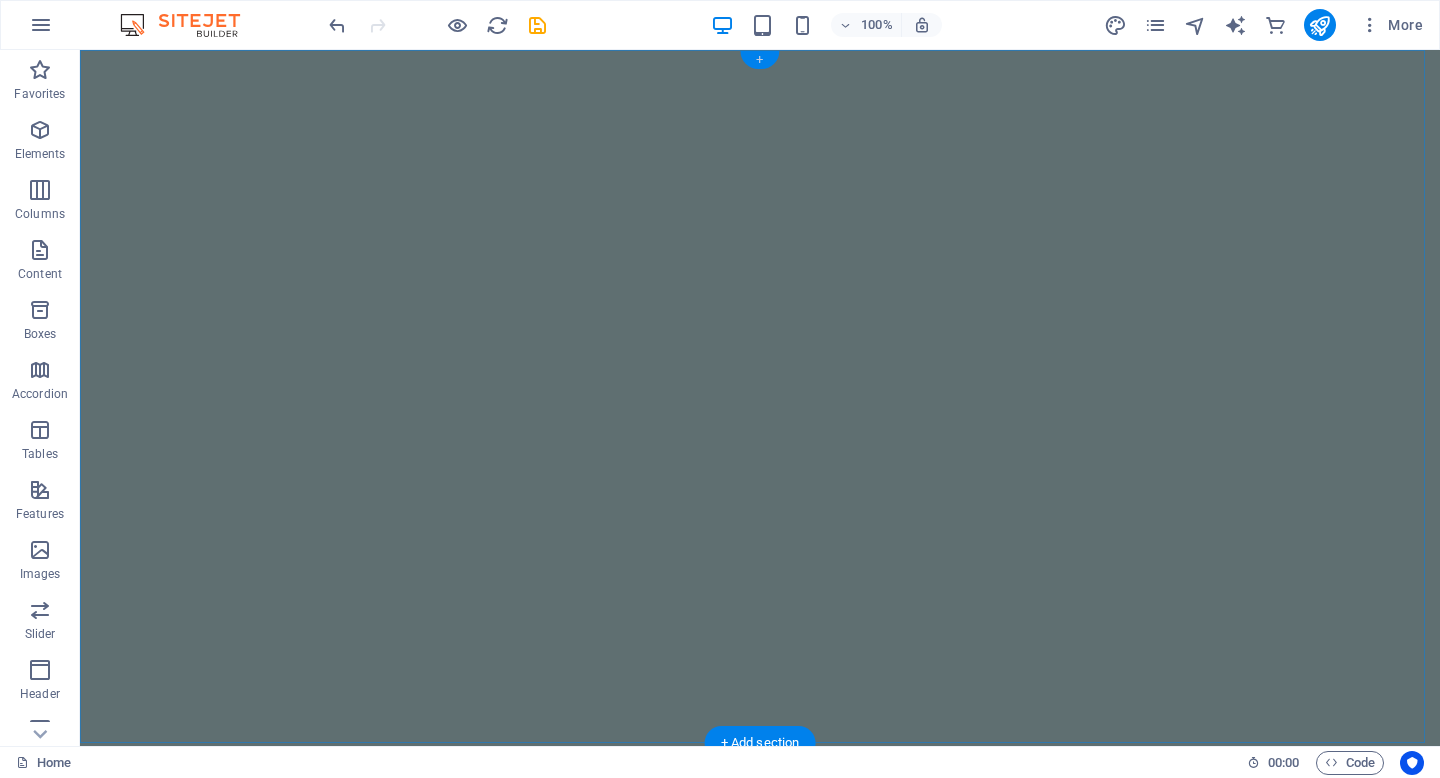 click on "+" at bounding box center (759, 60) 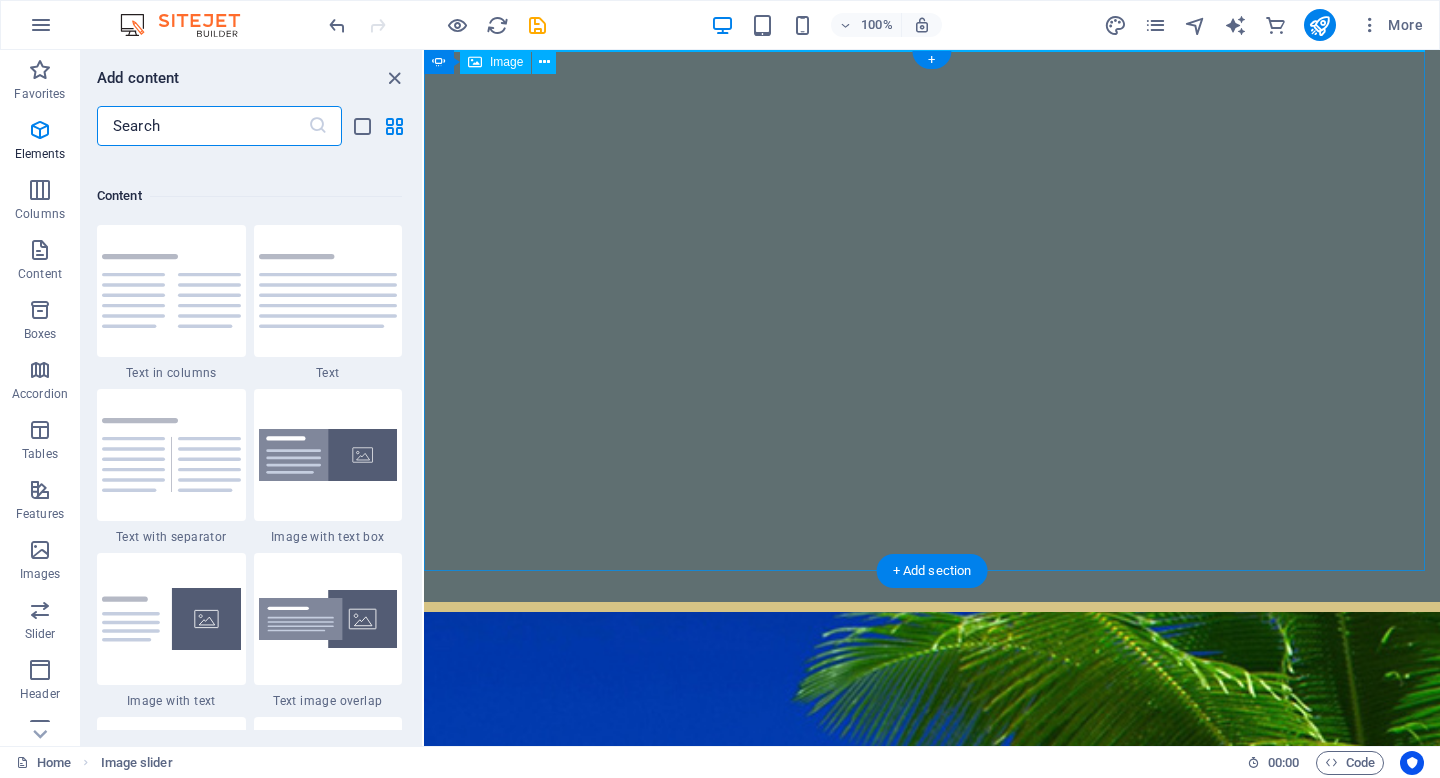 scroll, scrollTop: 3499, scrollLeft: 0, axis: vertical 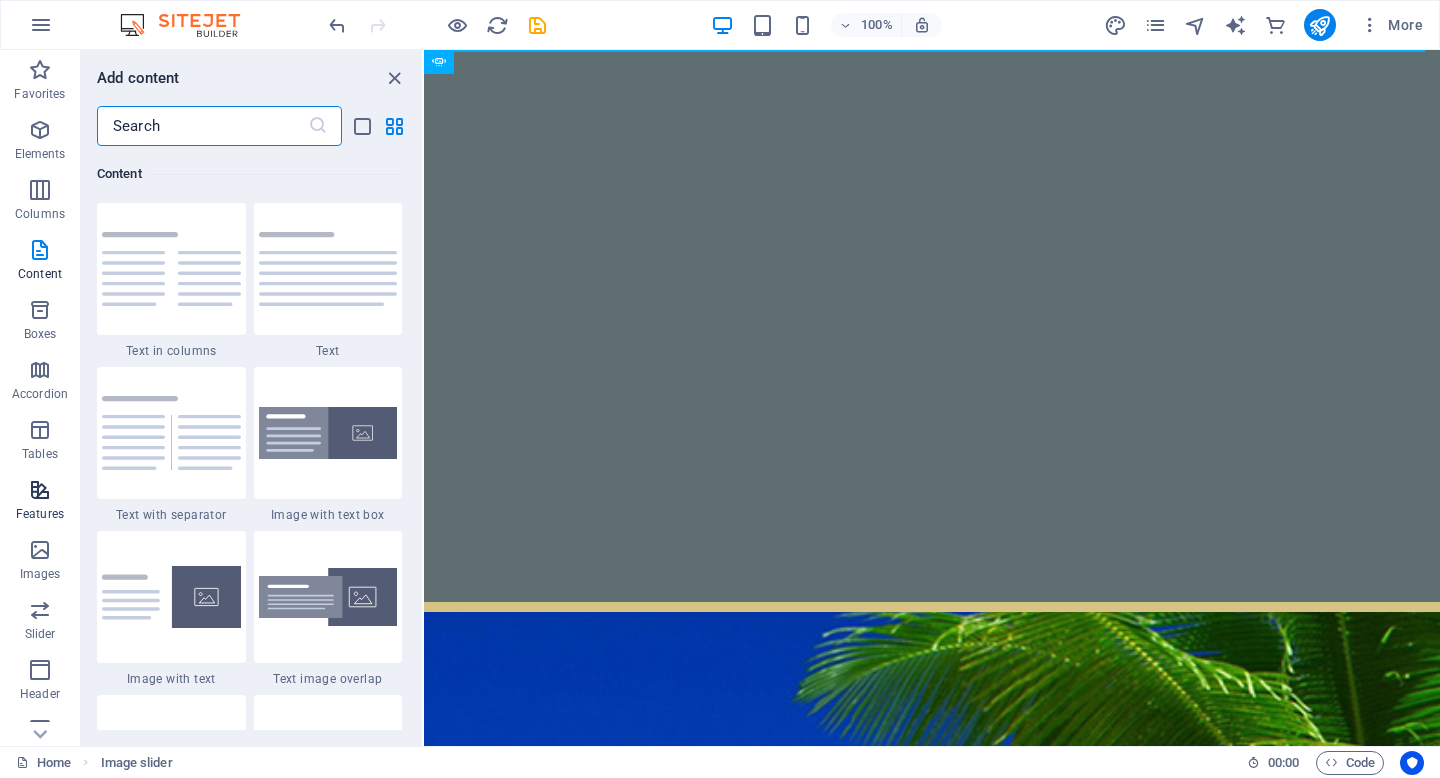 click at bounding box center [40, 490] 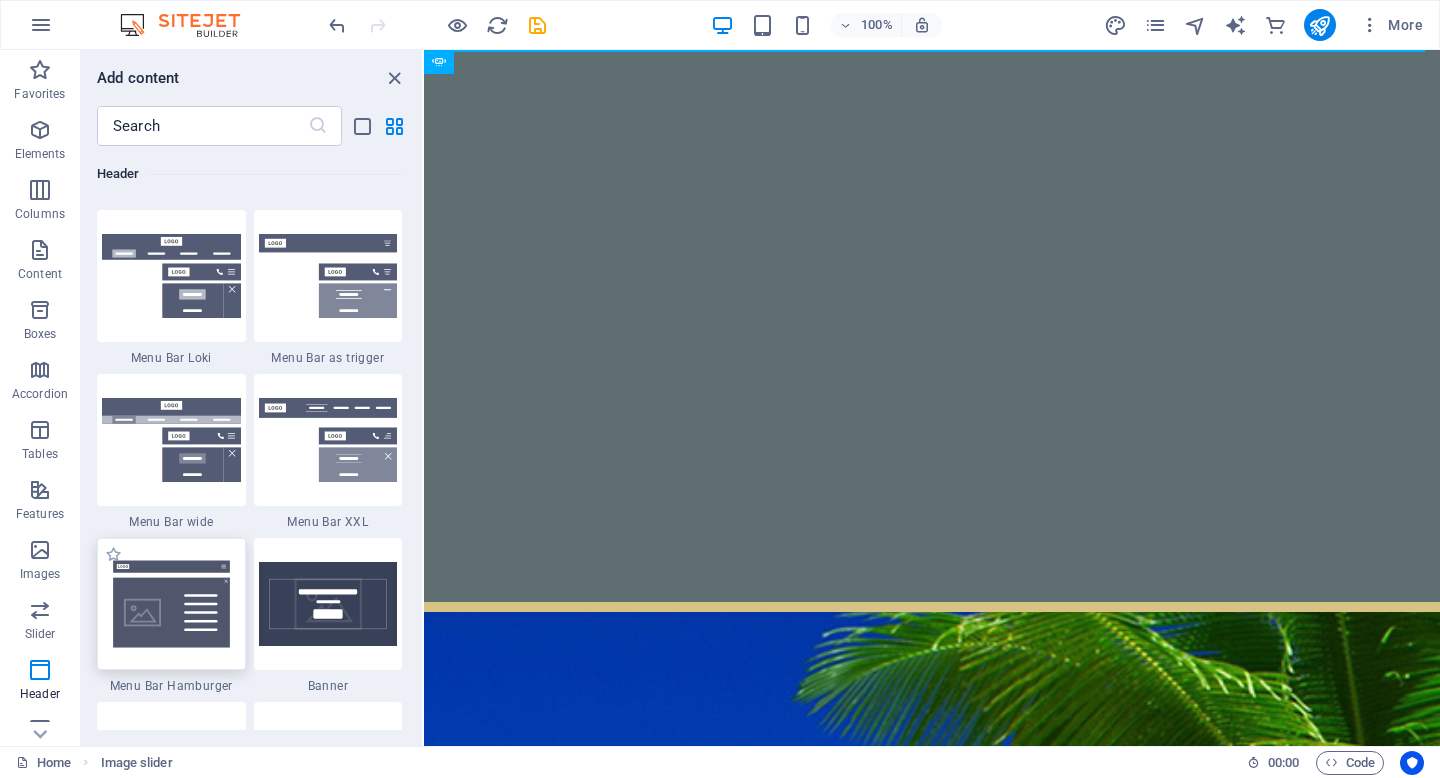 scroll, scrollTop: 12291, scrollLeft: 0, axis: vertical 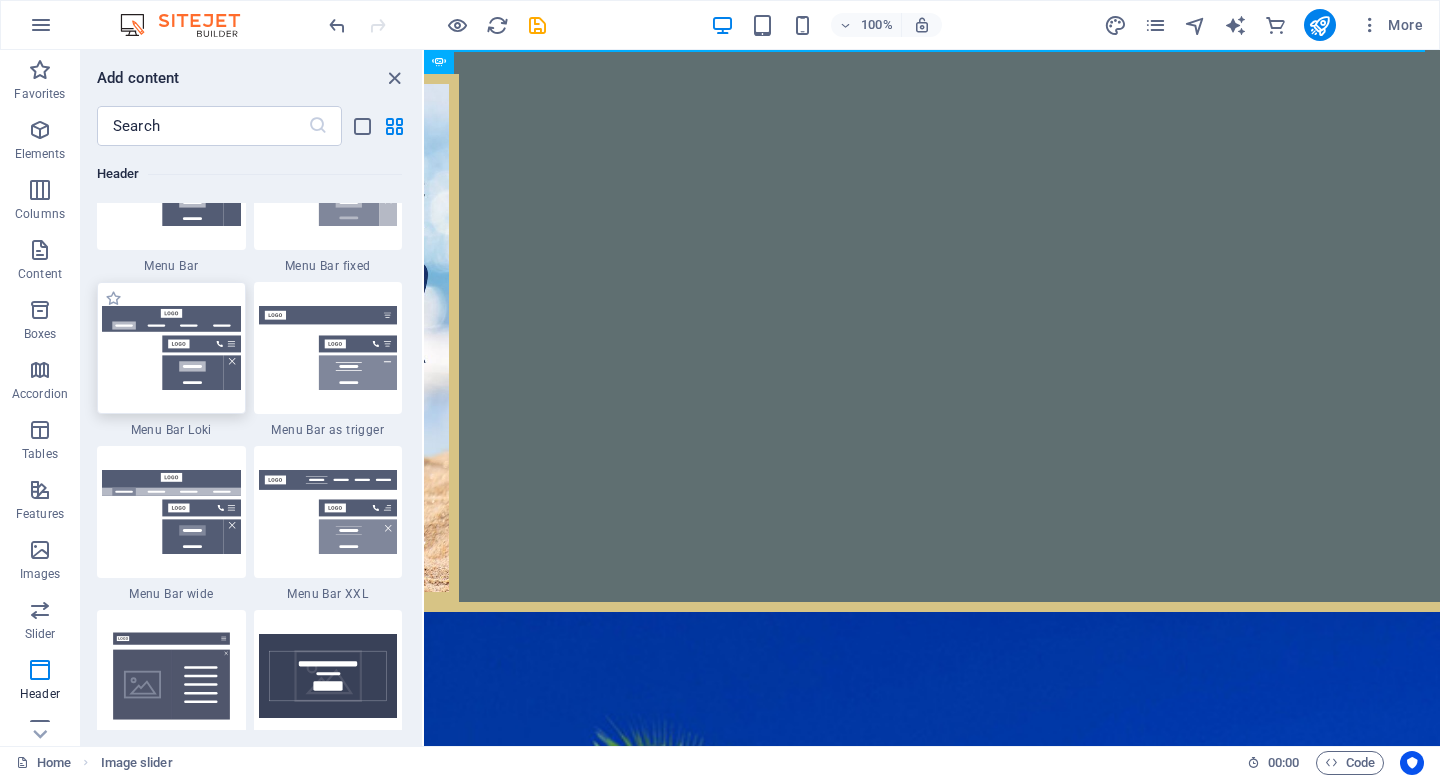 click at bounding box center [171, 348] 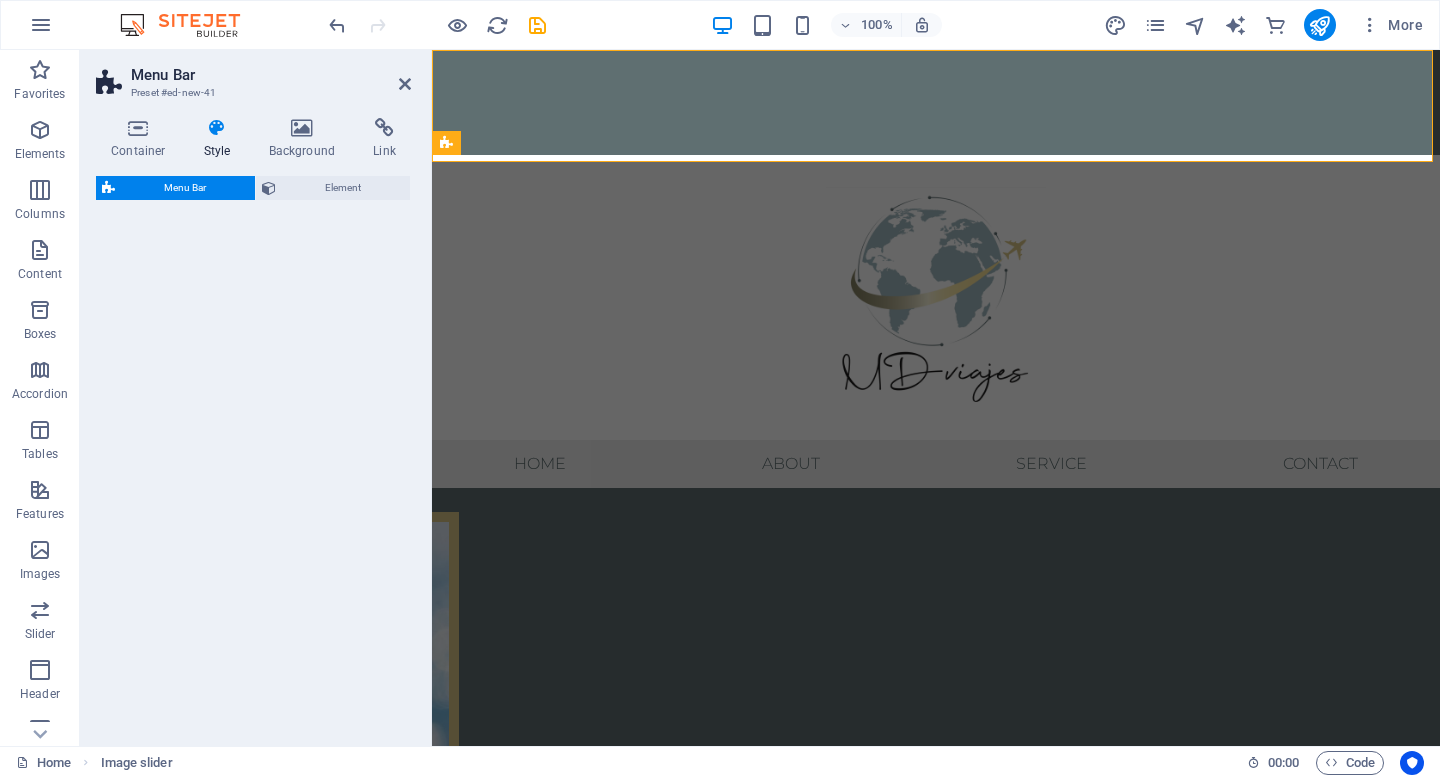select on "rem" 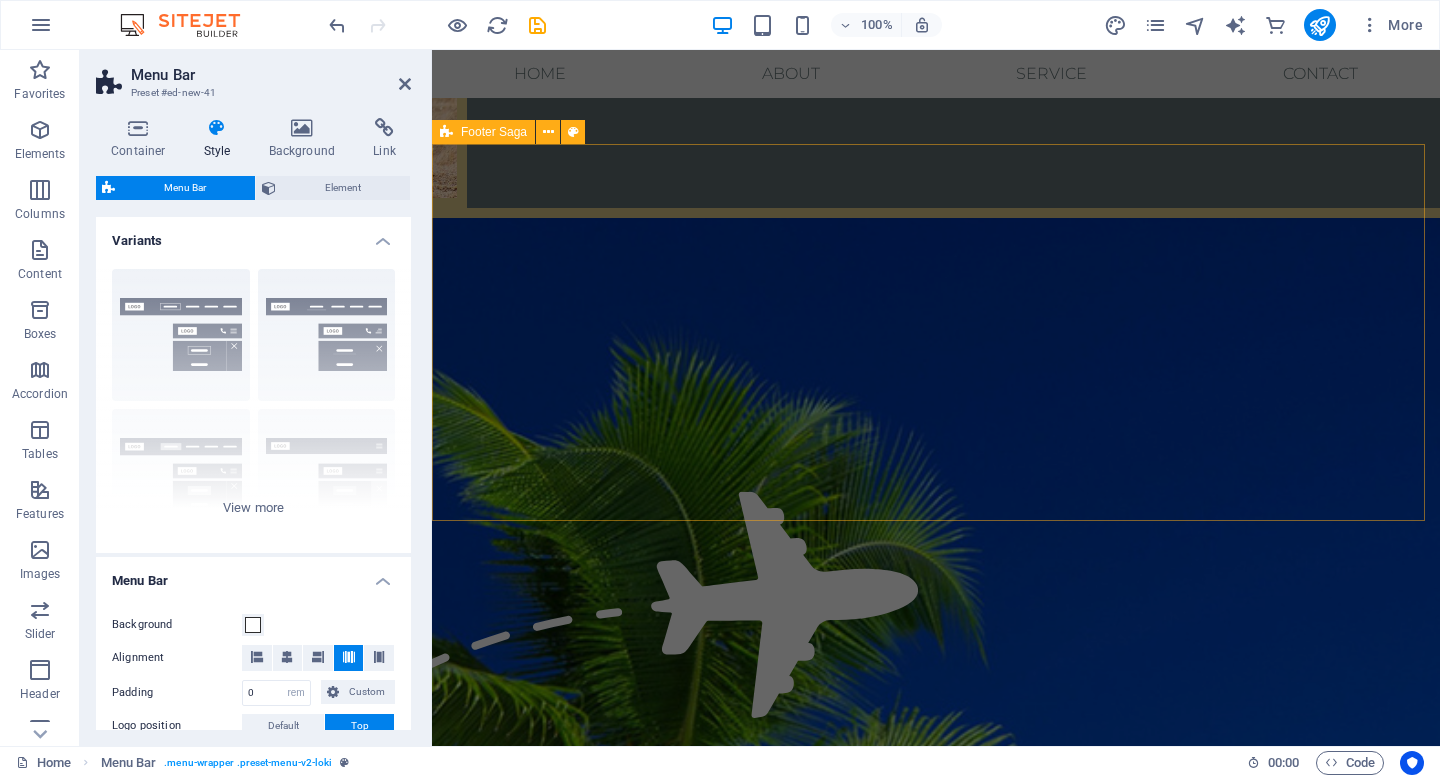 scroll, scrollTop: 2958, scrollLeft: 0, axis: vertical 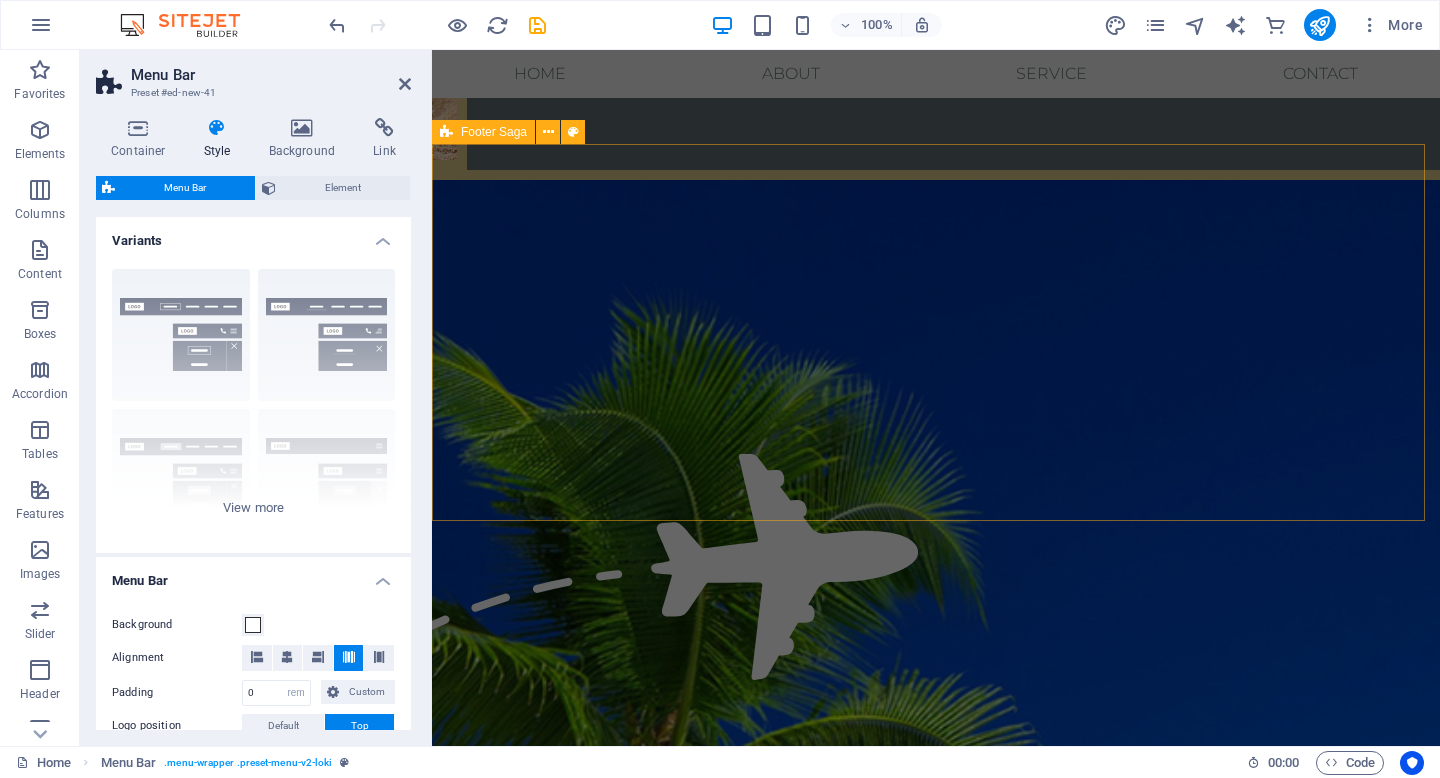 click on "Contacto telefóno:+56 9 [PHONE]   Email:  [EMAIL] Menu NUESTRA EMPRESA CONDICIONES DE COMPRA MANUAL DEL VIAJERO Redes Instagram" at bounding box center (936, 13762) 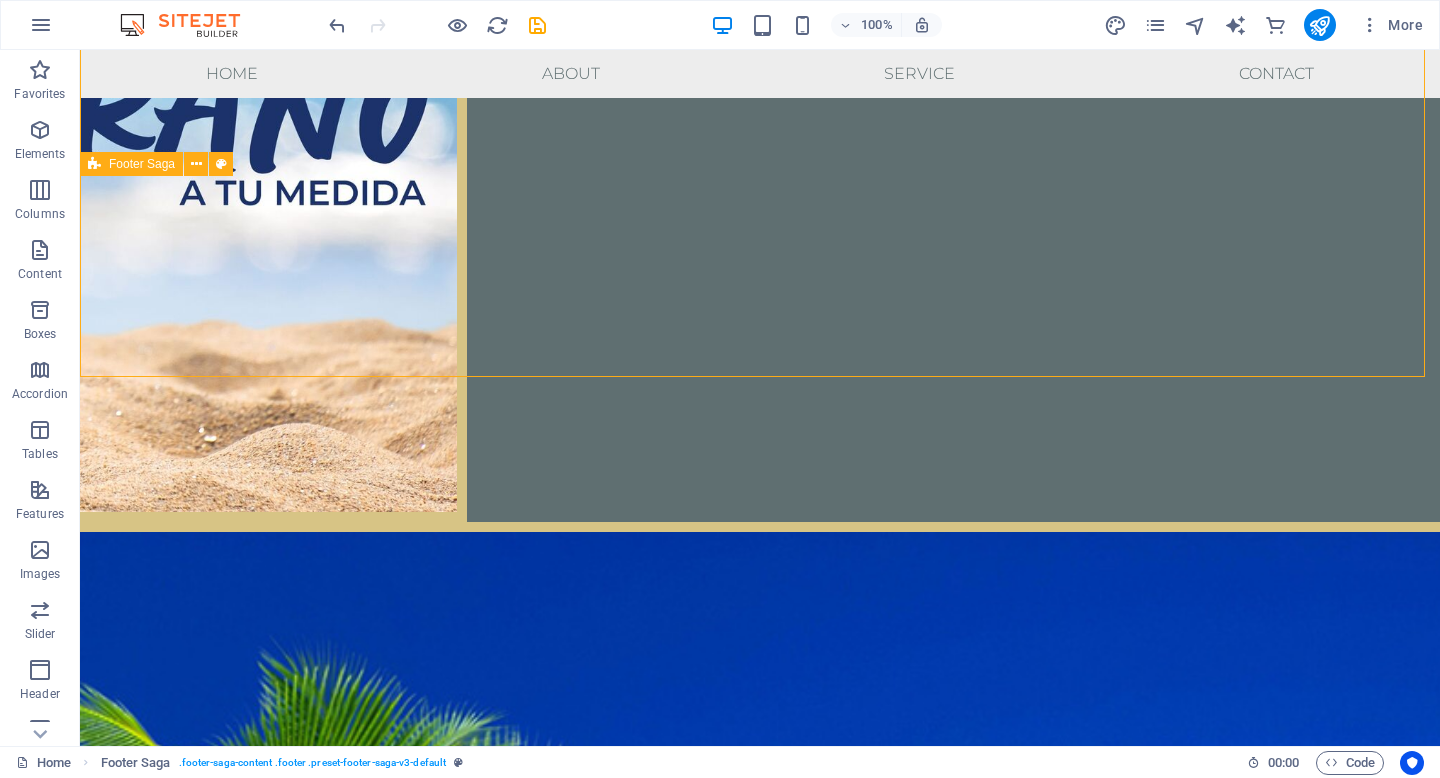 scroll, scrollTop: 3112, scrollLeft: 0, axis: vertical 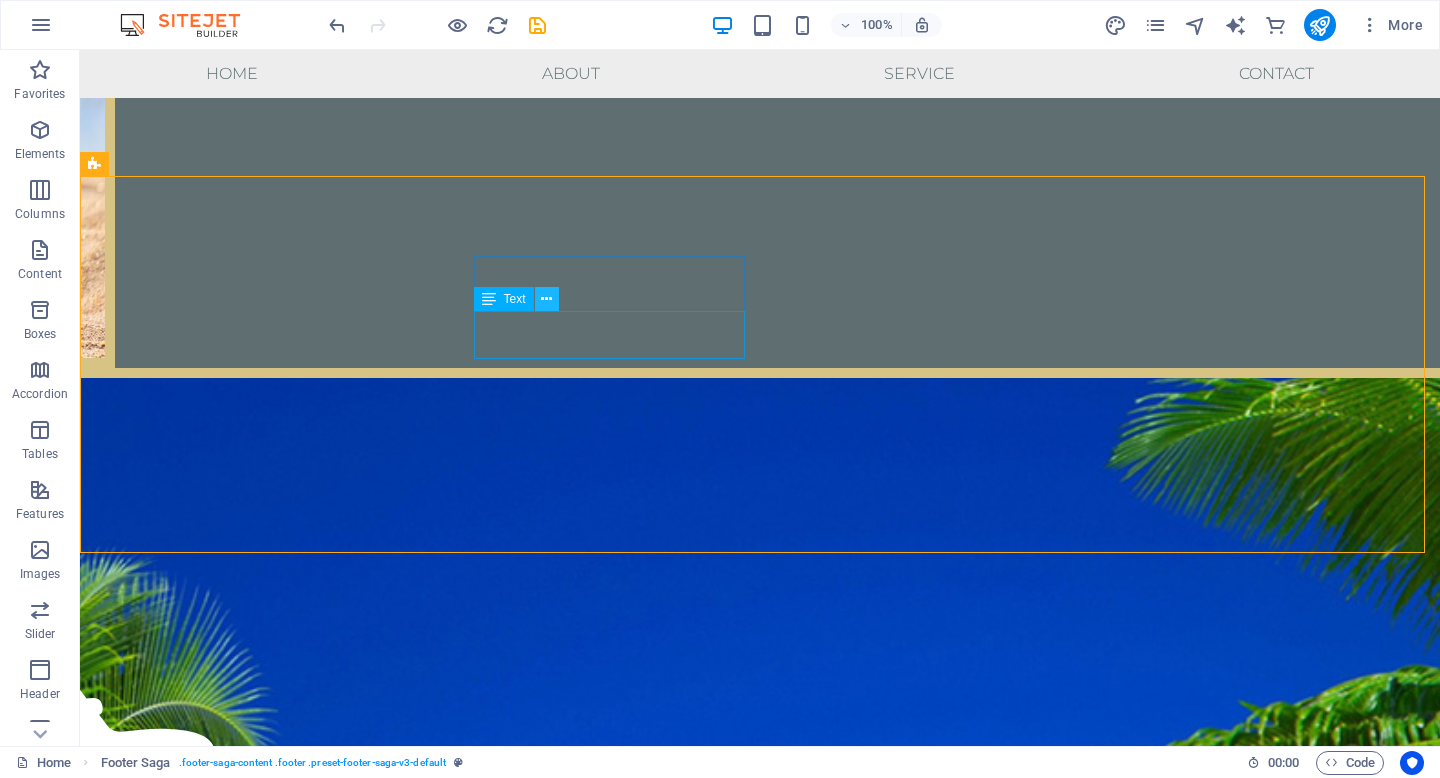 click at bounding box center (546, 299) 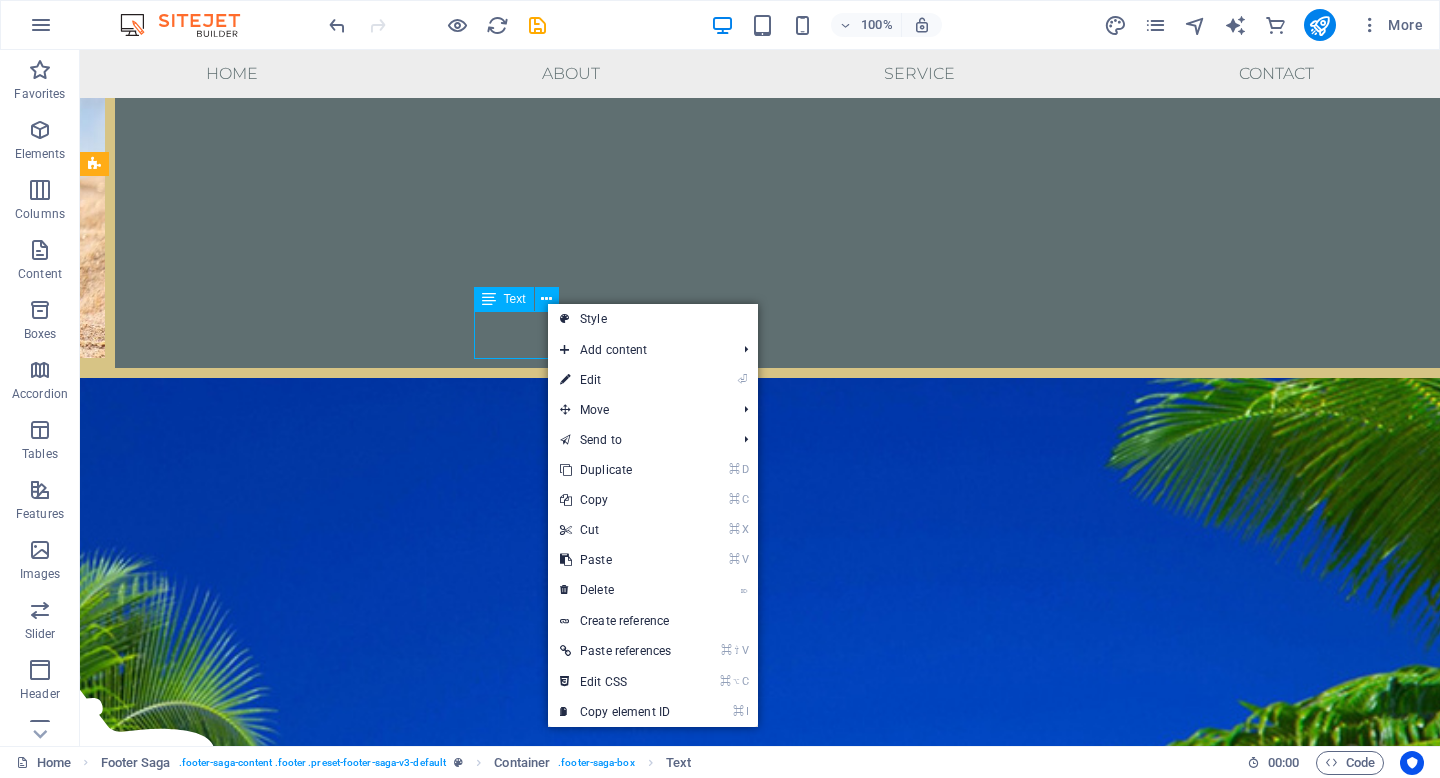 click on "Text" at bounding box center (515, 299) 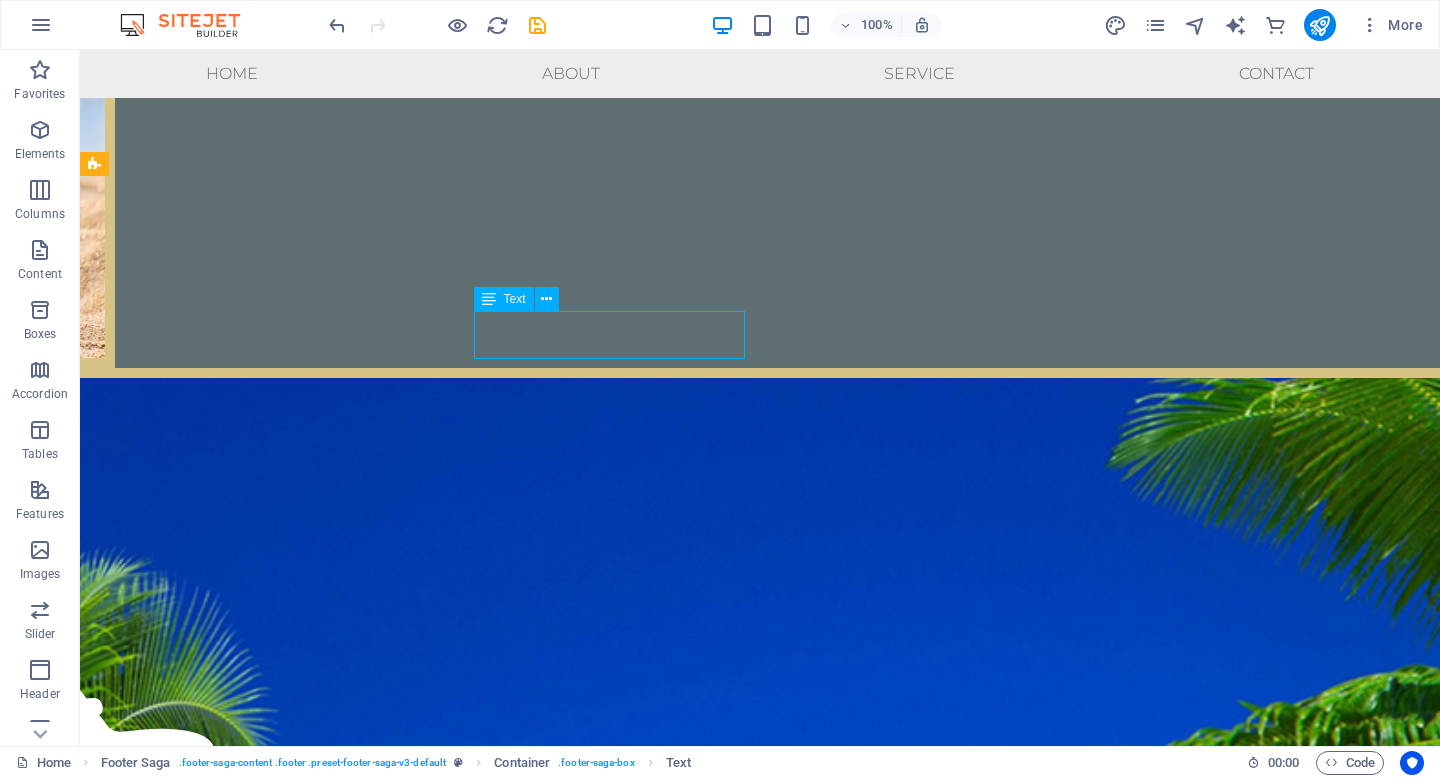 click on "Text" at bounding box center [515, 299] 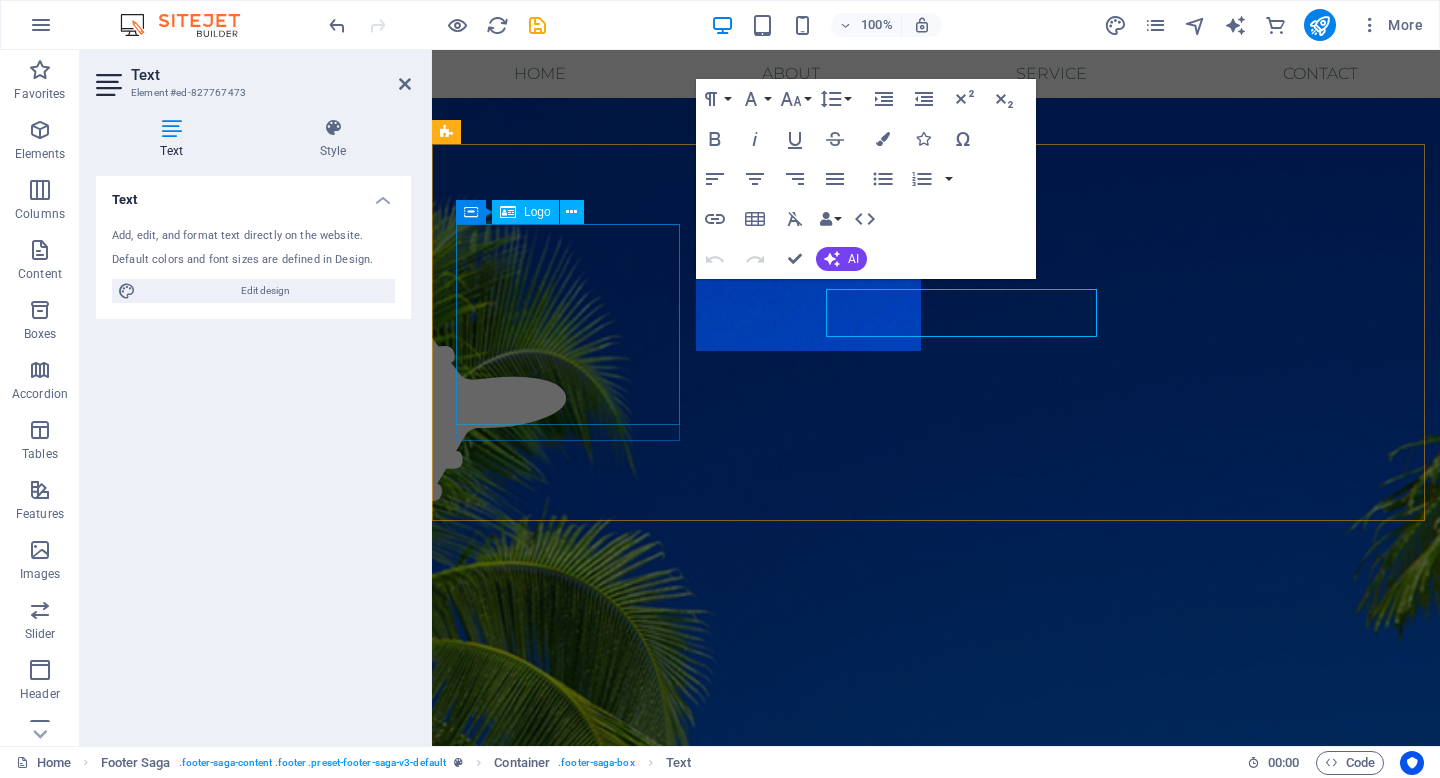 scroll, scrollTop: 2958, scrollLeft: 0, axis: vertical 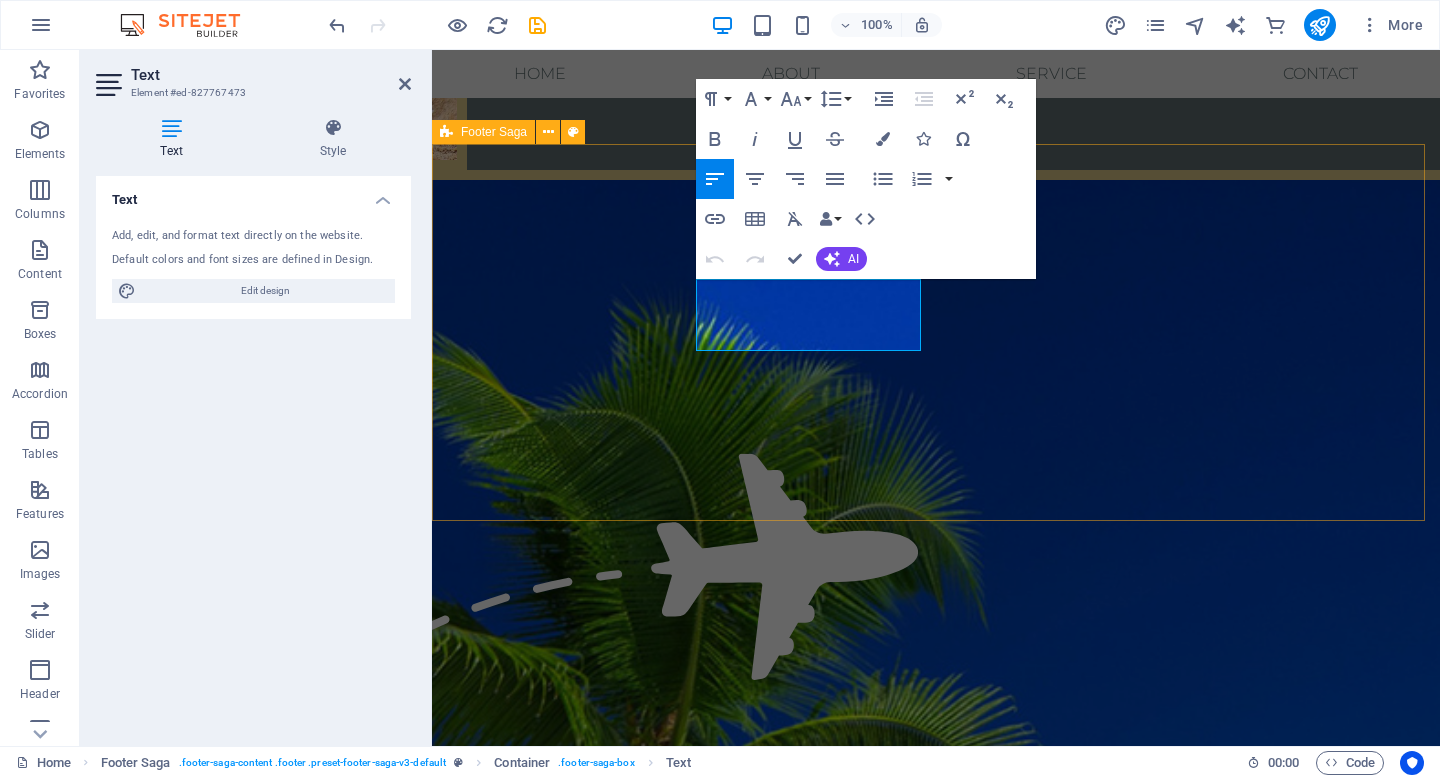 drag, startPoint x: 891, startPoint y: 337, endPoint x: 684, endPoint y: 282, distance: 214.18216 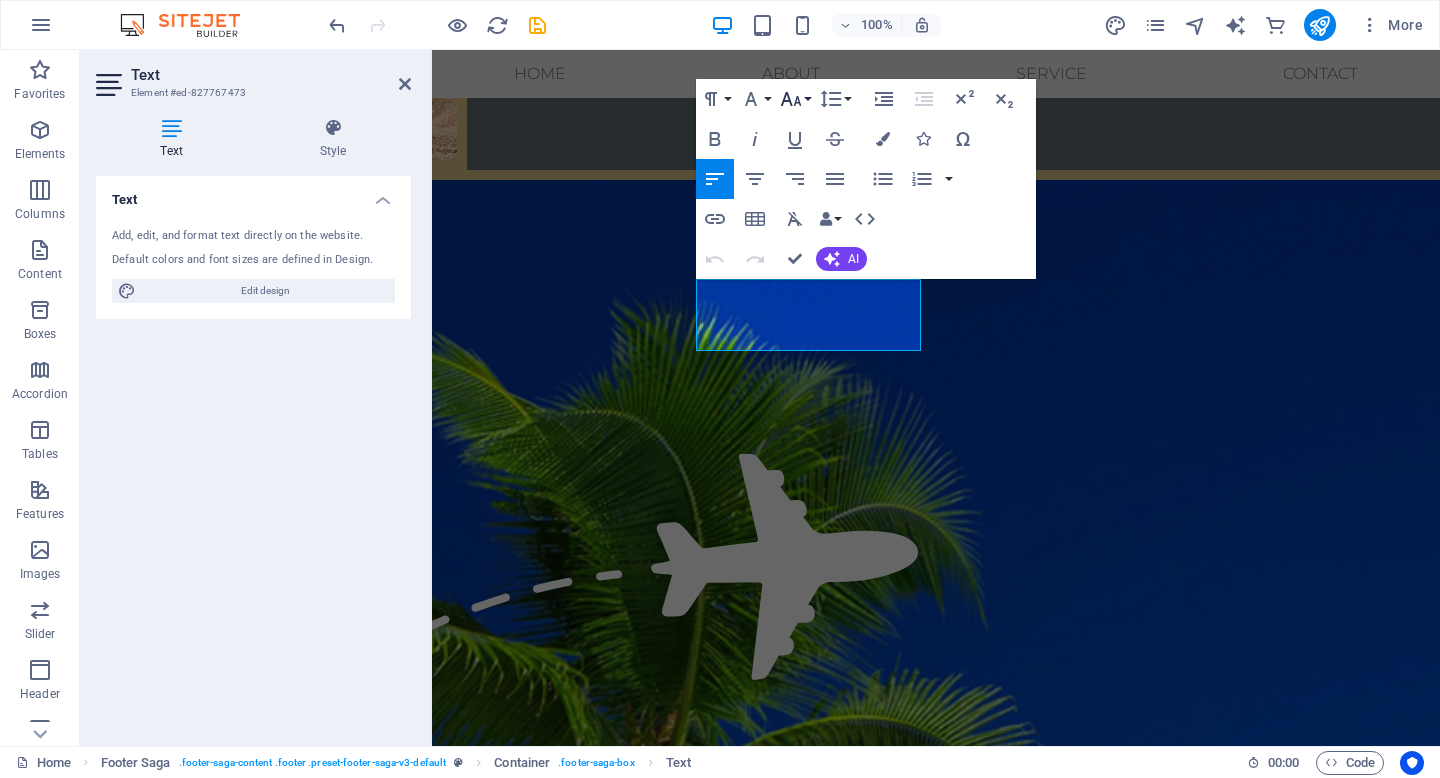 click on "Font Size" at bounding box center (795, 99) 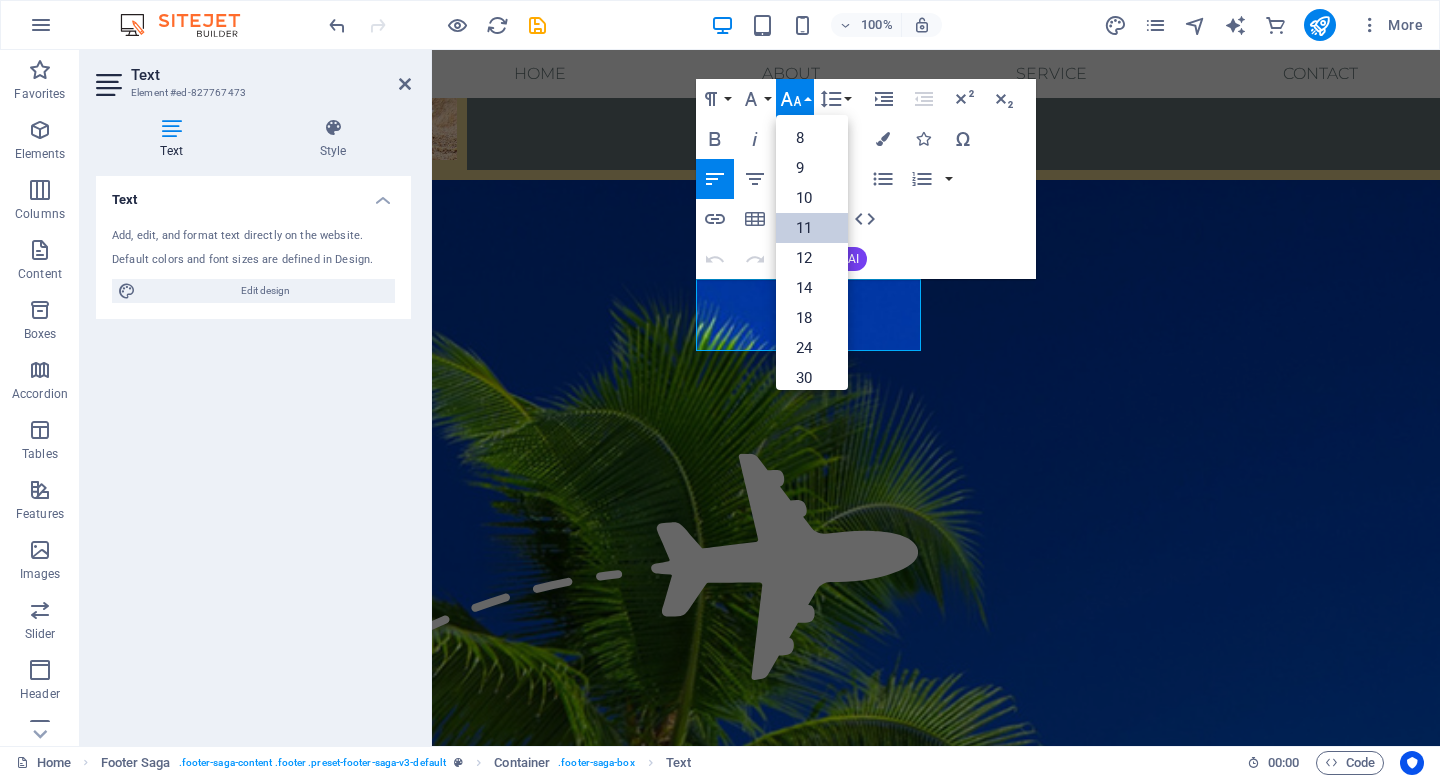 click on "11" at bounding box center (812, 228) 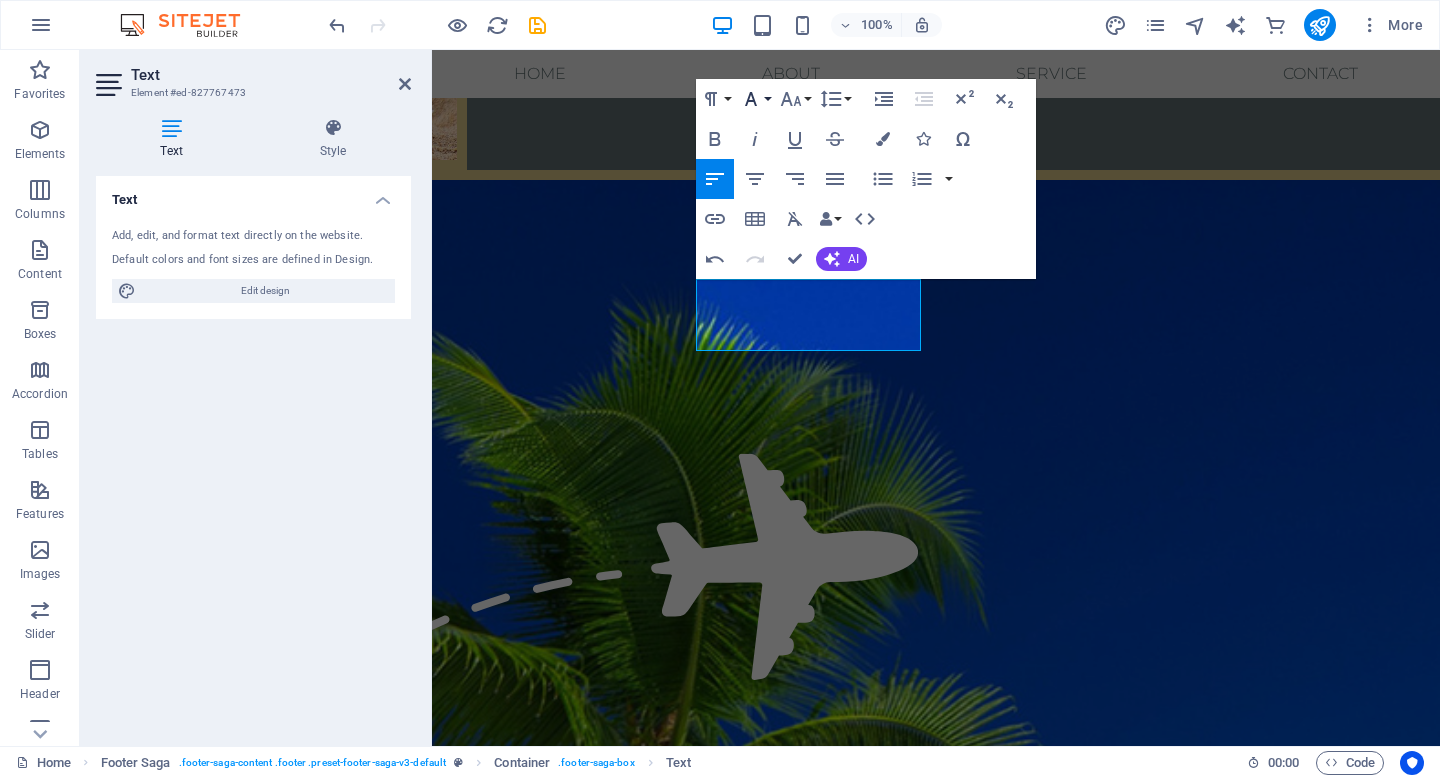 click 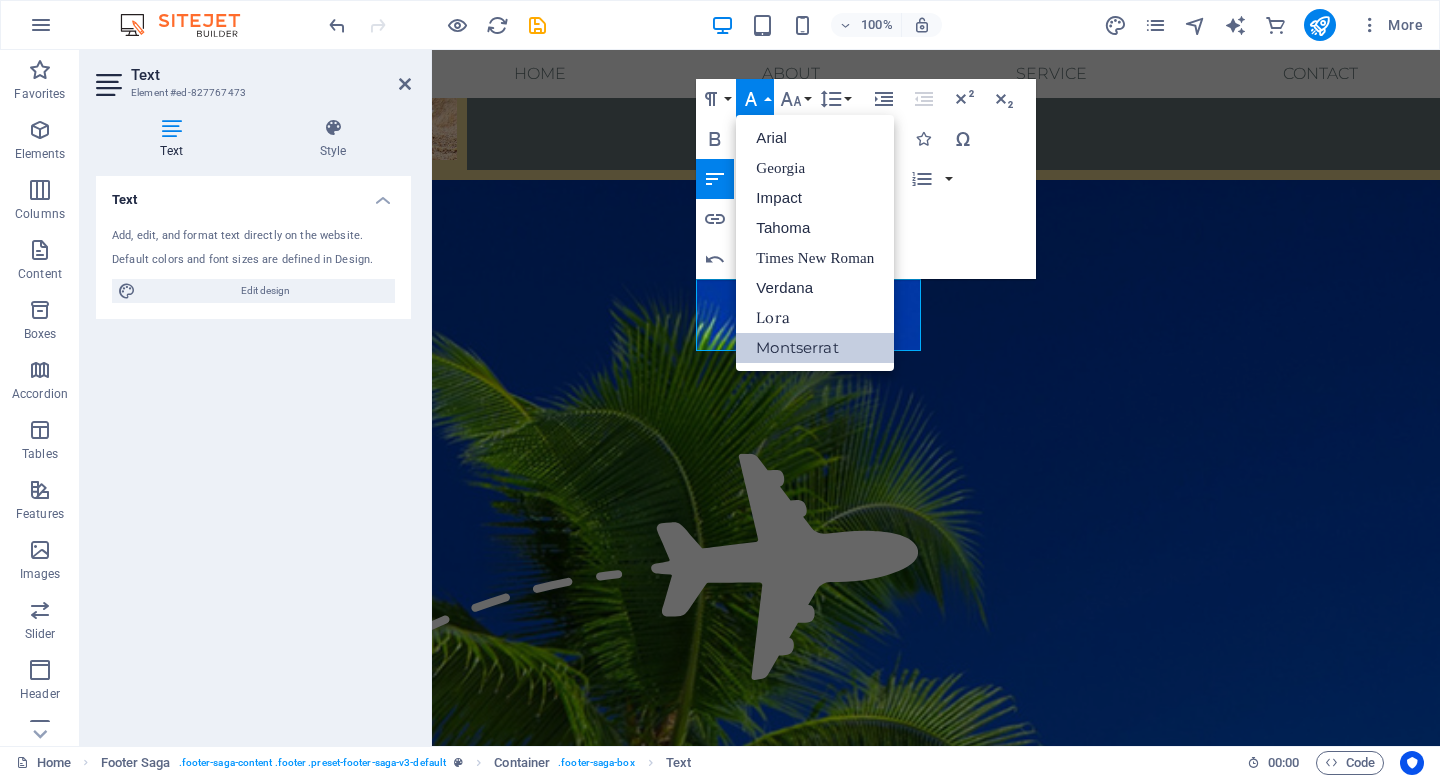 scroll, scrollTop: 0, scrollLeft: 0, axis: both 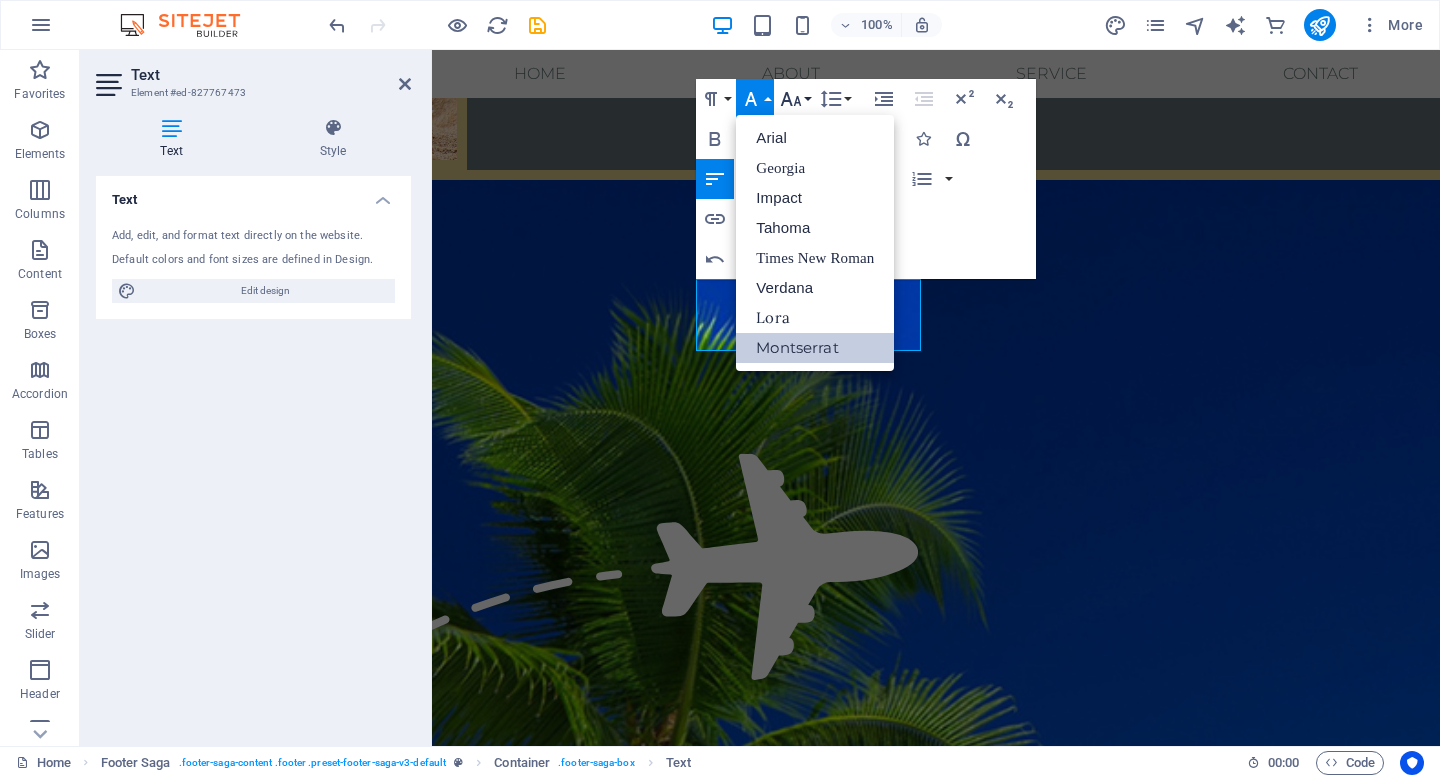 click 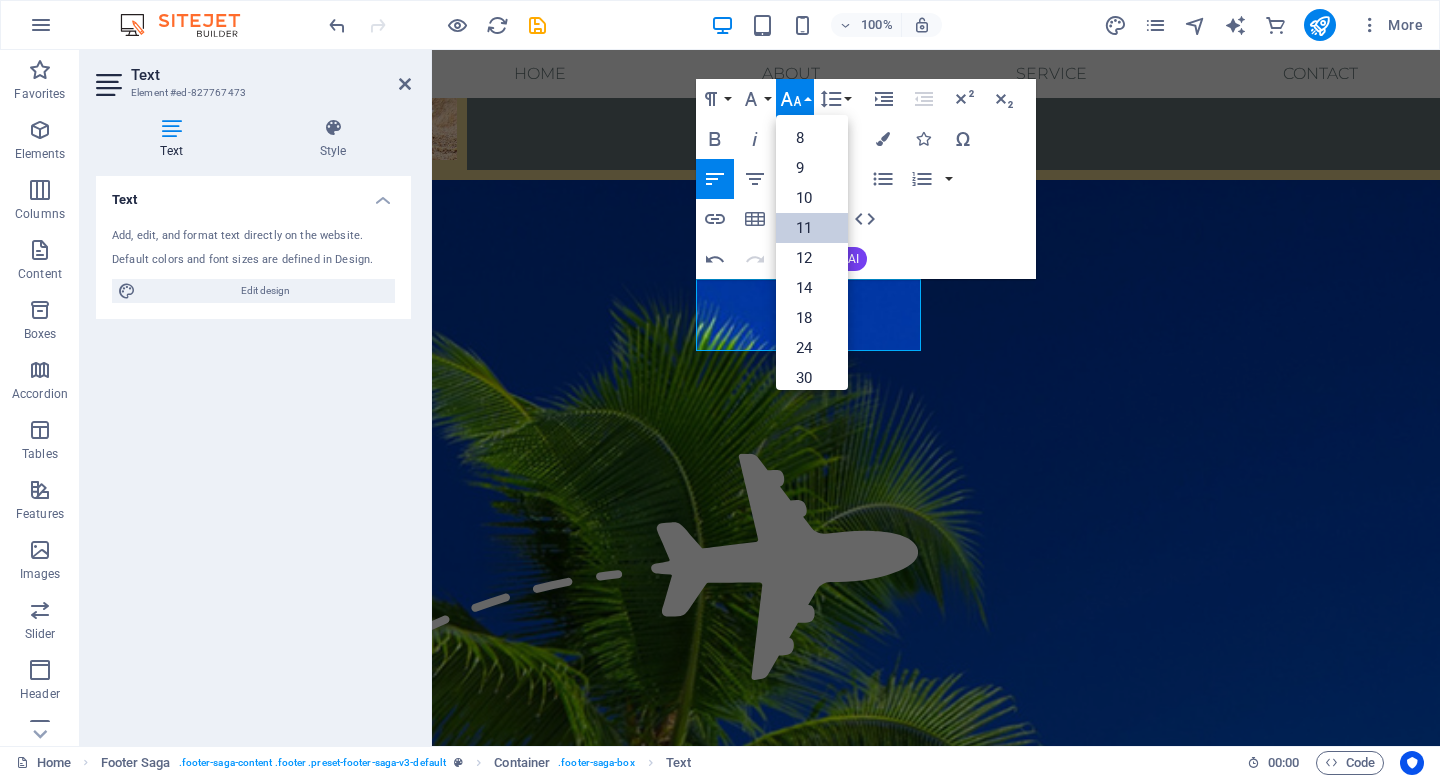 scroll, scrollTop: 113, scrollLeft: 0, axis: vertical 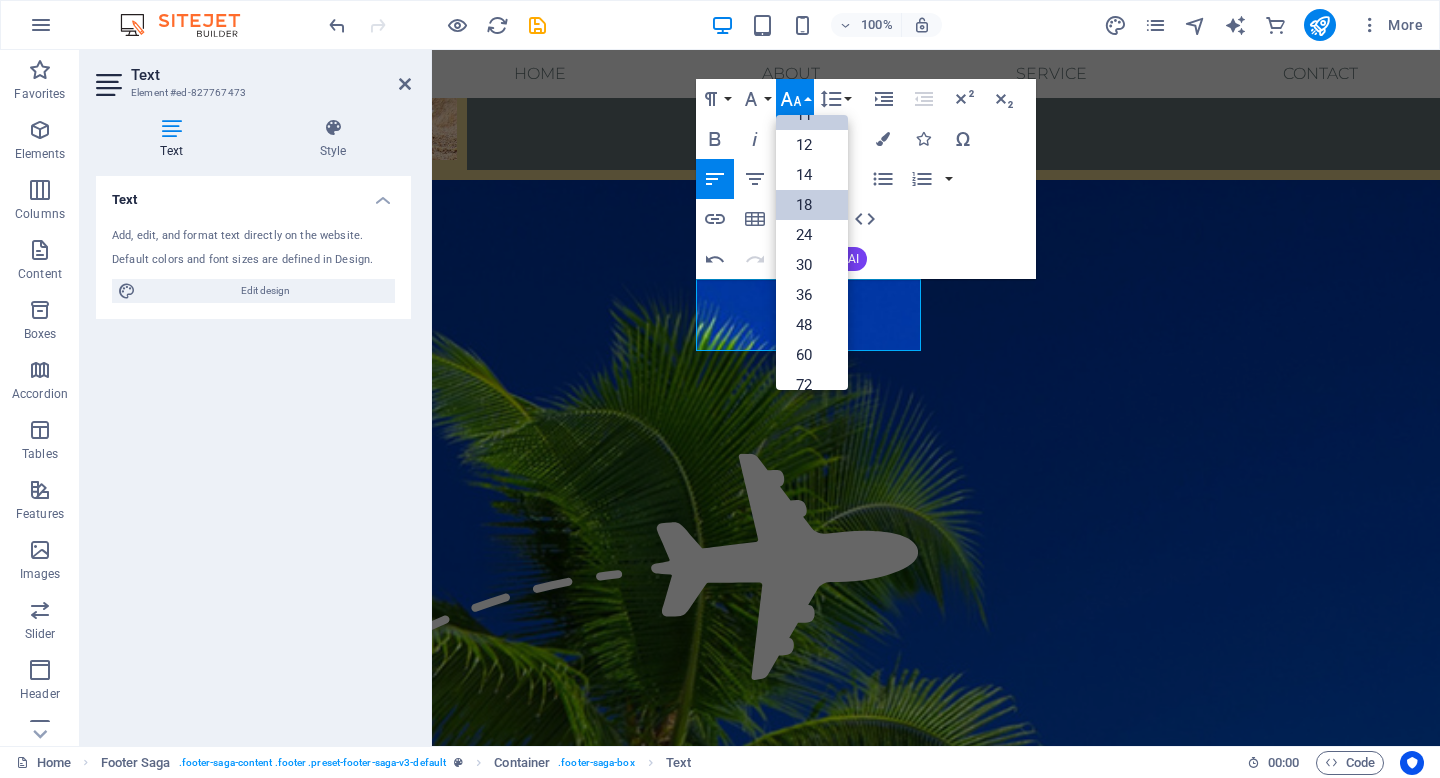 click on "18" at bounding box center (812, 205) 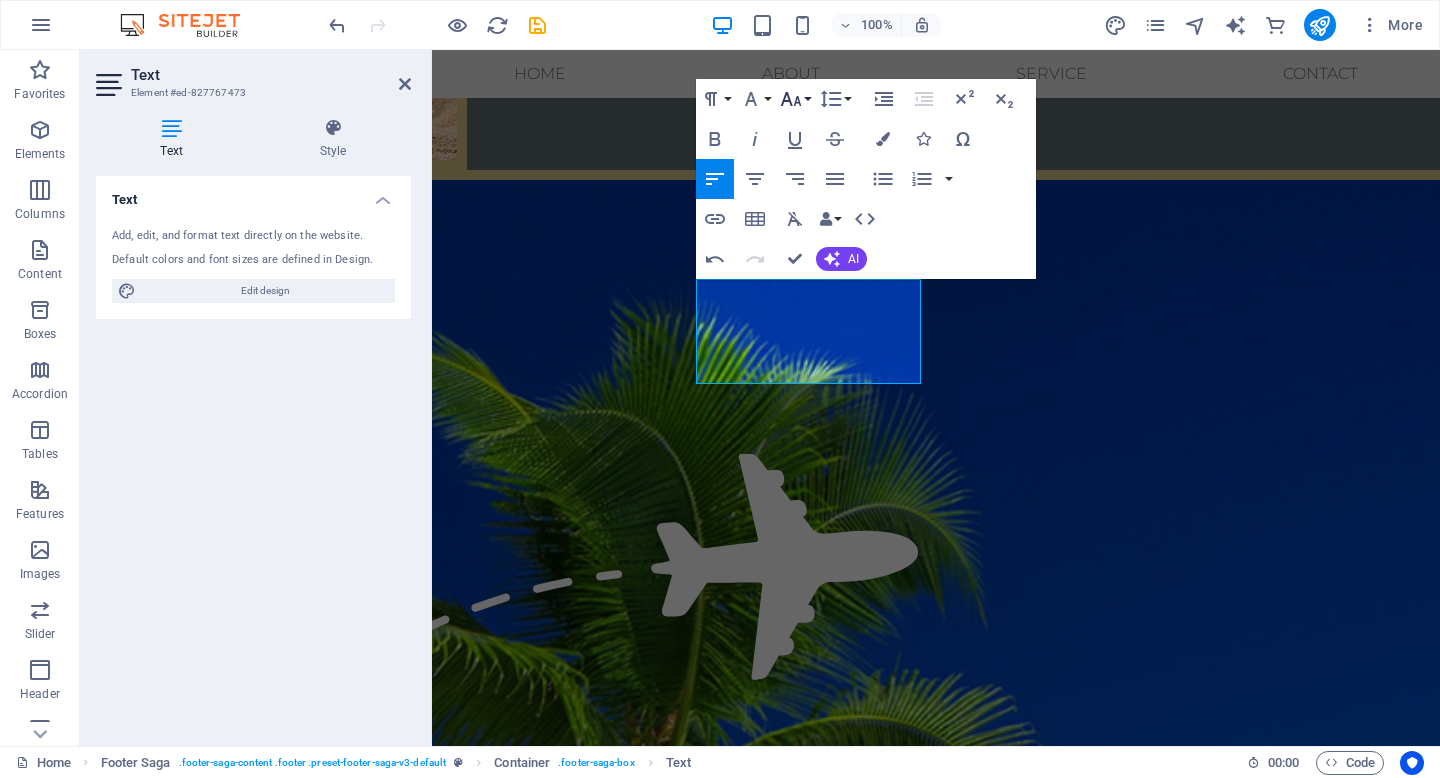 click on "Font Size" at bounding box center (795, 99) 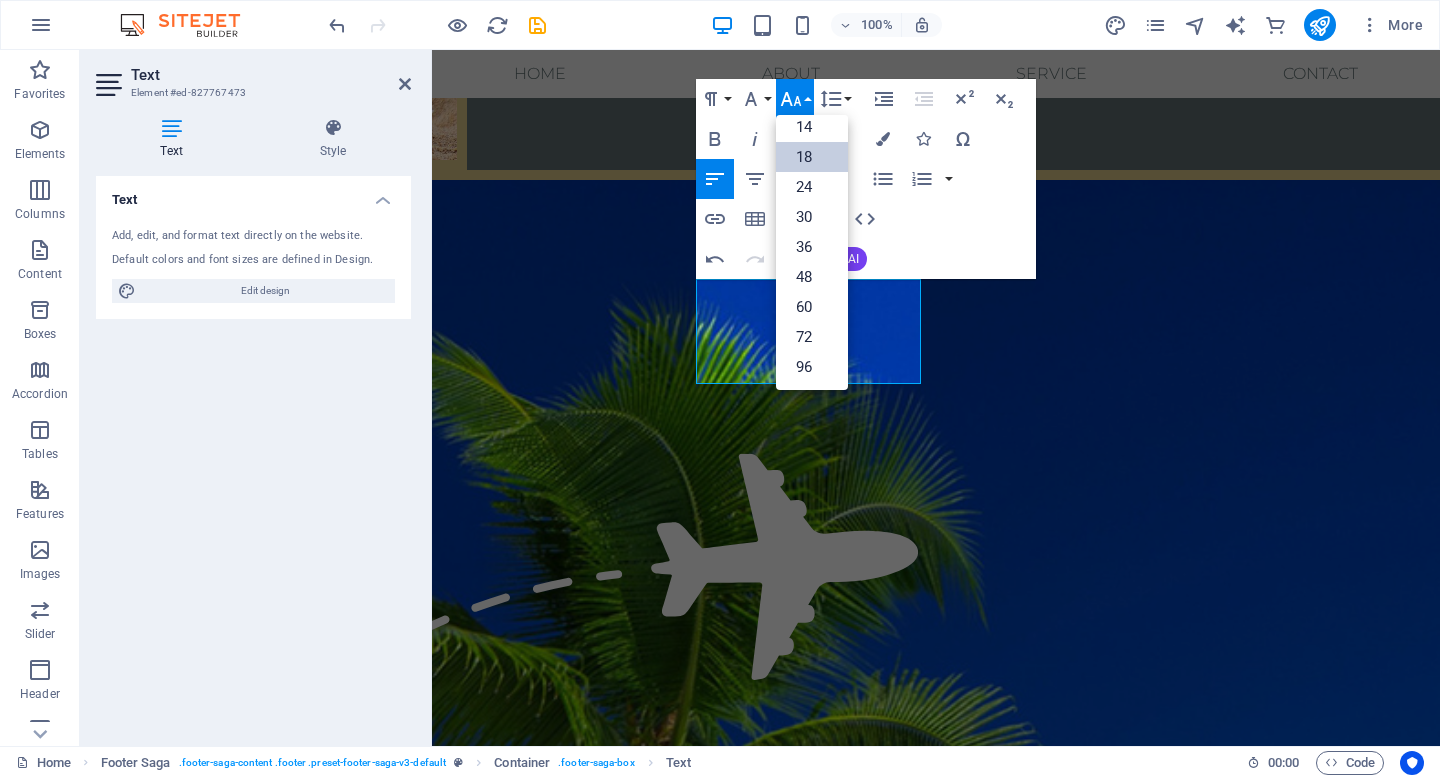 scroll, scrollTop: 161, scrollLeft: 0, axis: vertical 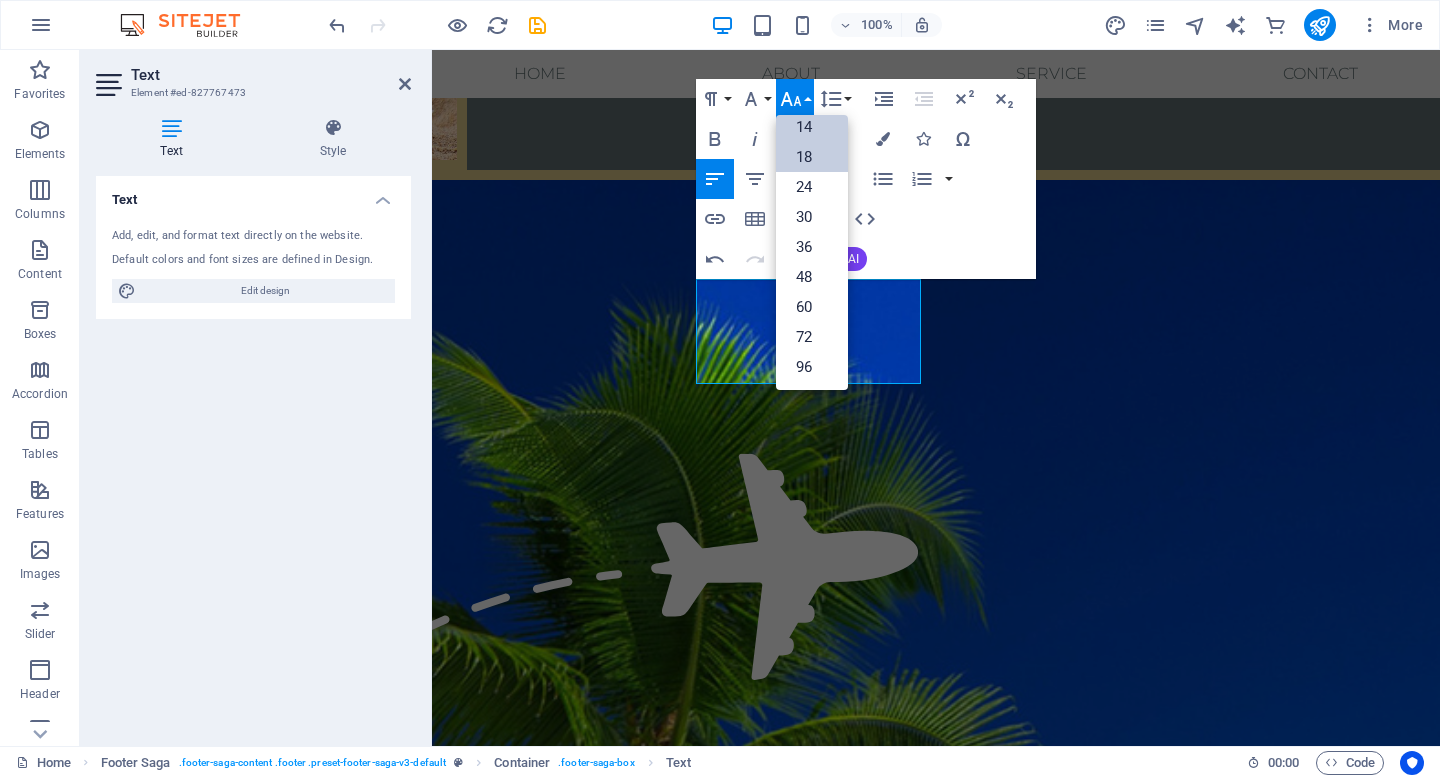 click on "14" at bounding box center (812, 127) 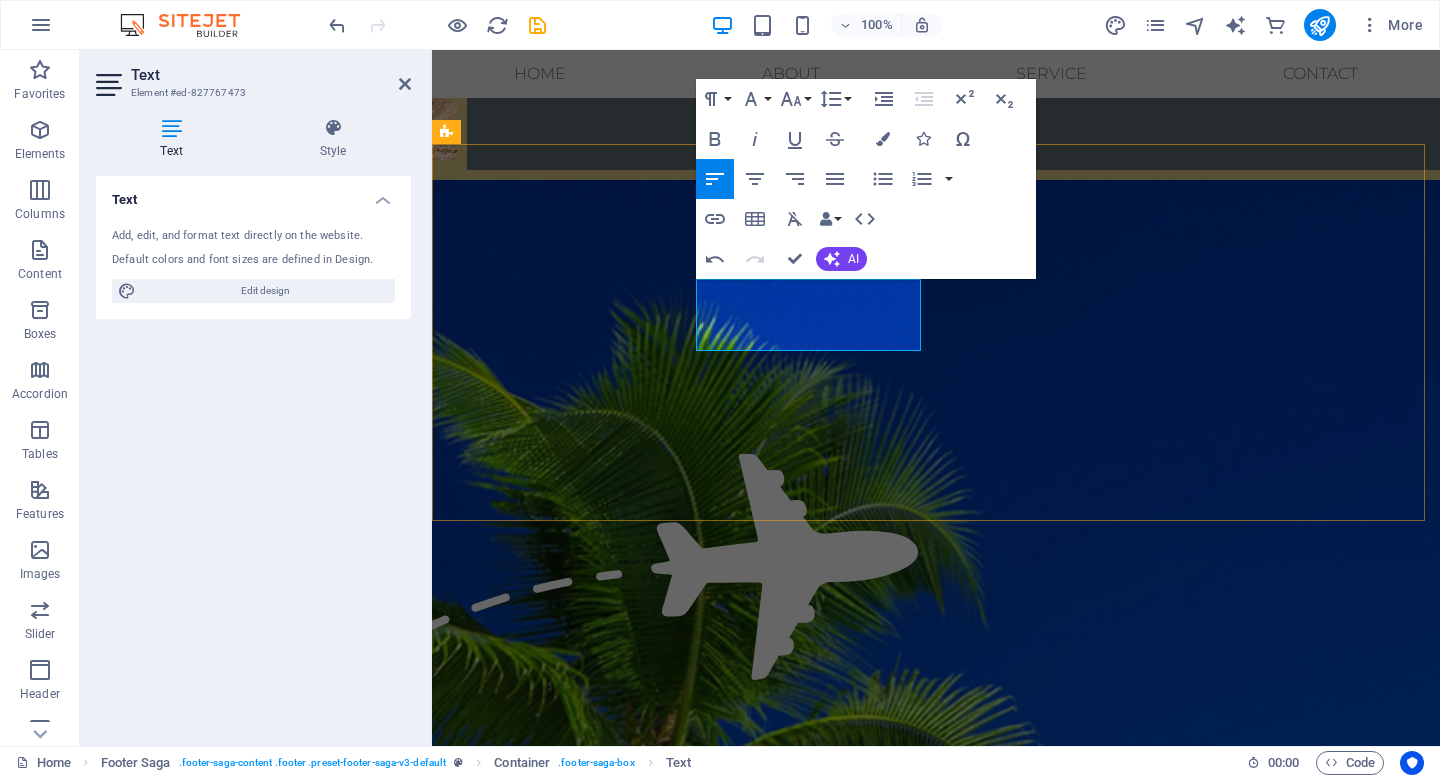 click on "Email :  [EMAIL]" at bounding box center (570, 13803) 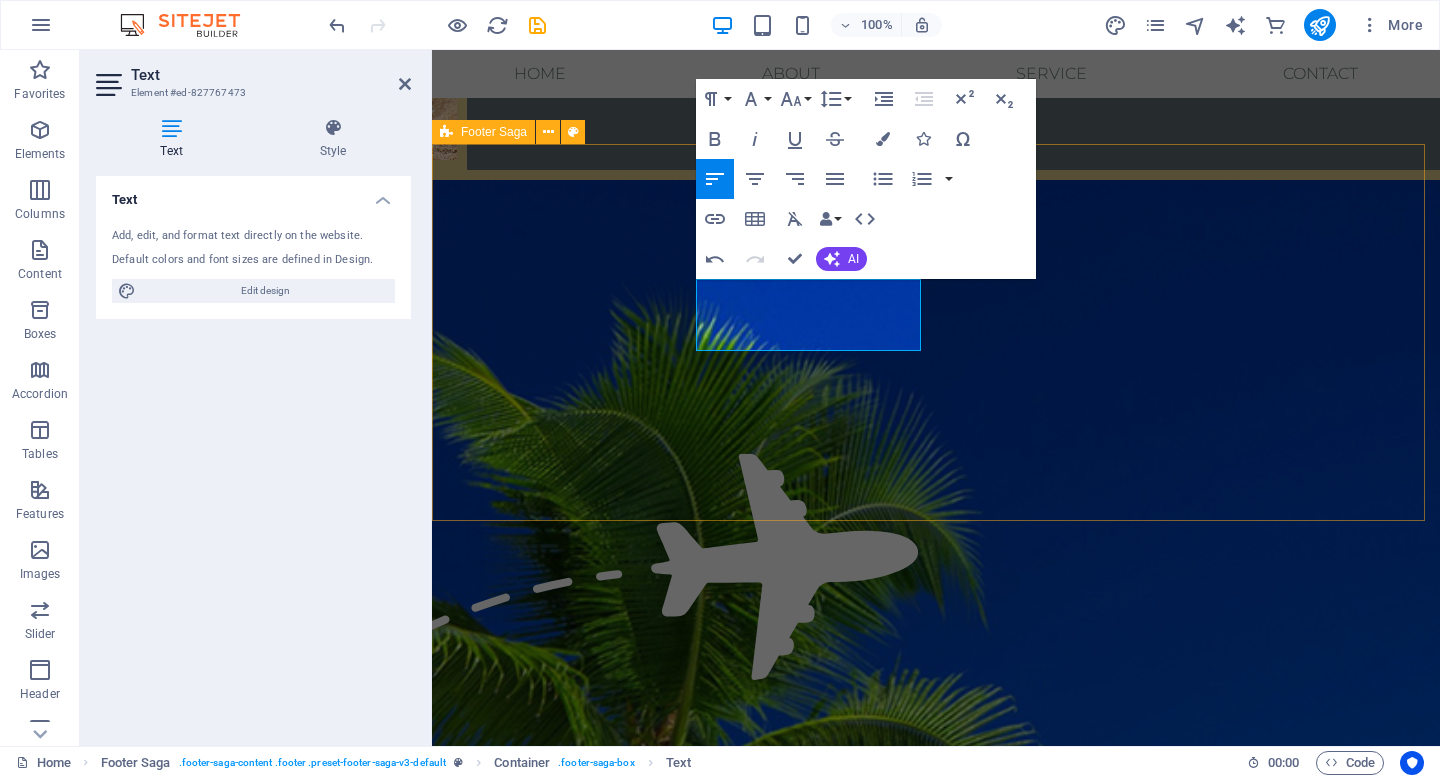 drag, startPoint x: 886, startPoint y: 337, endPoint x: 686, endPoint y: 337, distance: 200 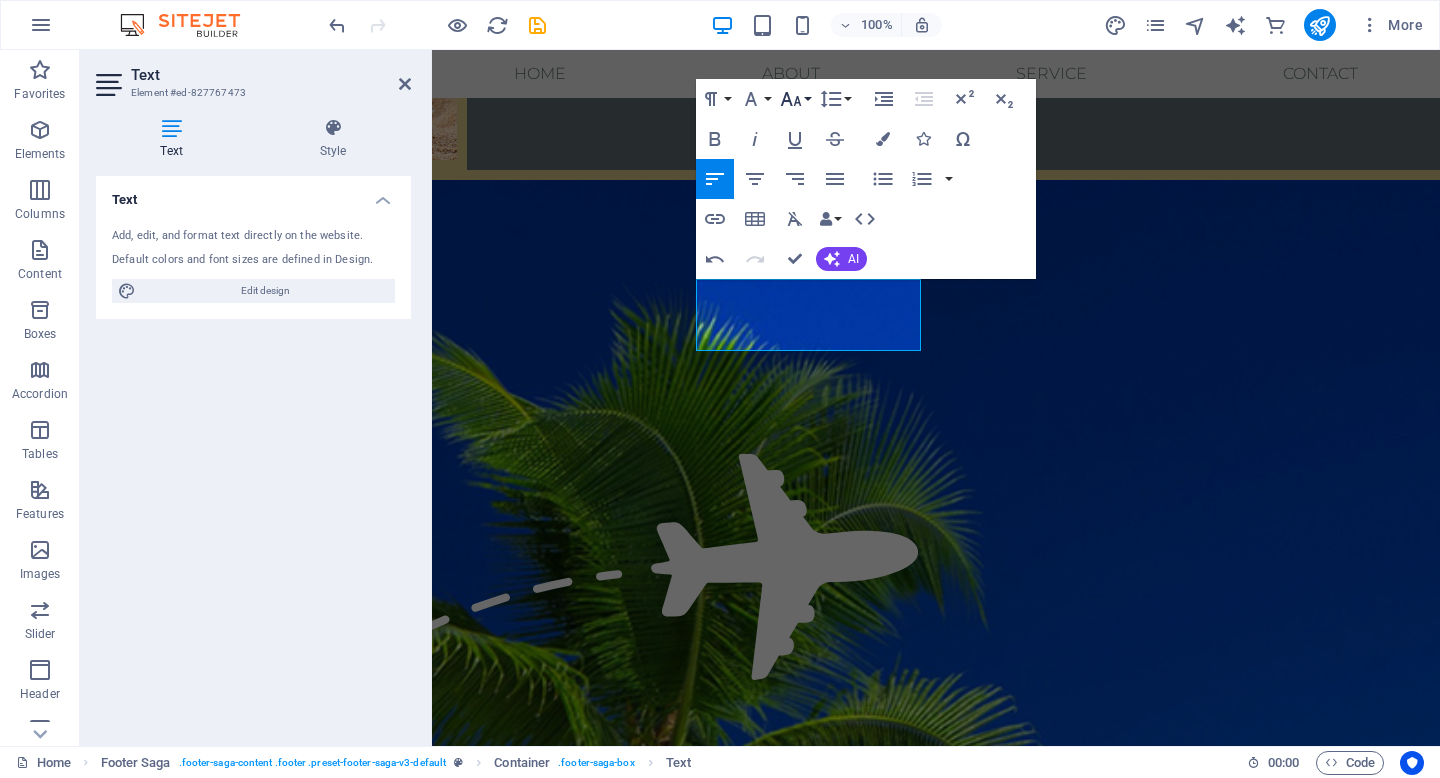 click 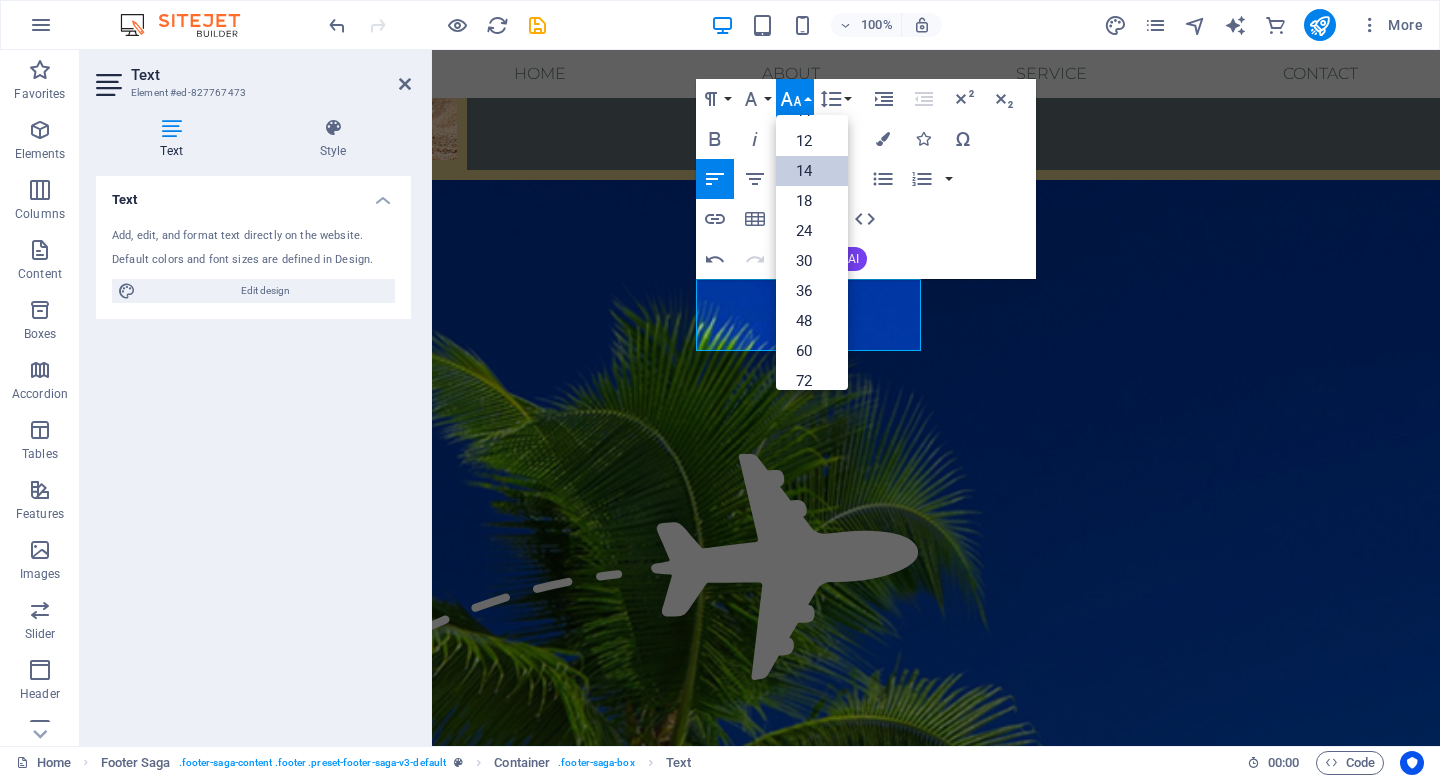 scroll, scrollTop: 113, scrollLeft: 0, axis: vertical 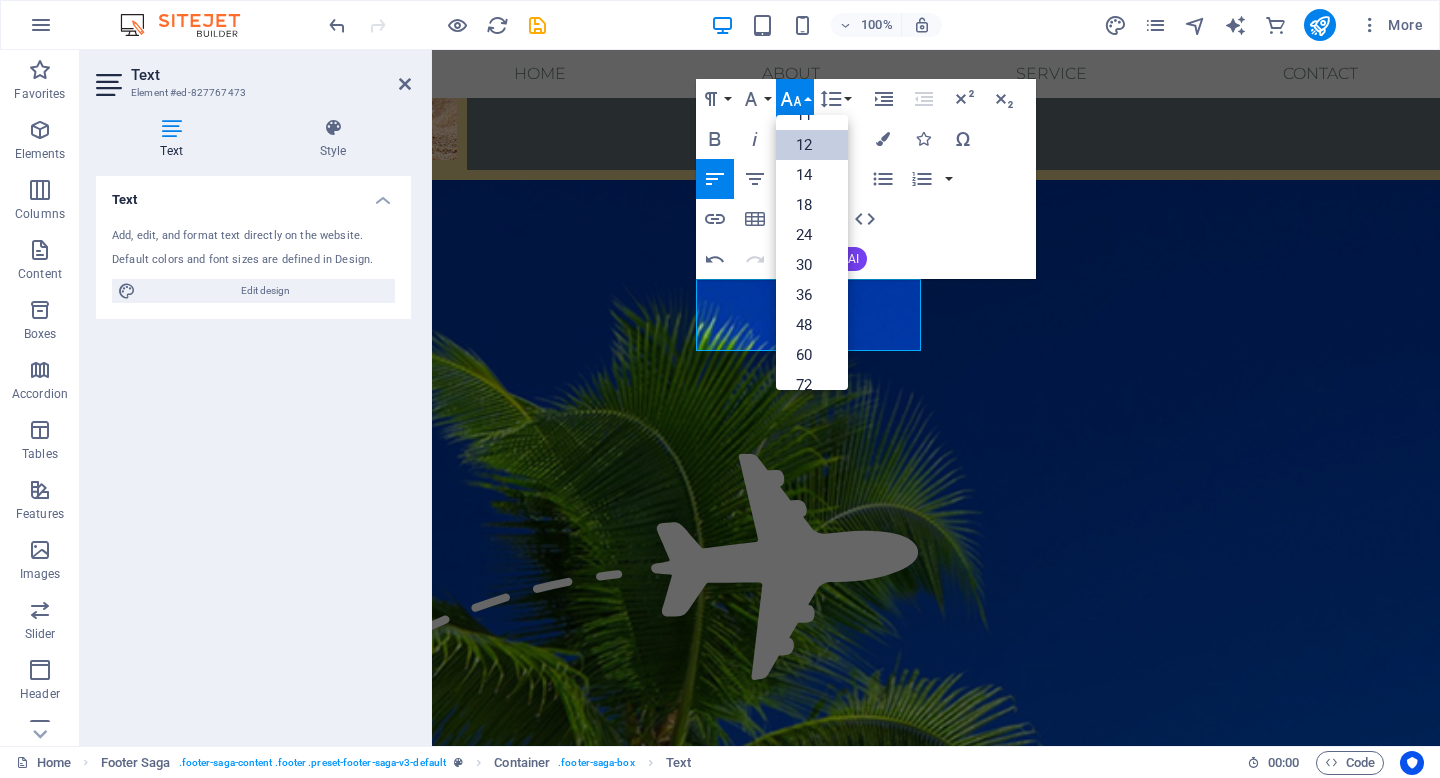 click on "12" at bounding box center [812, 145] 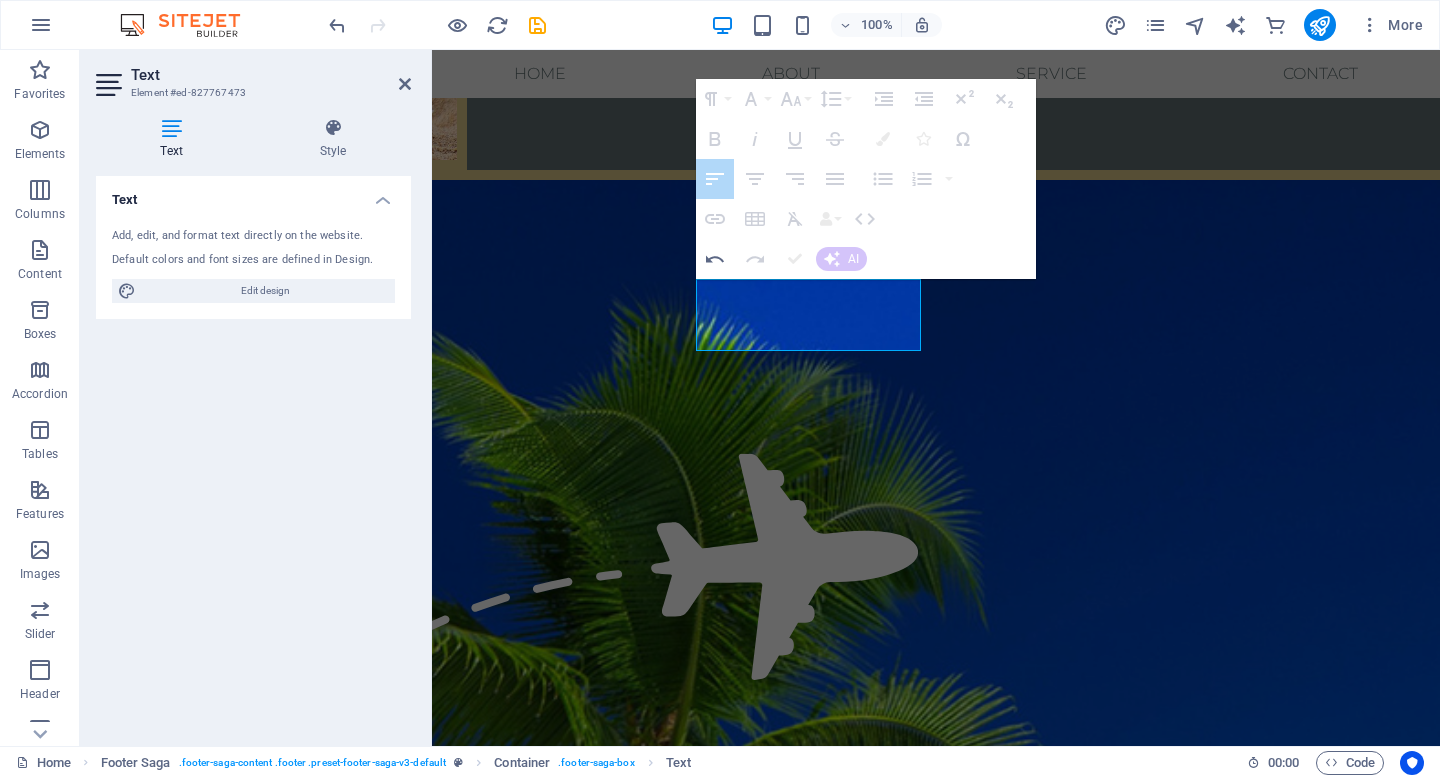click on "Paragraph Format Normal Heading 1 Heading 2 Heading 3 Heading 4 Heading 5 Heading 6 Code Font Family Arial Georgia Impact Tahoma Times New Roman Verdana Lora Montserrat Font Size 8 9 10 11 12 14 18 24 30 36 48 60 72 96 Line Height Default Single 1.15 1.5 Double Increase Indent Decrease Indent Superscript Subscript Bold Italic Underline Strikethrough Colors Icons Special Characters Align Left Align Center Align Right Align Justify Unordered List   Default Circle Disc Square    Ordered List   Default Lower Alpha Lower Greek Lower Roman Upper Alpha Upper Roman    Insert Link Insert Table Clear Formatting Data Bindings Company First name Last name Street ZIP code City Email Phone Mobile Fax Custom field 1 Custom field 2 Custom field 3 Custom field 4 Custom field 5 Custom field 6 HTML Undo Redo Confirm (⌘+⏎) AI Improve Make shorter Make longer Fix spelling & grammar Translate to English Generate text" at bounding box center (866, 179) 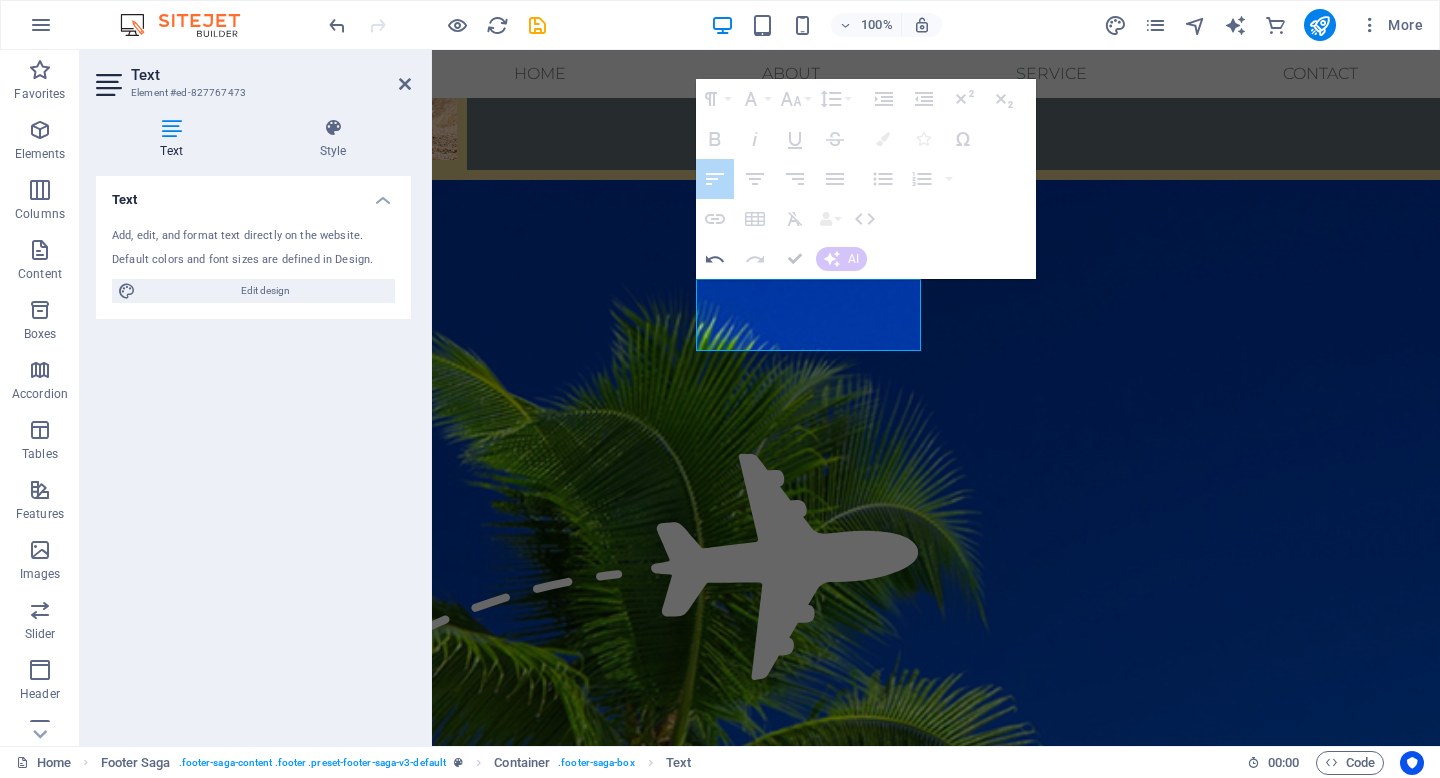 click at bounding box center [795, 259] 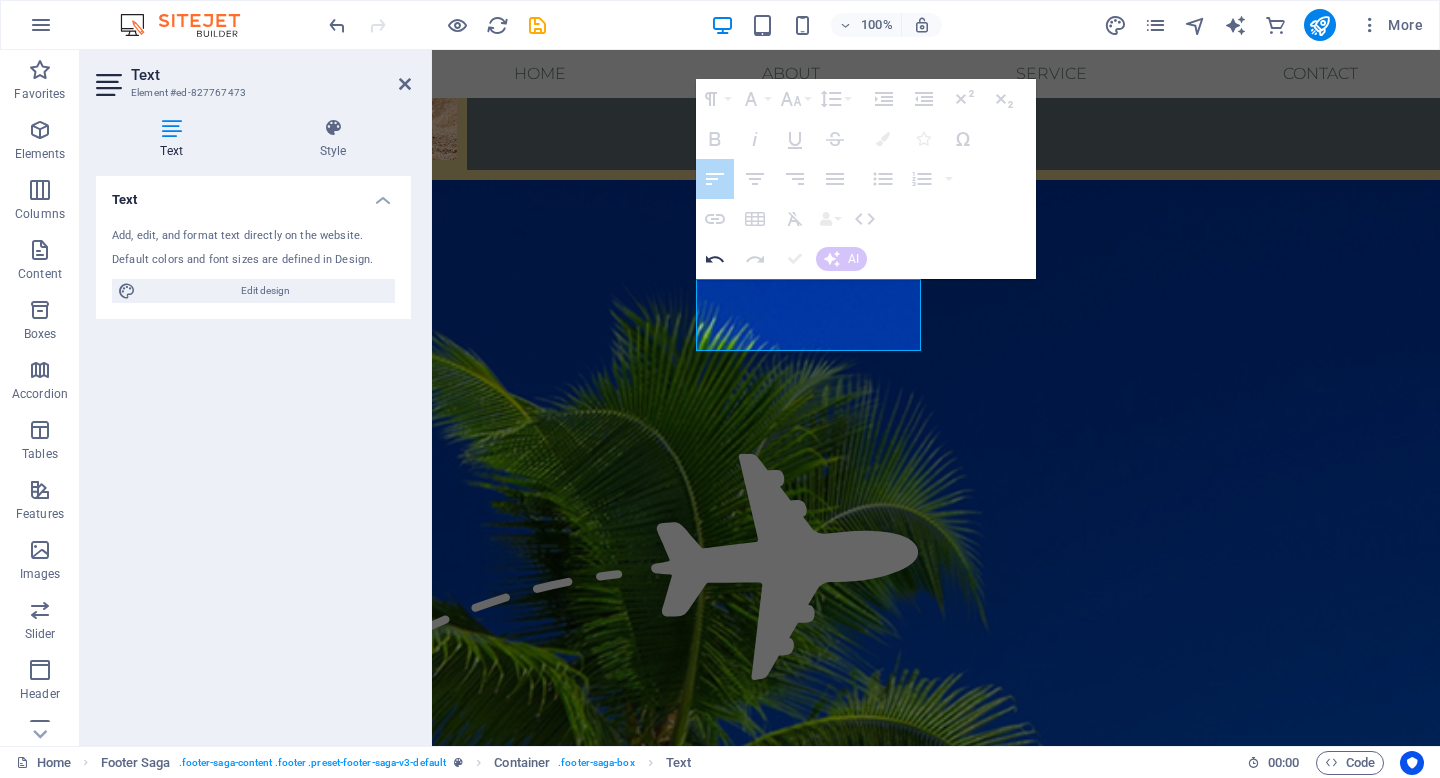 click 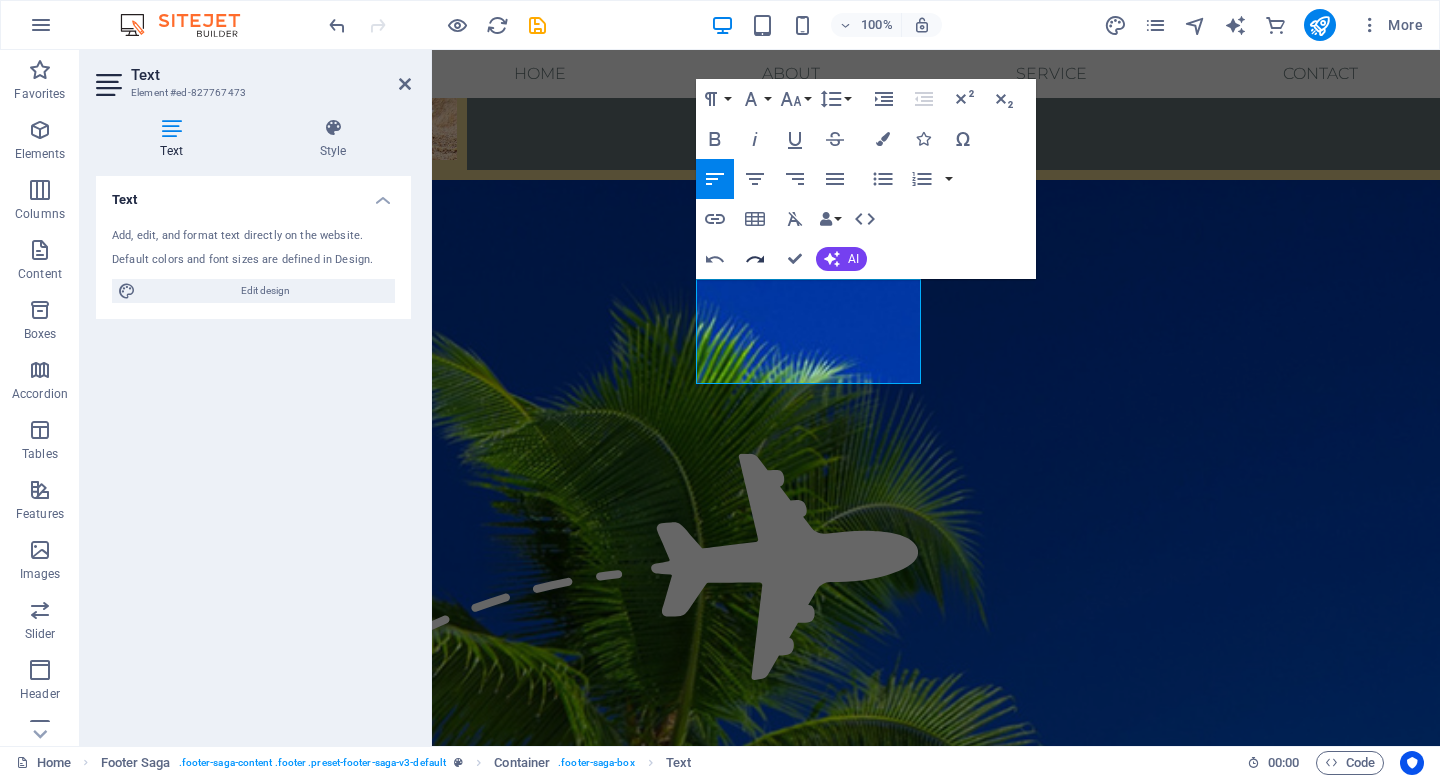 click 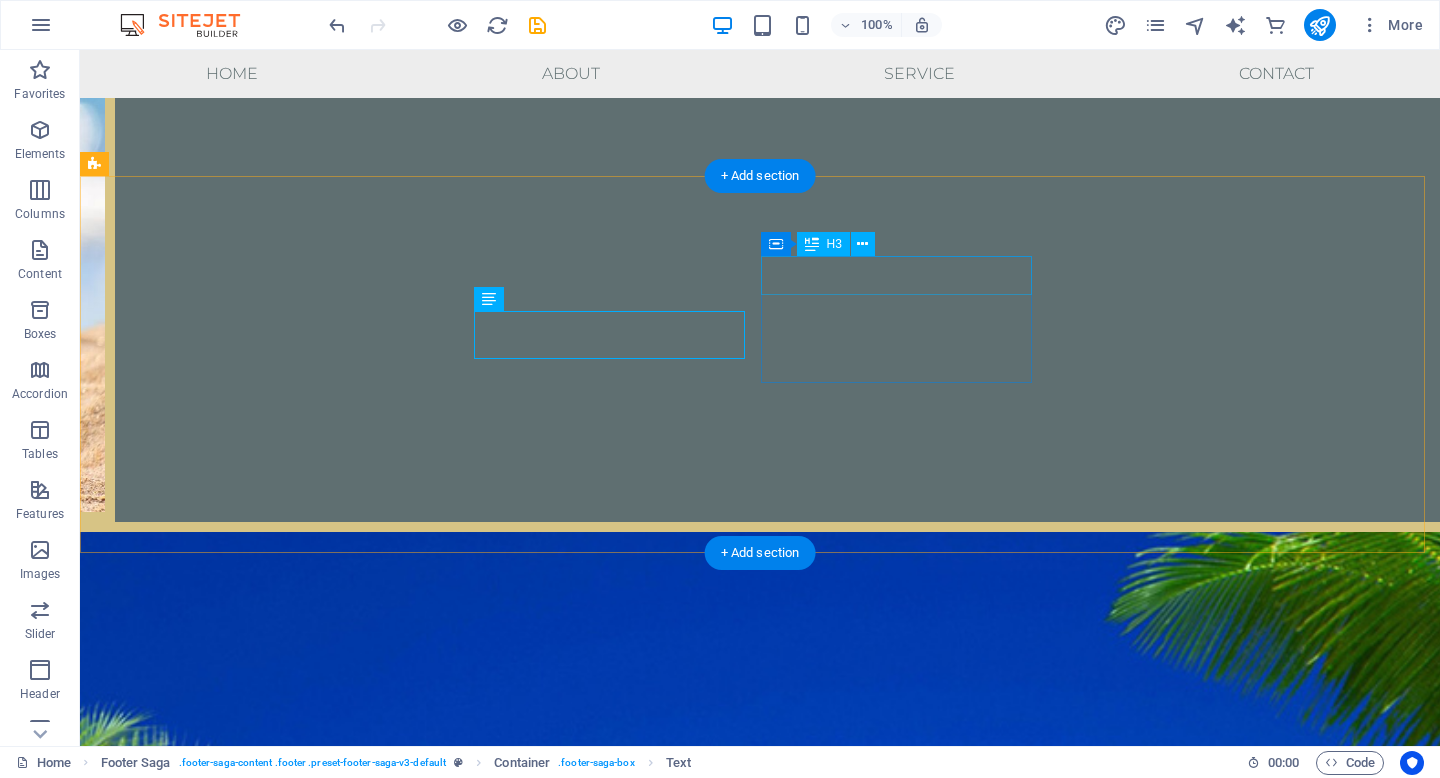 scroll, scrollTop: 3112, scrollLeft: 0, axis: vertical 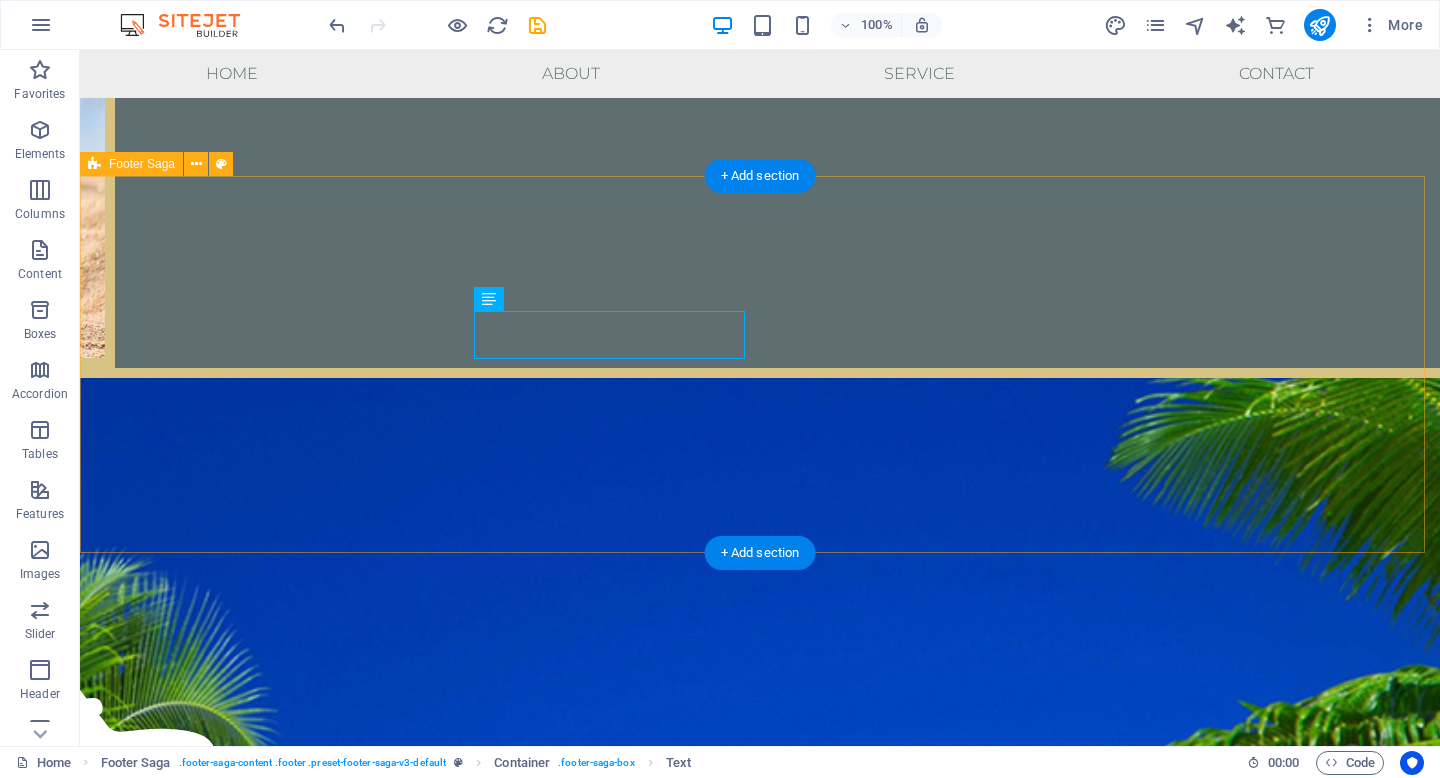 click on "Contacto telefóno:+56 9 [PHONE]   Email :  [EMAIL] Menu NUESTRA EMPRESA CONDICIONES DE COMPRA MANUAL DEL VIAJERO Redes Instagram" at bounding box center (760, 14859) 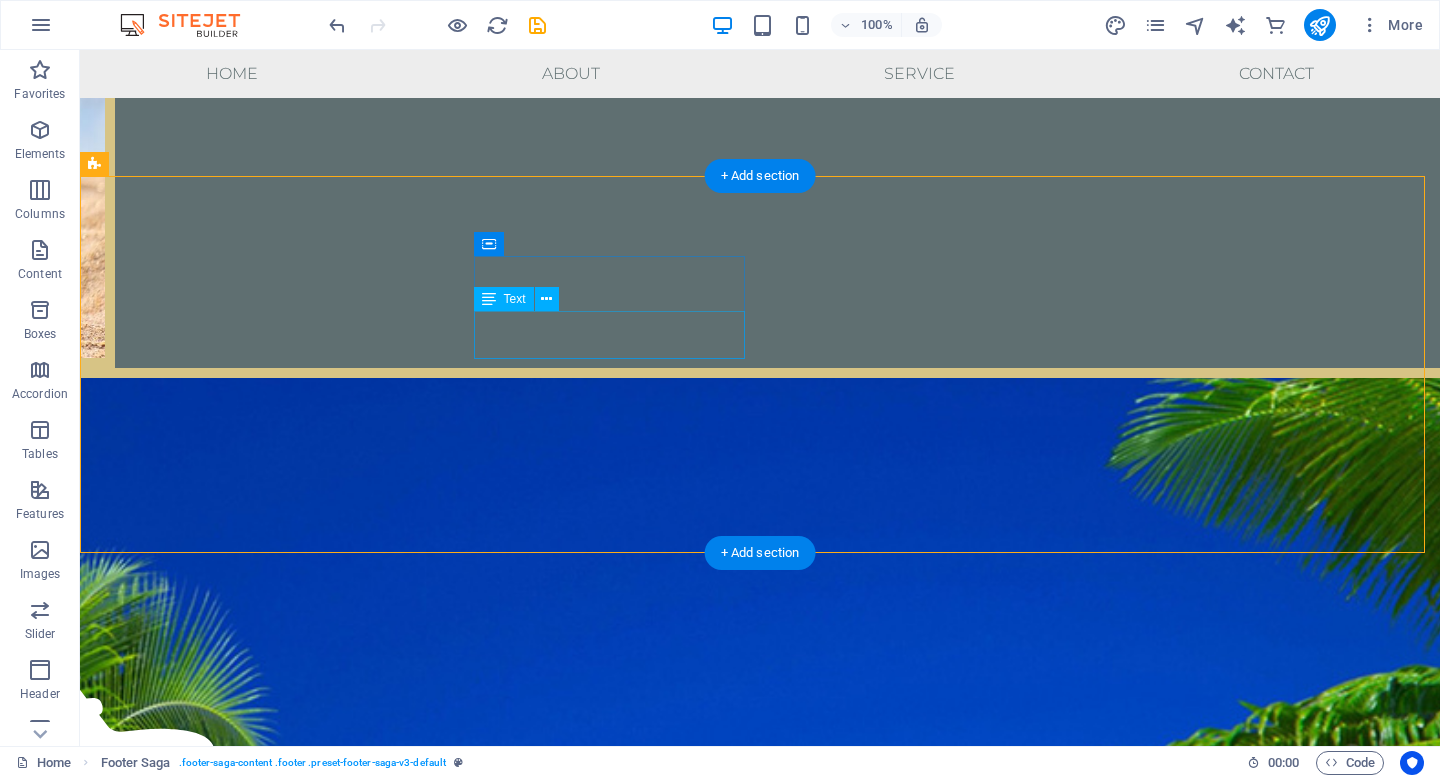 click on "ventas@mdviajes.cl" at bounding box center (245, 14887) 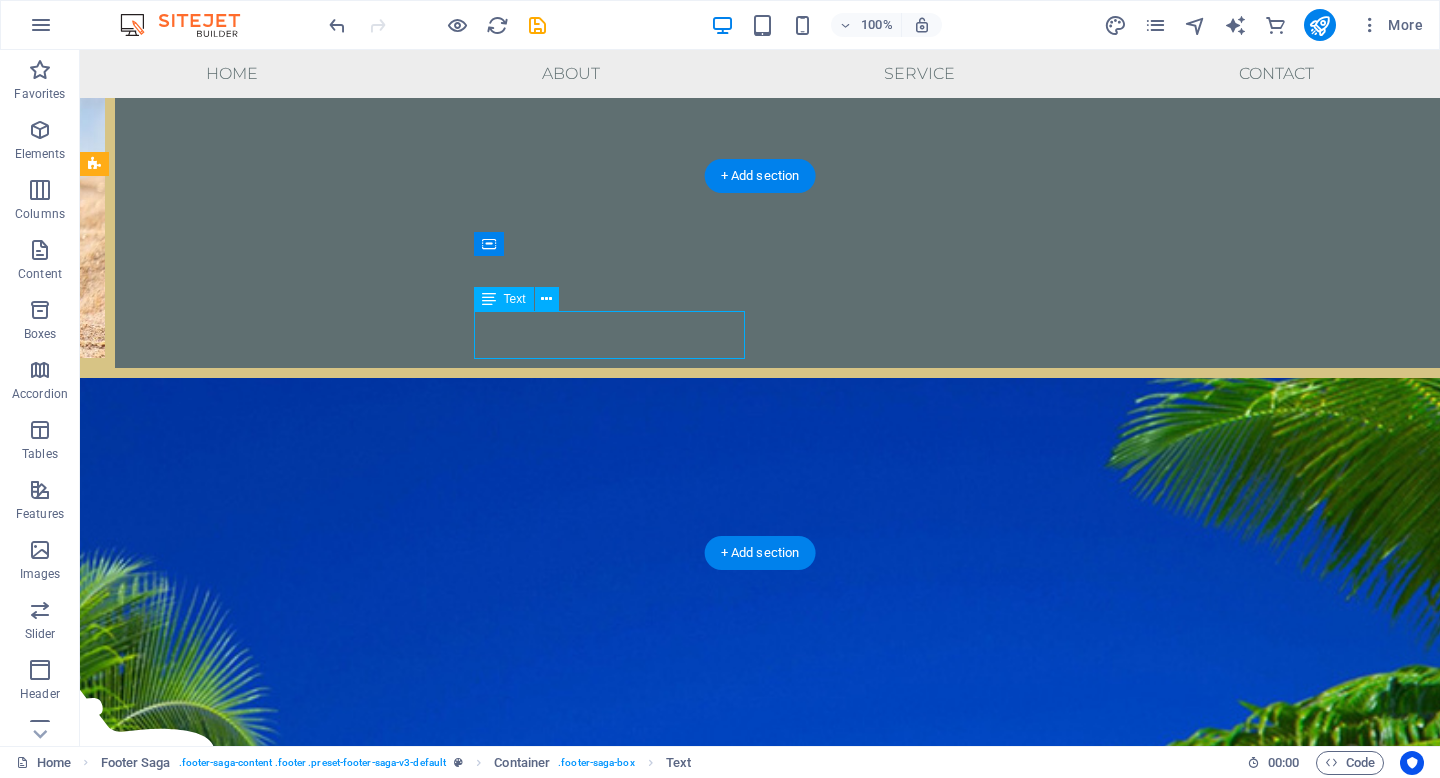 click on "ventas@mdviajes.cl" at bounding box center (245, 14887) 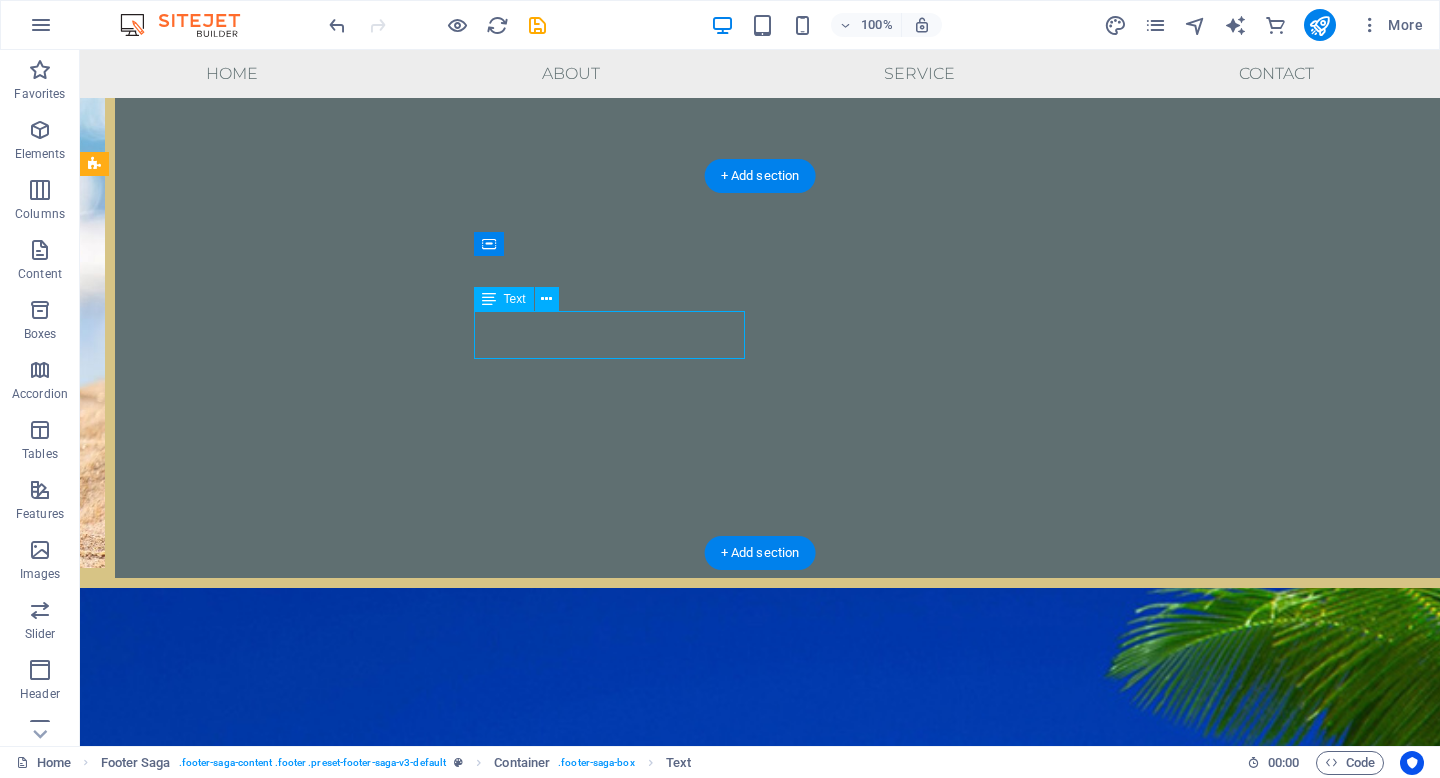 click at bounding box center [239, 14882] 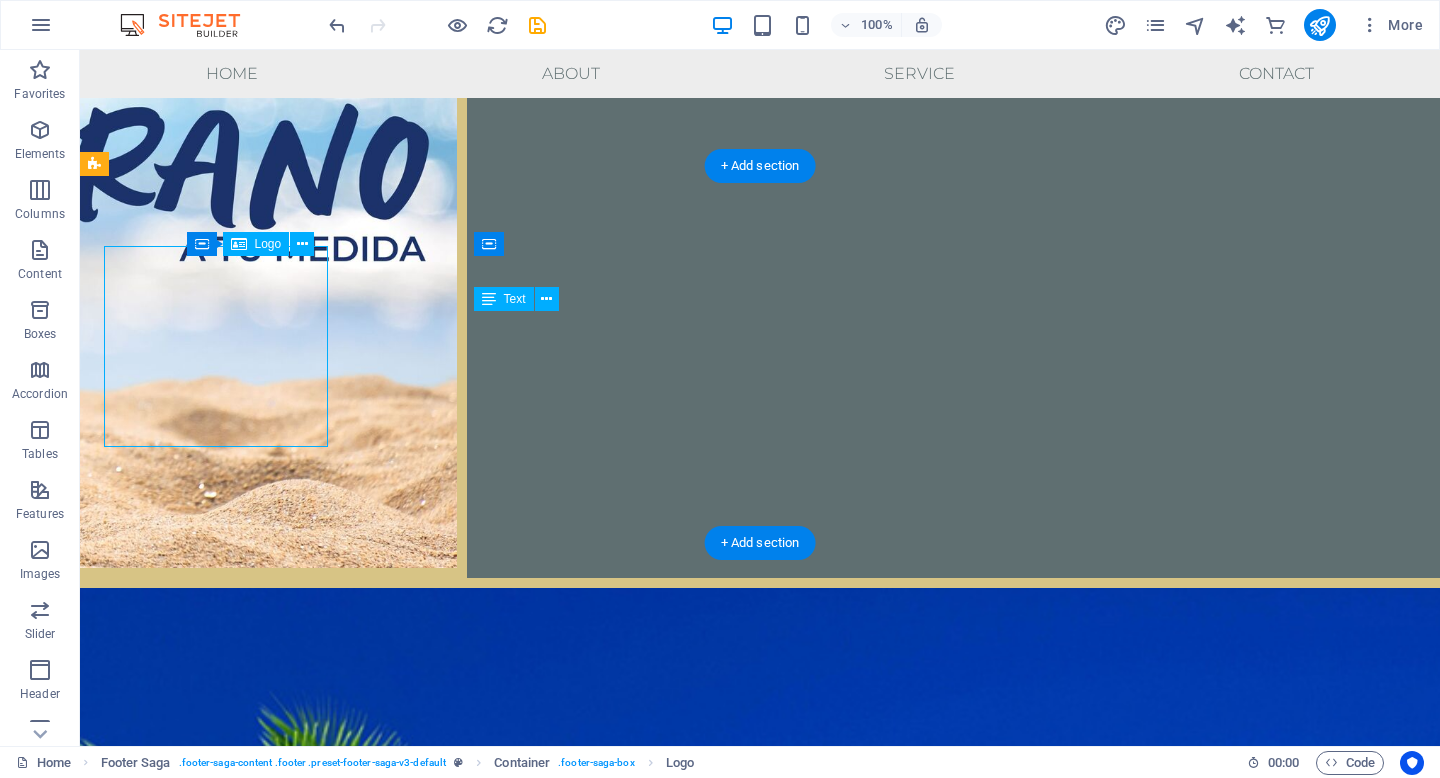scroll, scrollTop: 3112, scrollLeft: 0, axis: vertical 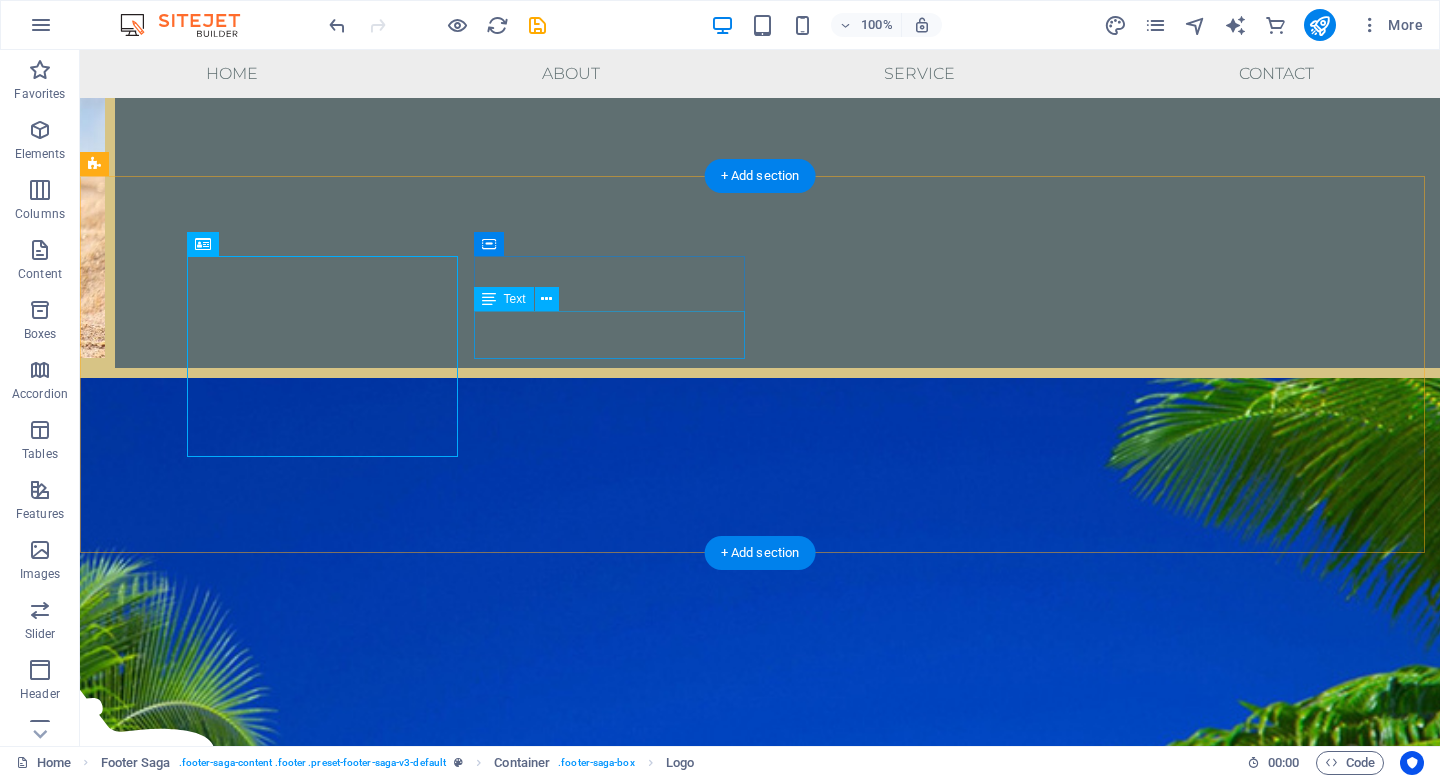 click on "ventas@mdviajes.cl" at bounding box center (245, 14887) 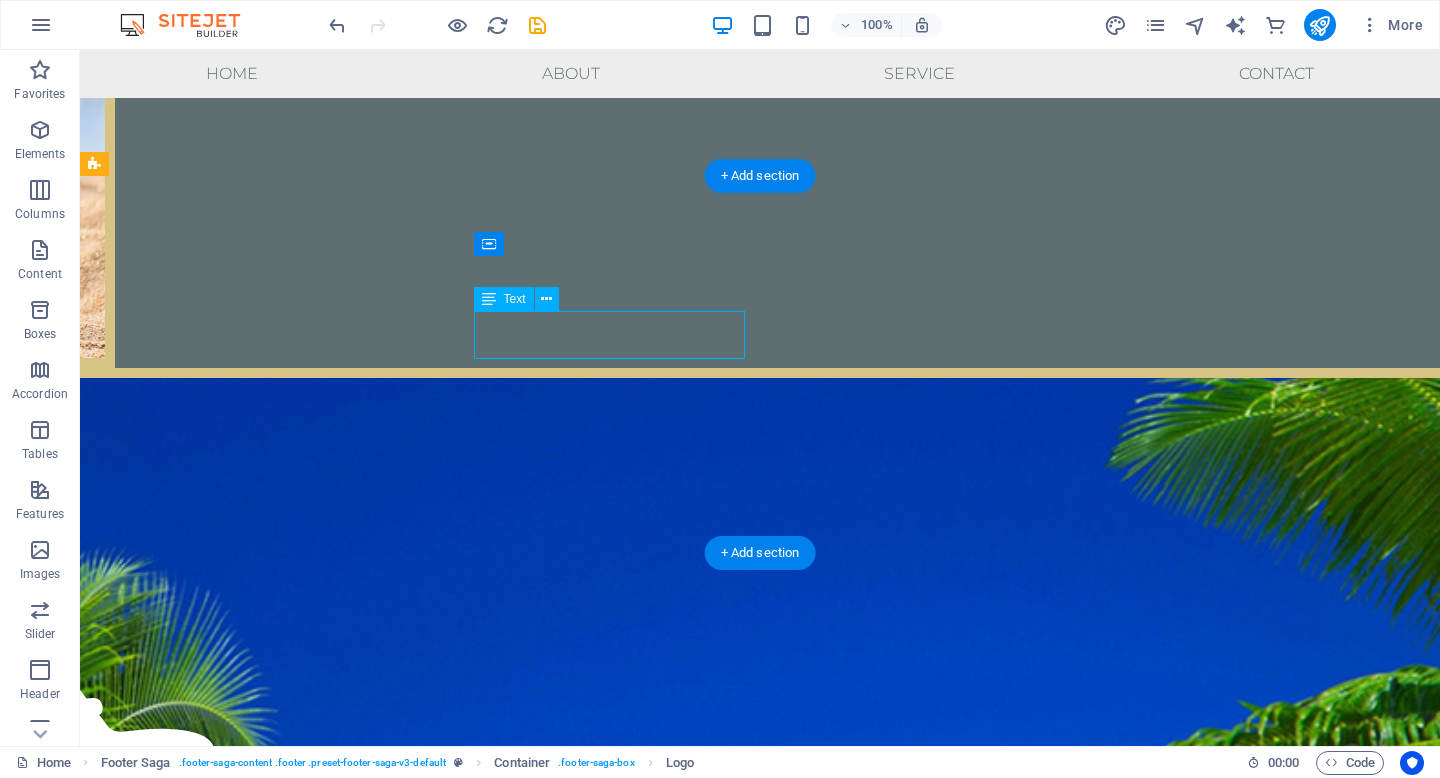 click on "ventas@mdviajes.cl" at bounding box center (245, 14887) 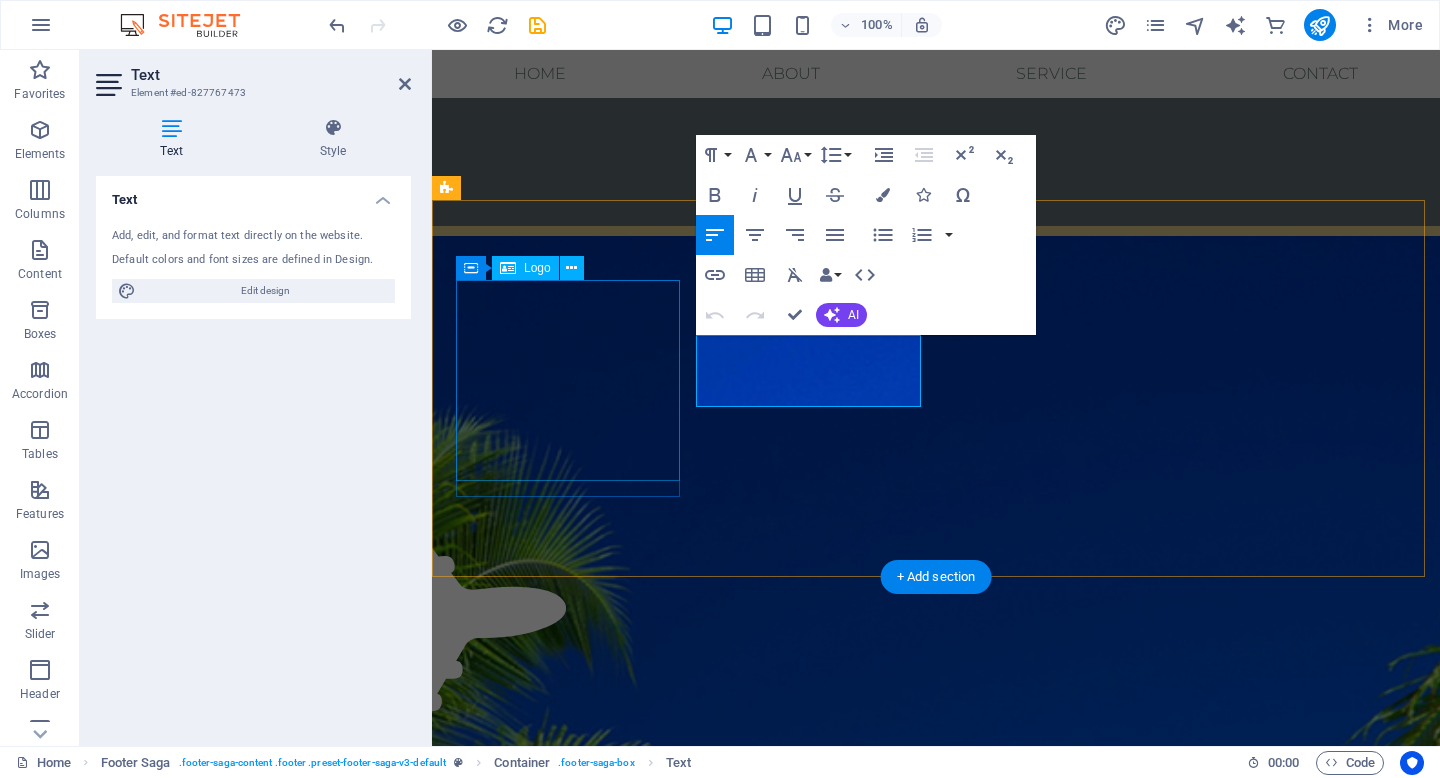 click at bounding box center [570, 13631] 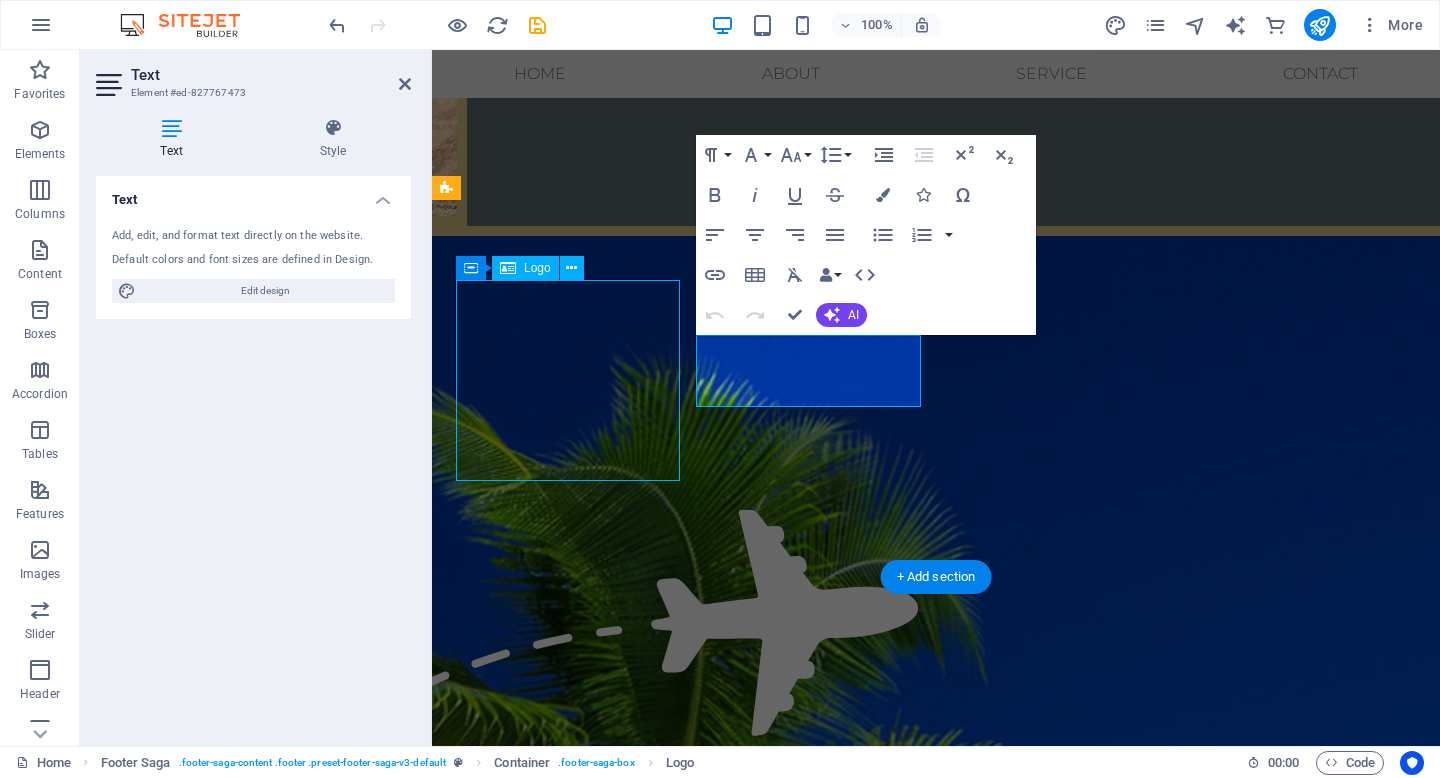 scroll, scrollTop: 3112, scrollLeft: 0, axis: vertical 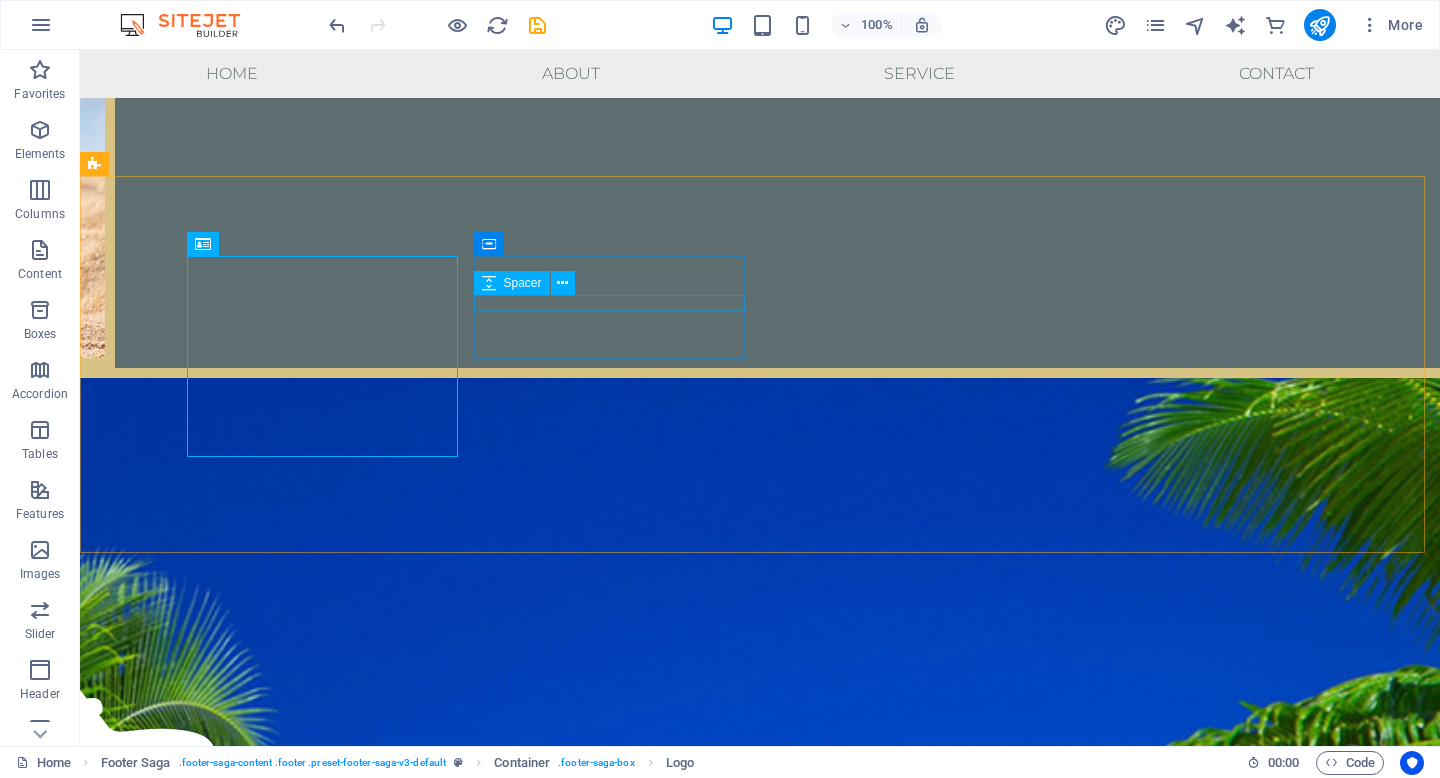 click on "Spacer" at bounding box center [531, 283] 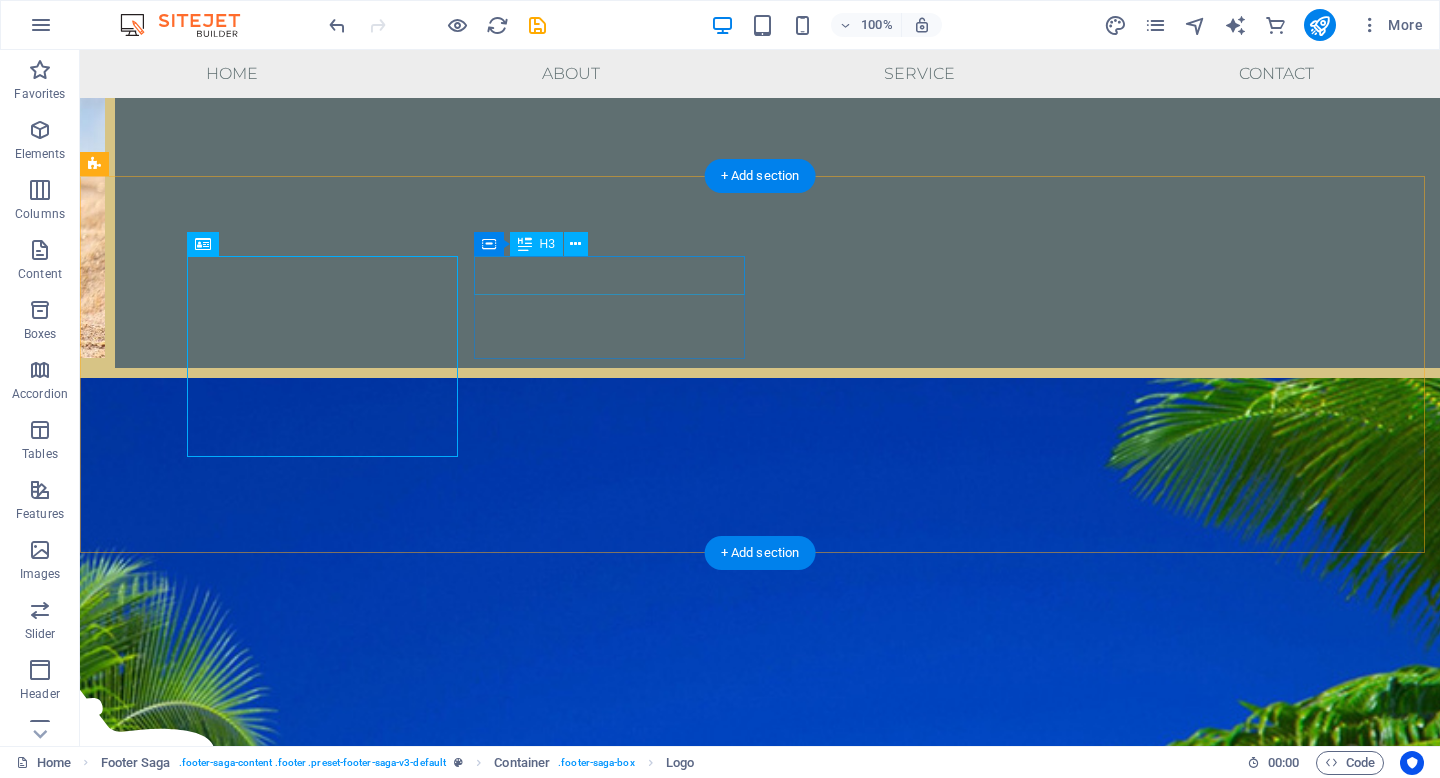 click on "Contacto" at bounding box center (239, 14816) 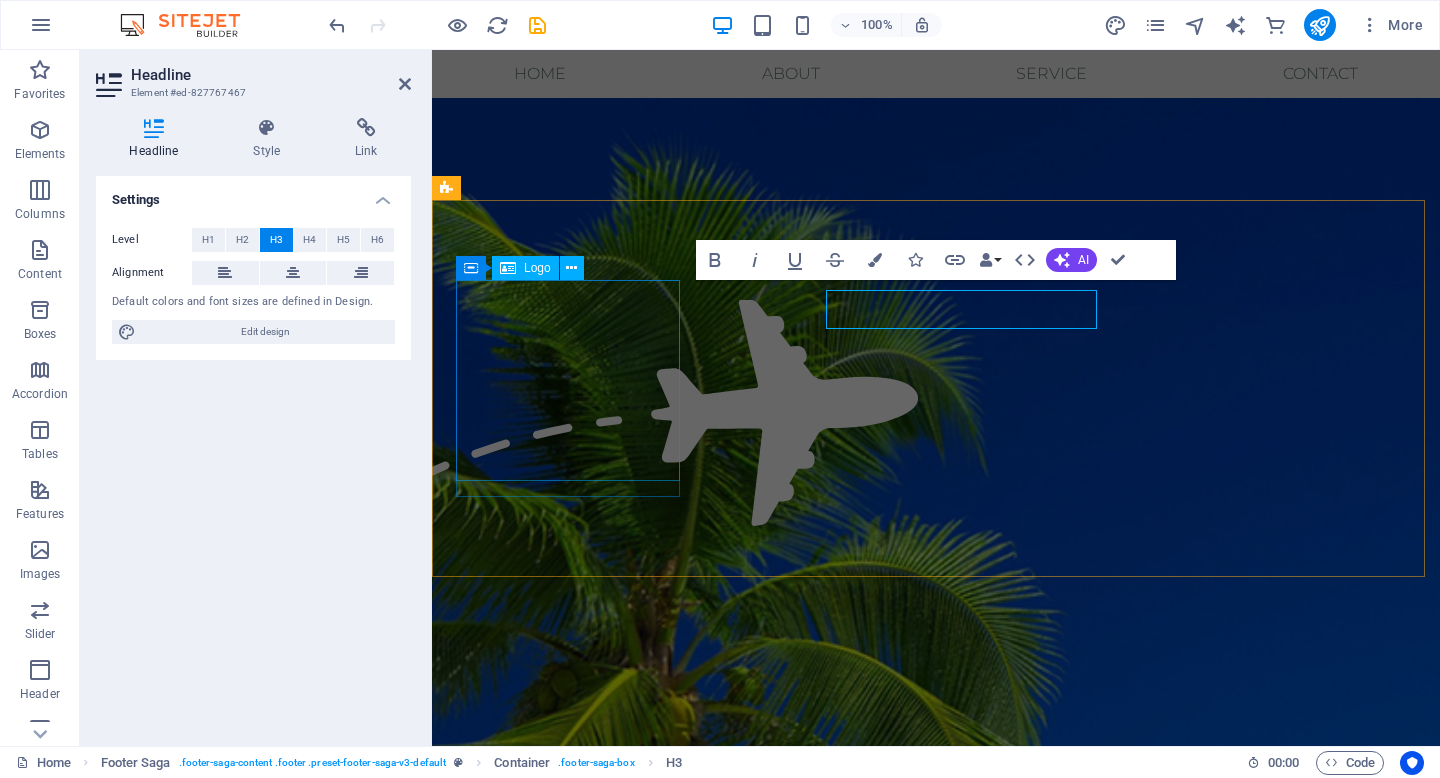 scroll, scrollTop: 2902, scrollLeft: 0, axis: vertical 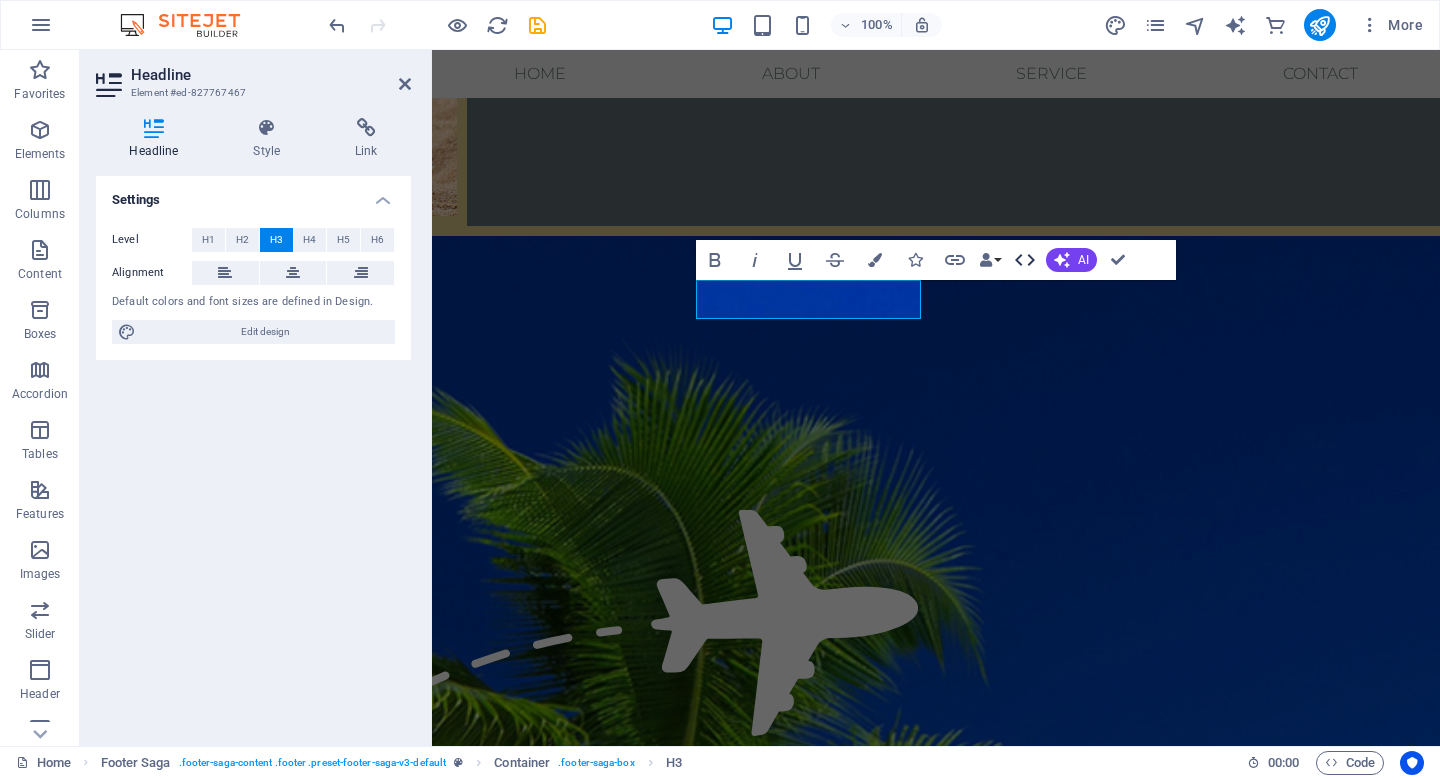 click 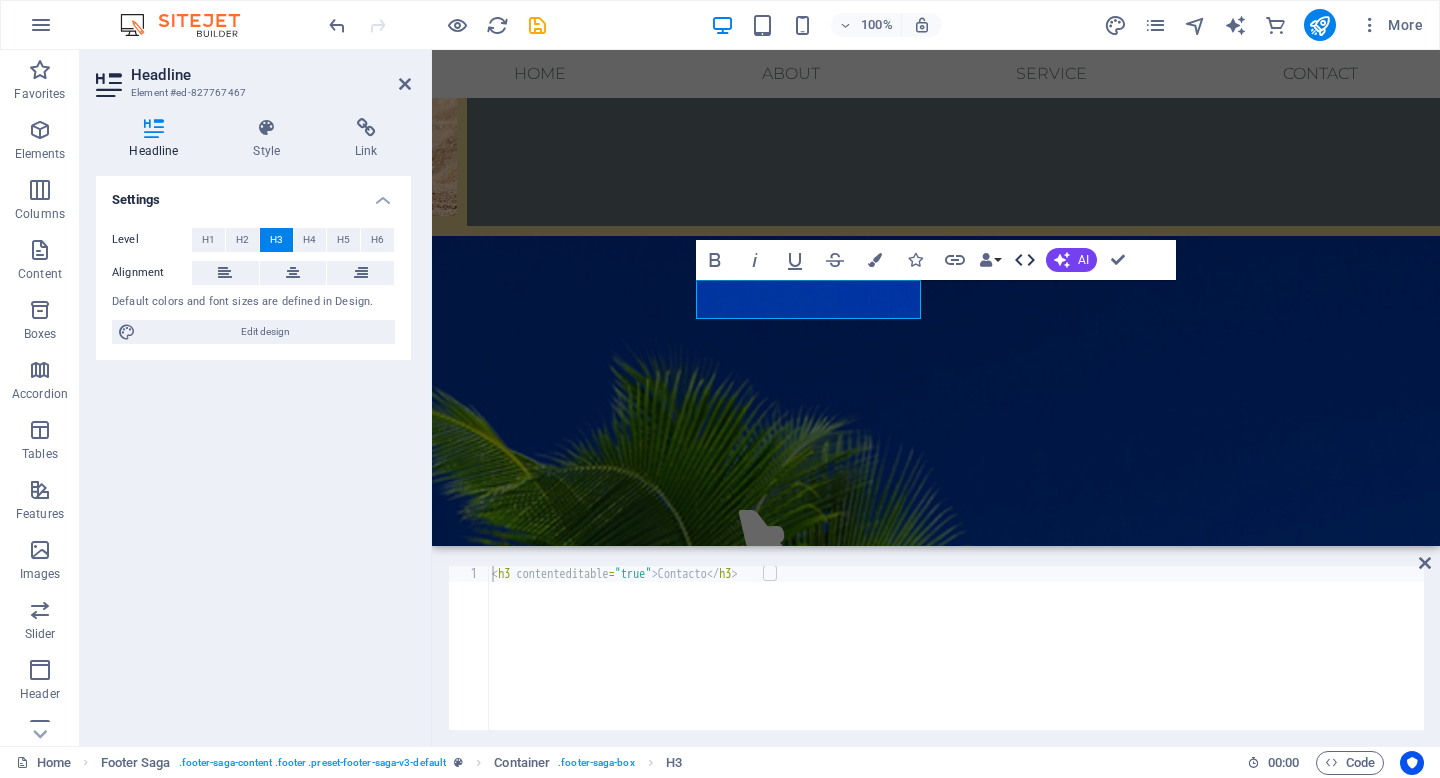 click on "HTML" at bounding box center (1025, 260) 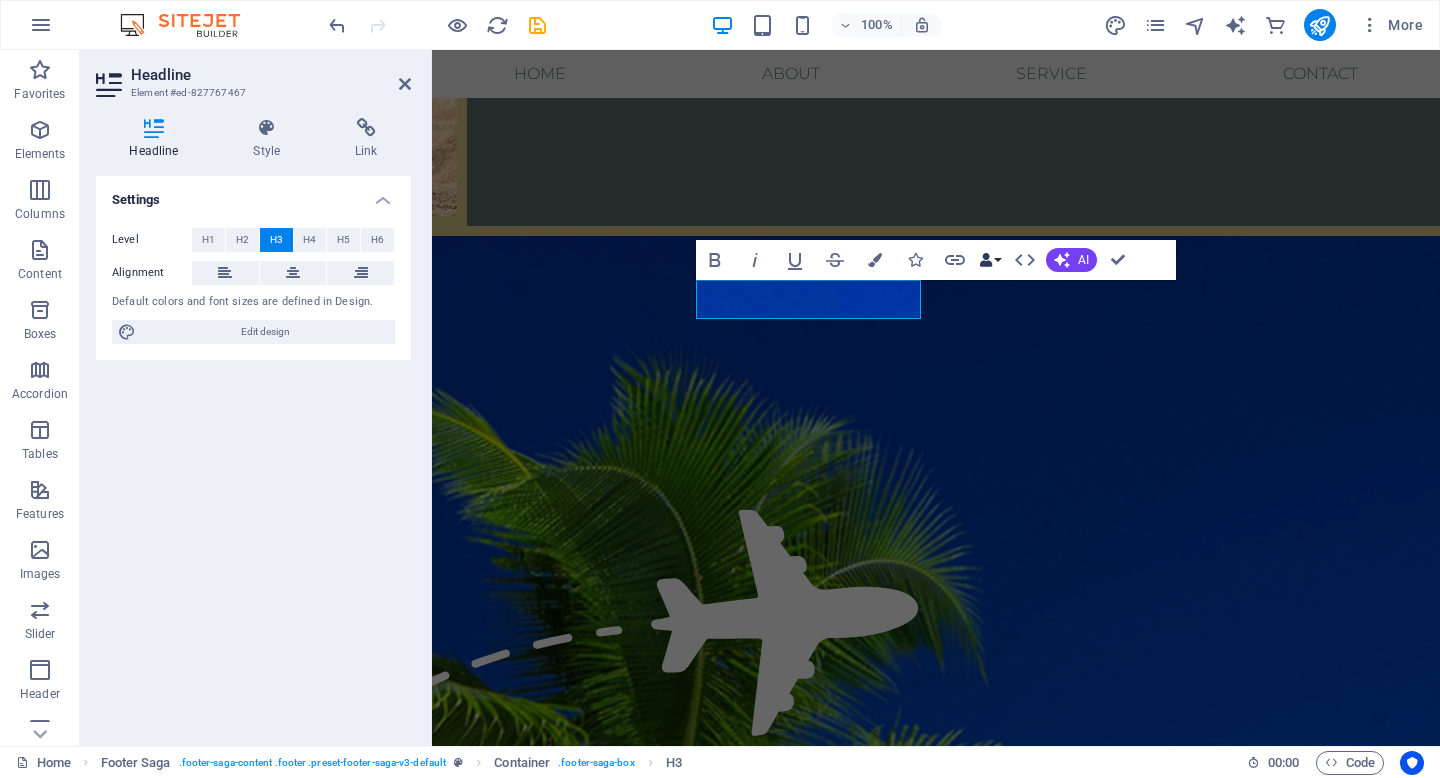 click on "Data Bindings" at bounding box center [990, 260] 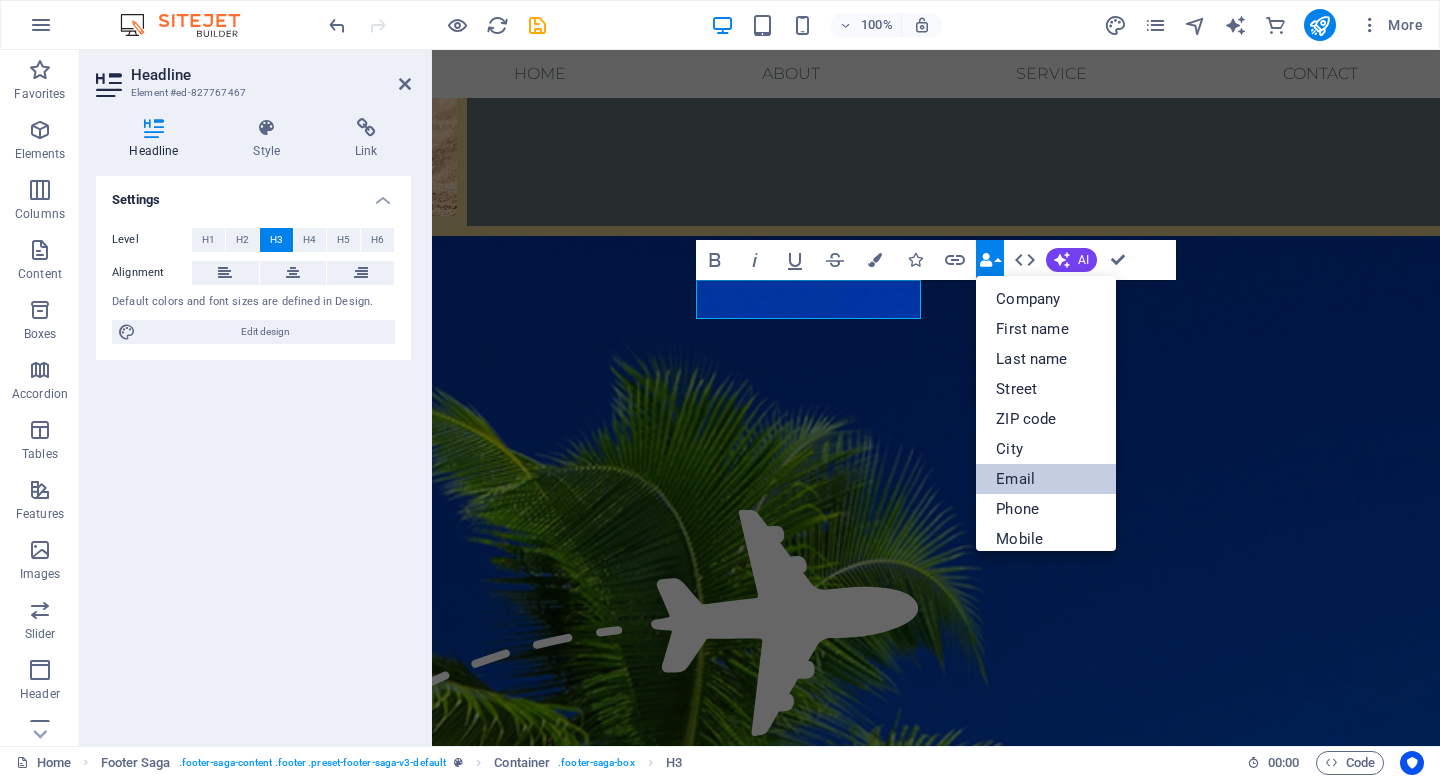 click on "Email" at bounding box center [1046, 479] 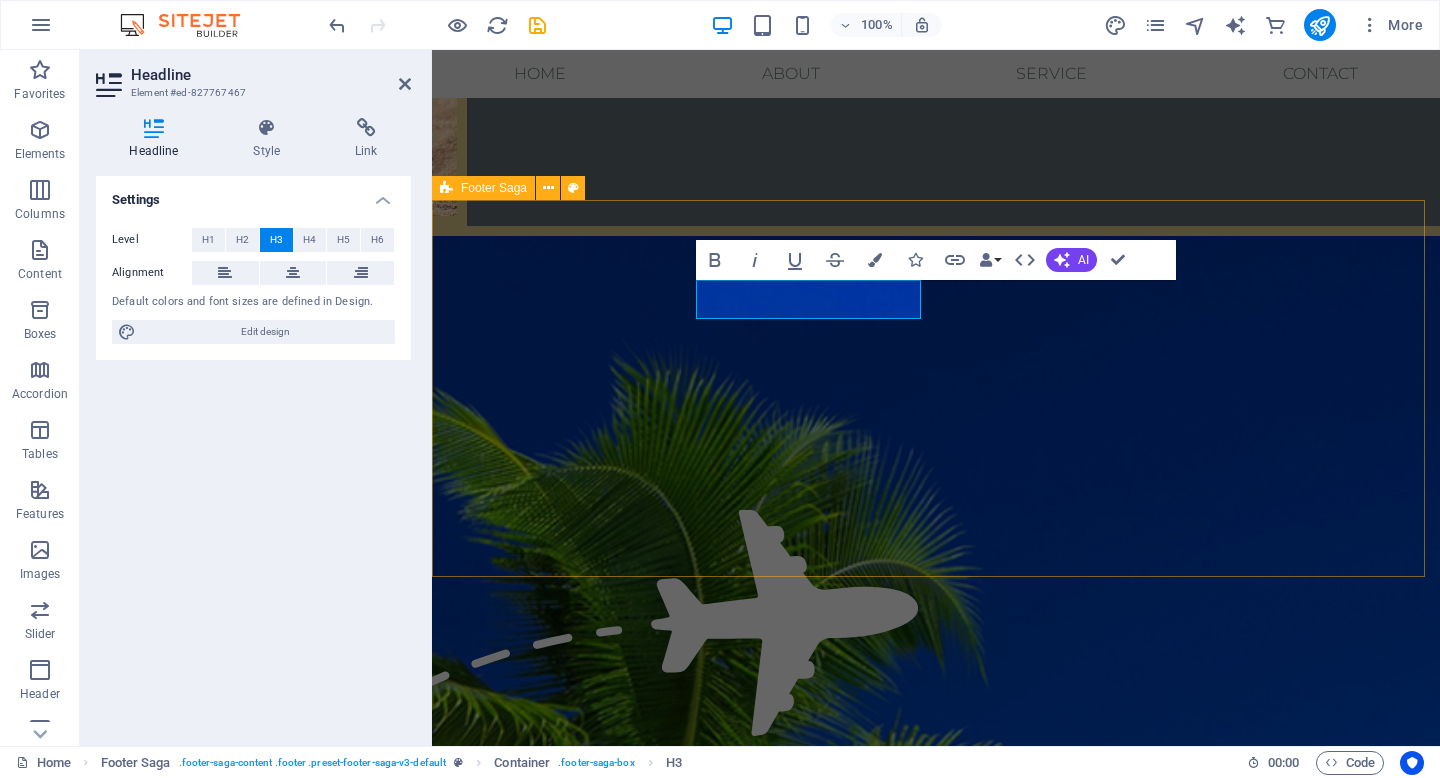 click on "ventas@mdviajes.cl" at bounding box center (597, 13846) 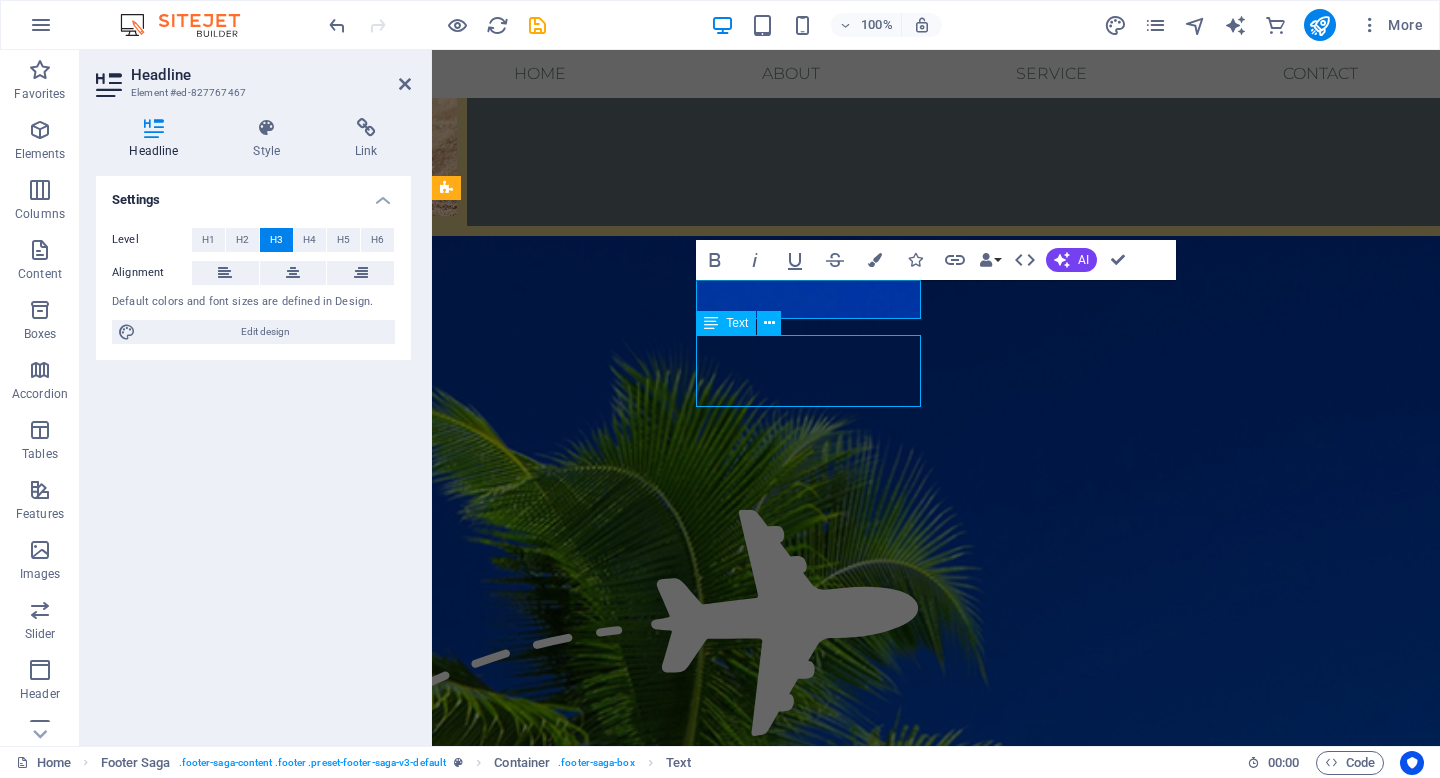 scroll, scrollTop: 3112, scrollLeft: 0, axis: vertical 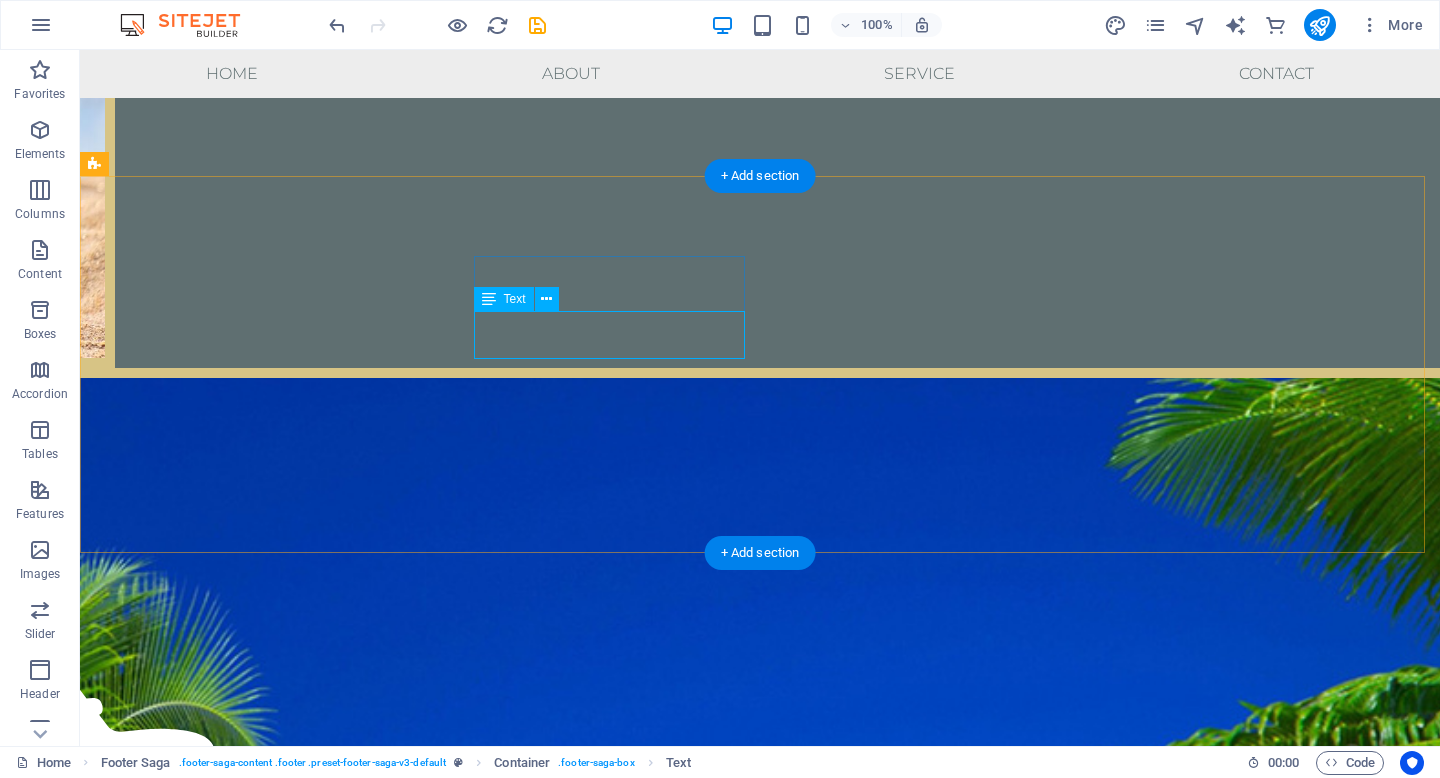click on "ventas@mdviajes.cl" at bounding box center [245, 14887] 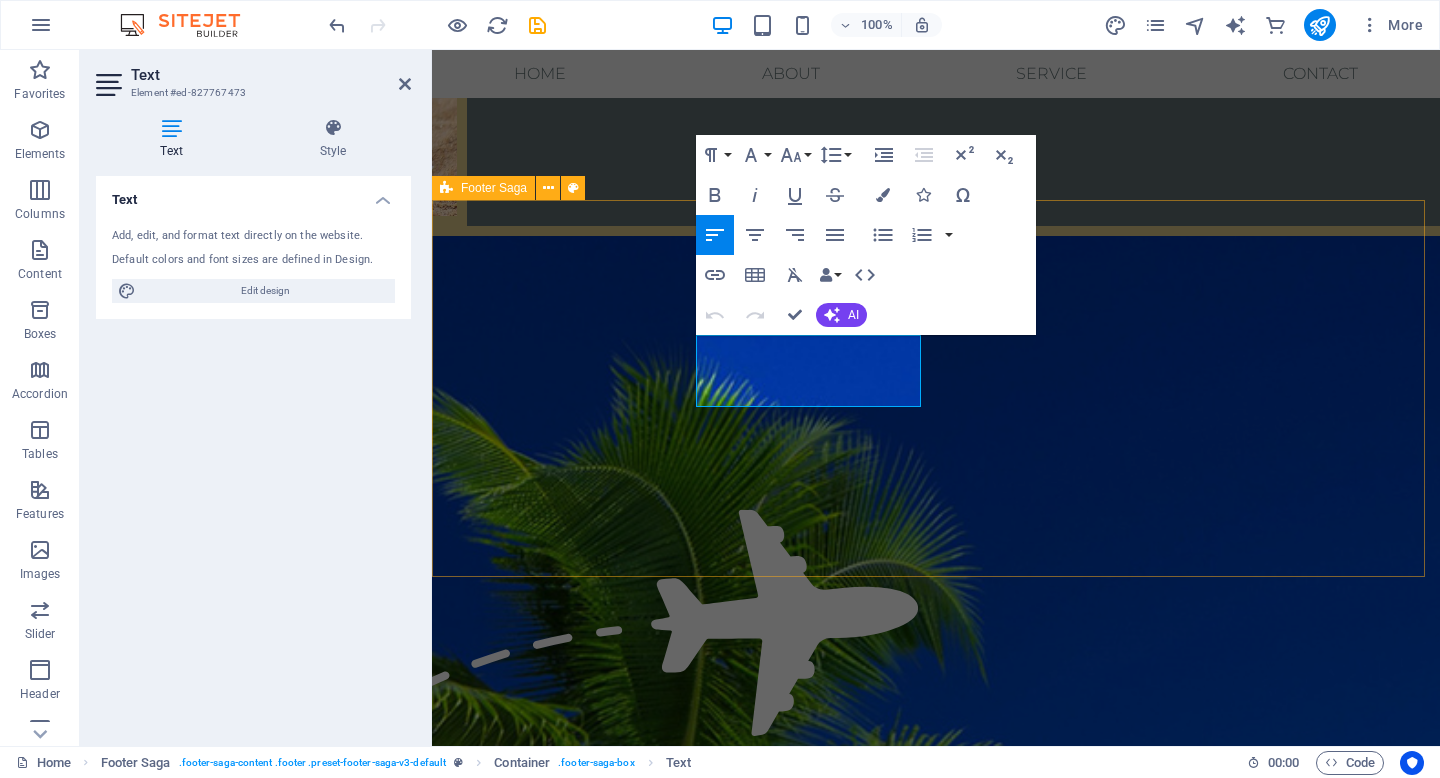 click on "Contacto telefóno:+56 9 [PHONE]   Email :  [EMAIL] Menu NUESTRA EMPRESA CONDICIONES DE COMPRA MANUAL DEL VIAJERO Redes Instagram" at bounding box center (936, 13830) 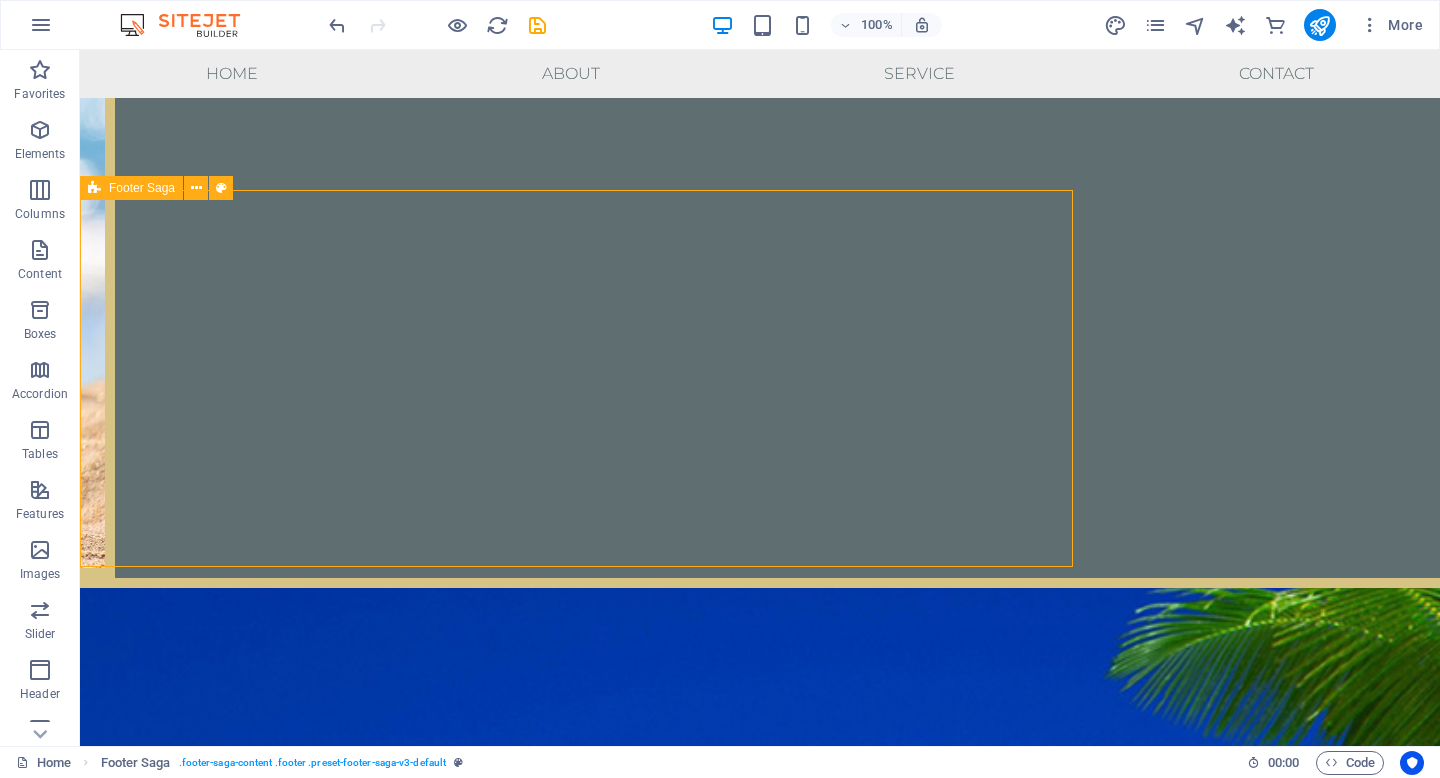scroll, scrollTop: 3088, scrollLeft: 0, axis: vertical 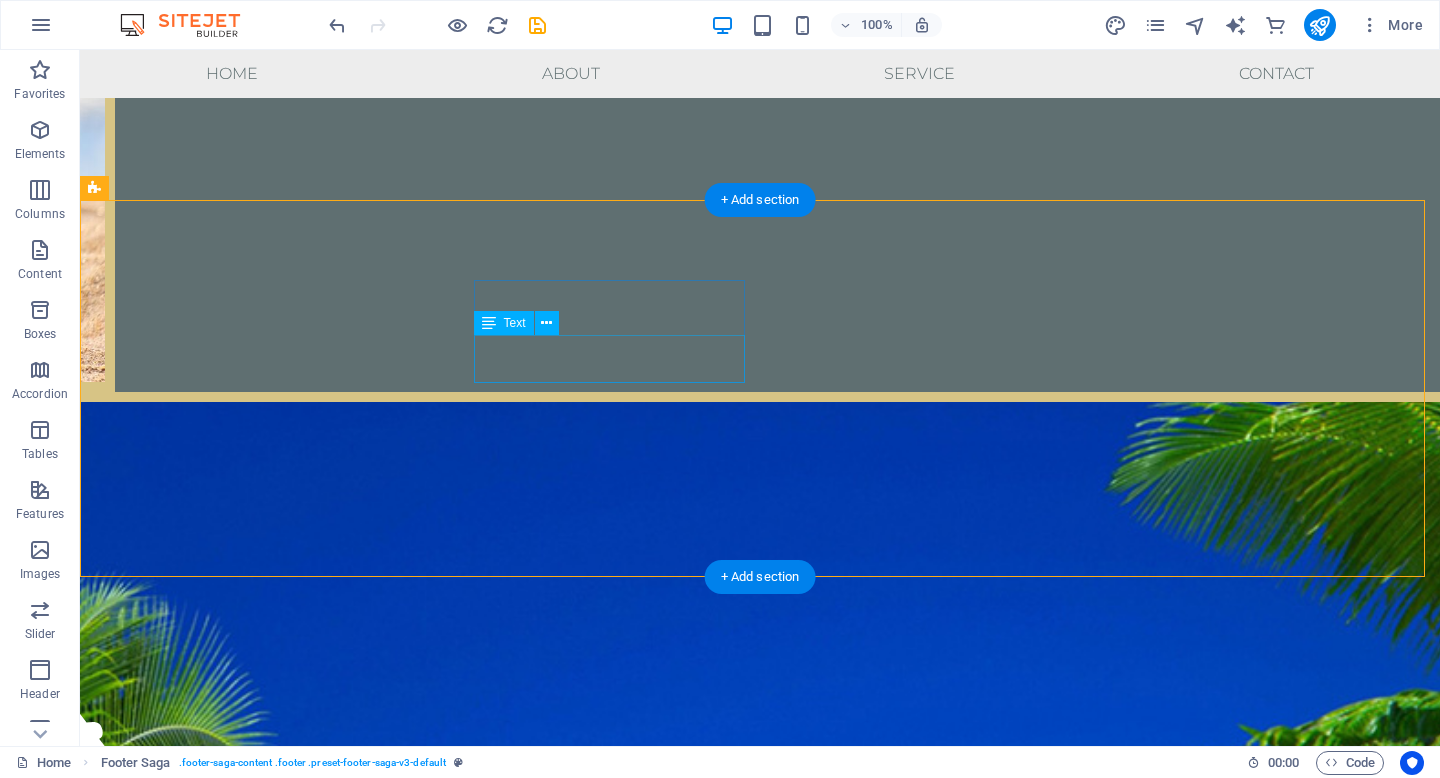click on "ventas@mdviajes.cl" at bounding box center [245, 14911] 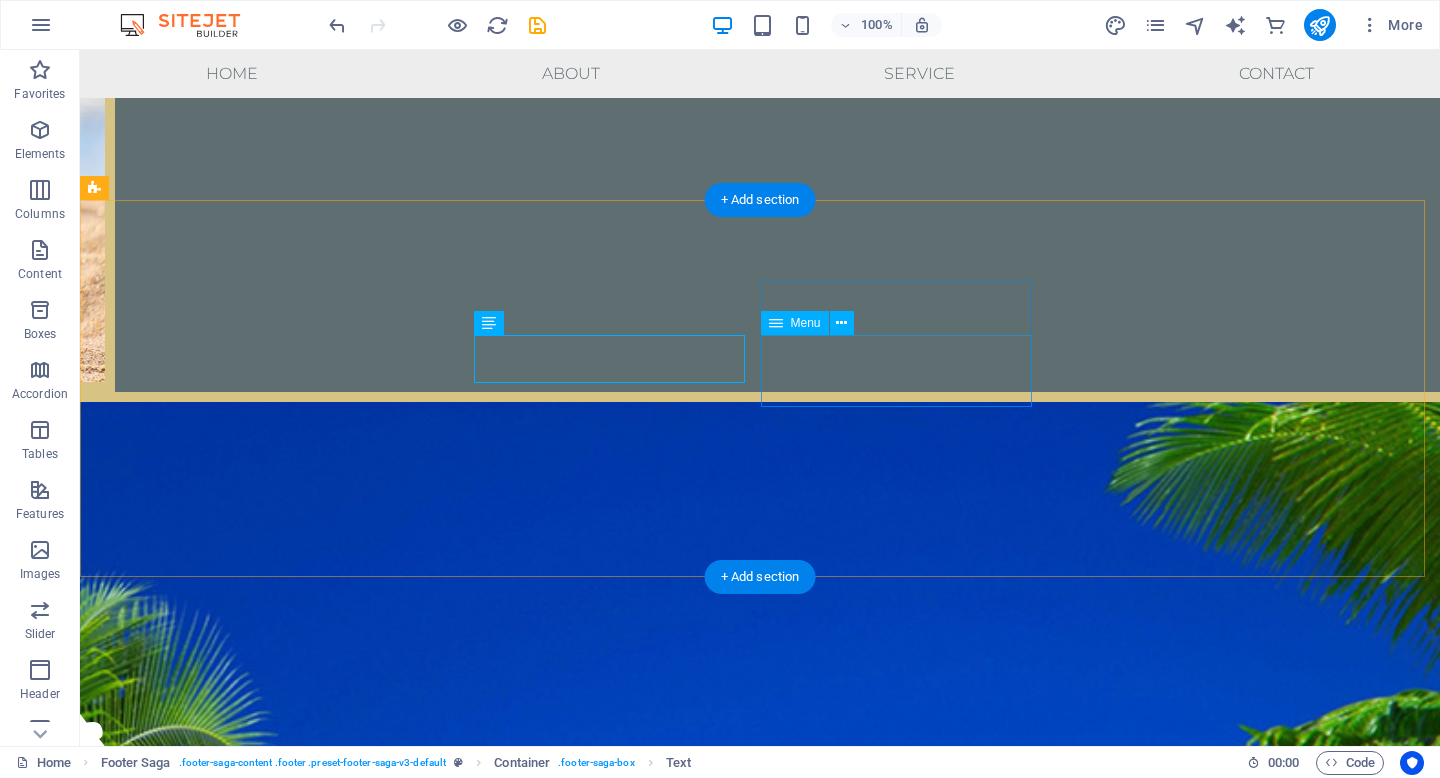 click on "NUESTRA EMPRESA CONDICIONES DE COMPRA MANUAL DEL VIAJERO" at bounding box center [239, 15023] 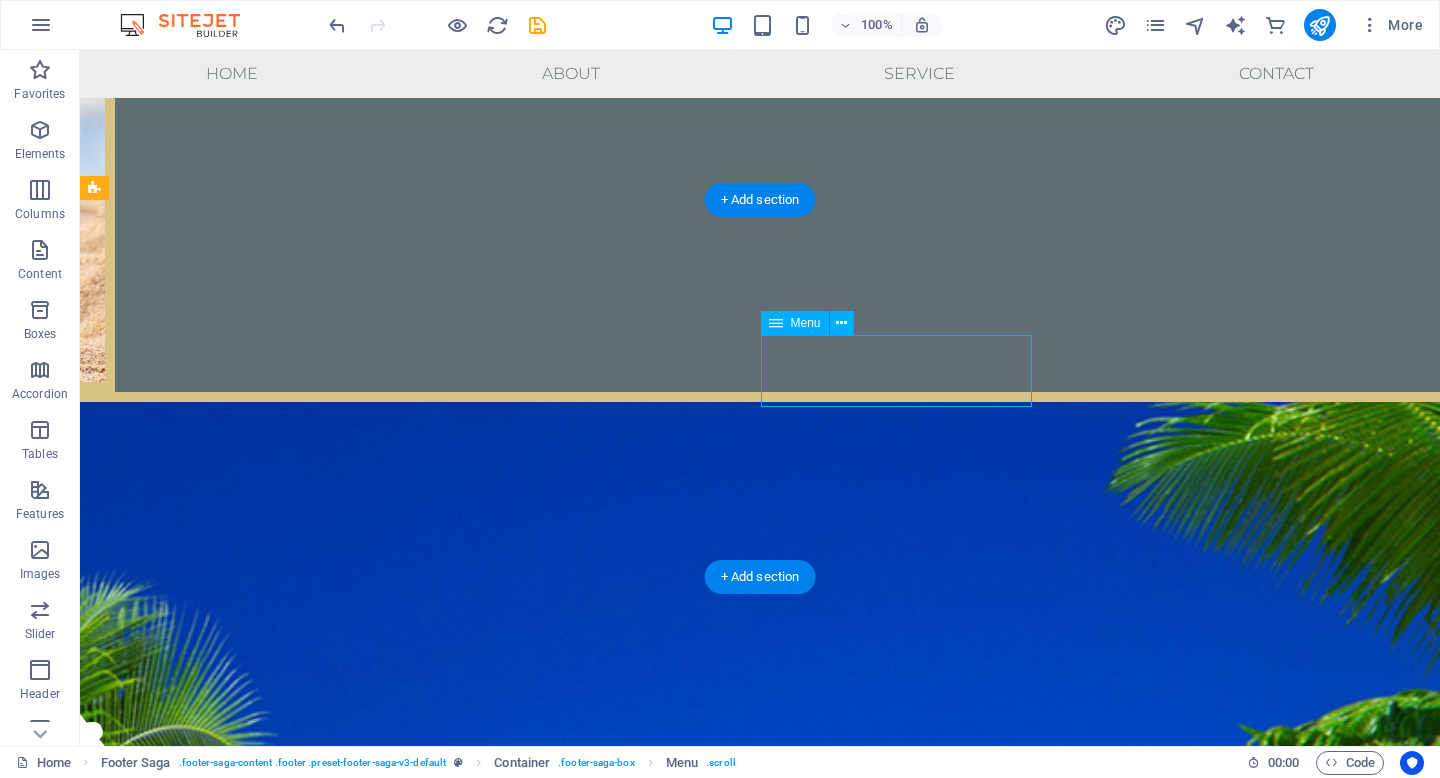 click on "NUESTRA EMPRESA CONDICIONES DE COMPRA MANUAL DEL VIAJERO" at bounding box center [239, 15023] 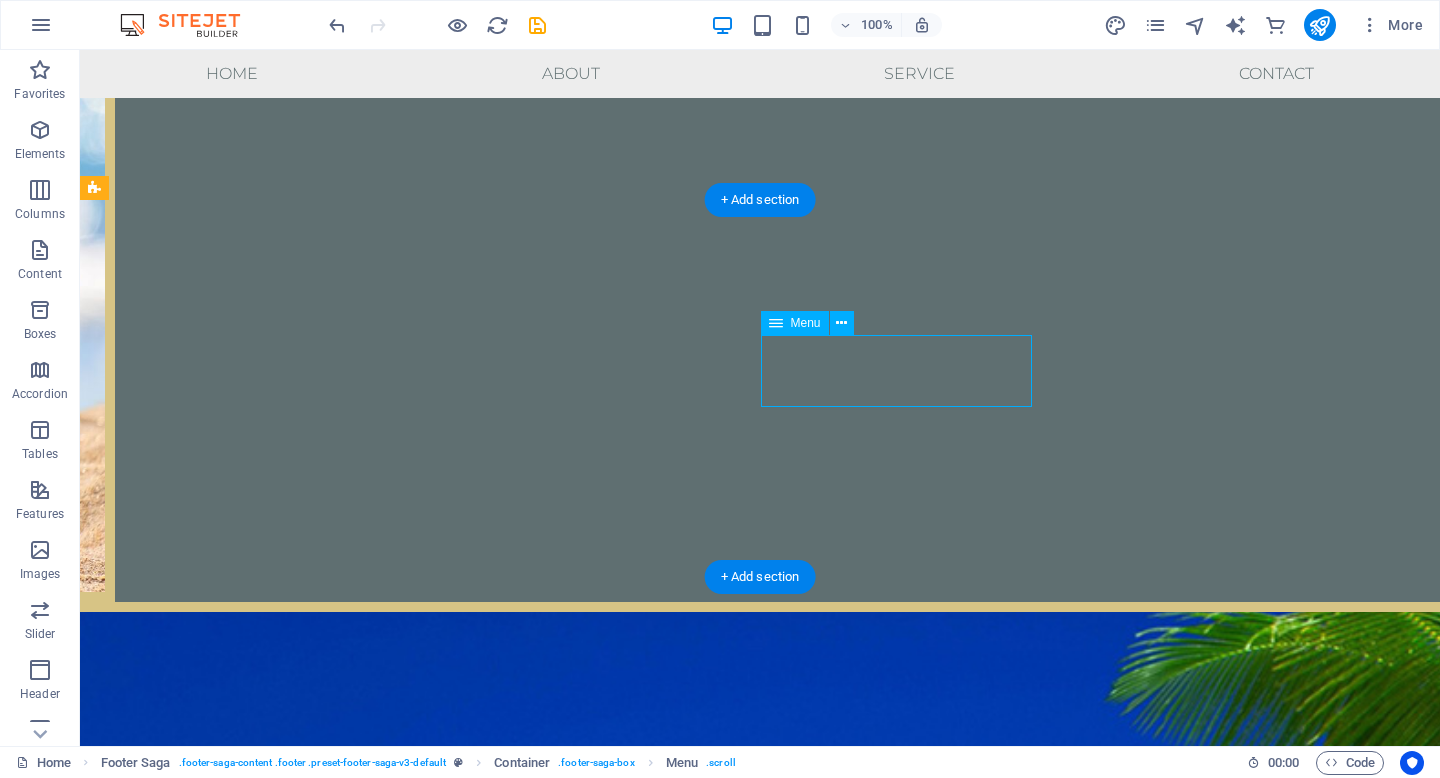 select 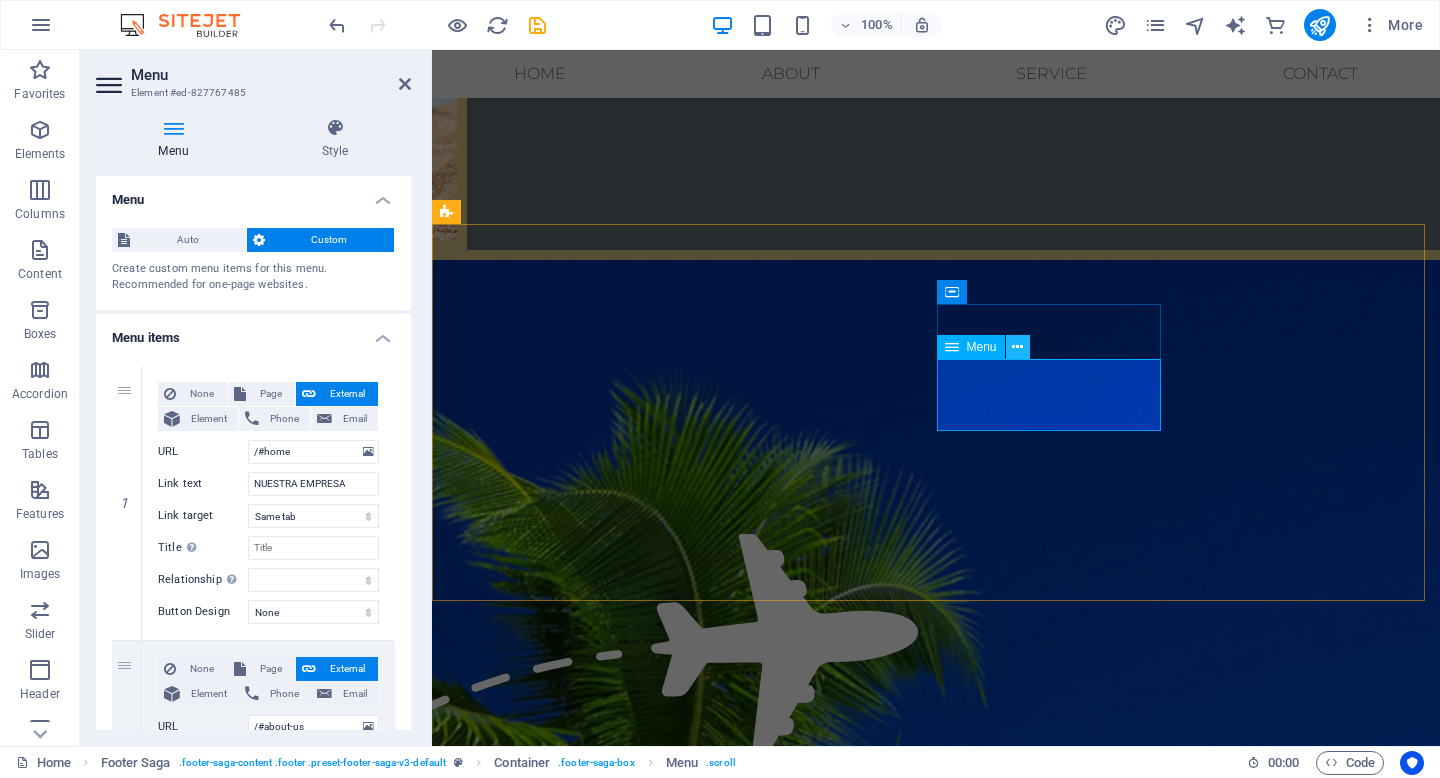 click at bounding box center (1017, 347) 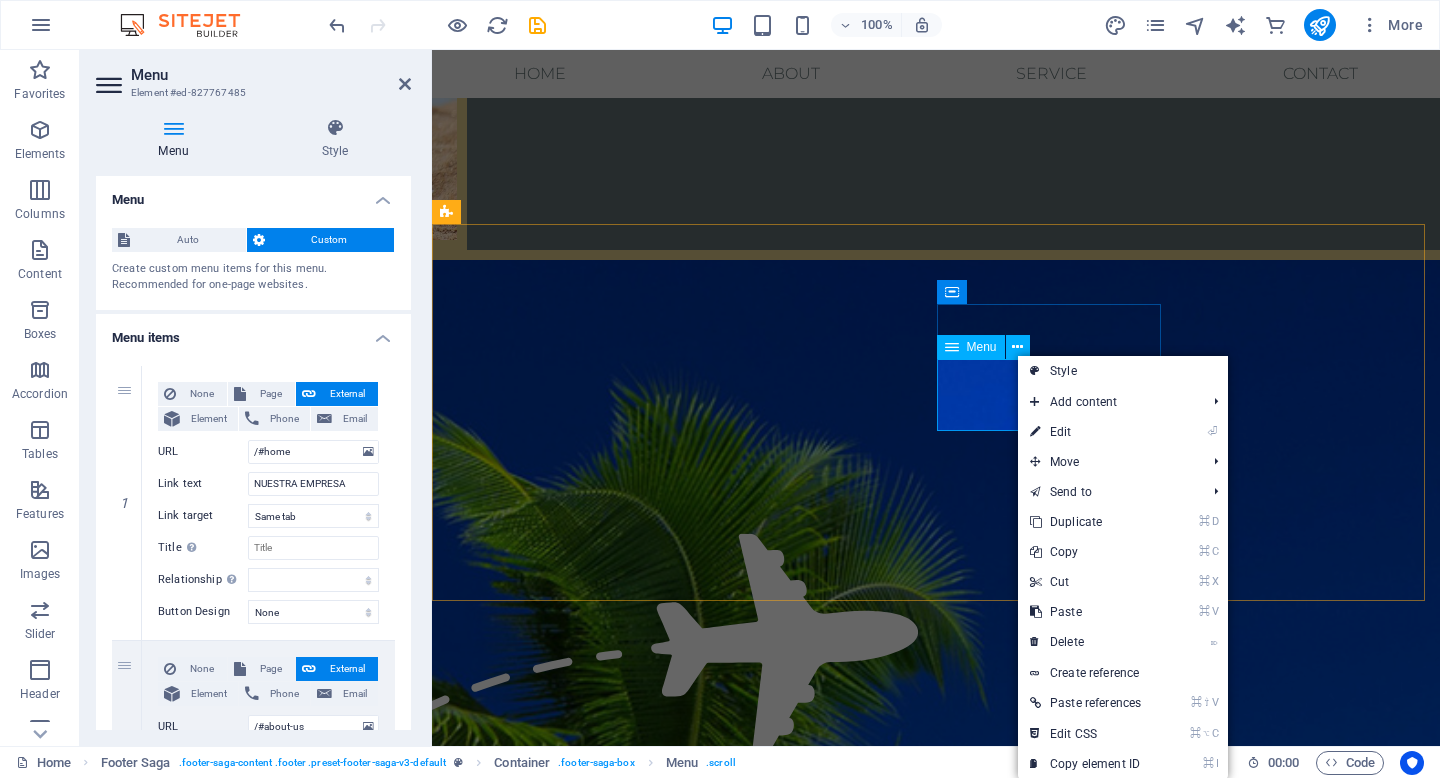 click on "NUESTRA EMPRESA CONDICIONES DE COMPRA MANUAL DEL VIAJERO" at bounding box center [570, 13982] 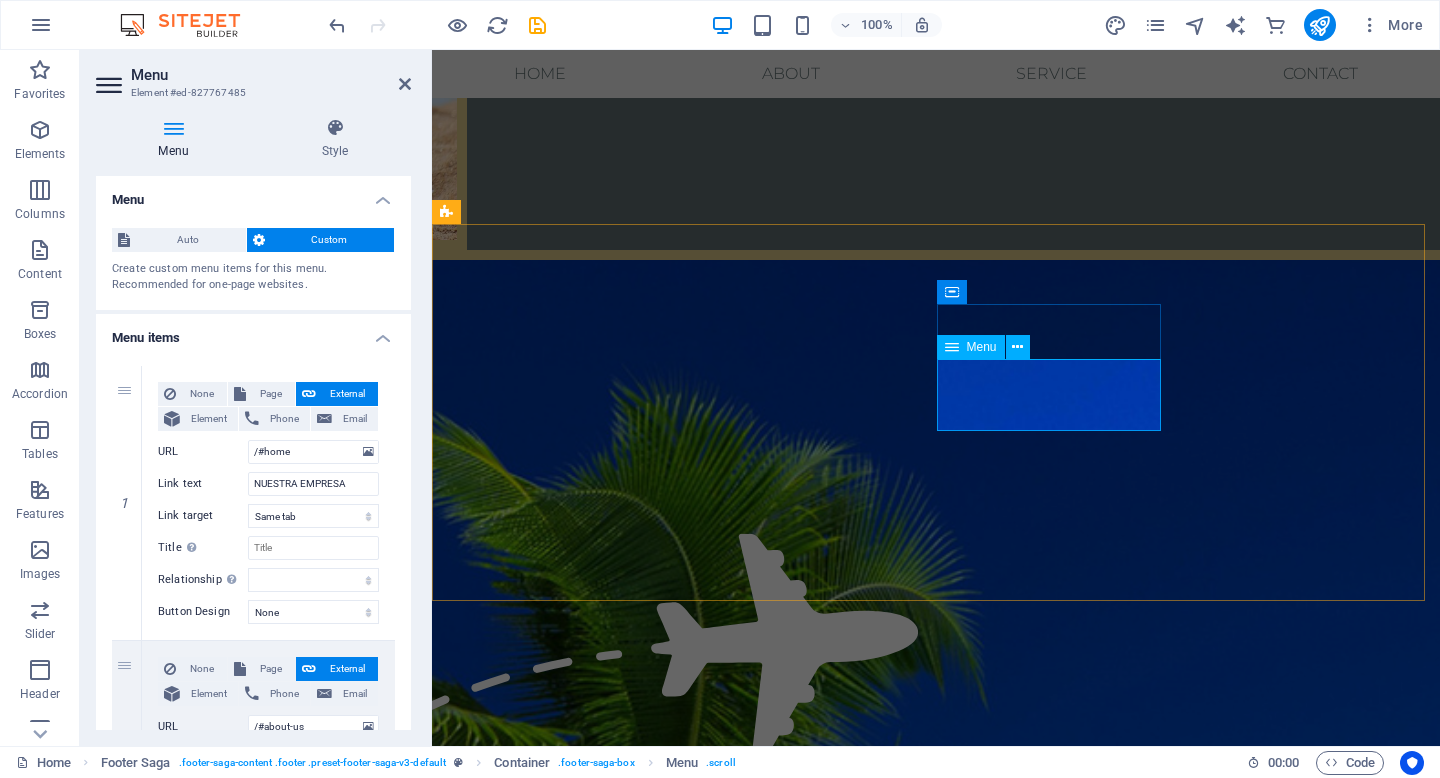 click on "NUESTRA EMPRESA CONDICIONES DE COMPRA MANUAL DEL VIAJERO" at bounding box center (570, 13982) 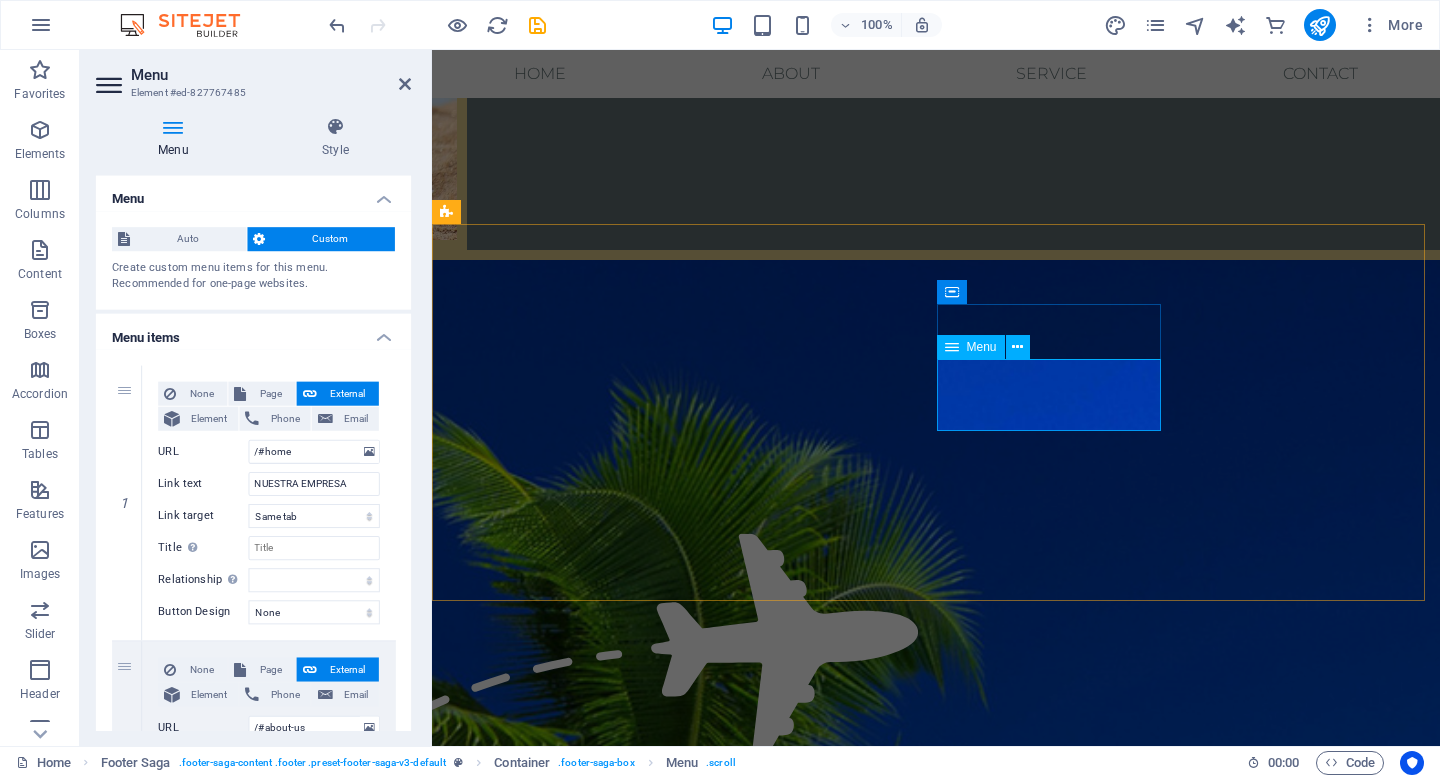 click on "NUESTRA EMPRESA CONDICIONES DE COMPRA MANUAL DEL VIAJERO" at bounding box center [570, 13982] 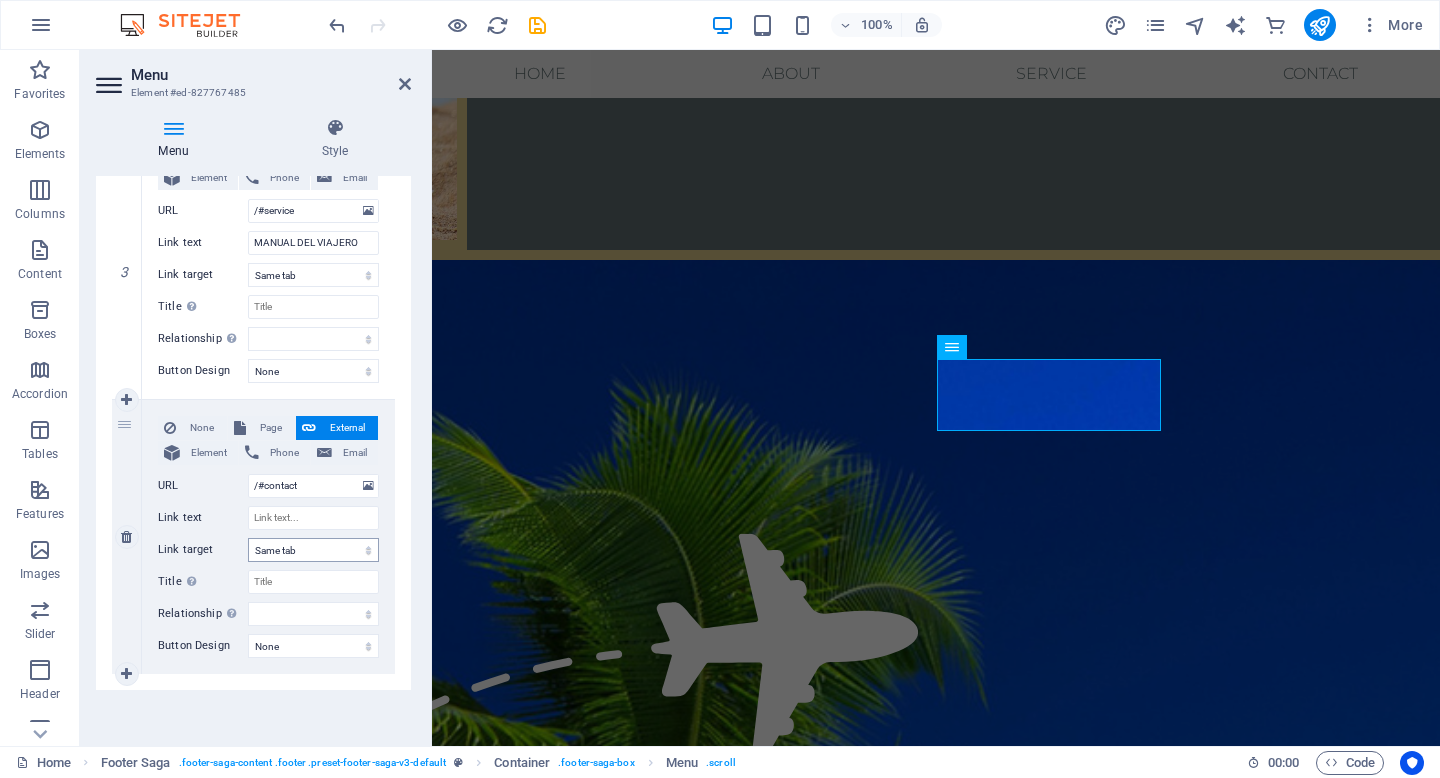scroll, scrollTop: 790, scrollLeft: 0, axis: vertical 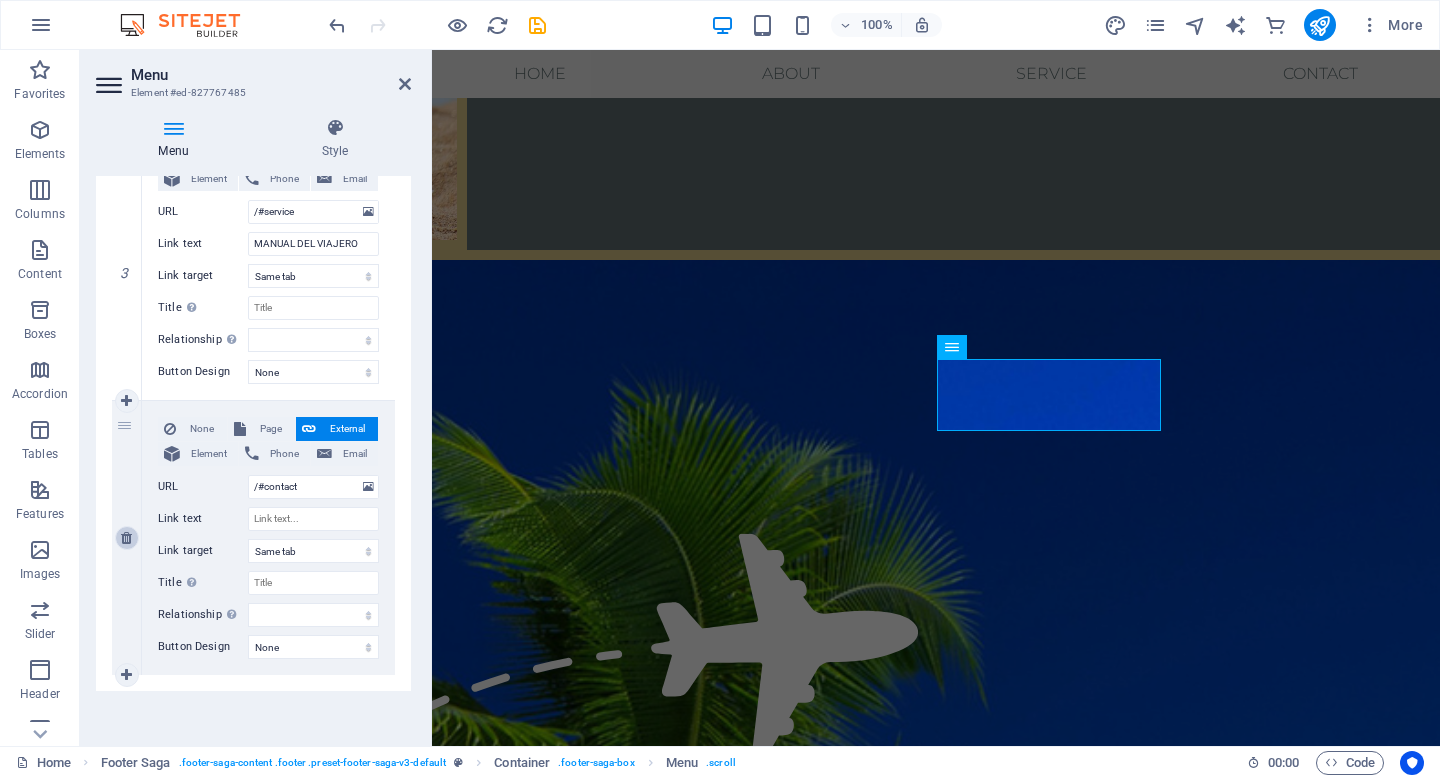 click at bounding box center [126, 538] 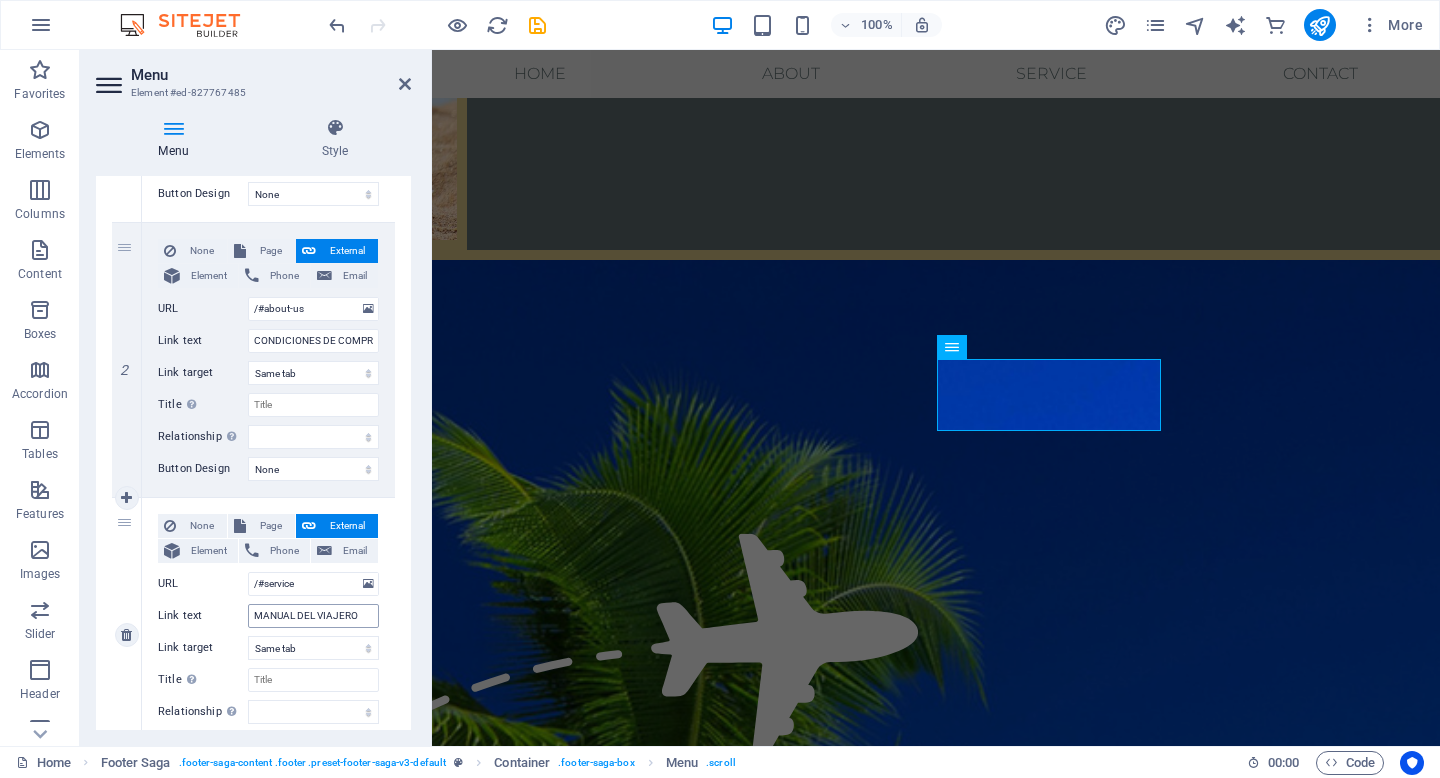 scroll, scrollTop: 0, scrollLeft: 0, axis: both 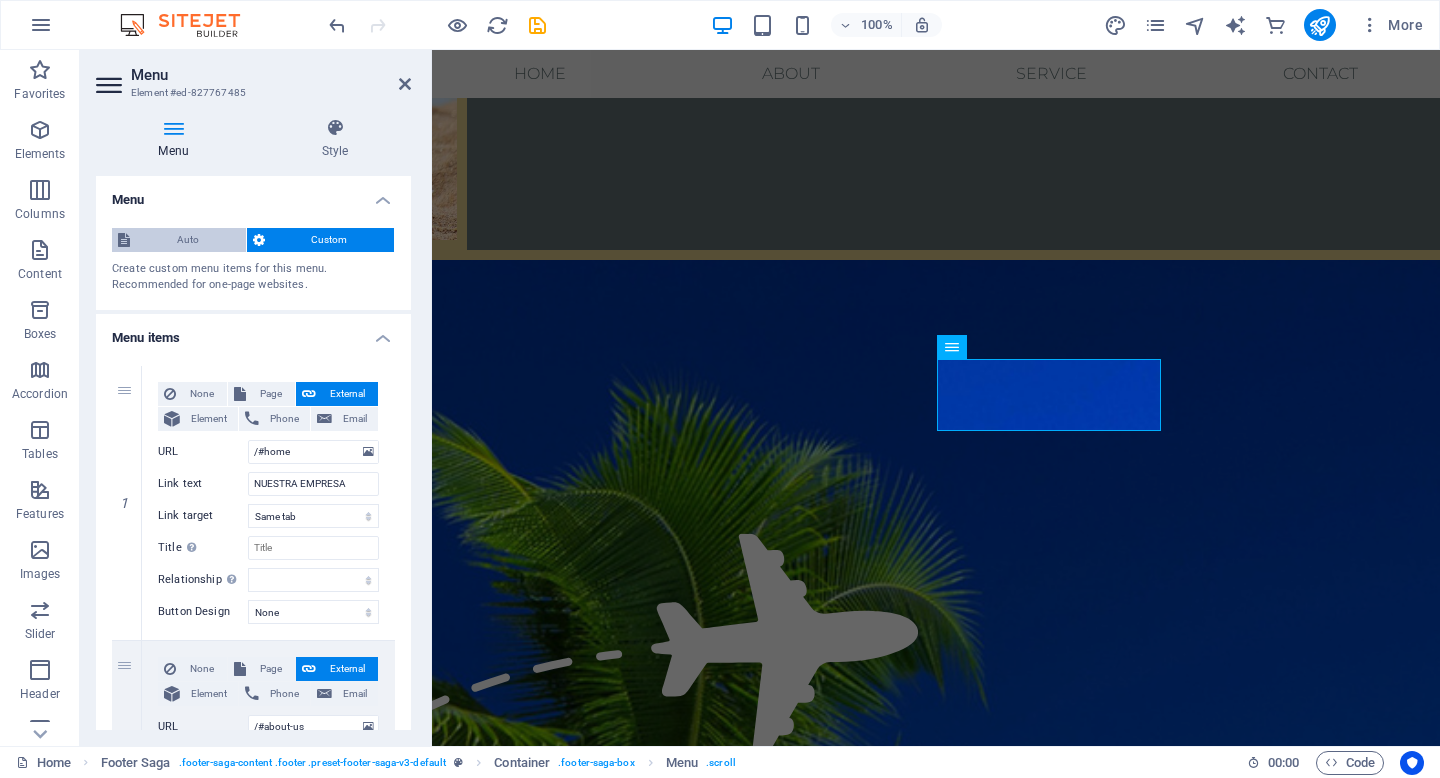 click on "Auto" at bounding box center [188, 240] 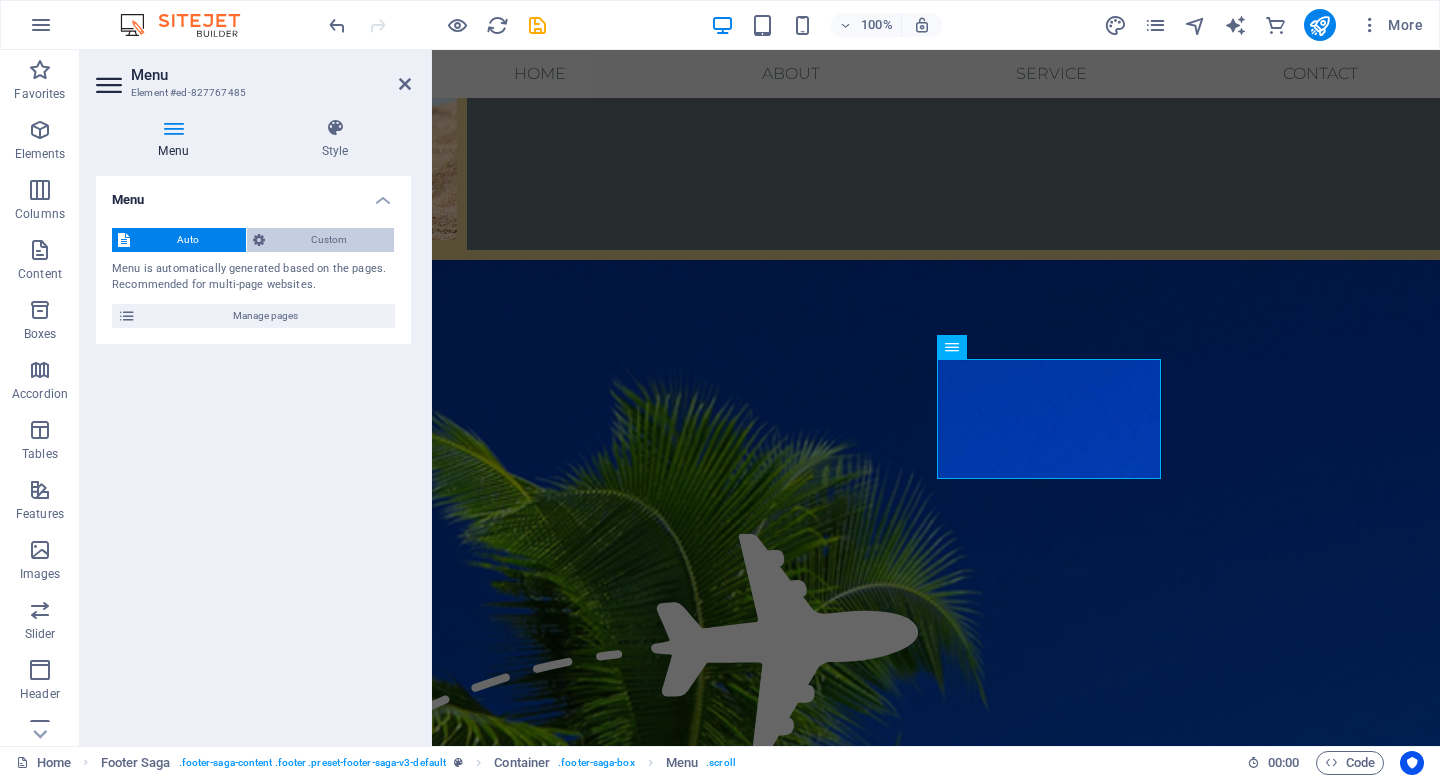 click on "Custom" at bounding box center [330, 240] 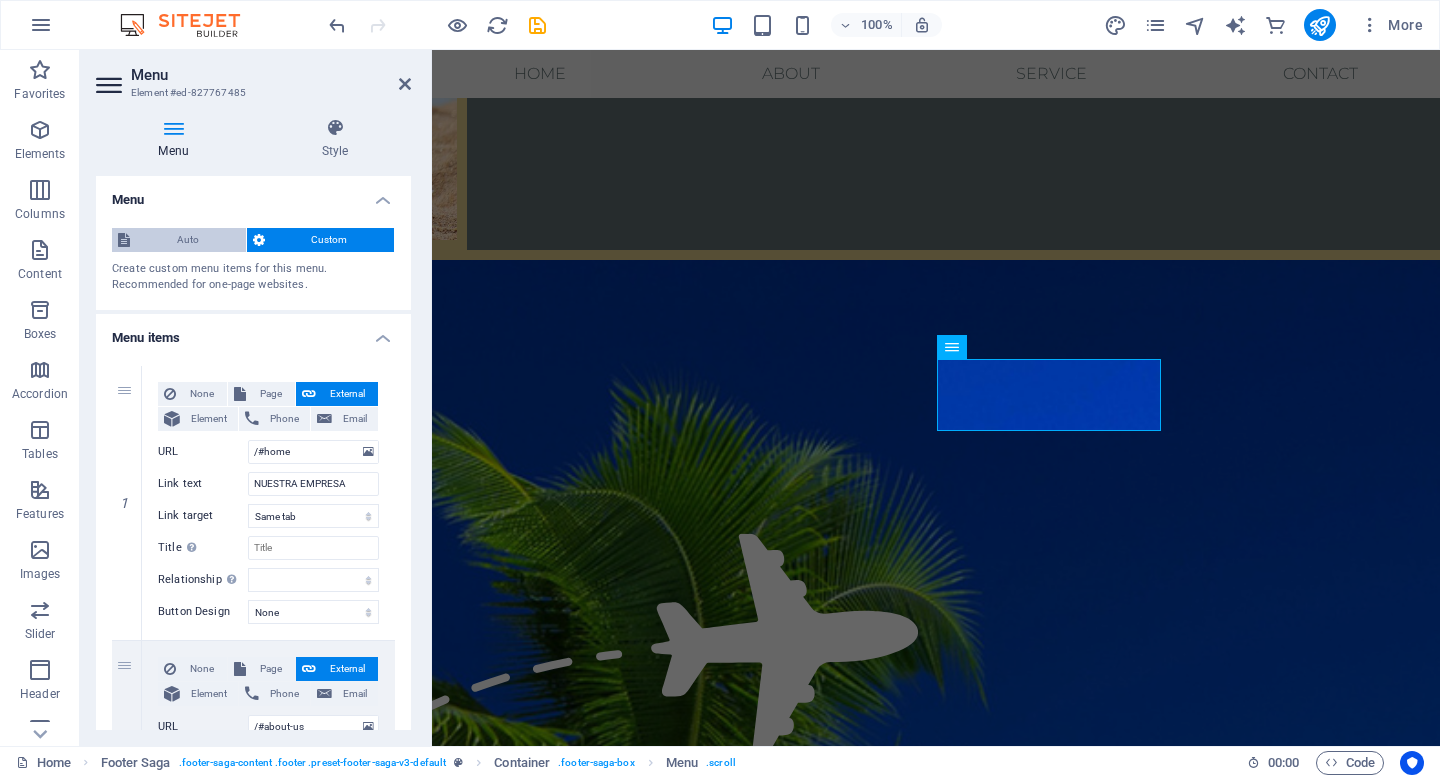click on "Auto" at bounding box center (188, 240) 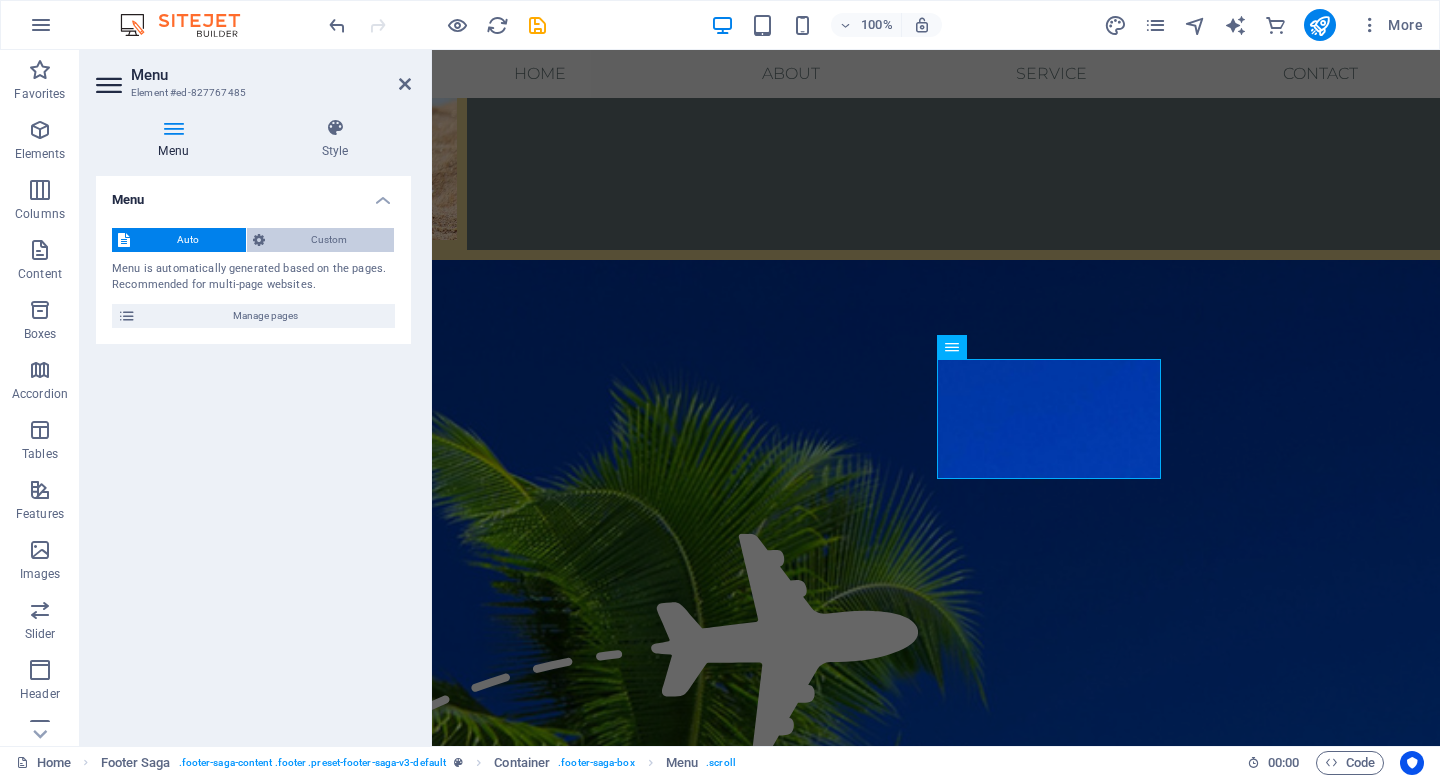 click on "Custom" at bounding box center (330, 240) 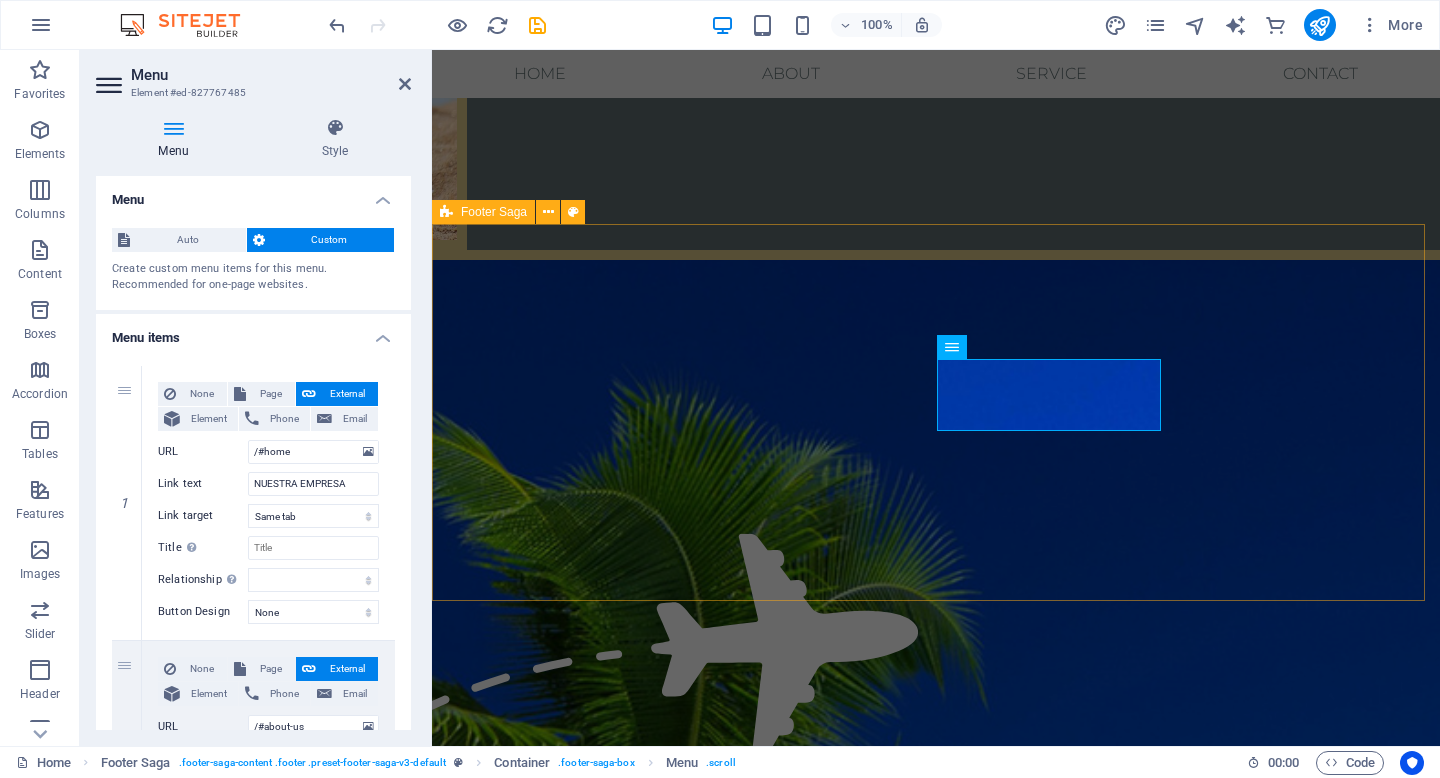 click on "Contacto telefóno:+56 9 [PHONE]   Email :  [EMAIL] Menu NUESTRA EMPRESA CONDICIONES DE COMPRA MANUAL DEL VIAJERO Redes Instagram" at bounding box center (936, 13842) 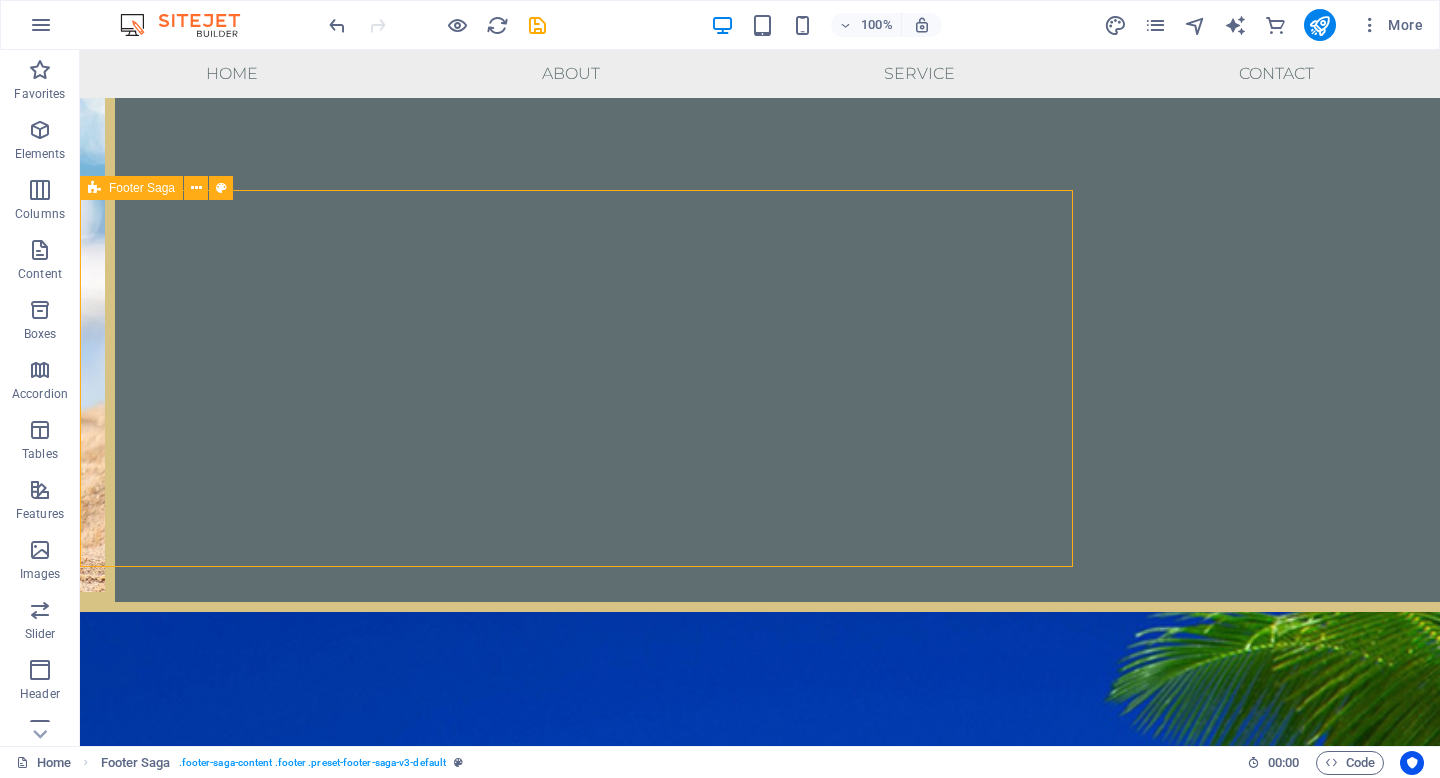 scroll, scrollTop: 3088, scrollLeft: 0, axis: vertical 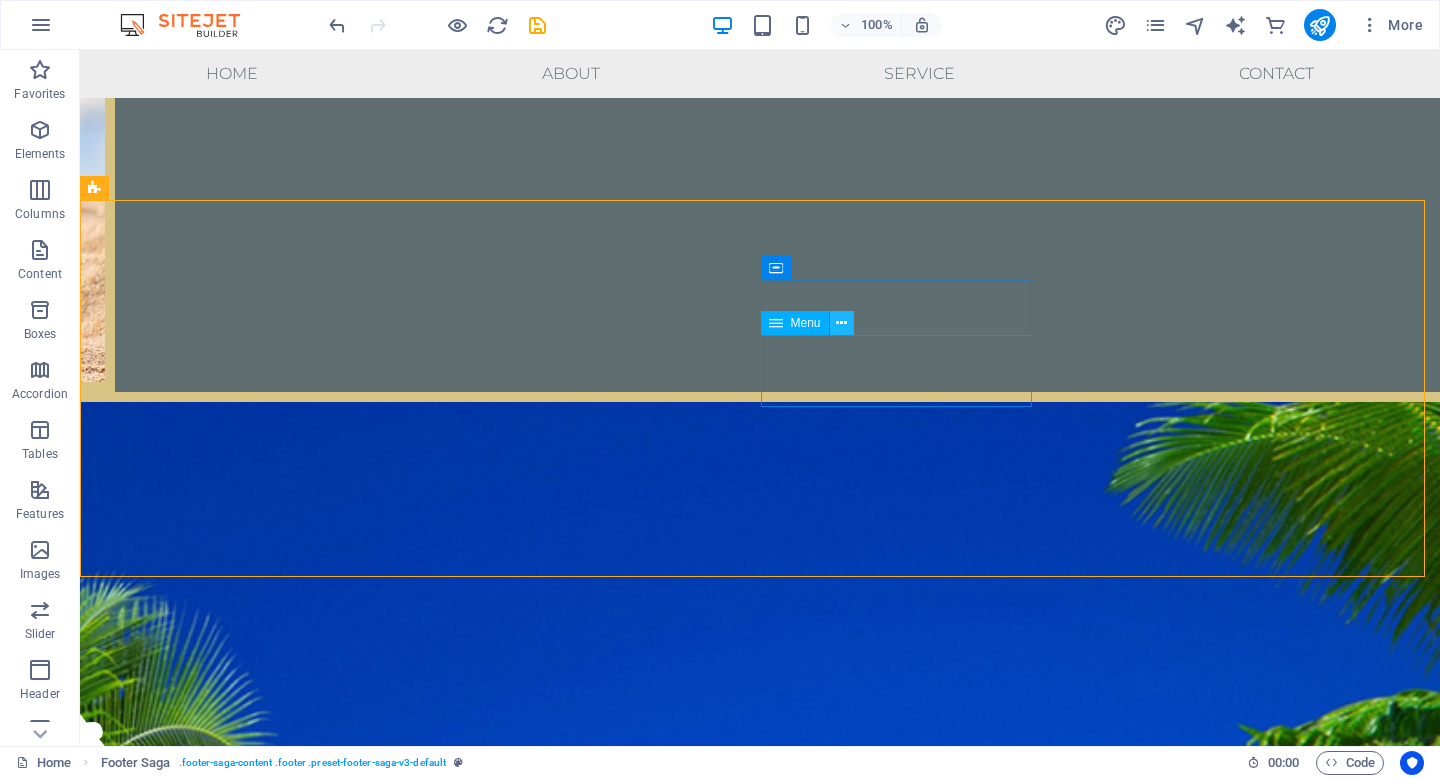 click at bounding box center (841, 323) 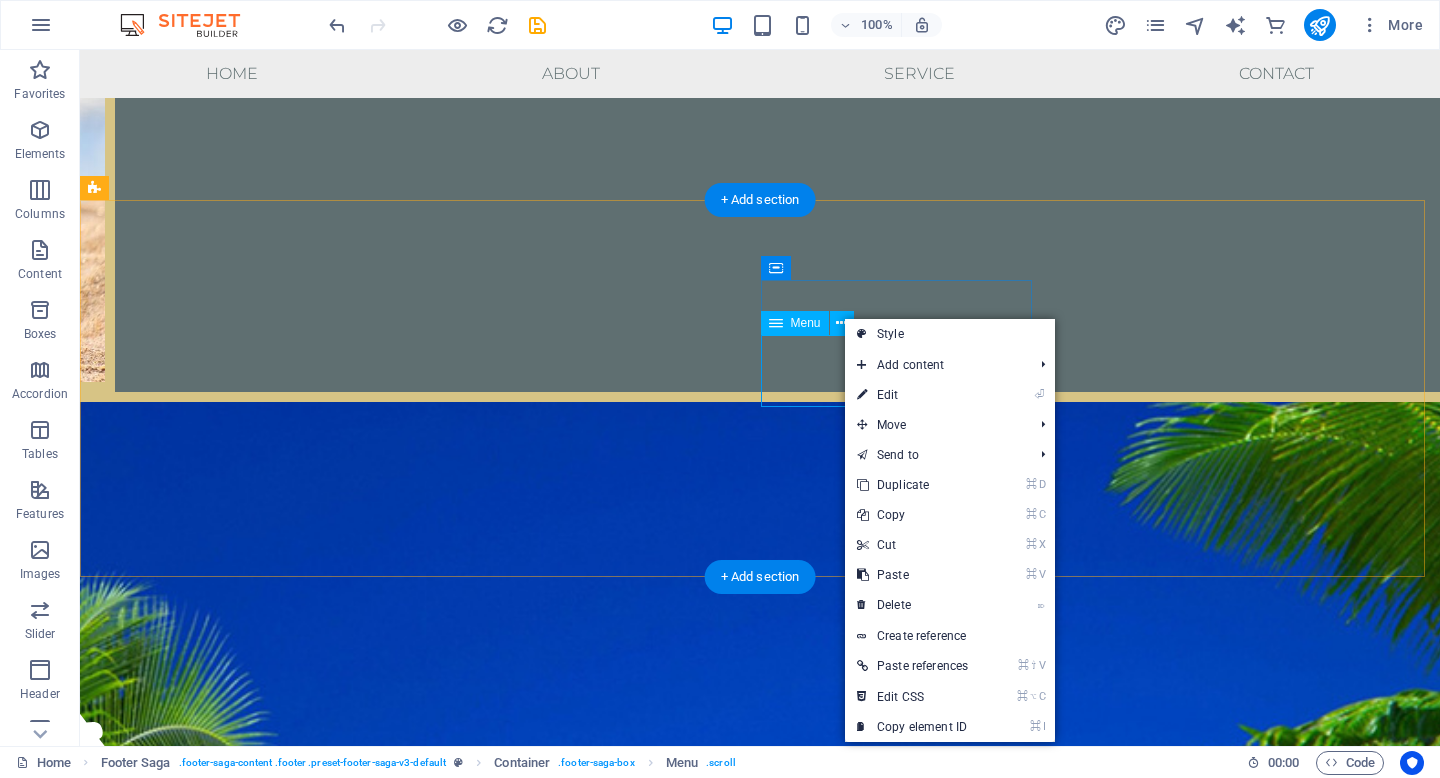 click on "NUESTRA EMPRESA CONDICIONES DE COMPRA MANUAL DEL VIAJERO" at bounding box center [239, 15023] 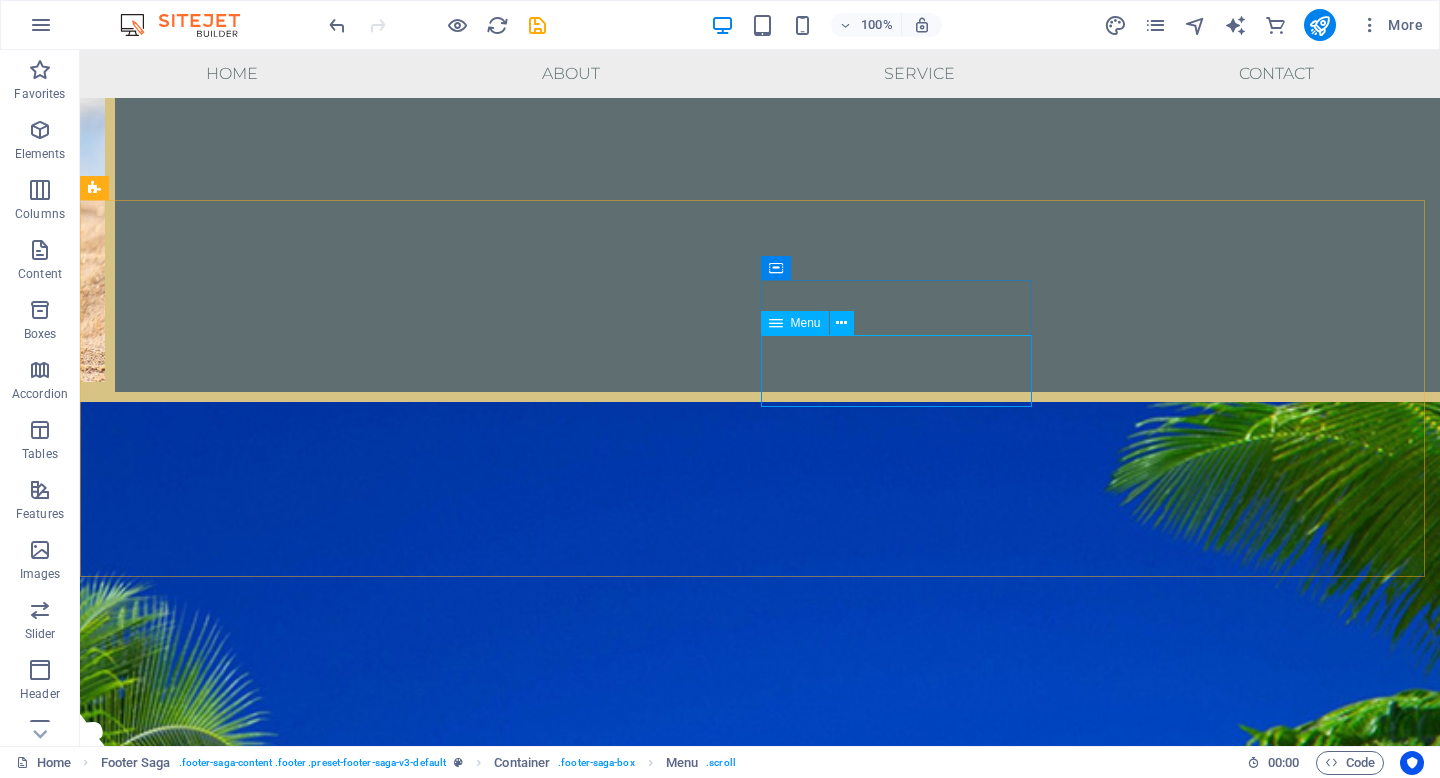 click on "Menu" at bounding box center (806, 323) 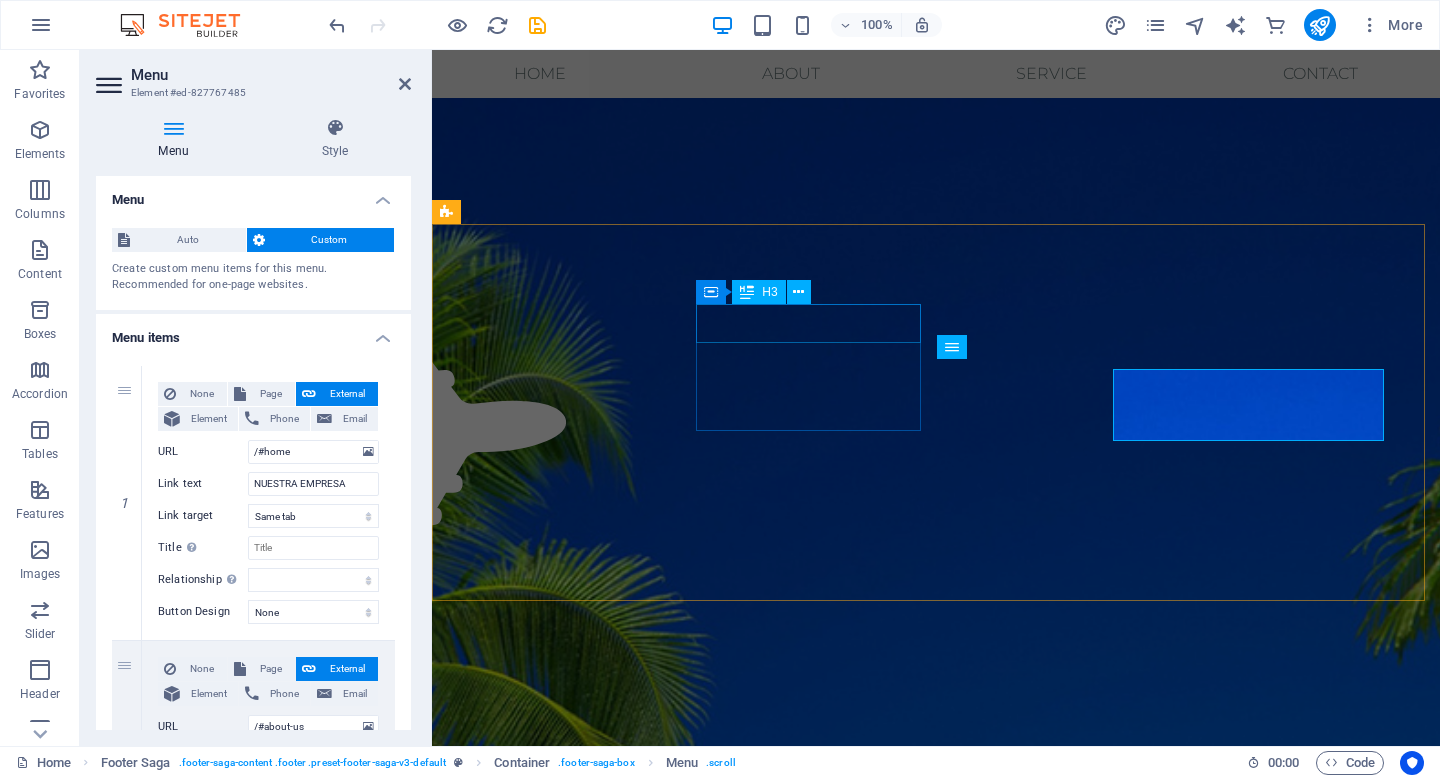 scroll, scrollTop: 2878, scrollLeft: 0, axis: vertical 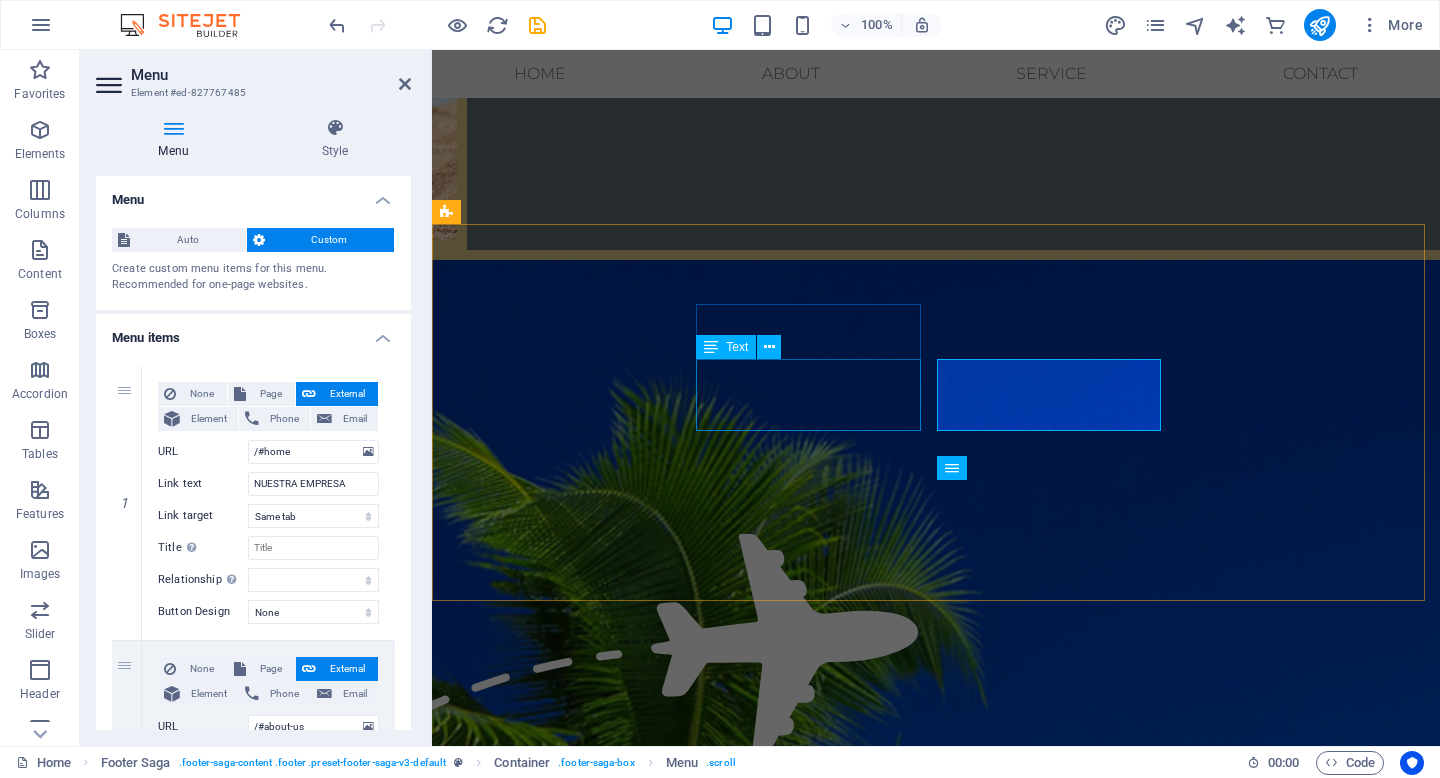 click on "telefóno:+56 9 [PHONE]   Email :  [EMAIL]" at bounding box center (570, 13859) 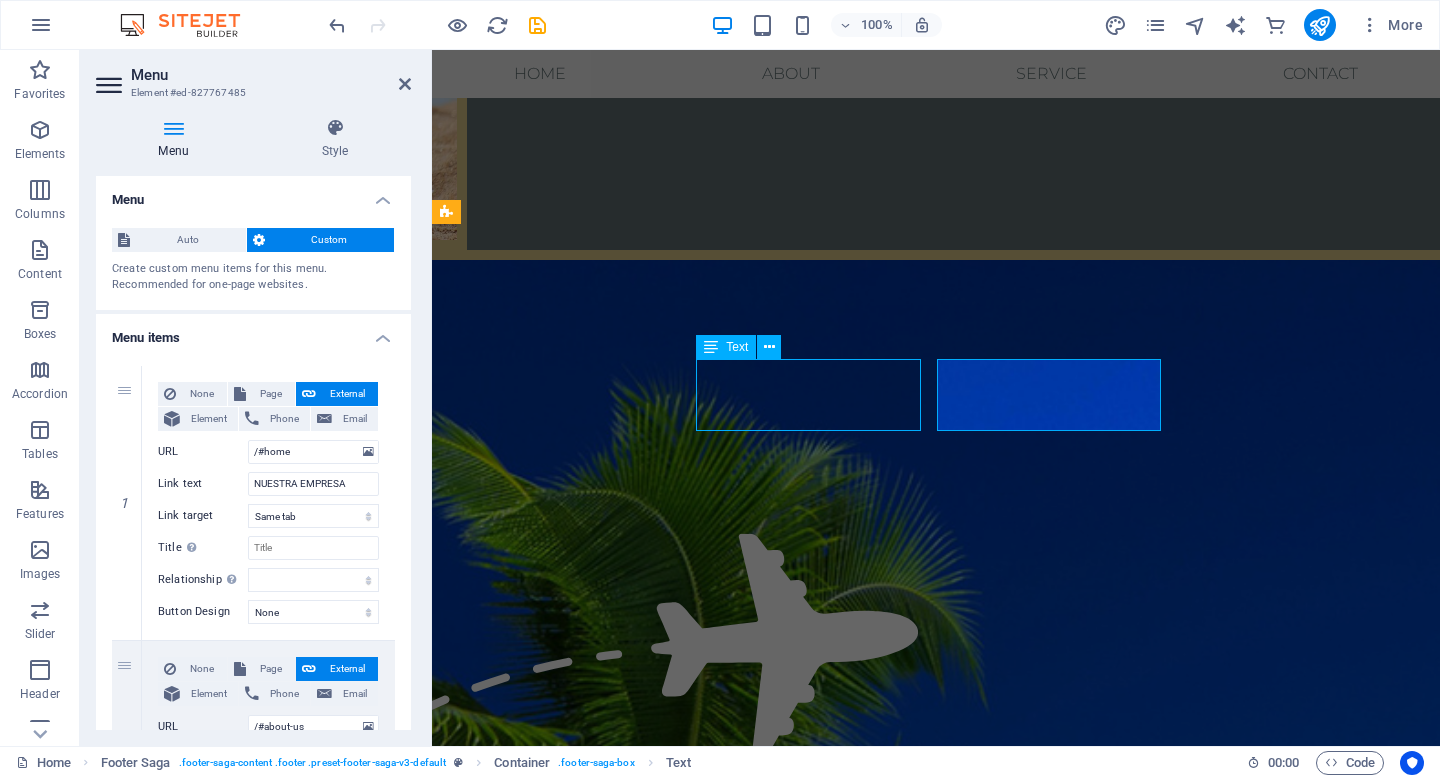 scroll, scrollTop: 3088, scrollLeft: 0, axis: vertical 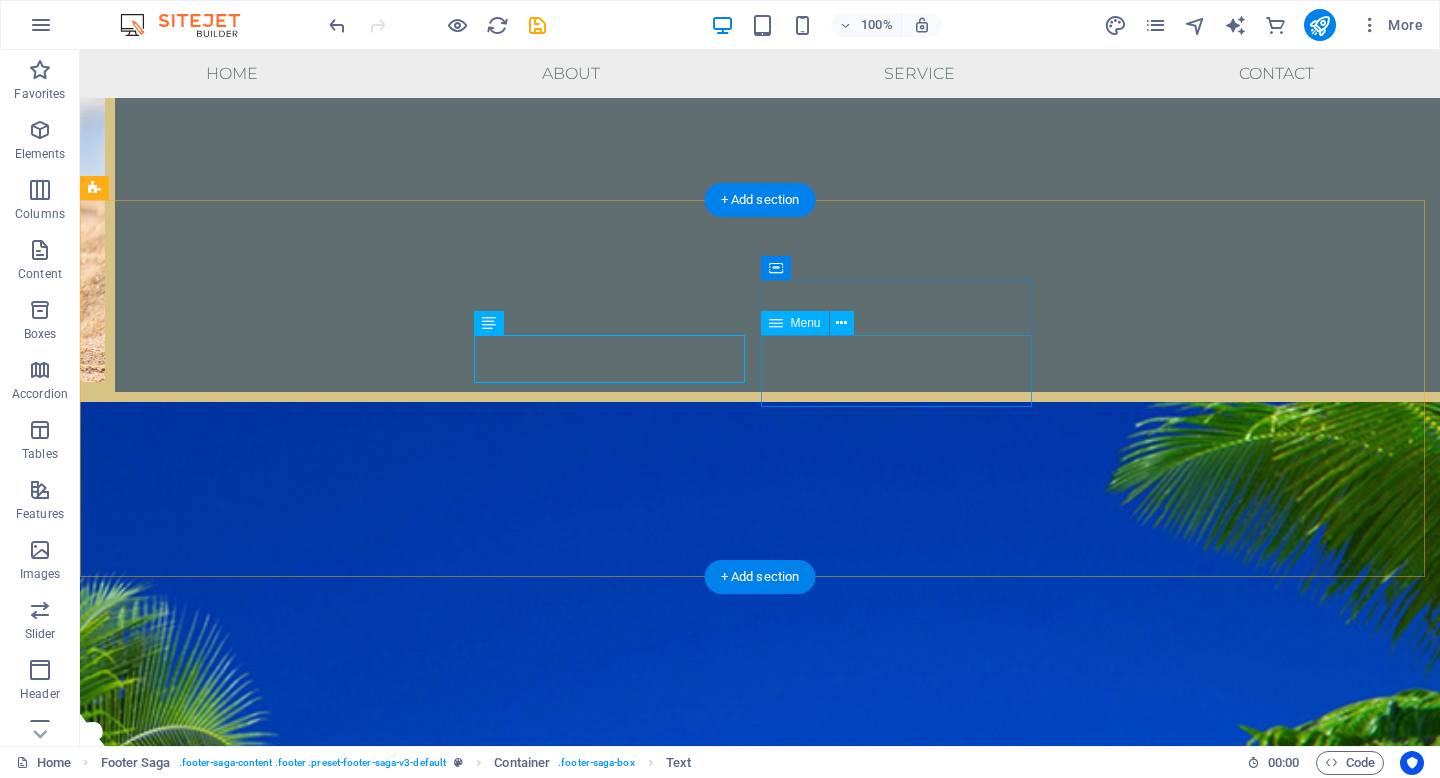 click on "NUESTRA EMPRESA CONDICIONES DE COMPRA MANUAL DEL VIAJERO" at bounding box center [239, 15023] 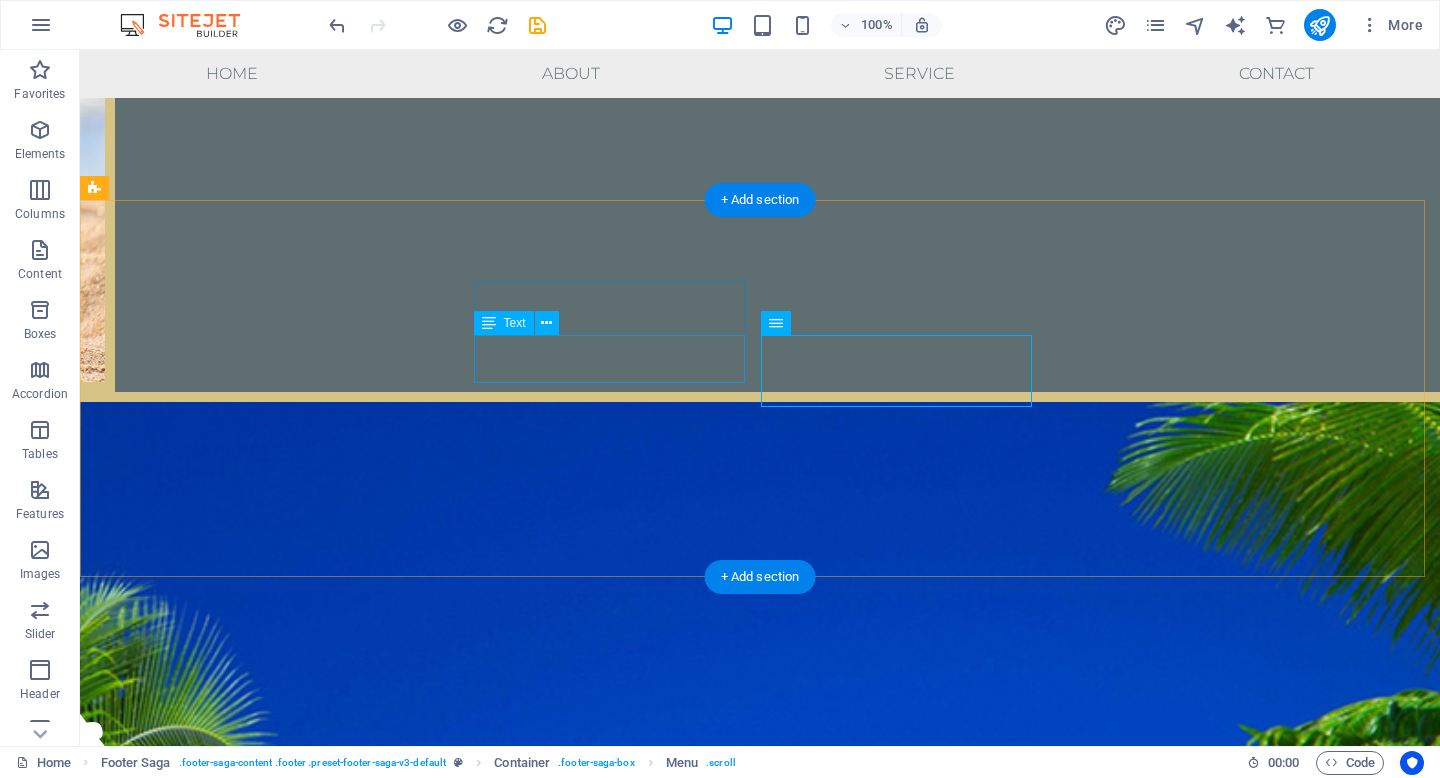 click on "telefóno:+56 9 [PHONE]   Email :  [EMAIL]" at bounding box center [239, 14900] 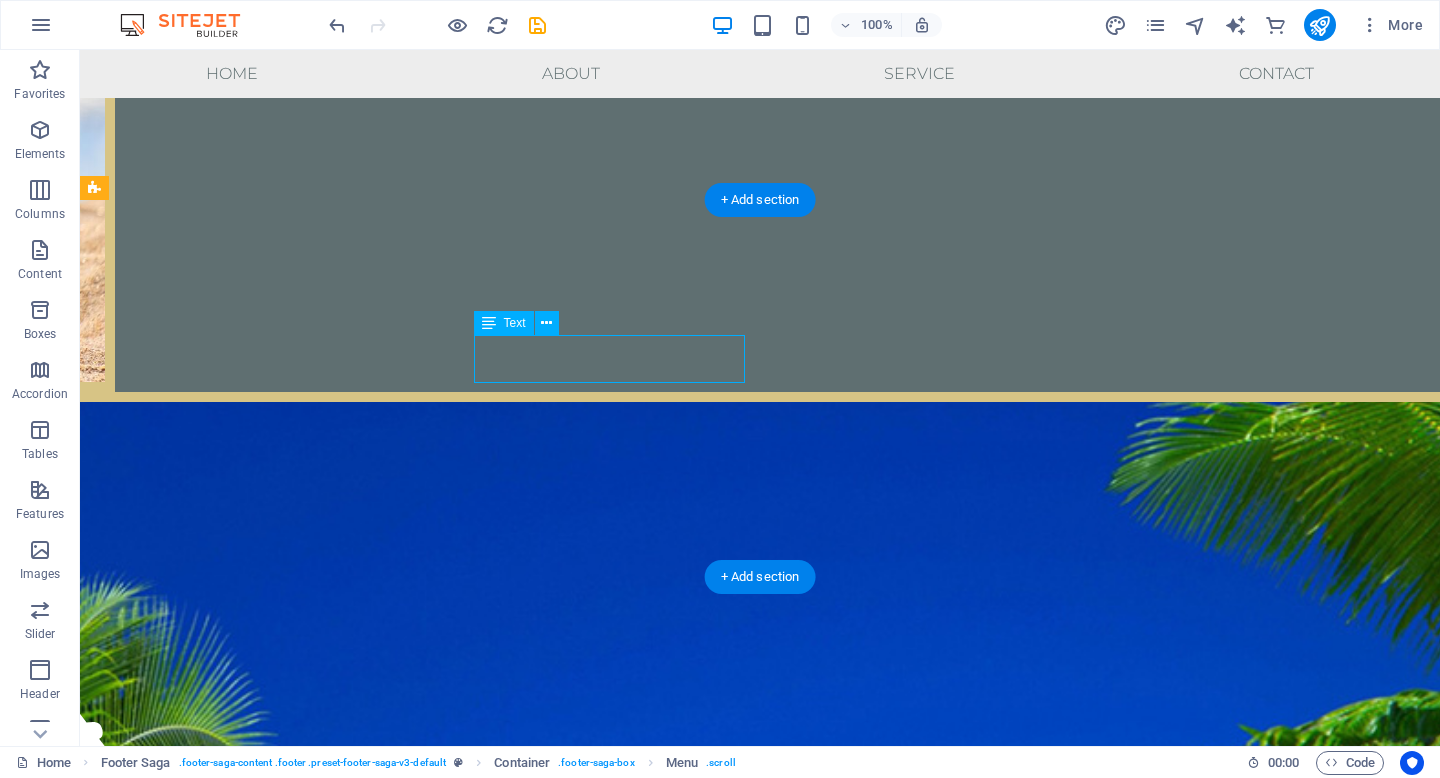 click on "telefóno:+56 9 [PHONE]   Email :  [EMAIL]" at bounding box center (239, 14900) 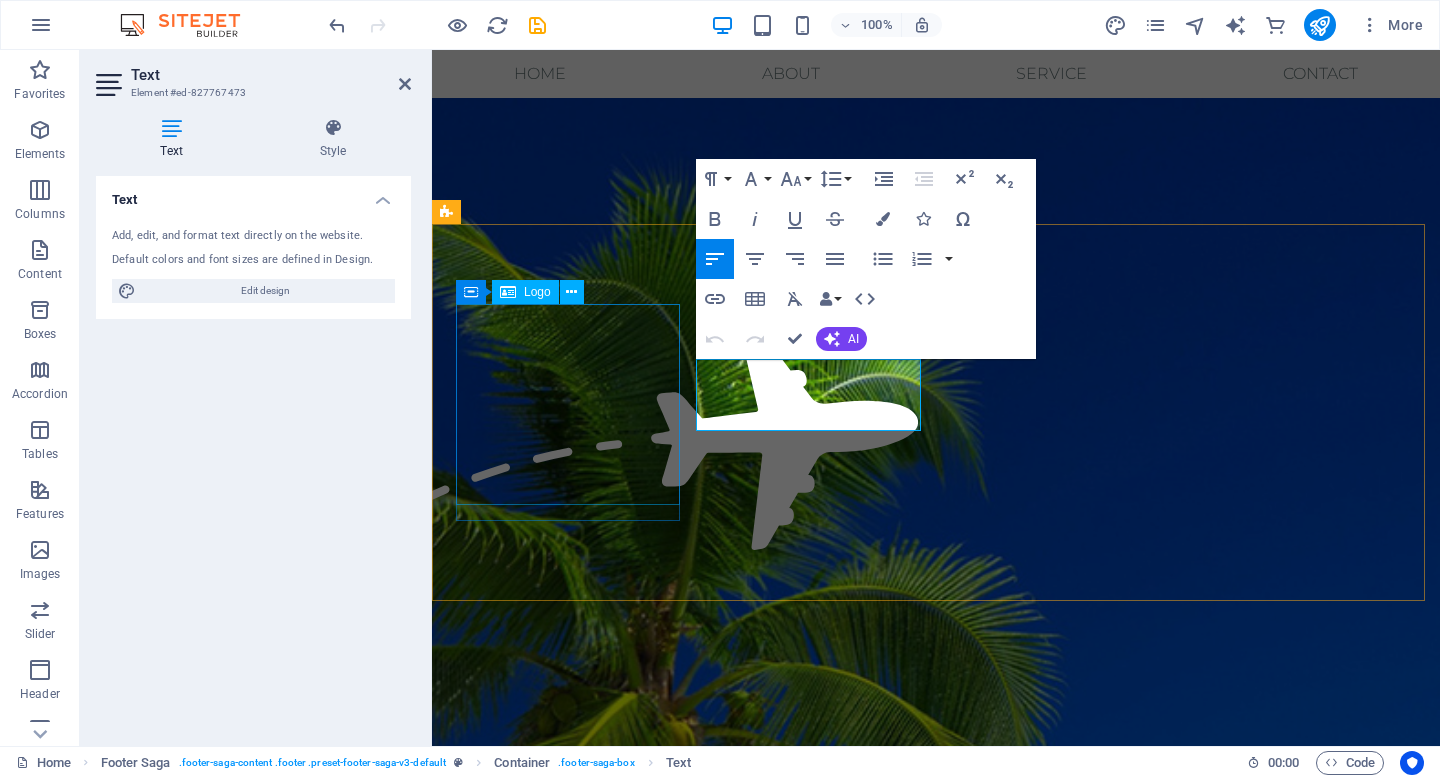 scroll, scrollTop: 2878, scrollLeft: 0, axis: vertical 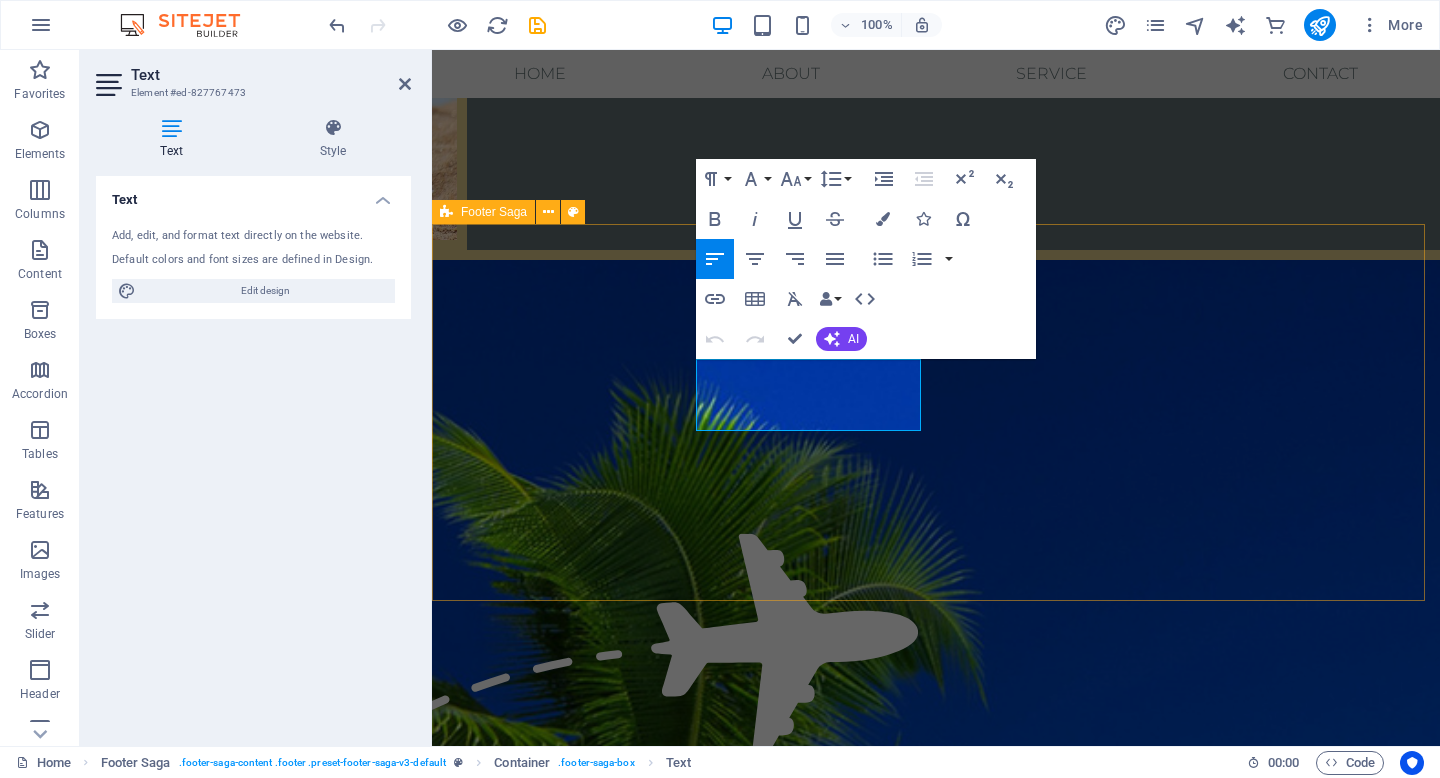 drag, startPoint x: 754, startPoint y: 395, endPoint x: 688, endPoint y: 359, distance: 75.17979 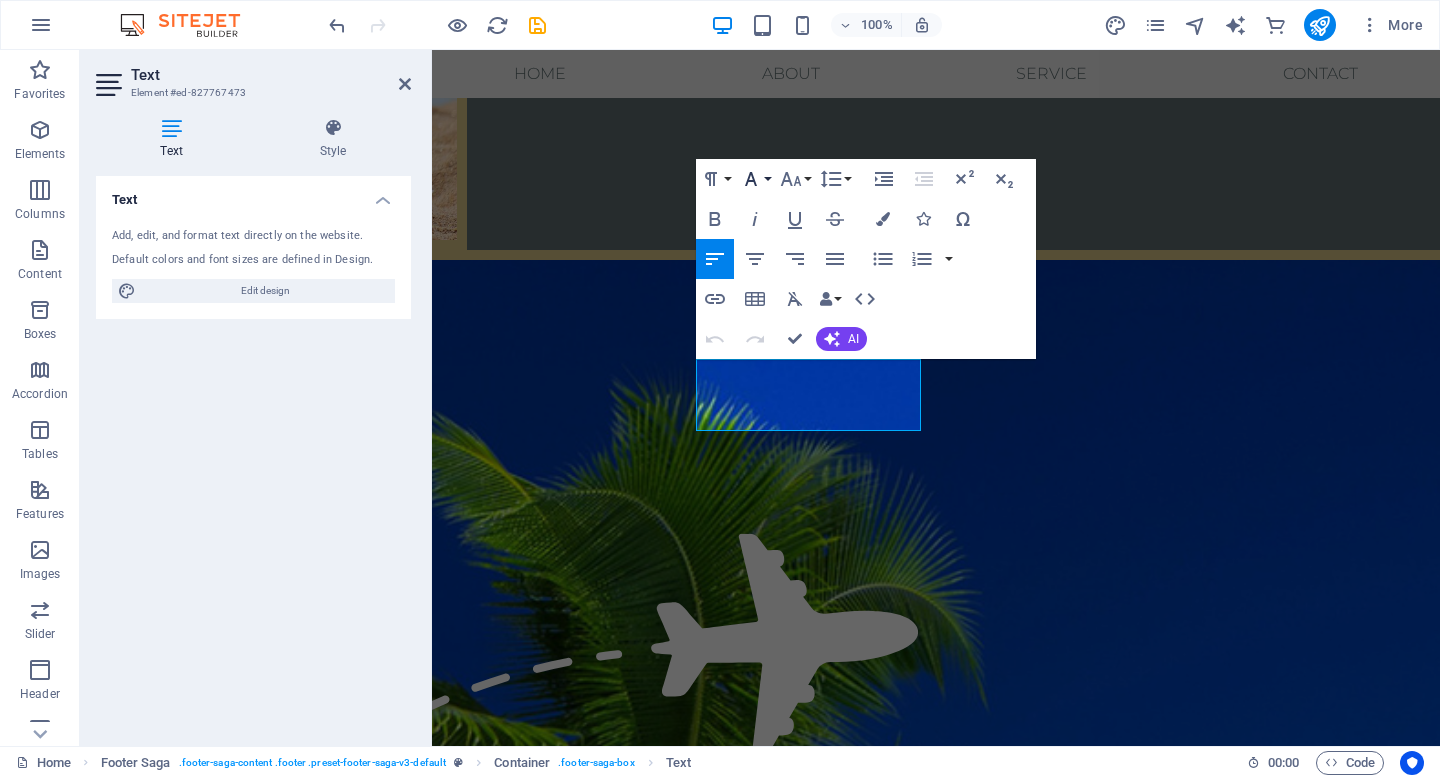 click 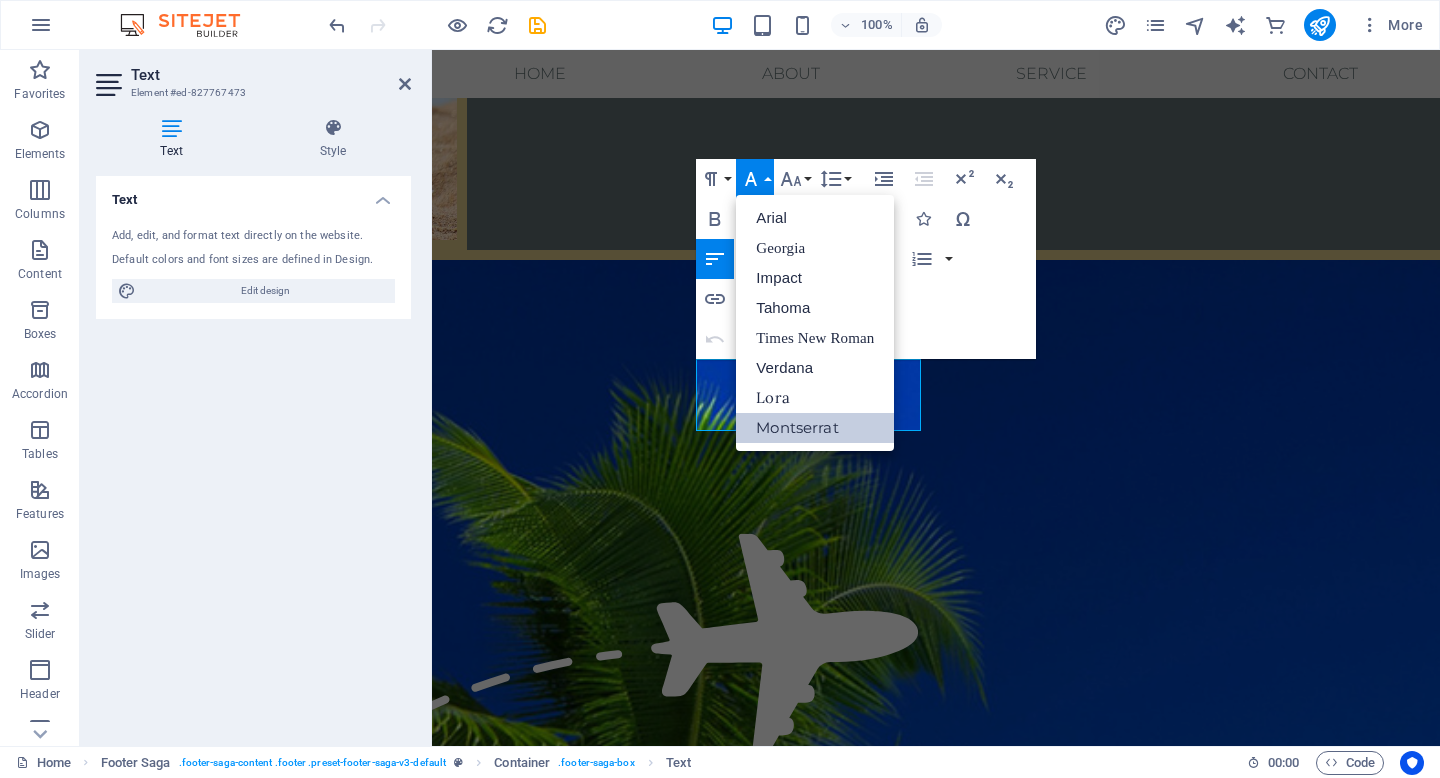 scroll, scrollTop: 0, scrollLeft: 0, axis: both 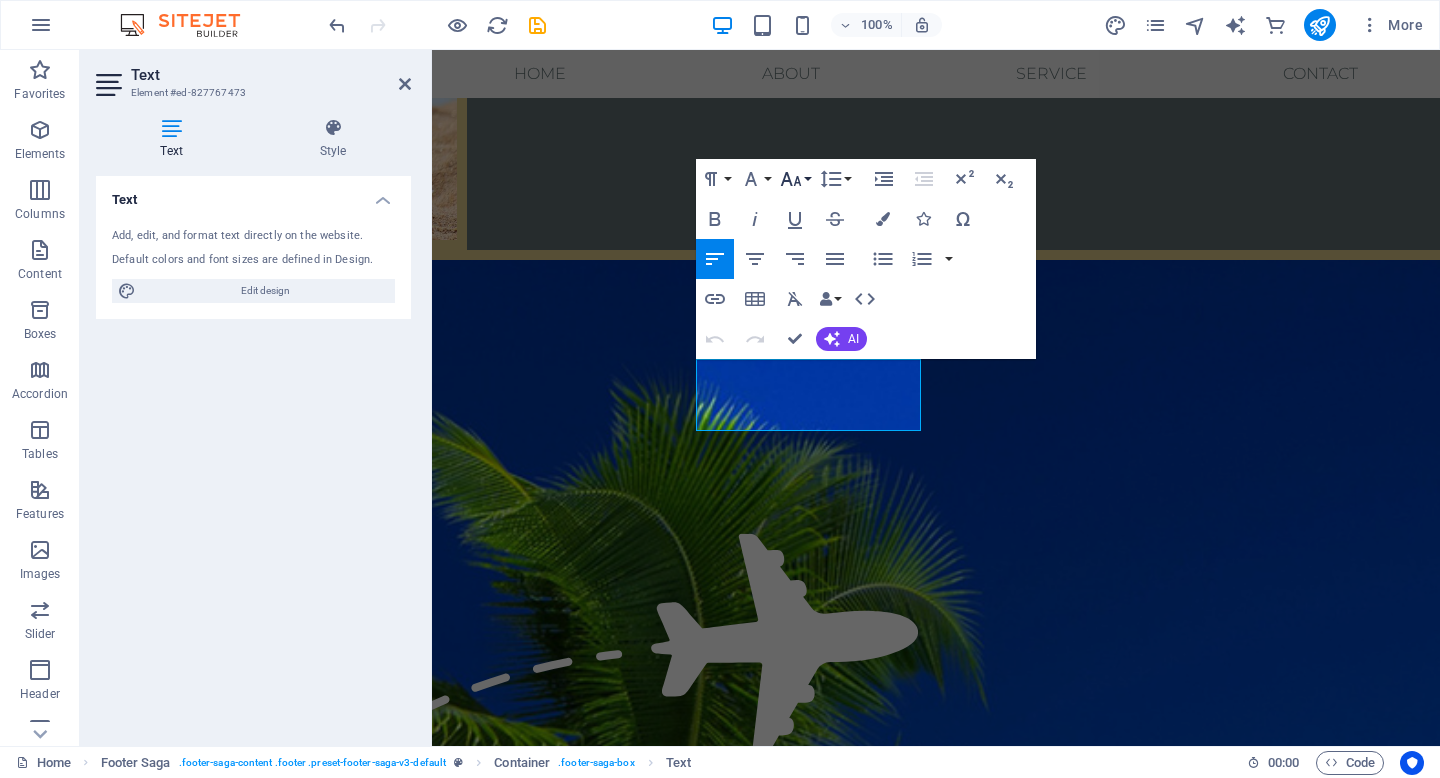 click 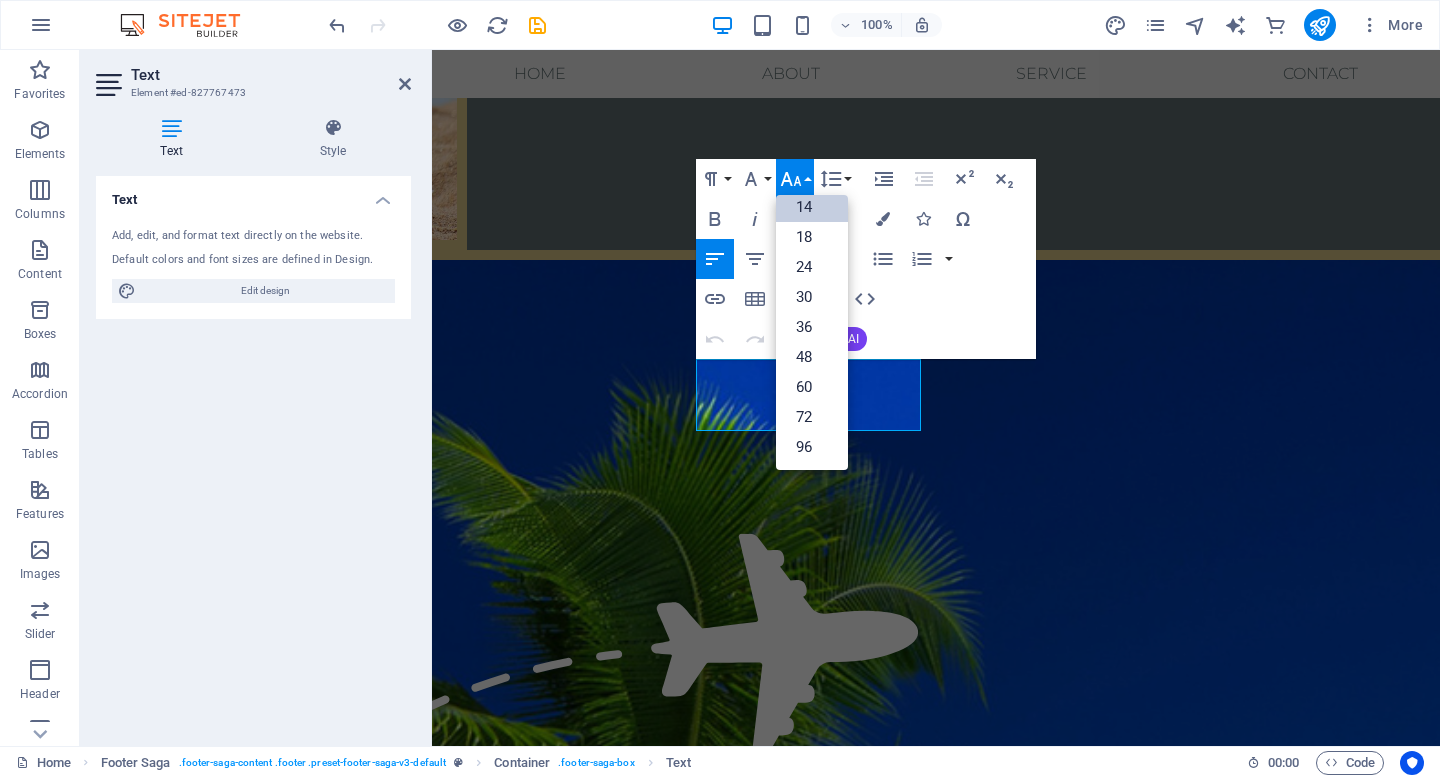 scroll, scrollTop: 161, scrollLeft: 0, axis: vertical 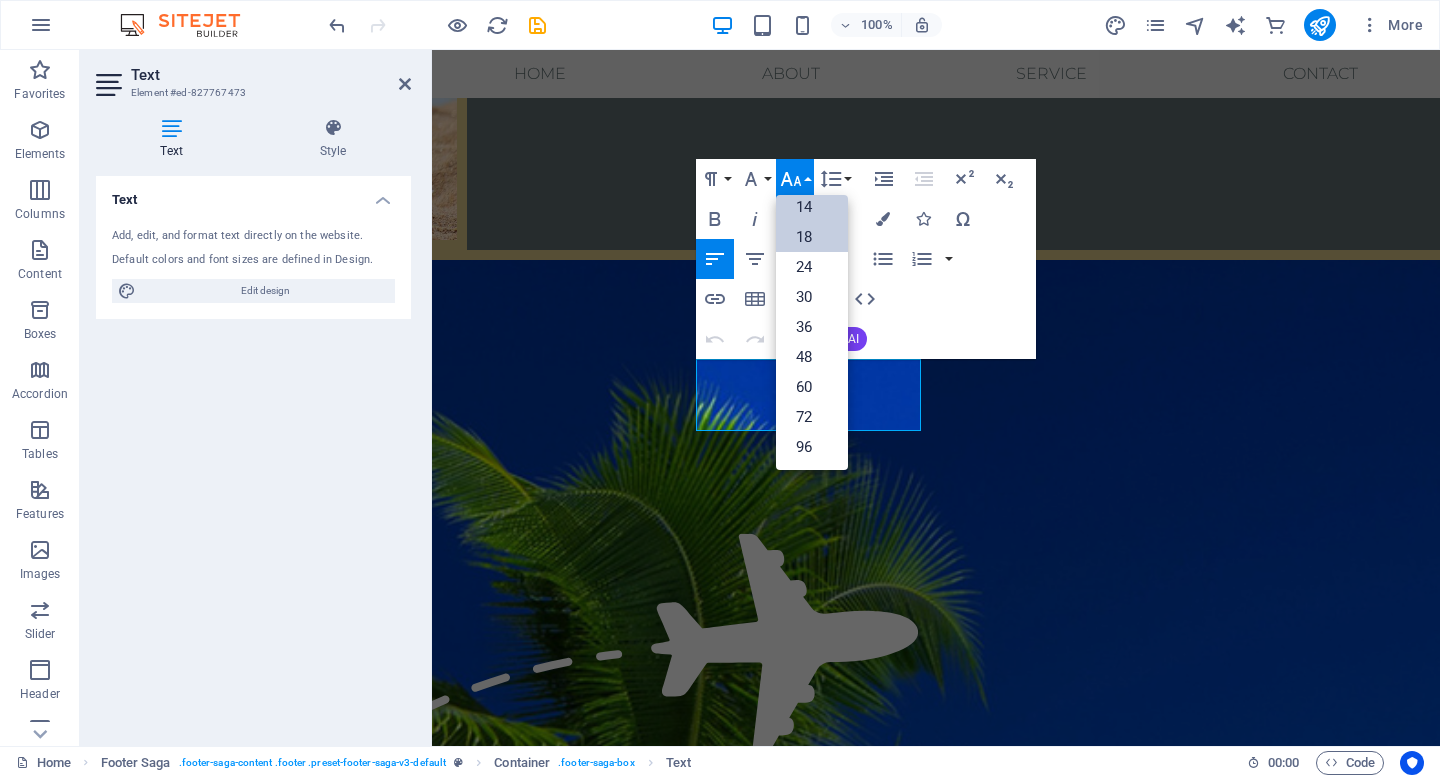 click on "18" at bounding box center (812, 237) 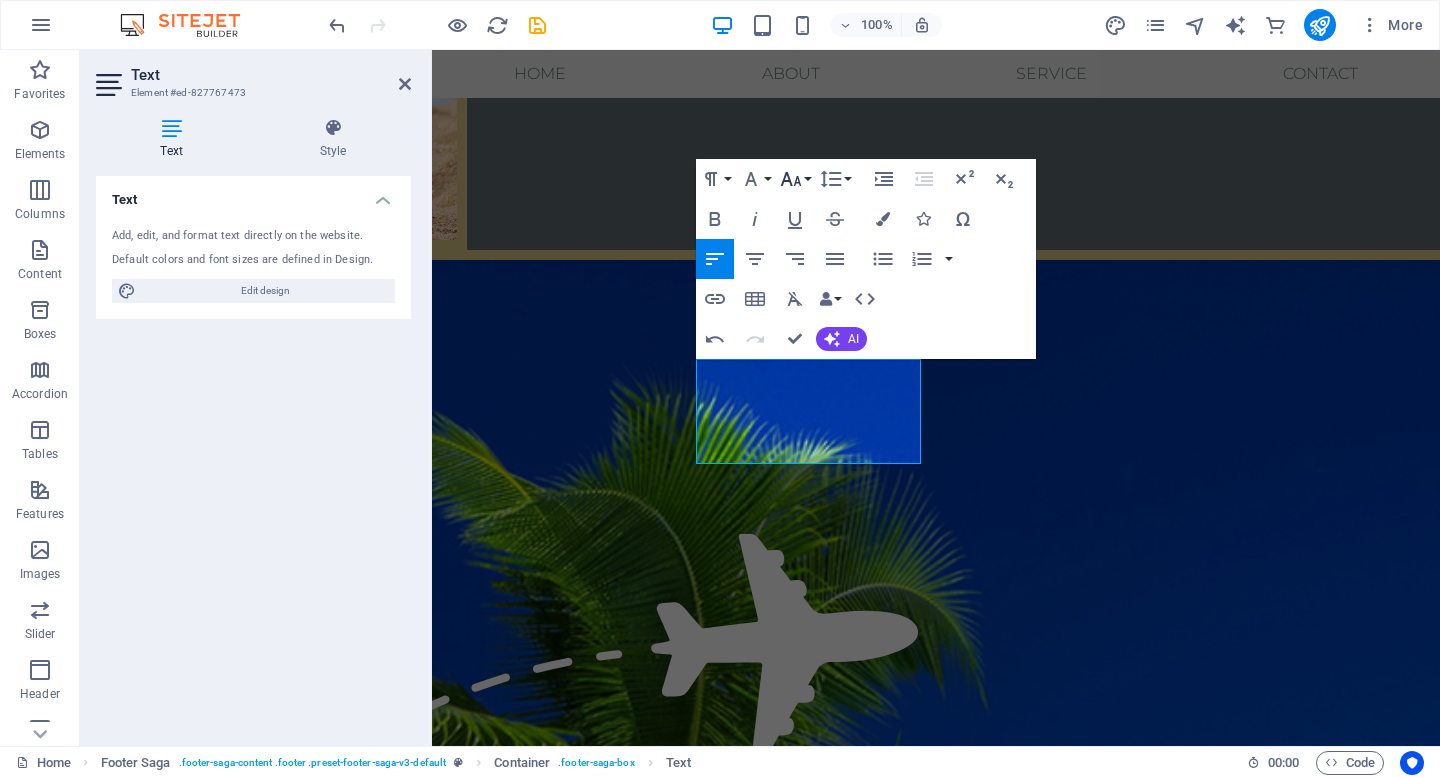 click 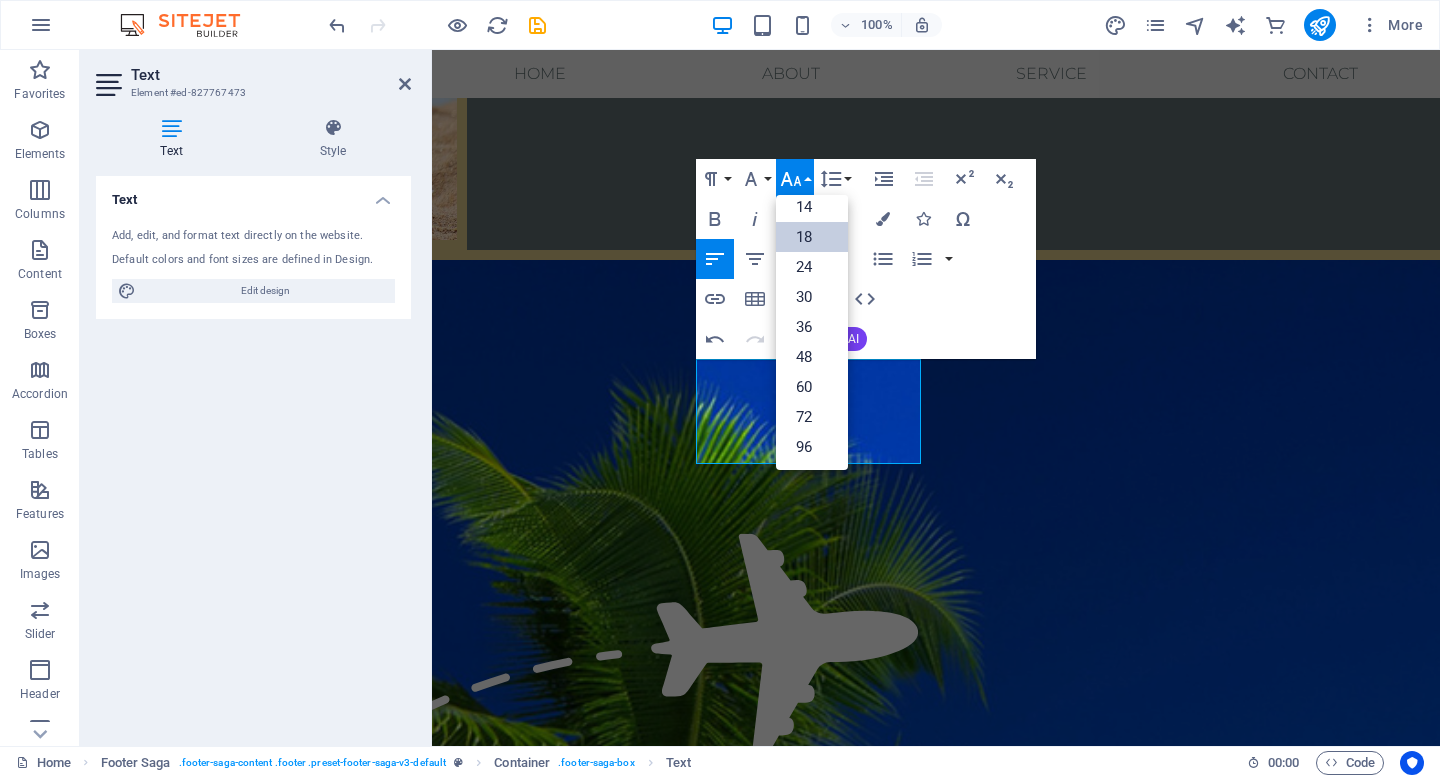 scroll, scrollTop: 161, scrollLeft: 0, axis: vertical 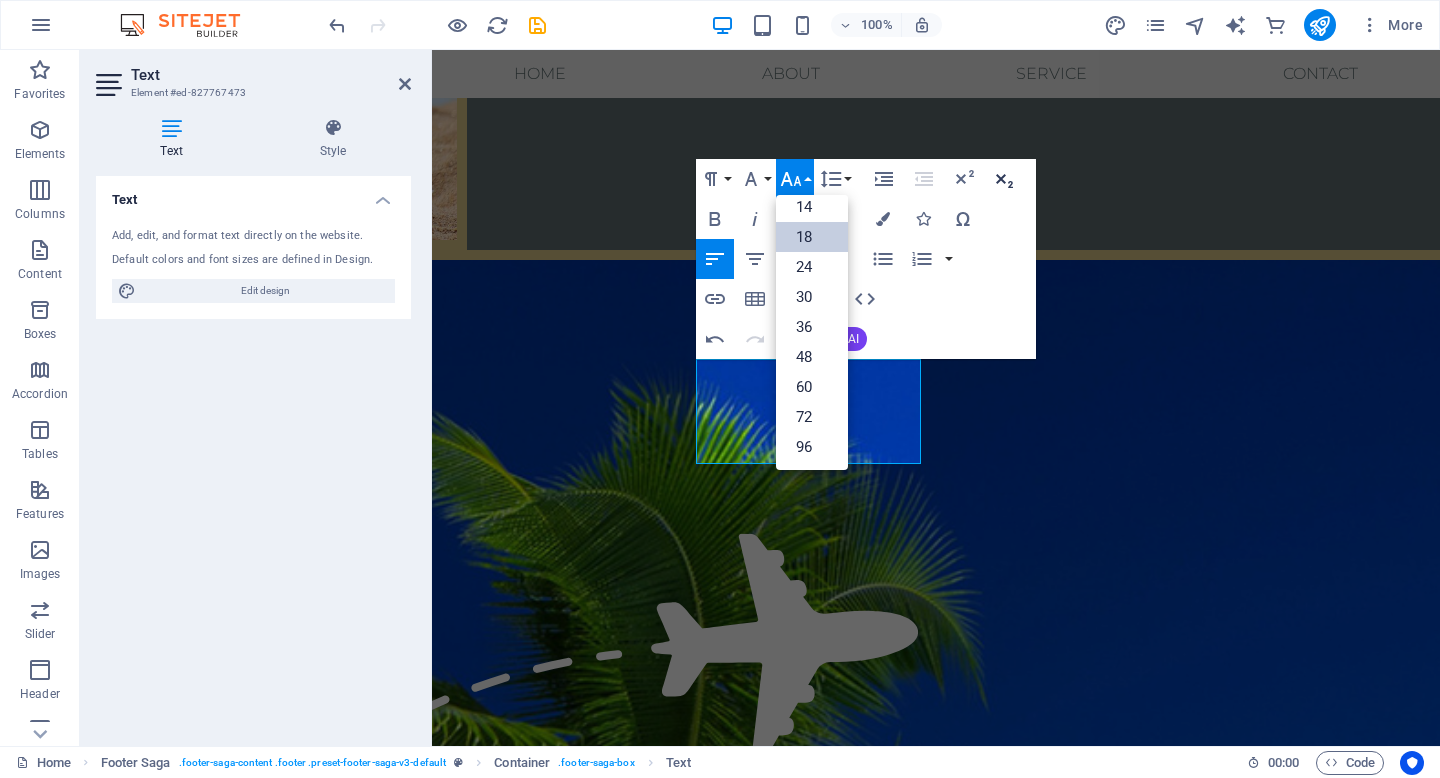 click 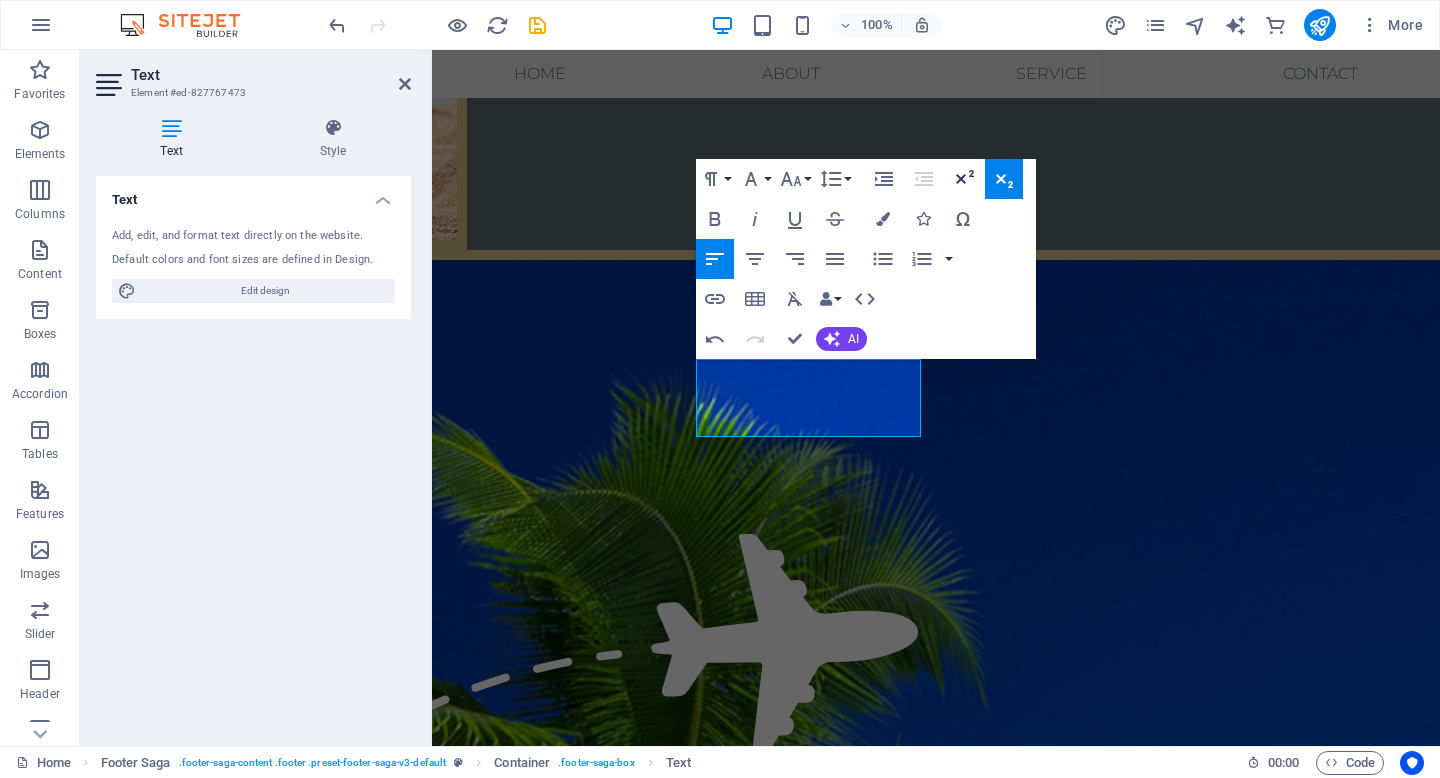 click 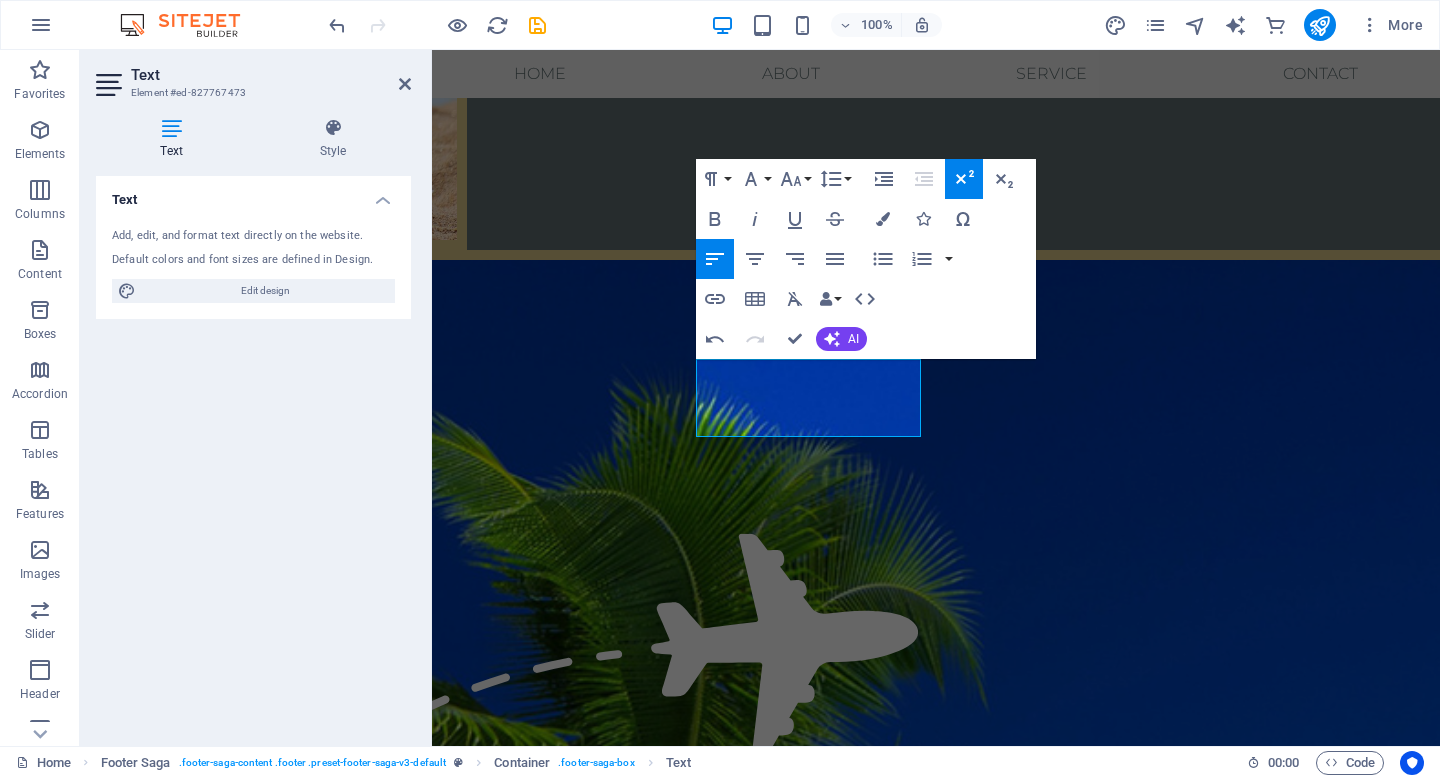 click 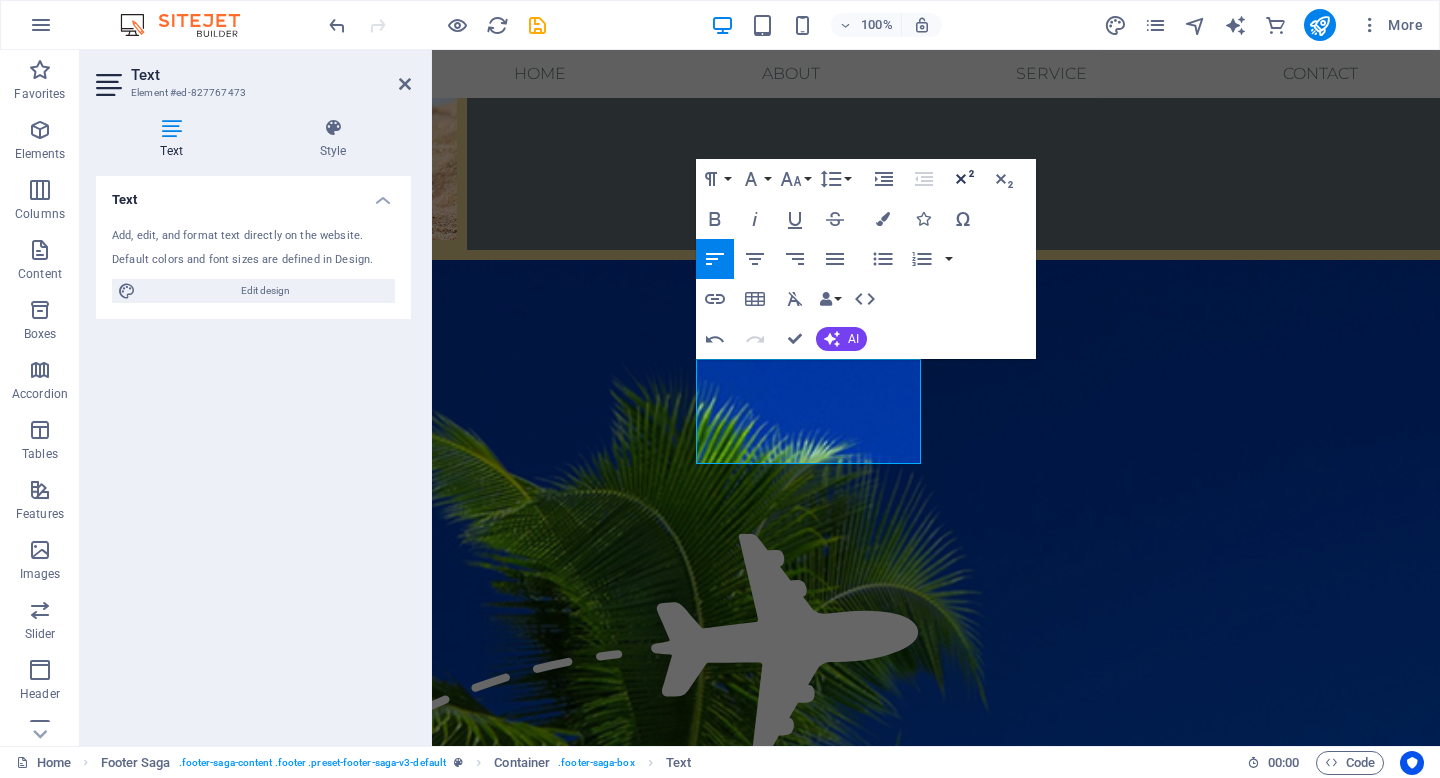click 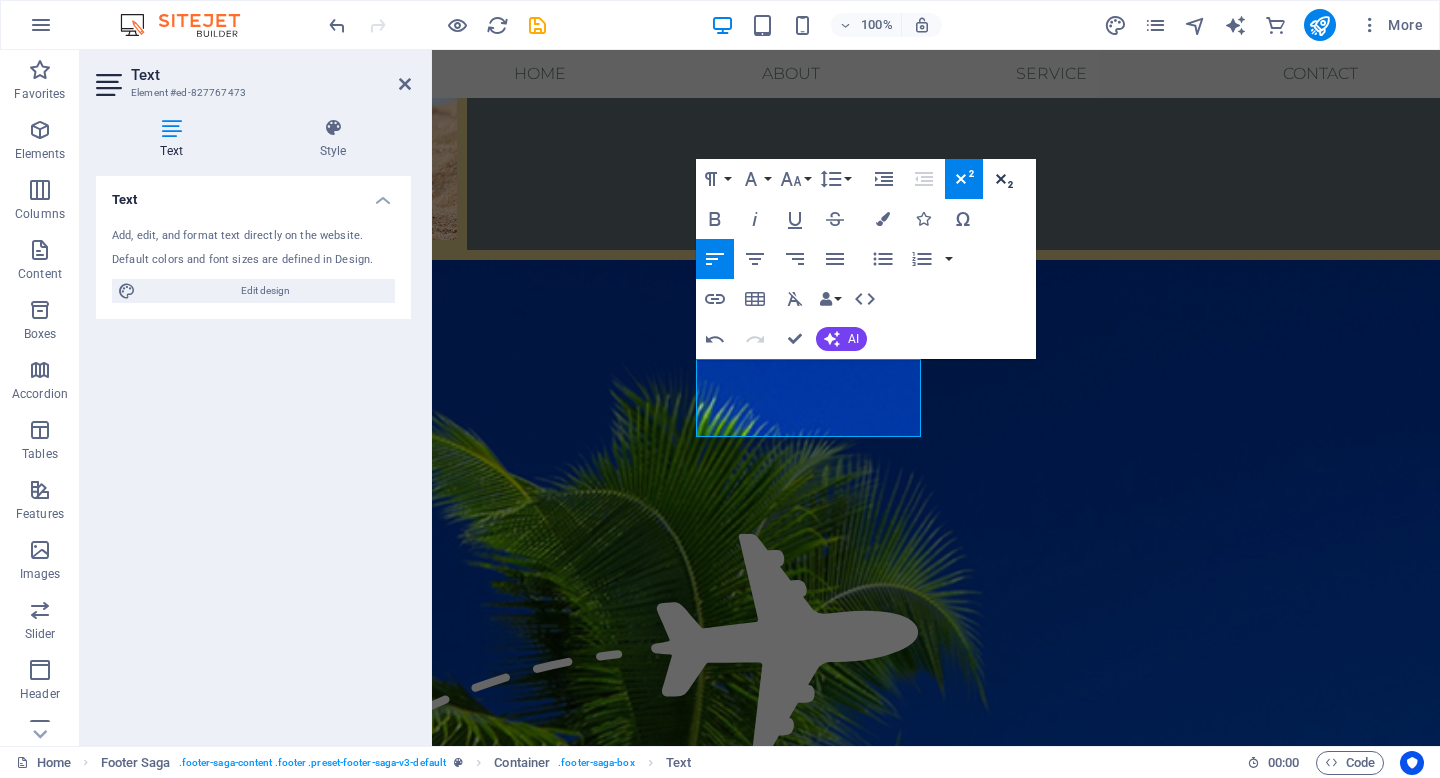 click 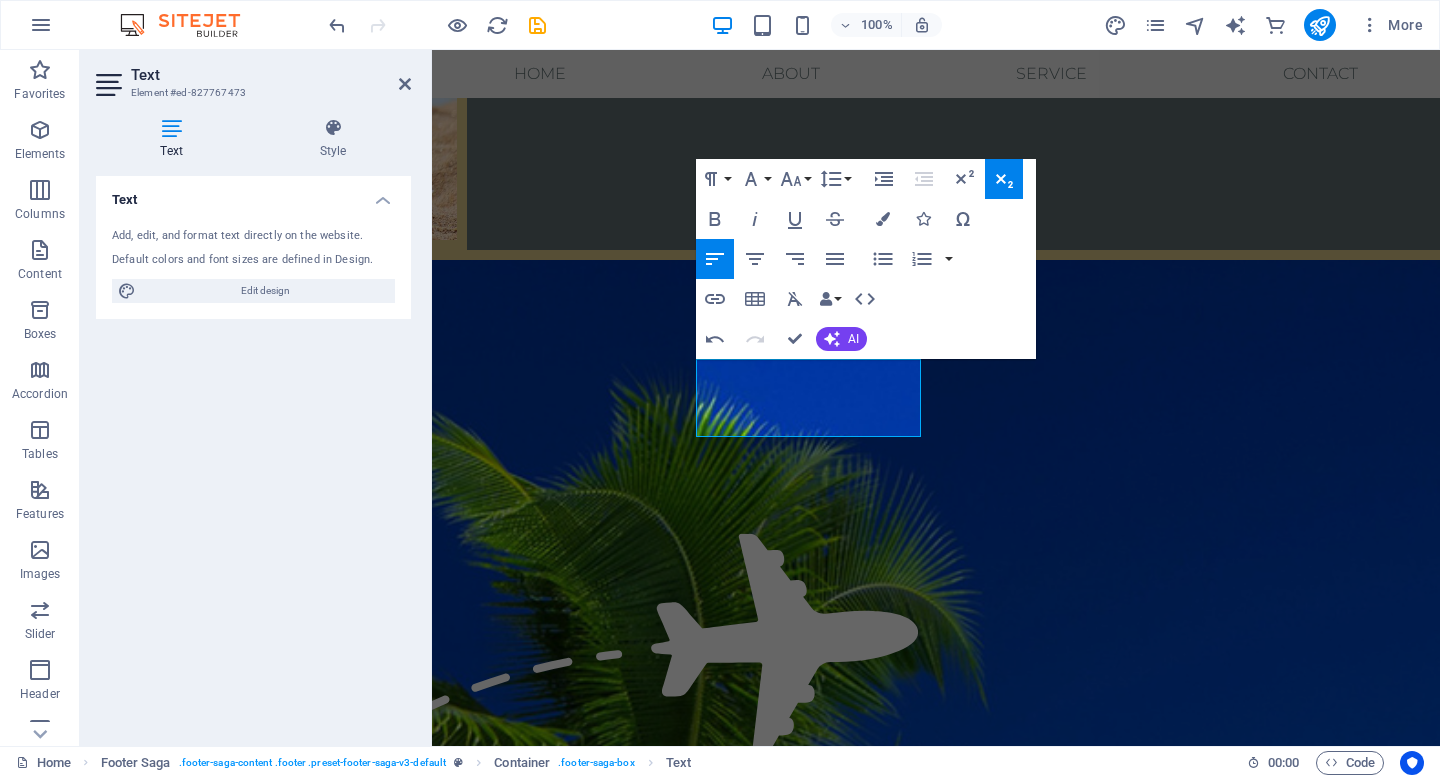 click 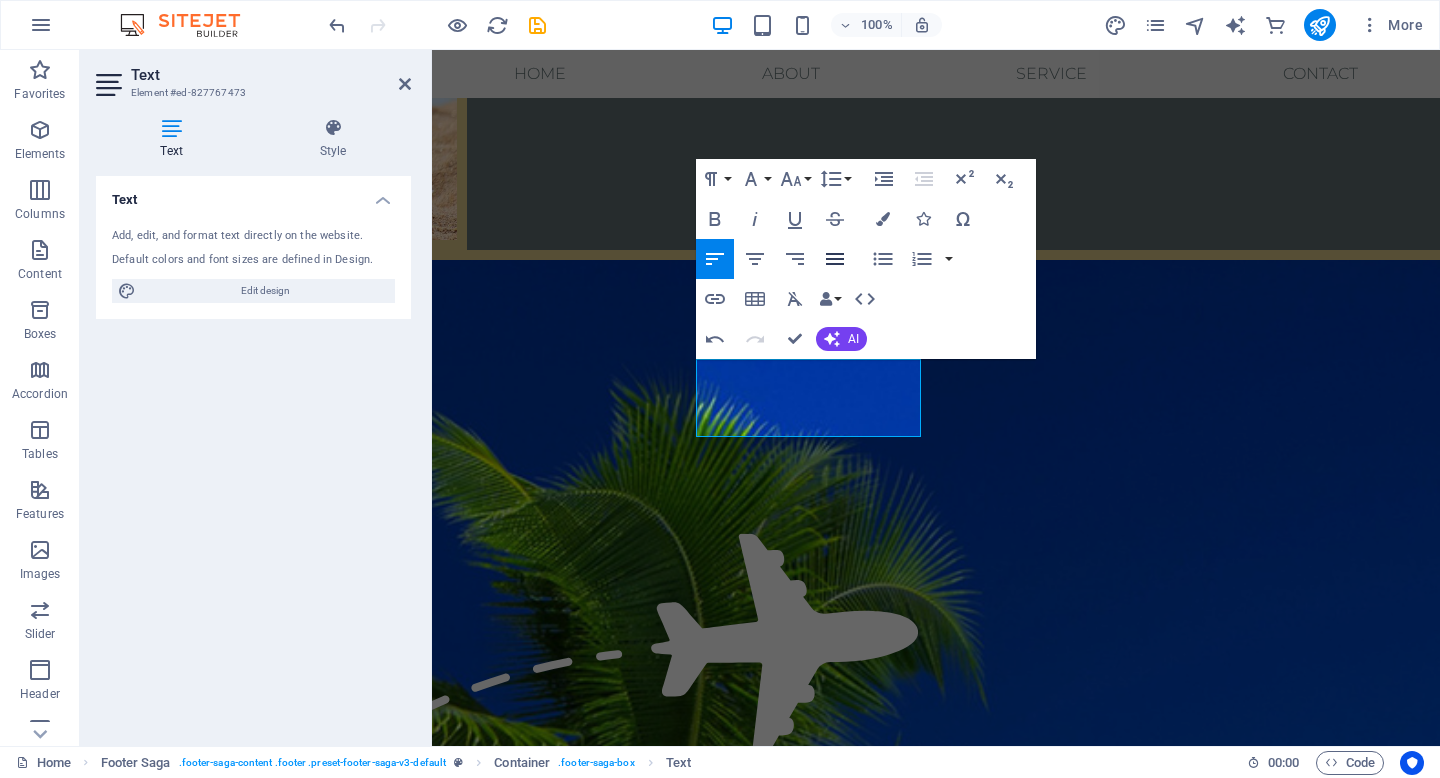 click 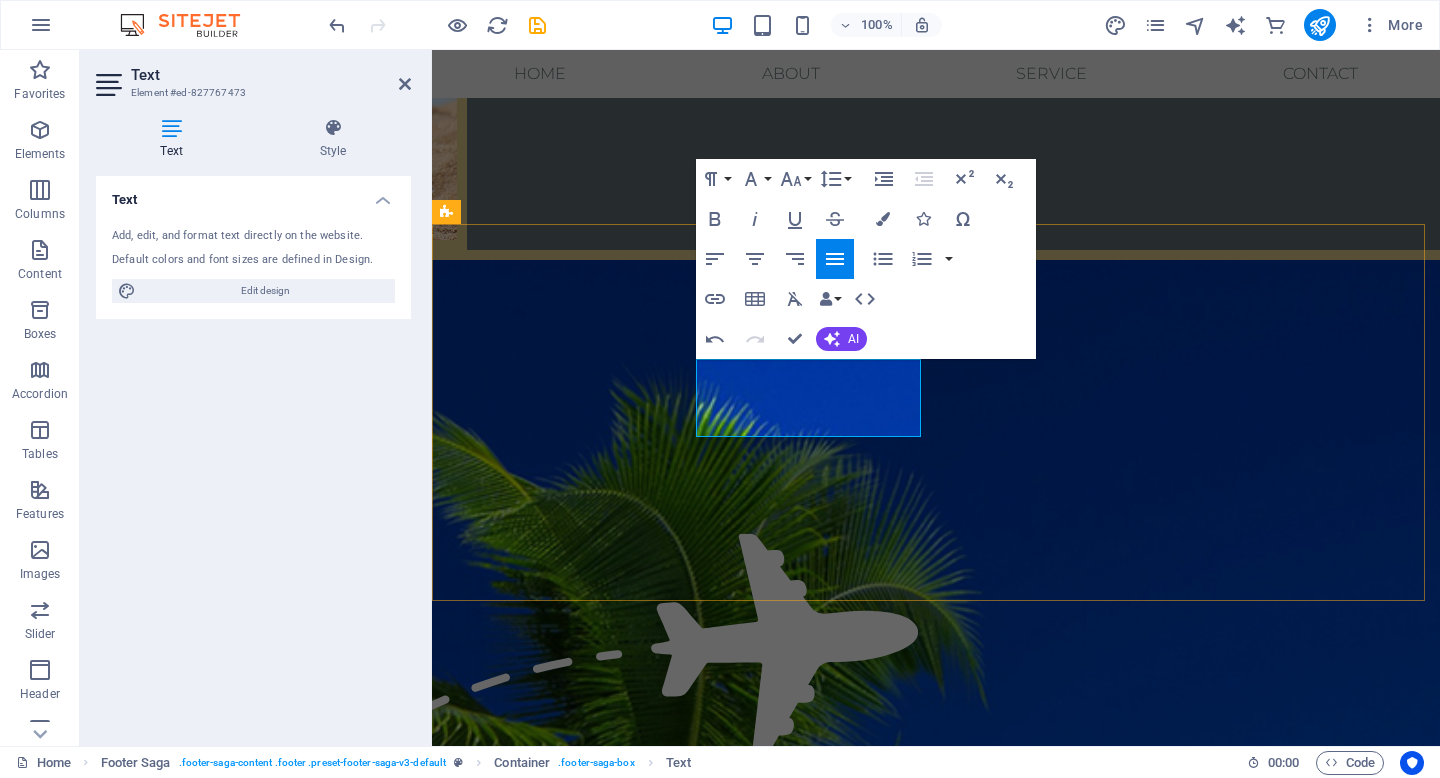 click on "Email:   [EMAIL]" at bounding box center [570, 13887] 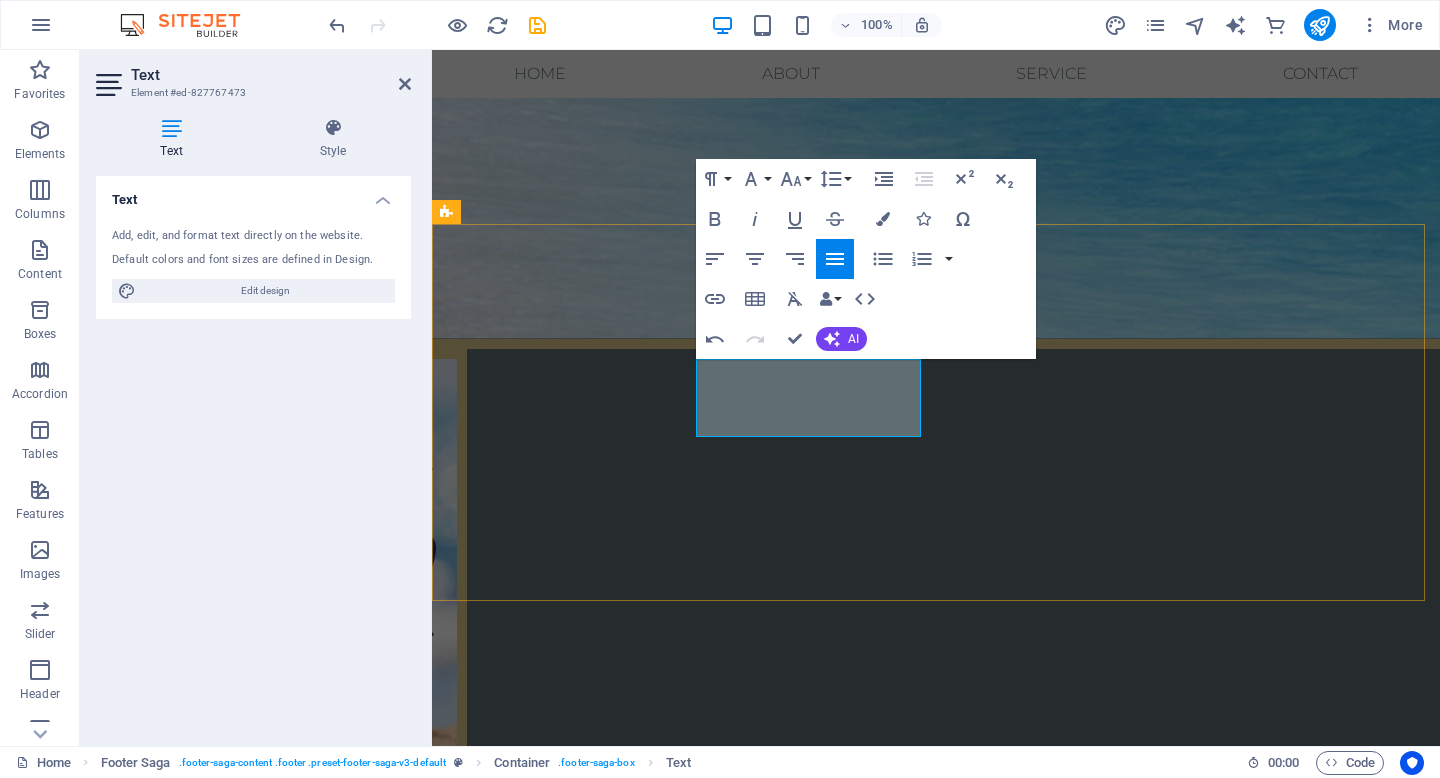 click on "Drop content here or  Add elements  Paste clipboard" at bounding box center (936, 14043) 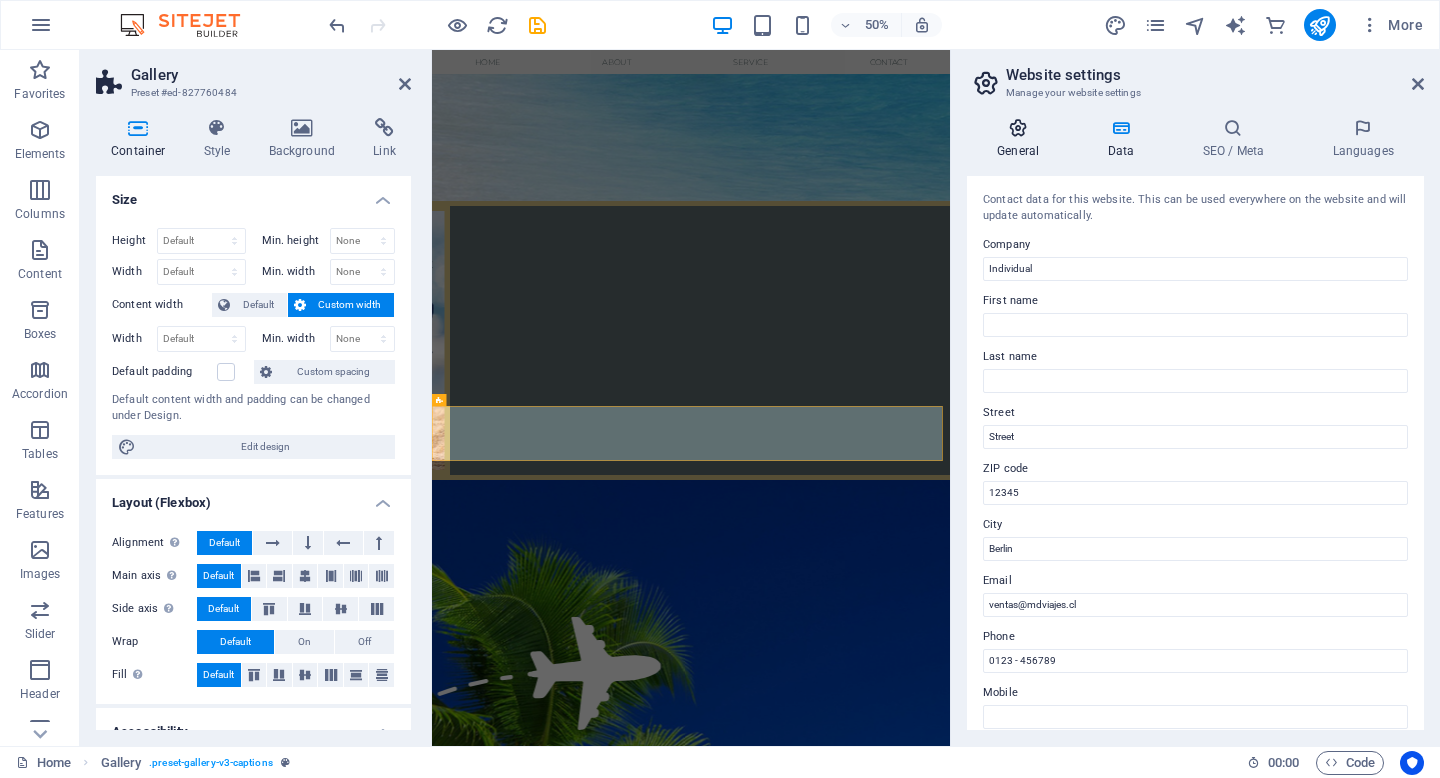 click on "General" at bounding box center [1022, 139] 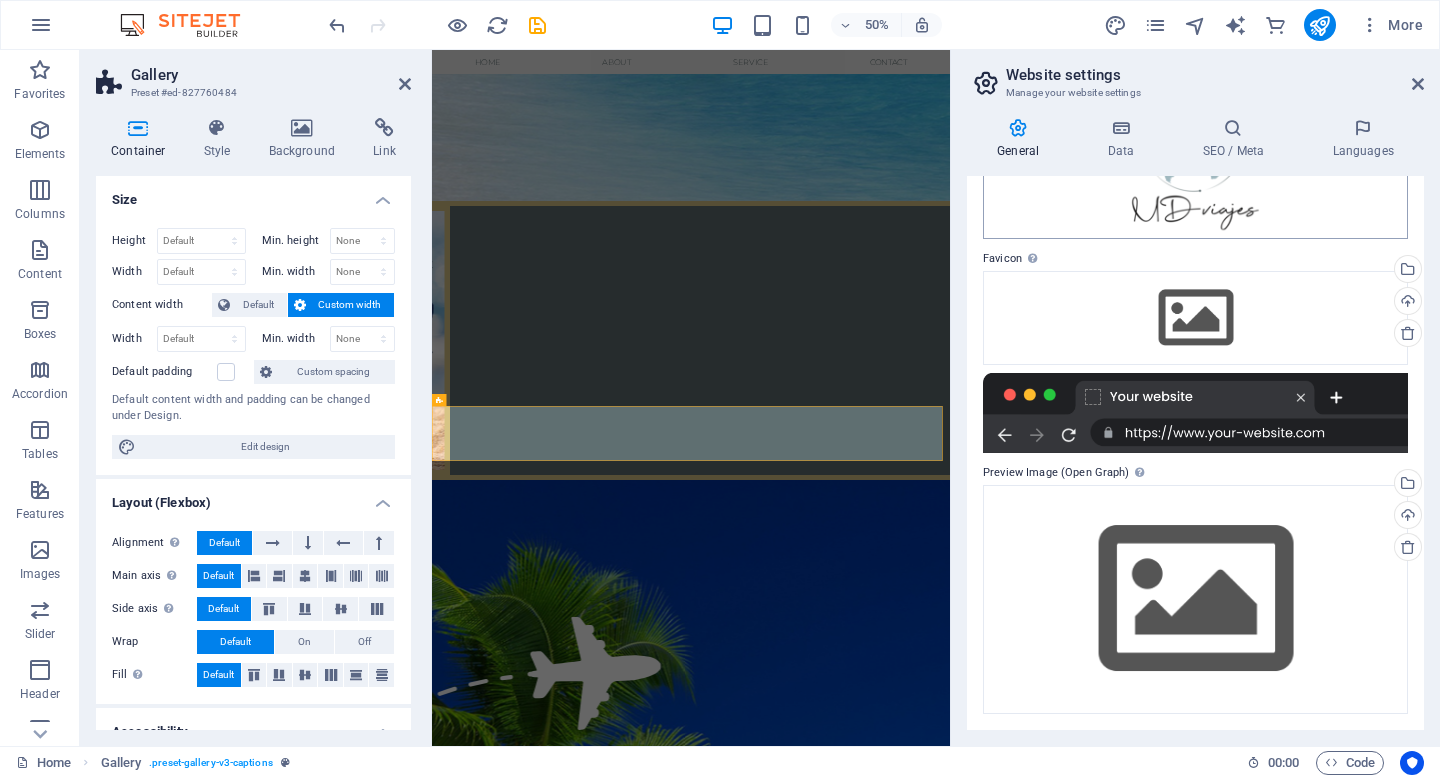 scroll, scrollTop: 0, scrollLeft: 0, axis: both 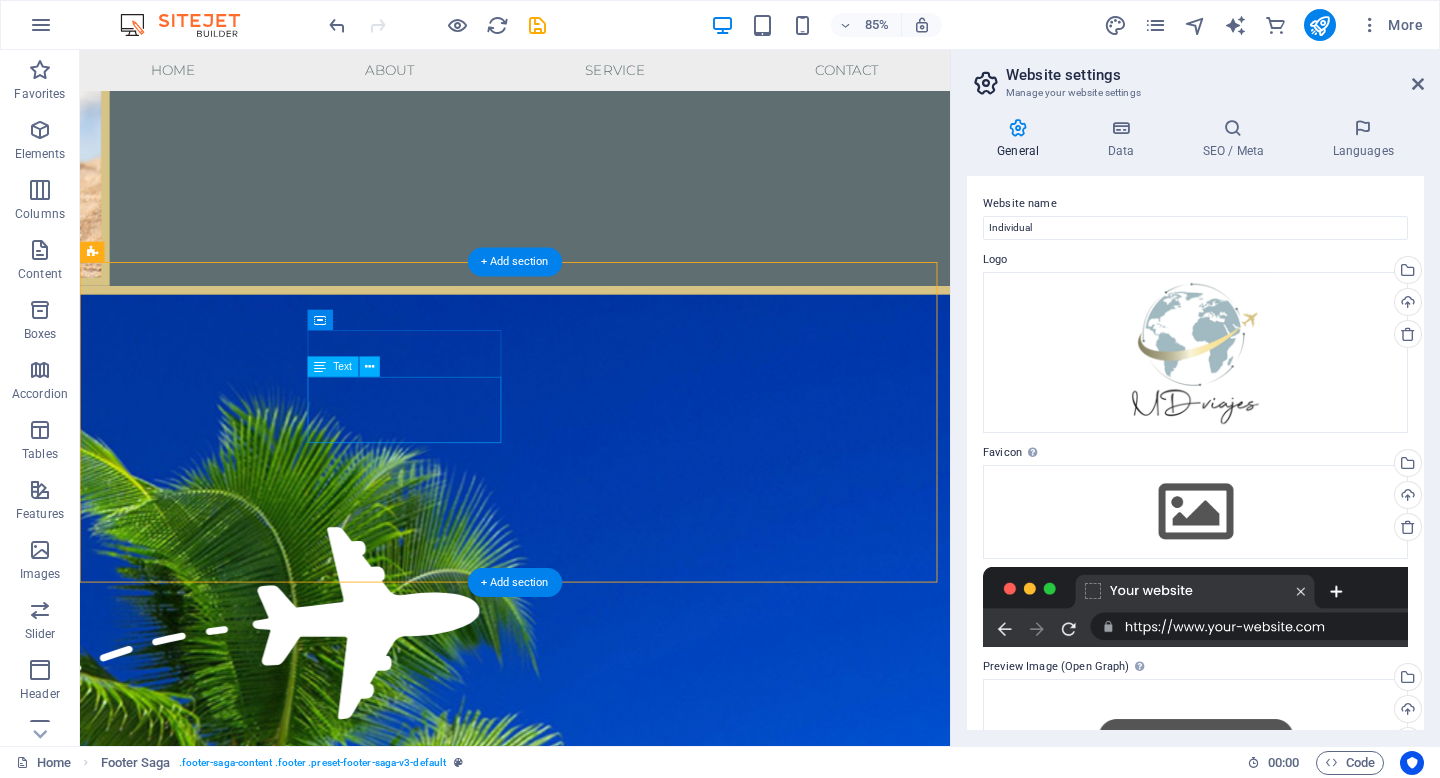 click on "telefóno:+56 9 [PHONE]   Email:   [EMAIL]" at bounding box center [220, 14047] 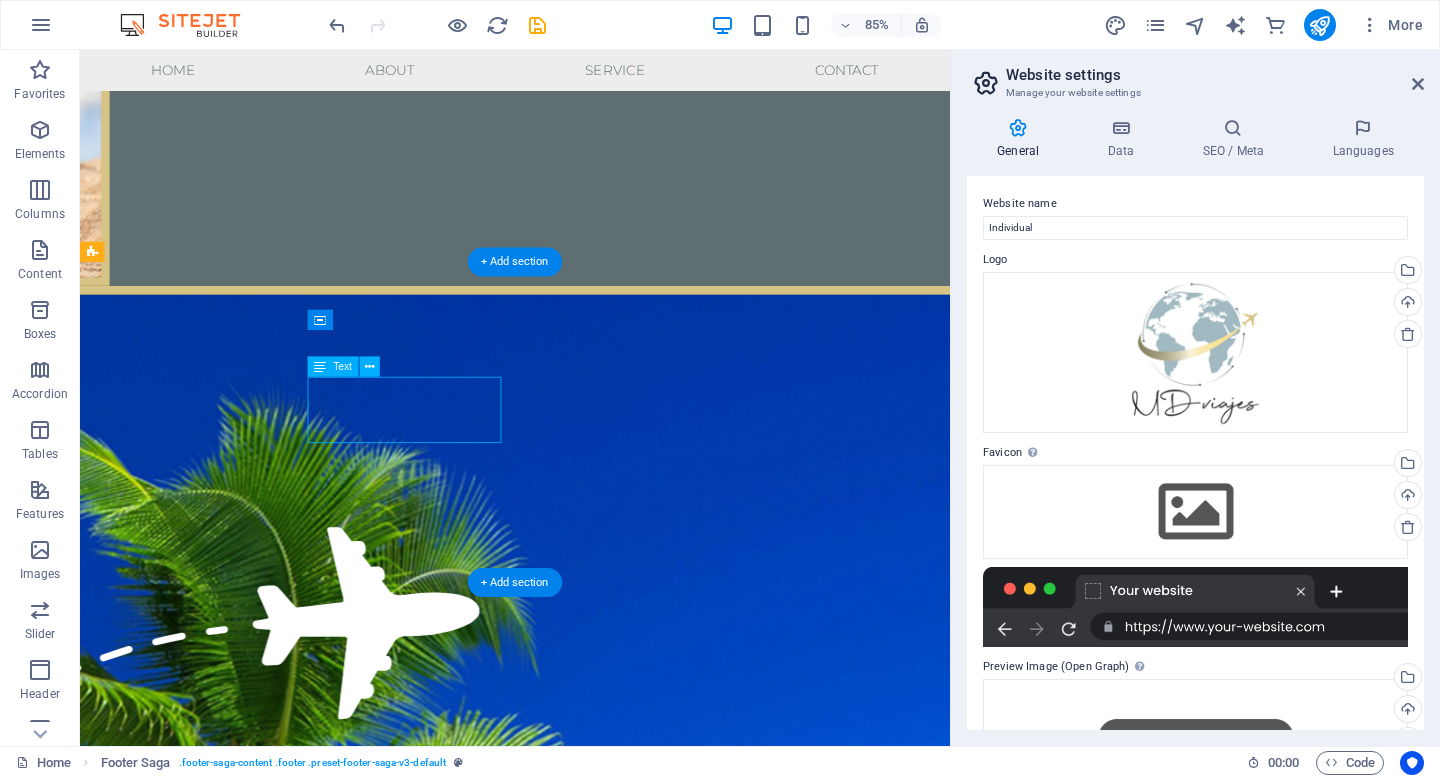 click on "telefóno:+56 9 [PHONE]   Email:   [EMAIL]" at bounding box center (220, 14047) 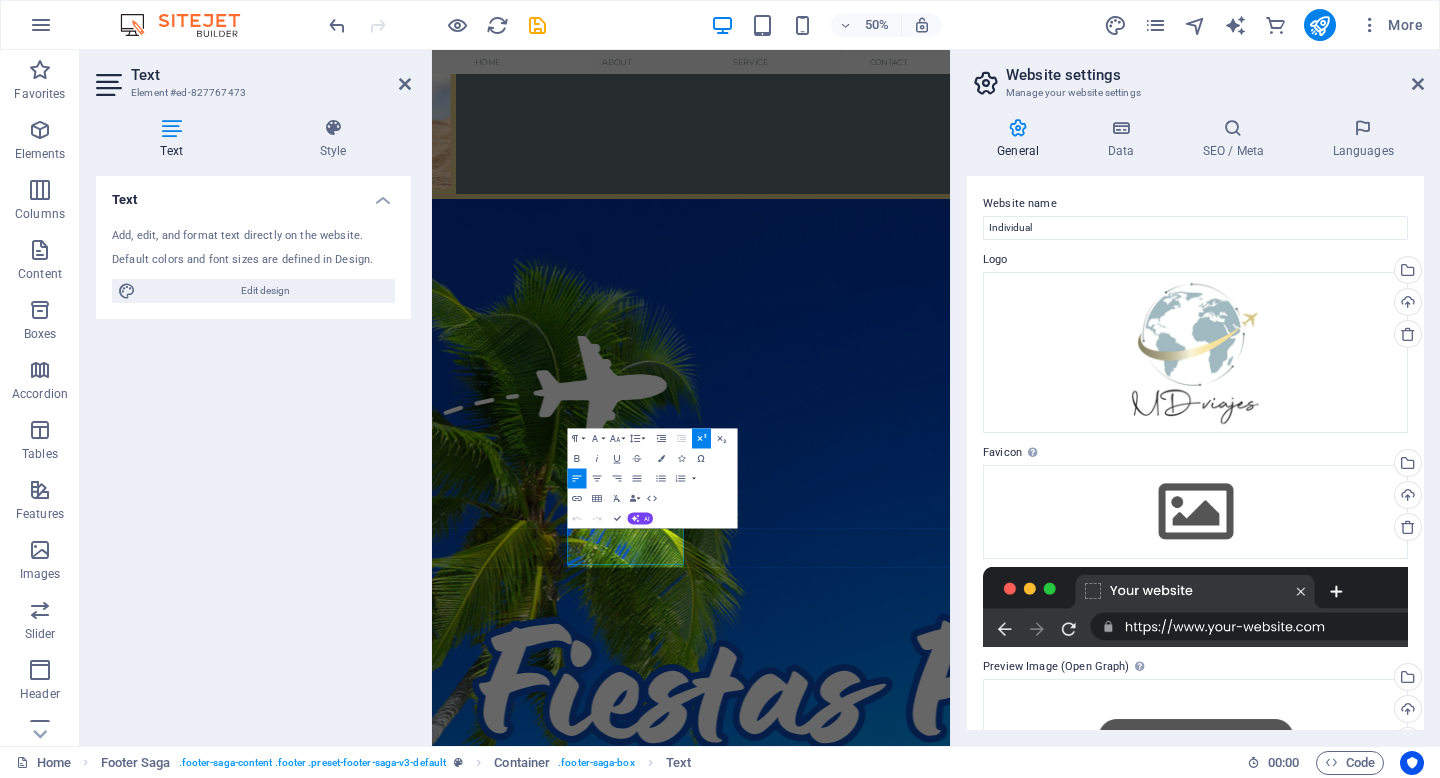 scroll, scrollTop: 2255, scrollLeft: 0, axis: vertical 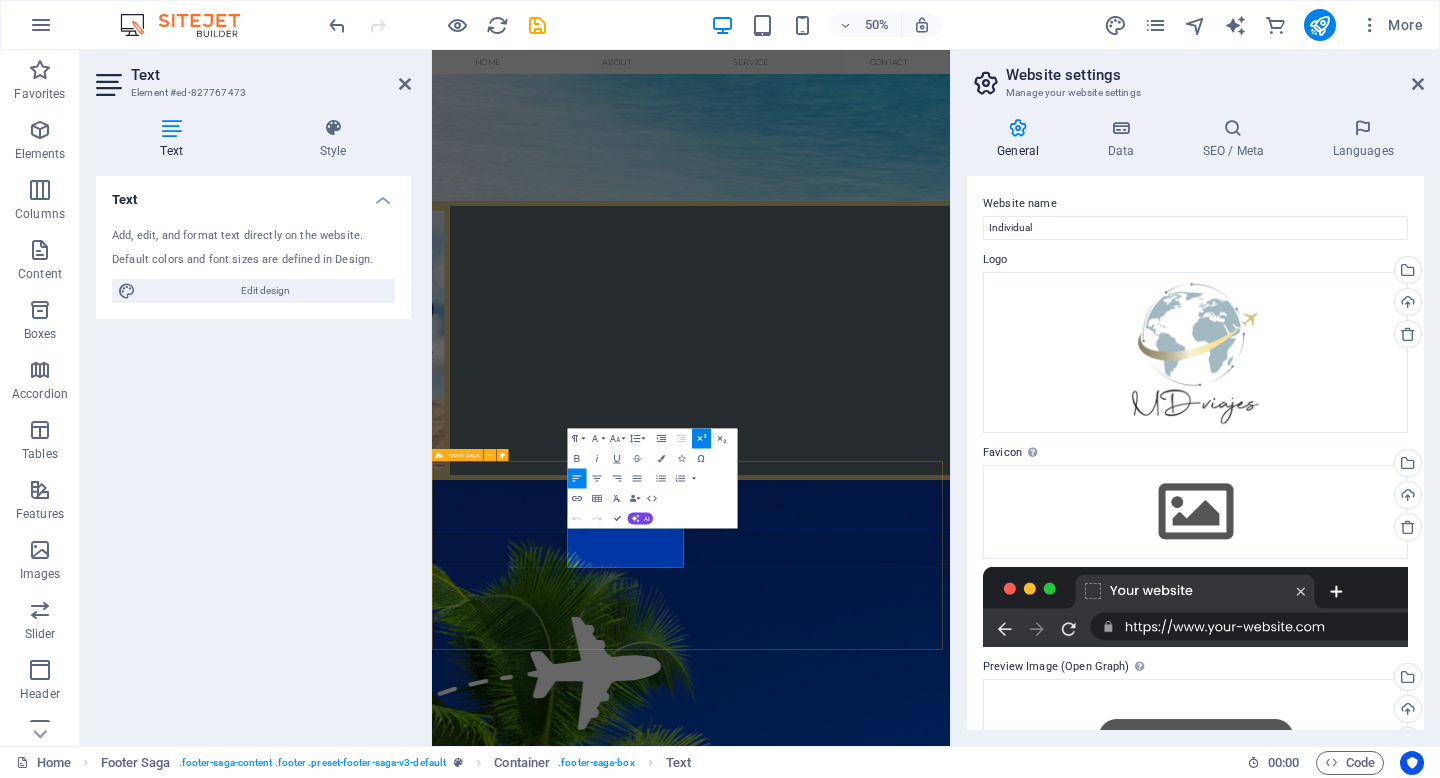 drag, startPoint x: 771, startPoint y: 1035, endPoint x: 689, endPoint y: 1006, distance: 86.977005 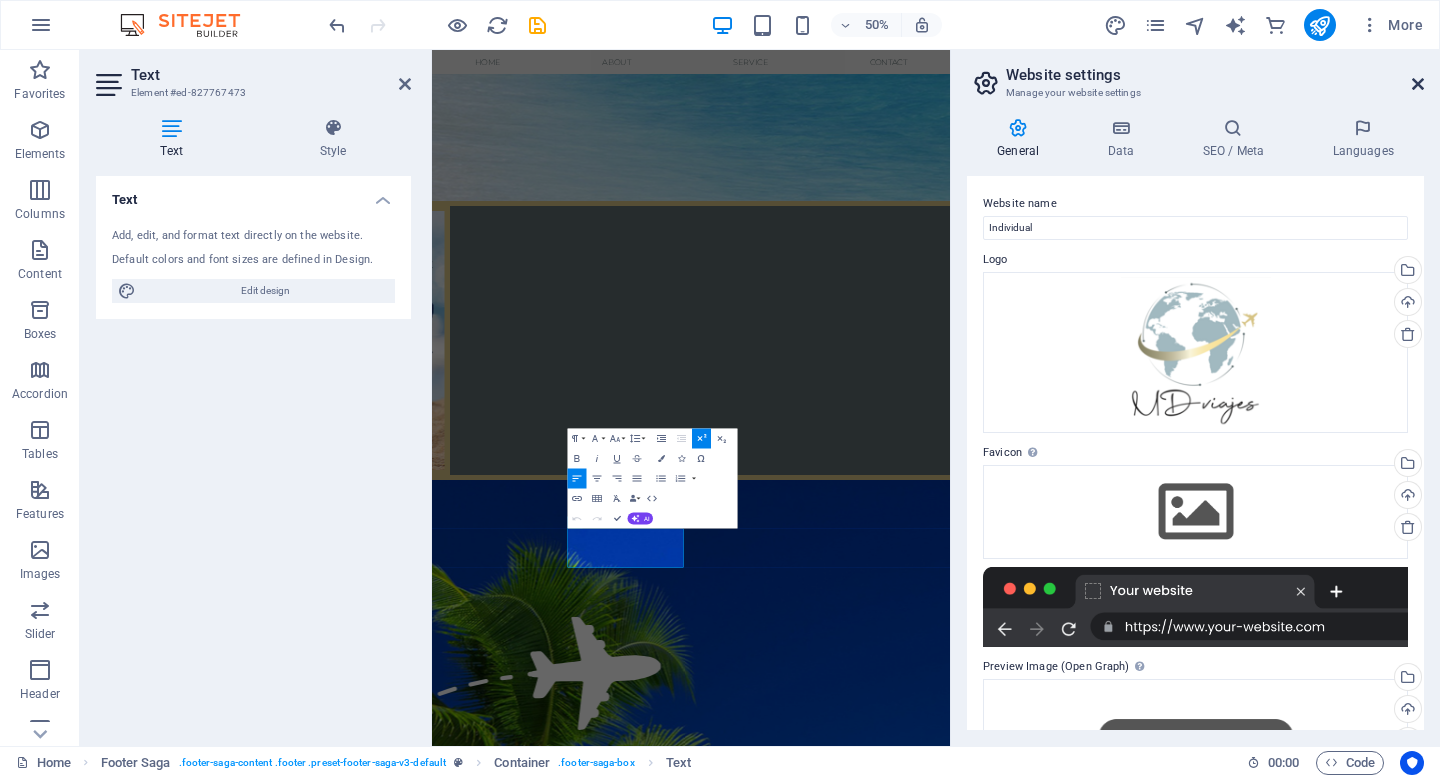 click at bounding box center (1418, 84) 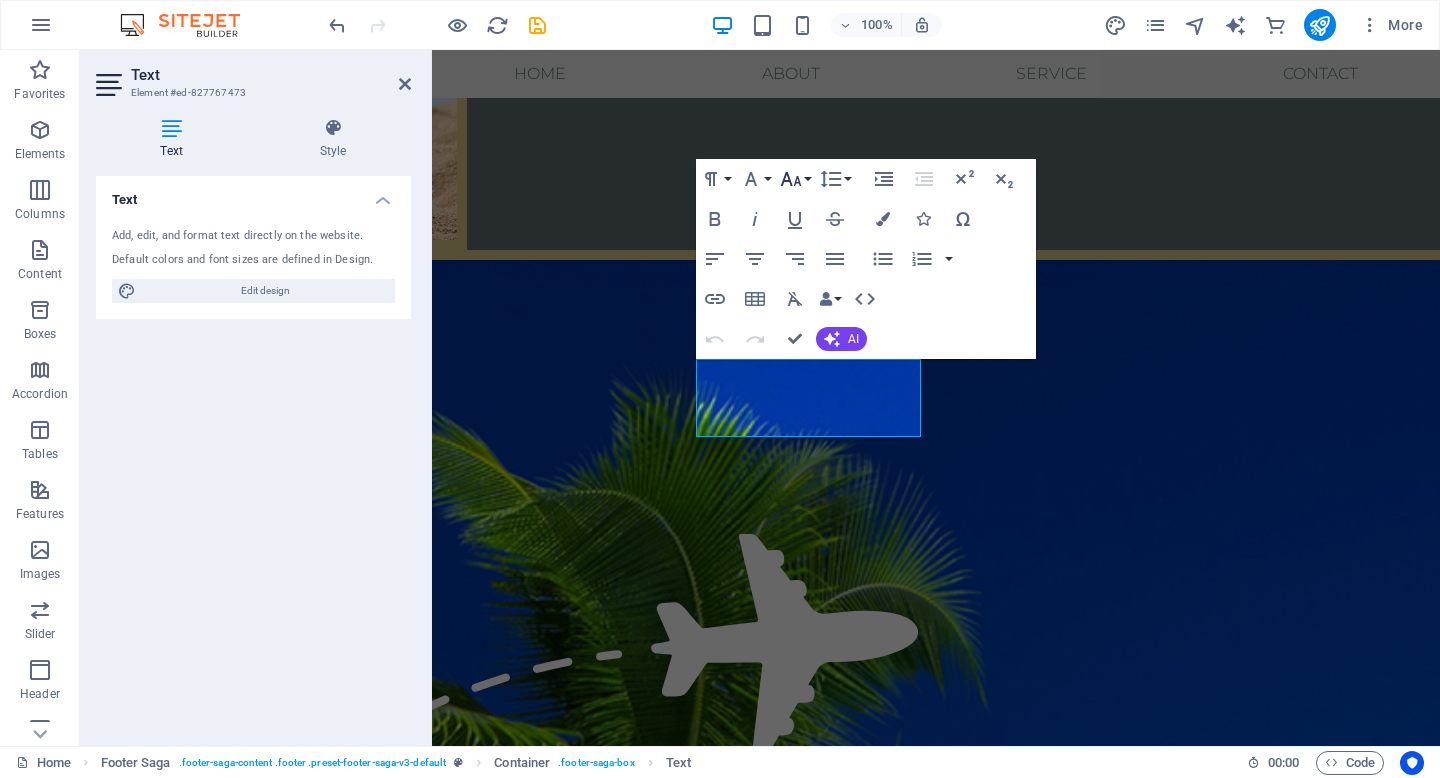 click 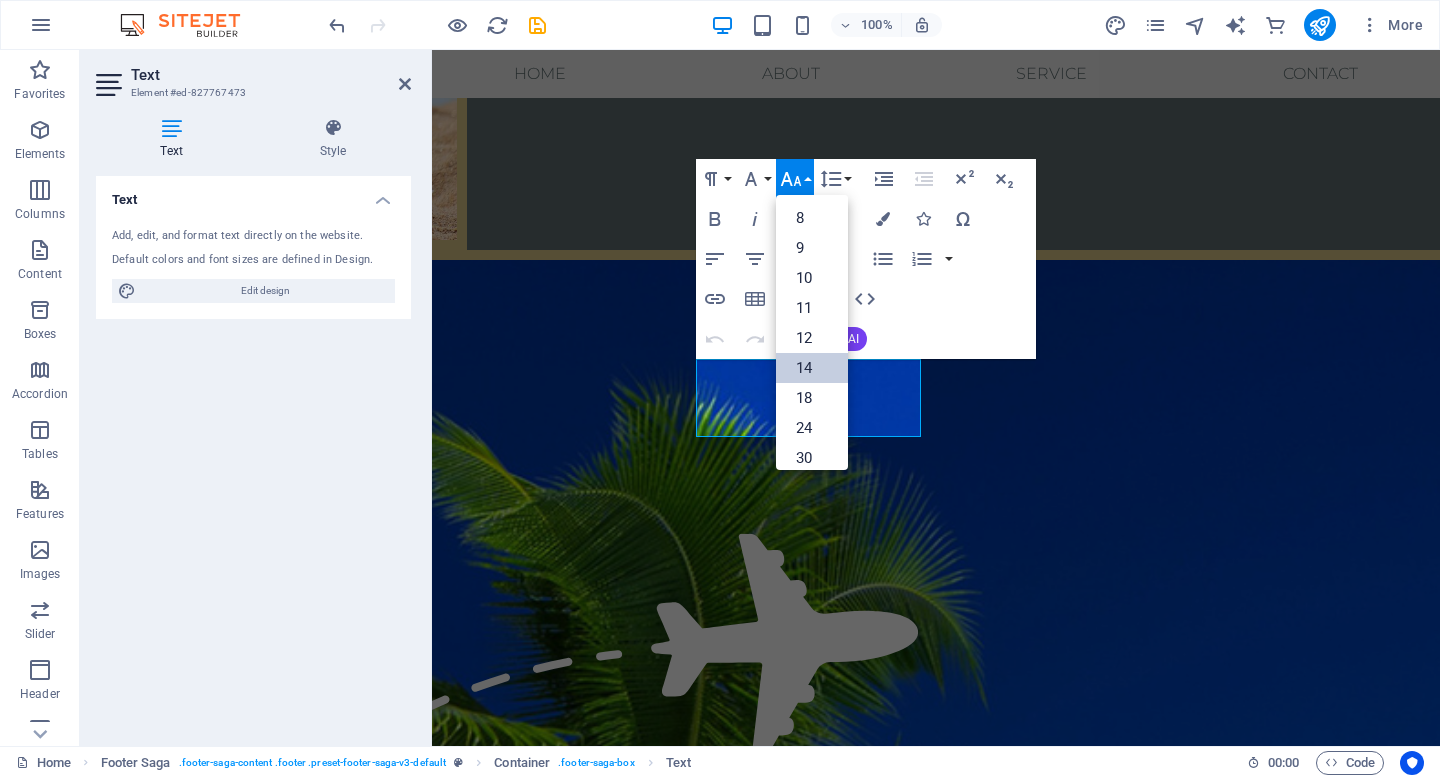 click on "14" at bounding box center [812, 368] 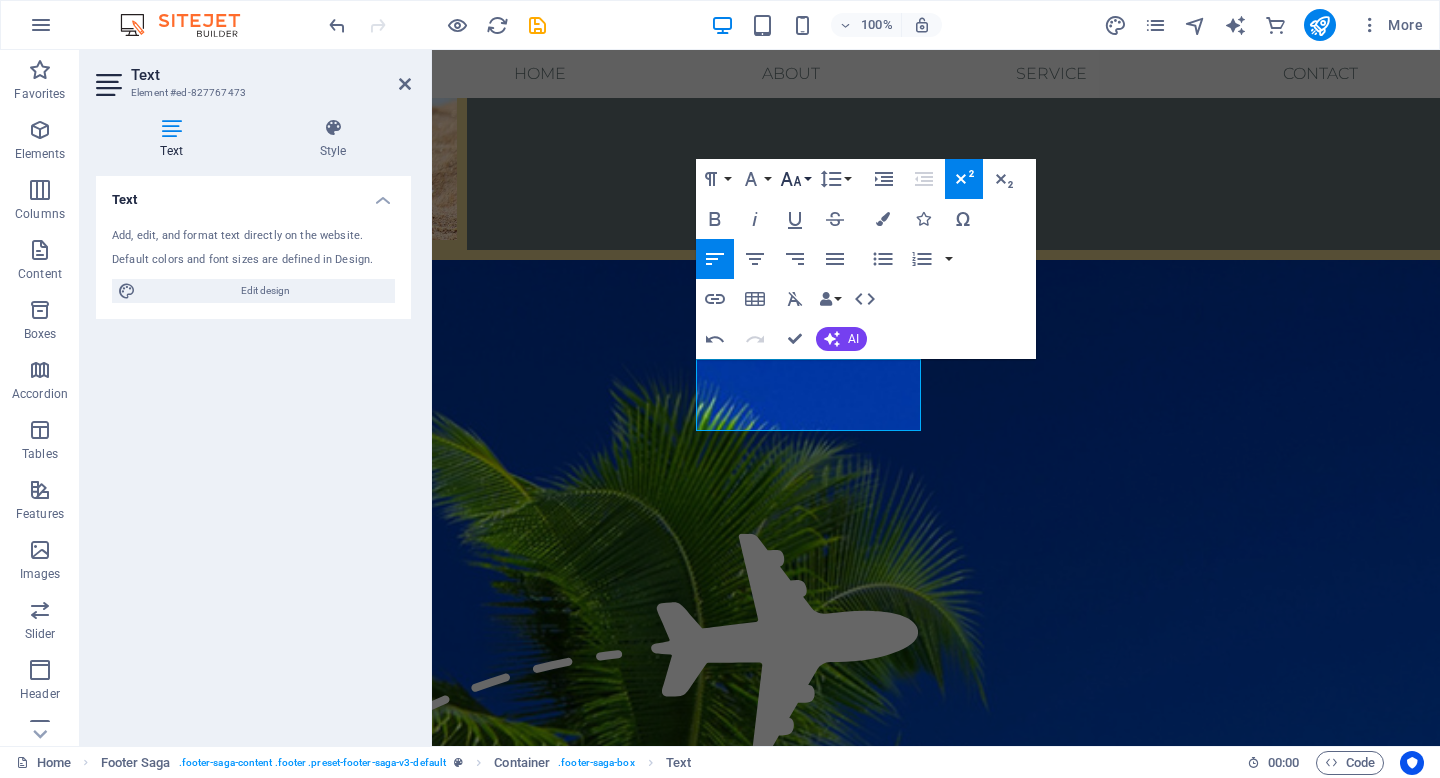 click 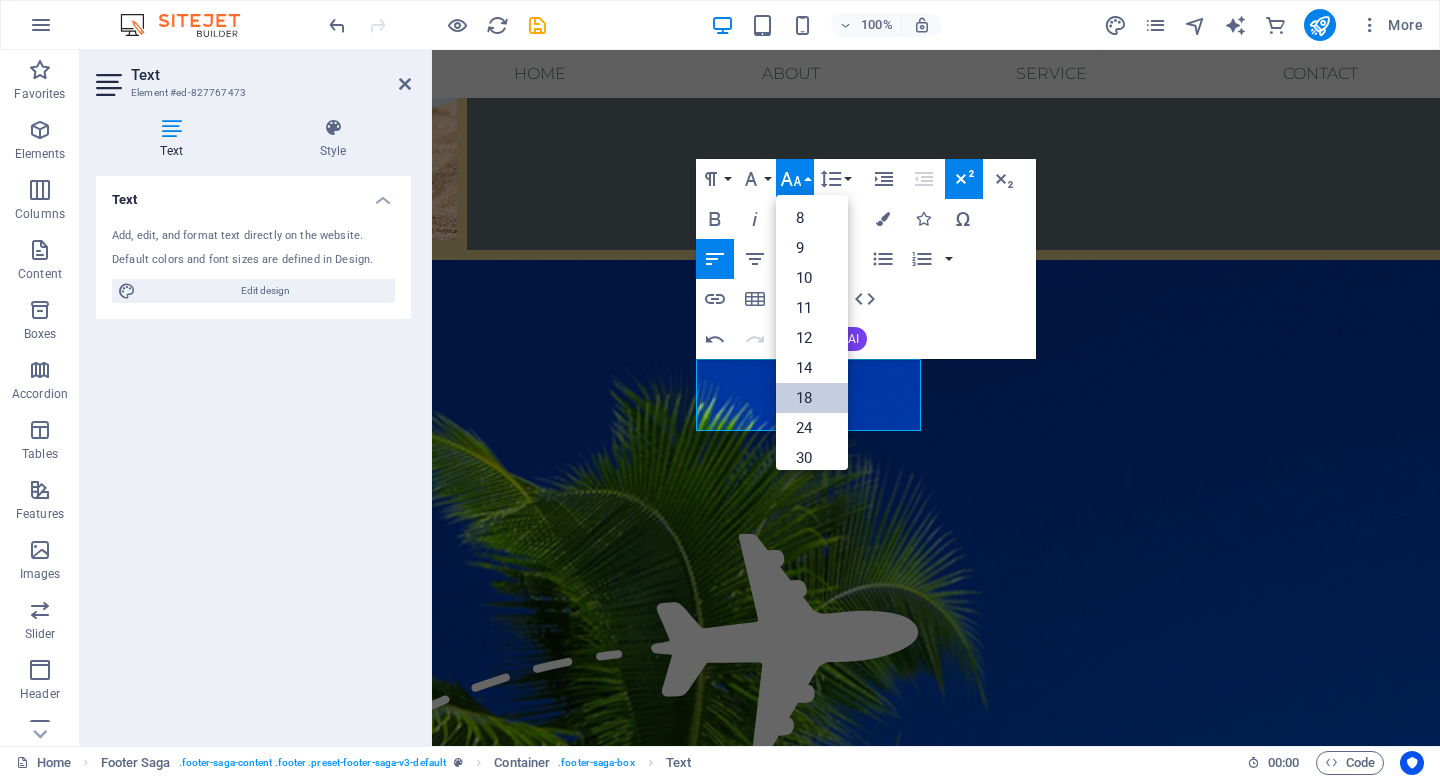 click on "18" at bounding box center (812, 398) 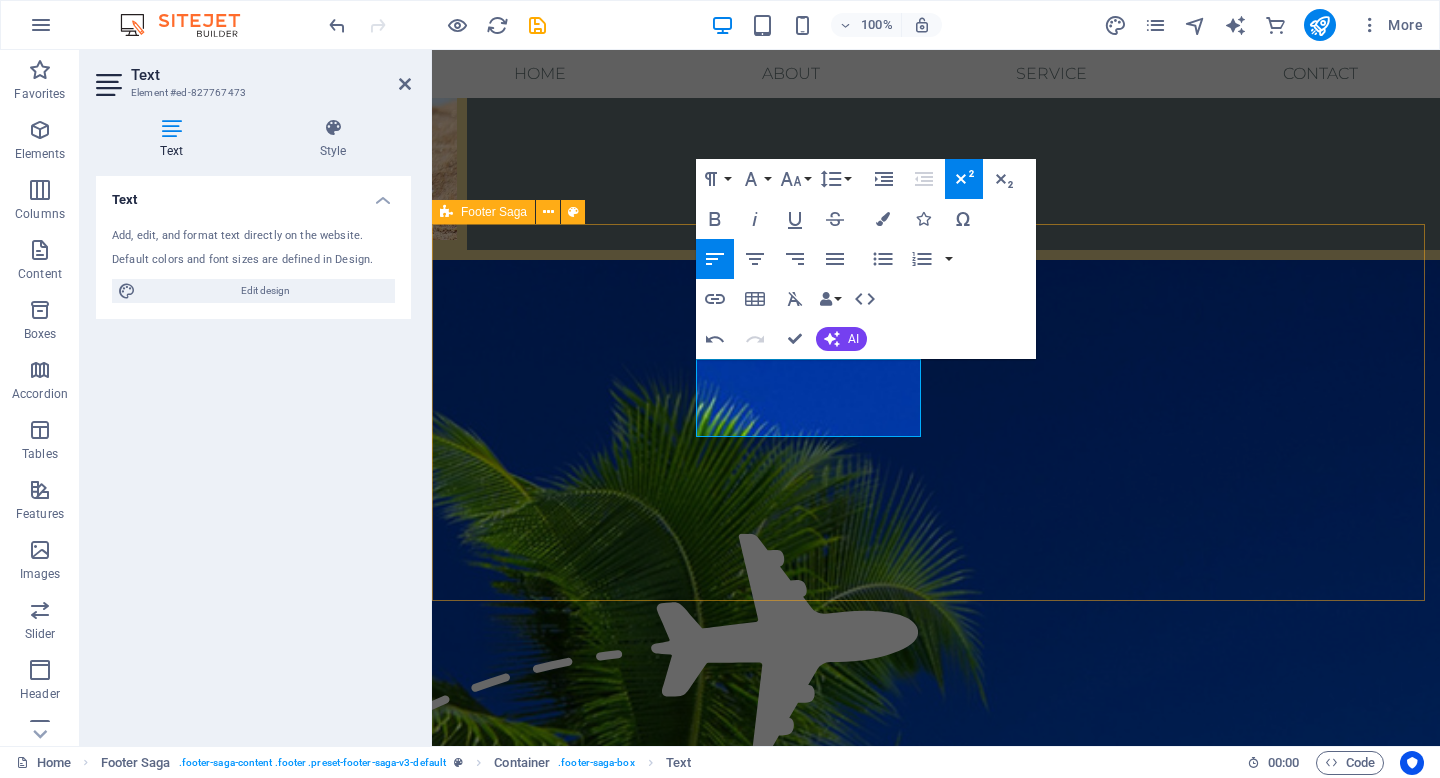 click on "Contacto telefóno:+56 9 [PHONE]   Email:   [EMAIL] Menu NUESTRA EMPRESA CONDICIONES DE COMPRA MANUAL DEL VIAJERO Redes Instagram" at bounding box center (936, 13857) 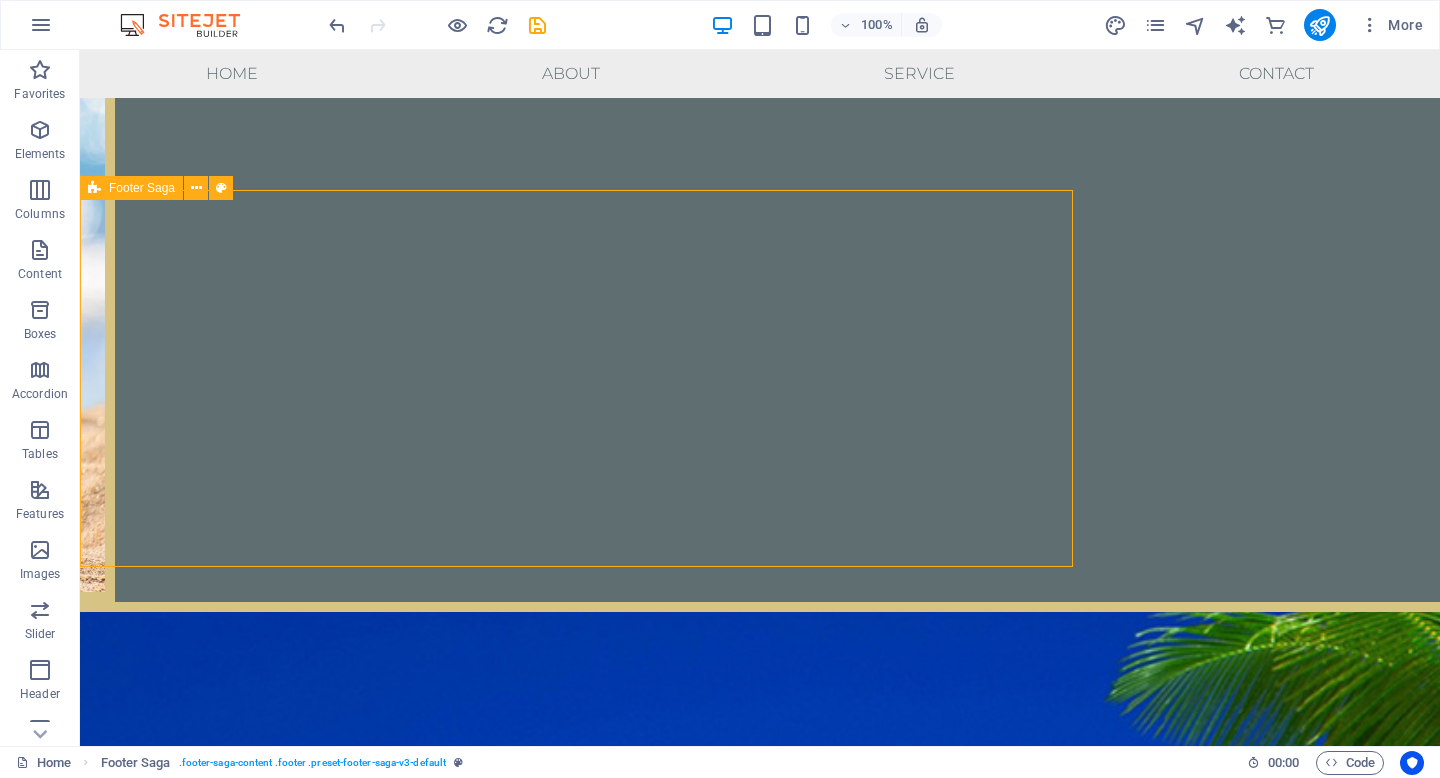 scroll, scrollTop: 3088, scrollLeft: 0, axis: vertical 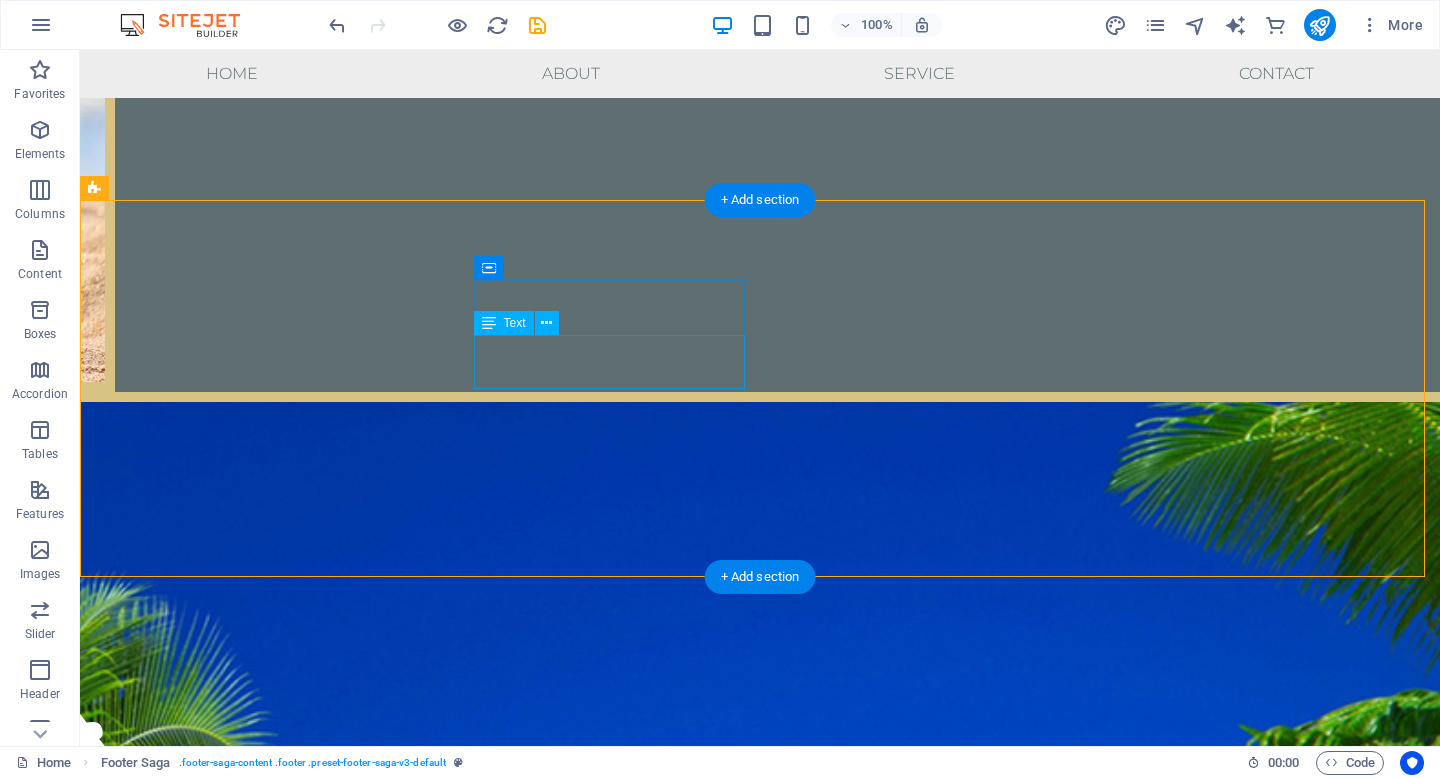click on "ventas@mdviajes.cl" at bounding box center (249, 14916) 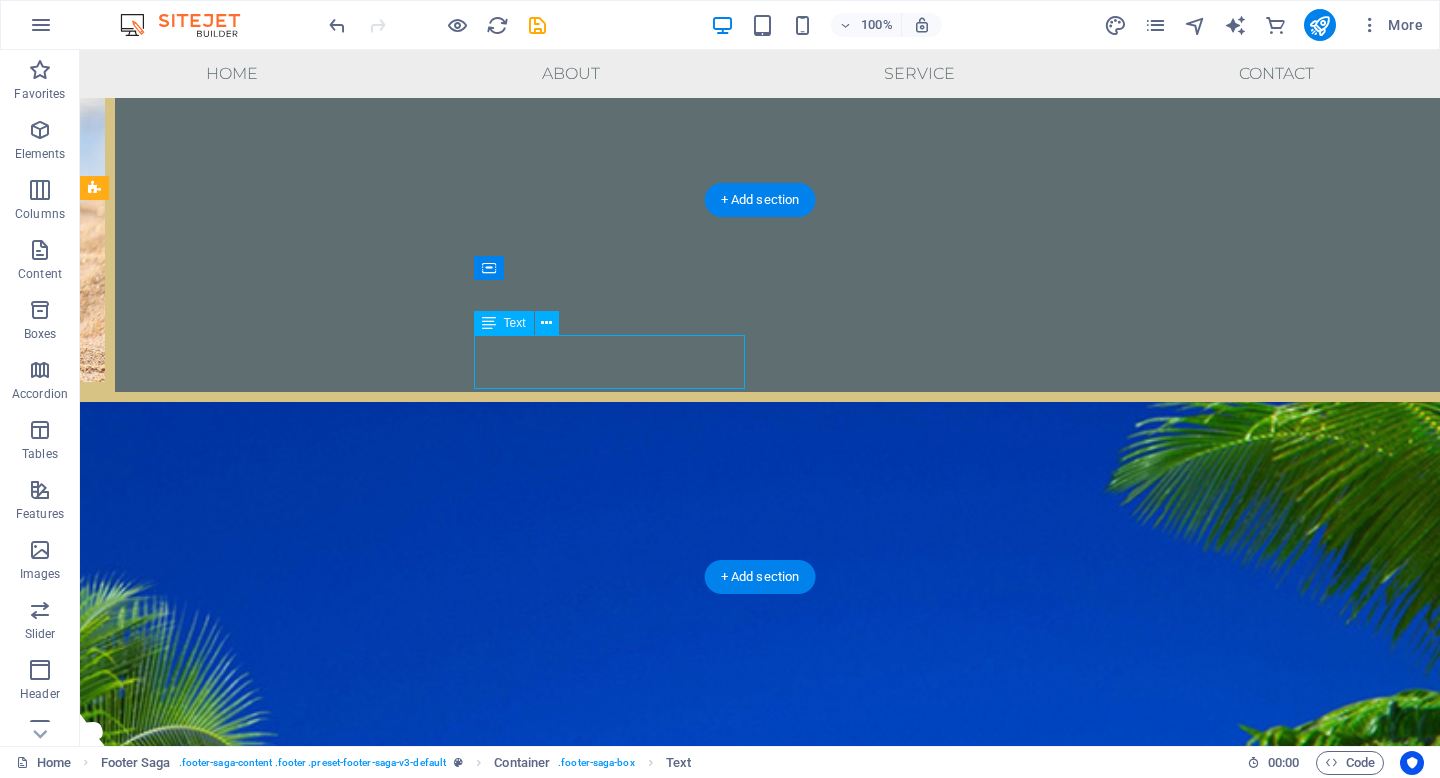 click on "ventas@mdviajes.cl" at bounding box center [249, 14916] 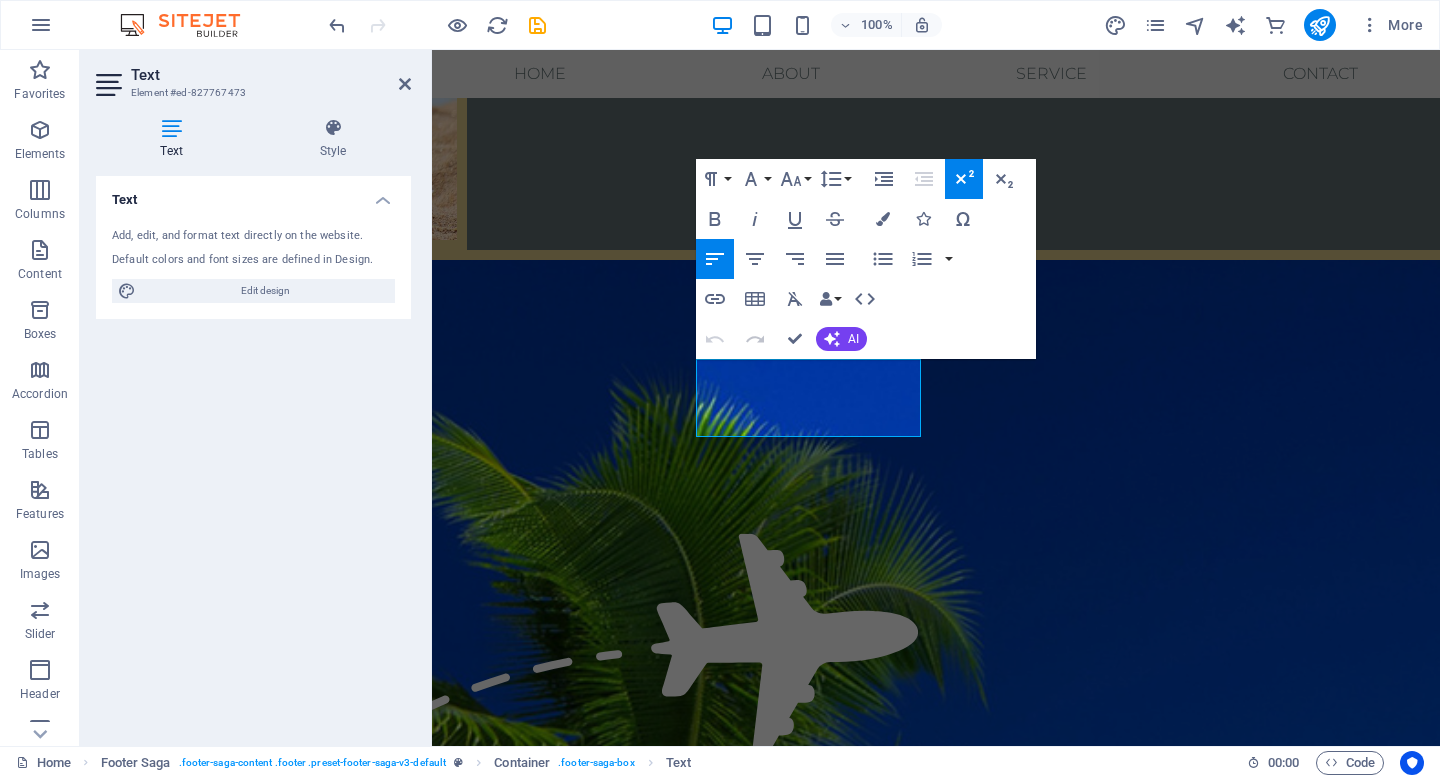 drag, startPoint x: 748, startPoint y: 357, endPoint x: 319, endPoint y: 310, distance: 431.56693 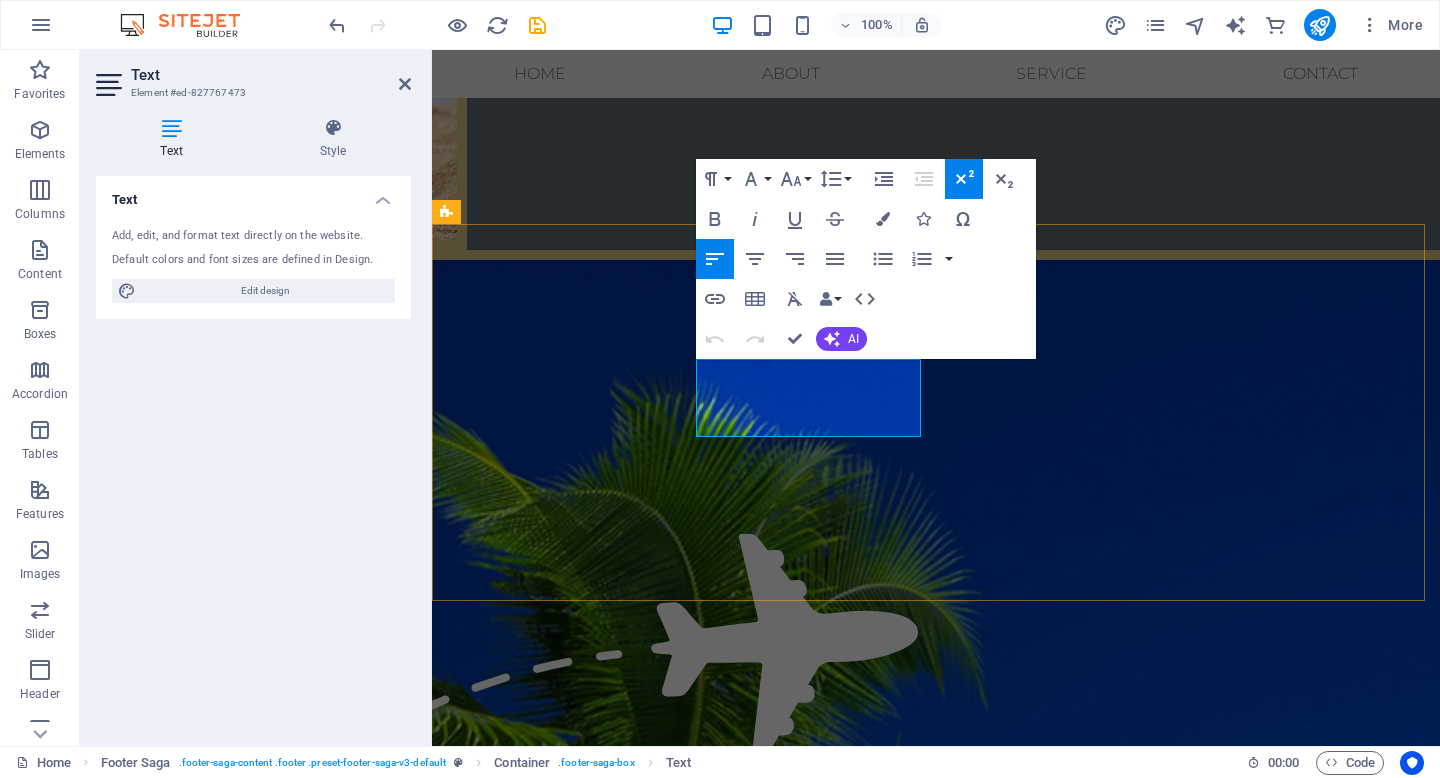 click on "telefóno:+56 9 [PHONE]" at bounding box center (544, 13842) 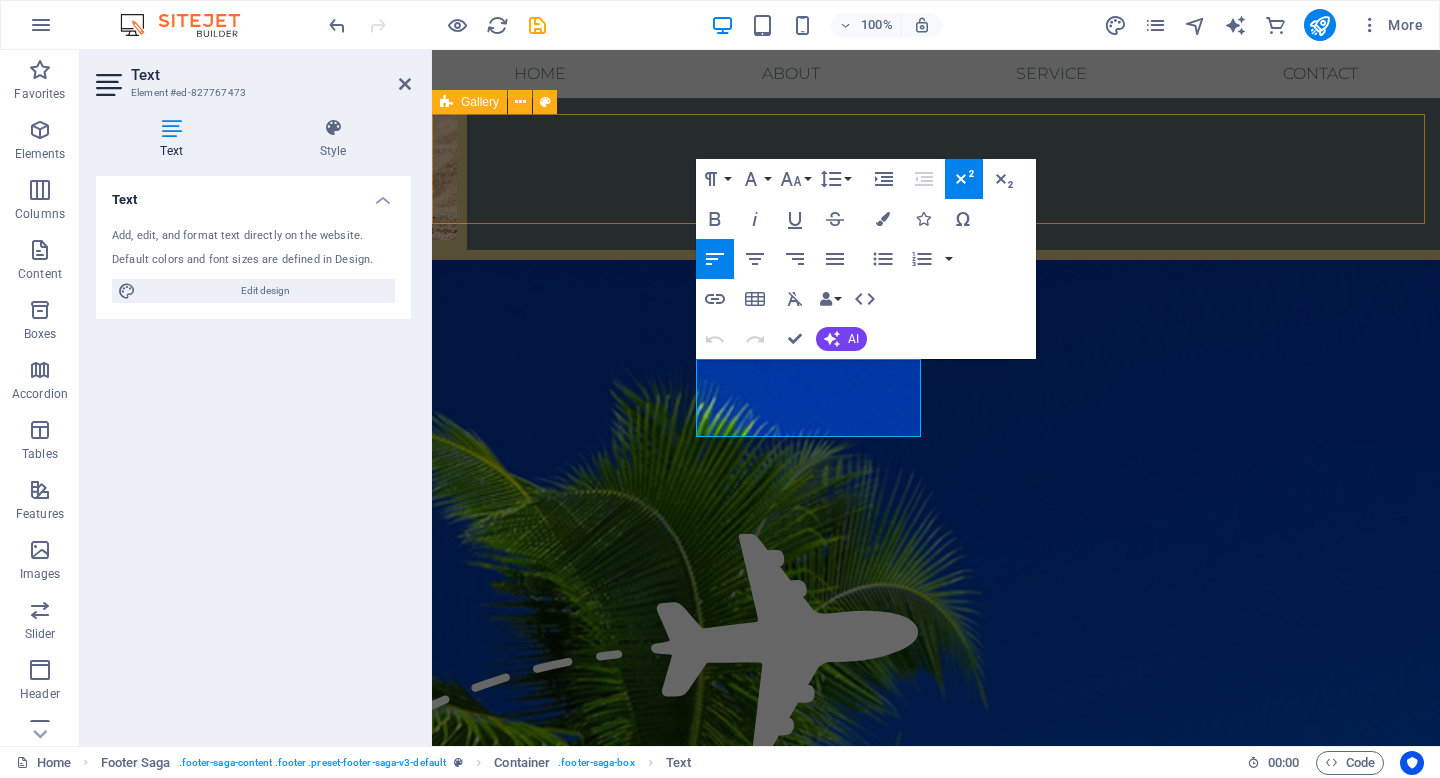 click on "Drop content here or  Add elements  Paste clipboard" at bounding box center [936, 13420] 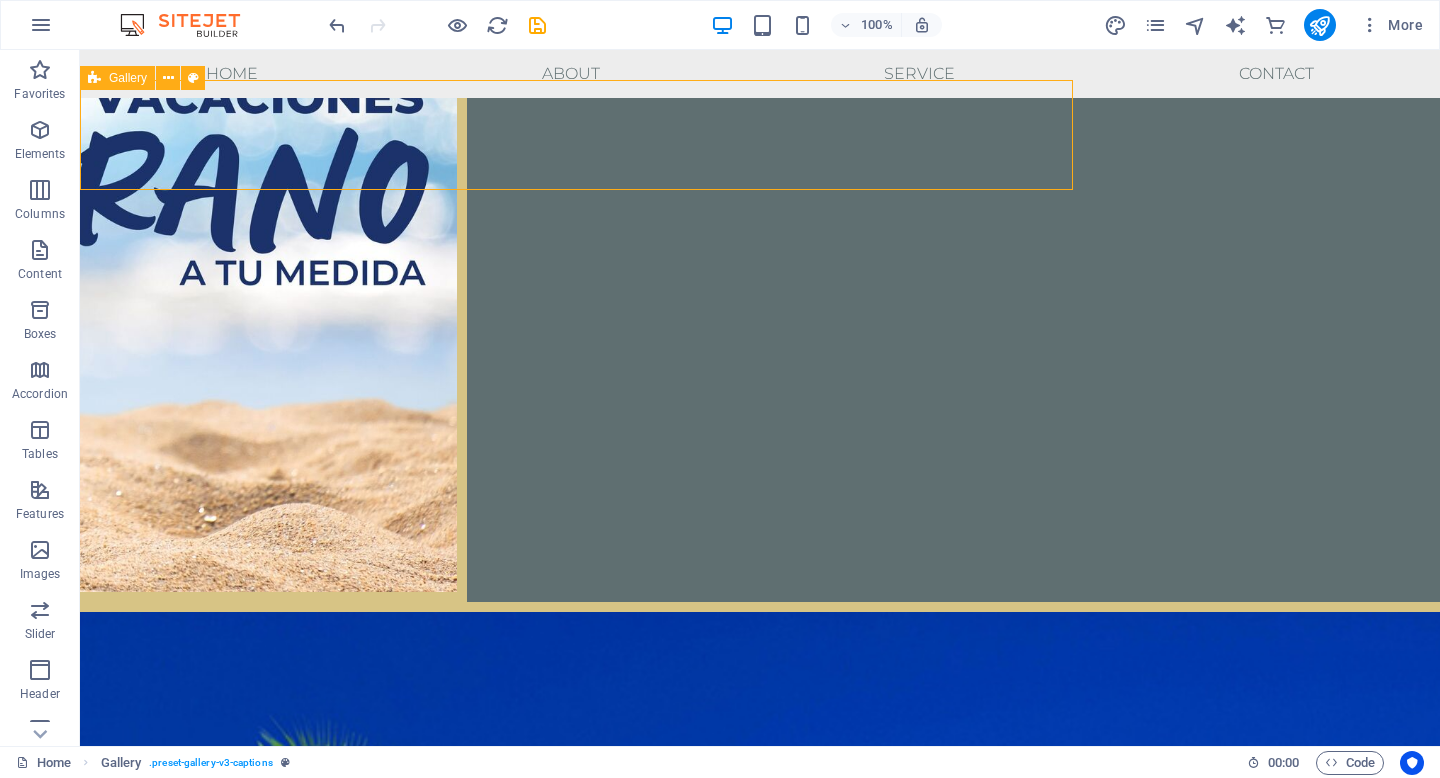 scroll, scrollTop: 3088, scrollLeft: 0, axis: vertical 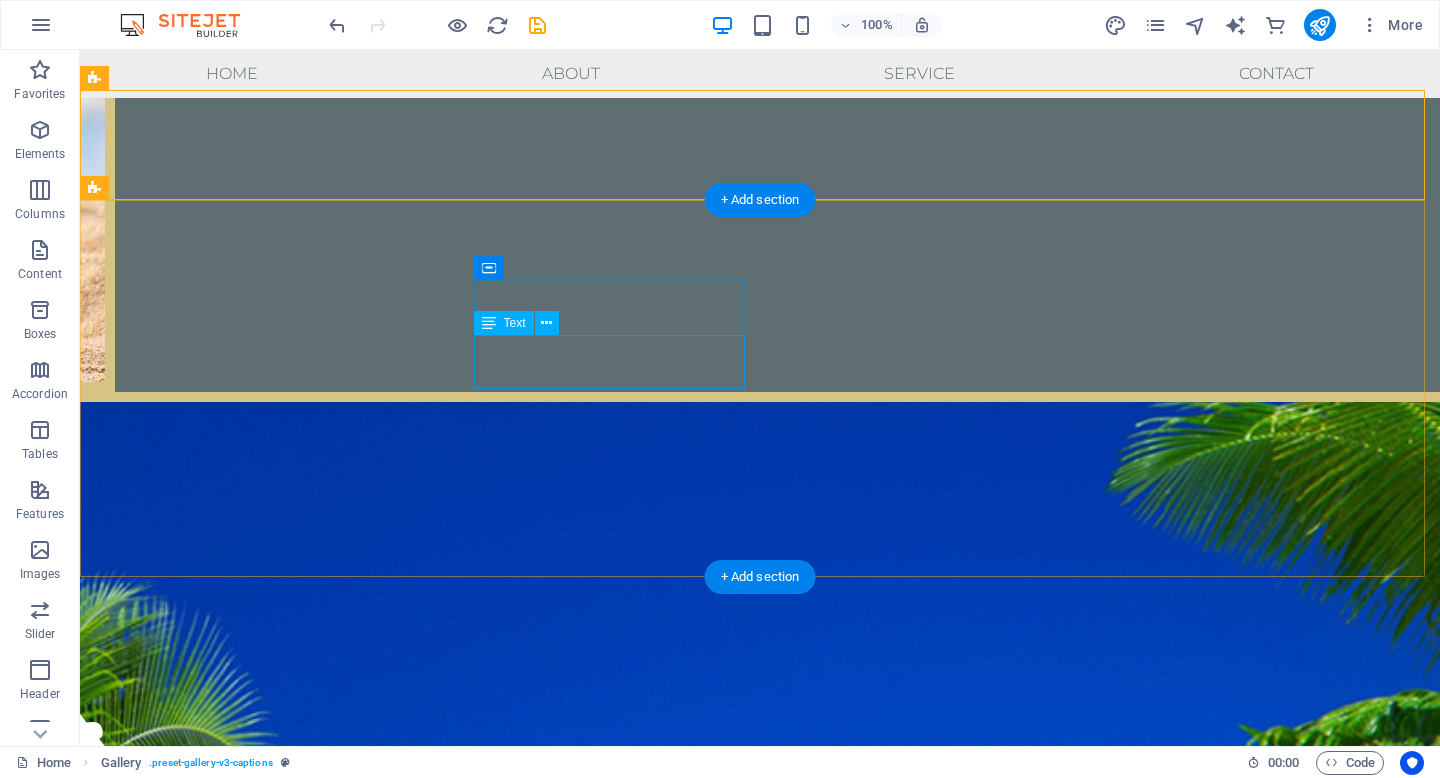 click on "telefóno:+56 9 [PHONE]   Email:   [EMAIL]" at bounding box center [239, 14903] 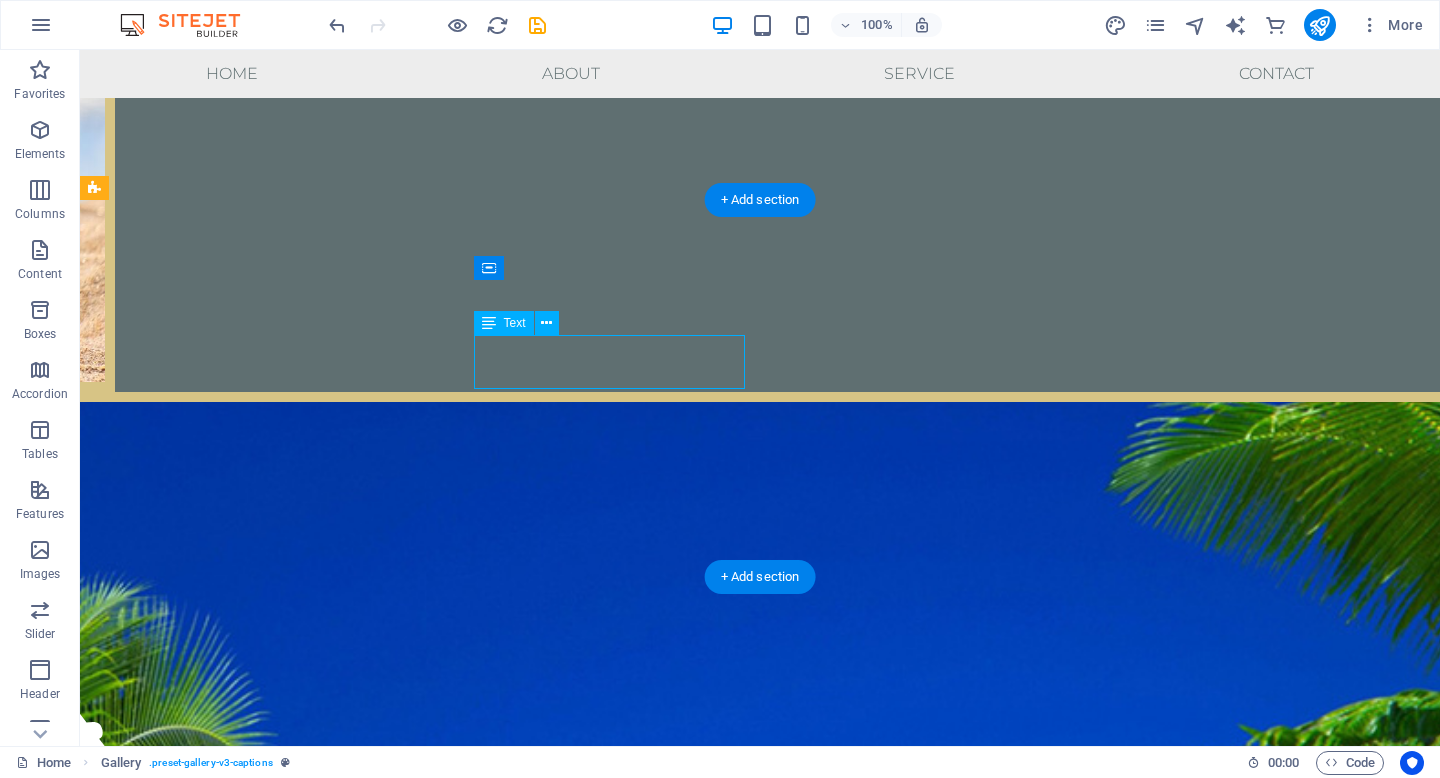 click on "telefóno:+56 9 [PHONE]   Email:   [EMAIL]" at bounding box center (239, 14903) 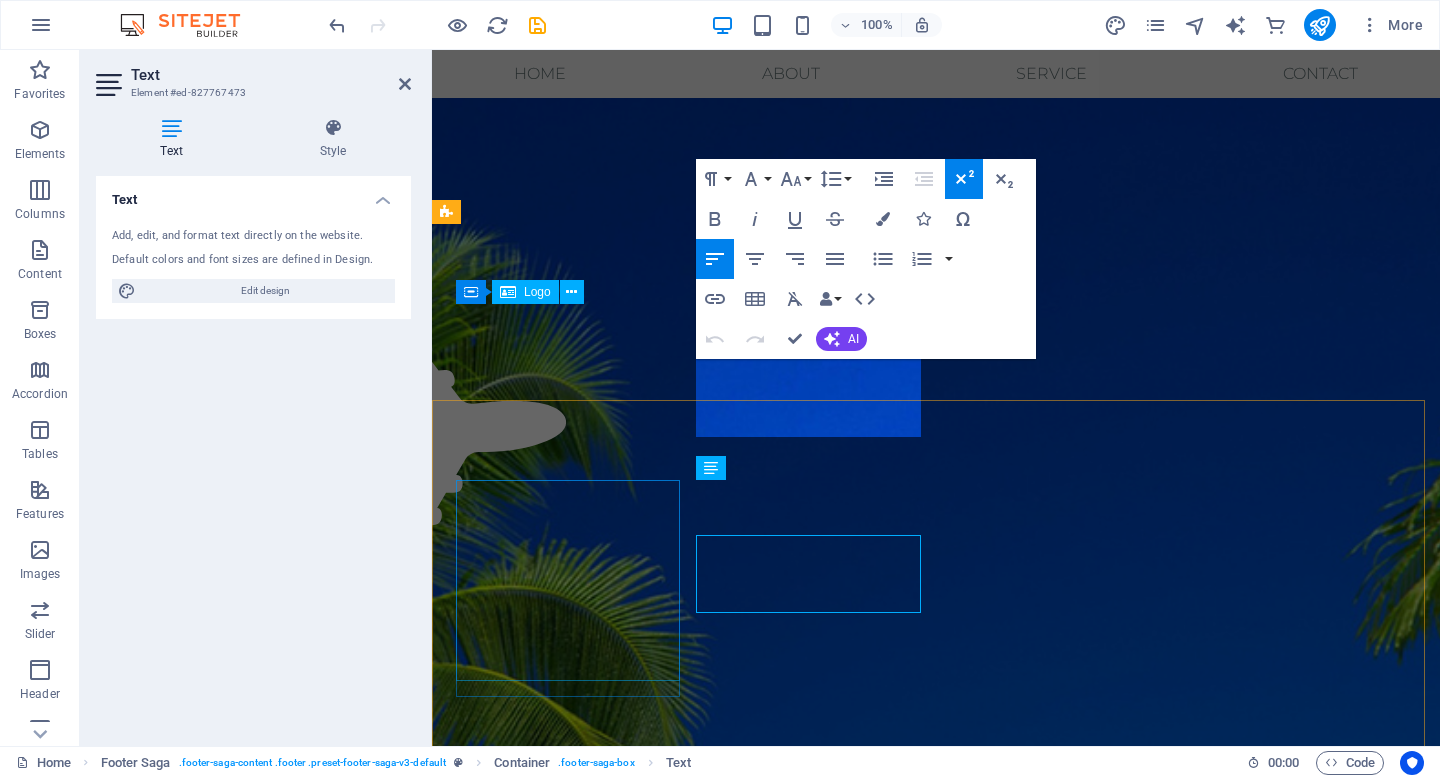 scroll, scrollTop: 2878, scrollLeft: 0, axis: vertical 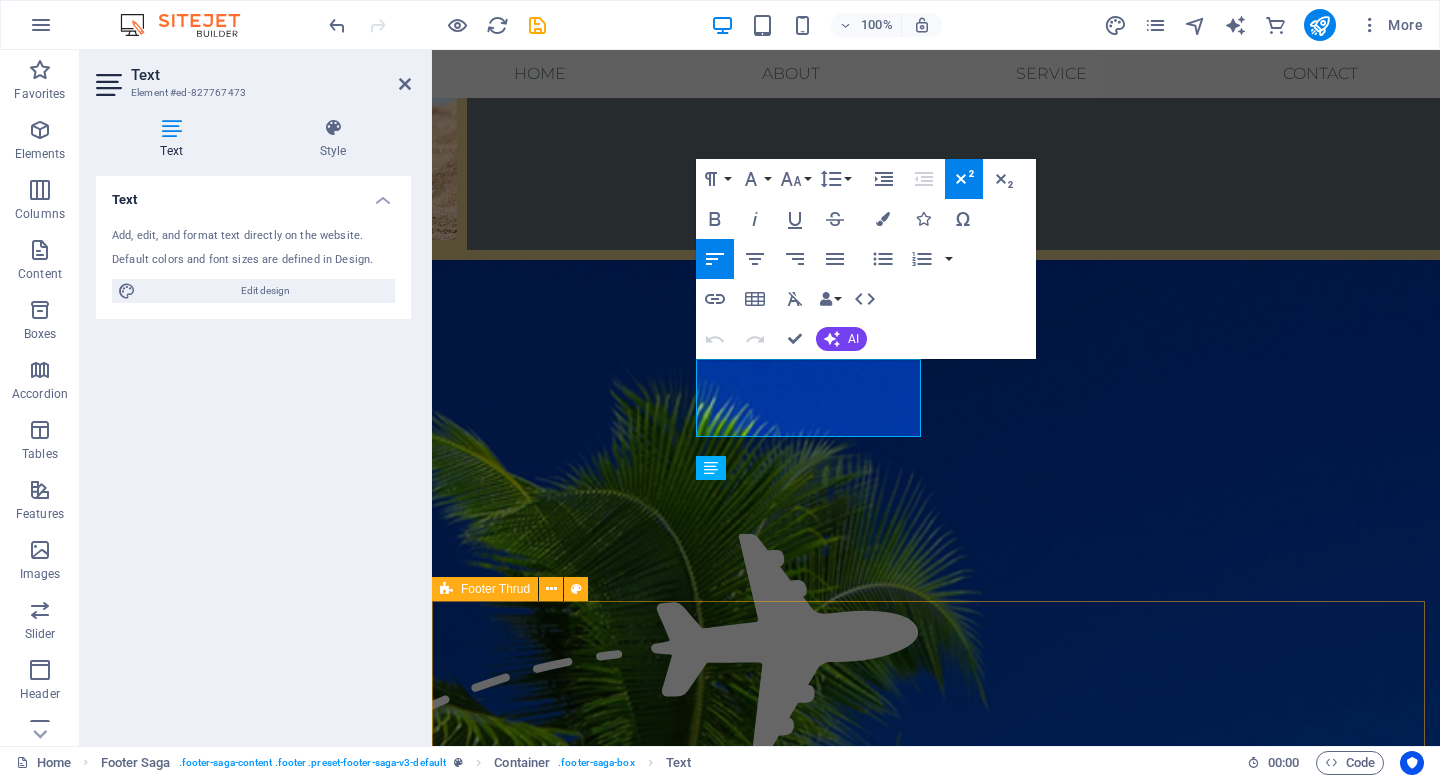 click on "MDVIAJES 2025 Todos los derechos reservados. Aviso legal  |  Política de privacidad" at bounding box center (936, 14447) 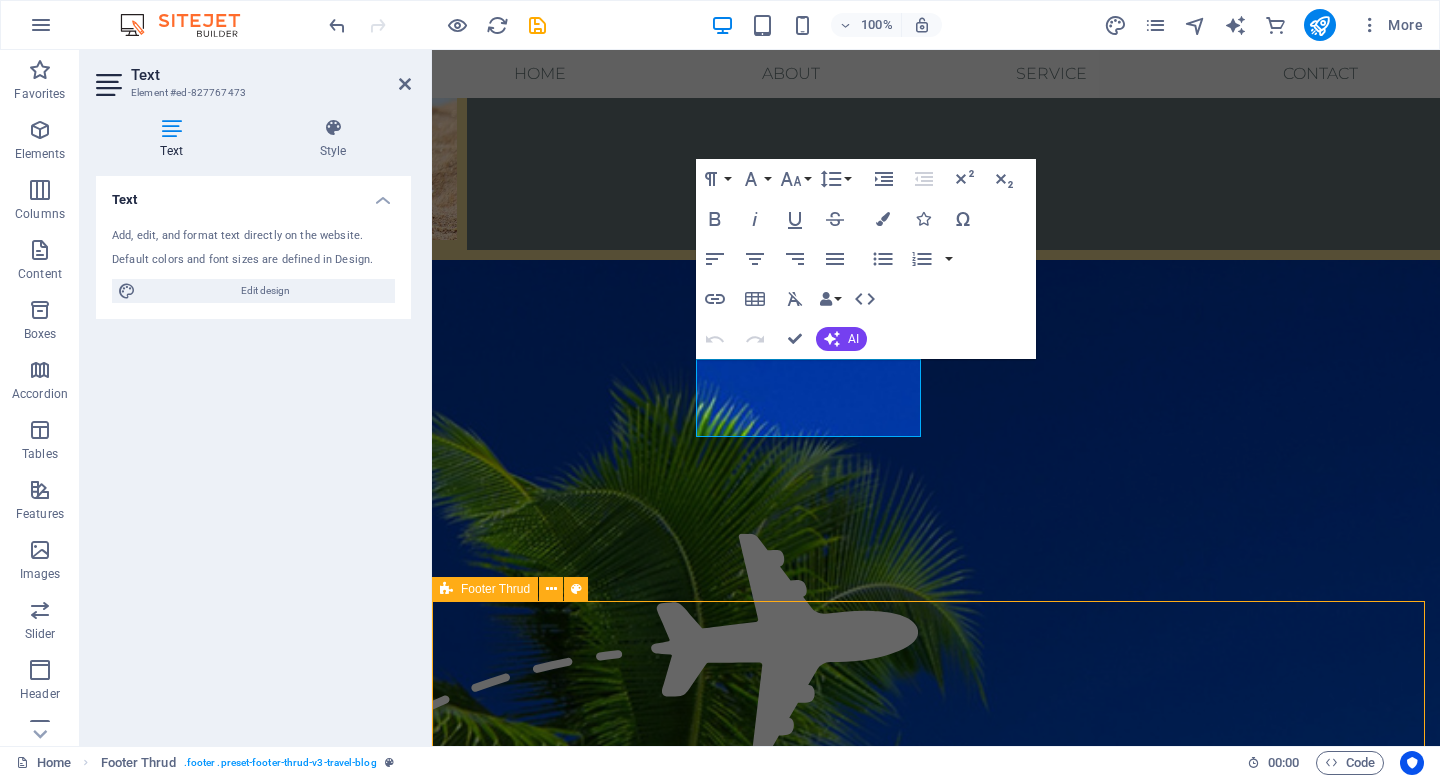 scroll, scrollTop: 3088, scrollLeft: 0, axis: vertical 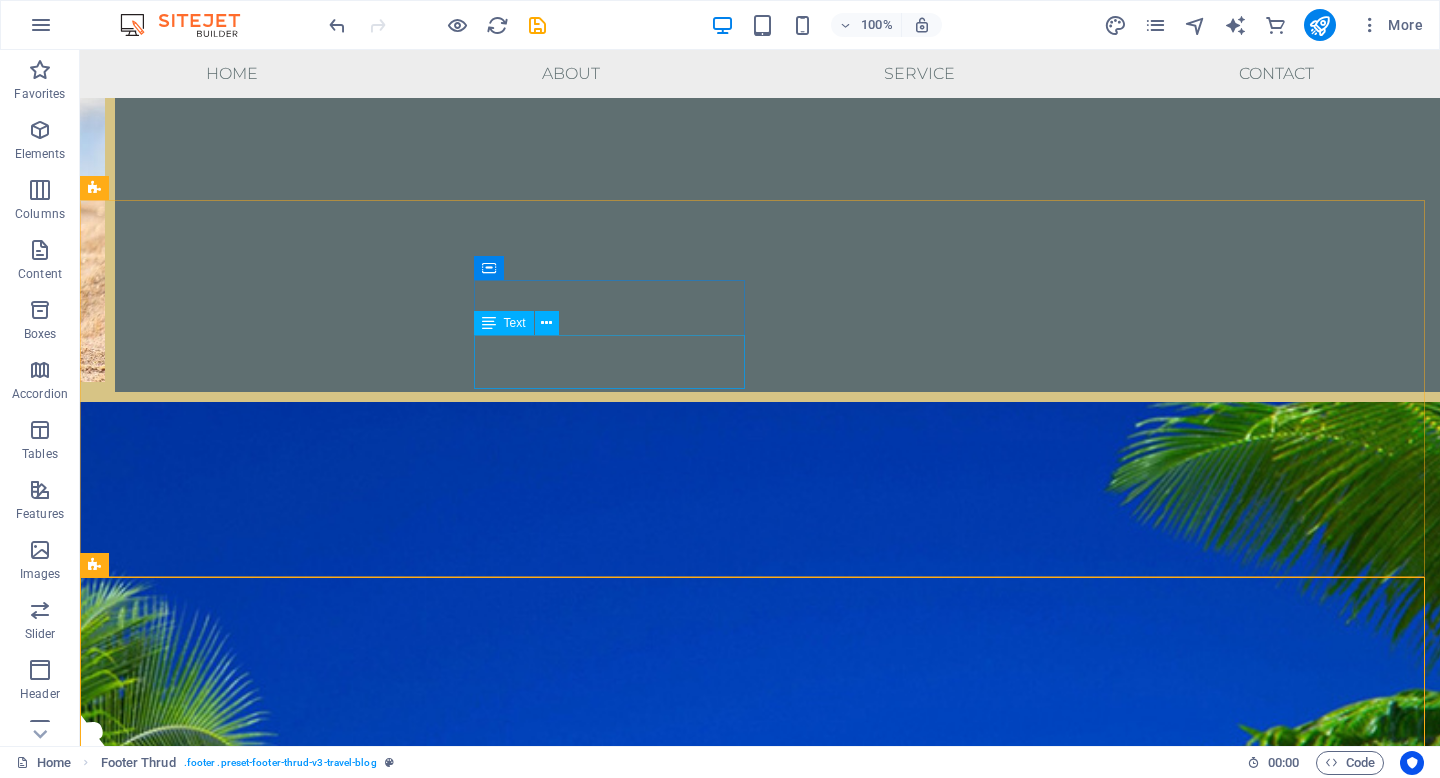 click on "Text" at bounding box center (515, 323) 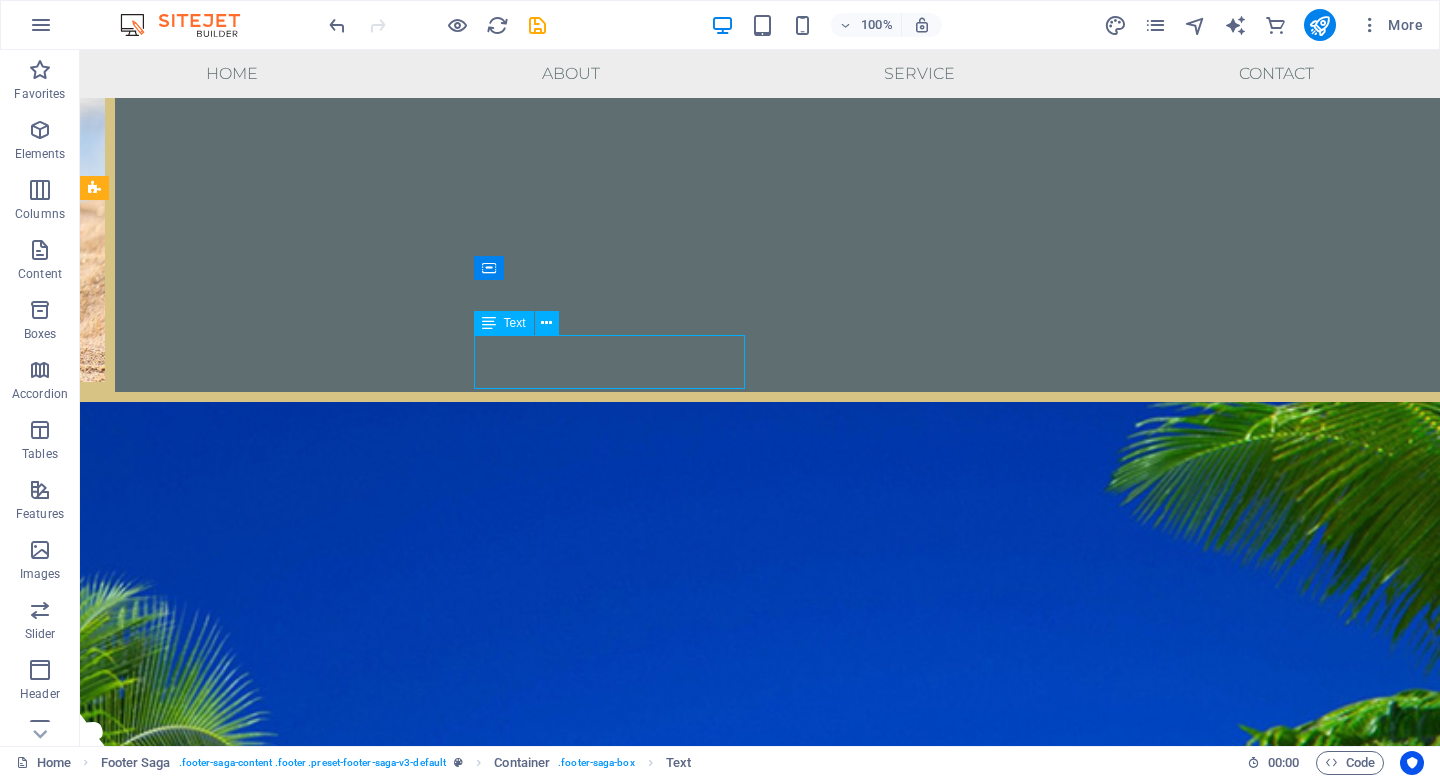 click on "Text" at bounding box center [515, 323] 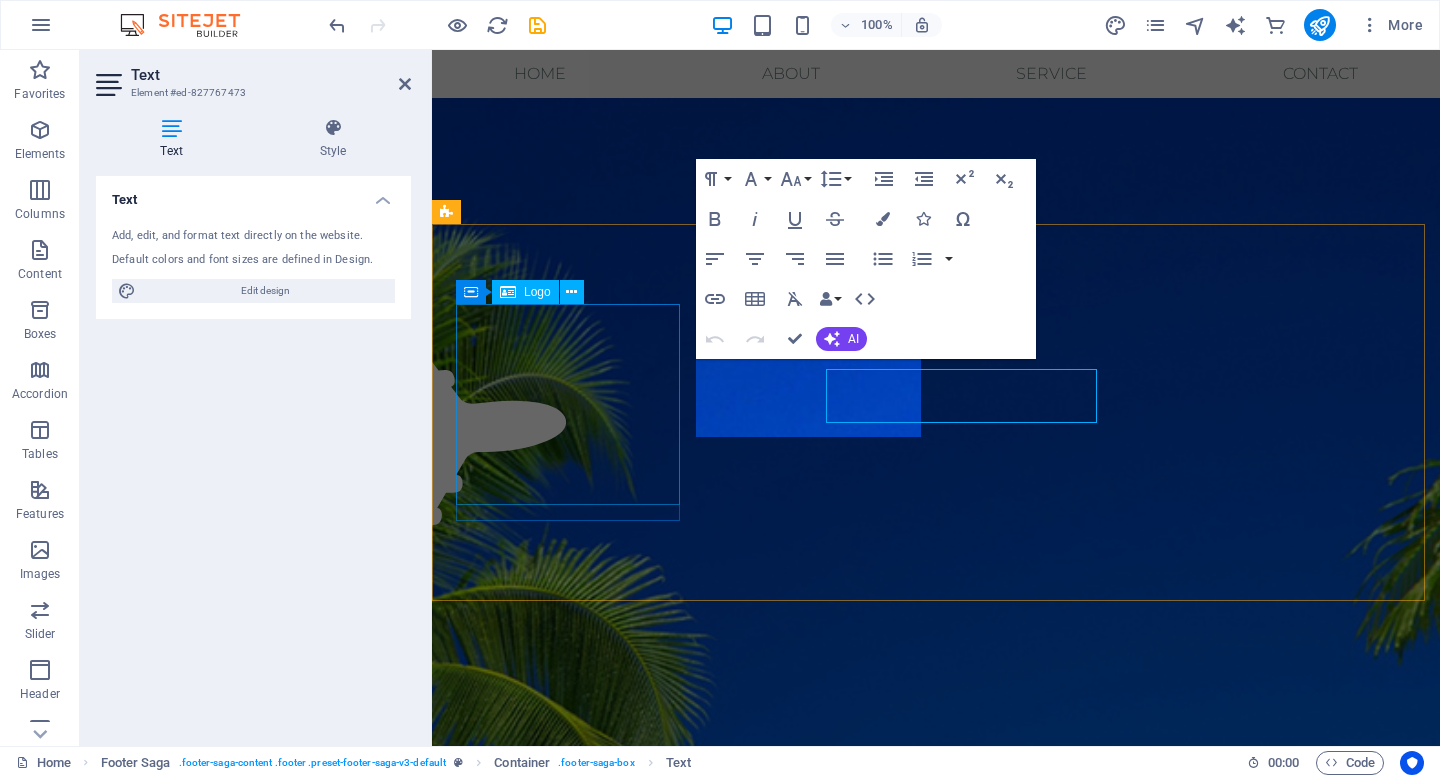 scroll, scrollTop: 2878, scrollLeft: 0, axis: vertical 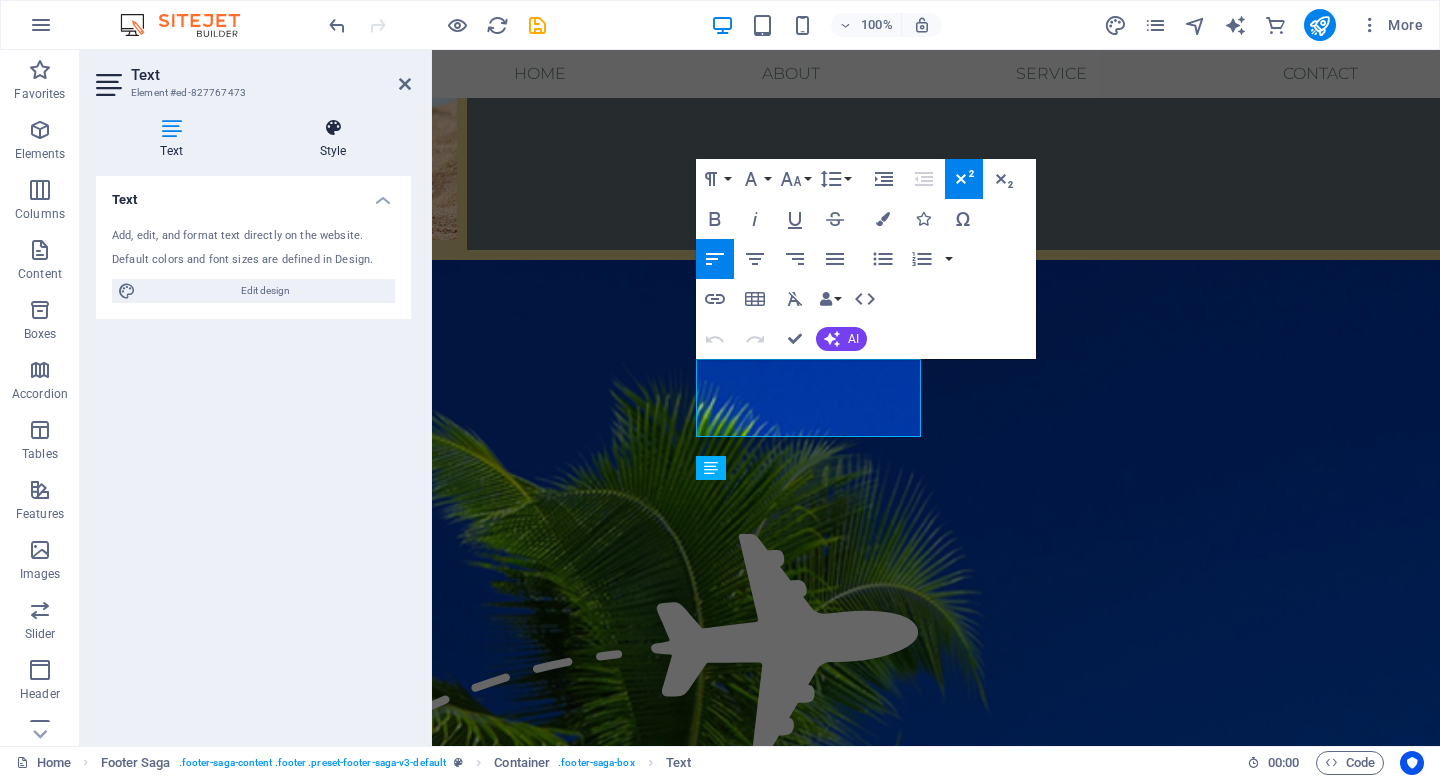 click on "Style" at bounding box center [333, 139] 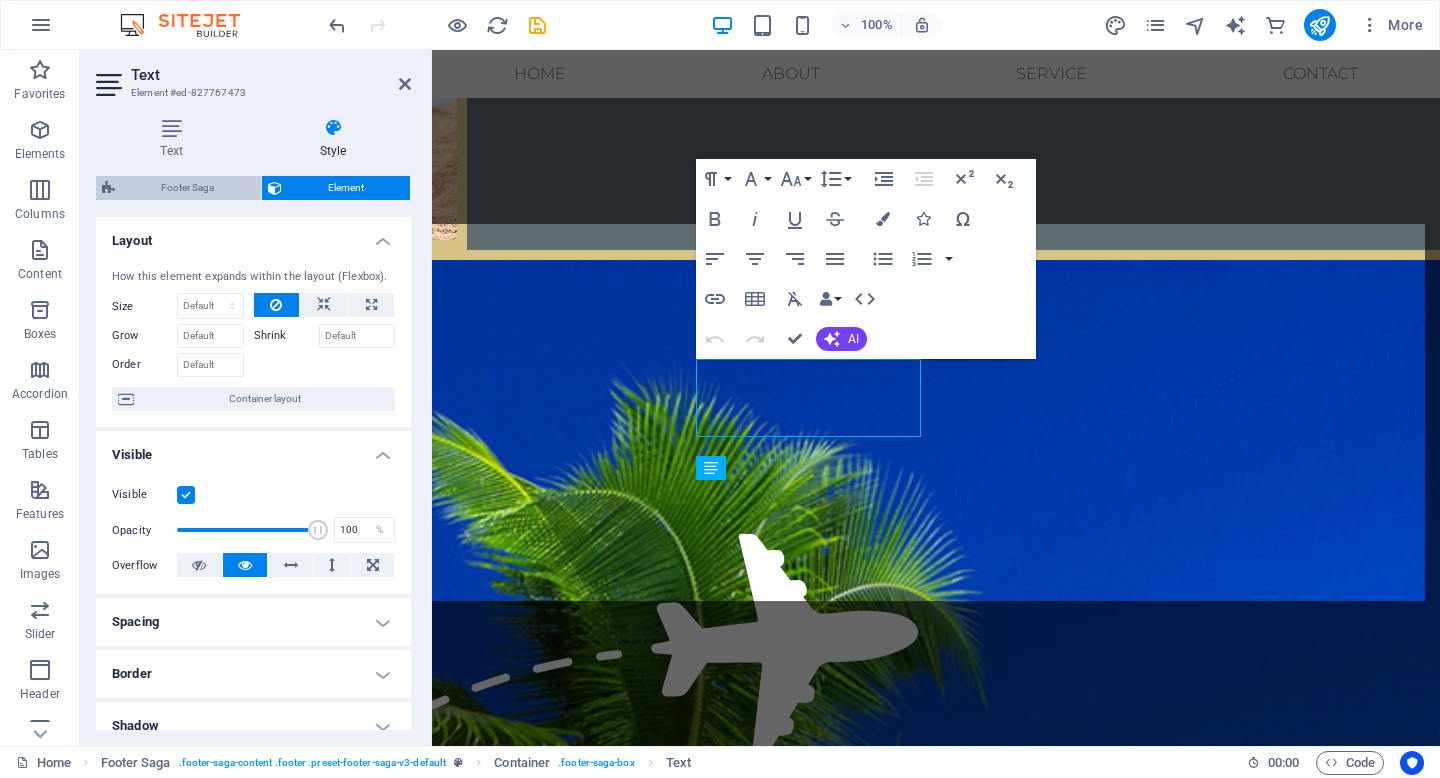 click on "Footer Saga" at bounding box center (188, 188) 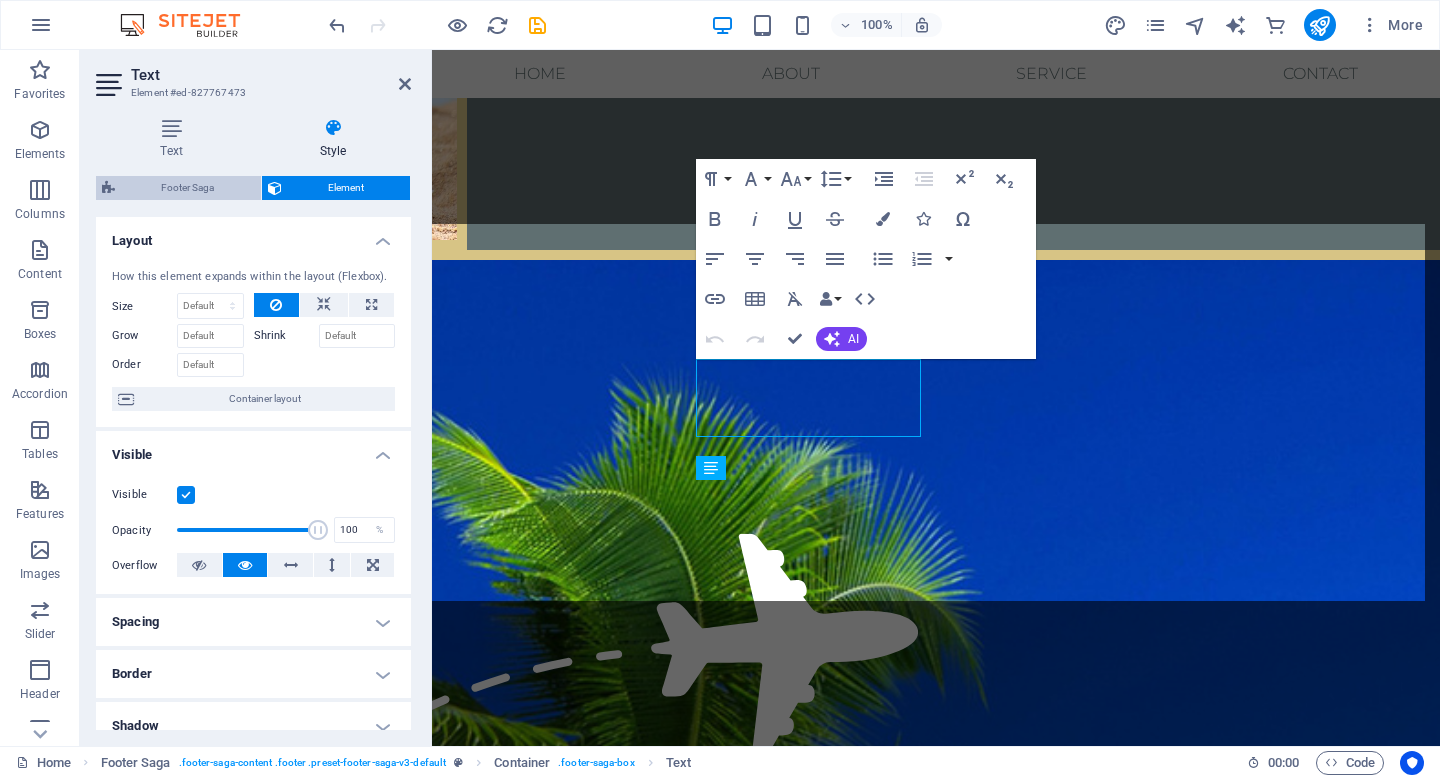 select on "rem" 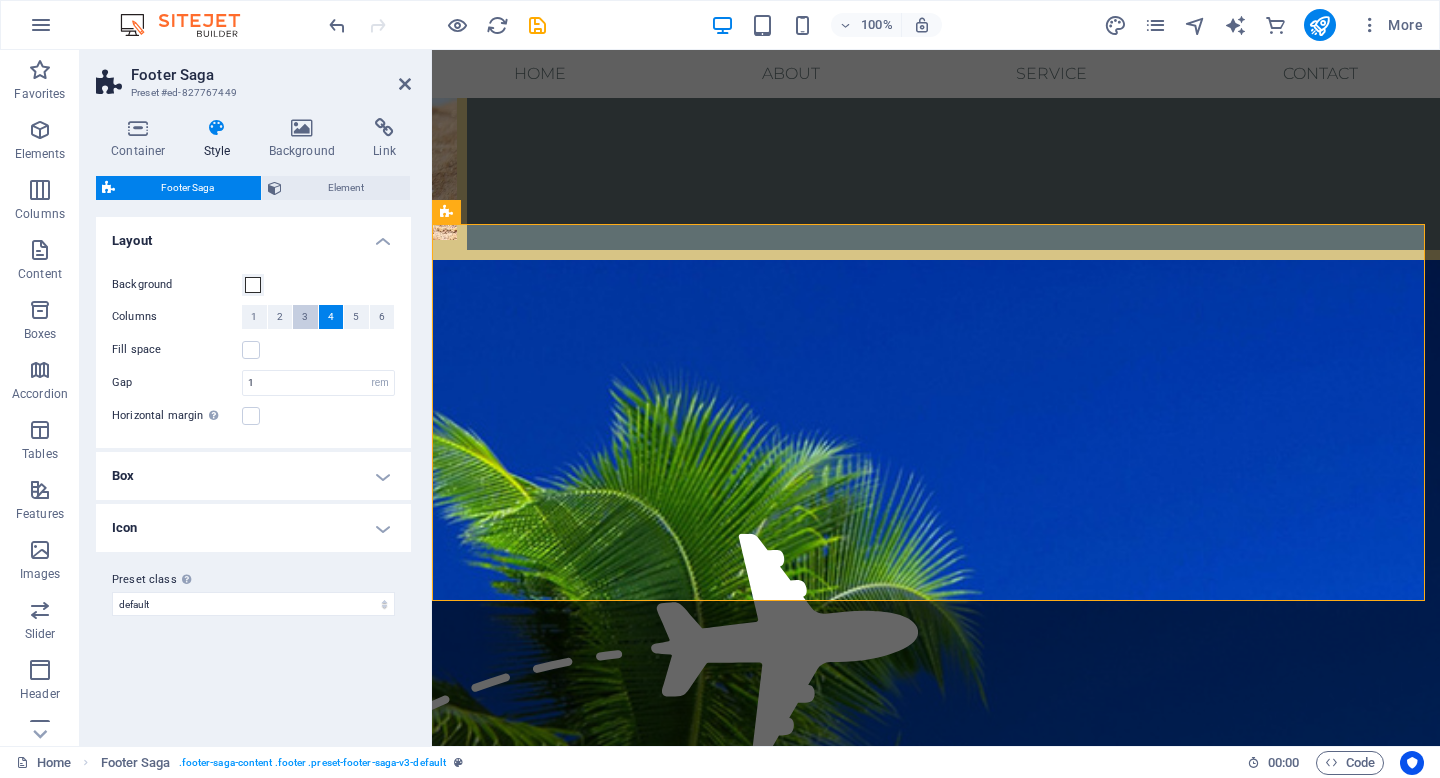 click on "3" at bounding box center (305, 317) 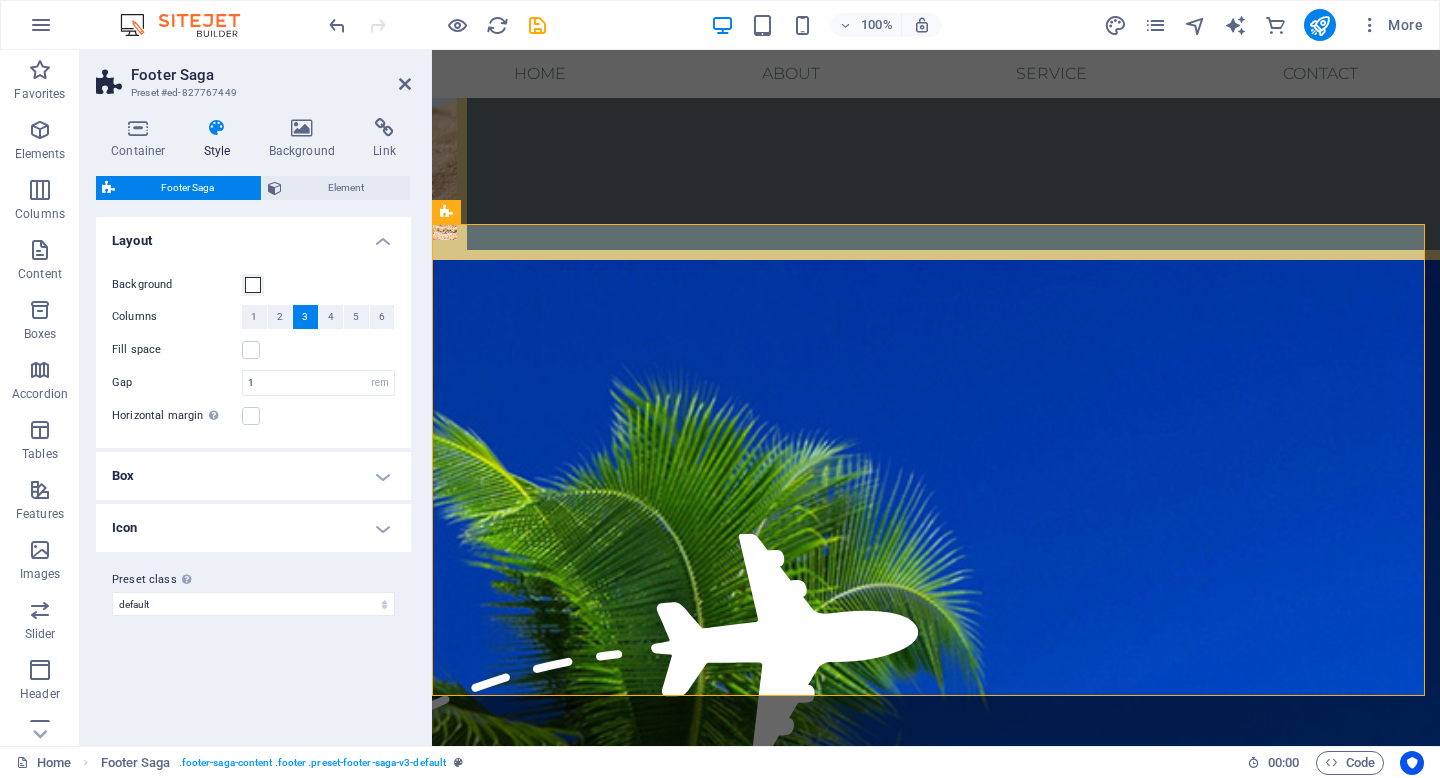 type 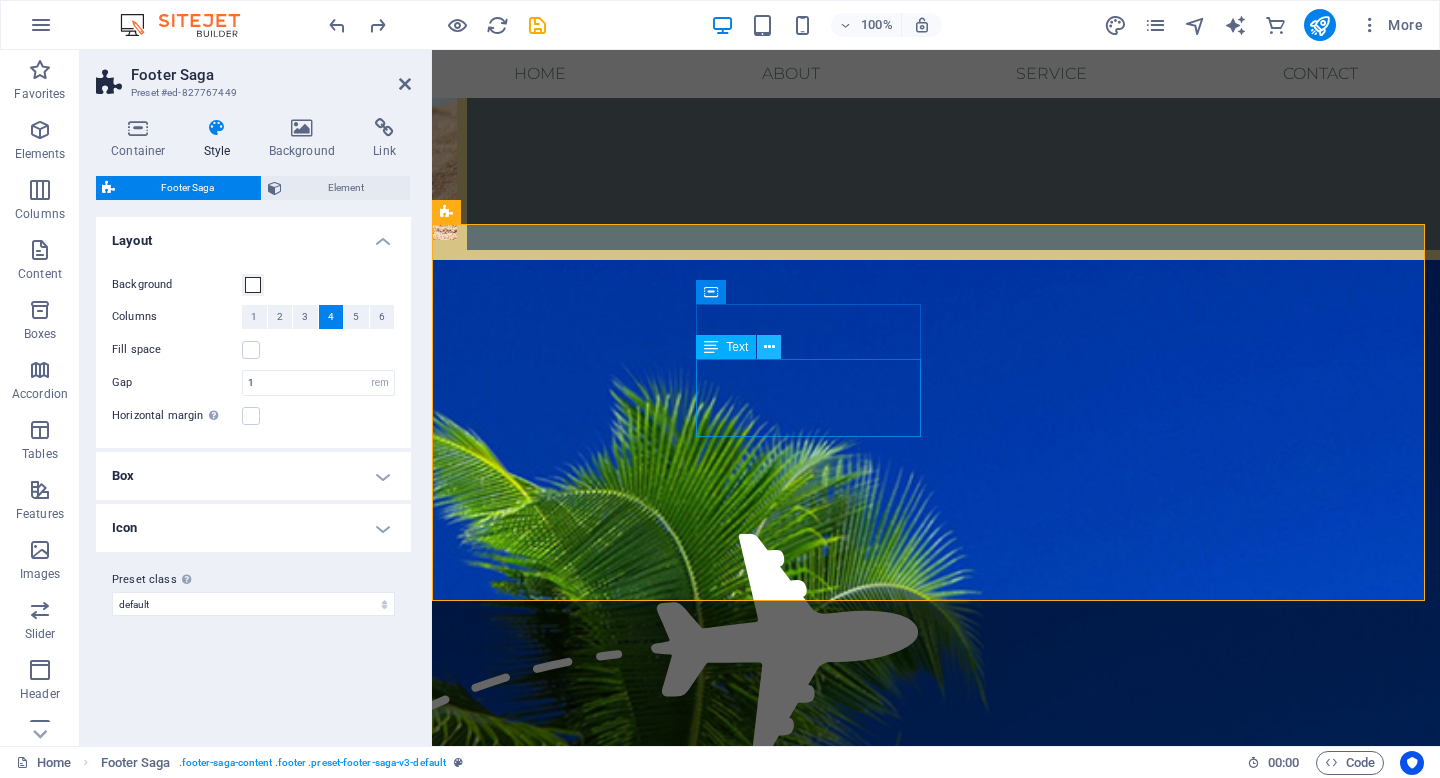 click at bounding box center (769, 347) 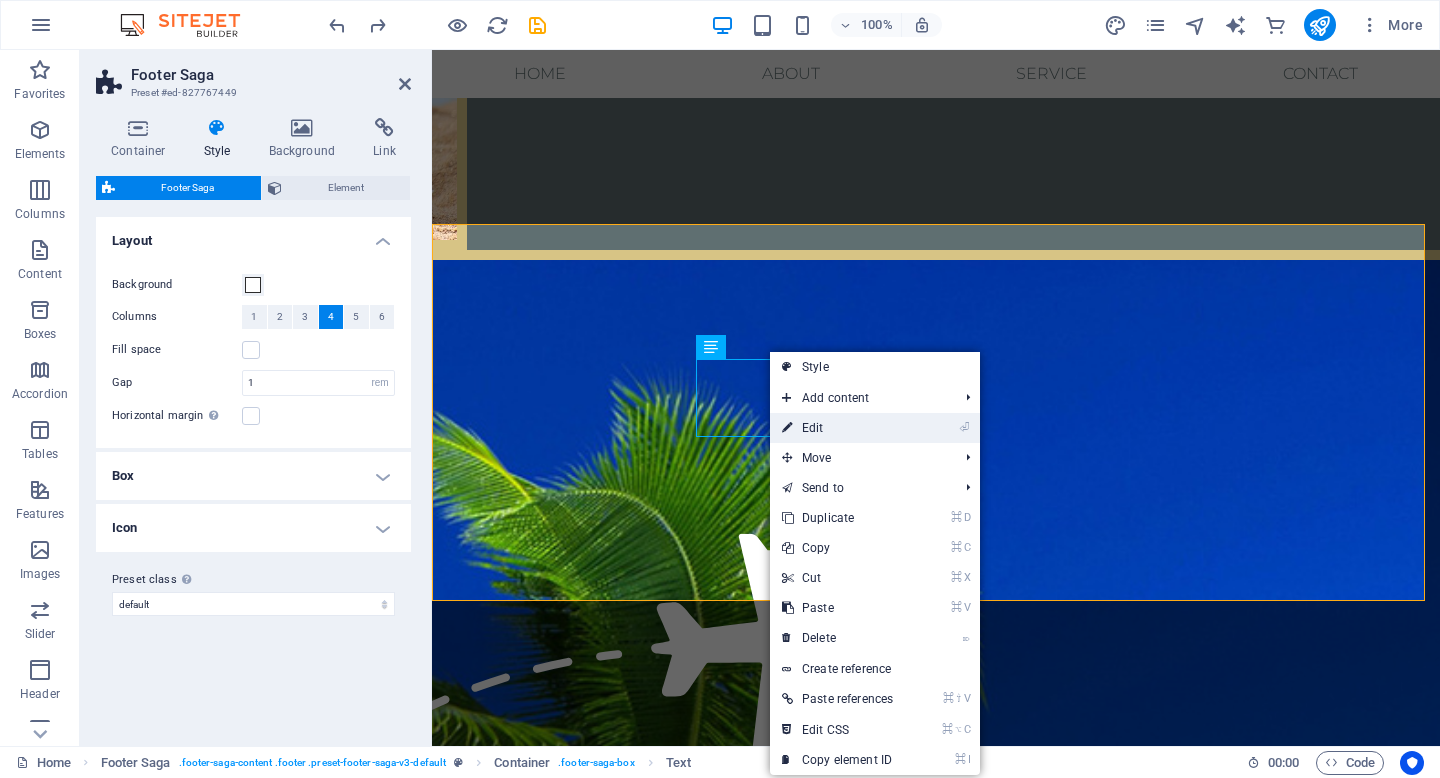 click on "⏎  Edit" at bounding box center (837, 428) 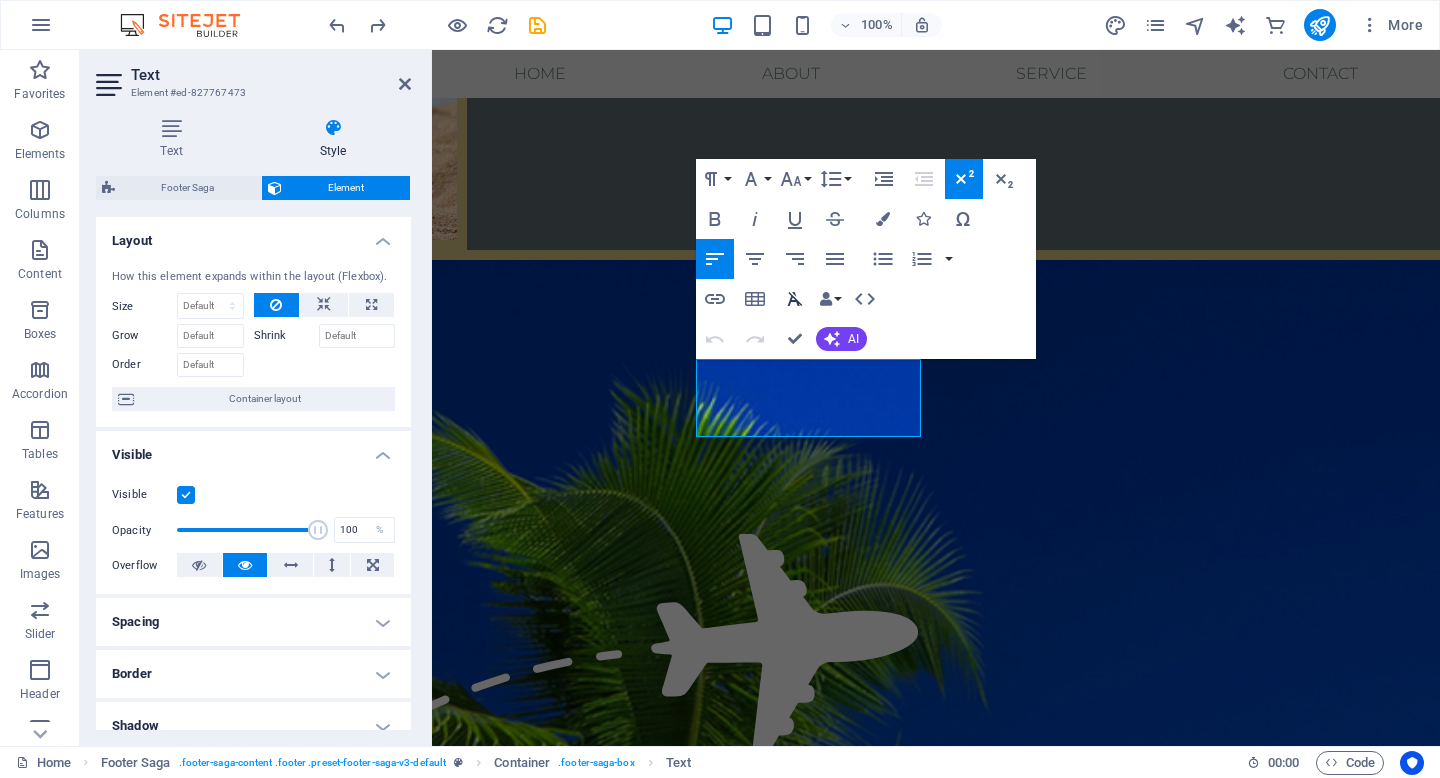 click 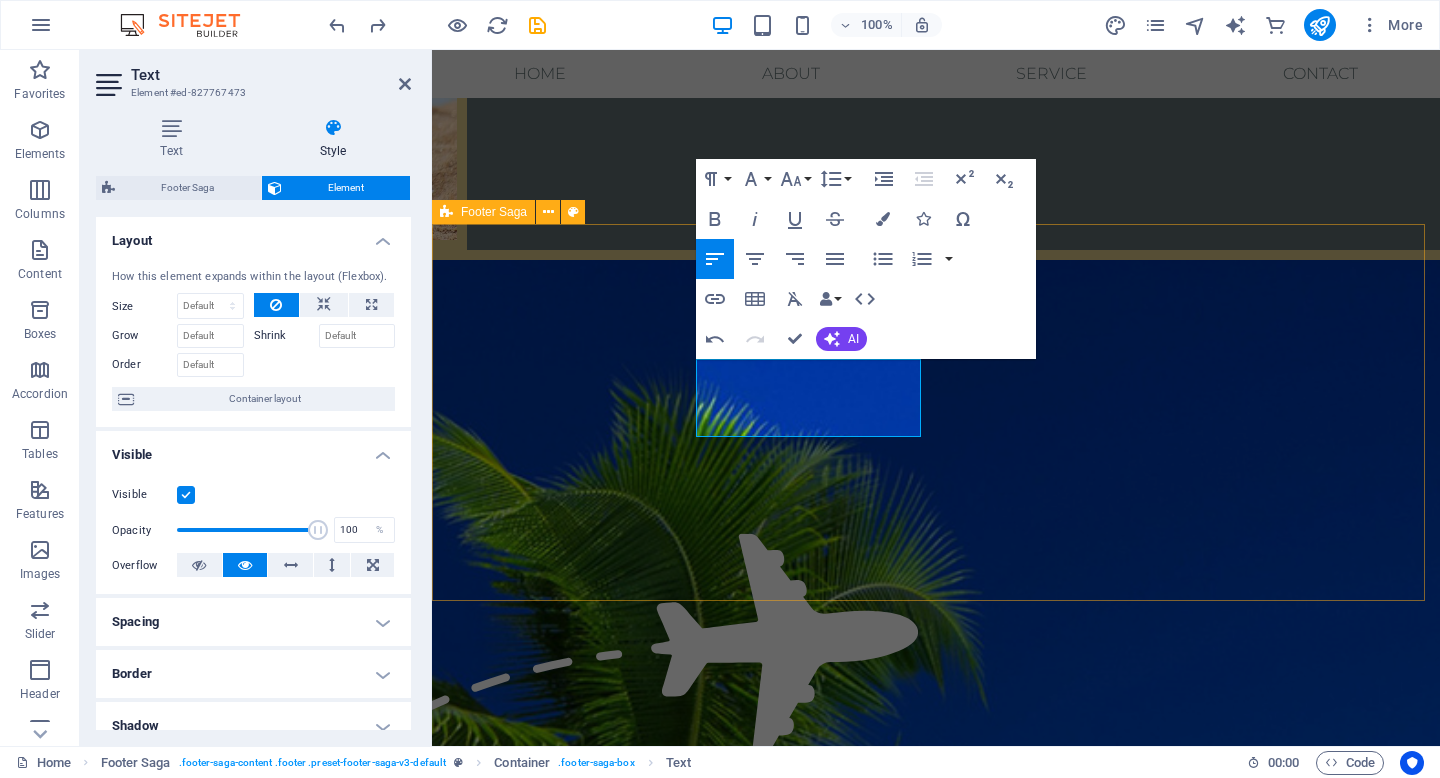 drag, startPoint x: 751, startPoint y: 395, endPoint x: 695, endPoint y: 367, distance: 62.609905 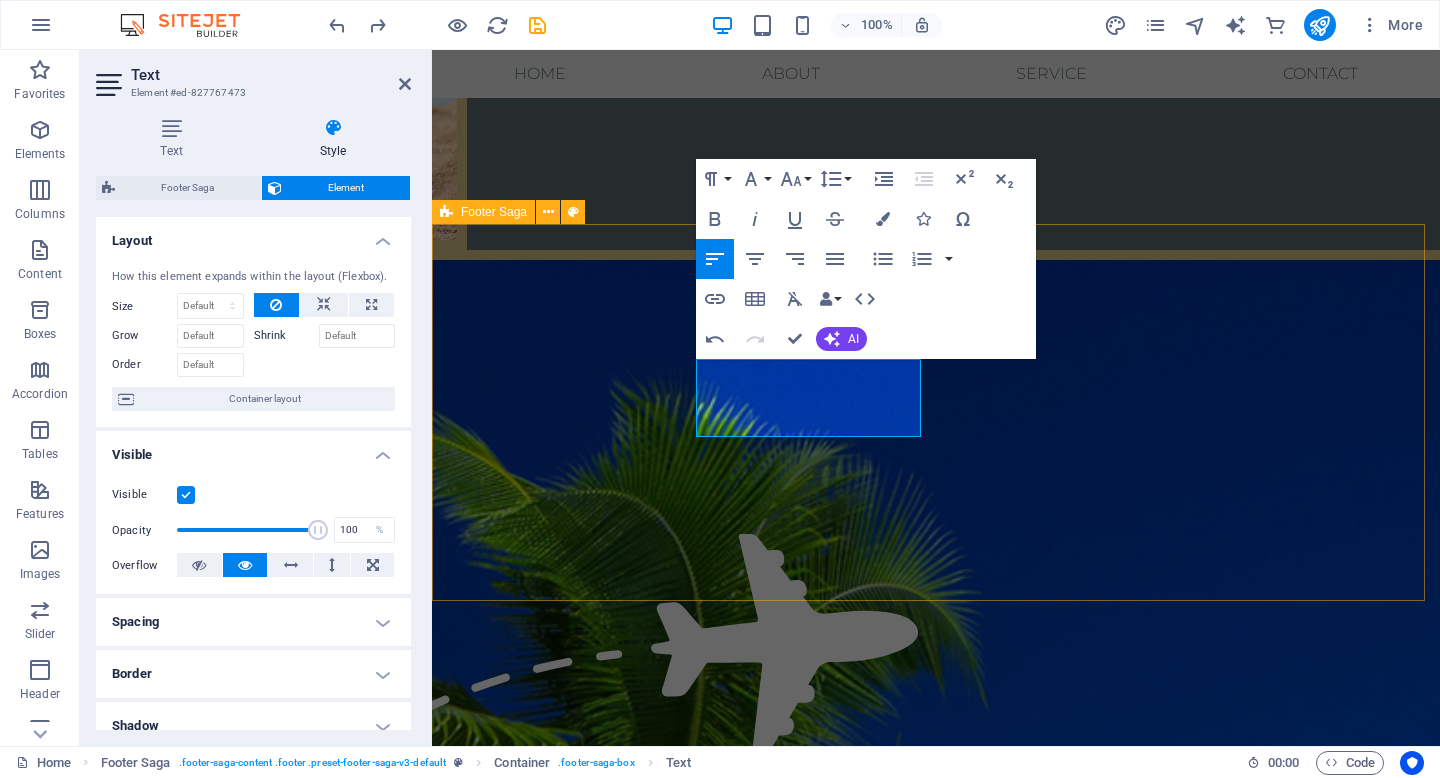 click on "Contacto ​ telefóno:+56 9 [PHONE]   Email:   [EMAIL] Menu NUESTRA EMPRESA CONDICIONES DE COMPRA MANUAL DEL VIAJERO Redes Instagram" at bounding box center [936, 13857] 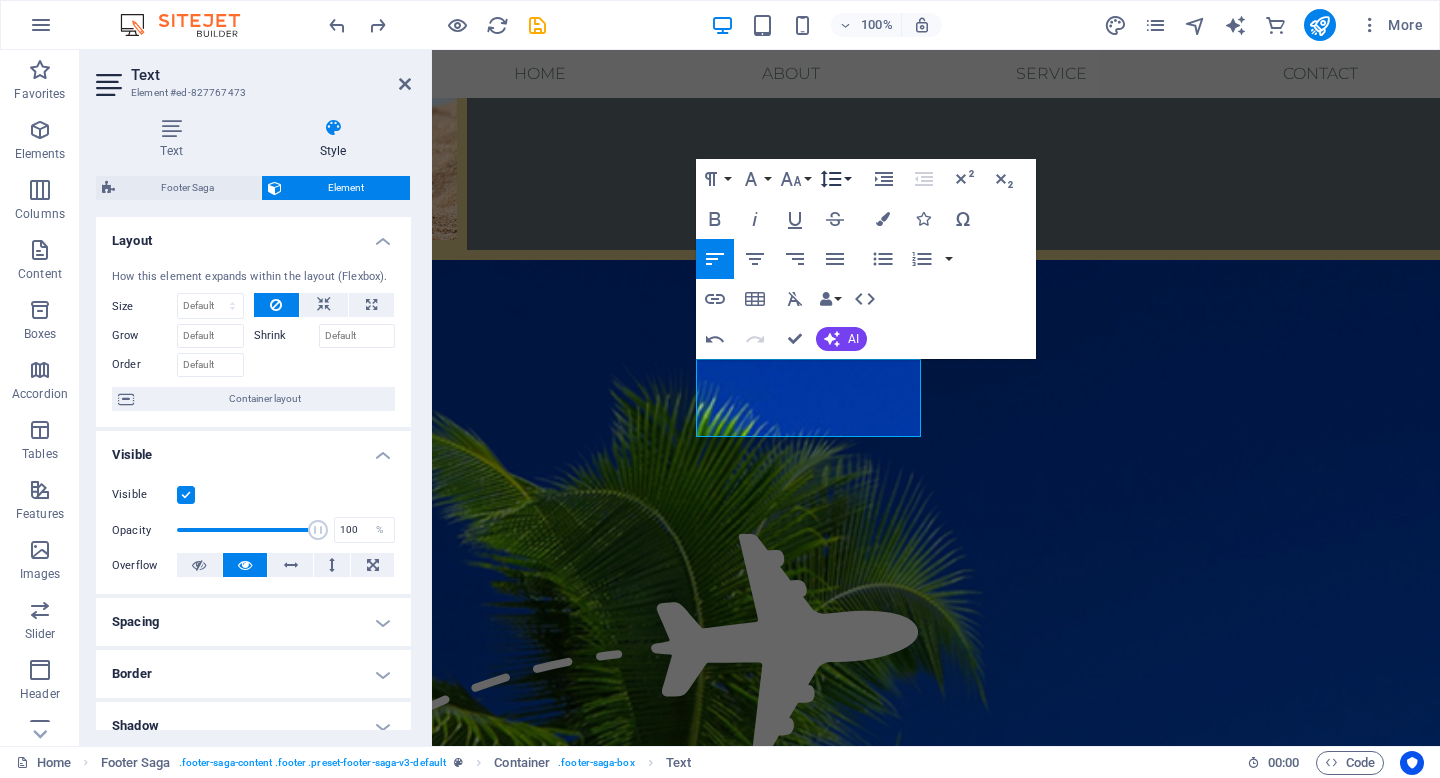 click on "Line Height" at bounding box center [835, 179] 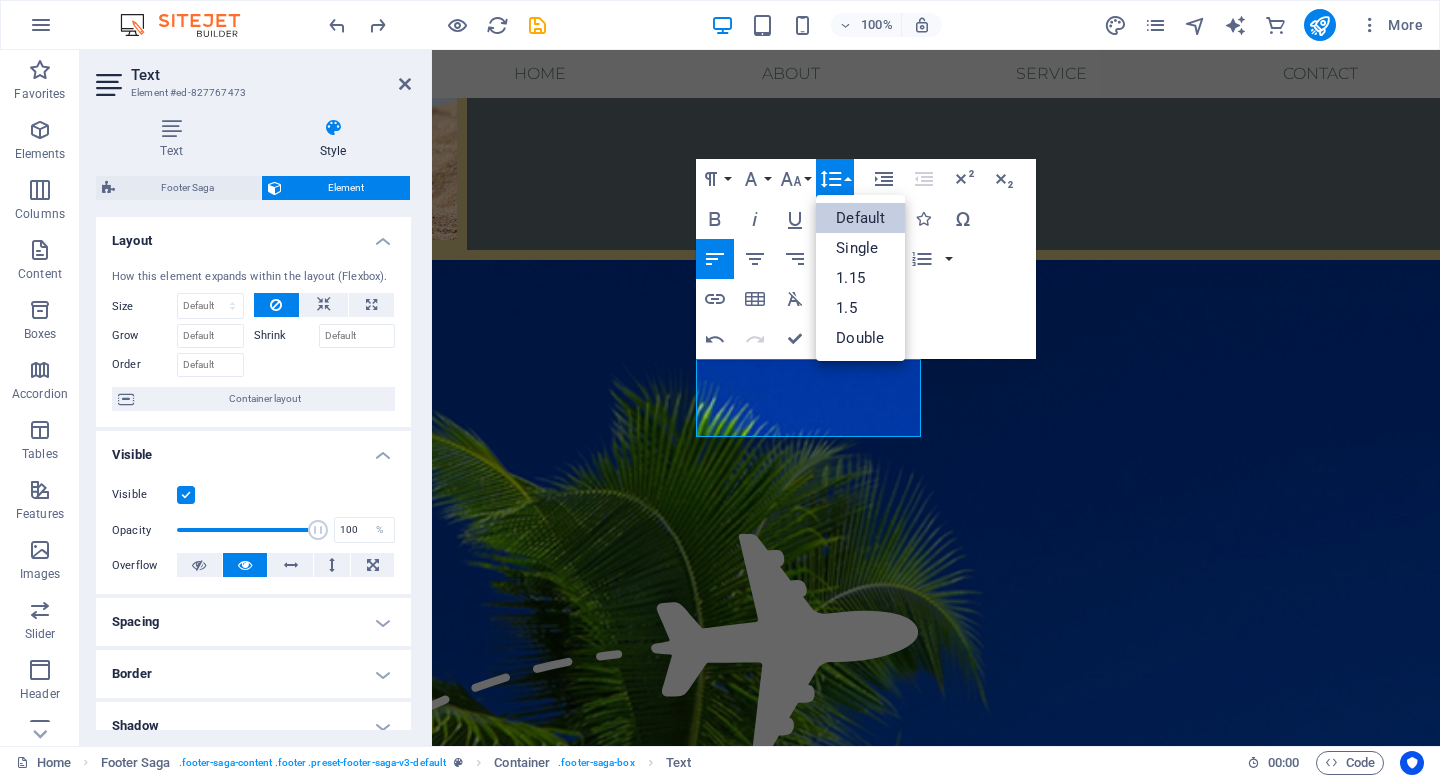 scroll, scrollTop: 0, scrollLeft: 0, axis: both 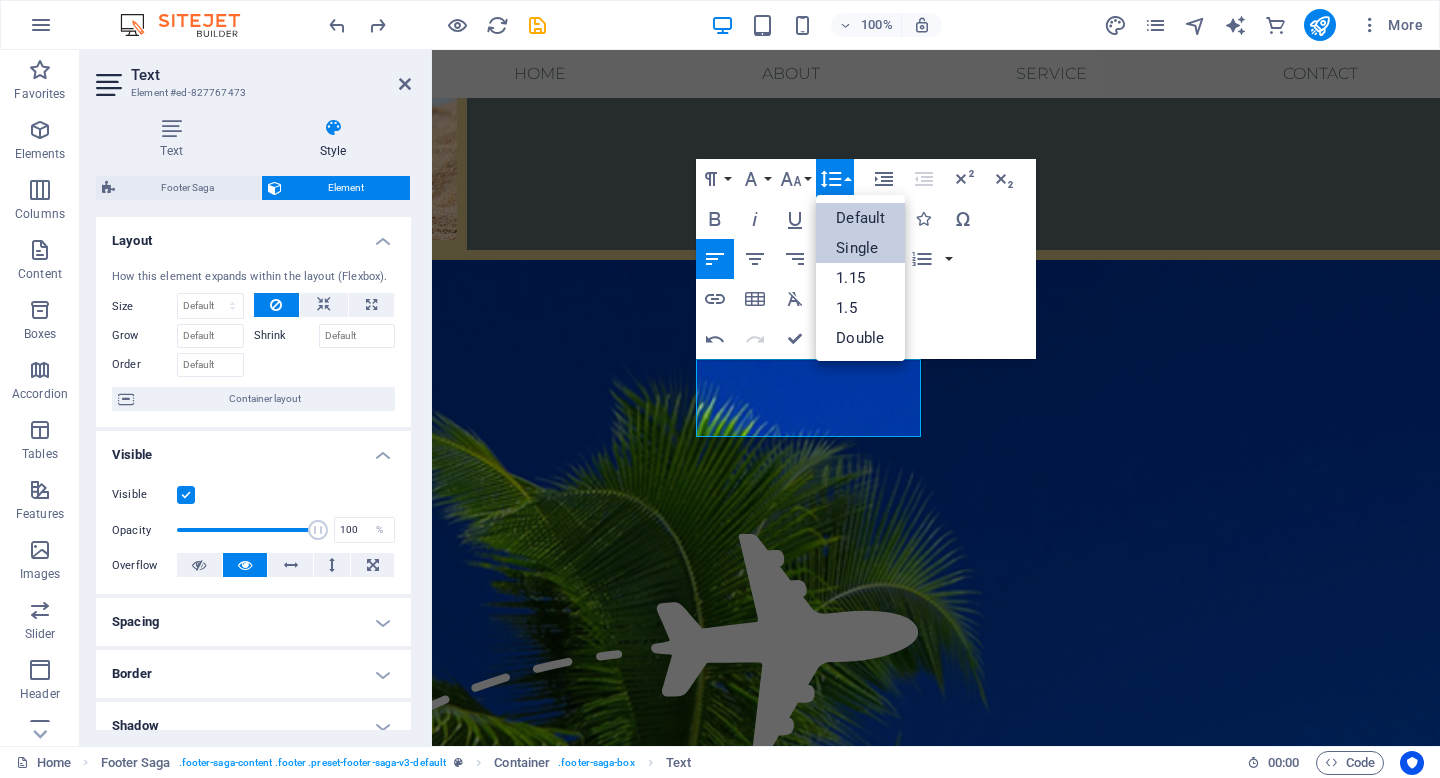 click on "Single" at bounding box center (860, 248) 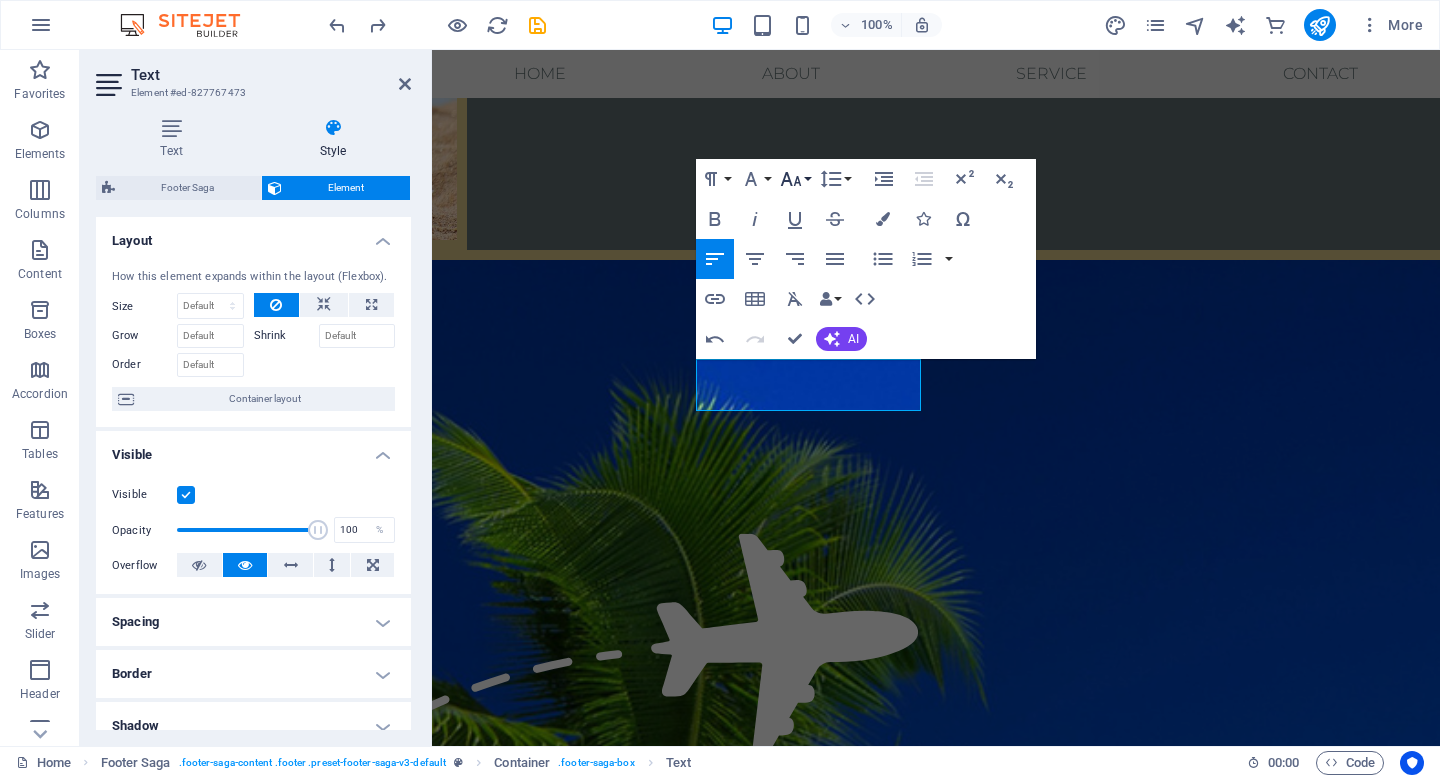 click on "Font Size" at bounding box center (795, 179) 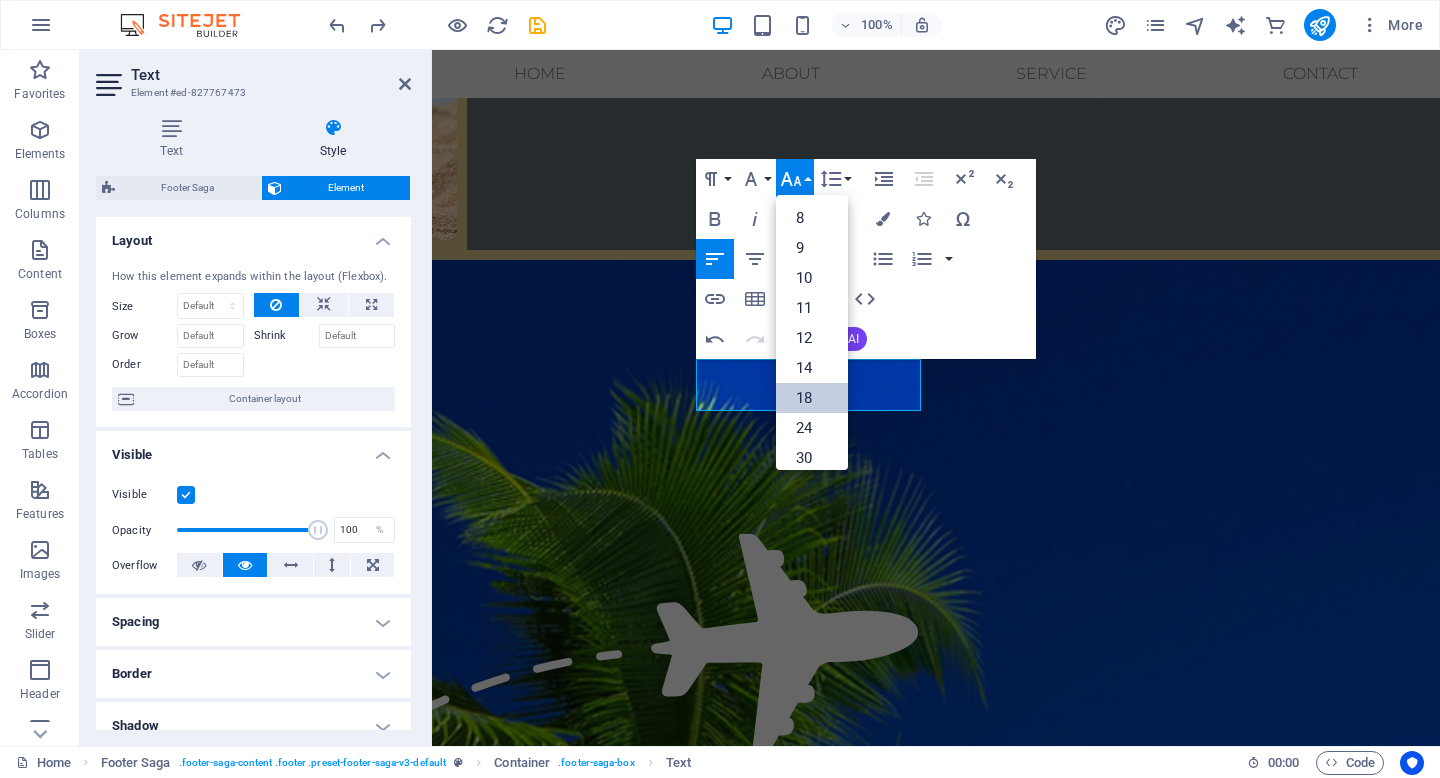 click on "18" at bounding box center [812, 398] 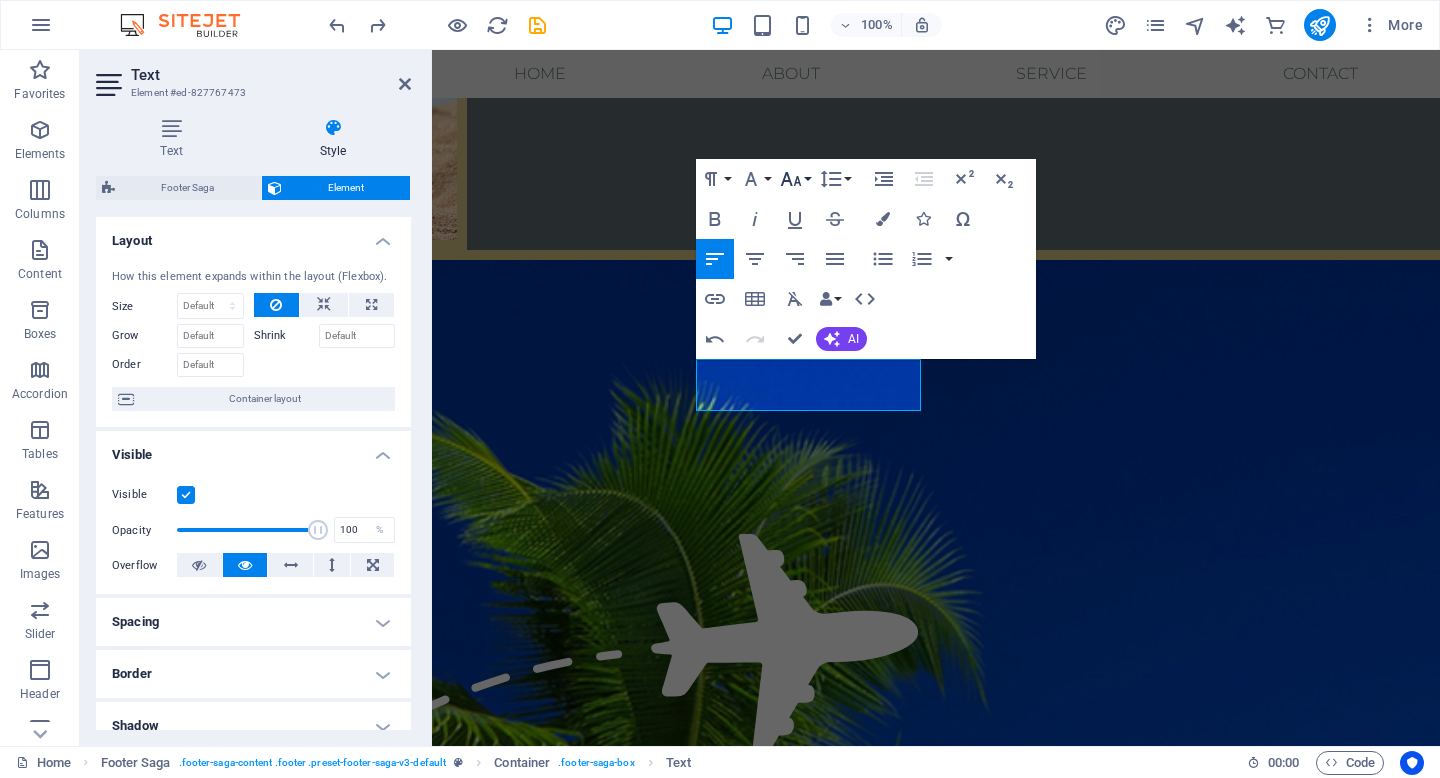 click on "Font Size" at bounding box center (795, 179) 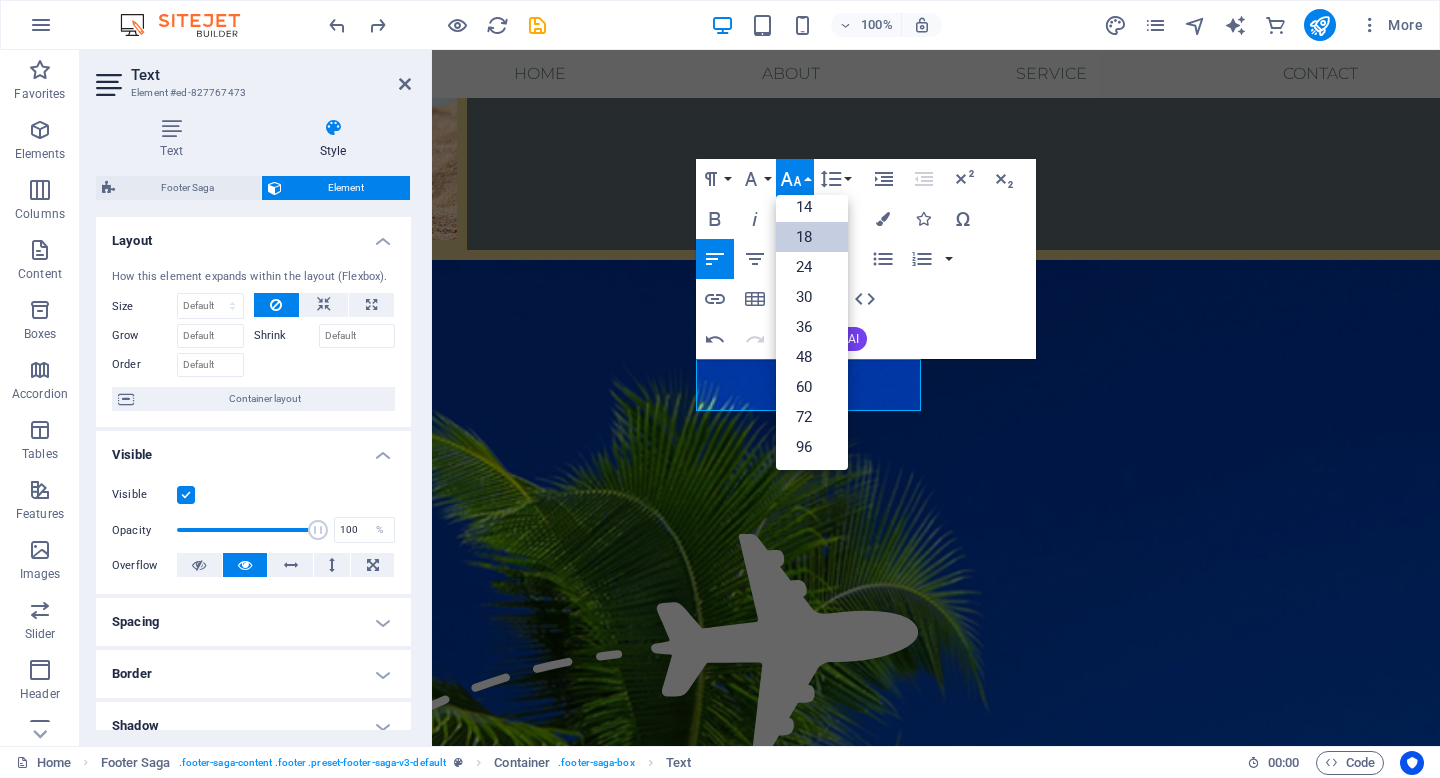 scroll, scrollTop: 161, scrollLeft: 0, axis: vertical 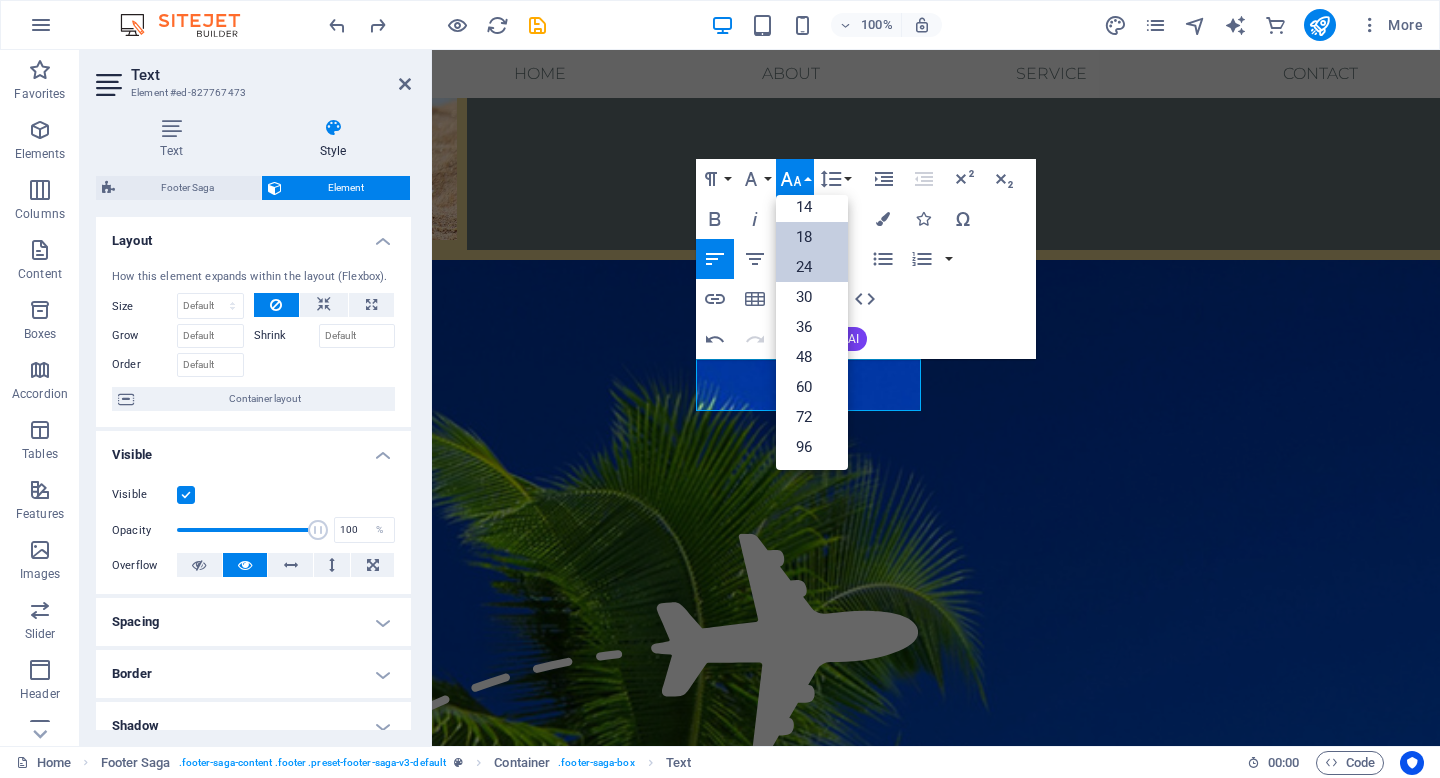 click on "24" at bounding box center (812, 267) 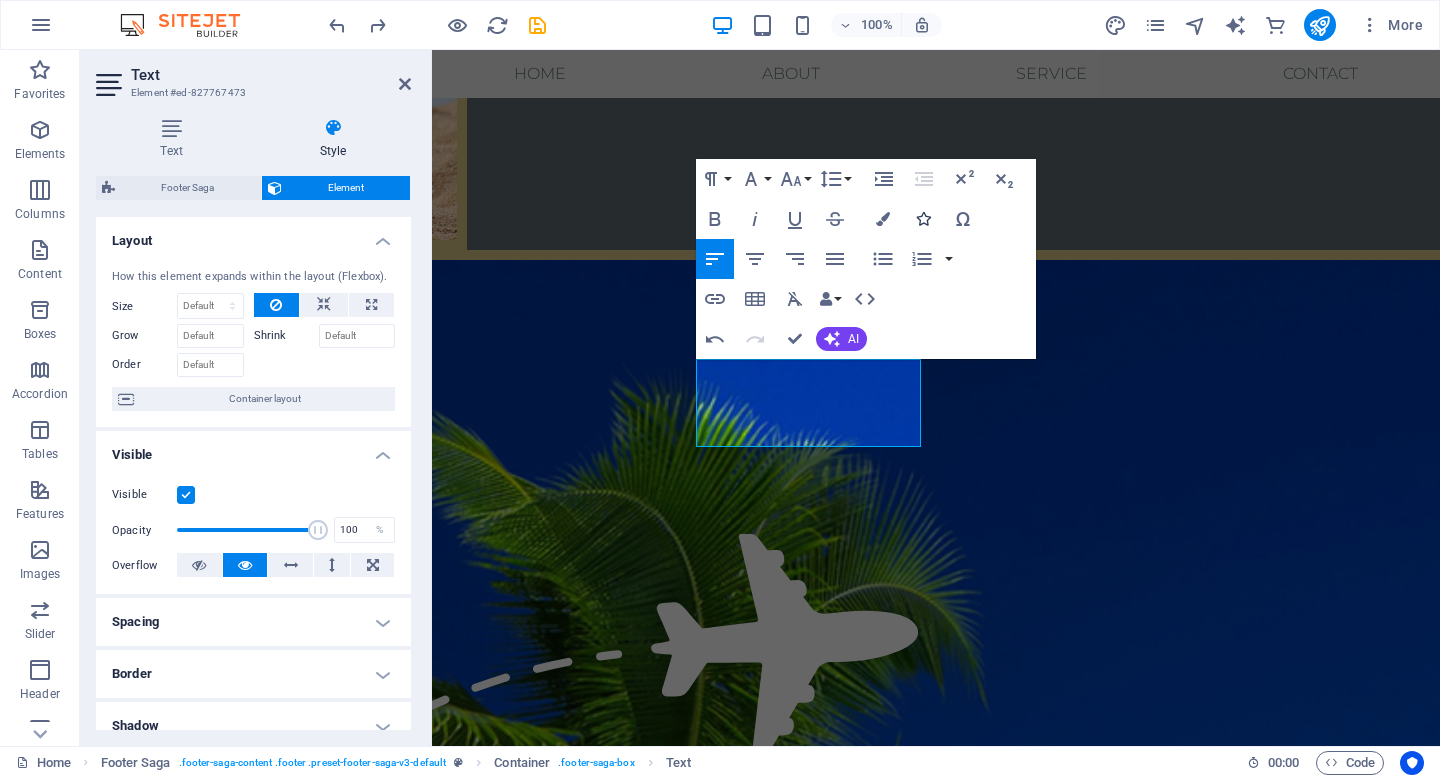 click at bounding box center (923, 219) 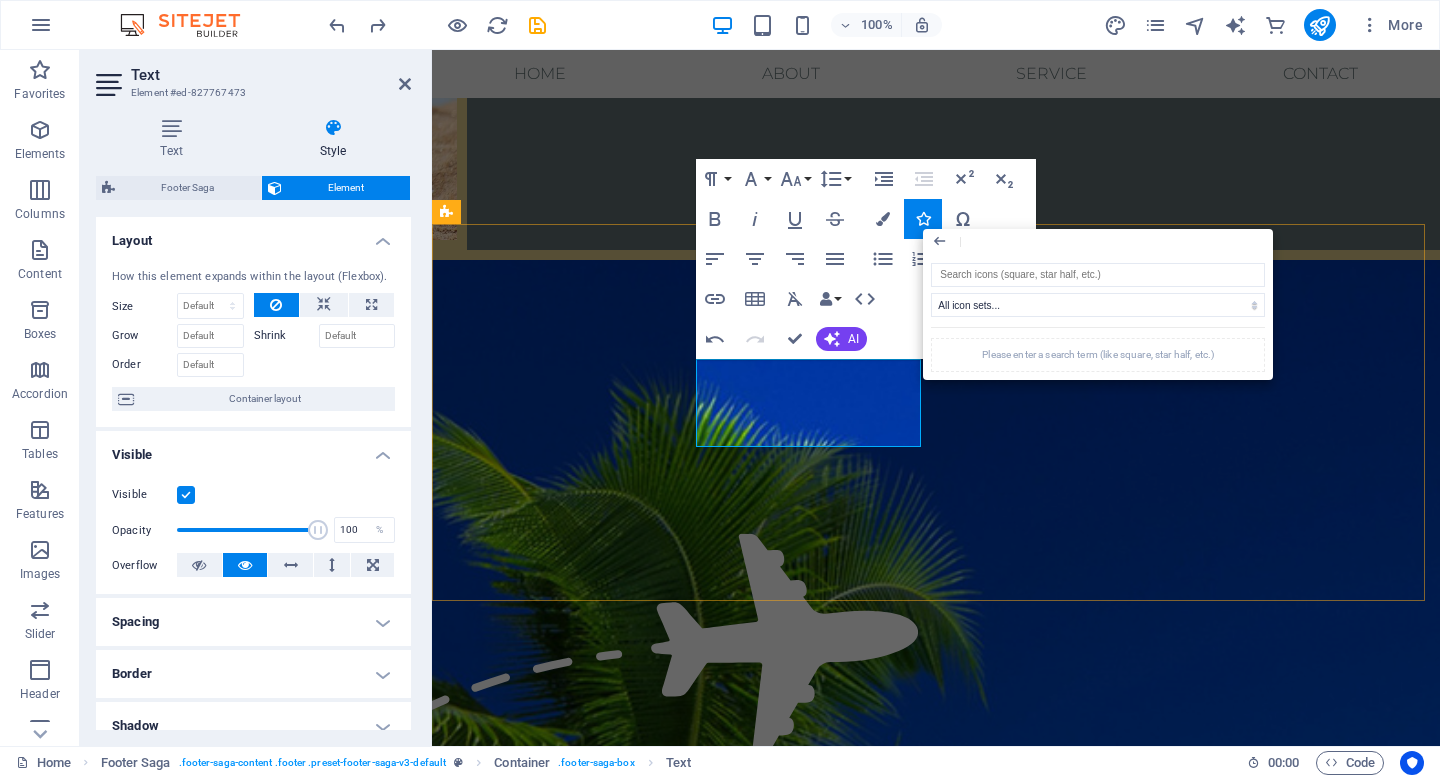 click on "Email:   [EMAIL]" at bounding box center [570, 13903] 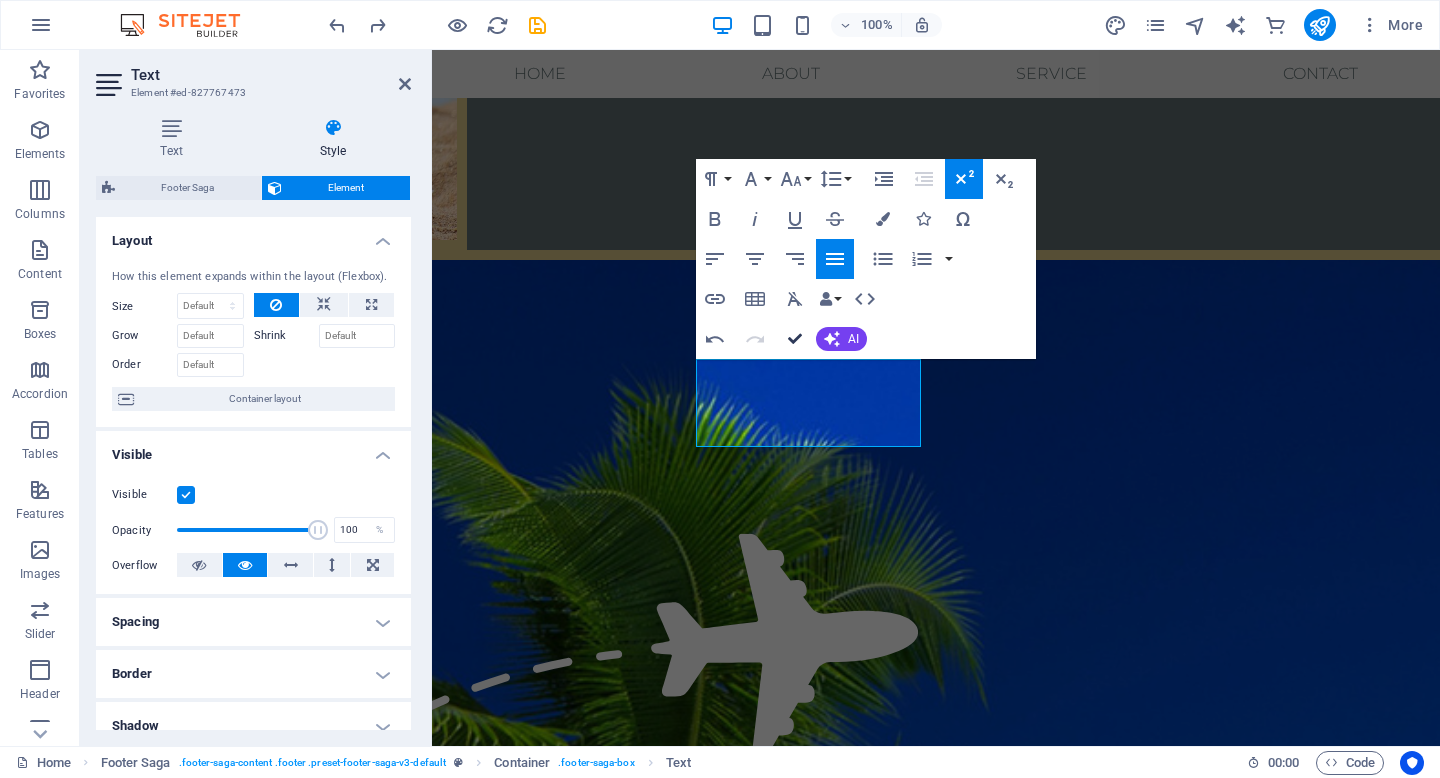 scroll, scrollTop: 3064, scrollLeft: 0, axis: vertical 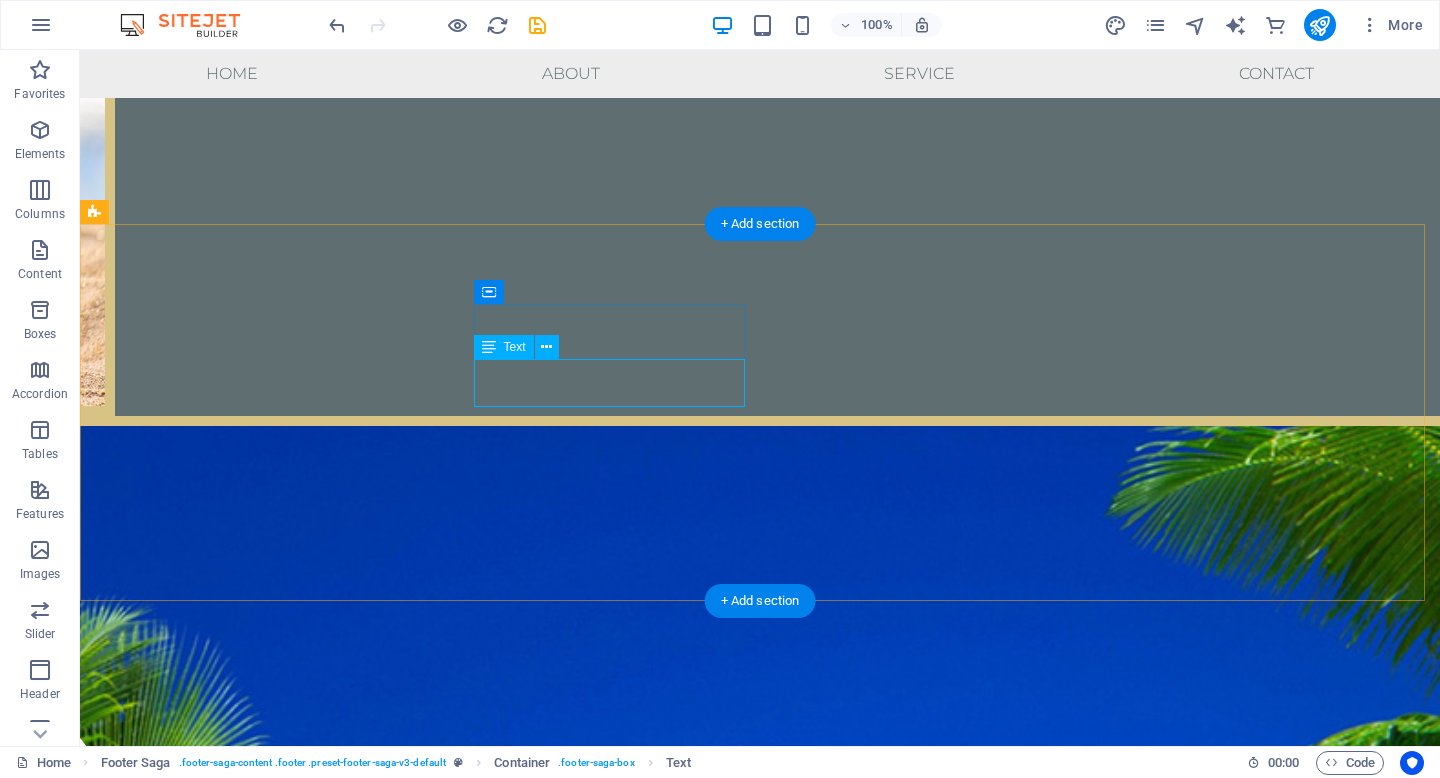 click on "ventas@mdviajes.cl" at bounding box center [264, 14938] 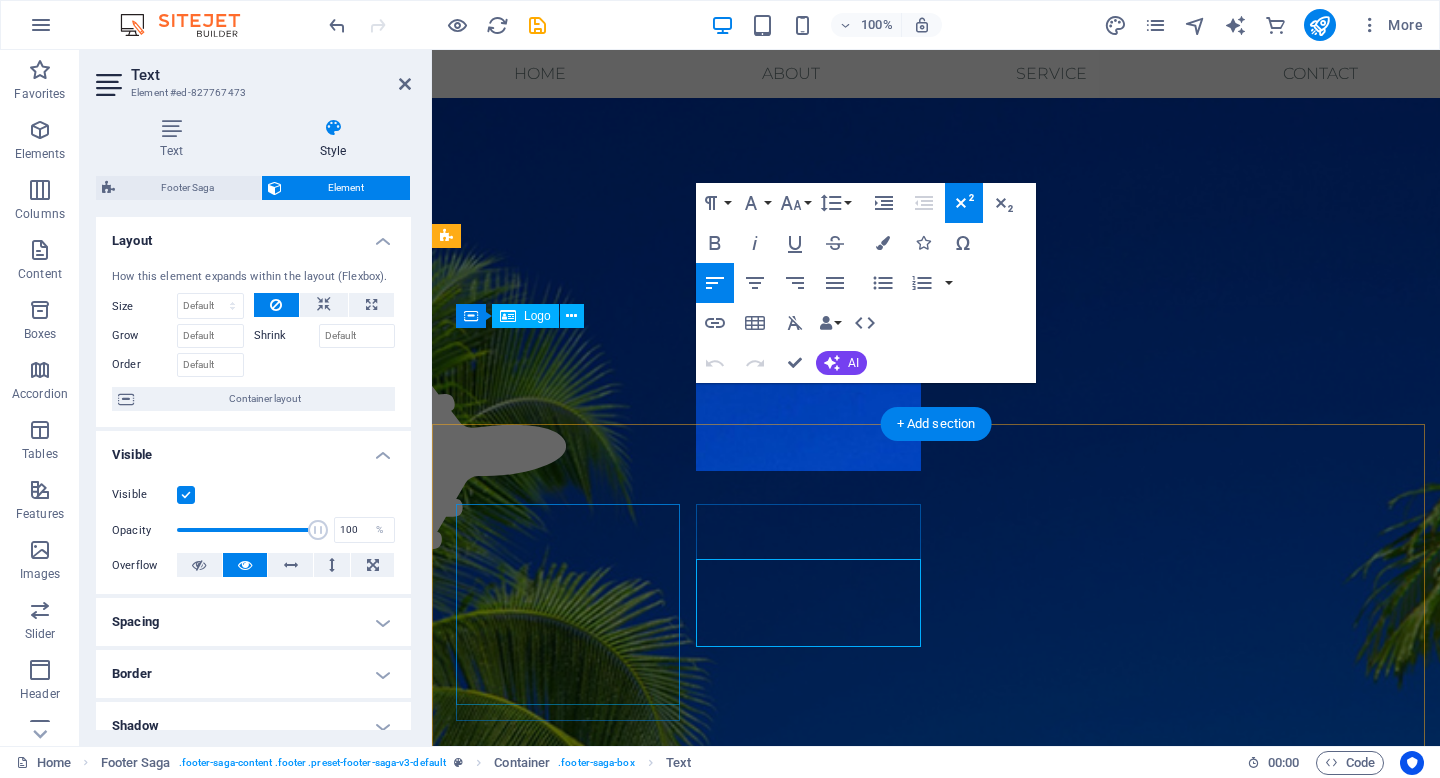 scroll, scrollTop: 2854, scrollLeft: 0, axis: vertical 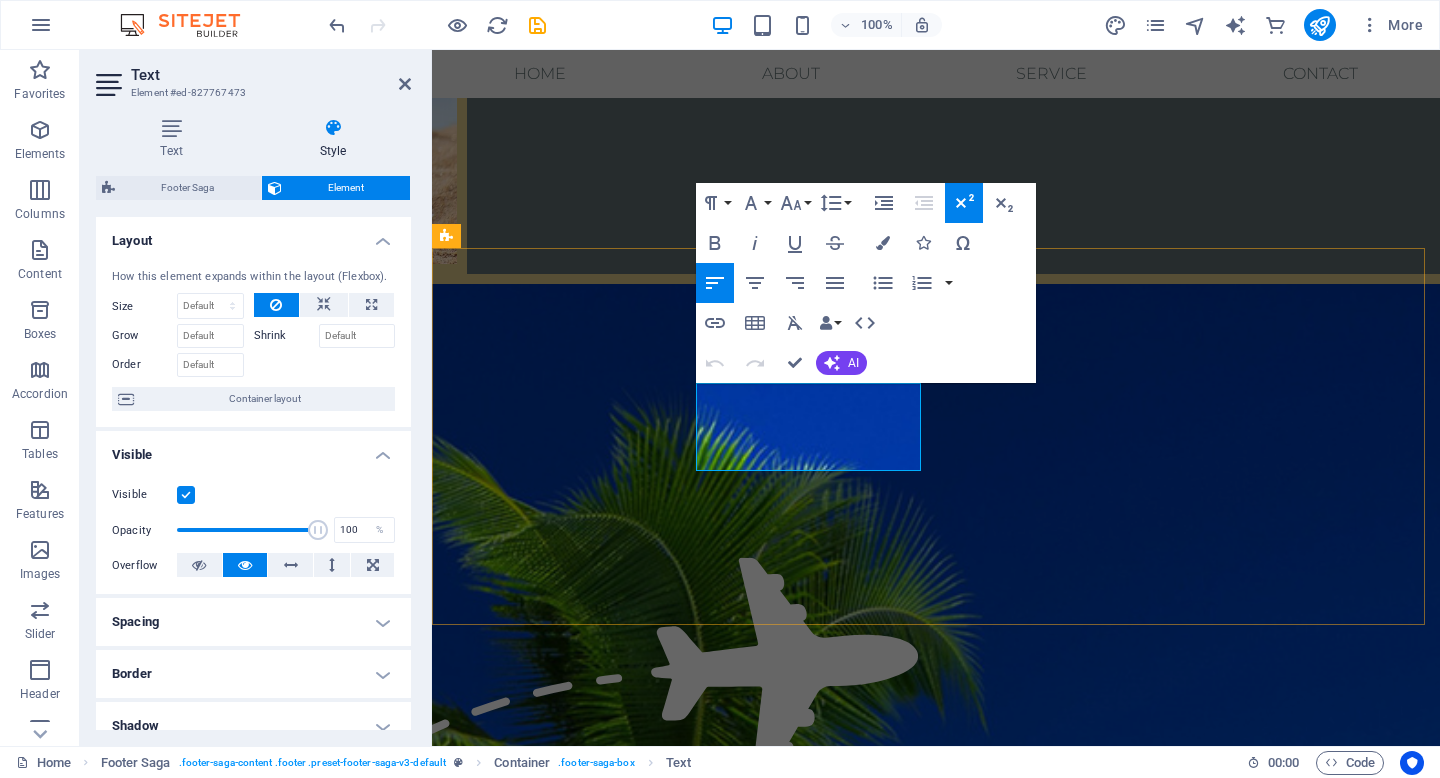 click on "ventas@mdviajes.cl" at bounding box center (550, 13938) 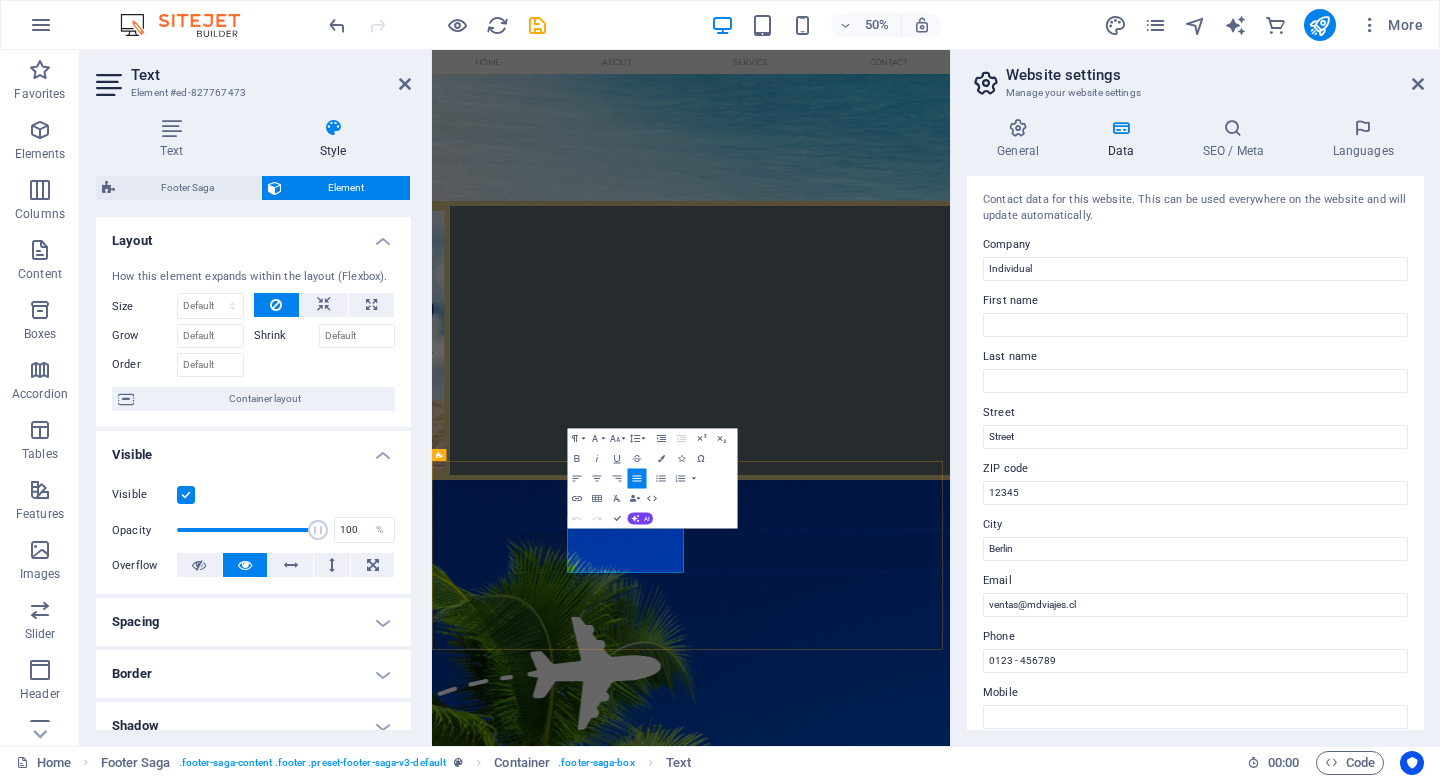click on "Email:   [EMAIL]" at bounding box center [573, 14674] 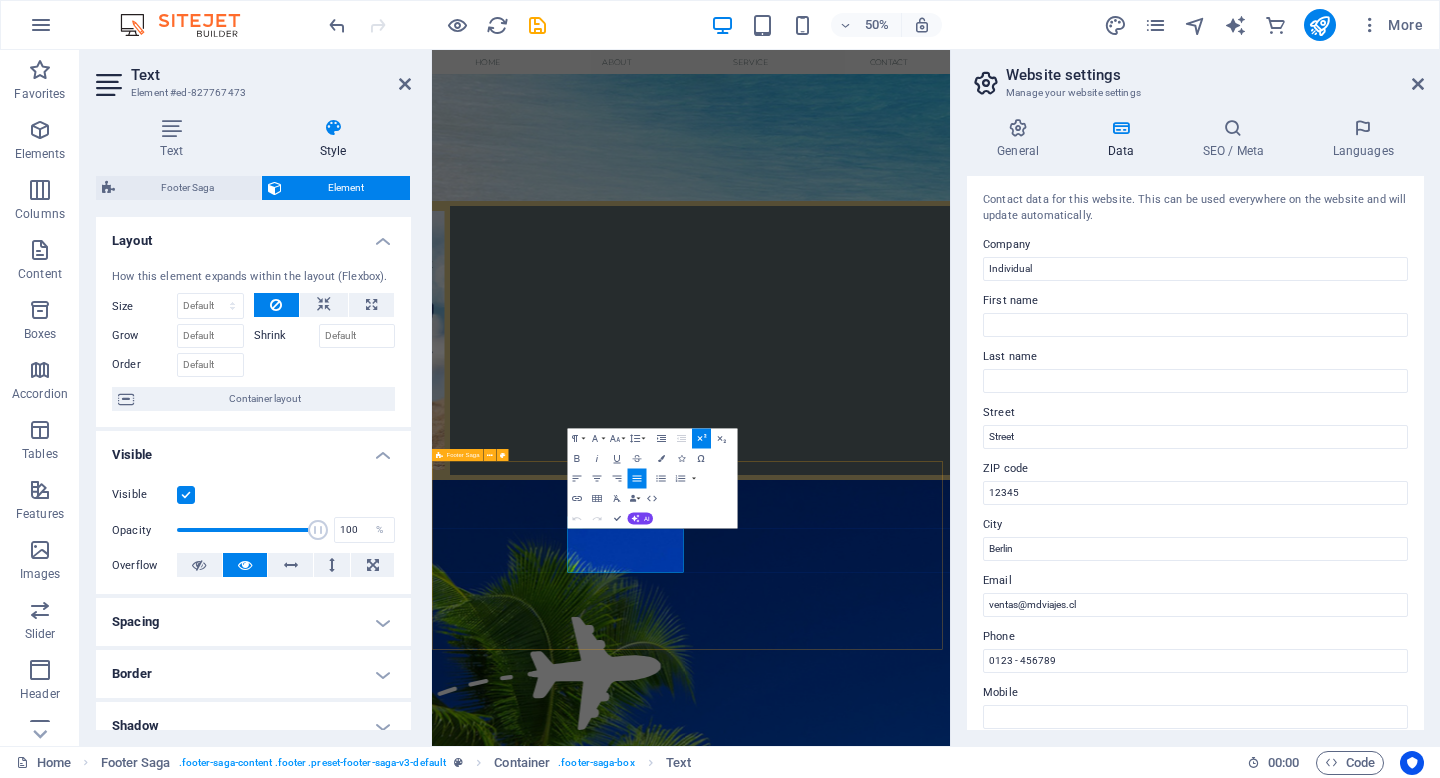 drag, startPoint x: 907, startPoint y: 1090, endPoint x: 691, endPoint y: 1094, distance: 216.03703 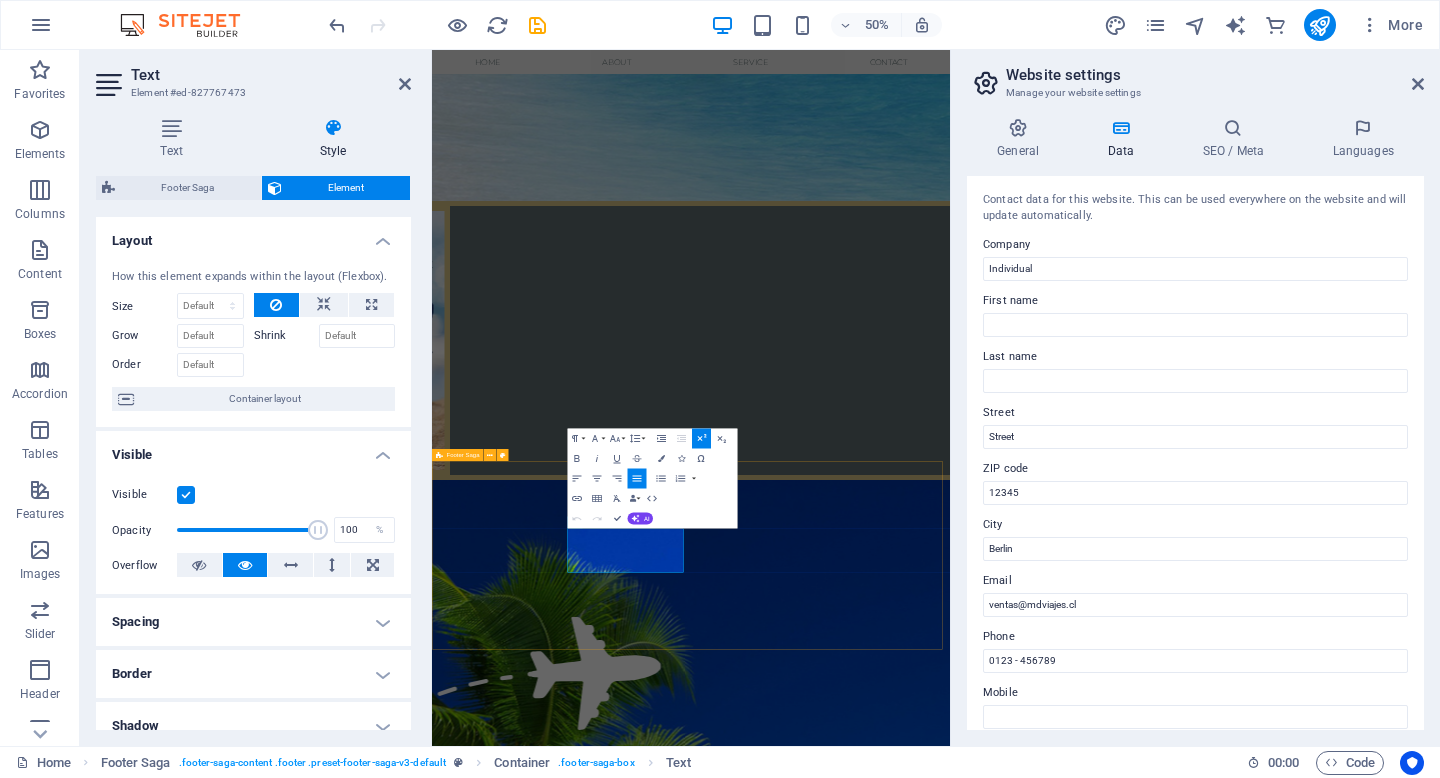 click on "Contacto telefóno:+56 9 [PHONE]   Email:   [EMAIL] Menu NUESTRA EMPRESA CONDICIONES DE COMPRA MANUAL DEL VIAJERO Redes Instagram" at bounding box center (950, 14633) 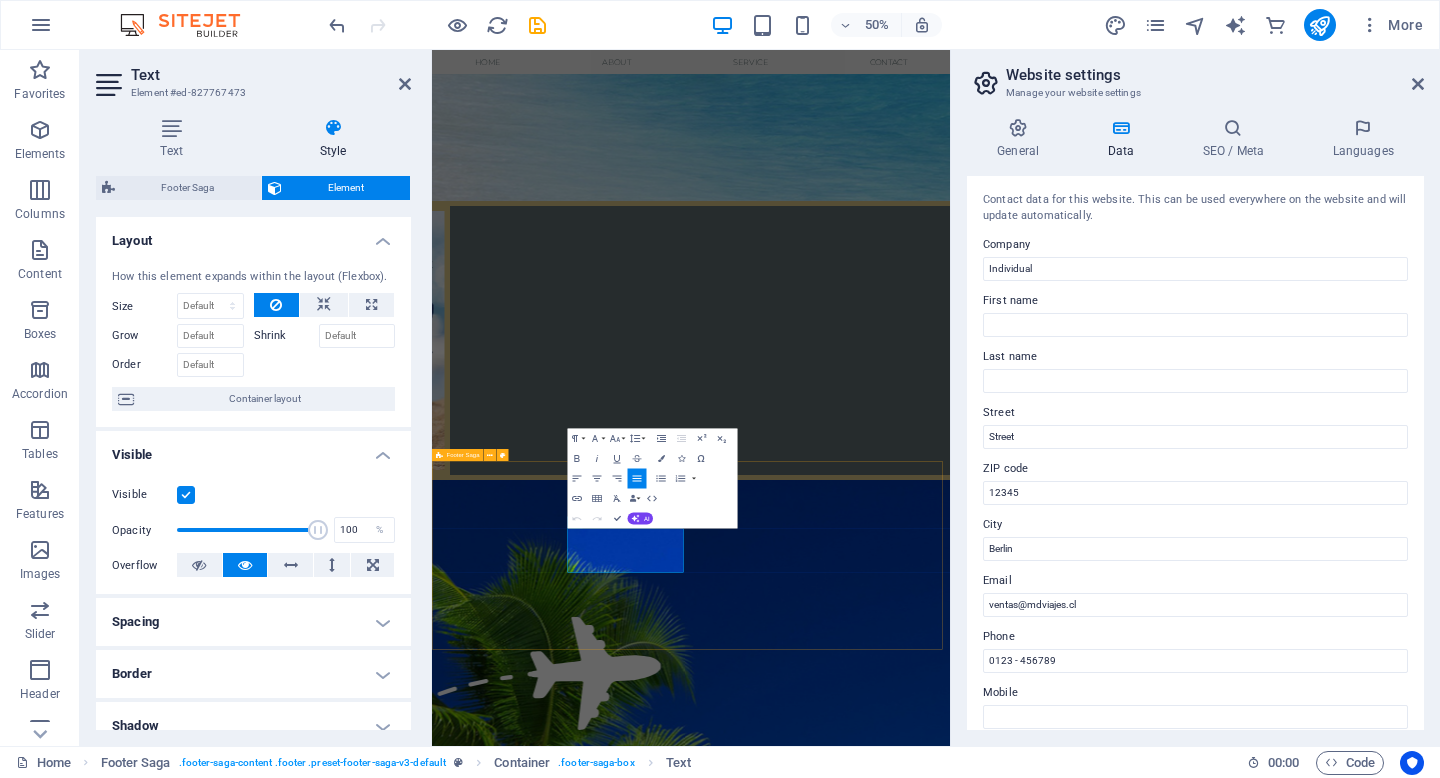 type 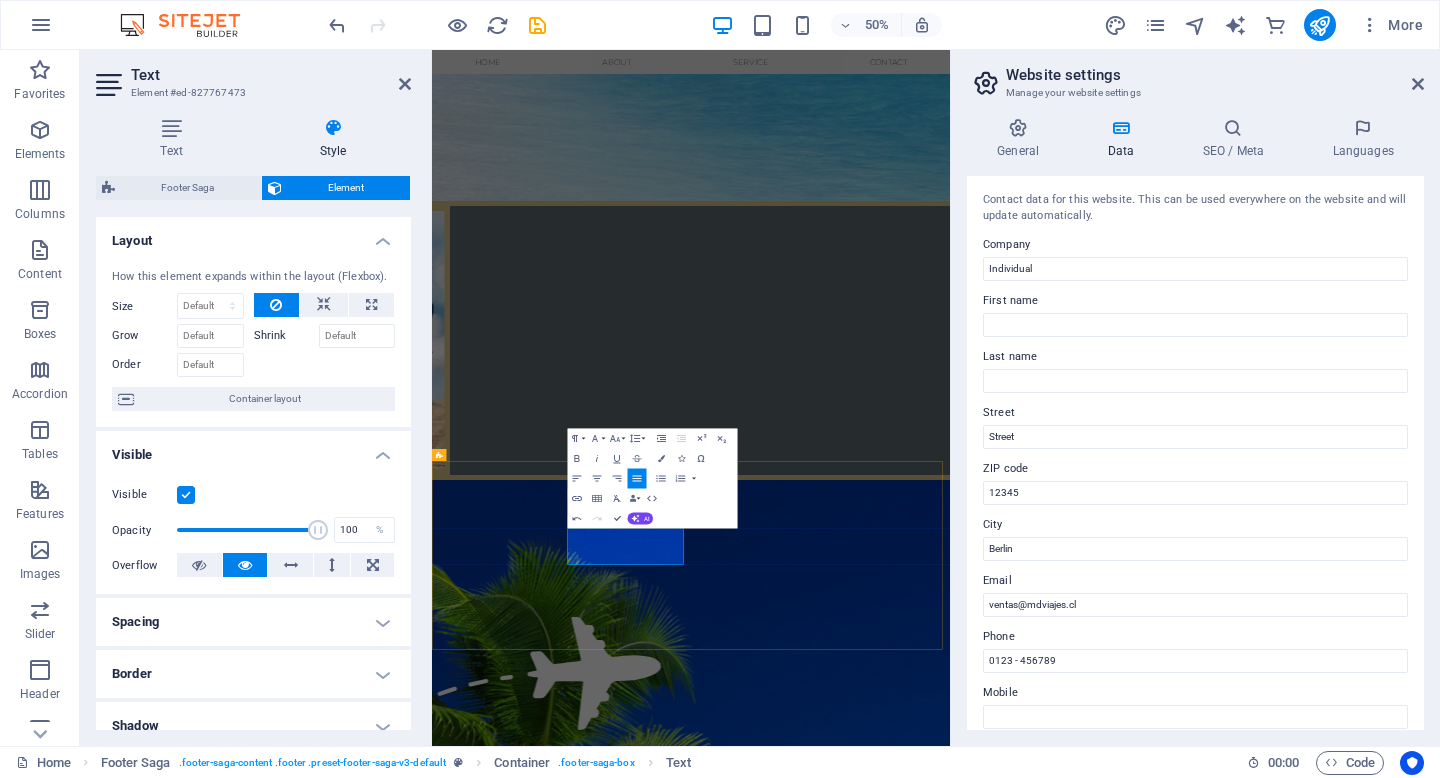click on "Email:" at bounding box center (573, 14666) 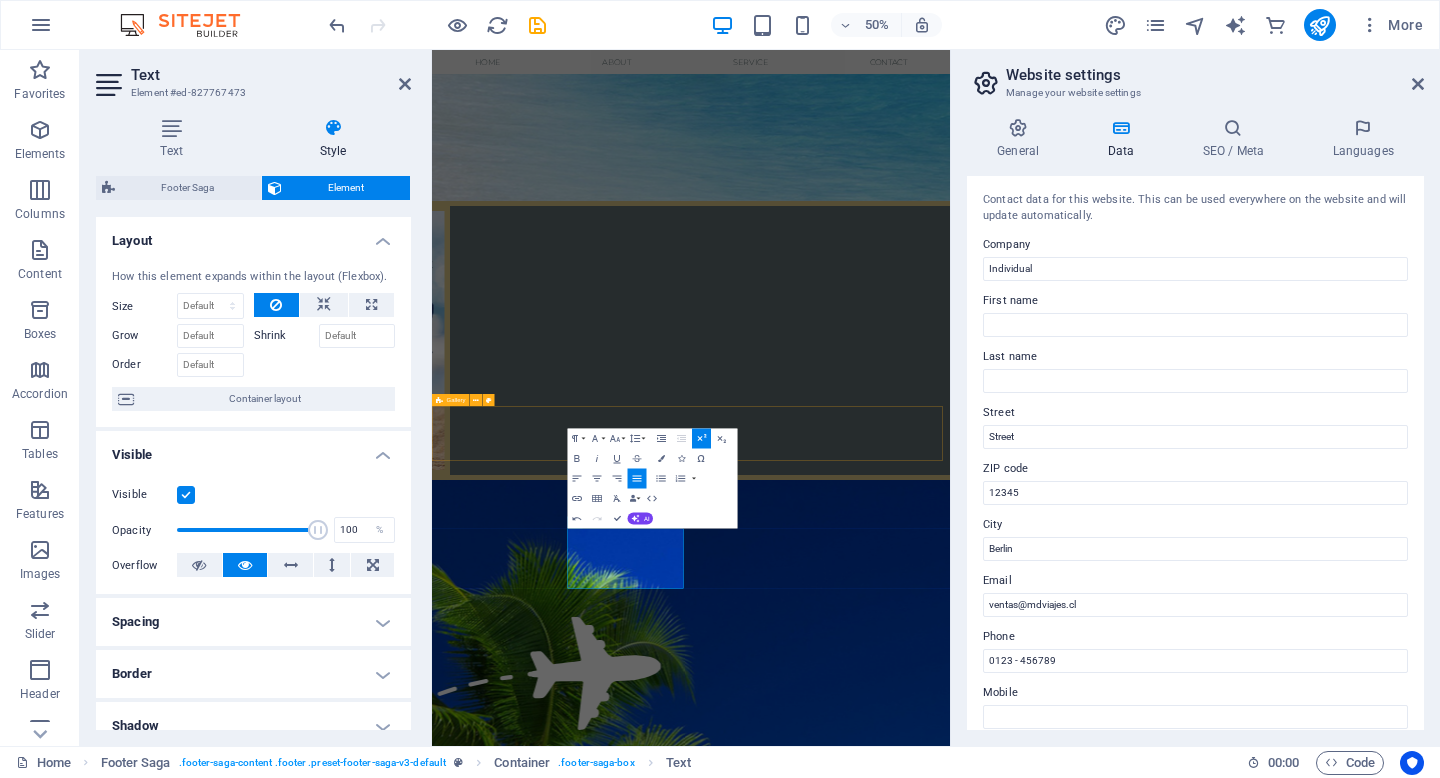 click on "Drop content here or  Add elements  Paste clipboard" at bounding box center (950, 14191) 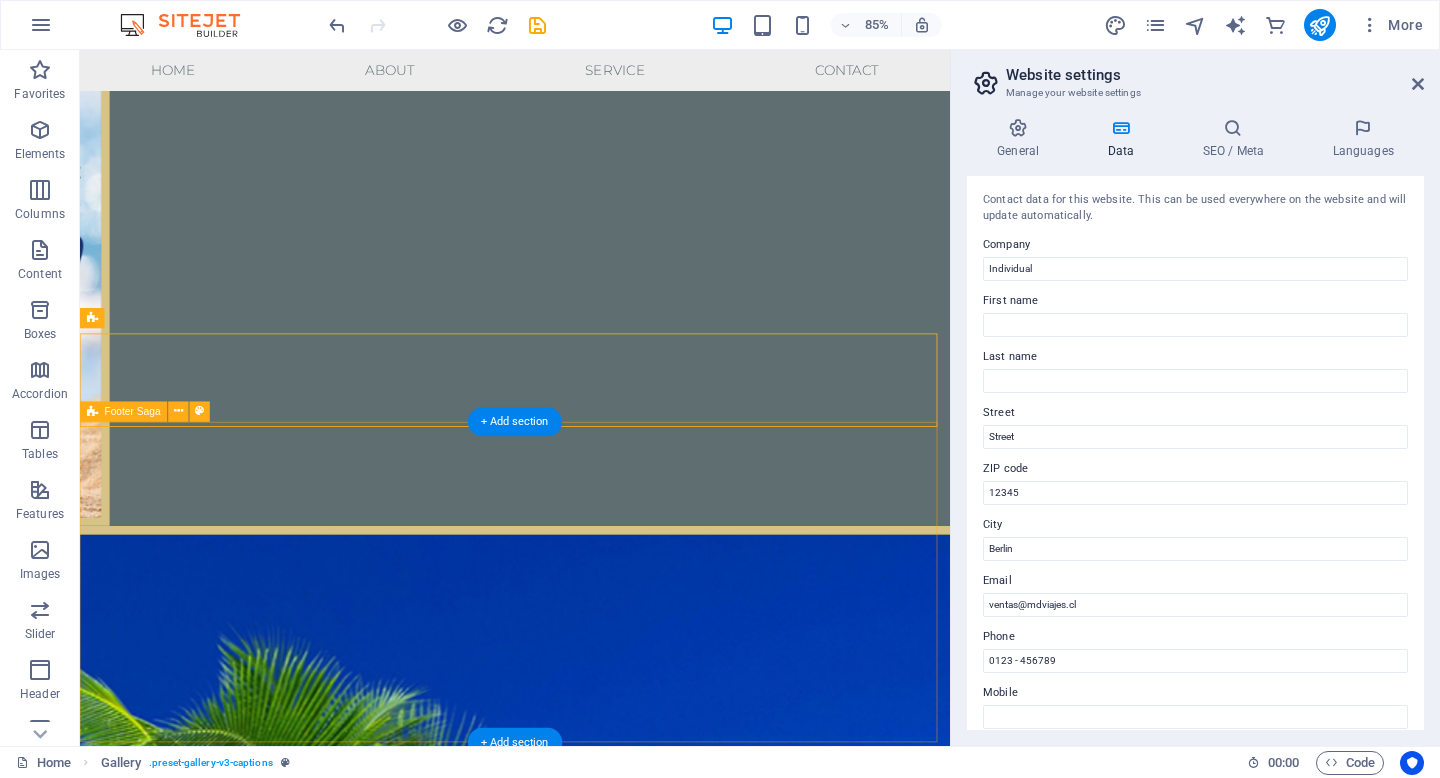 scroll, scrollTop: 2817, scrollLeft: 0, axis: vertical 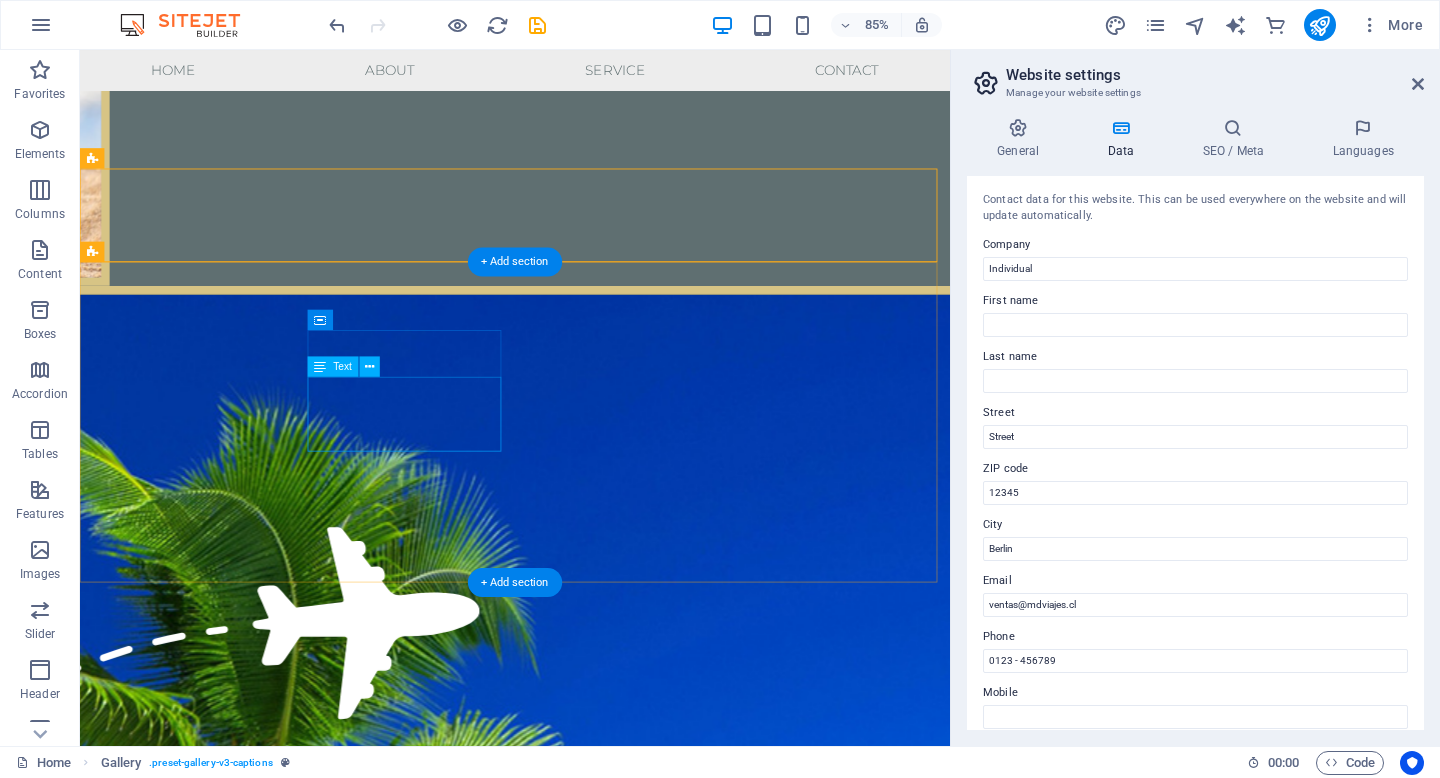 click on "ventas@mdviajes.cl" at bounding box center (272, 14061) 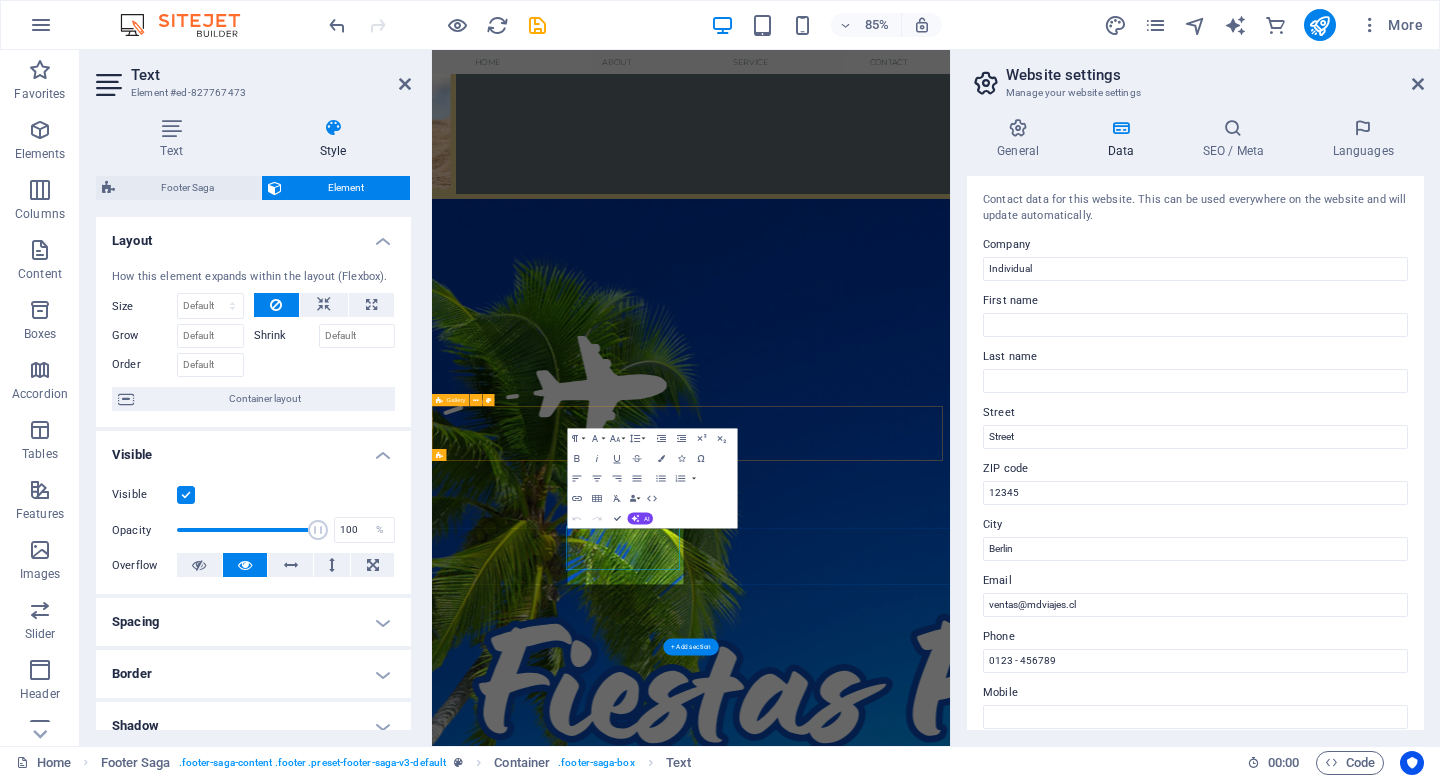 scroll, scrollTop: 2255, scrollLeft: 0, axis: vertical 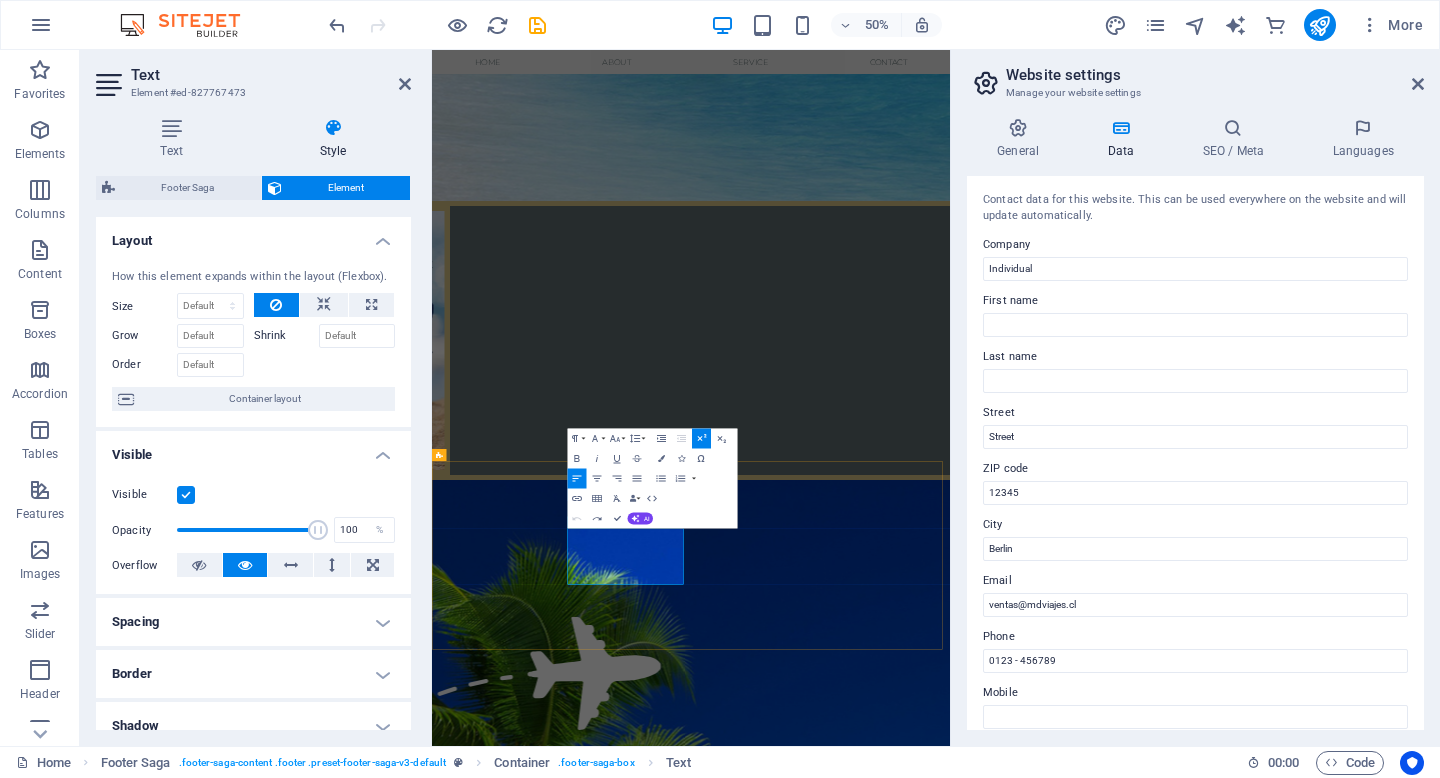 click on "Email:  [EMAIL]" at bounding box center [568, 14671] 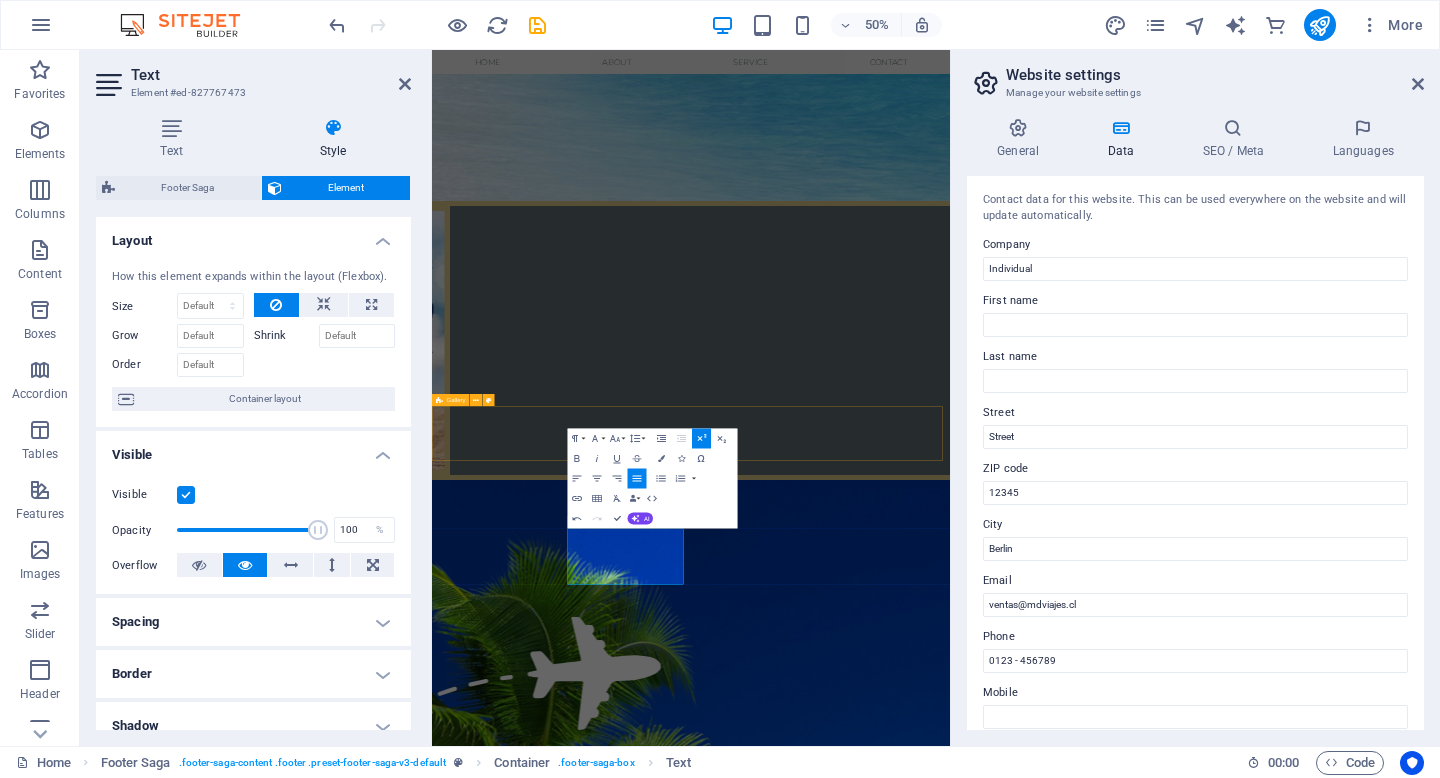 click on "Drop content here or  Add elements  Paste clipboard" at bounding box center (950, 14191) 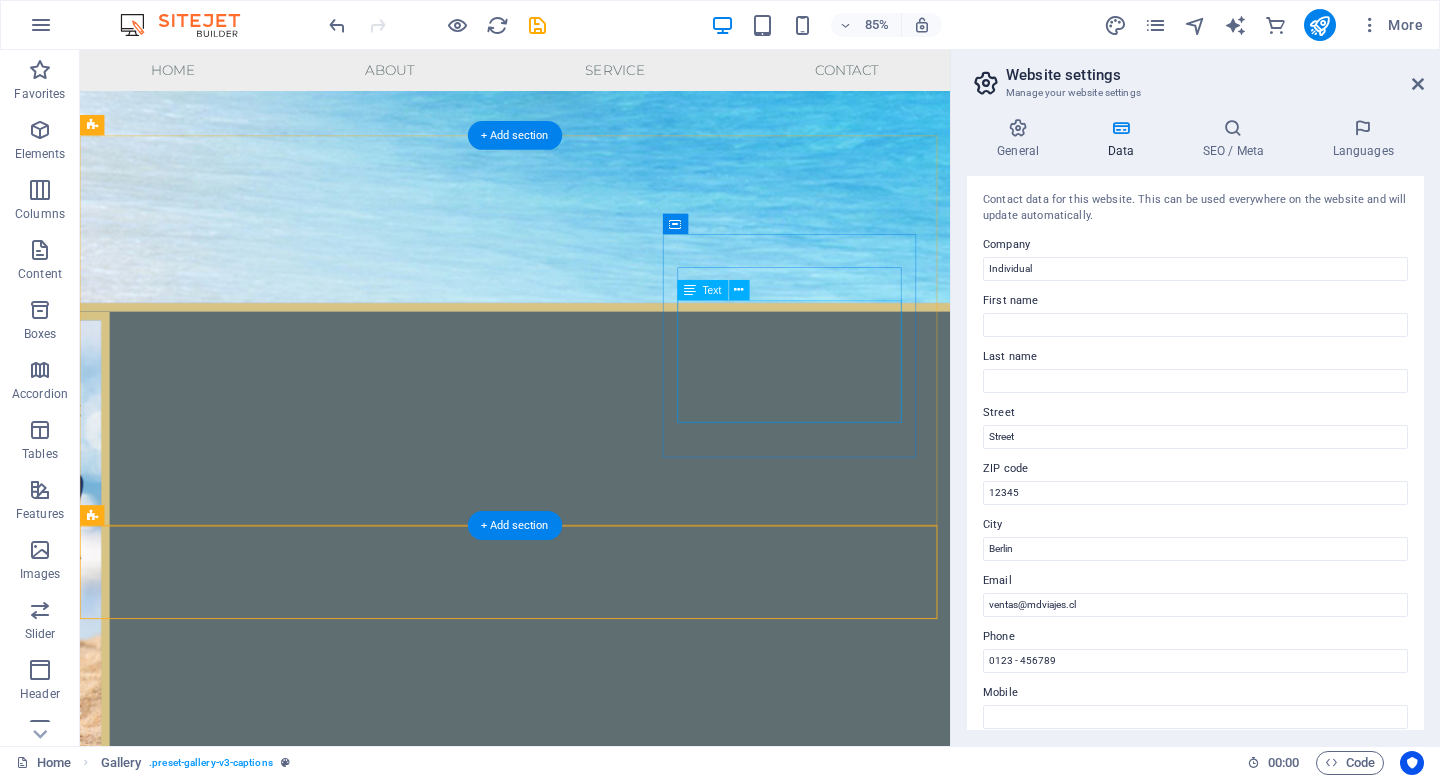 scroll, scrollTop: 2817, scrollLeft: 0, axis: vertical 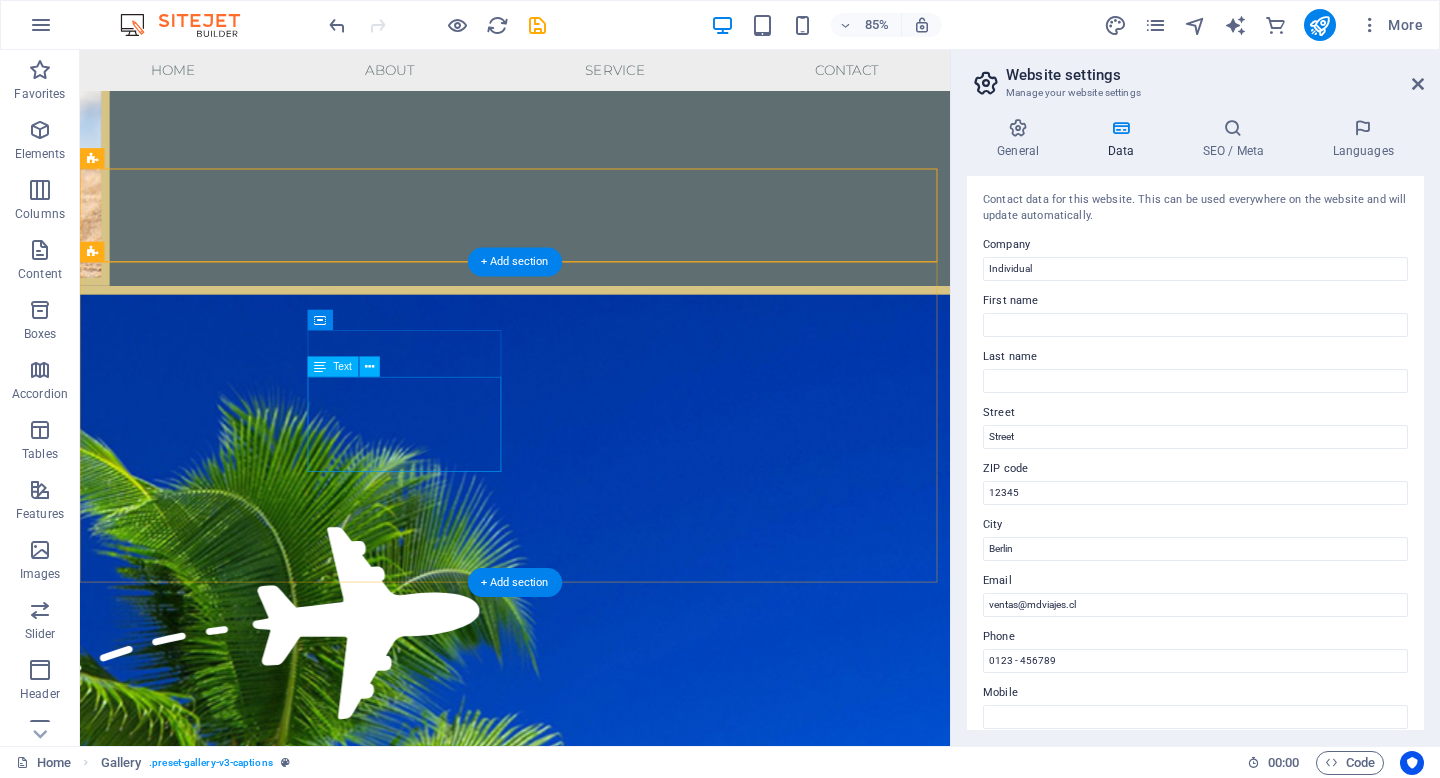 click on "telefóno:+56 9 [PHONE]   Email:  [EMAIL]" at bounding box center (220, 14064) 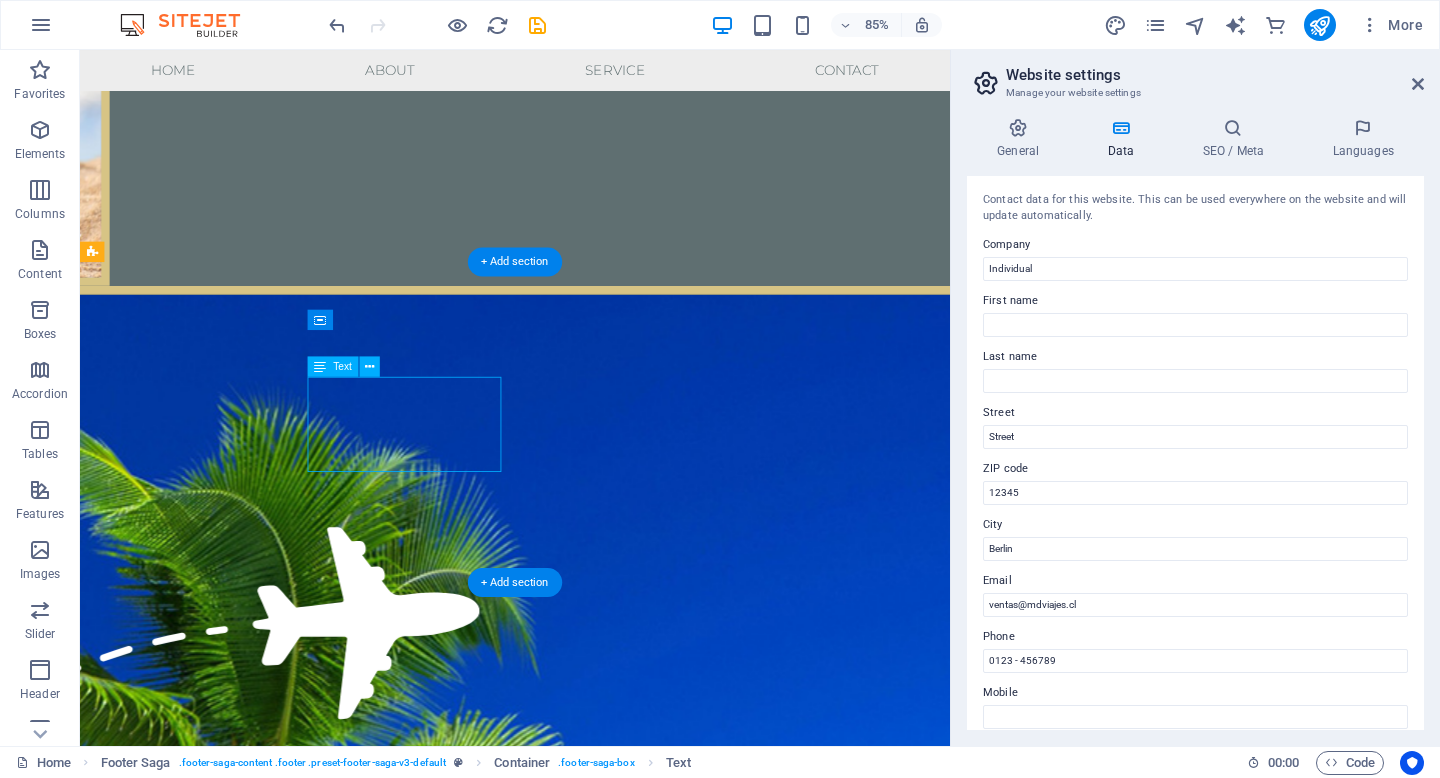 click on "telefóno:+56 9 [PHONE]   Email:  [EMAIL]" at bounding box center (220, 14064) 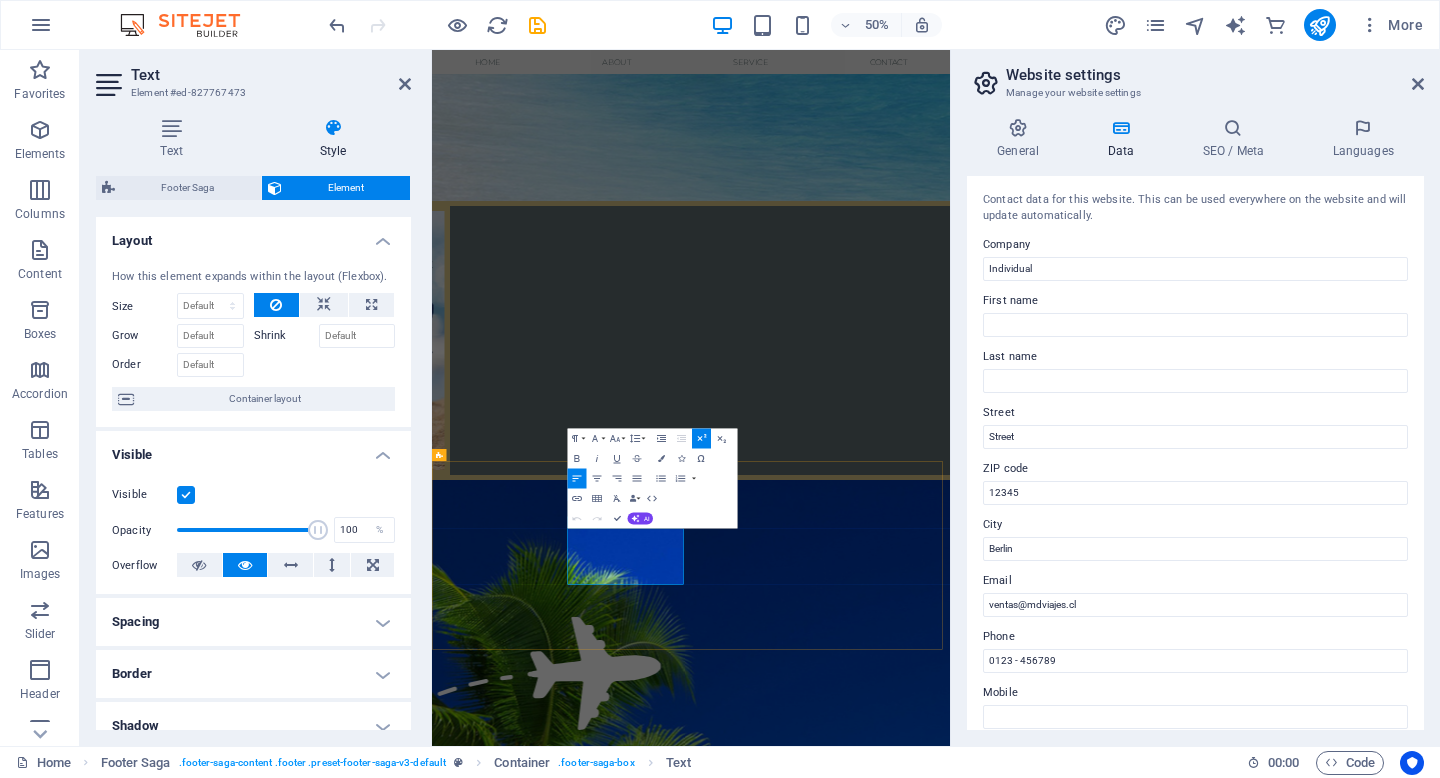 click on "telefóno:+56 9 [PHONE]" at bounding box center [532, 14623] 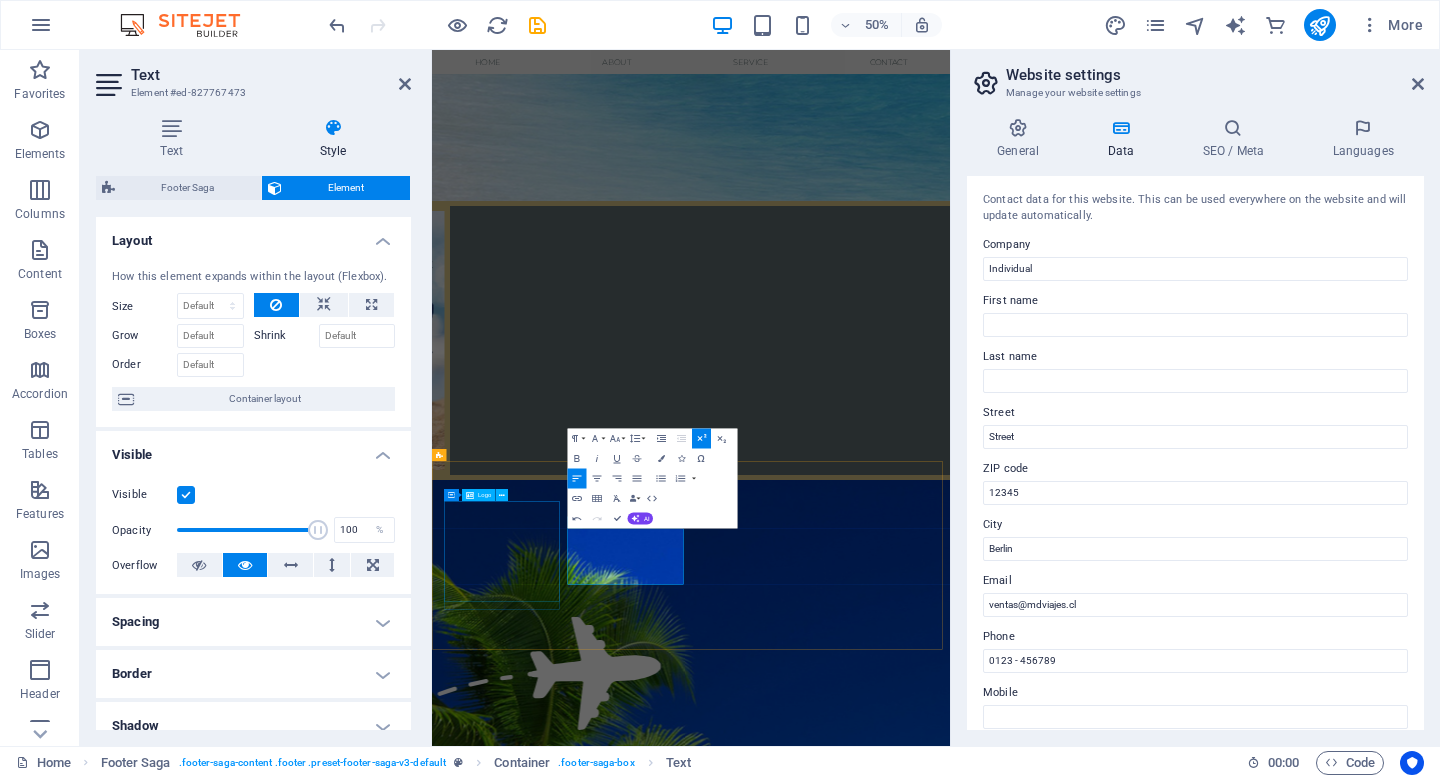 drag, startPoint x: 820, startPoint y: 1014, endPoint x: 673, endPoint y: 1014, distance: 147 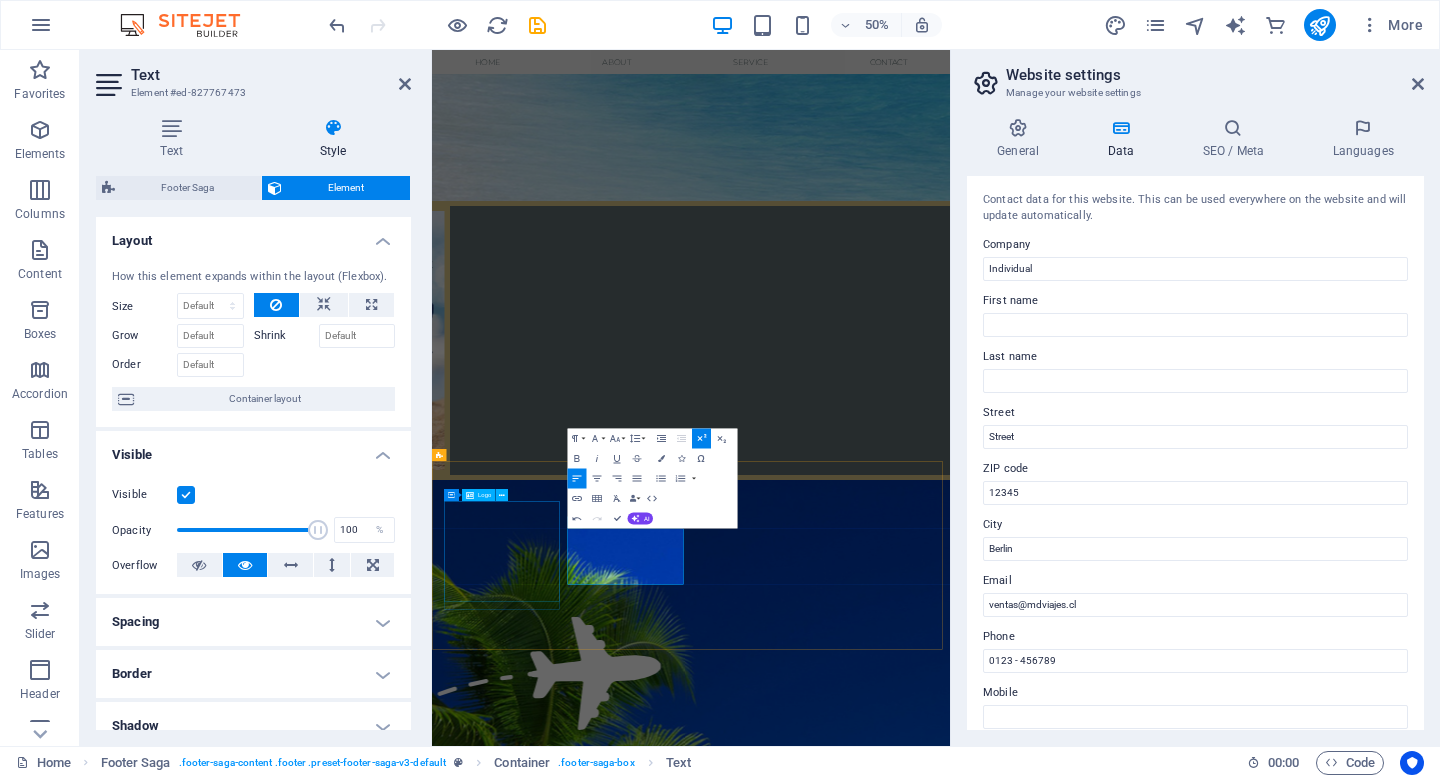 click on "Contacto telefóno: +56 9 [PHONE]   Email:  [EMAIL] Menu NUESTRA EMPRESA CONDICIONES DE COMPRA MANUAL DEL VIAJERO Redes Instagram" at bounding box center (950, 14645) 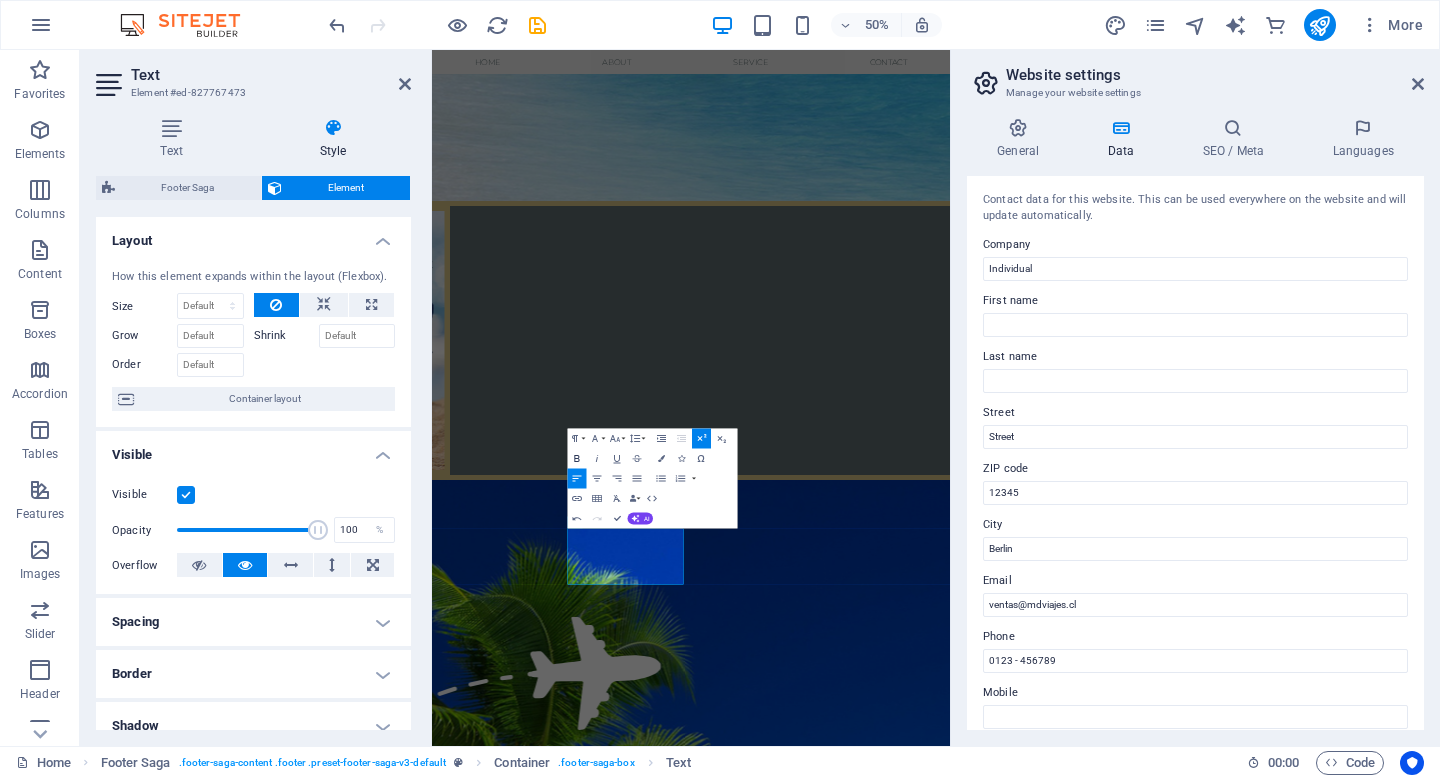click 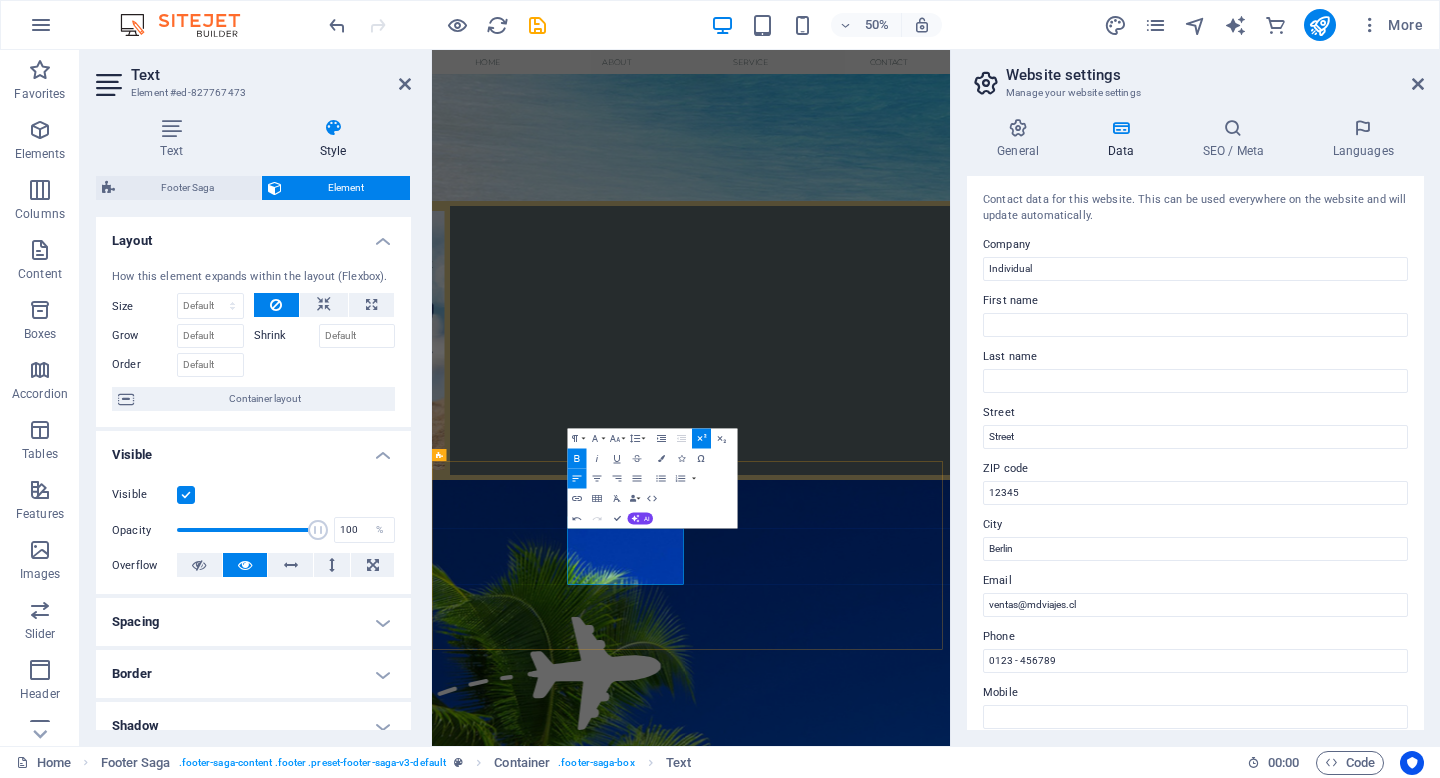 drag, startPoint x: 766, startPoint y: 1057, endPoint x: 683, endPoint y: 1057, distance: 83 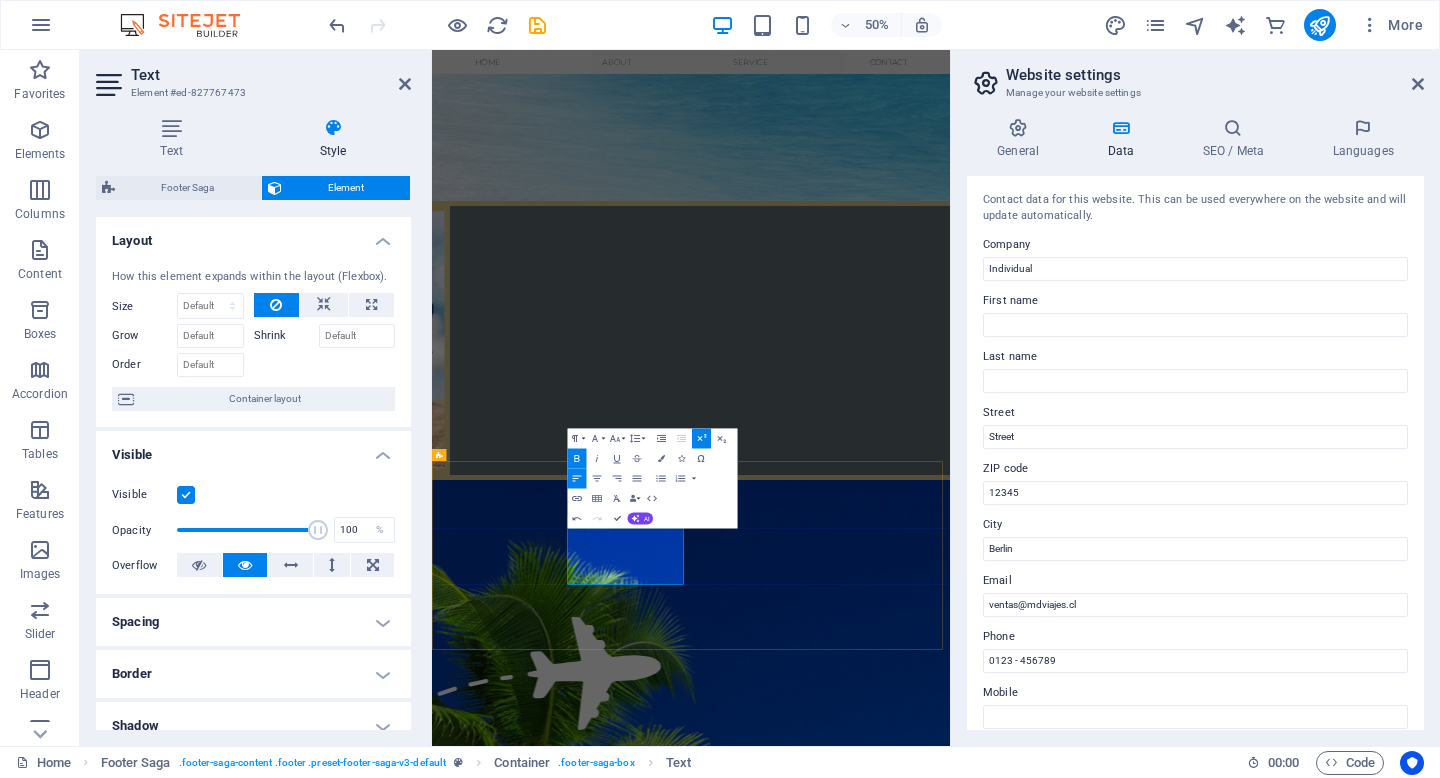 click on "Contacto telefóno: +56 9 [PHONE]   Email:  [EMAIL] Menu NUESTRA EMPRESA CONDICIONES DE COMPRA MANUAL DEL VIAJERO Redes Instagram" at bounding box center (950, 14645) 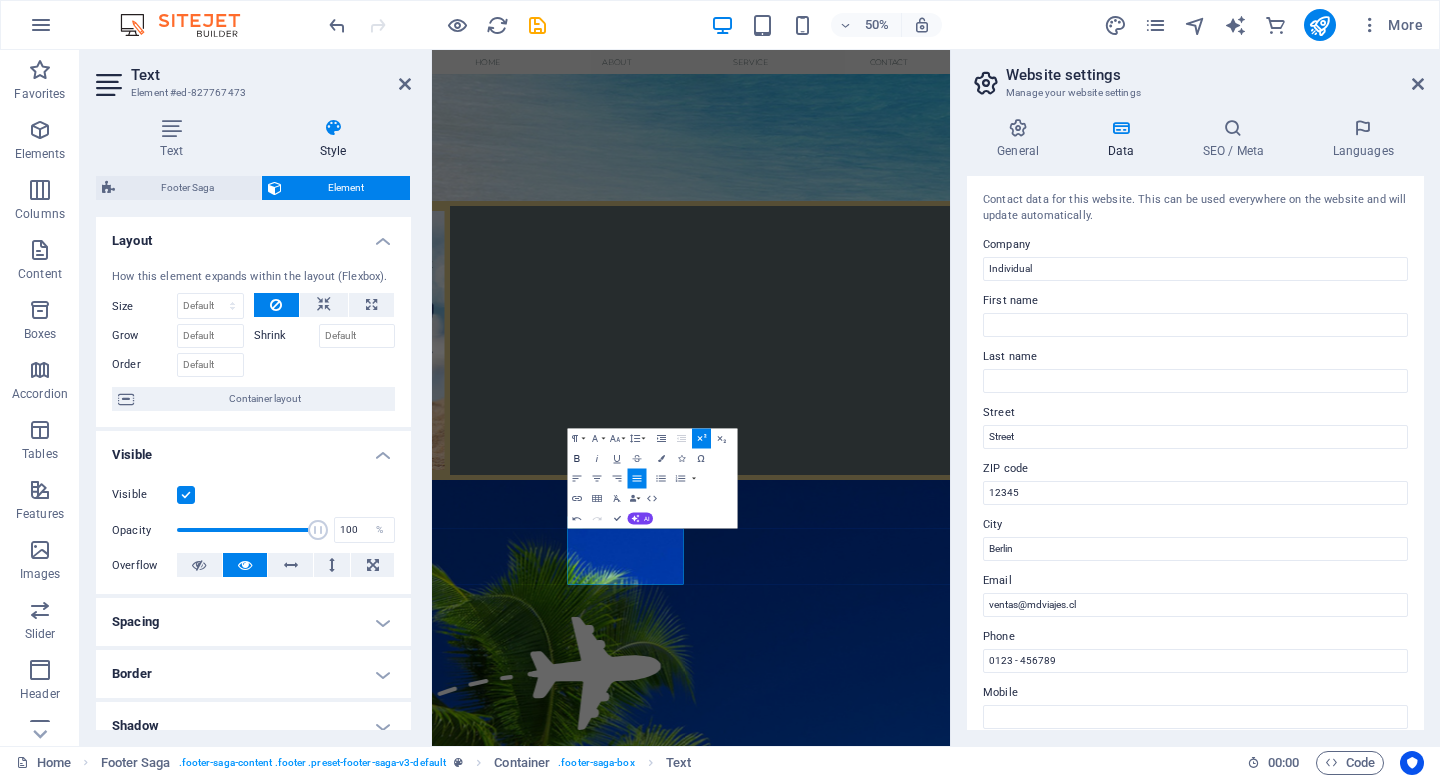 click 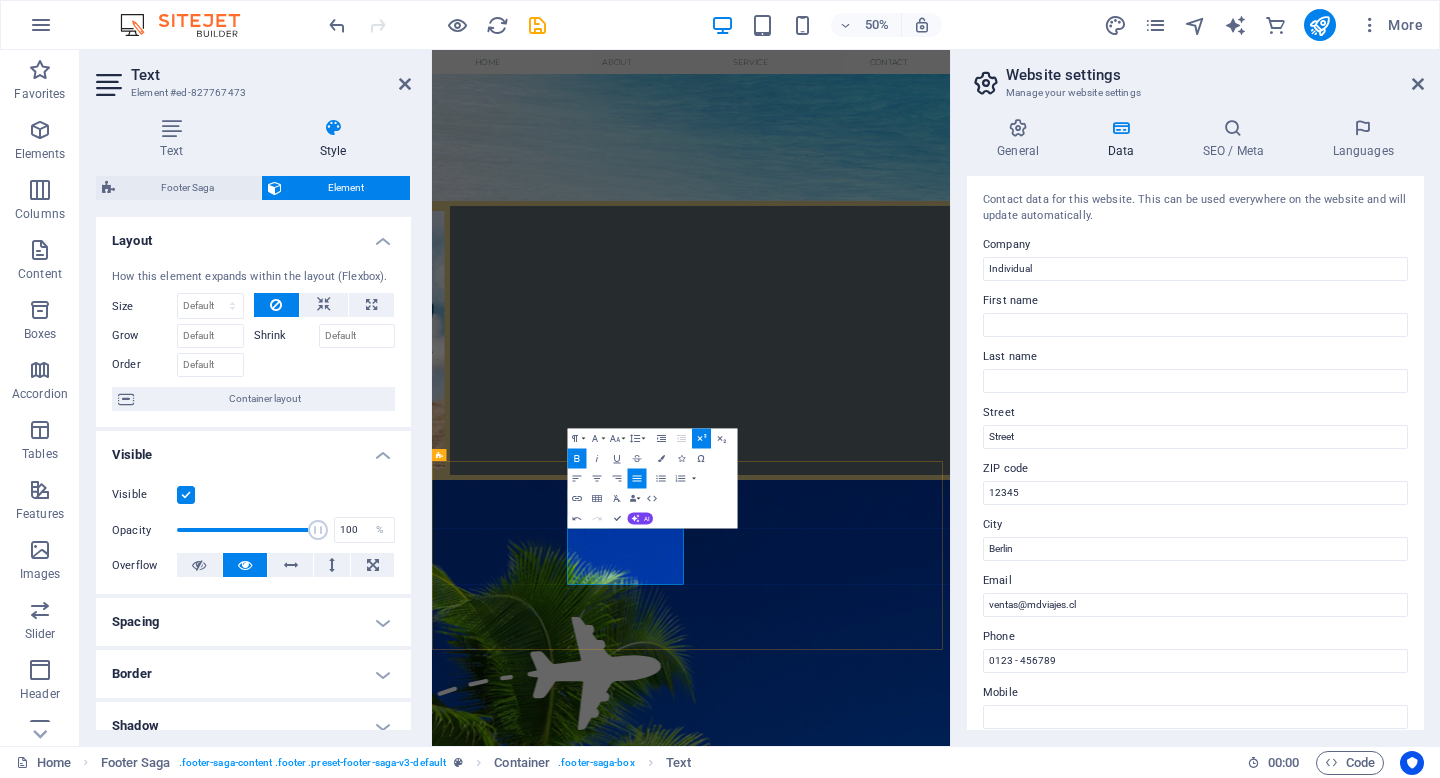 click on "Email:" at bounding box center (488, 14659) 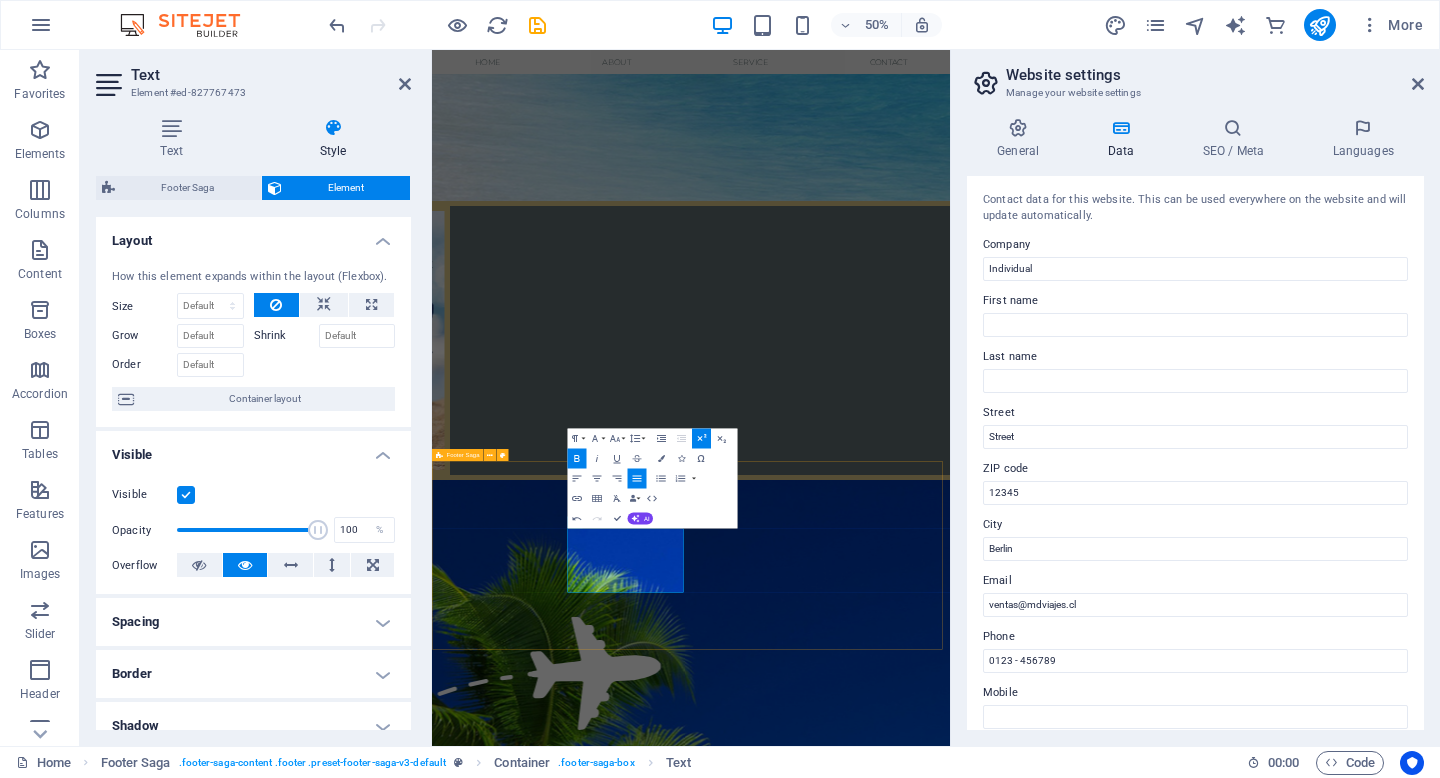click on "Contacto telefóno: +56 9 [PHONE]   E mail:   [EMAIL] Menu NUESTRA EMPRESA CONDICIONES DE COMPRA MANUAL DEL VIAJERO Redes Instagram" at bounding box center (950, 14653) 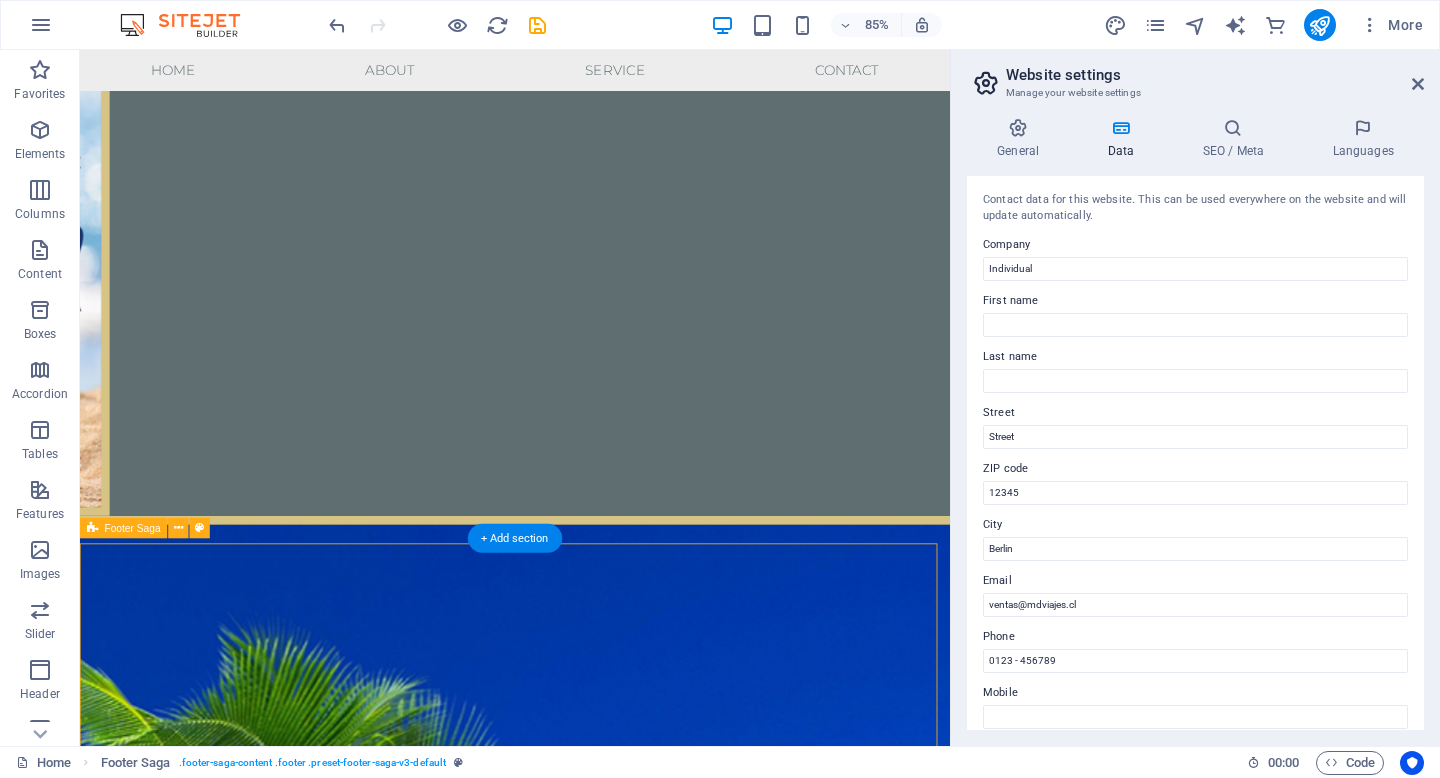 scroll, scrollTop: 2817, scrollLeft: 0, axis: vertical 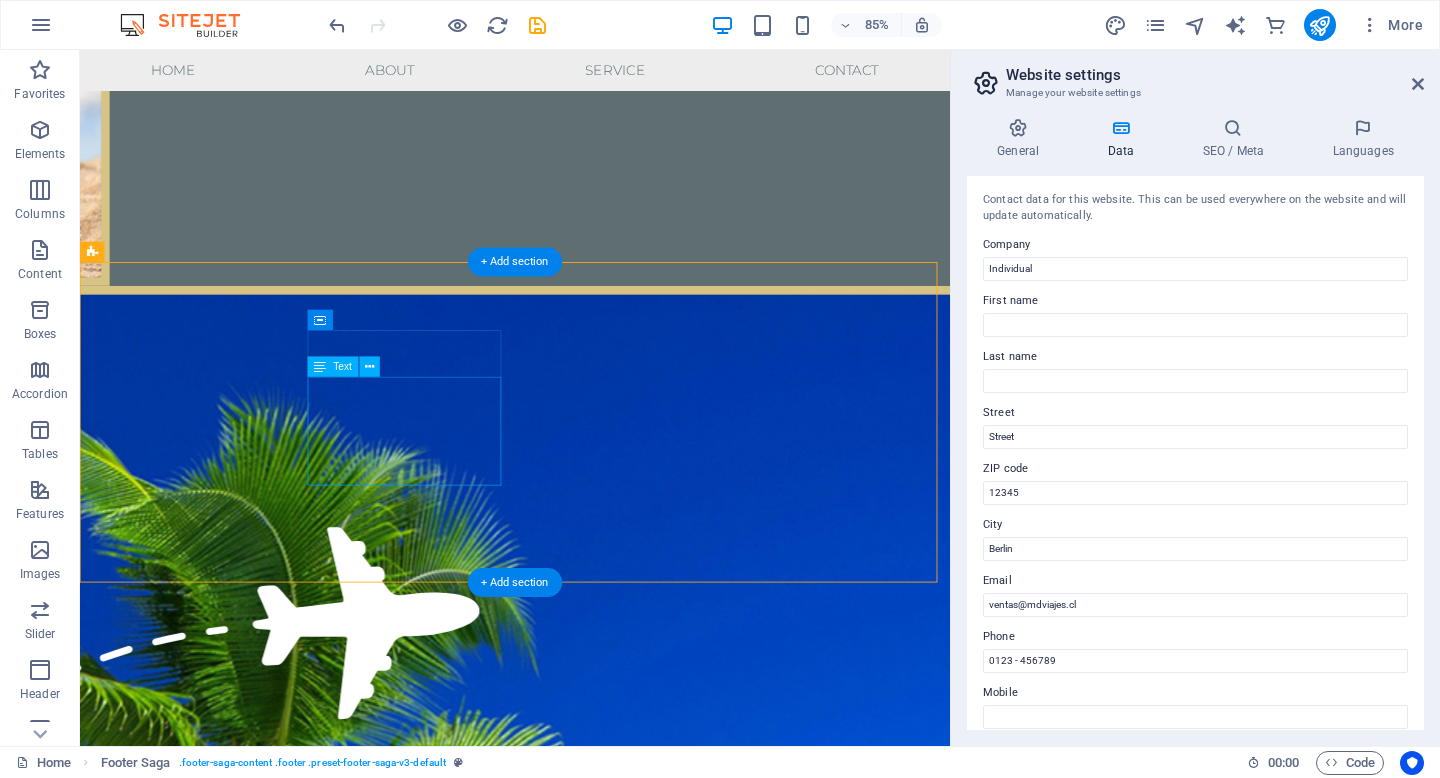 click on "telefóno: +56 9 [PHONE]   E mail:   [EMAIL]" at bounding box center [220, 14072] 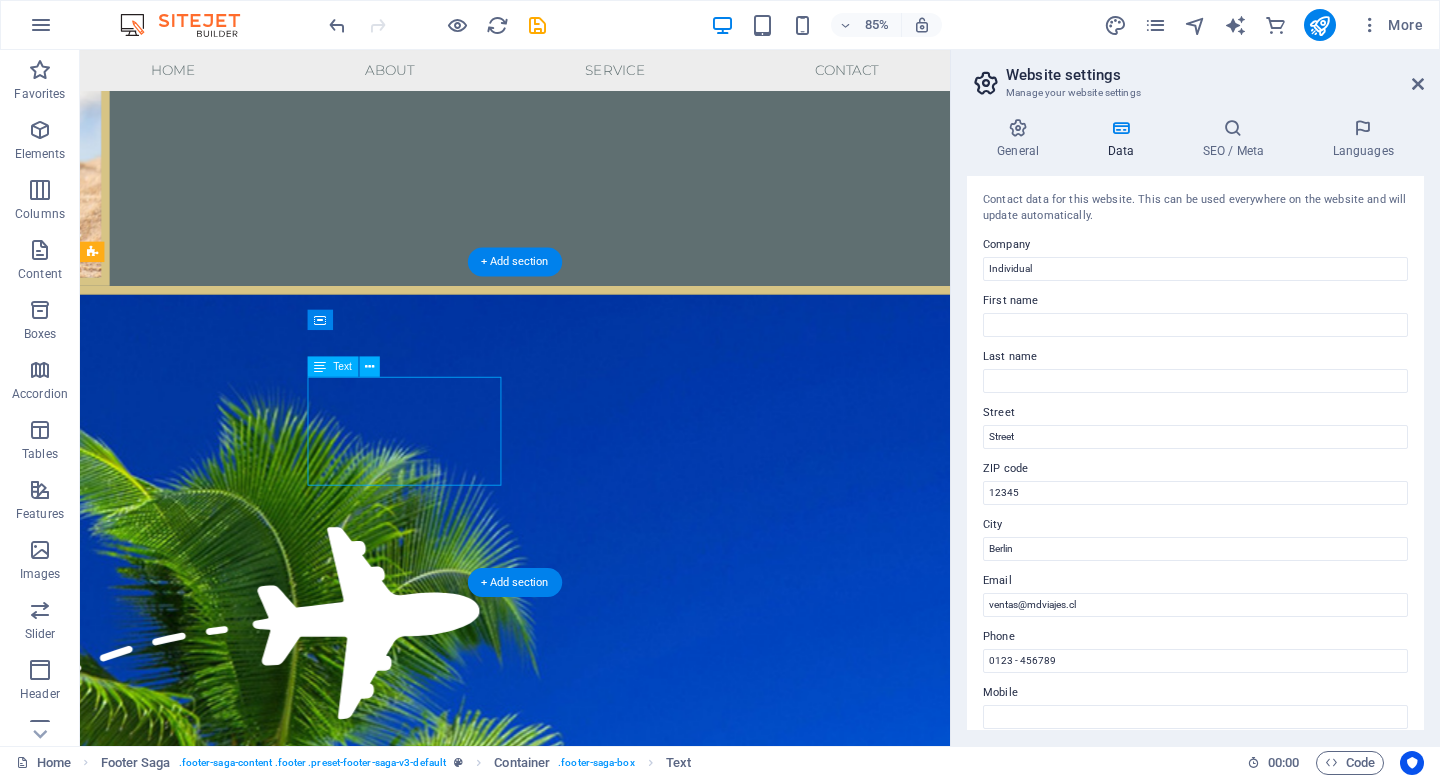 click on "telefóno: +56 9 [PHONE]   E mail:   [EMAIL]" at bounding box center [220, 14072] 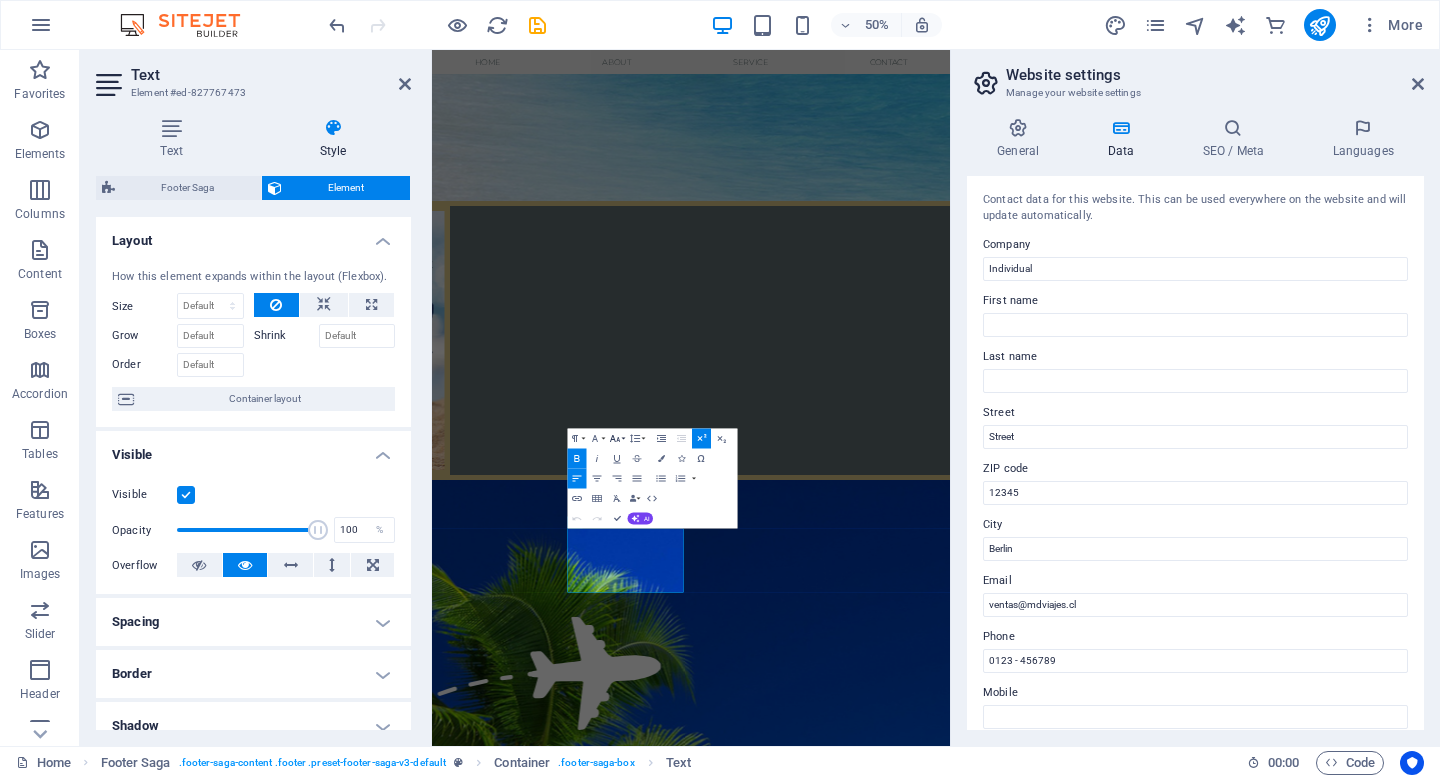 click 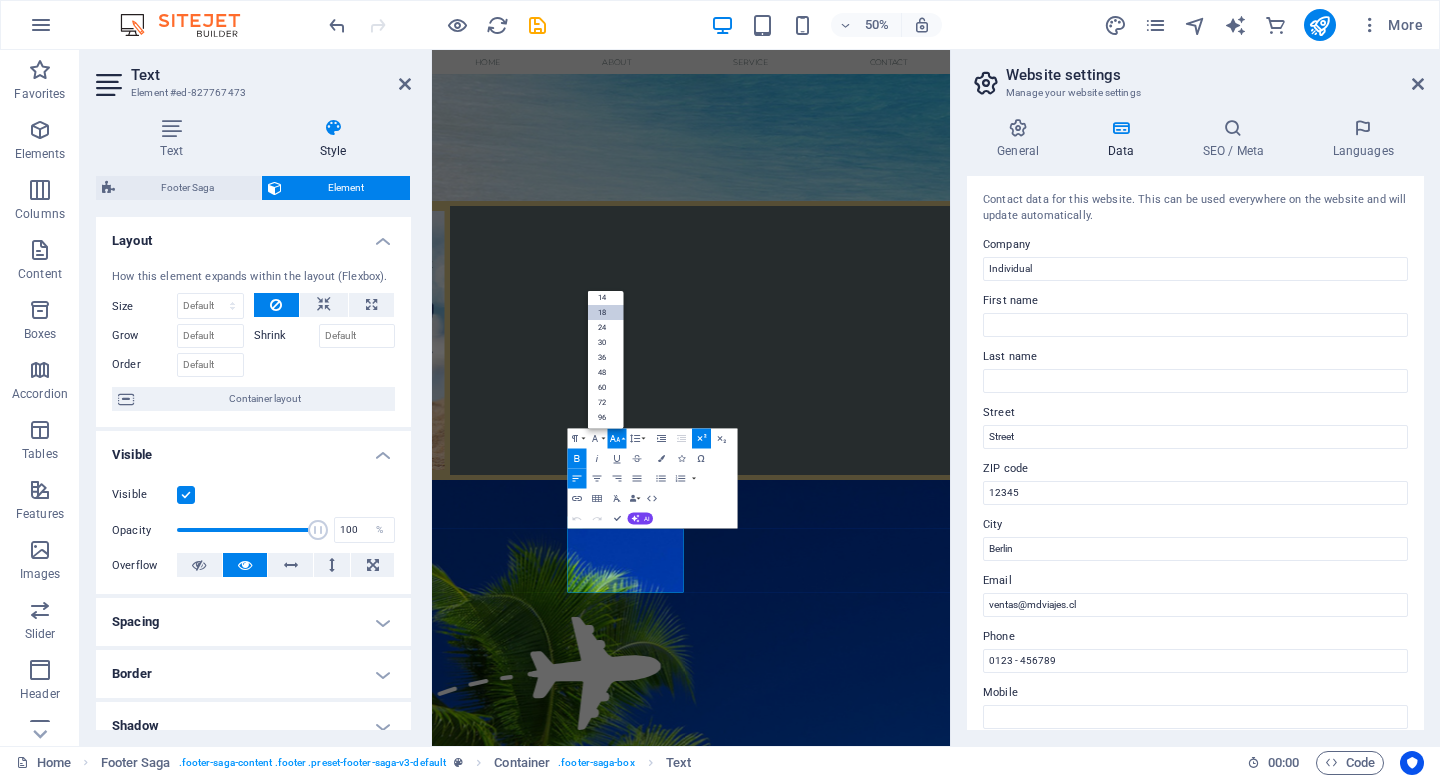 scroll, scrollTop: 161, scrollLeft: 0, axis: vertical 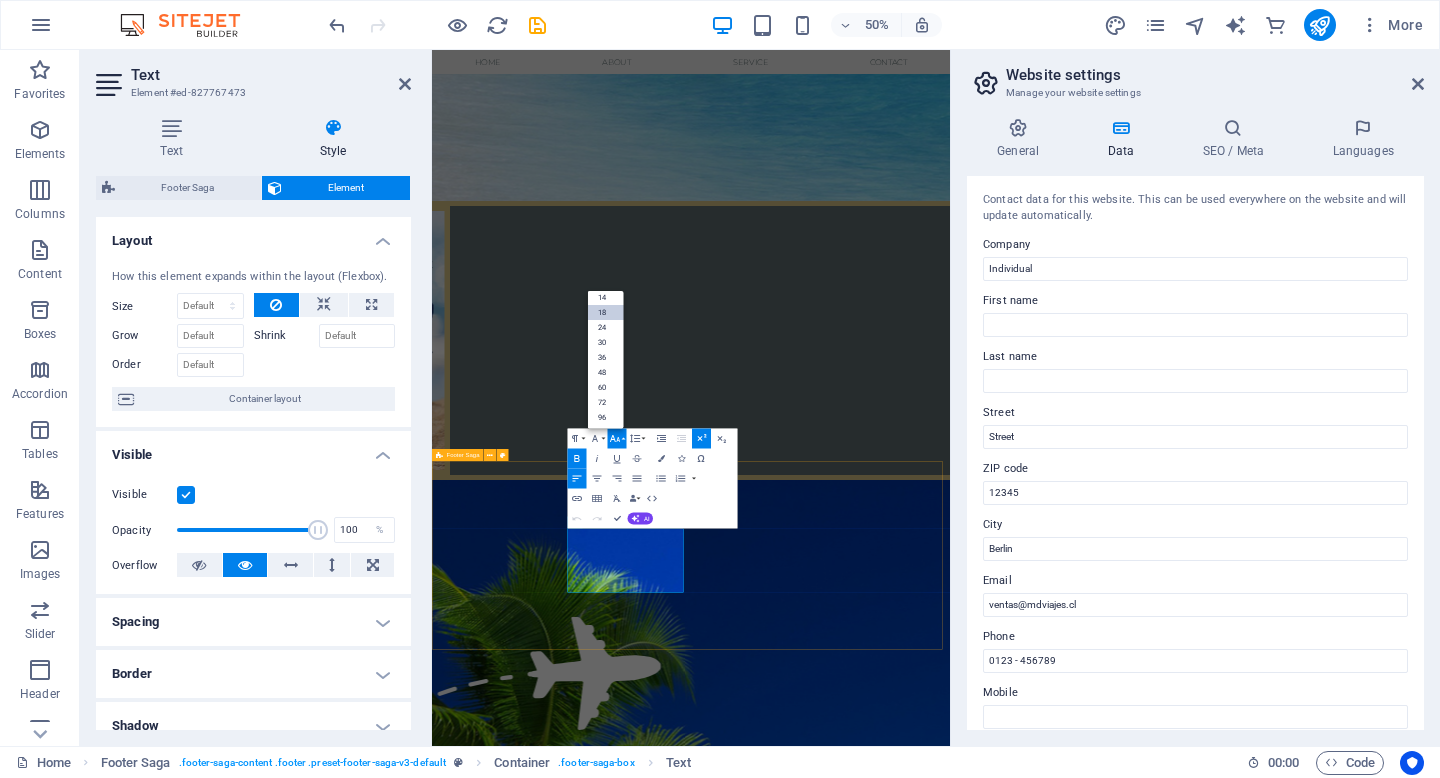 click on "Contacto telefóno: +56 9 [PHONE]   E mail:   [EMAIL] Menu NUESTRA EMPRESA CONDICIONES DE COMPRA MANUAL DEL VIAJERO Redes Instagram" at bounding box center (950, 14653) 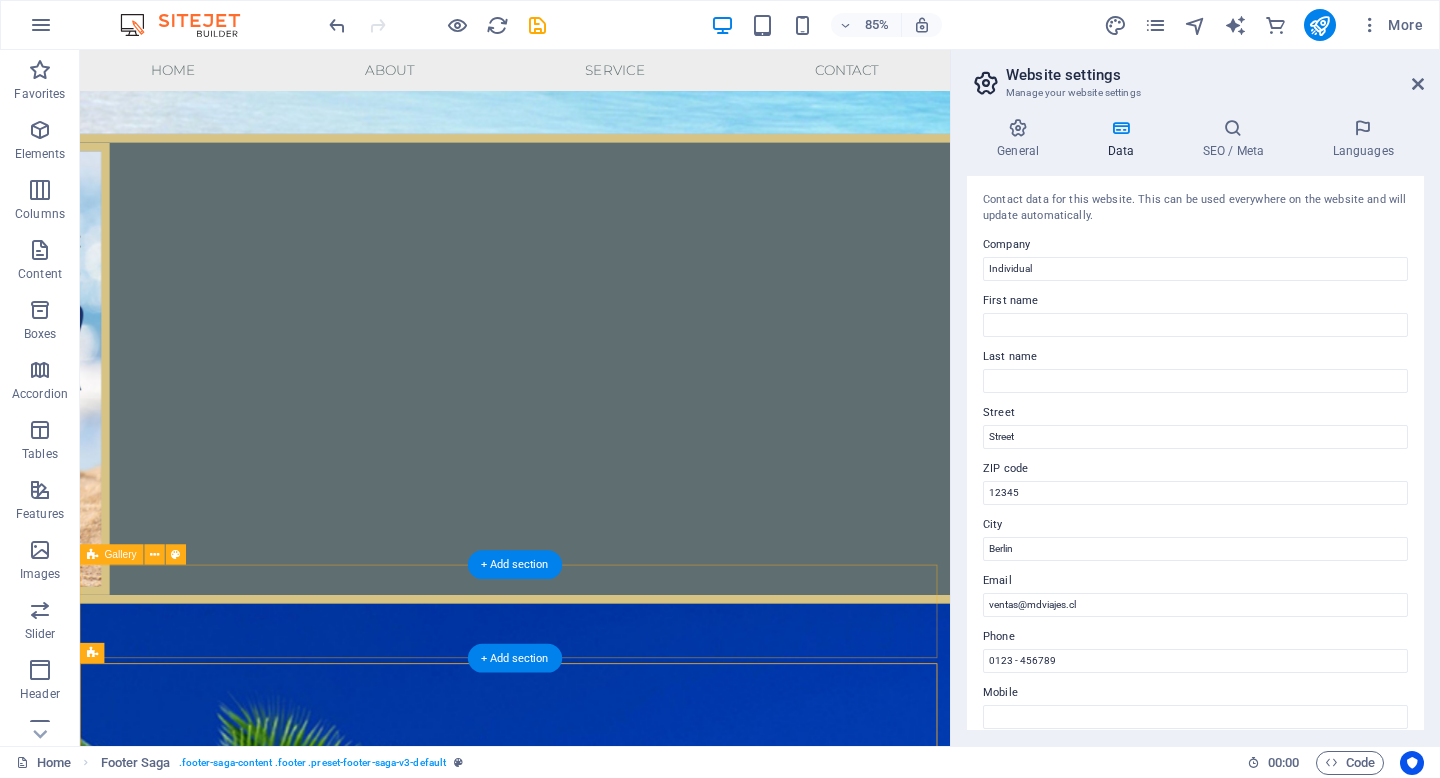 scroll, scrollTop: 2817, scrollLeft: 0, axis: vertical 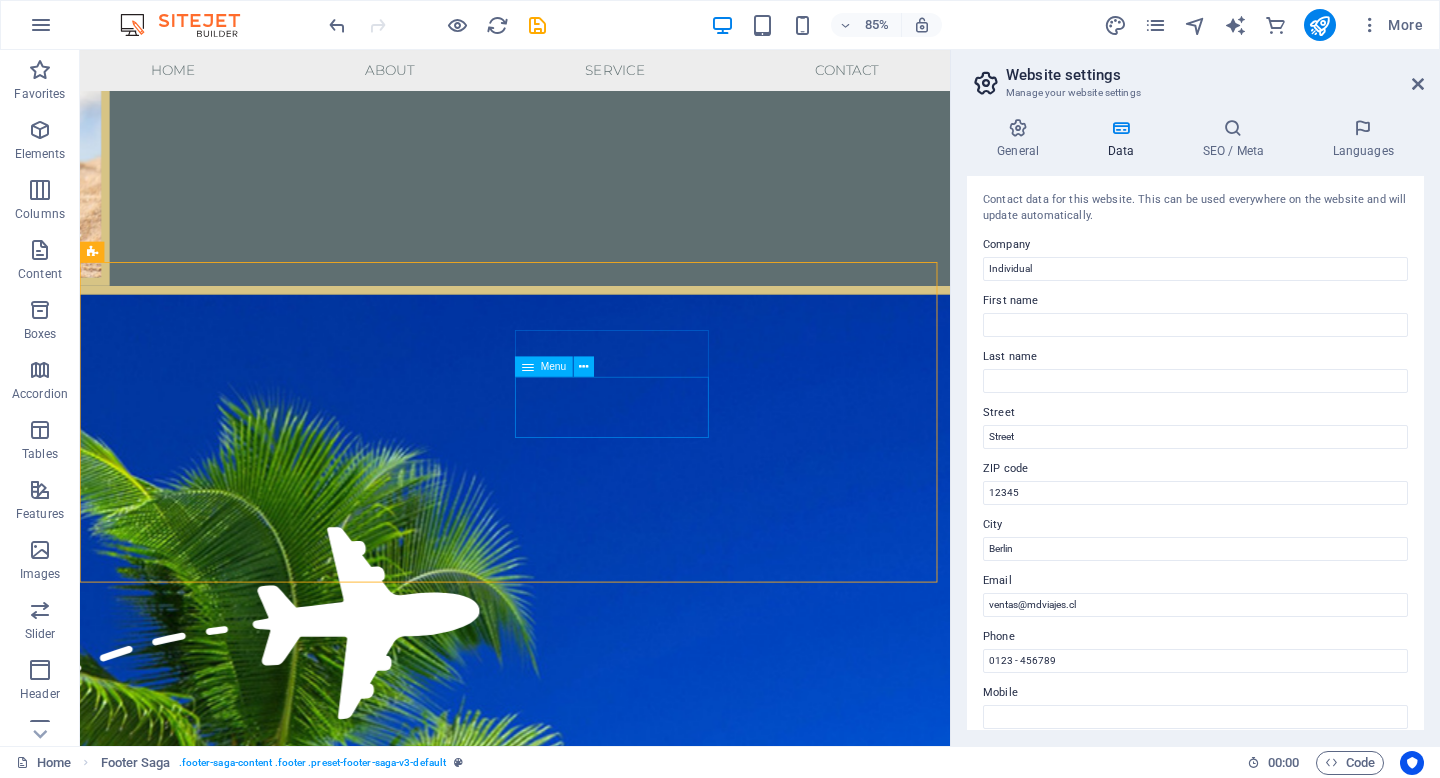 click on "Menu" at bounding box center (554, 366) 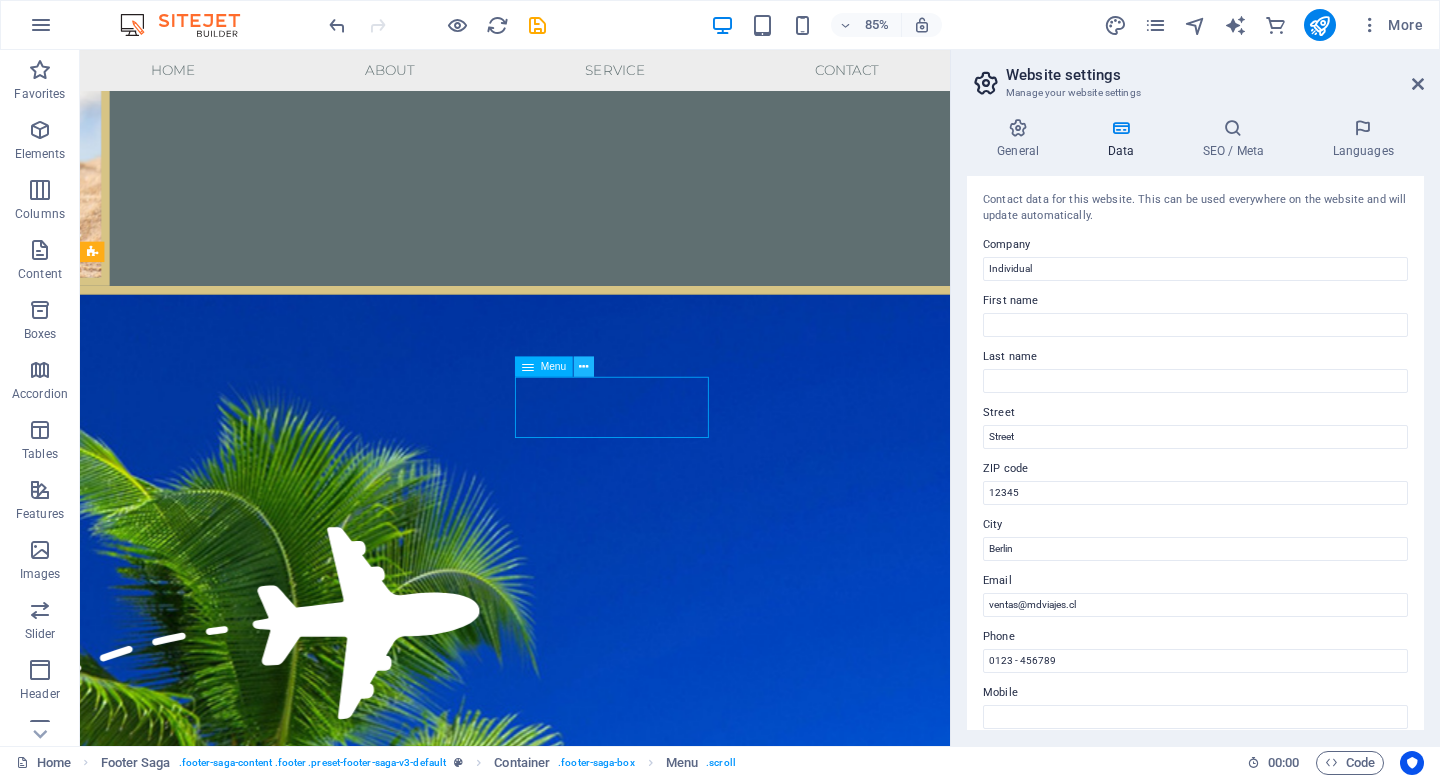 click at bounding box center (584, 366) 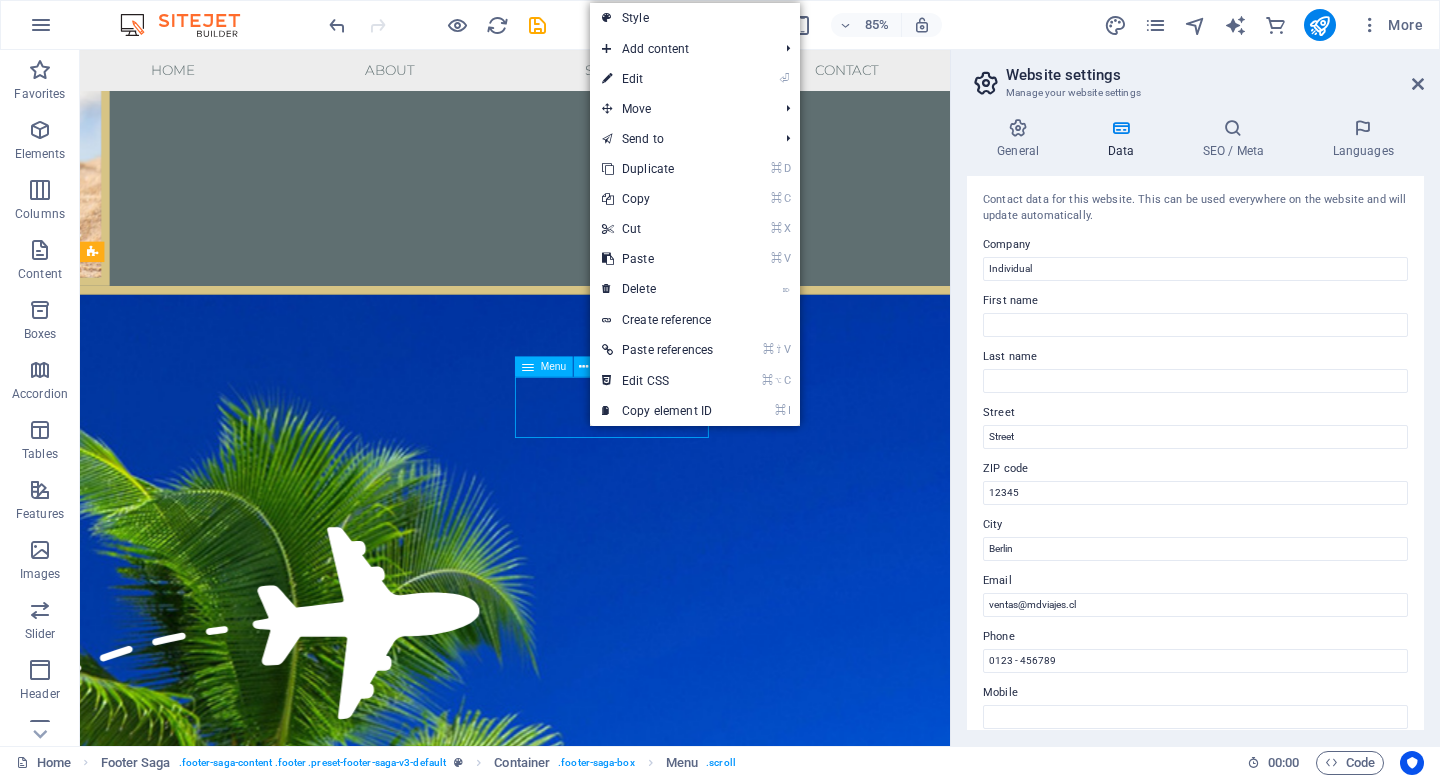 click on "Menu" at bounding box center [554, 366] 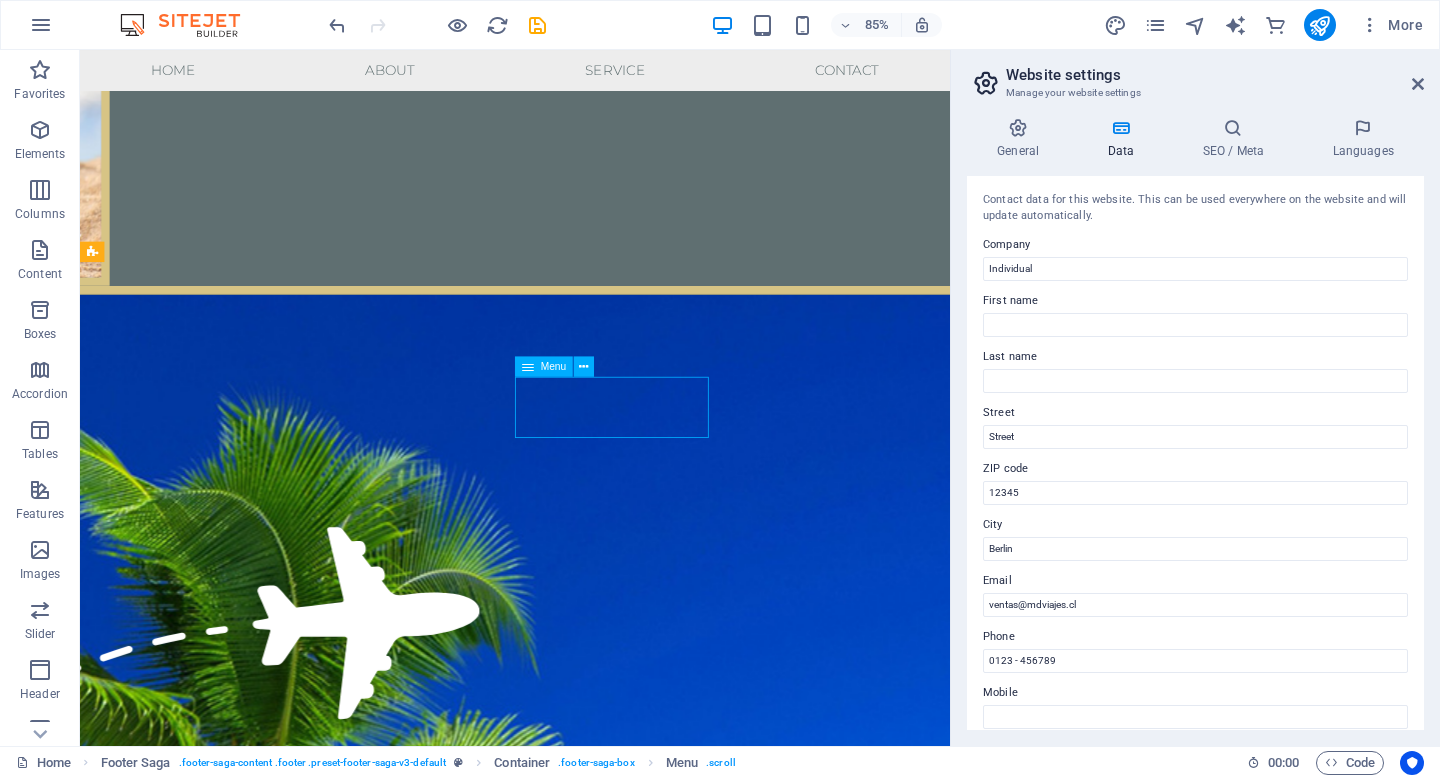 click on "Menu" at bounding box center (554, 366) 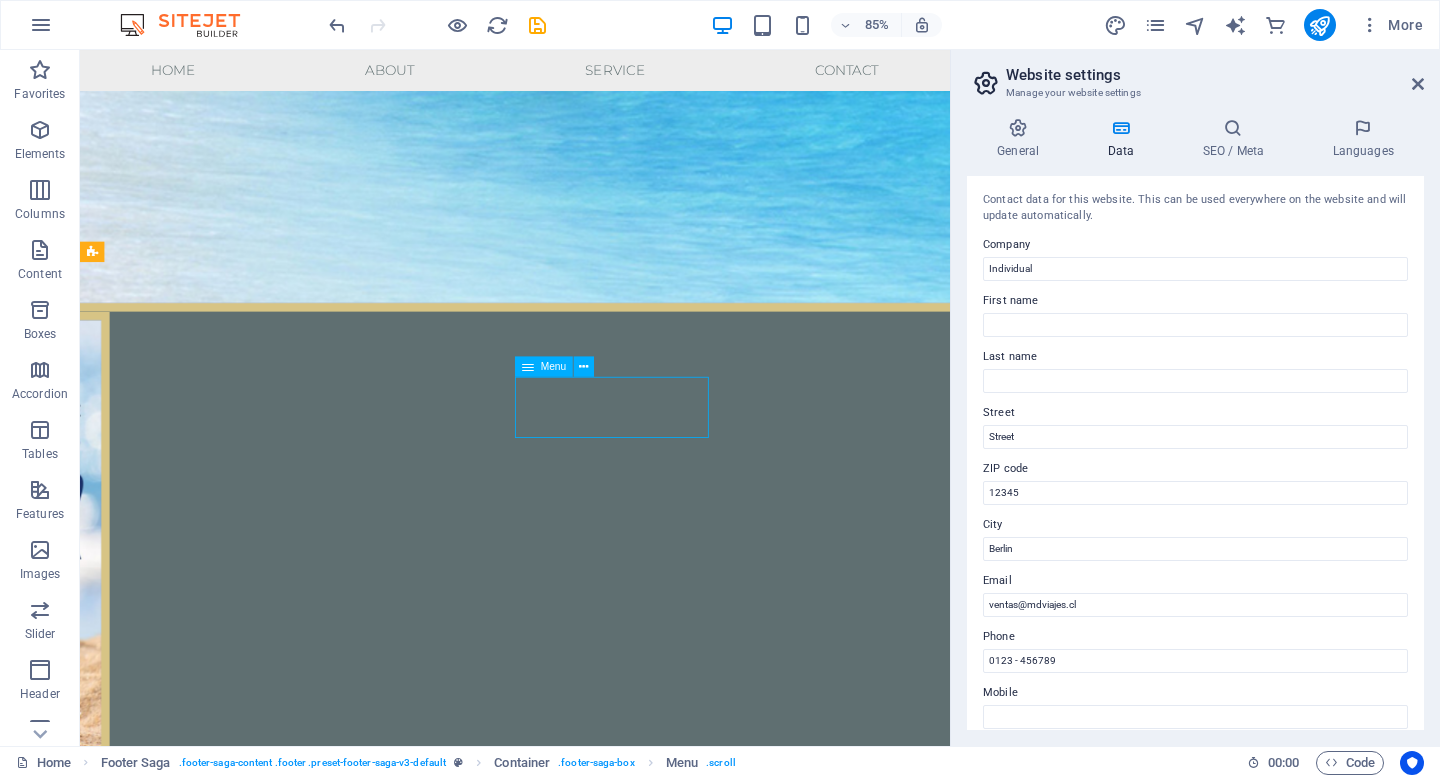 select 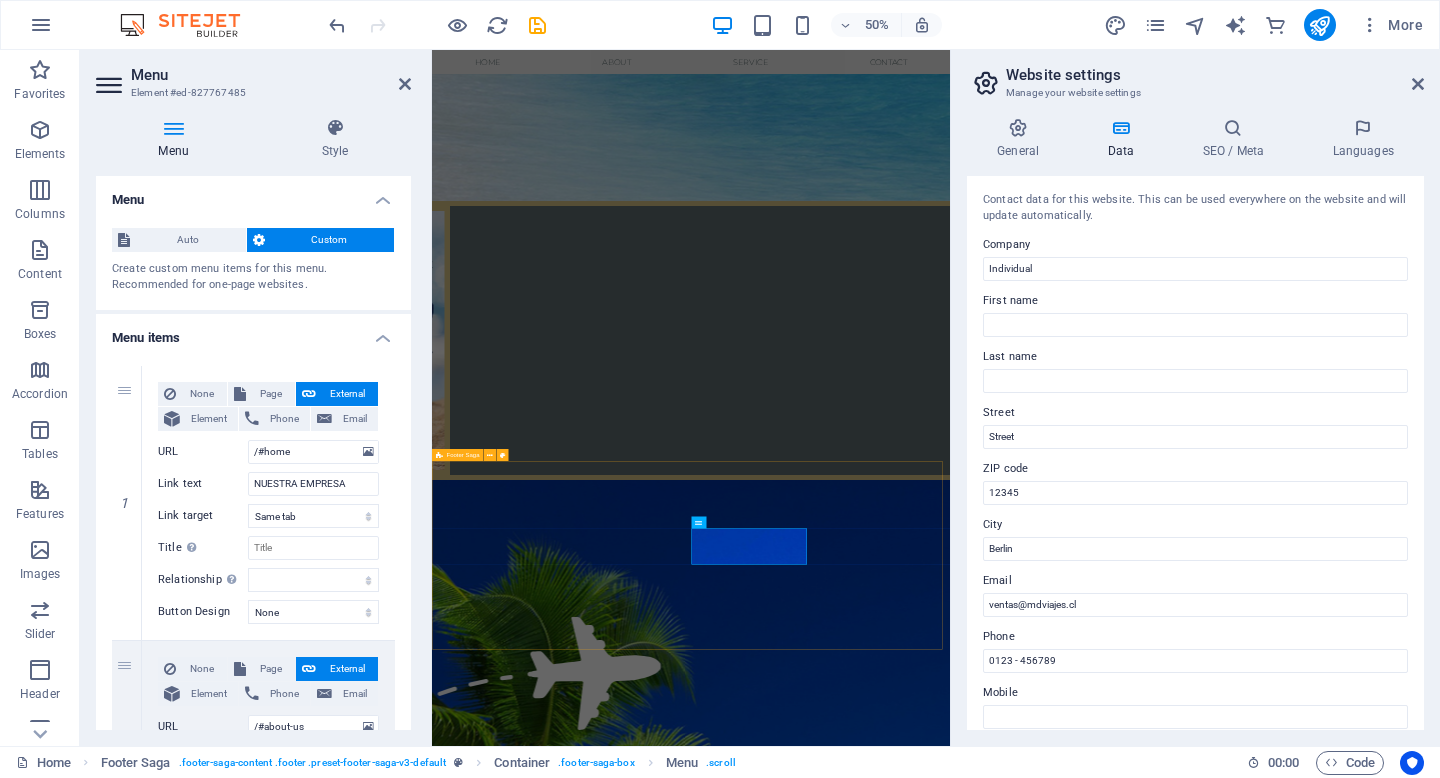click on "Contacto telefóno: +56 9 [PHONE]   E mail:   [EMAIL] Menu NUESTRA EMPRESA CONDICIONES DE COMPRA MANUAL DEL VIAJERO Redes Instagram" at bounding box center [950, 14653] 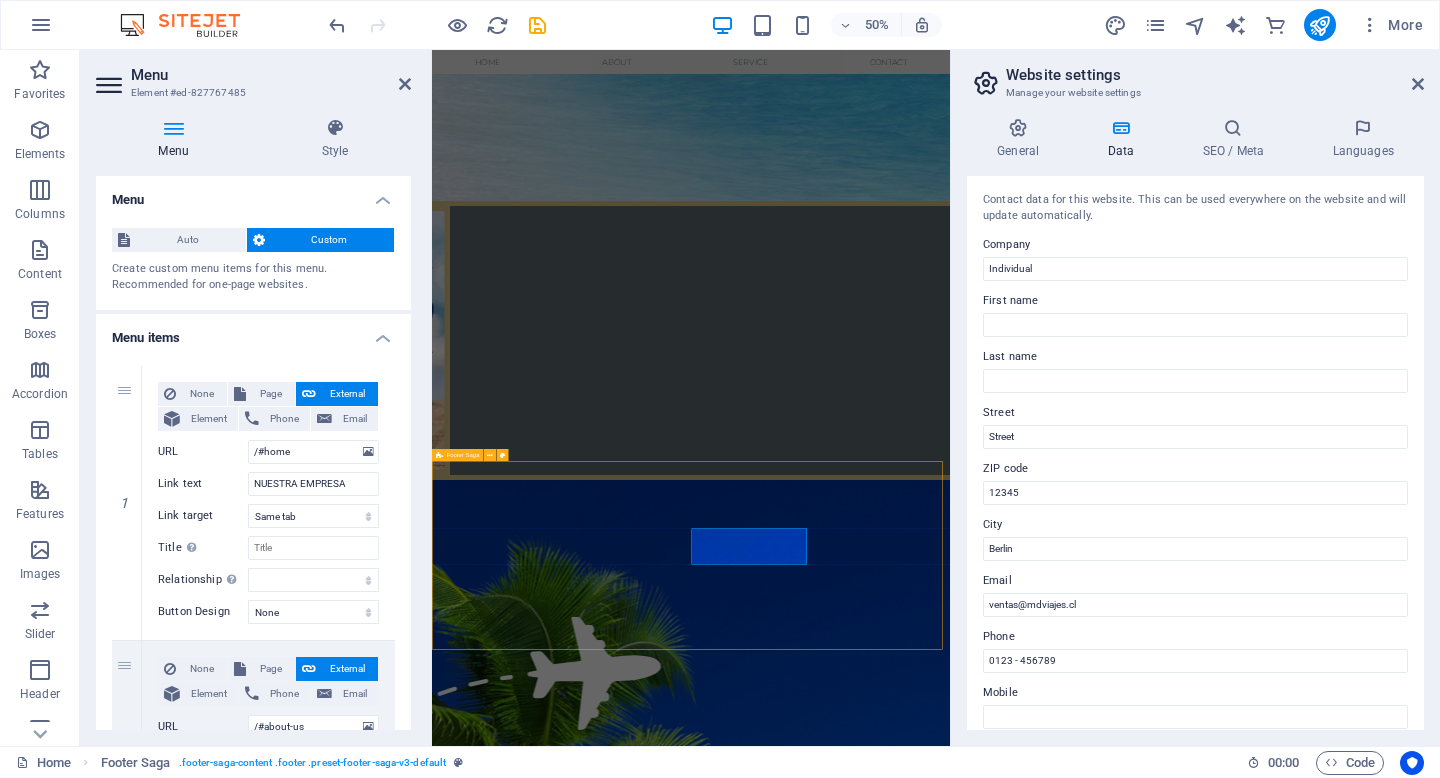 scroll, scrollTop: 2817, scrollLeft: 0, axis: vertical 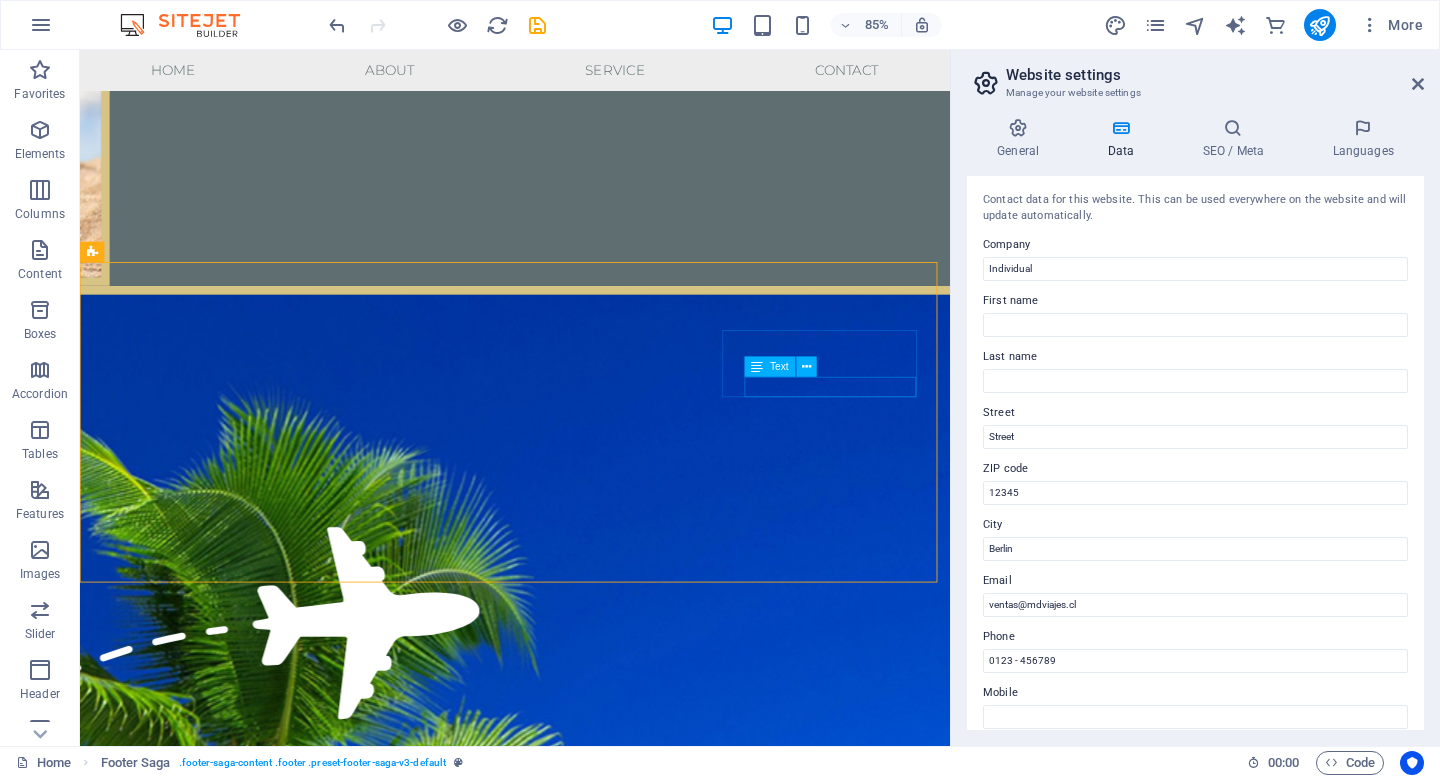 click on "Text" at bounding box center [779, 366] 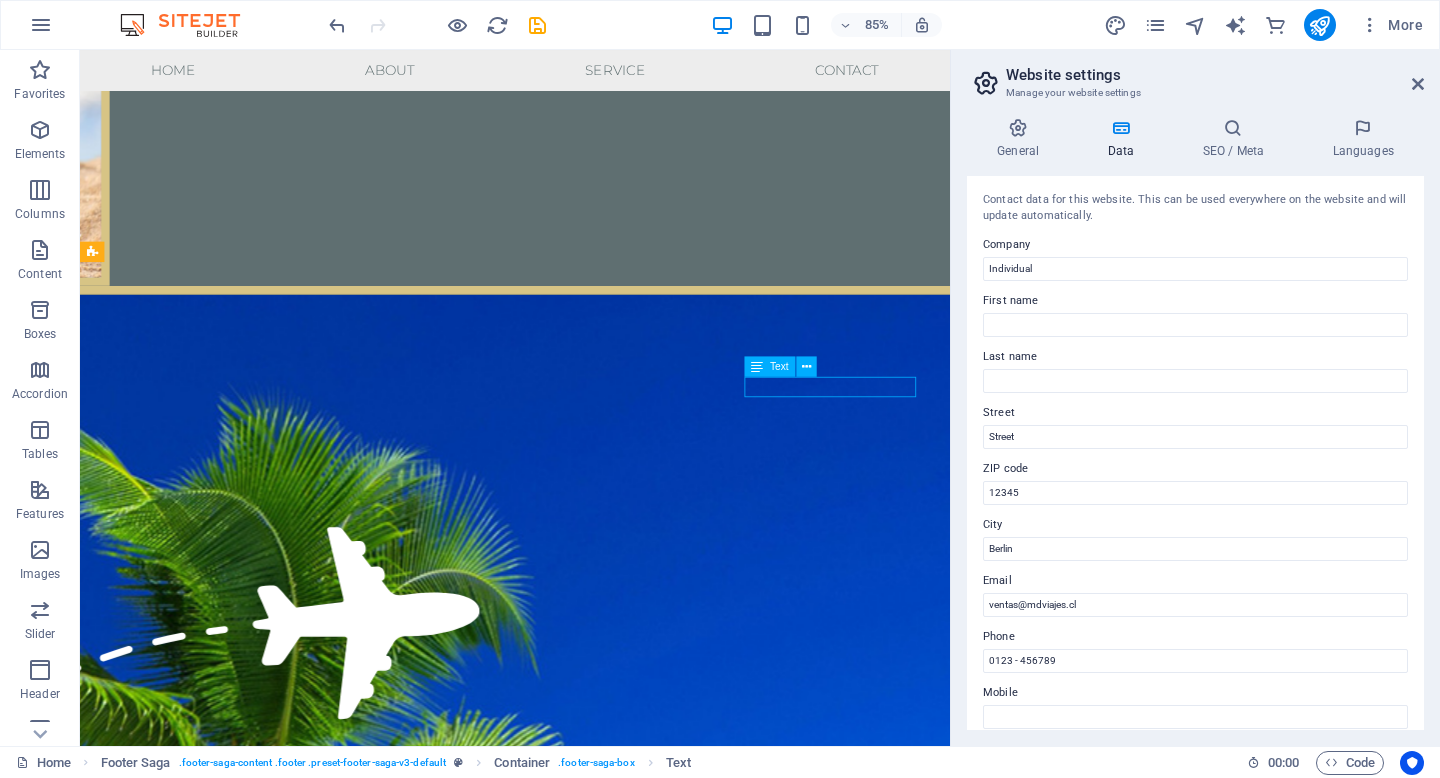 click on "Text" at bounding box center [779, 366] 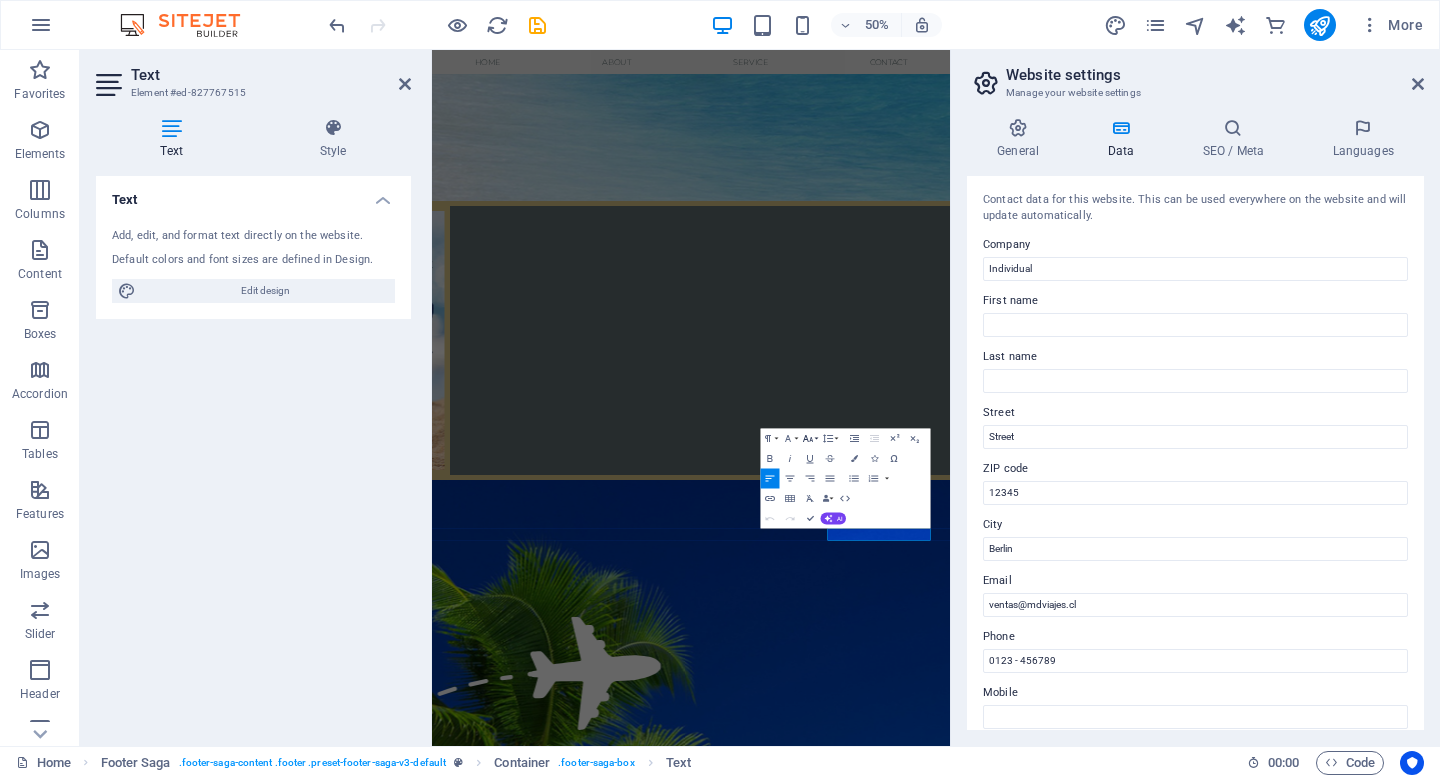 click 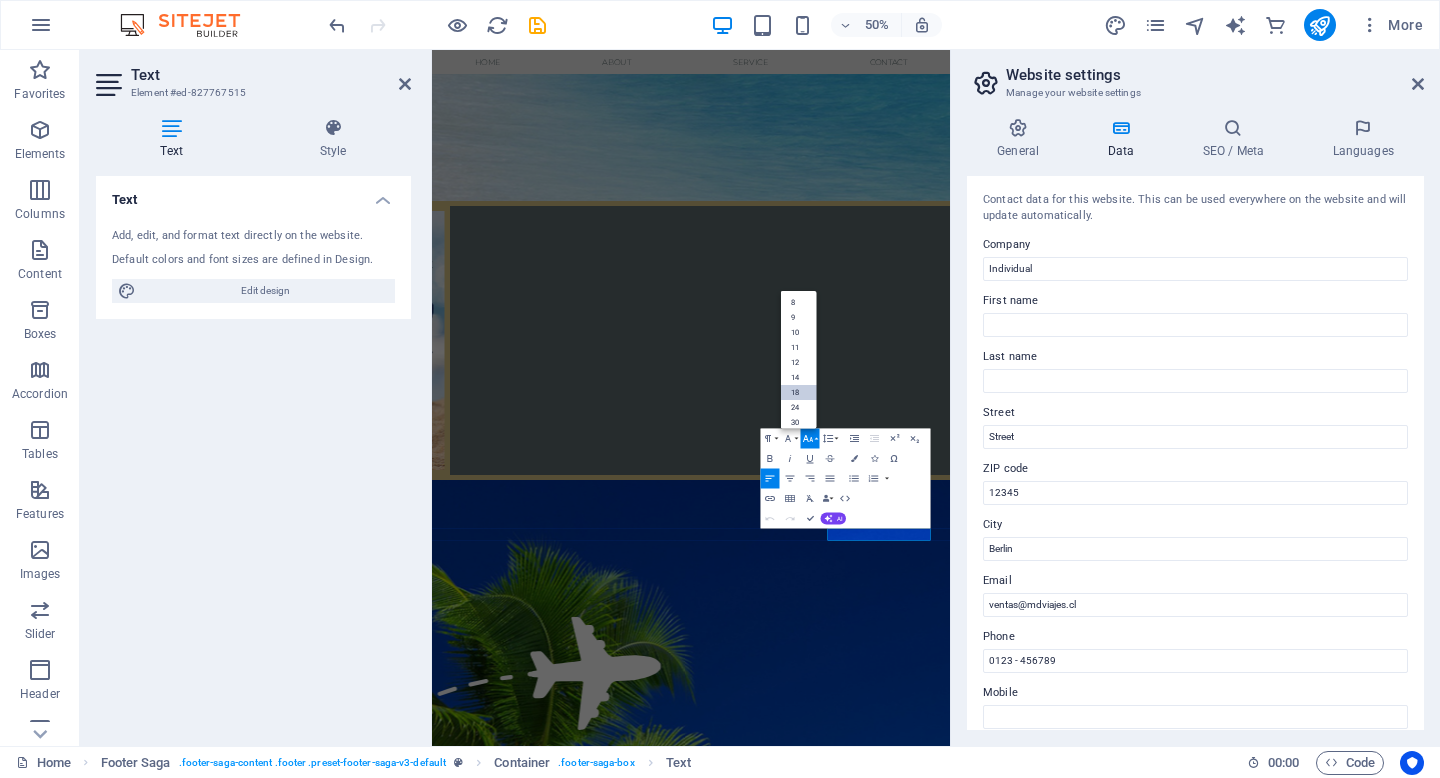 click on "18" at bounding box center [799, 392] 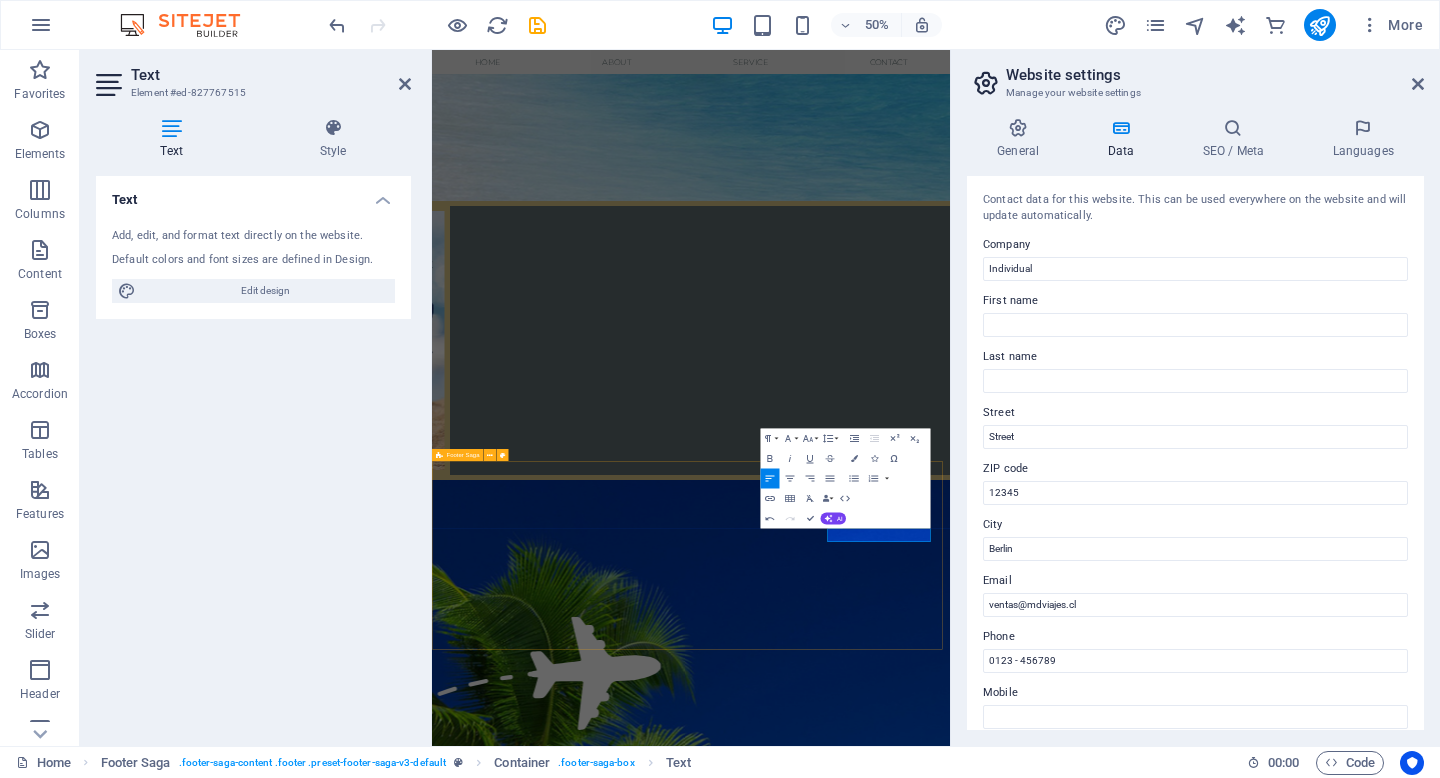 click on "Contacto telefóno: +56 9 [PHONE]   E mail:   [EMAIL] Menu NUESTRA EMPRESA CONDICIONES DE COMPRA MANUAL DEL VIAJERO Redes ​ Instagram" at bounding box center [950, 14654] 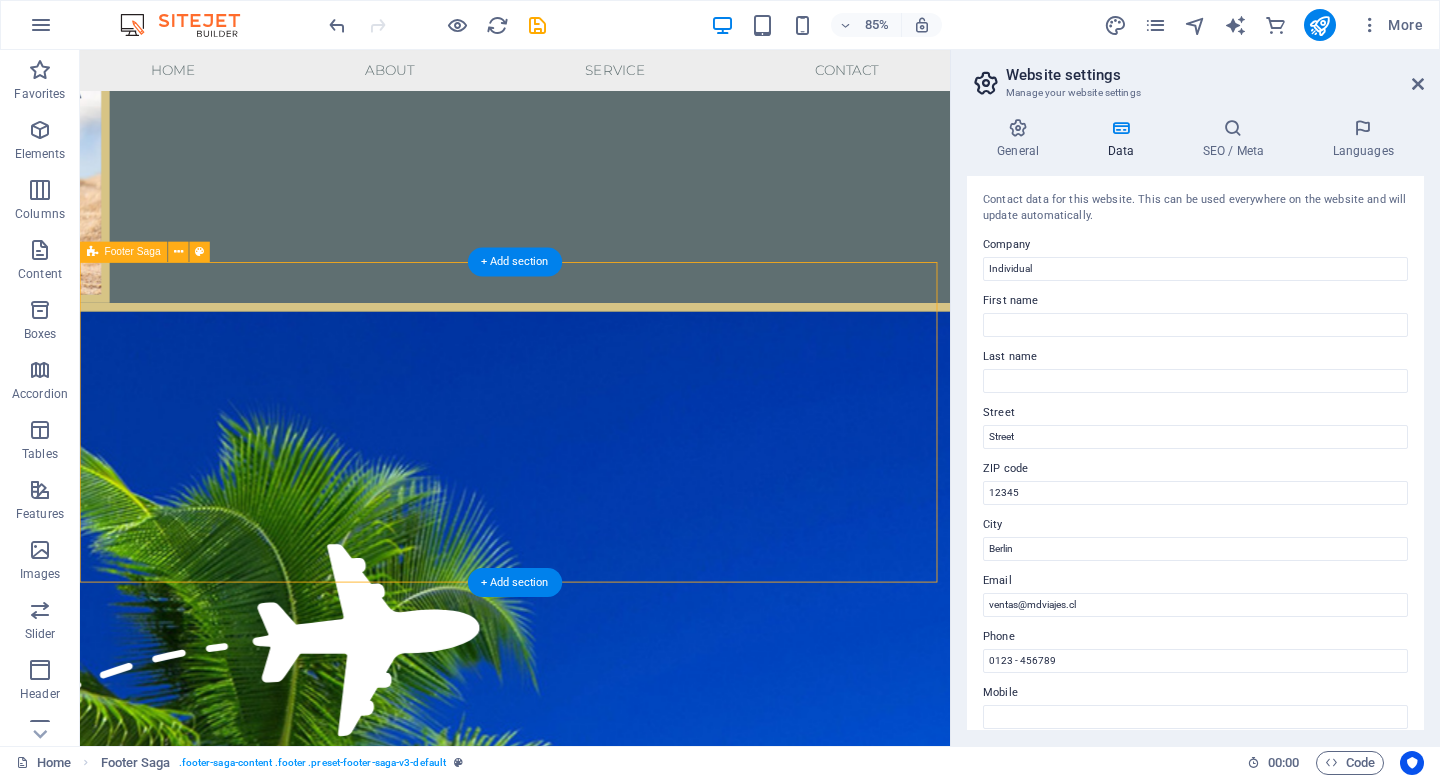 scroll, scrollTop: 2817, scrollLeft: 0, axis: vertical 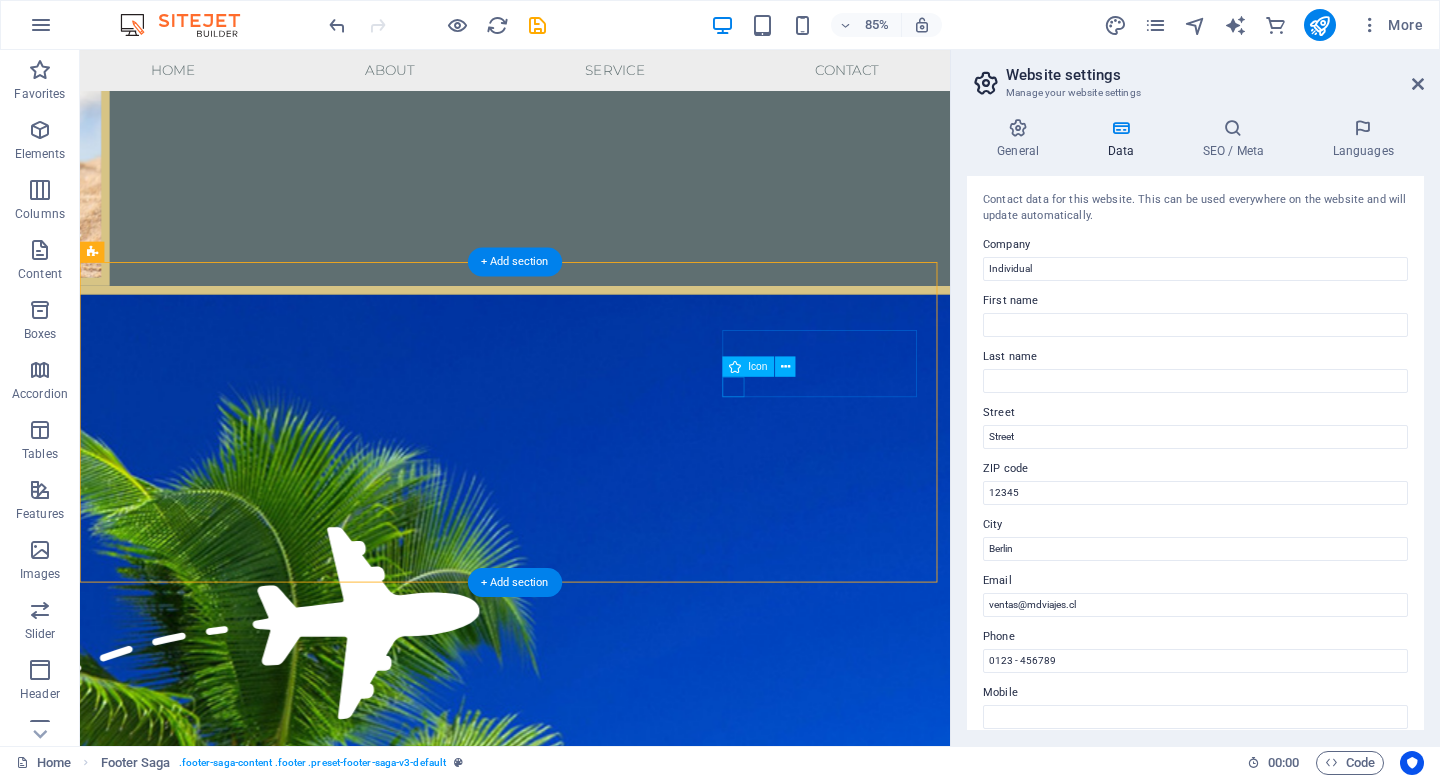click at bounding box center [220, 14346] 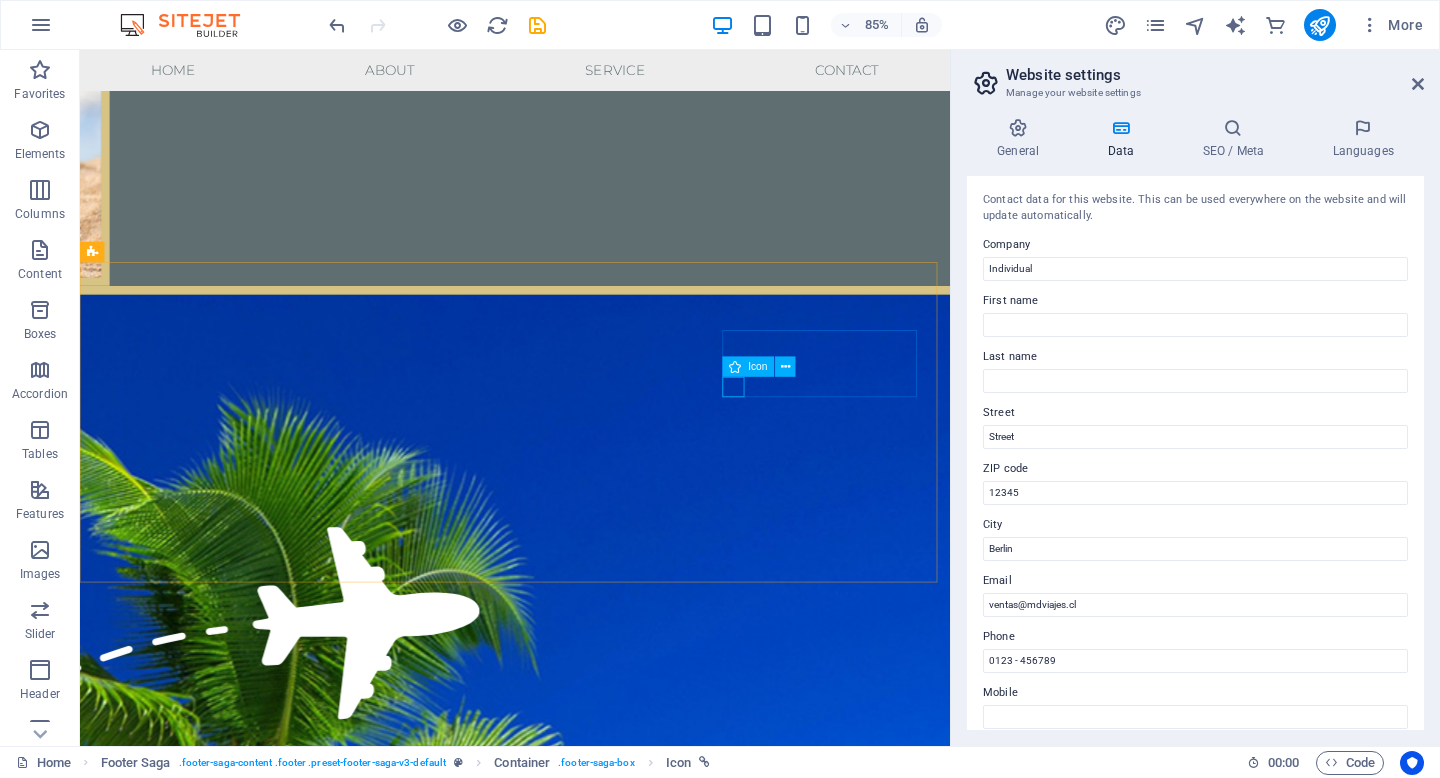 click on "Icon" at bounding box center [757, 366] 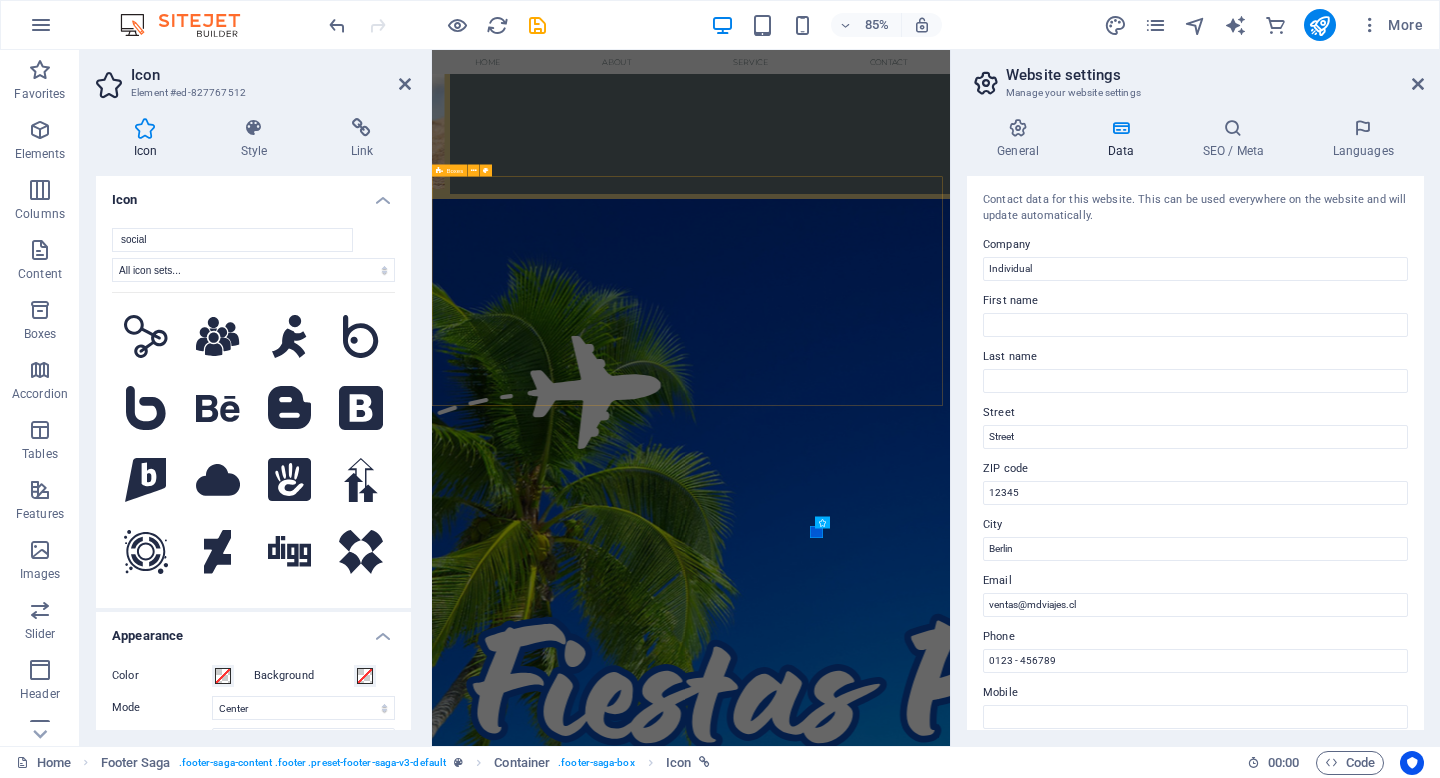 scroll, scrollTop: 2255, scrollLeft: 0, axis: vertical 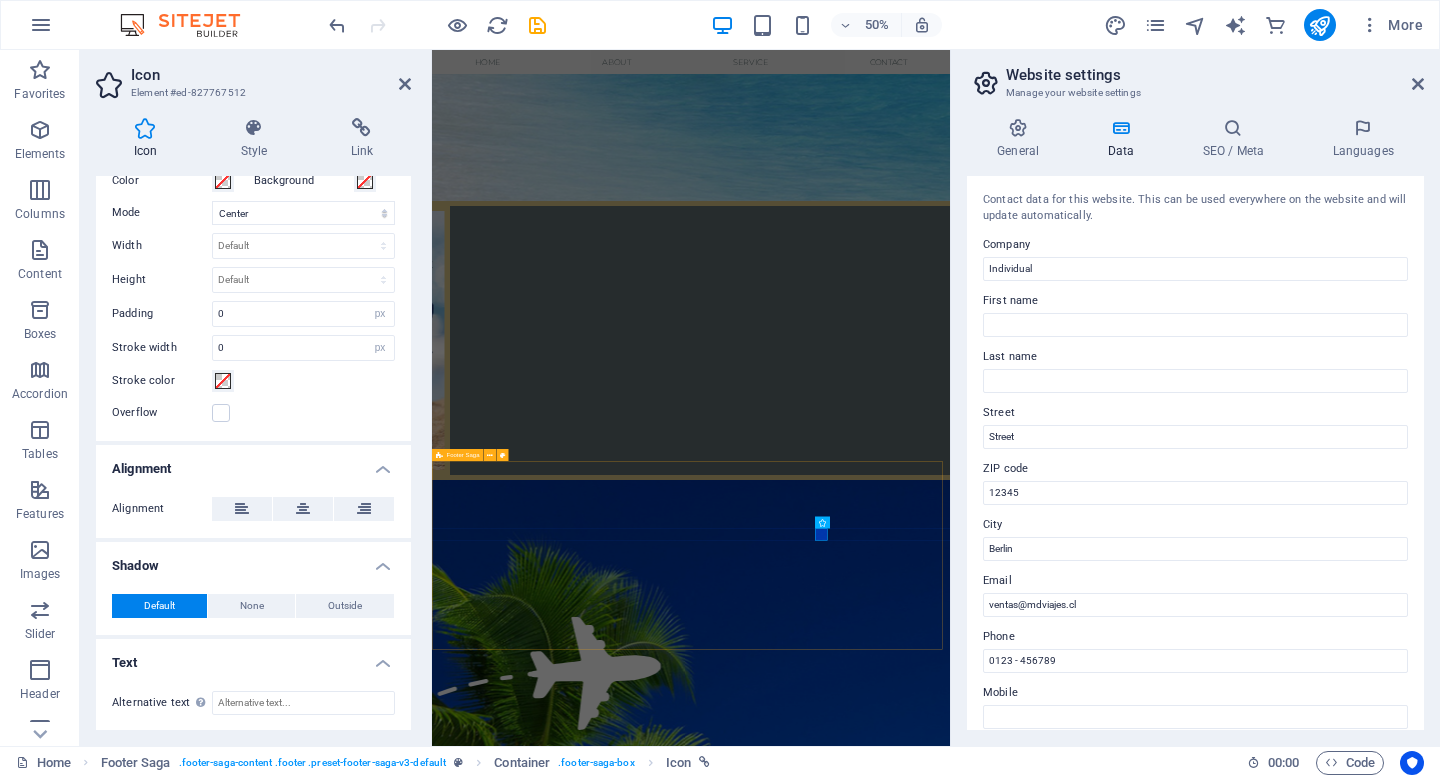 click on "Contacto telefóno: +56 9 [PHONE]   E mail:   [EMAIL] Menu NUESTRA EMPRESA CONDICIONES DE COMPRA MANUAL DEL VIAJERO Redes Instagram" at bounding box center [950, 14653] 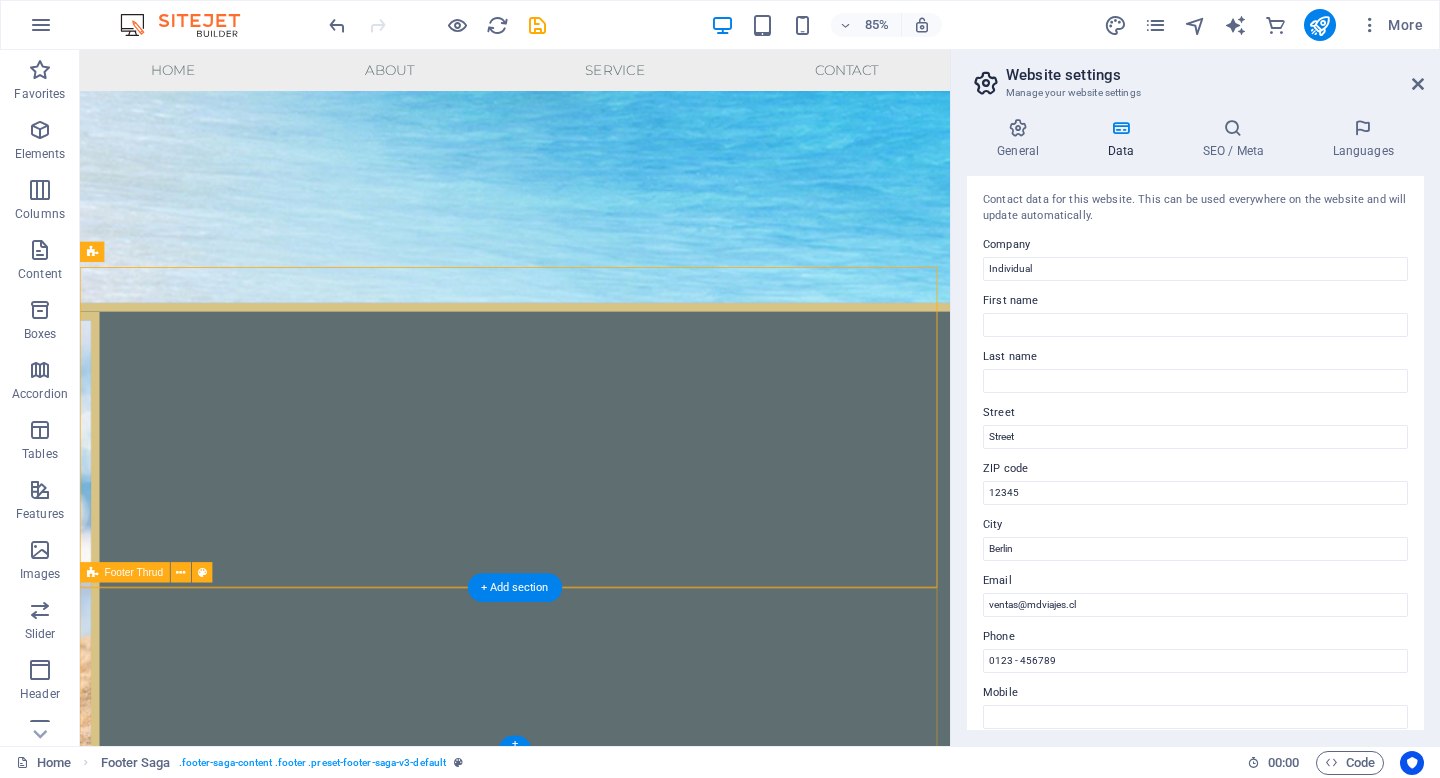 scroll, scrollTop: 2817, scrollLeft: 0, axis: vertical 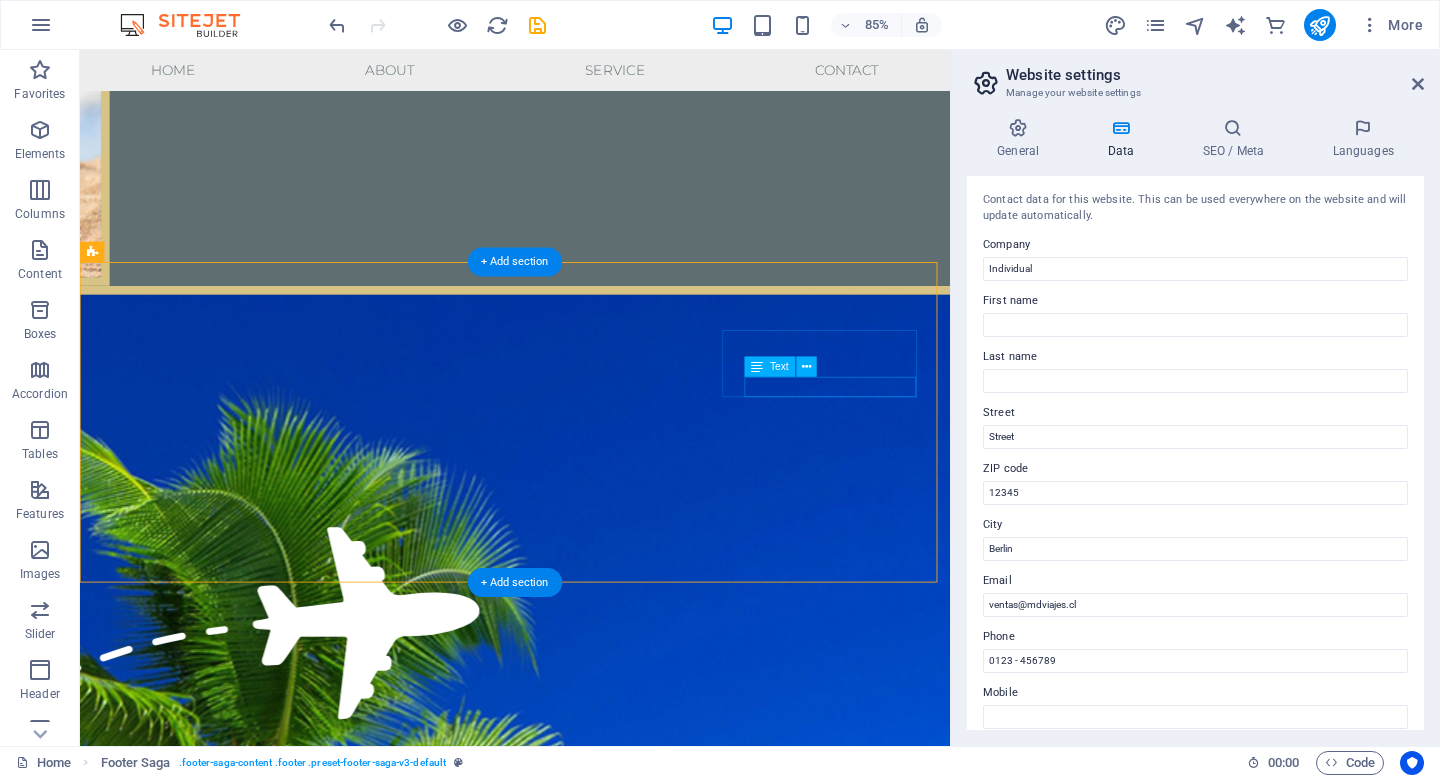 click on "Instagram" at bounding box center [220, 14370] 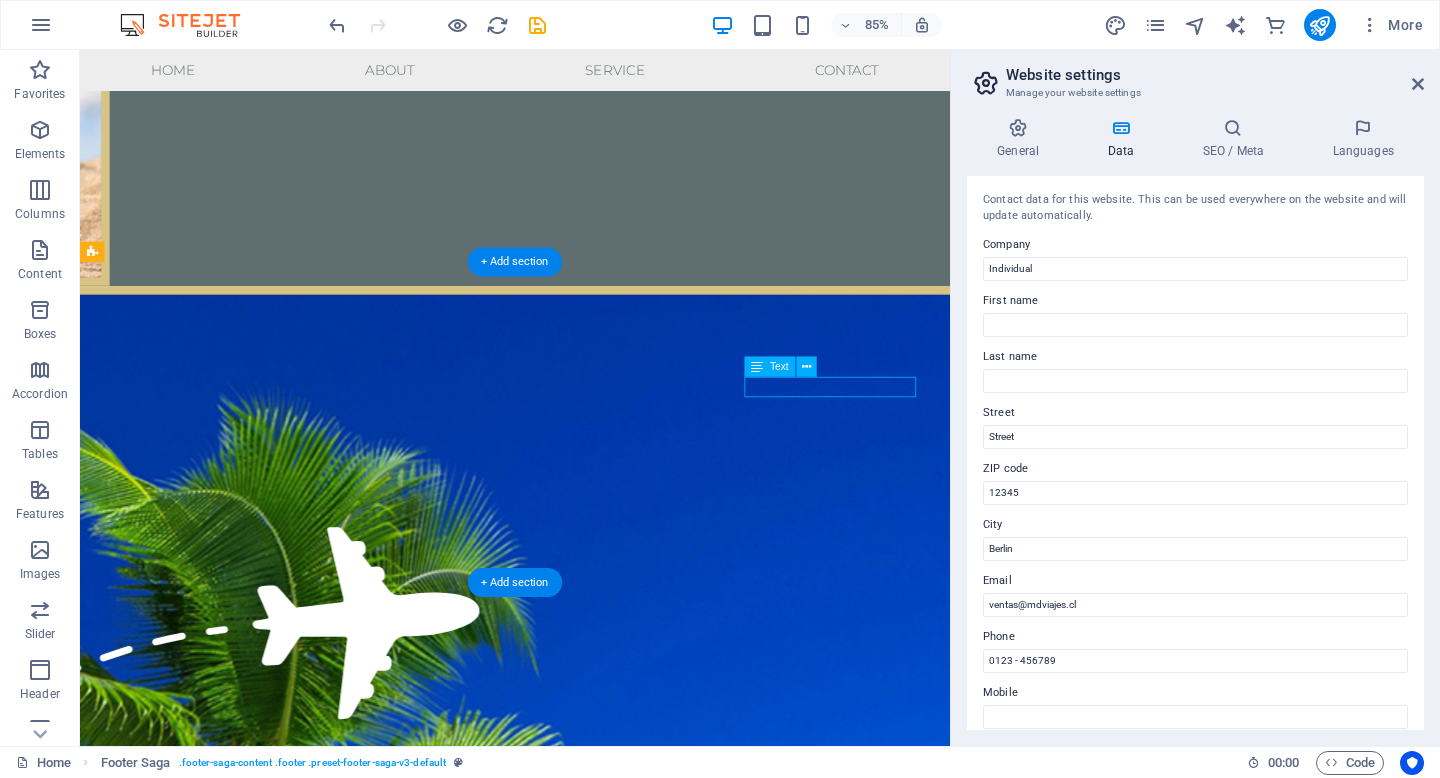click on "Instagram" at bounding box center [220, 14370] 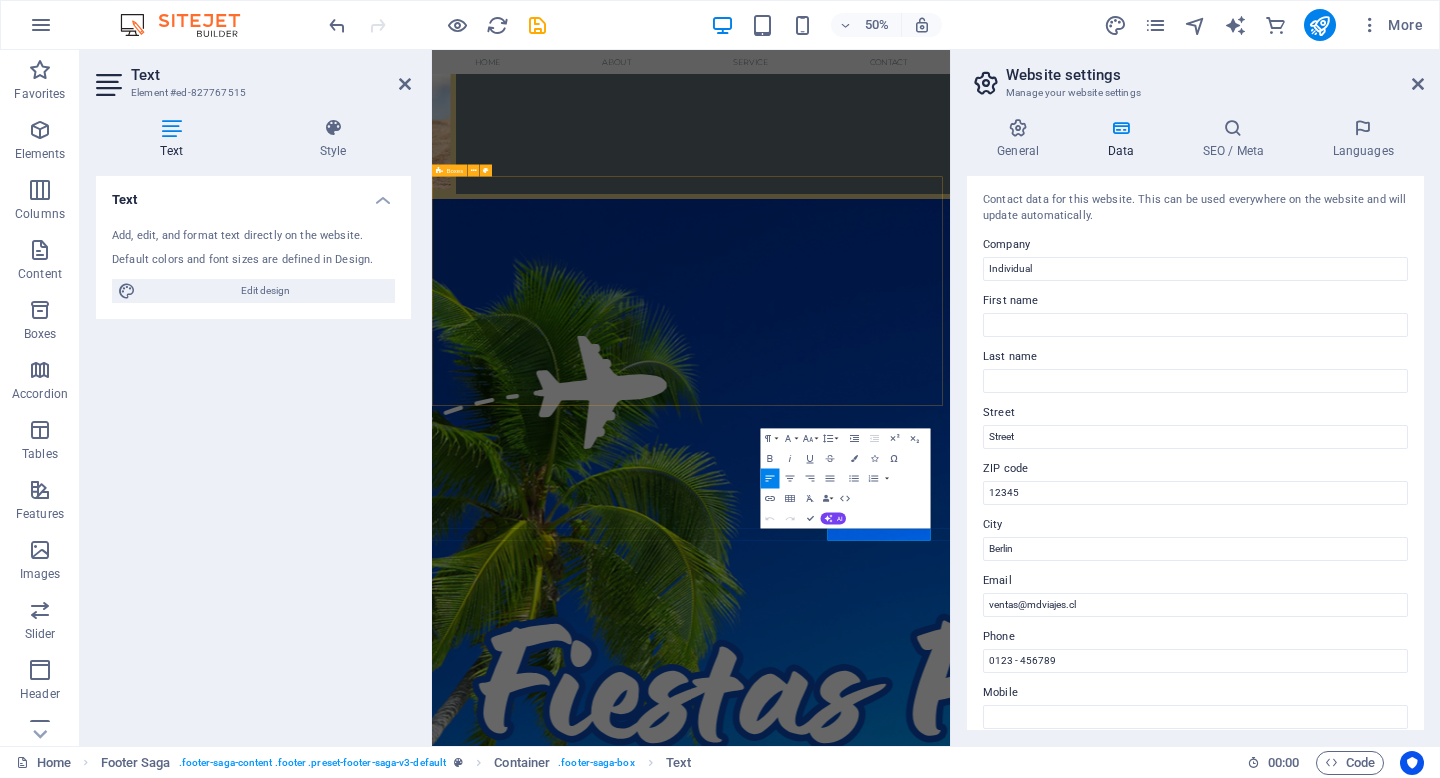 scroll, scrollTop: 2255, scrollLeft: 0, axis: vertical 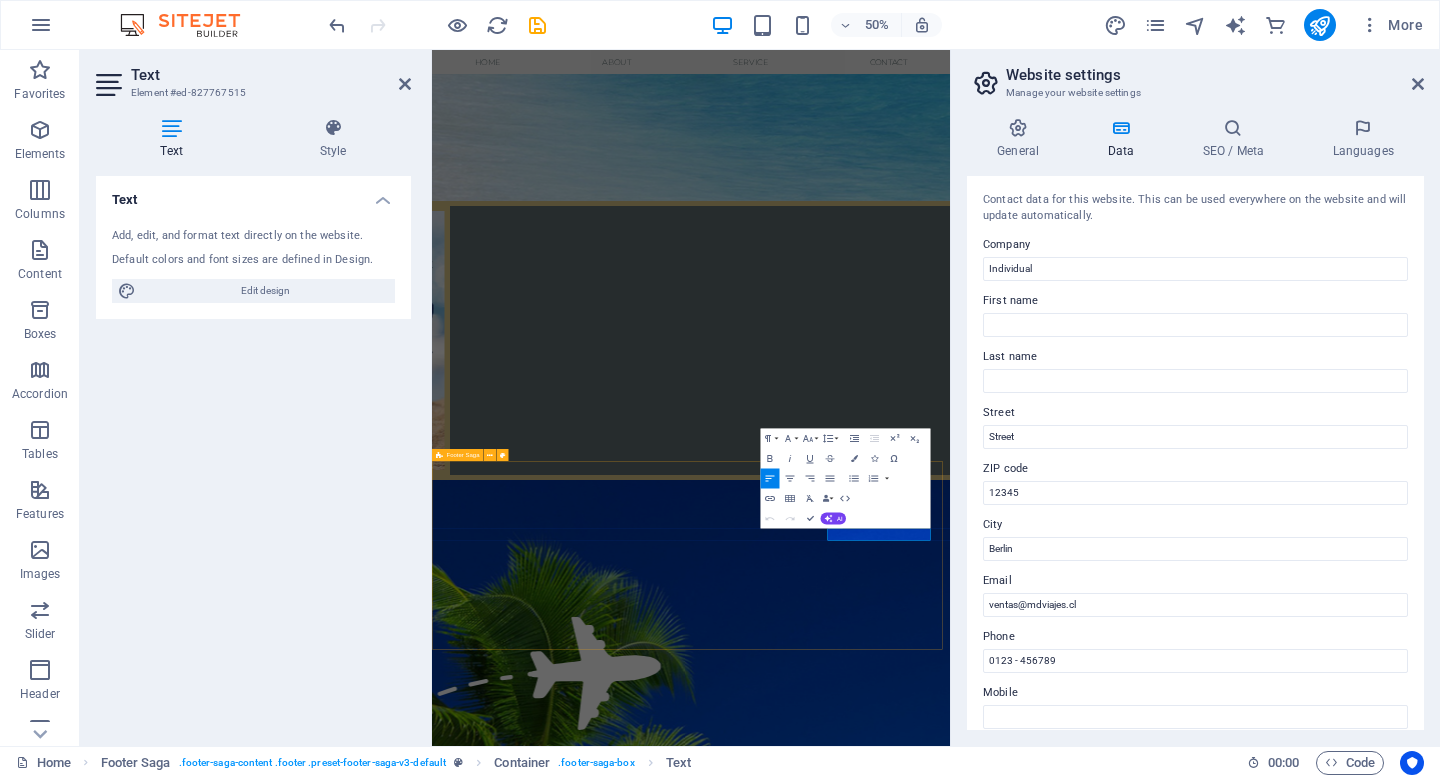 click on "Contacto telefóno: +56 9 [PHONE]   E mail:   [EMAIL] Menu NUESTRA EMPRESA CONDICIONES DE COMPRA MANUAL DEL VIAJERO Redes Instagram" at bounding box center [950, 14653] 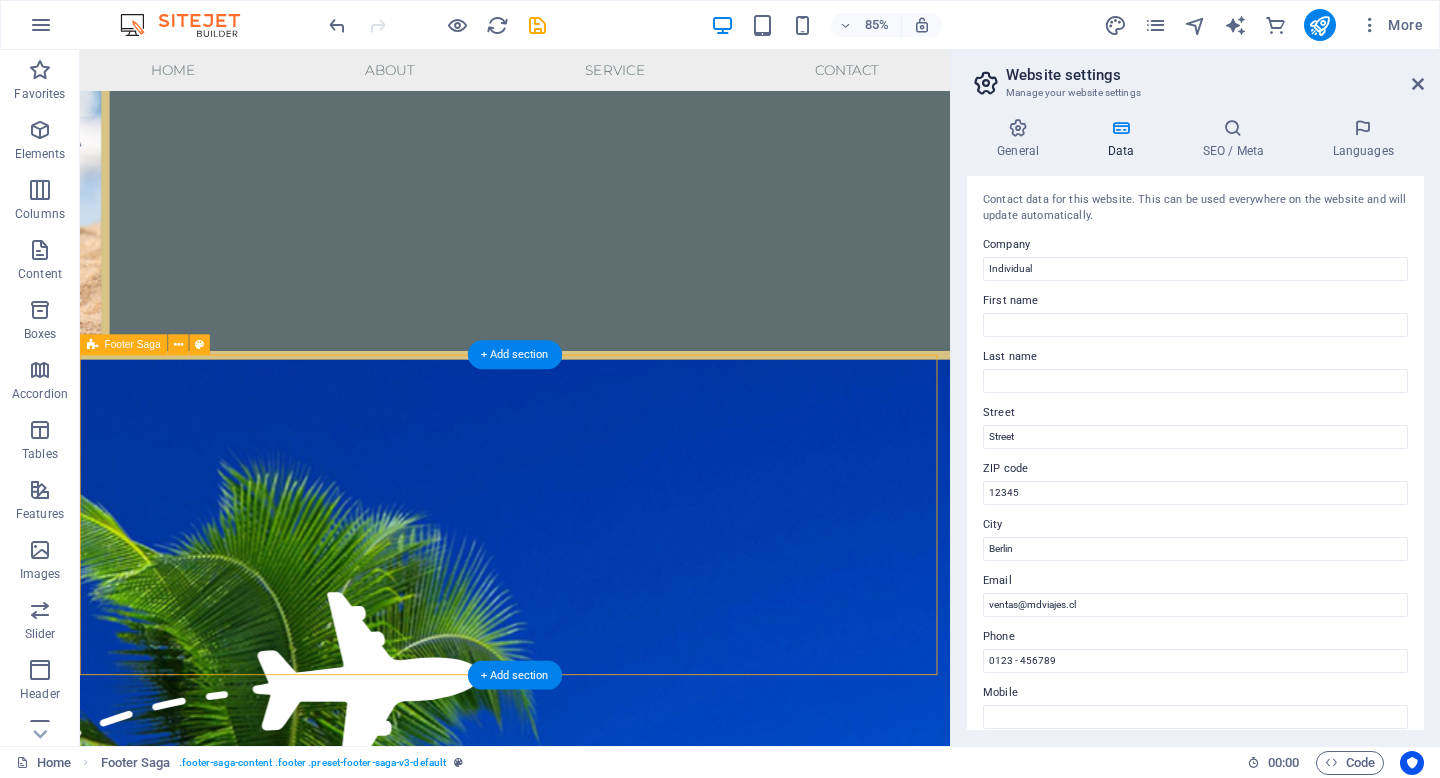 scroll, scrollTop: 2765, scrollLeft: 0, axis: vertical 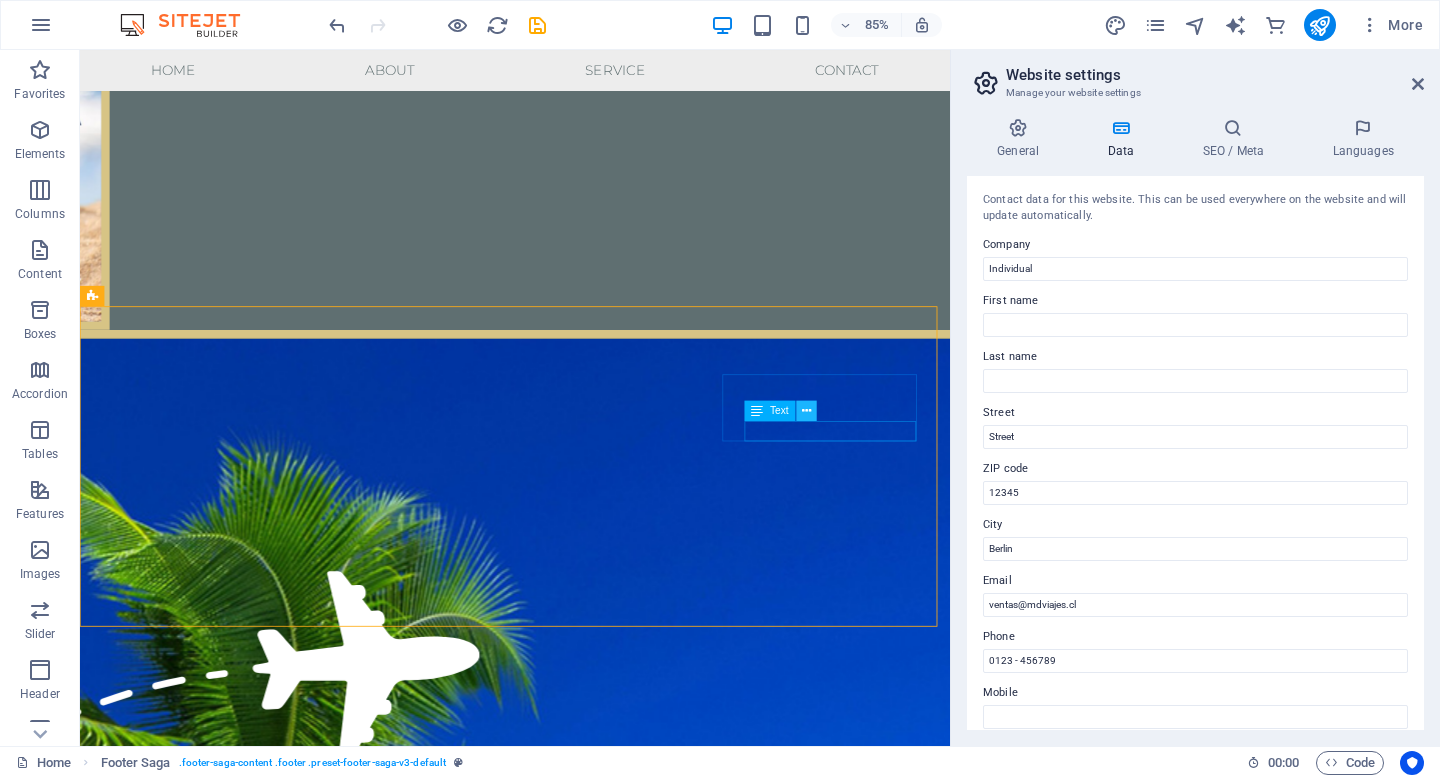 click at bounding box center [806, 411] 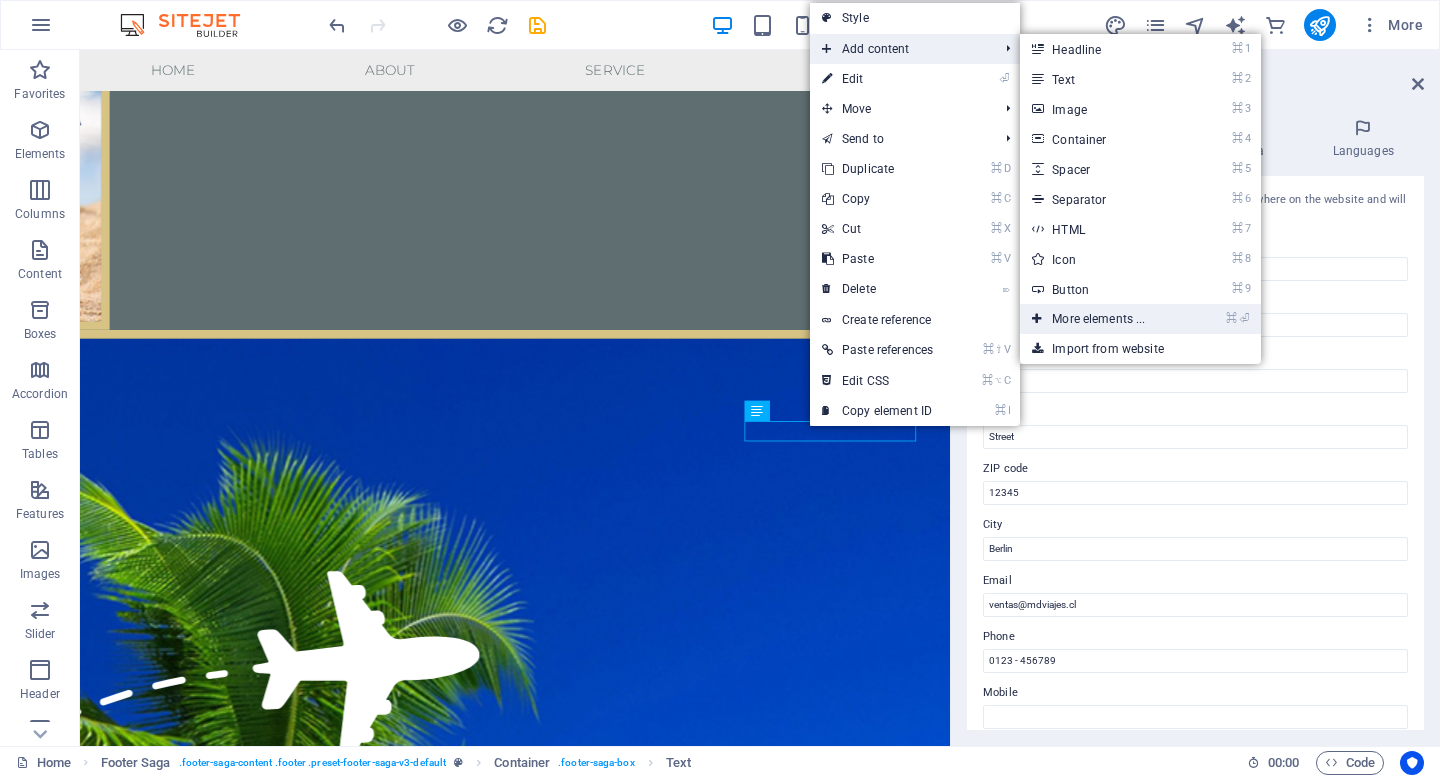click on "⌘ ⏎  More elements ..." at bounding box center [1102, 319] 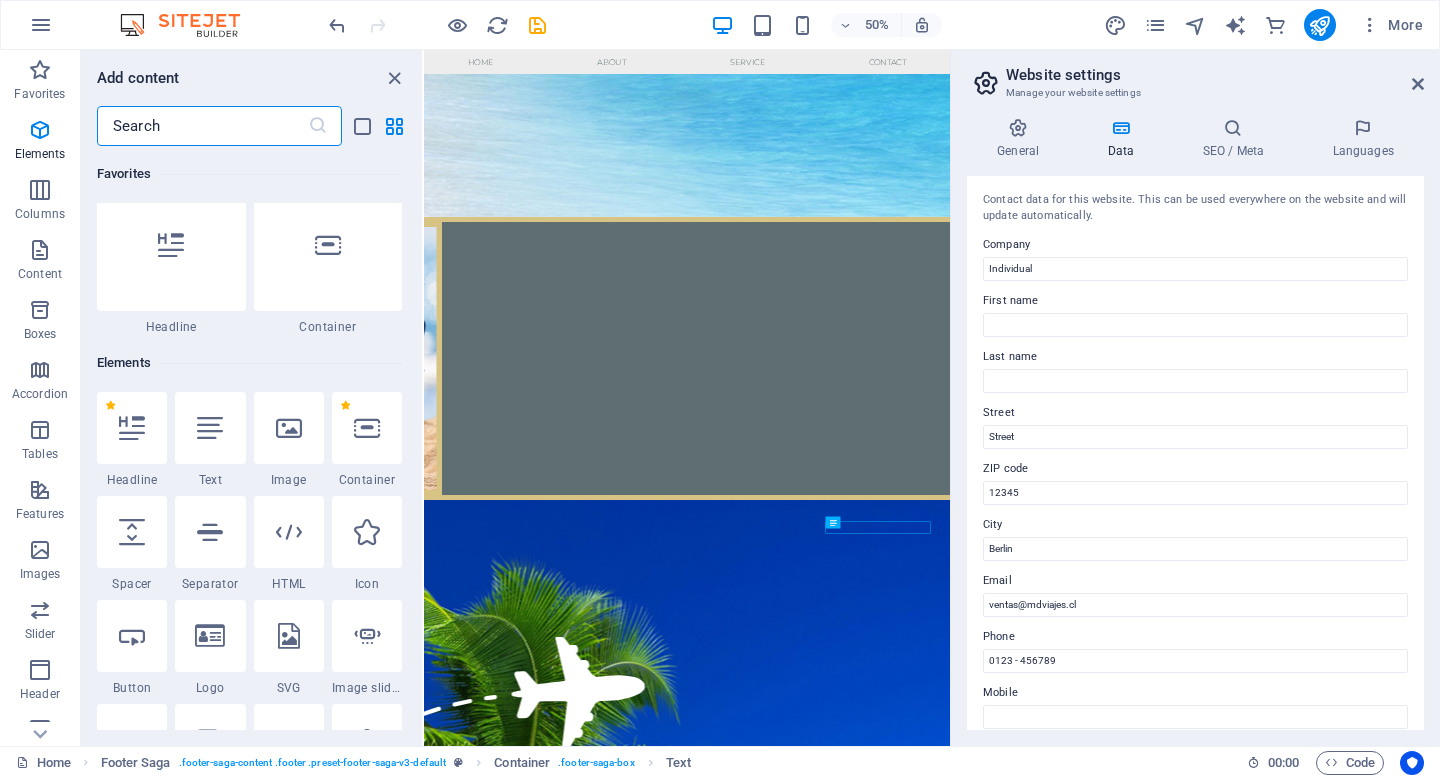 scroll, scrollTop: 2246, scrollLeft: 0, axis: vertical 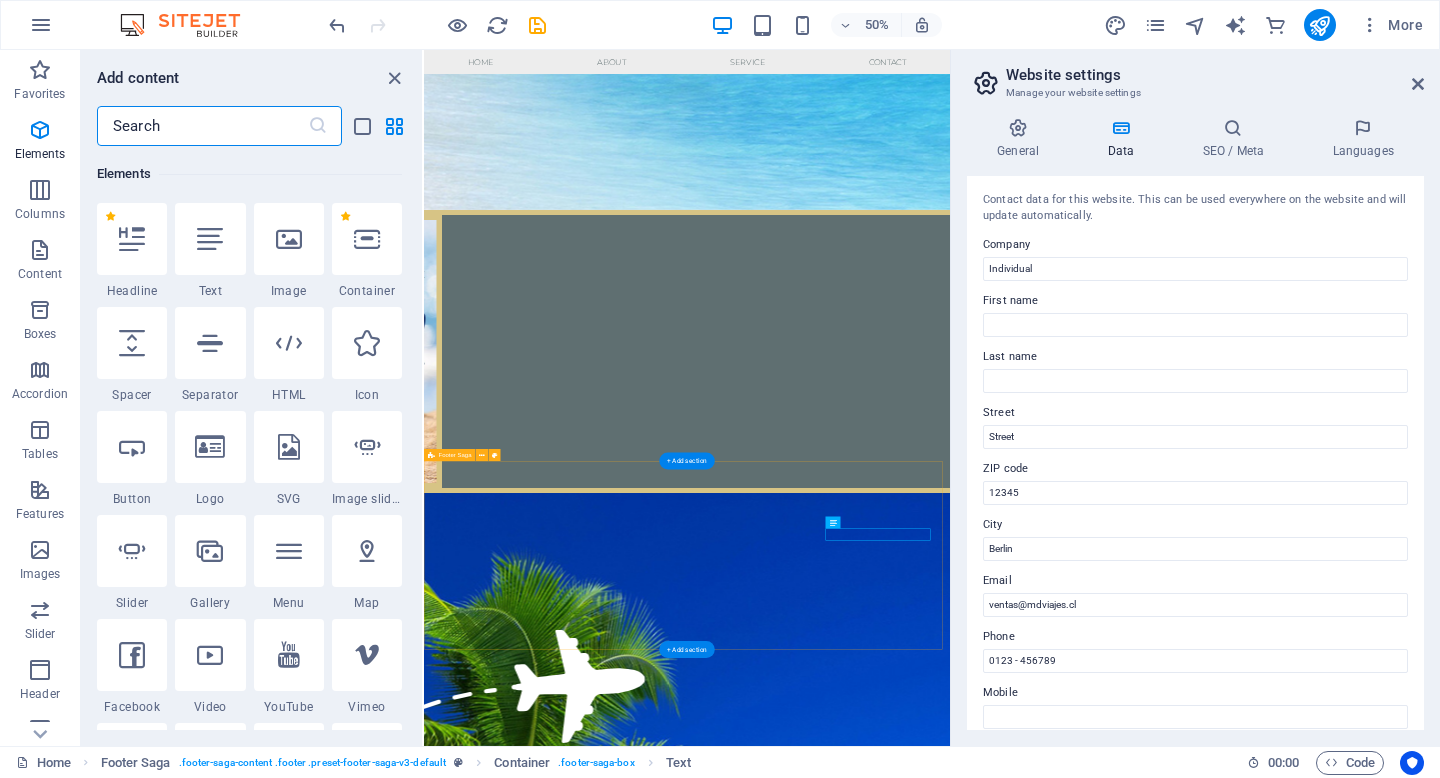 click on "Contacto telefóno: +56 9 [PHONE]   E mail:   [EMAIL] Menu NUESTRA EMPRESA CONDICIONES DE COMPRA MANUAL DEL VIAJERO Redes Instagram" at bounding box center [950, 14775] 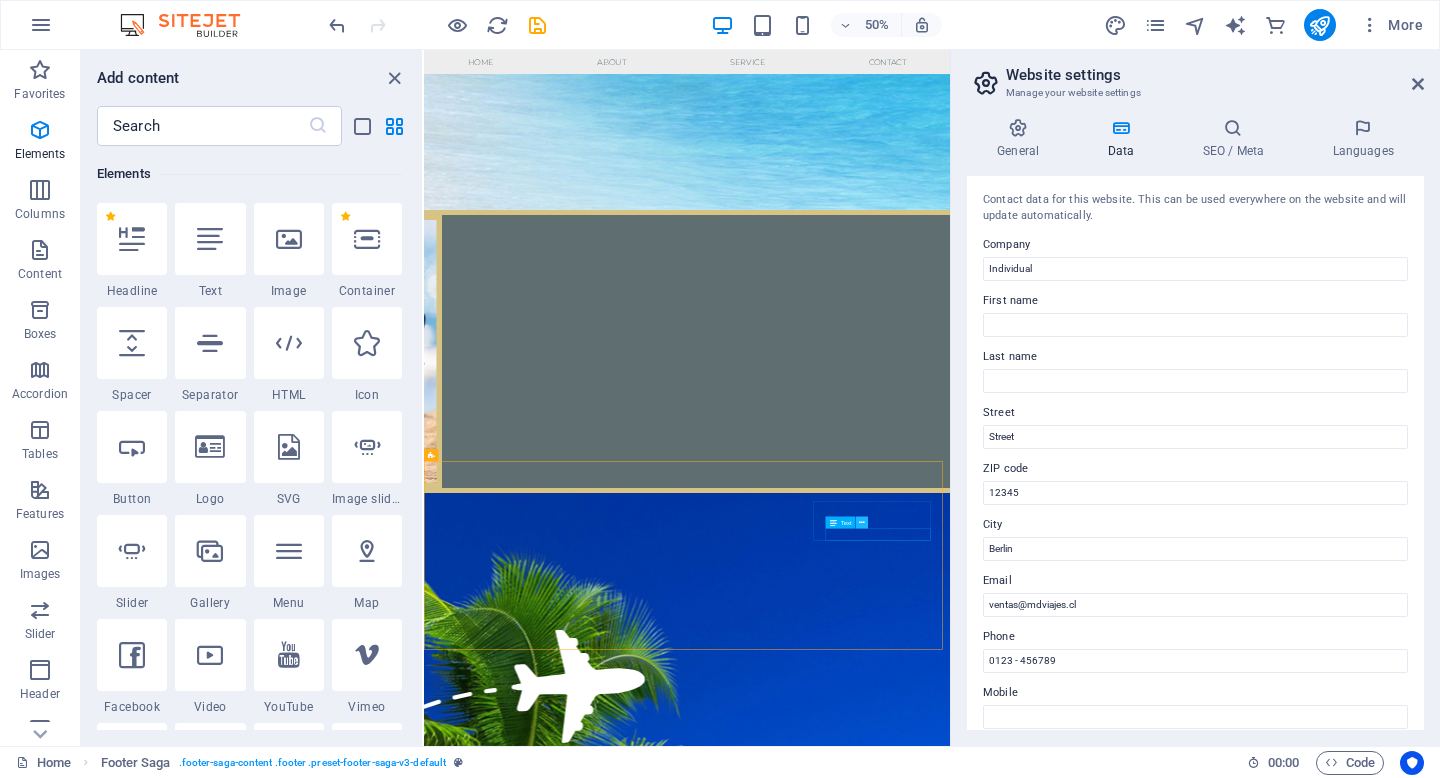 click at bounding box center (862, 522) 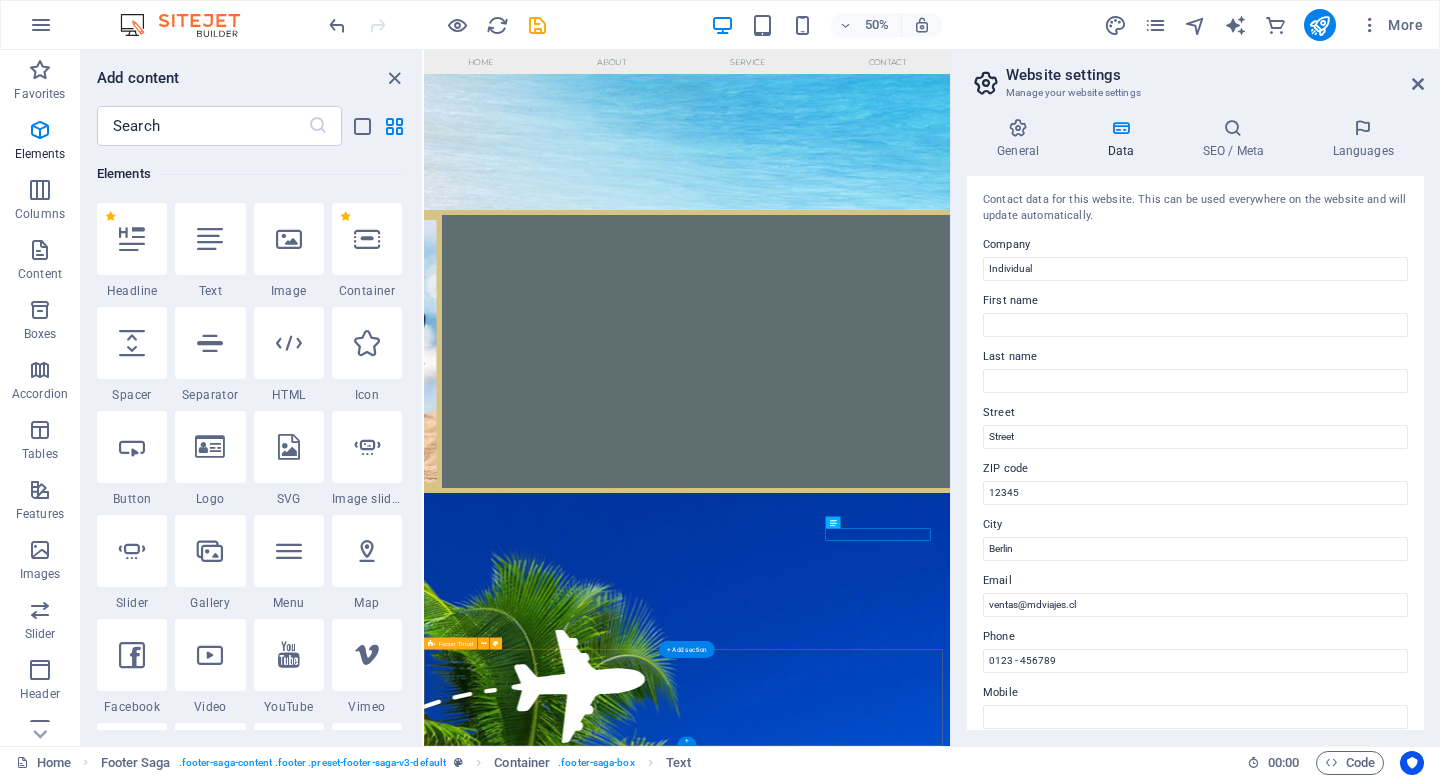 click on "MDVIAJES 2025 Todos los derechos reservados. Aviso legal  |  Política de privacidad" at bounding box center [950, 15390] 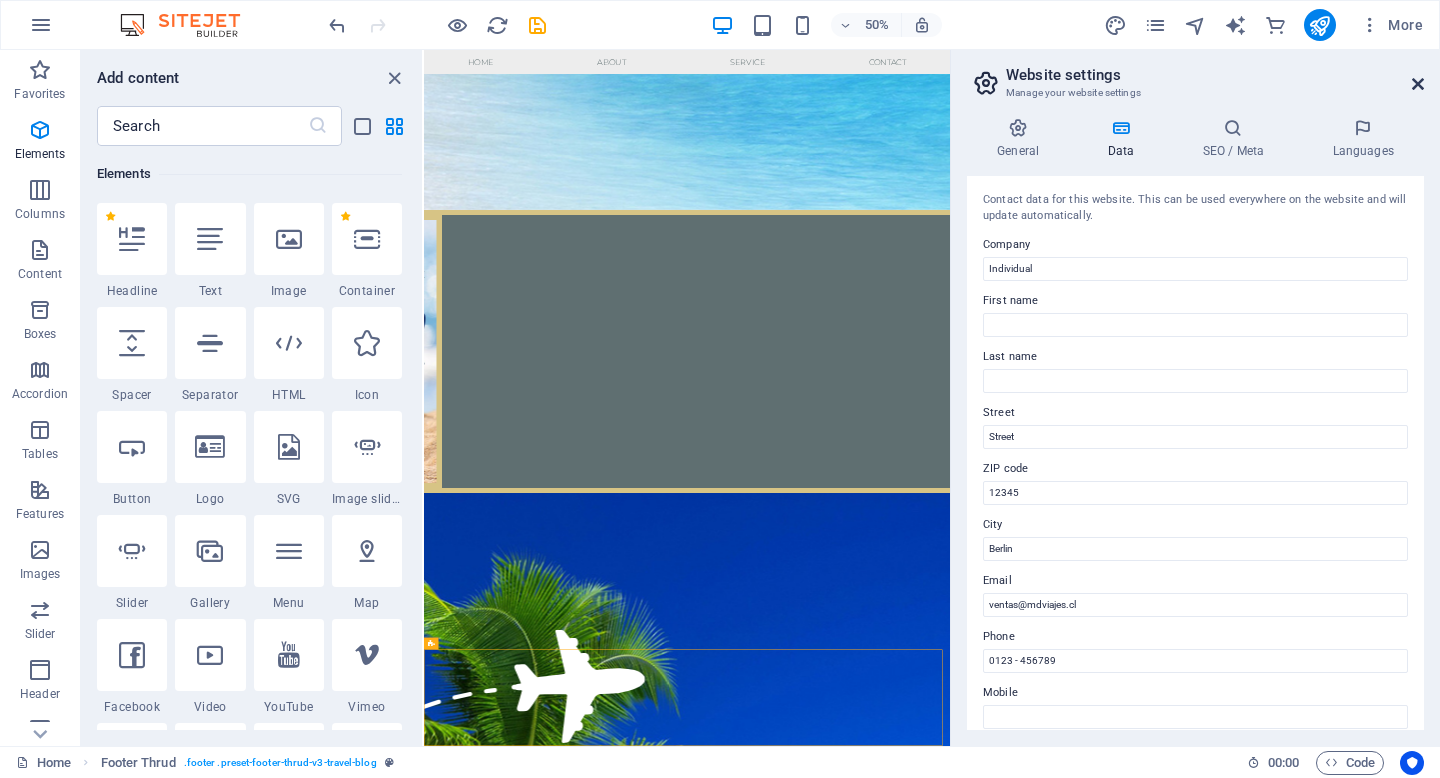 click at bounding box center (1418, 84) 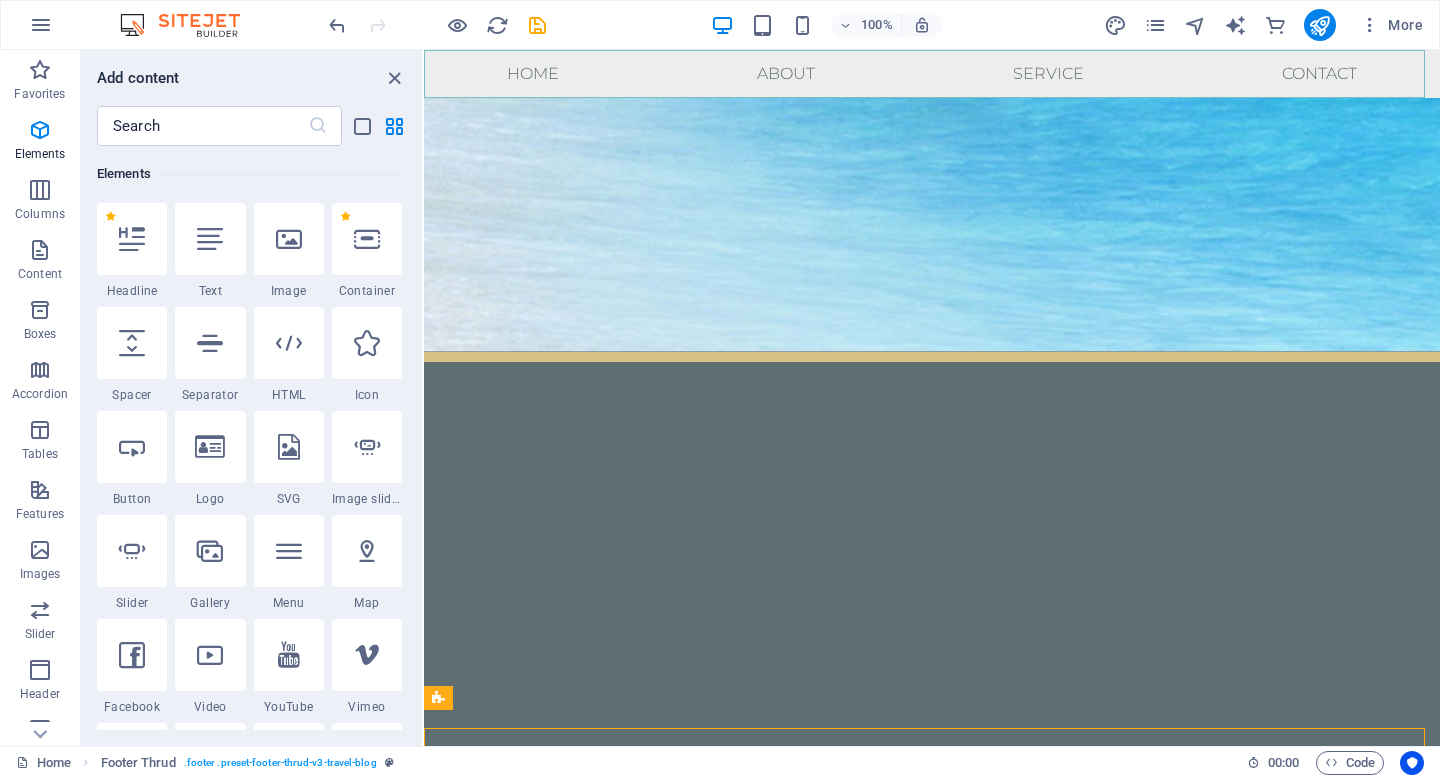 scroll, scrollTop: 2758, scrollLeft: 0, axis: vertical 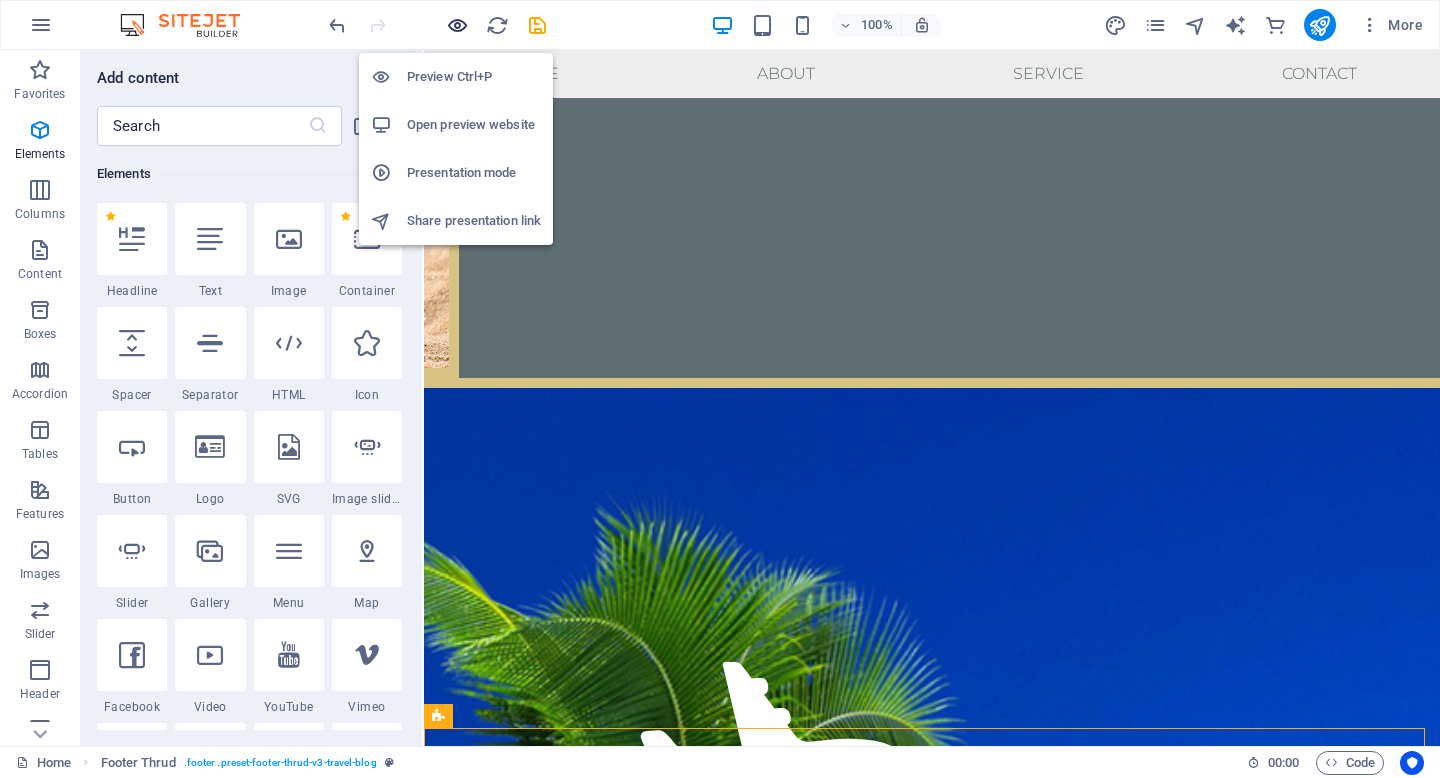 click at bounding box center (457, 25) 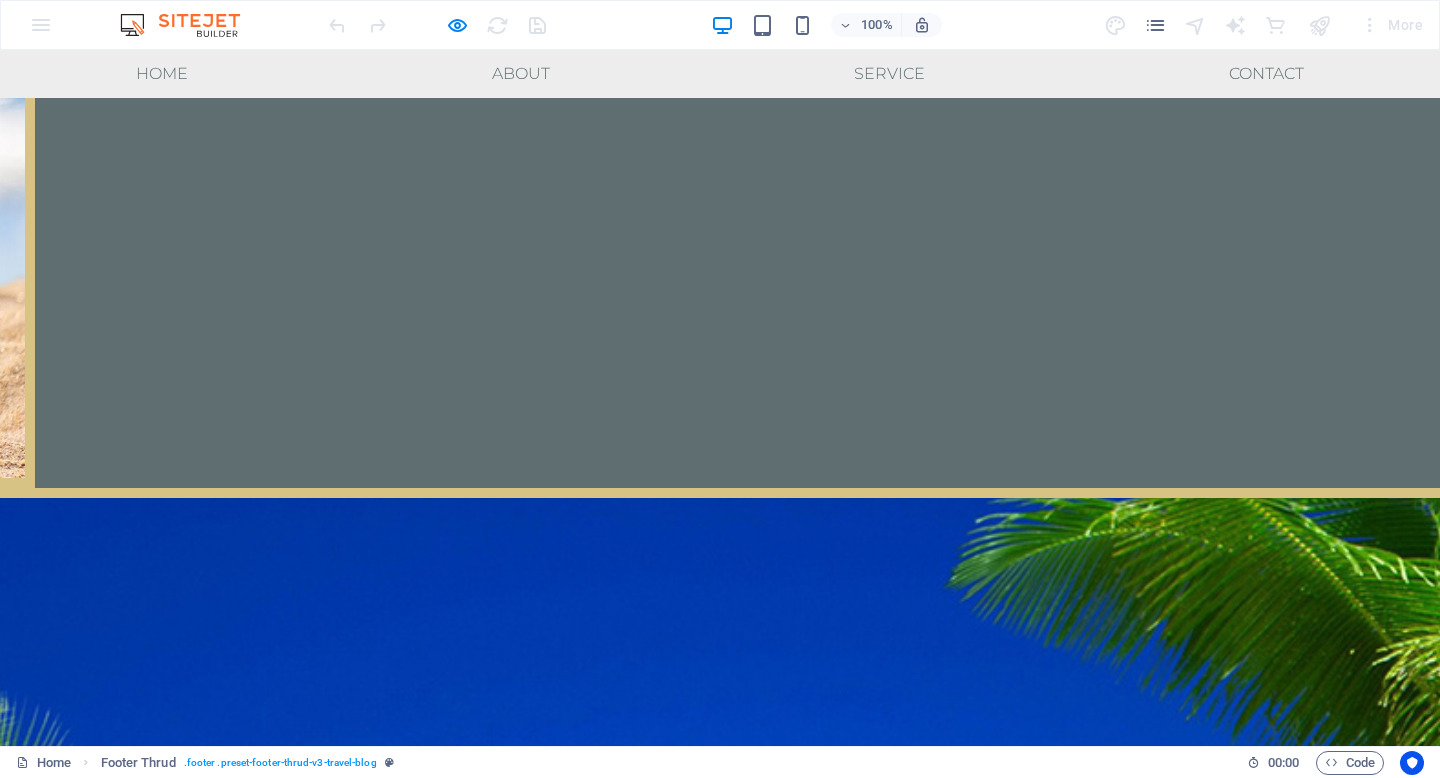 click on "Instagram" at bounding box center (72, 13699) 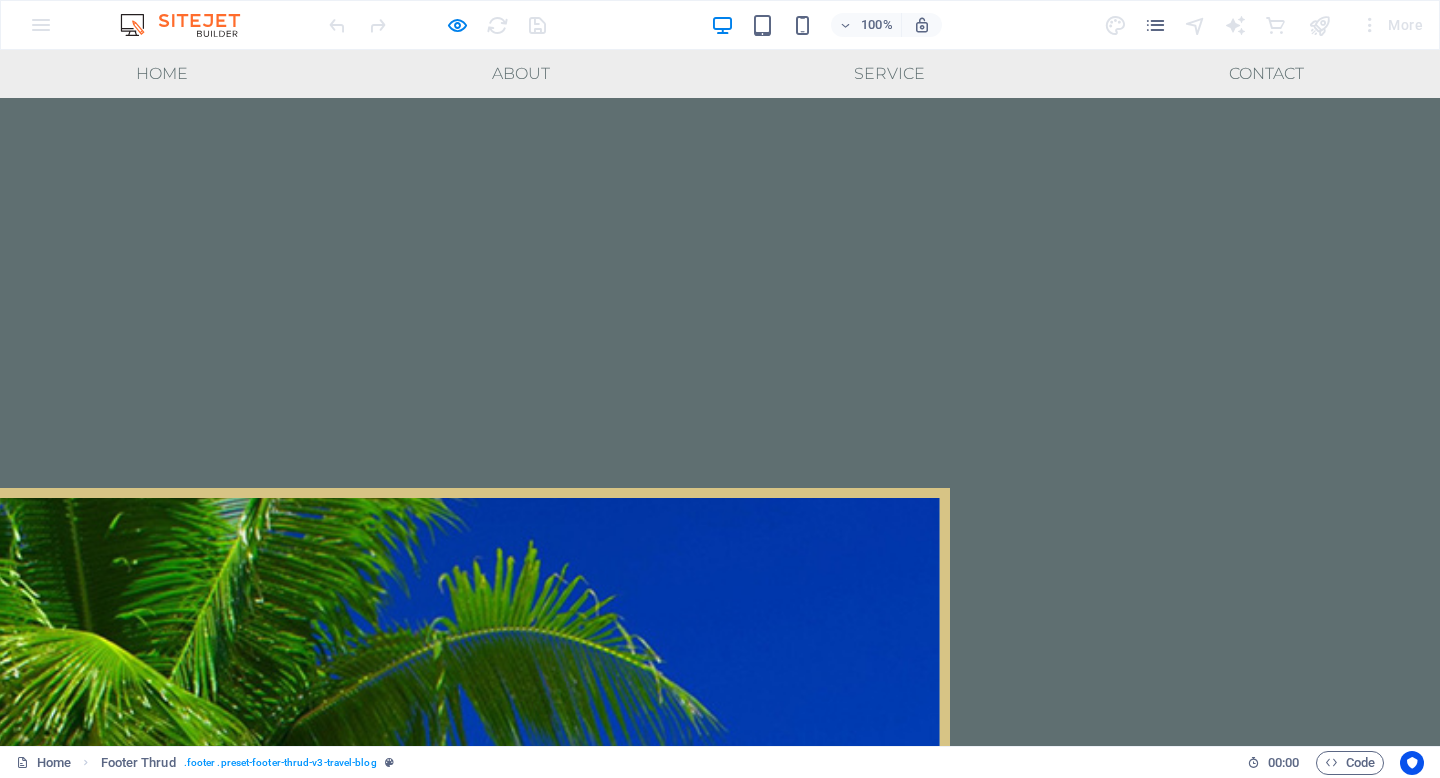 click 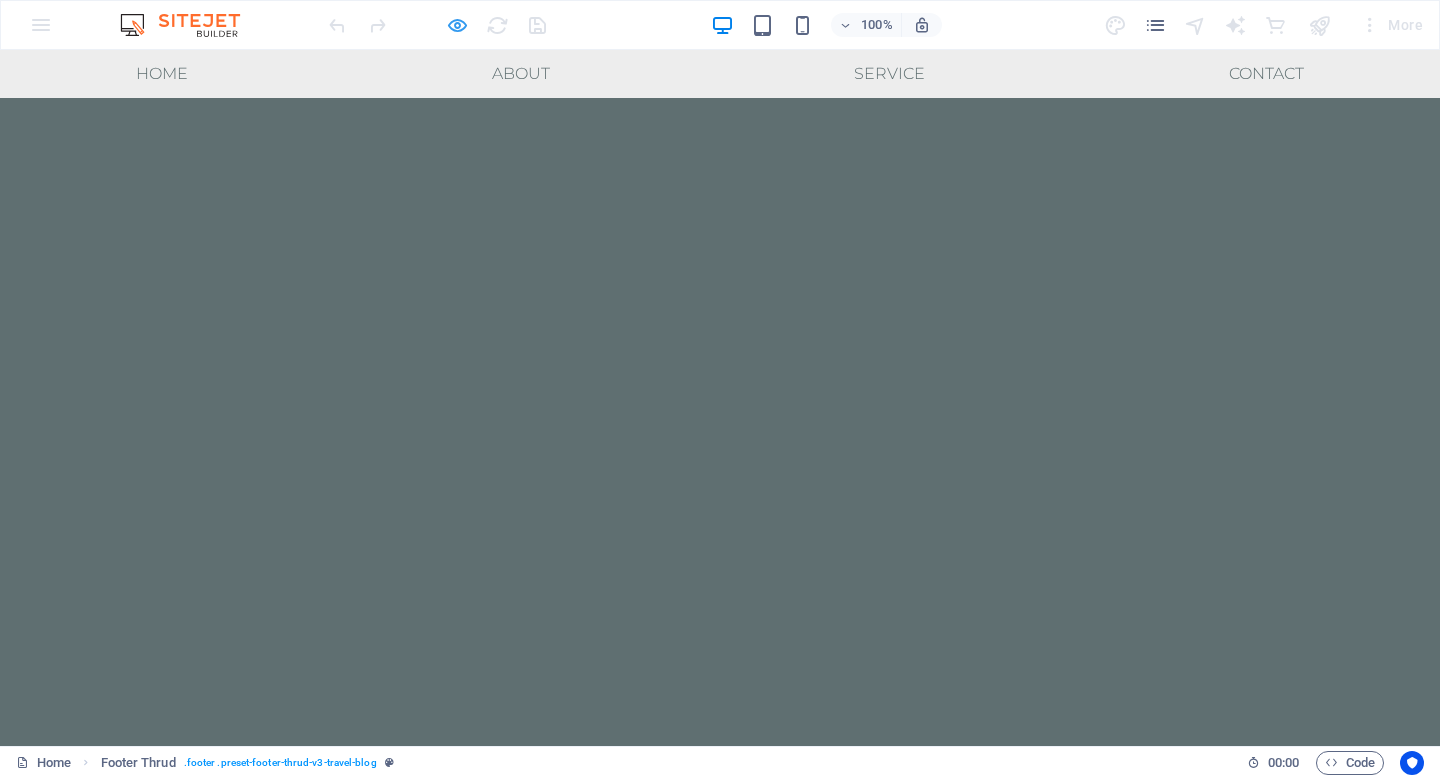 click at bounding box center (457, 25) 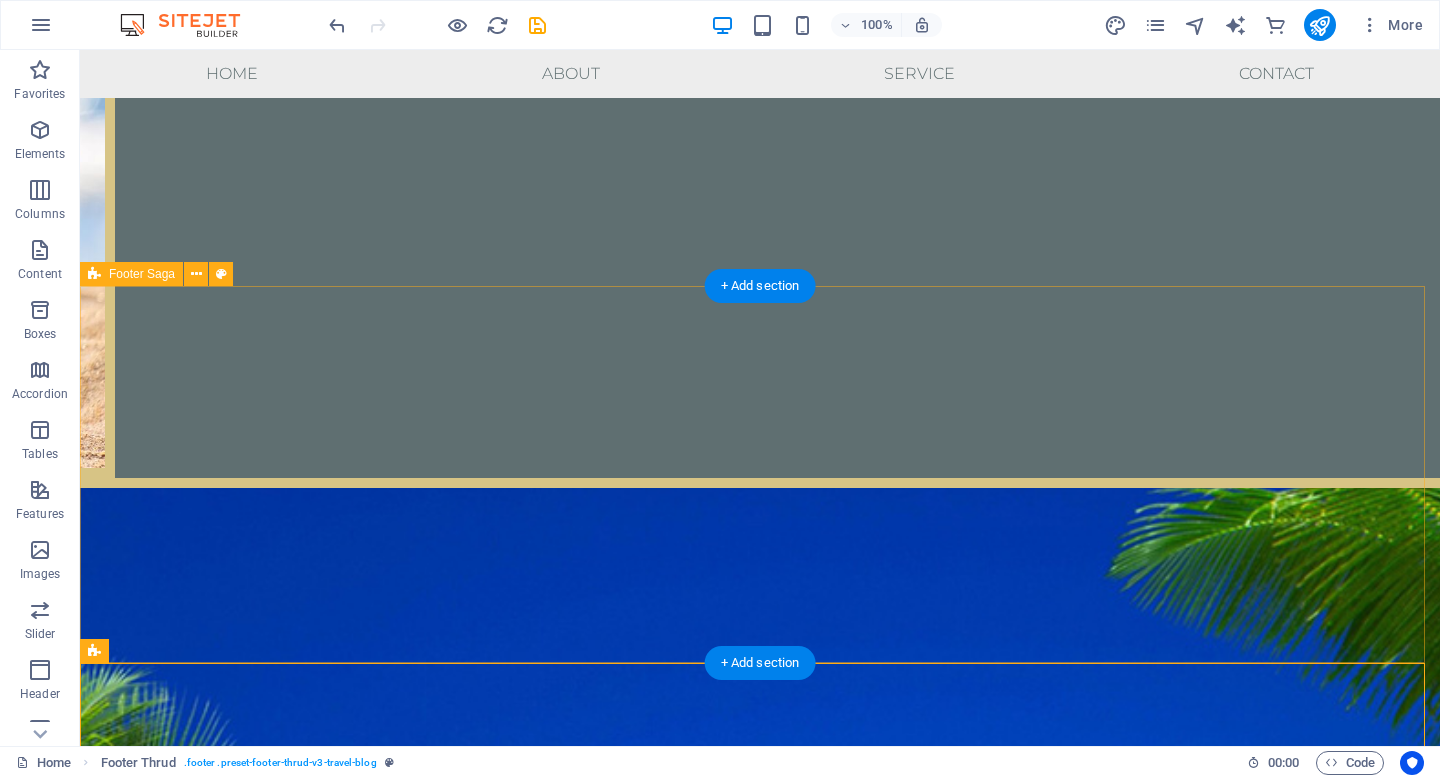 scroll, scrollTop: 3112, scrollLeft: 0, axis: vertical 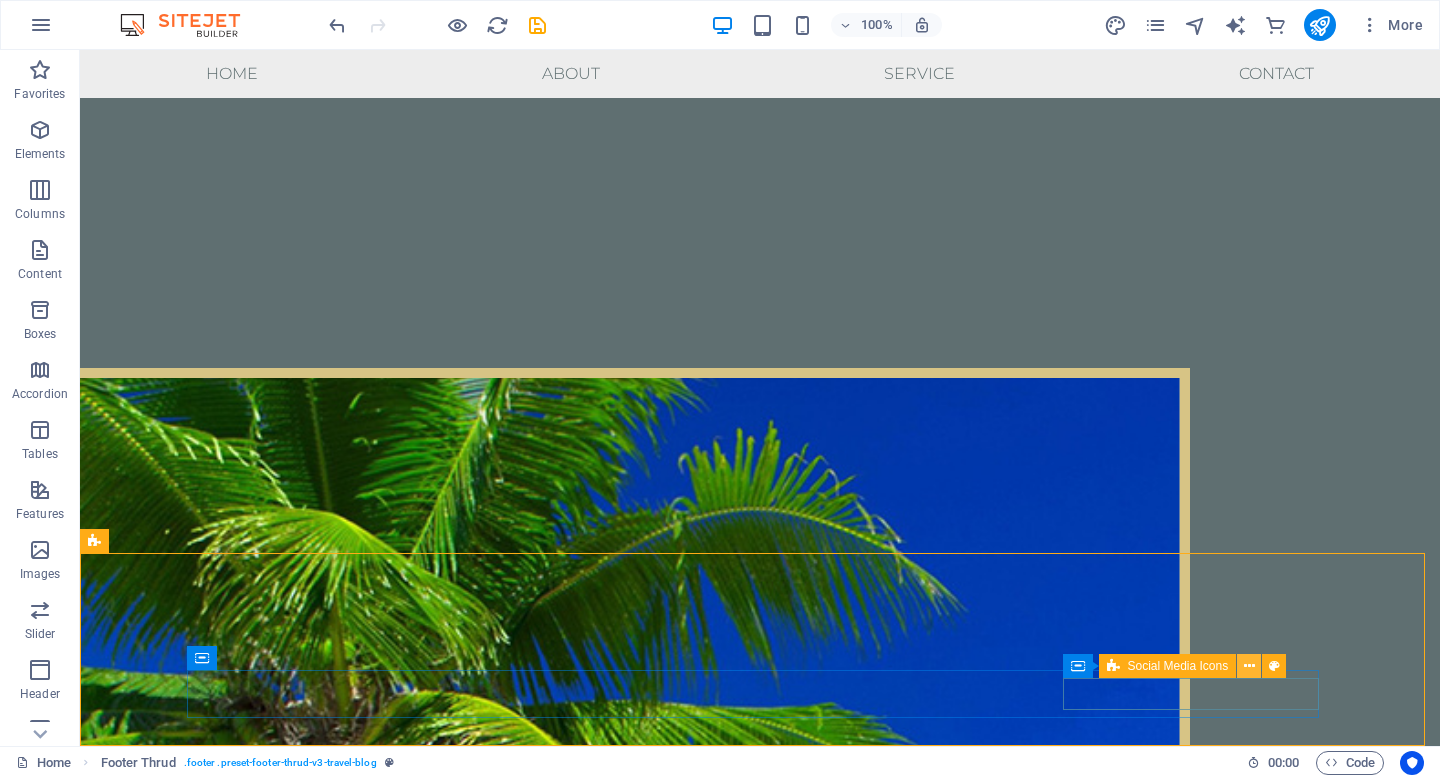 click at bounding box center [1249, 666] 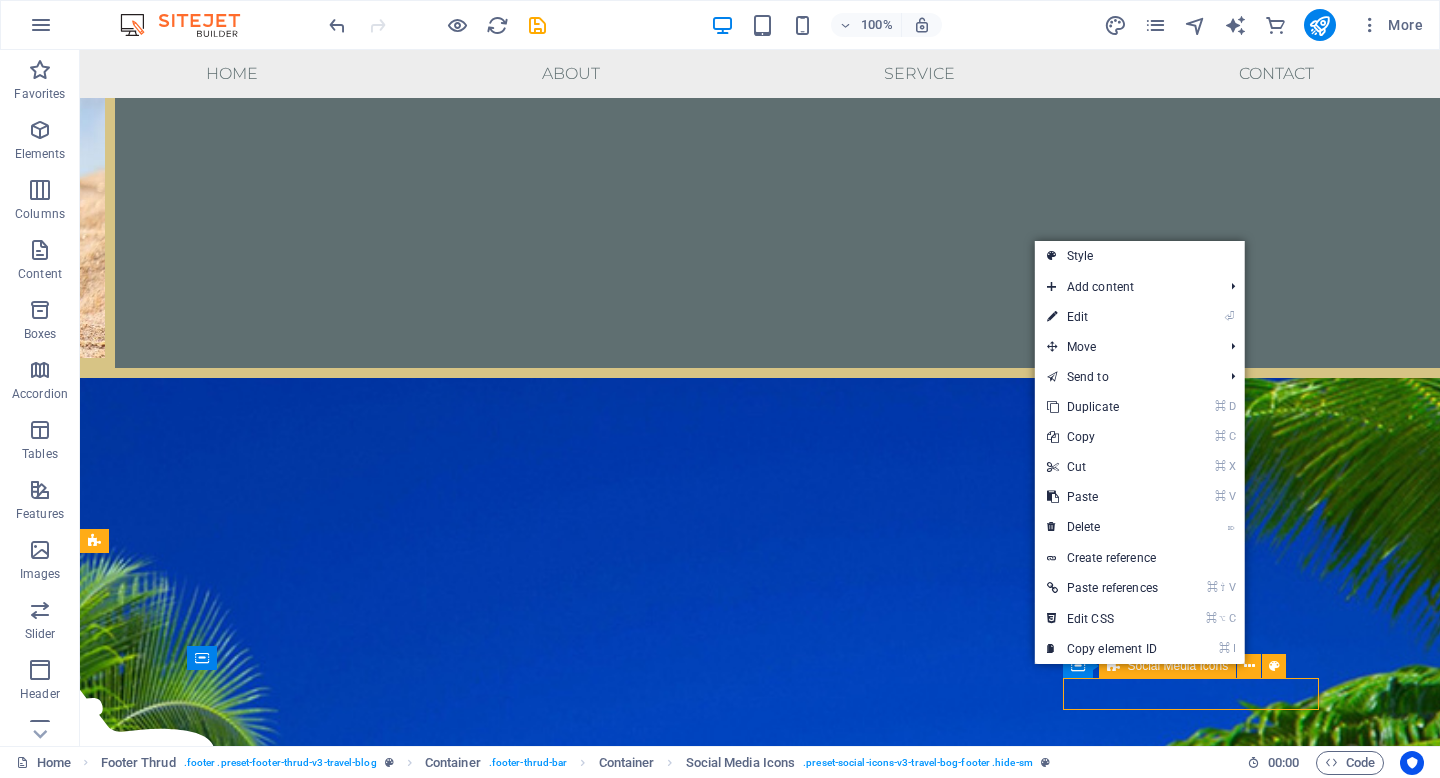 click on "Social Media Icons" at bounding box center [1168, 666] 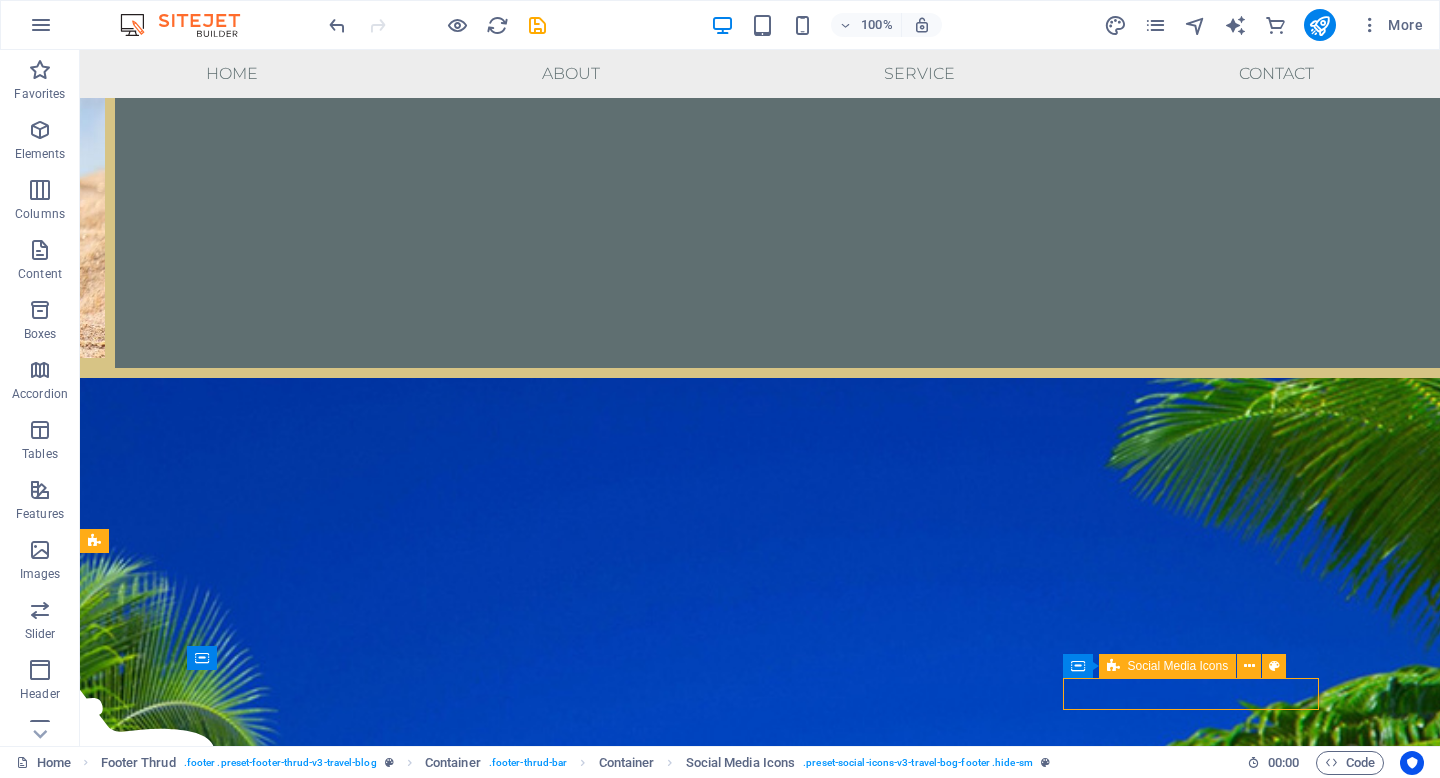 click on "Social Media Icons" at bounding box center [1178, 666] 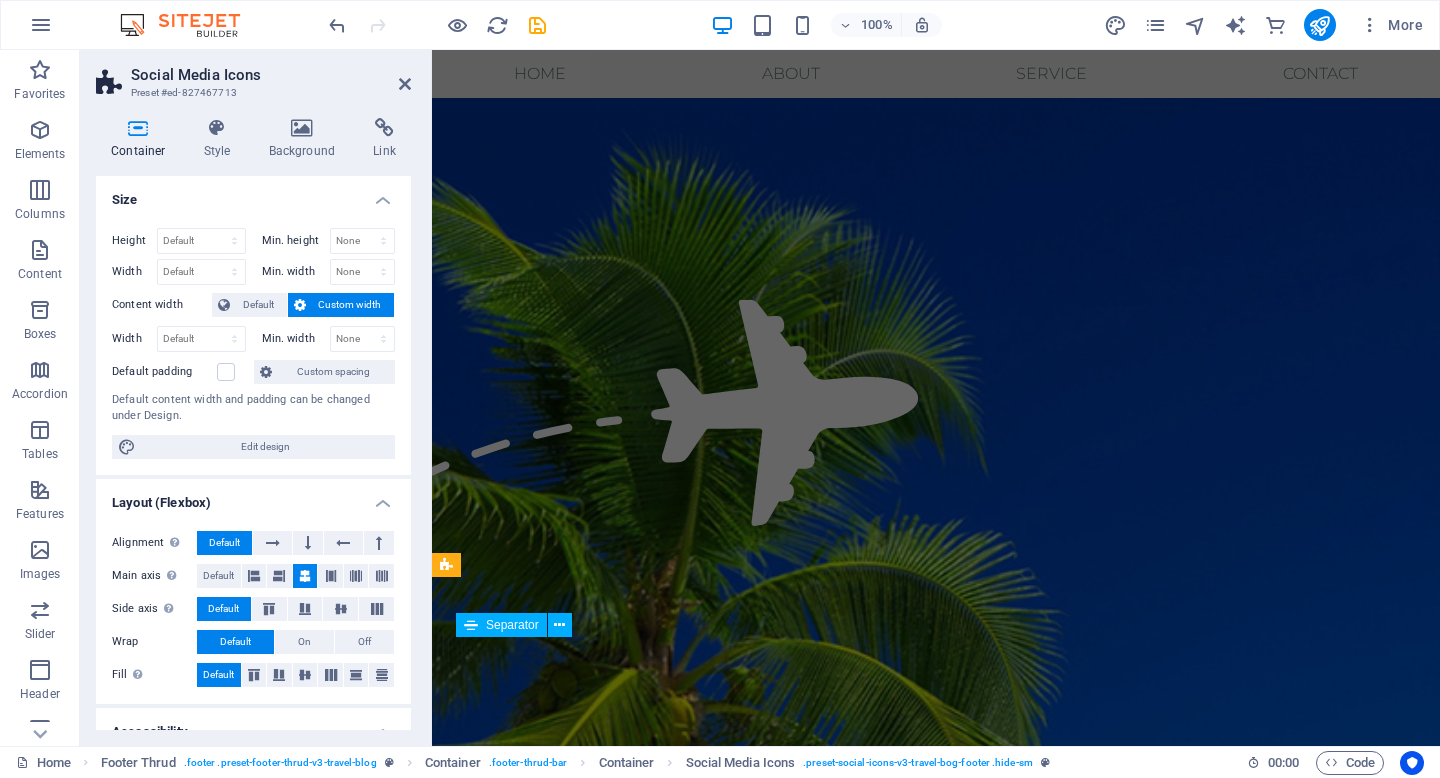scroll, scrollTop: 2902, scrollLeft: 0, axis: vertical 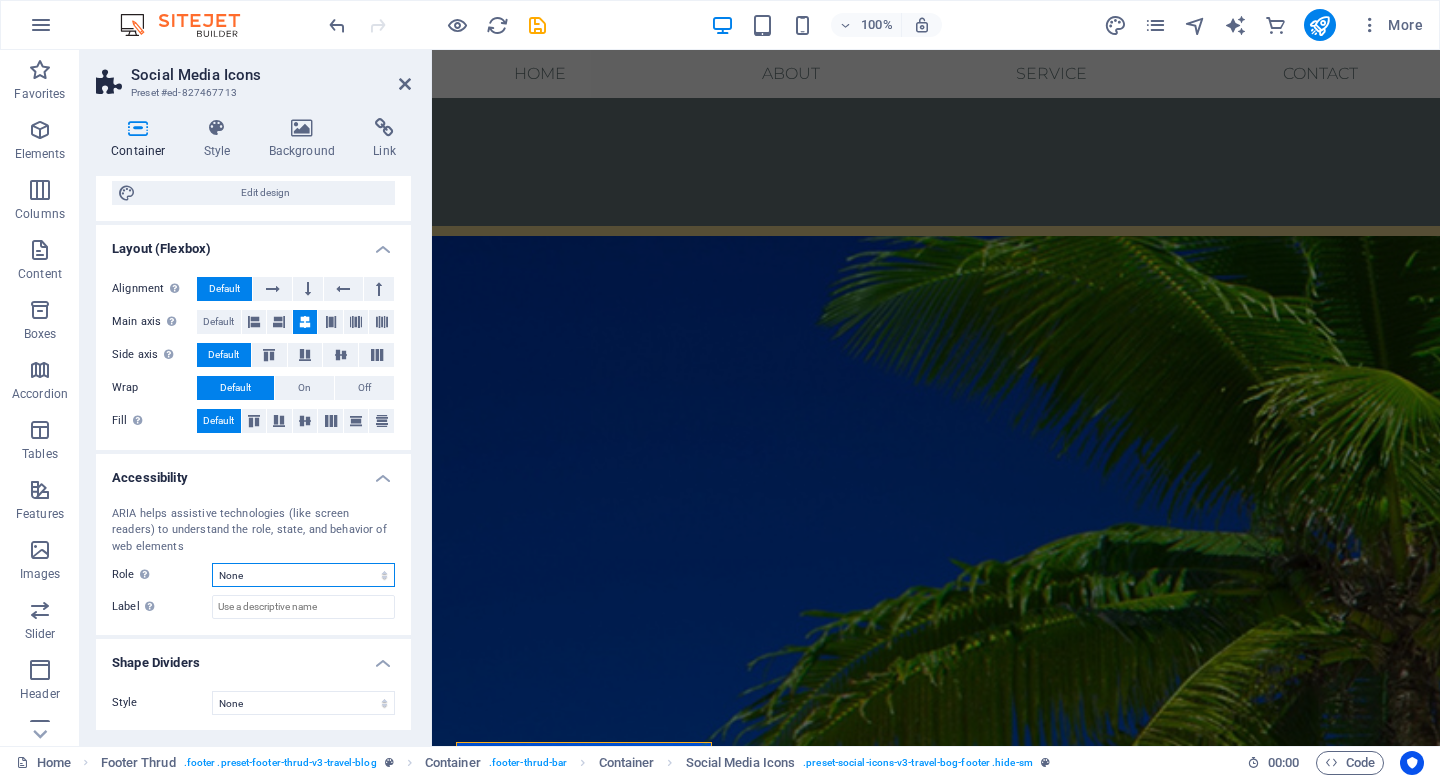click on "None Alert Article Banner Comment Complementary Dialog Footer Header Marquee Presentation Region Section Separator Status Timer" at bounding box center (303, 575) 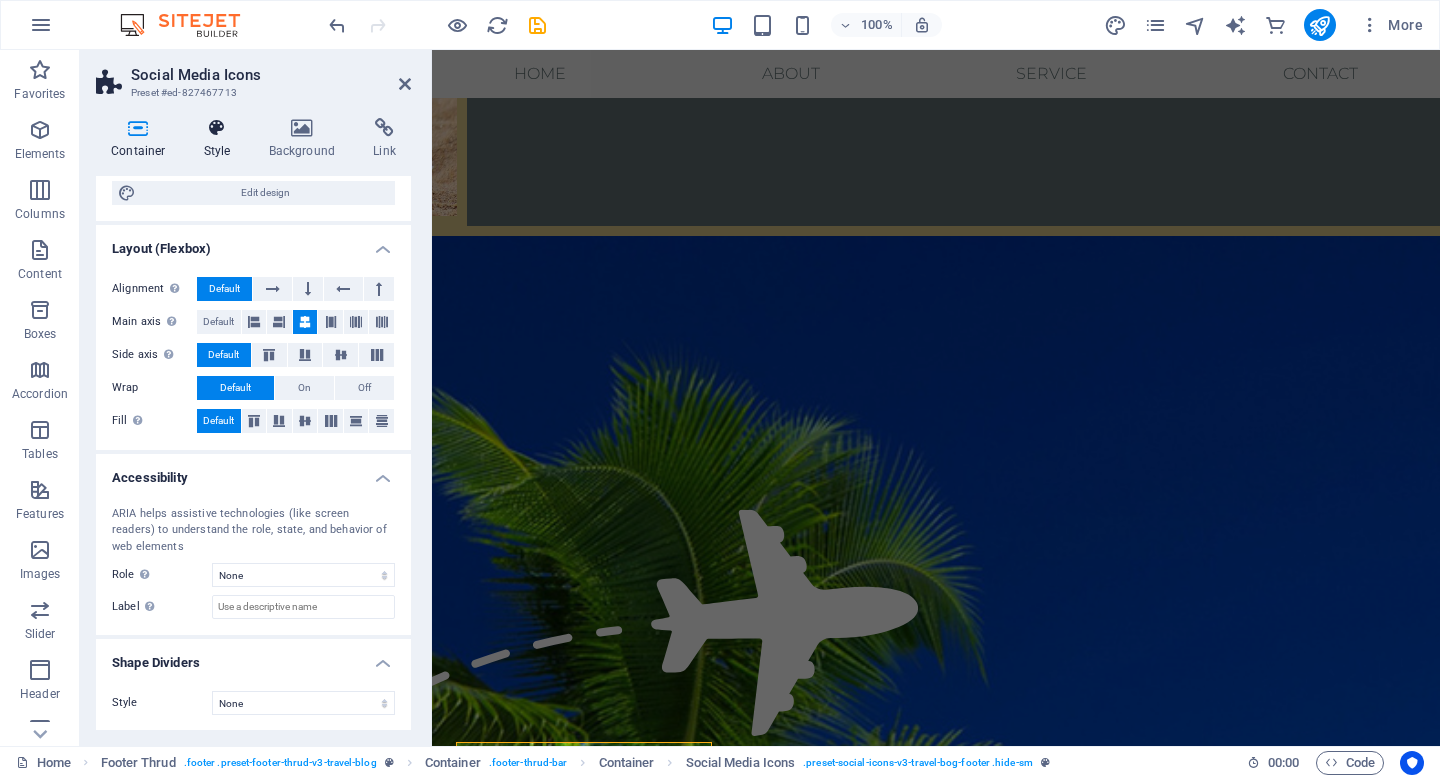 click at bounding box center [217, 128] 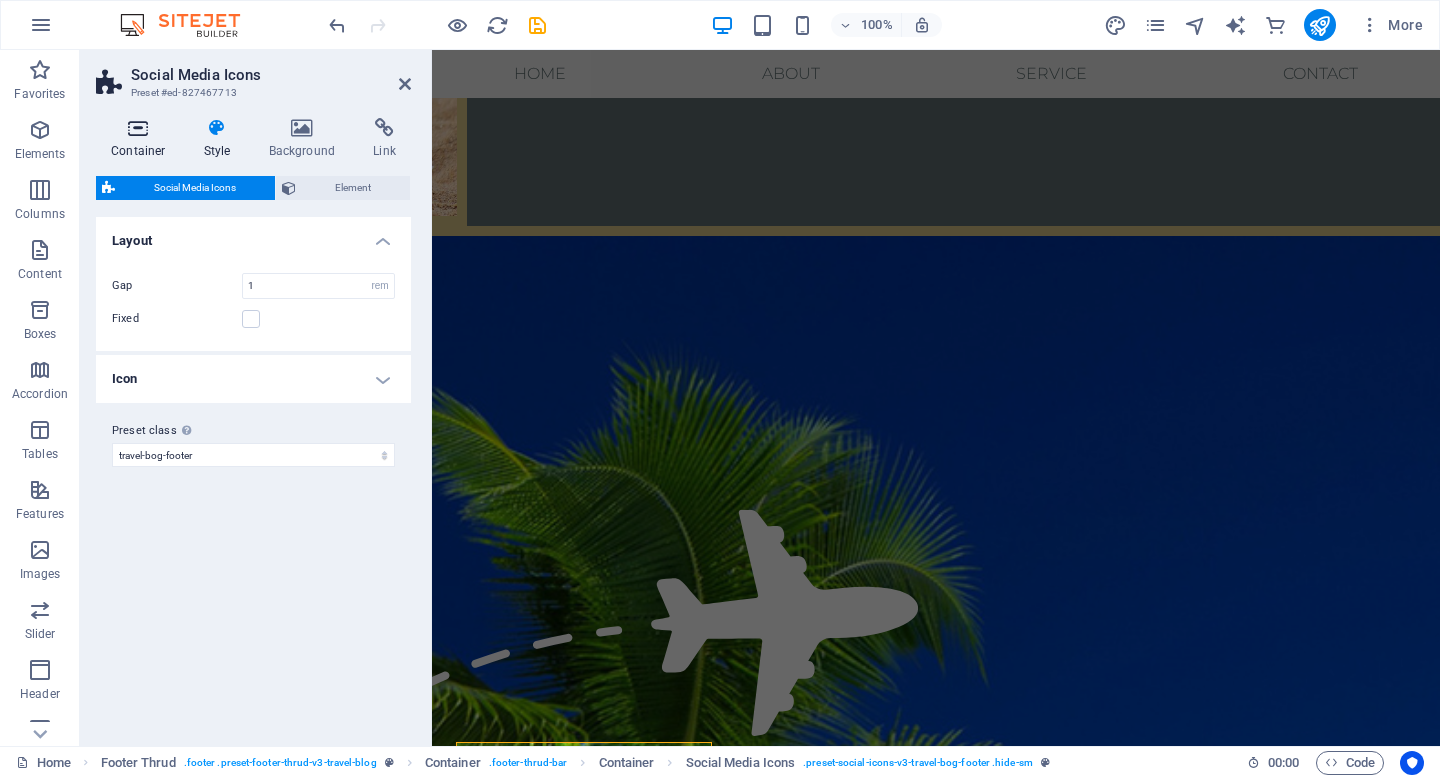 click at bounding box center (138, 128) 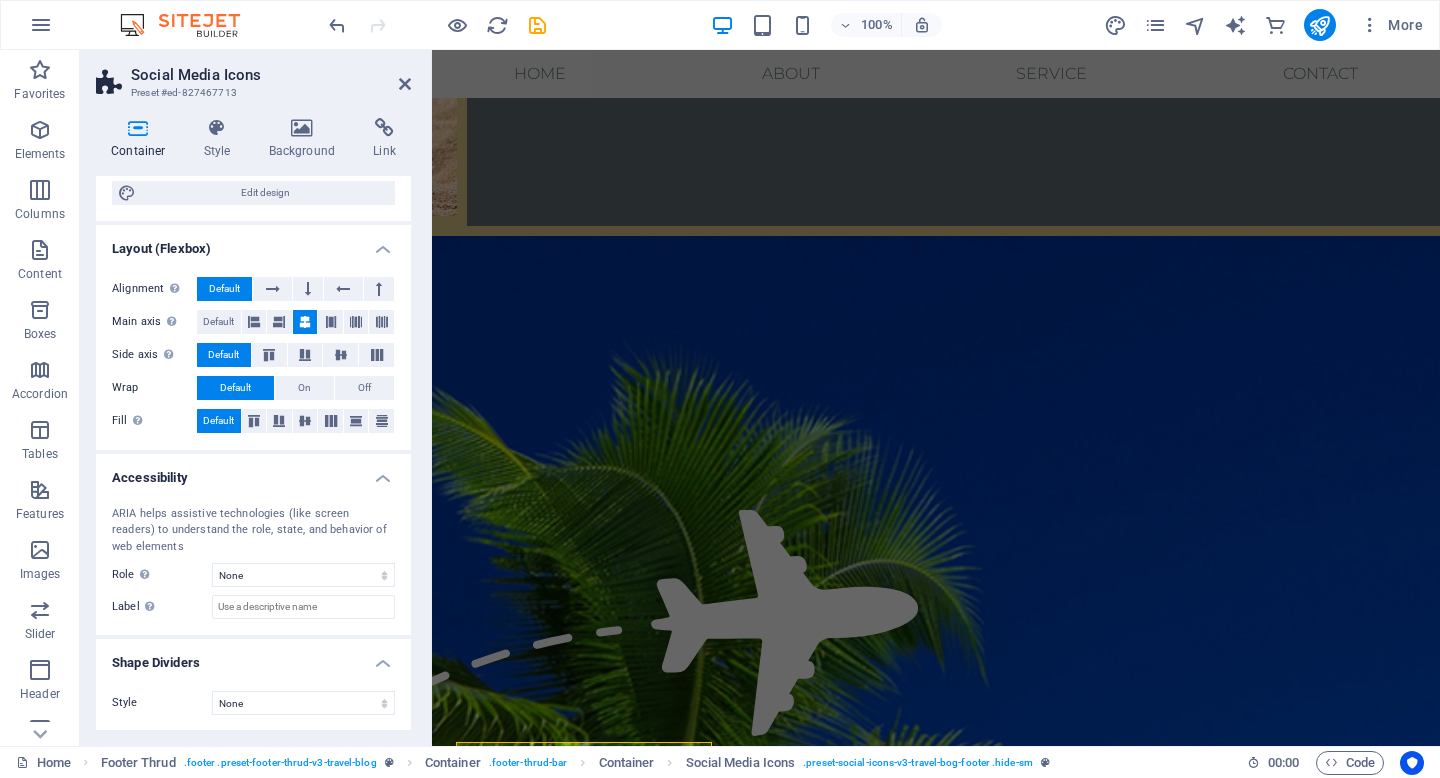 scroll, scrollTop: 255, scrollLeft: 0, axis: vertical 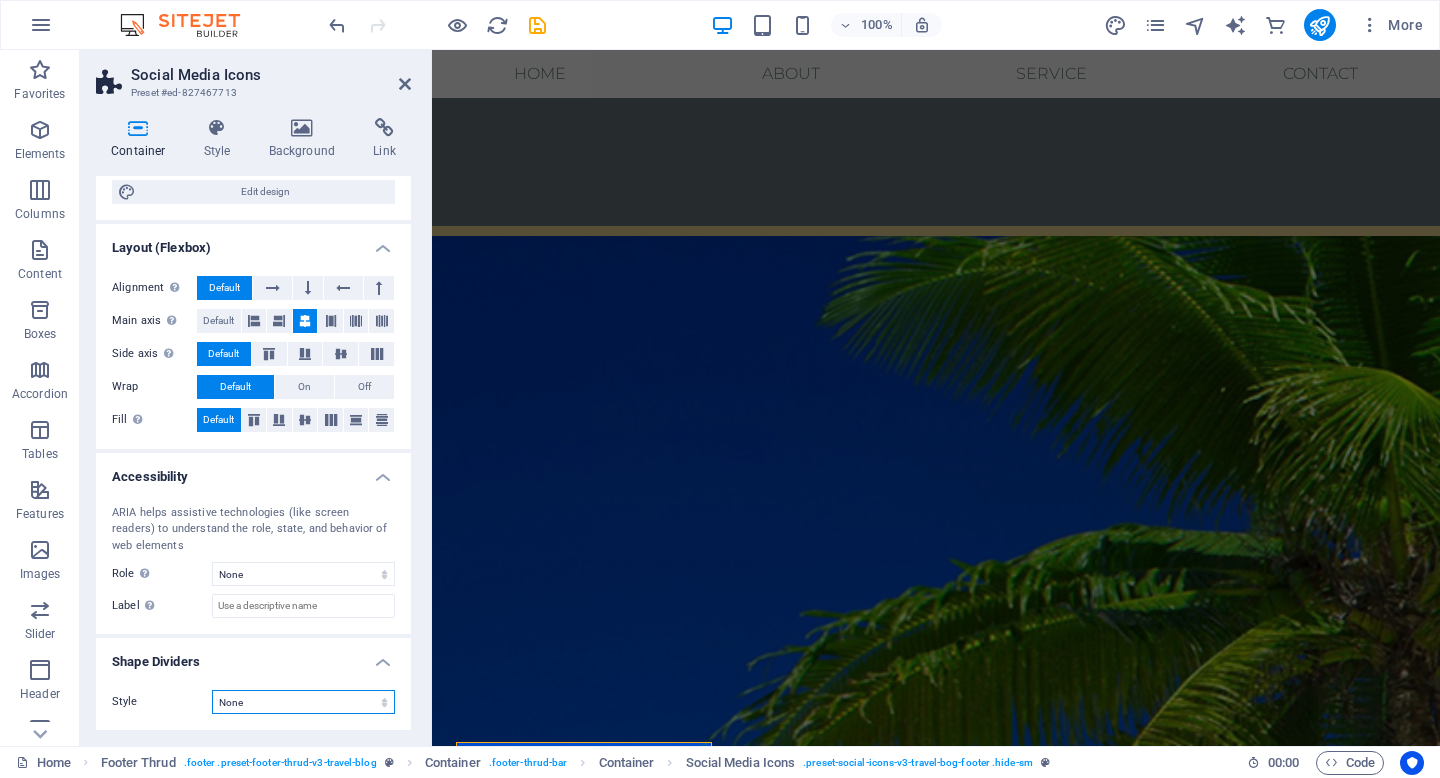 click on "None Triangle Square Diagonal Polygon 1 Polygon 2 Zigzag Multiple Zigzags Waves Multiple Waves Half Circle Circle Circle Shadow Blocks Hexagons Clouds Multiple Clouds Fan Pyramids Book Paint Drip Fire Shredded Paper Arrow" at bounding box center (303, 702) 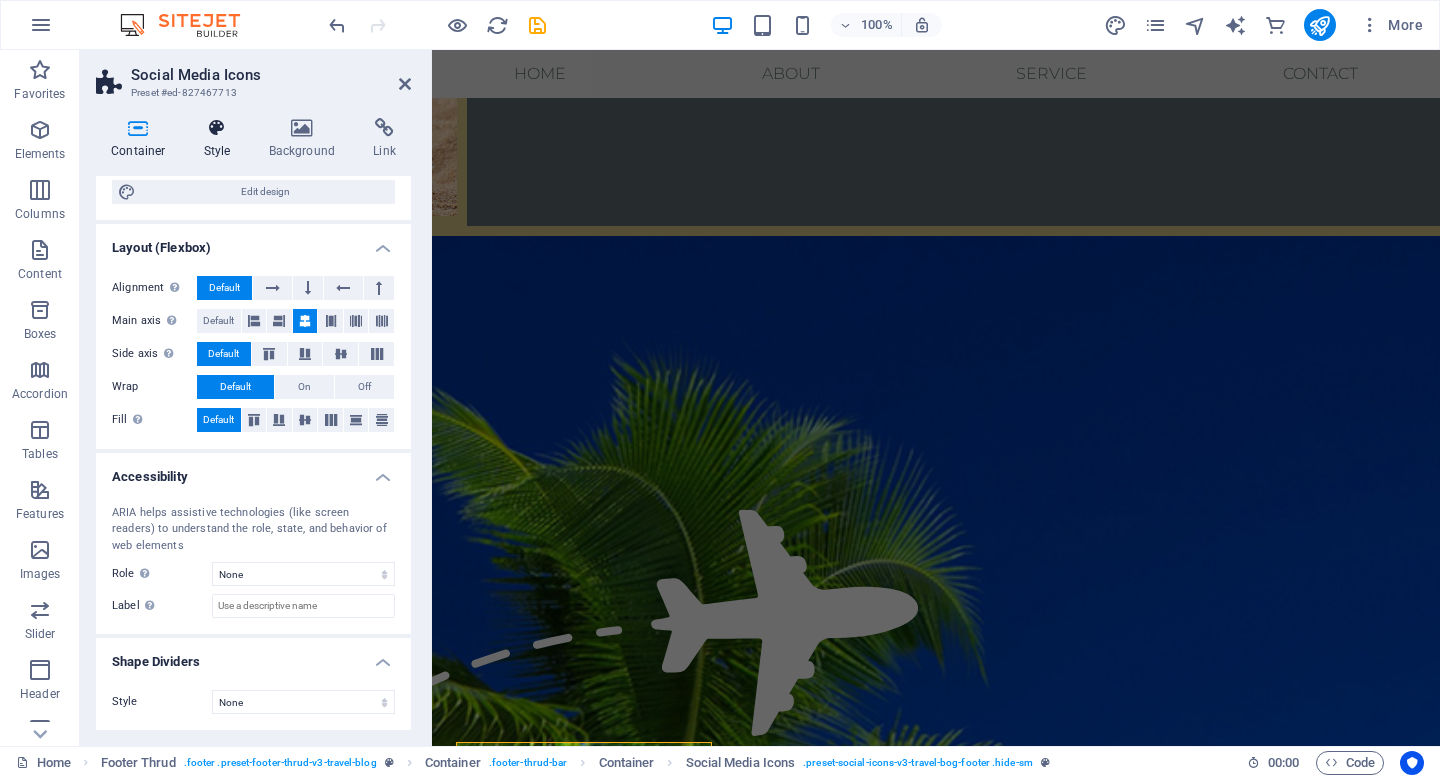 click at bounding box center (217, 128) 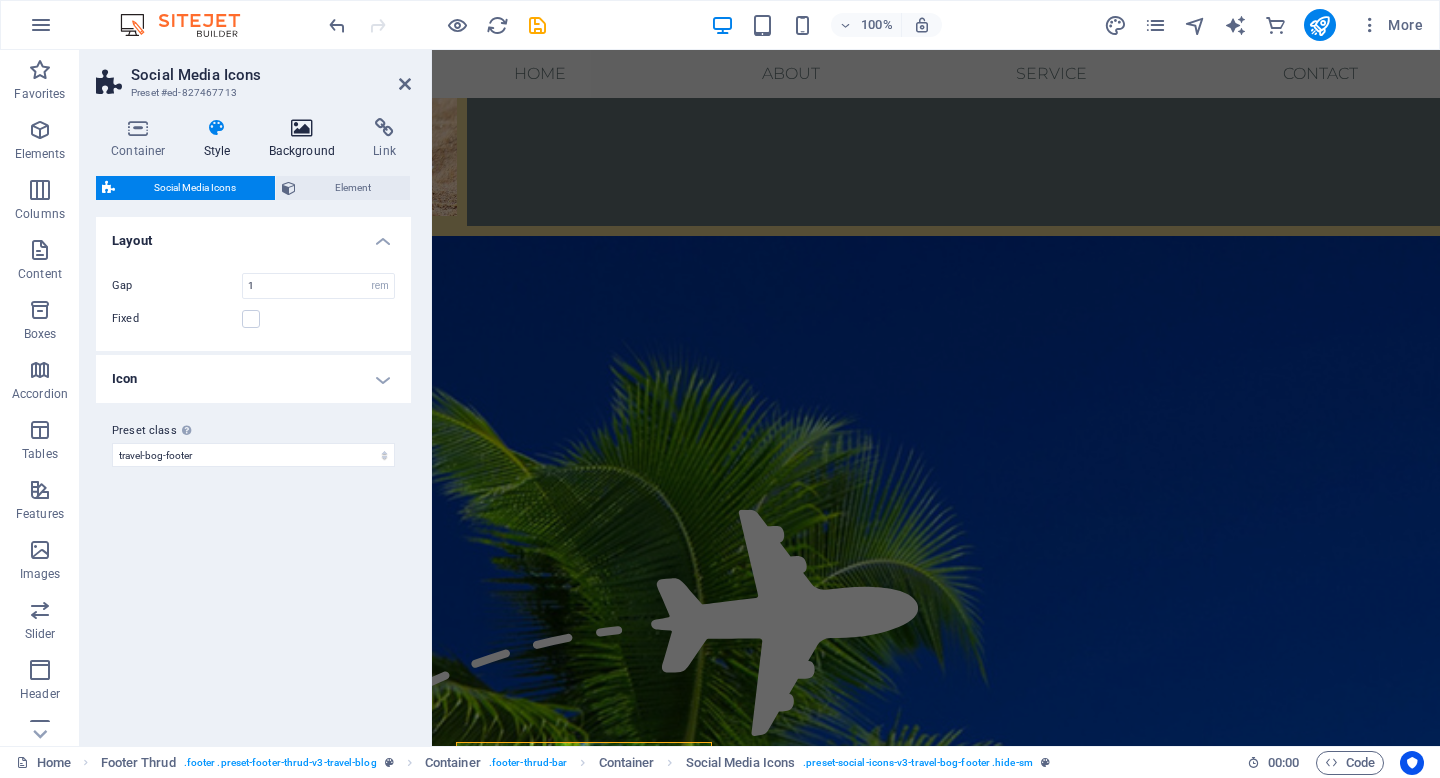 click at bounding box center [302, 128] 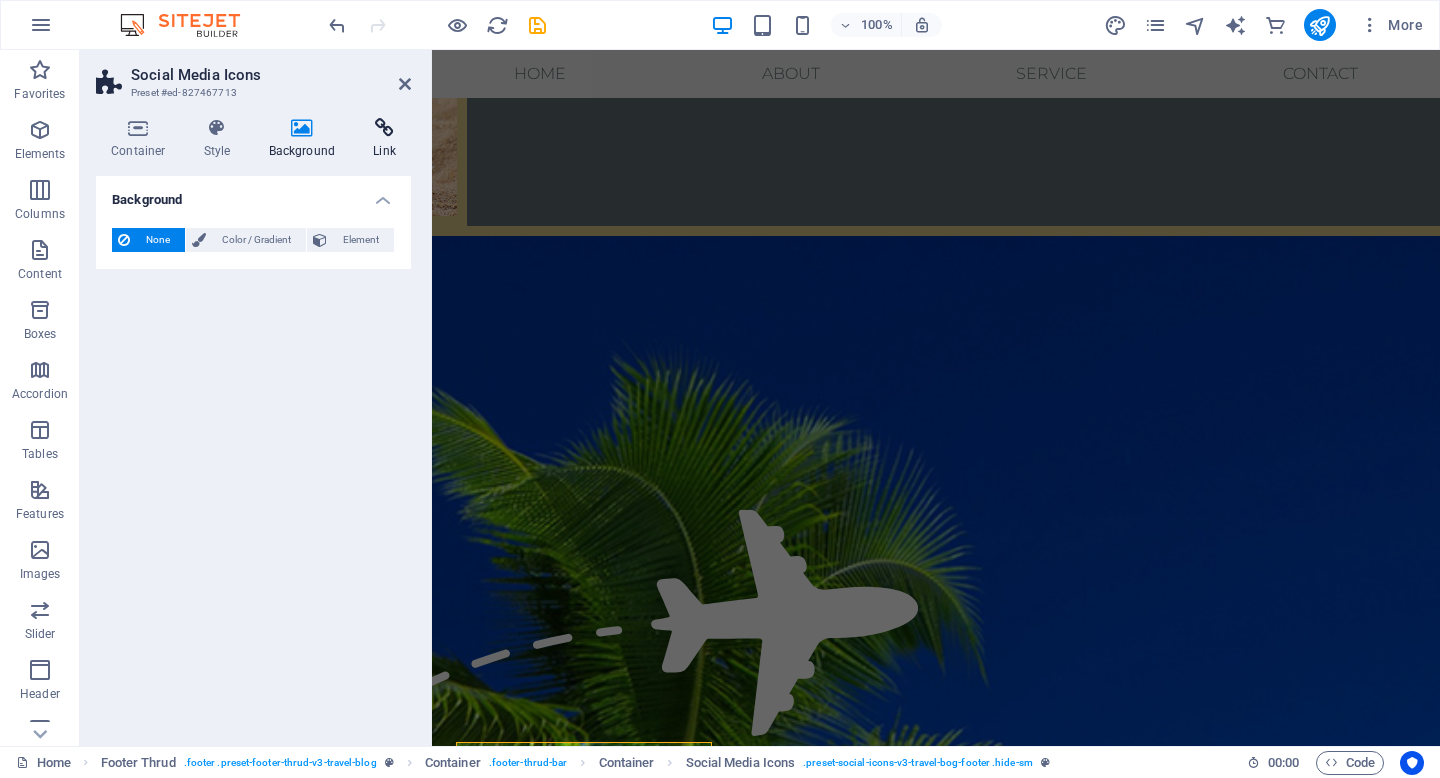 click at bounding box center (384, 128) 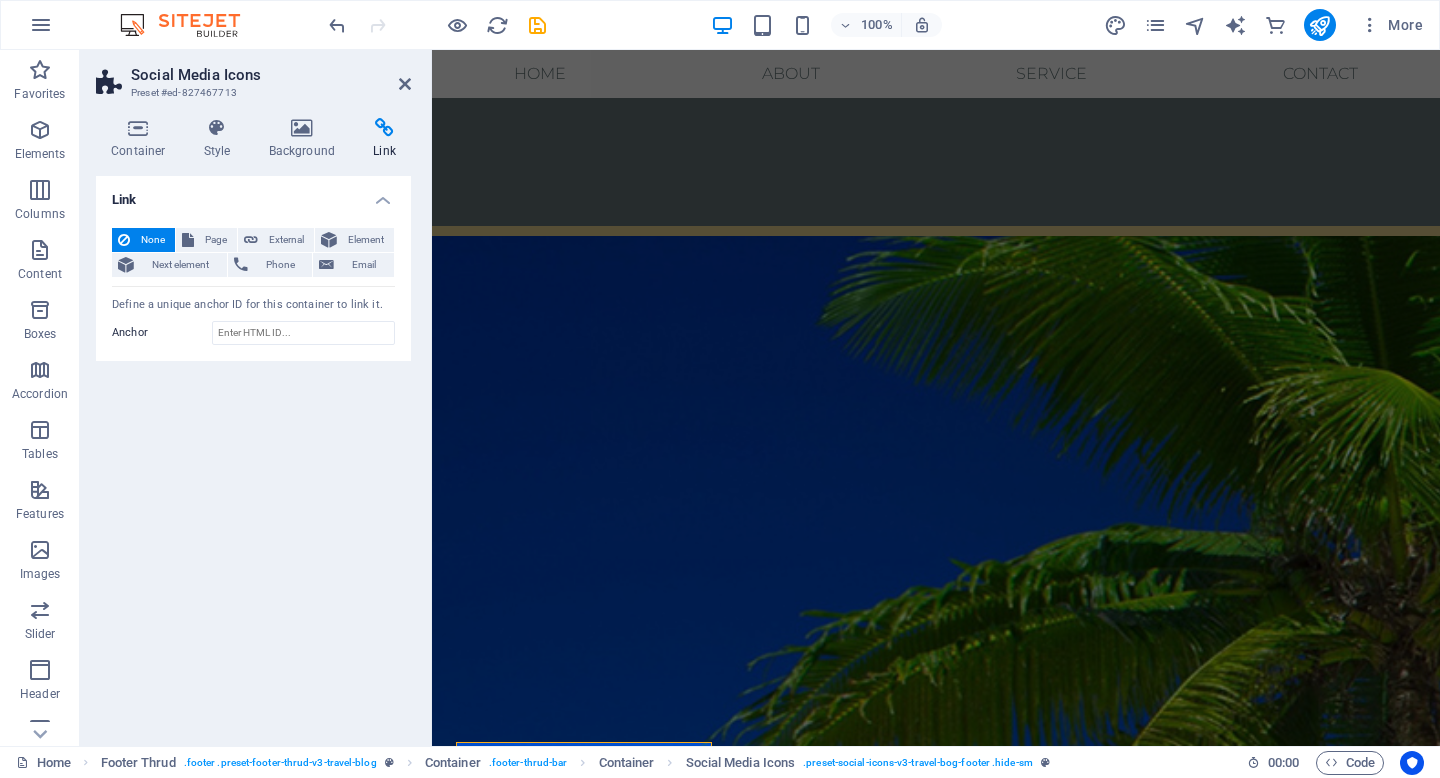 click on "None Page External Element Next element Phone Email Page Home About Us Contact Legal Notice Privacy Element
URL Phone Email Link target New tab Same tab Overlay Title Additional link description, should not be the same as the link text. The title is most often shown as a tooltip text when the mouse moves over the element. Leave empty if uncertain. Relationship Sets the  relationship of this link to the link target . For example, the value "nofollow" instructs search engines not to follow the link. Can be left empty. alternate author bookmark external help license next nofollow noreferrer noopener prev search tag Define a unique anchor ID for this container to link it. Anchor" at bounding box center [253, 287] 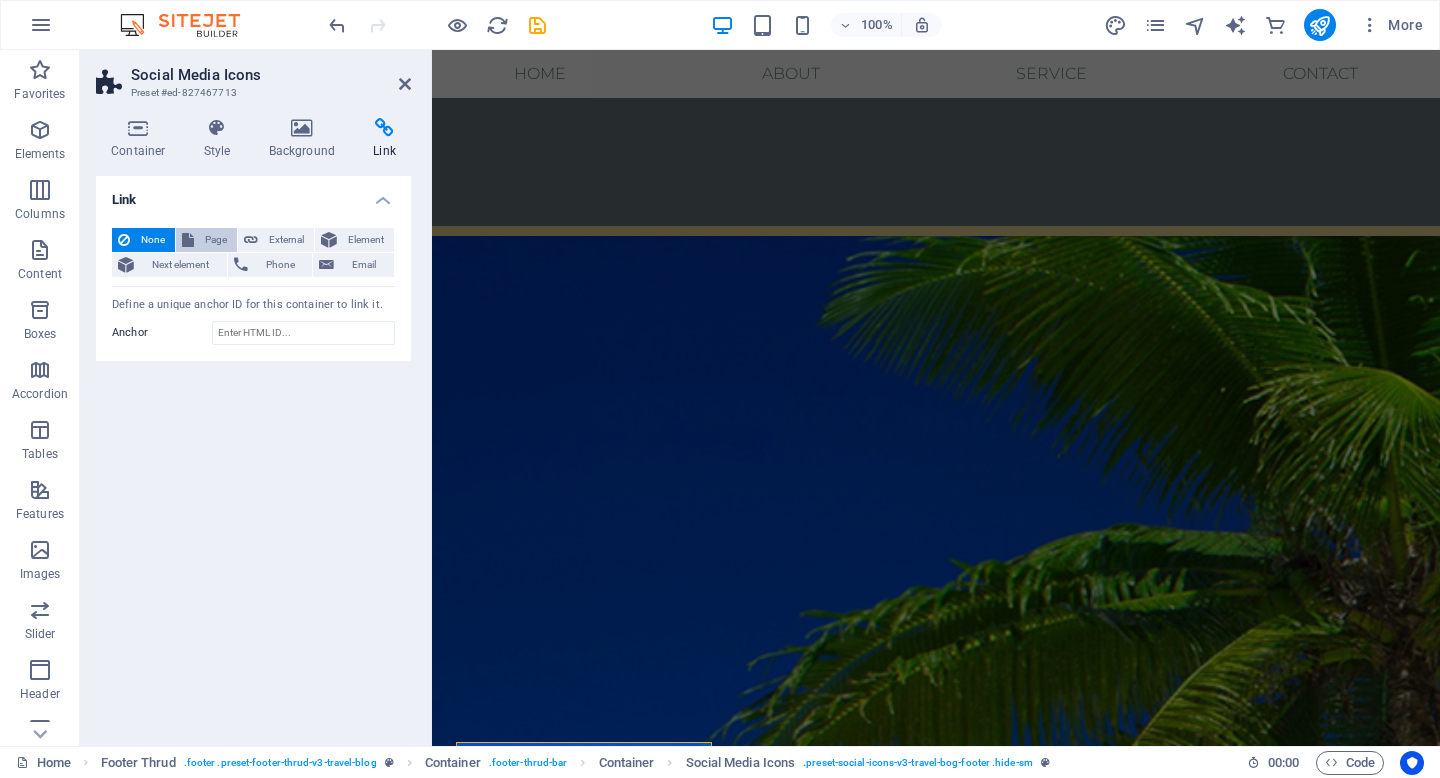 click on "Page" at bounding box center (215, 240) 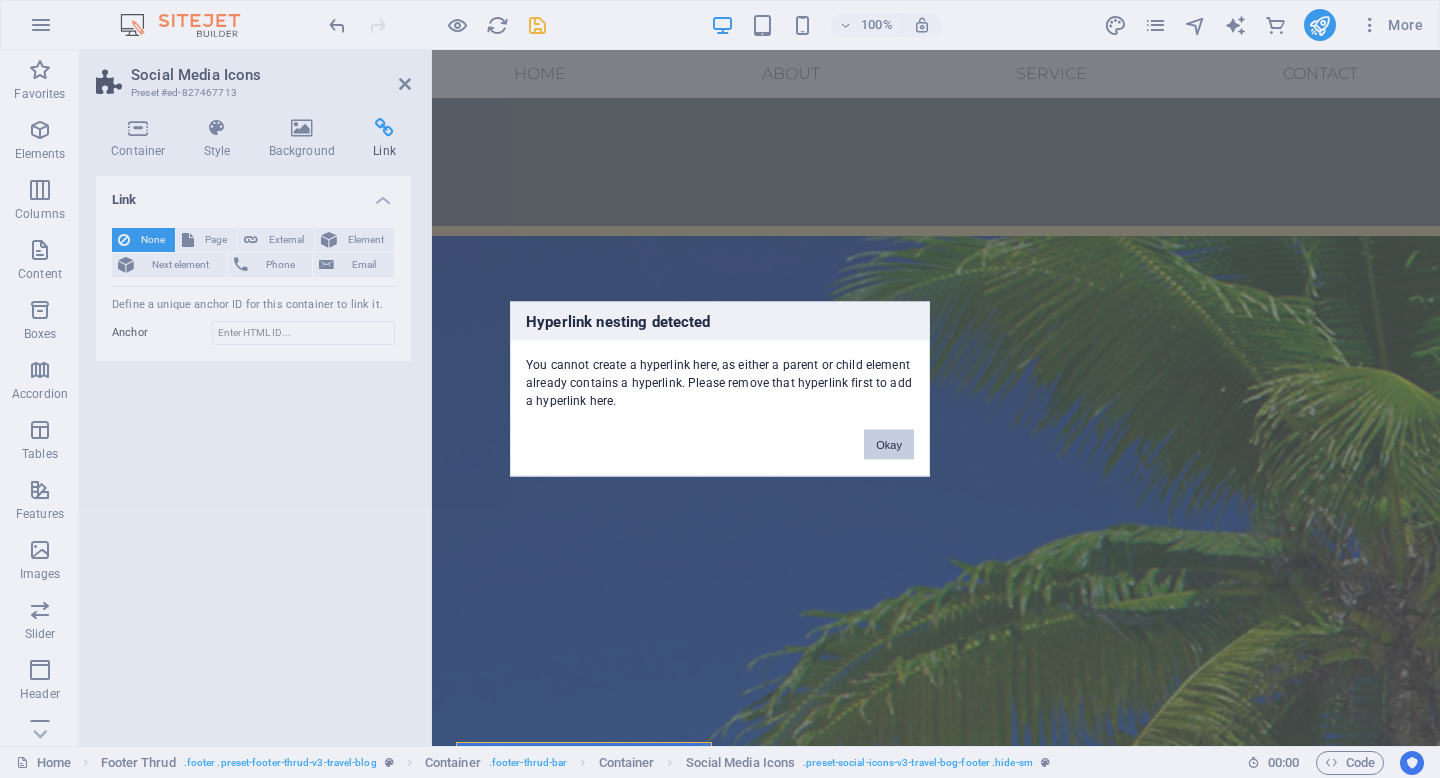 click on "Okay" at bounding box center [889, 445] 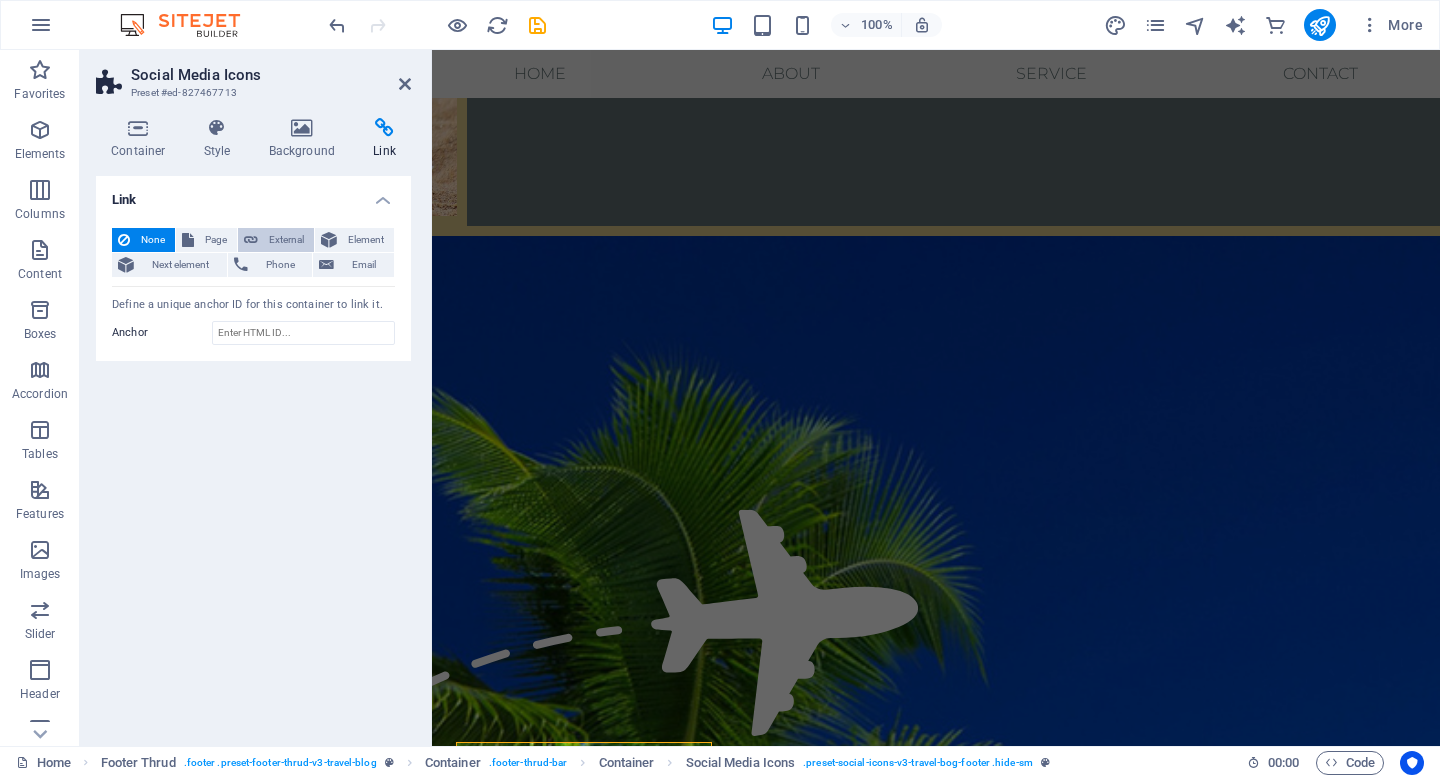 click on "External" at bounding box center [276, 240] 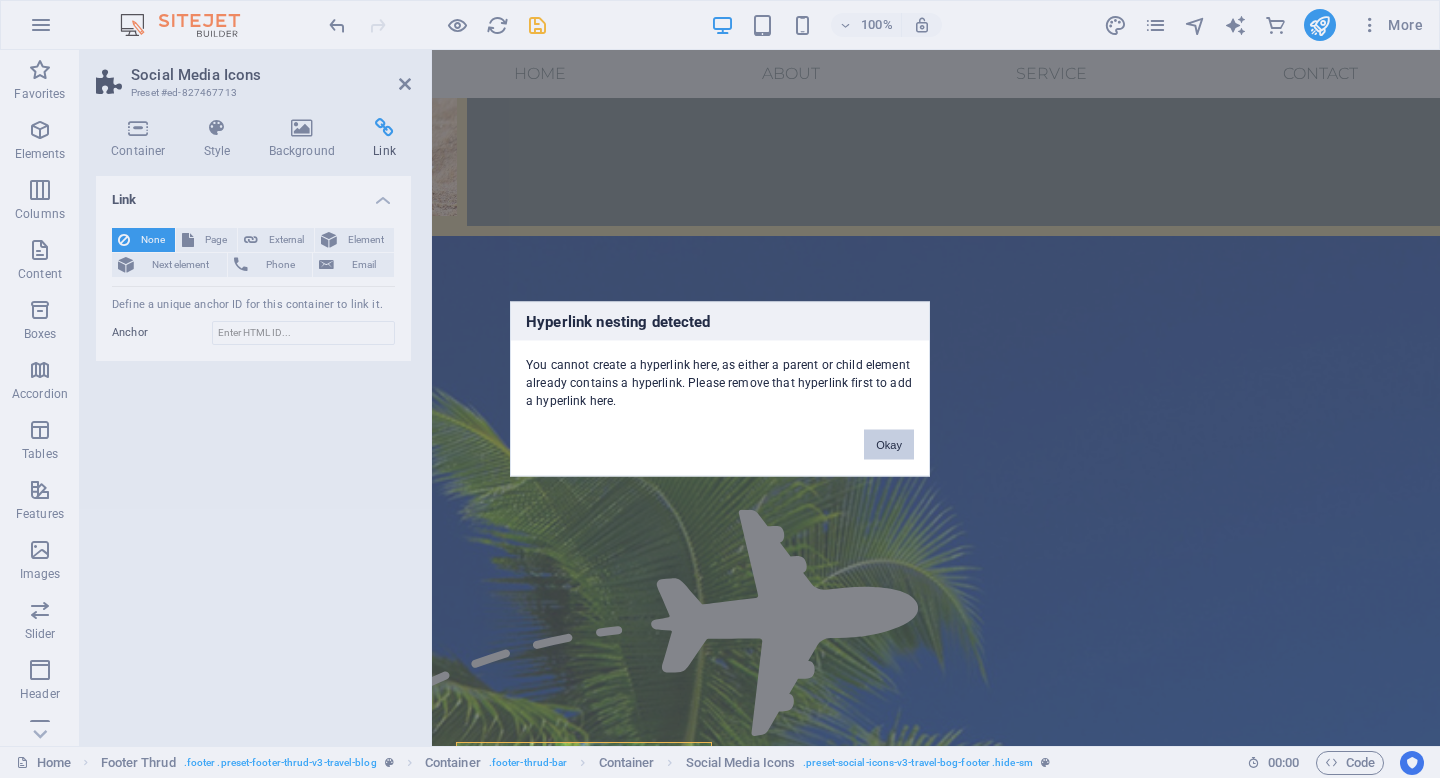 click on "Okay" at bounding box center [889, 445] 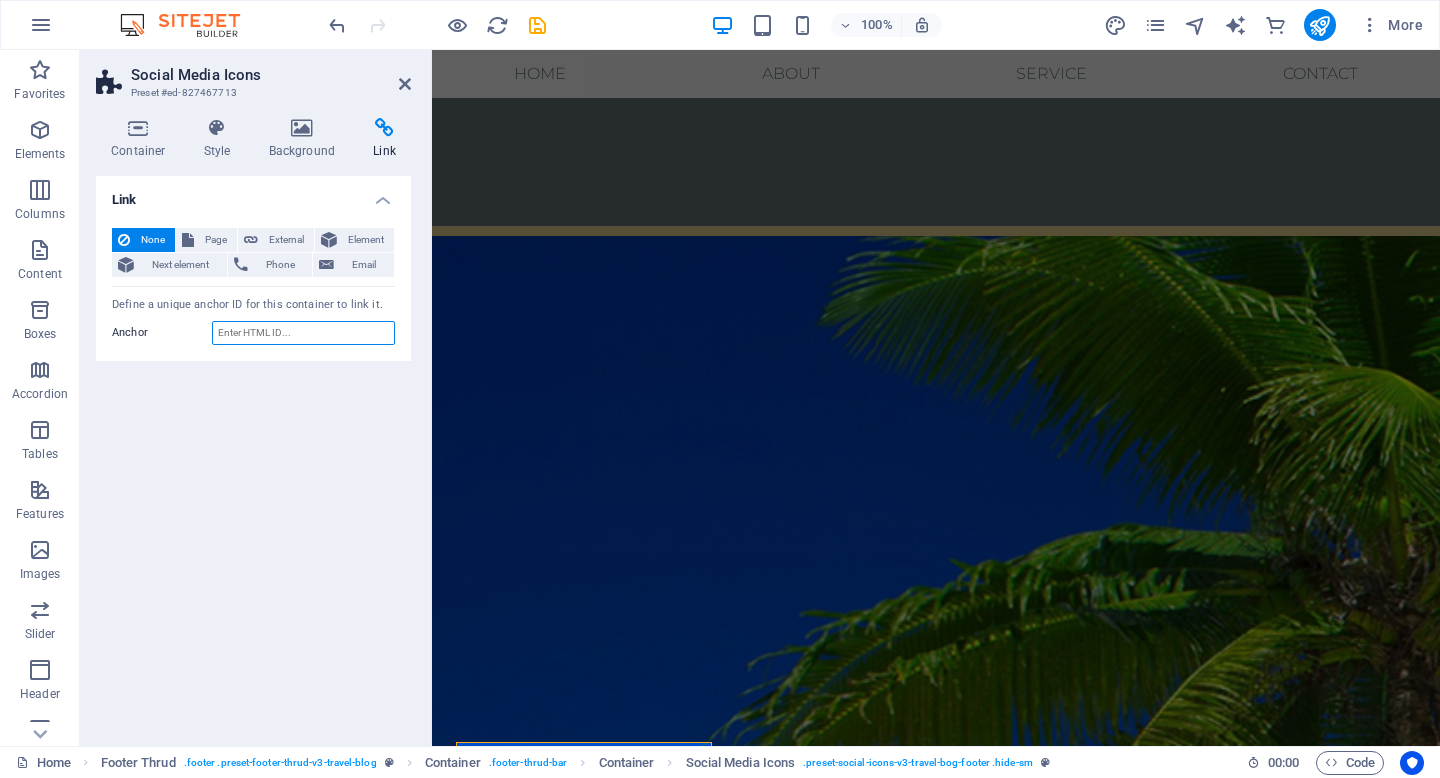 click on "Anchor" at bounding box center [303, 333] 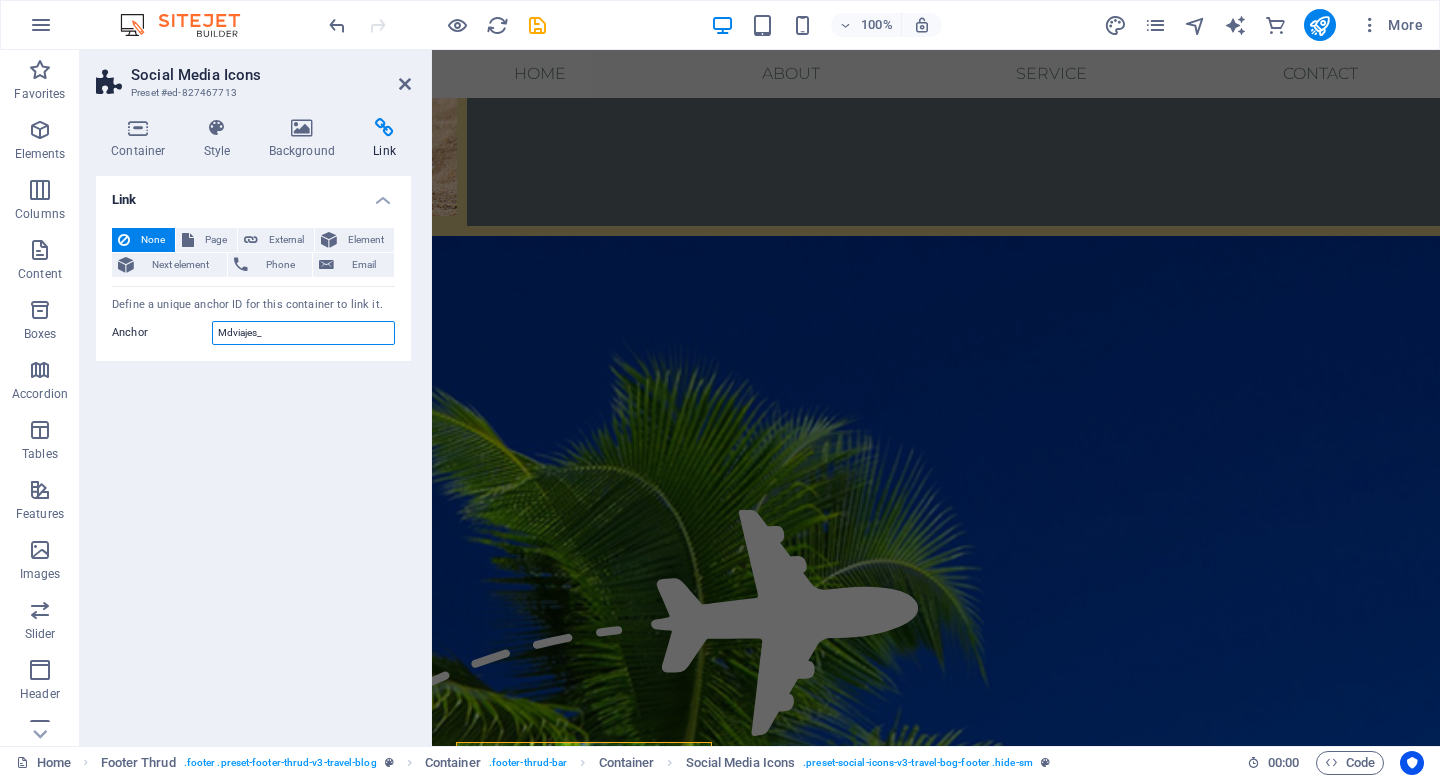 type on "Mdviajes_" 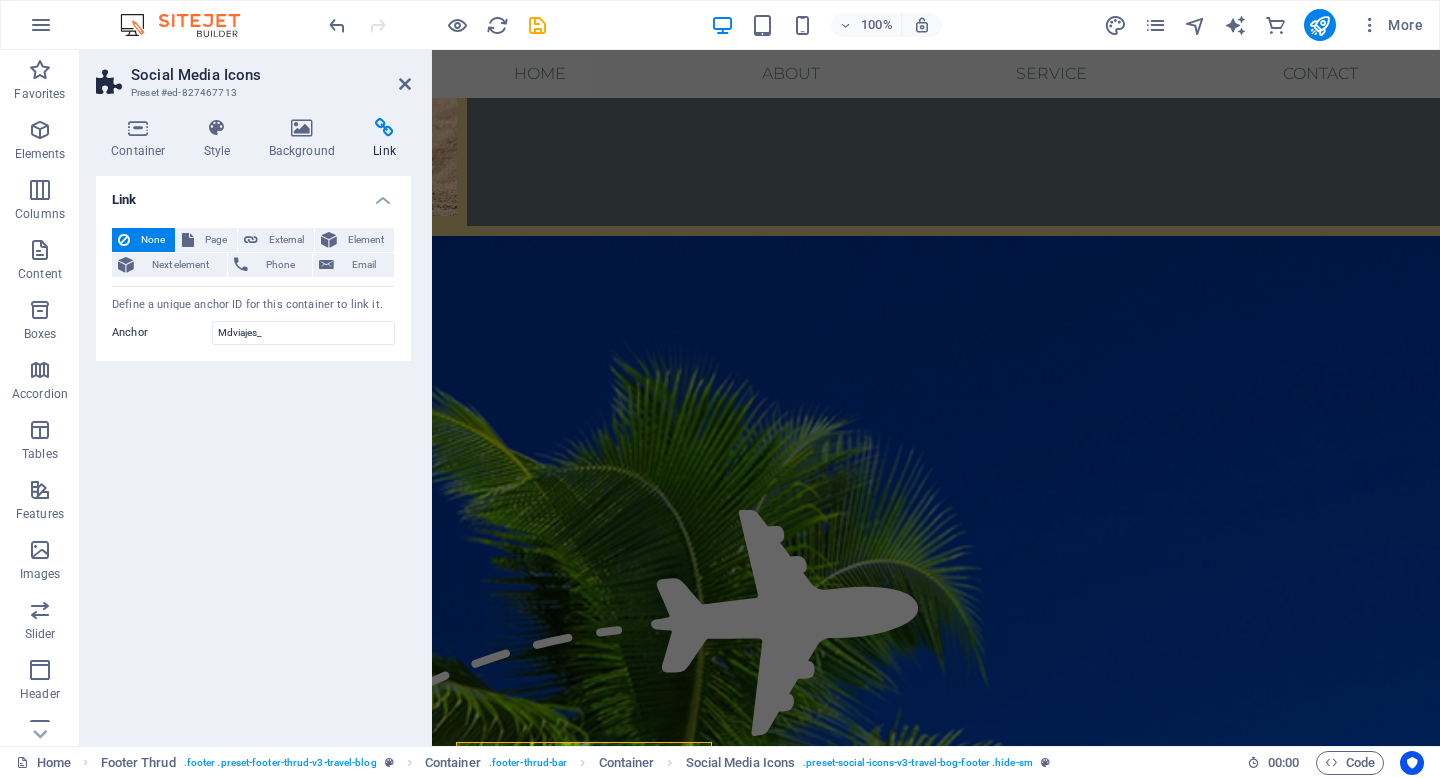 click on "Link None Page External Element Next element Phone Email Page Home About Us Contact Legal Notice Privacy Element
URL Phone Email Link target New tab Same tab Overlay Title Additional link description, should not be the same as the link text. The title is most often shown as a tooltip text when the mouse moves over the element. Leave empty if uncertain. Relationship Sets the  relationship of this link to the link target . For example, the value "nofollow" instructs search engines not to follow the link. Can be left empty. alternate author bookmark external help license next nofollow noreferrer noopener prev search tag Define a unique anchor ID for this container to link it. Anchor" at bounding box center [253, 453] 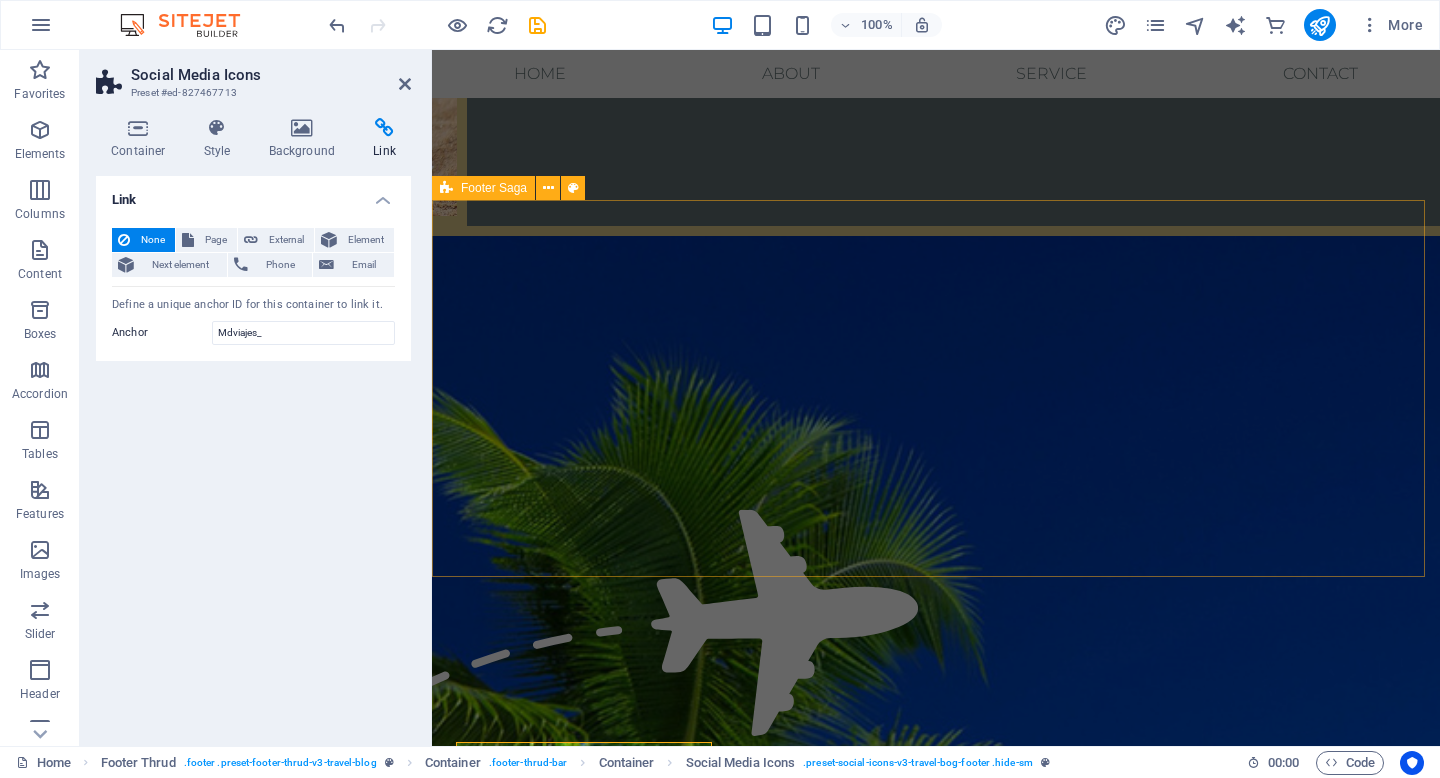 click on "Contacto telefóno: +56 9 [PHONE]   E mail:   [EMAIL] Menu NUESTRA EMPRESA CONDICIONES DE COMPRA MANUAL DEL VIAJERO Redes Instagram" at bounding box center (936, 13858) 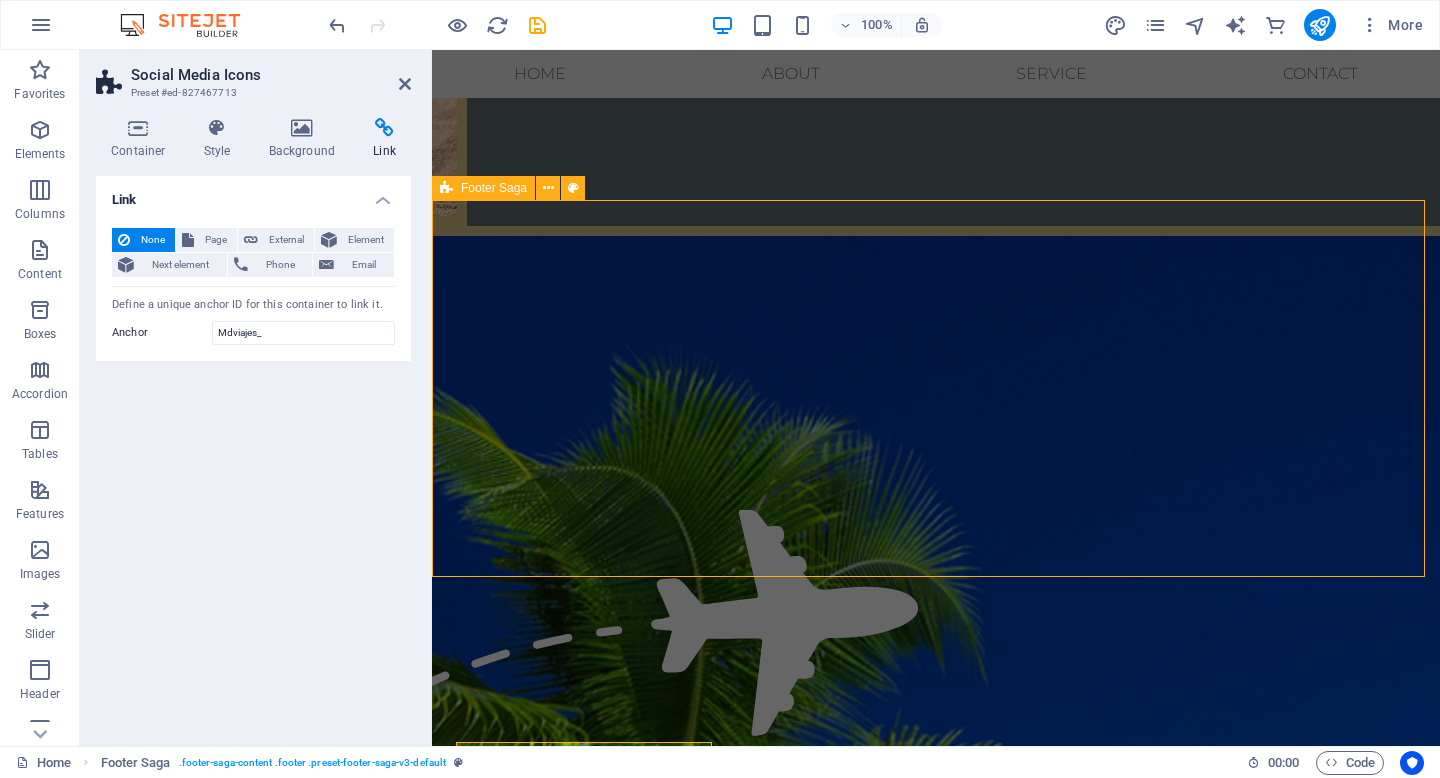 scroll, scrollTop: 3112, scrollLeft: 0, axis: vertical 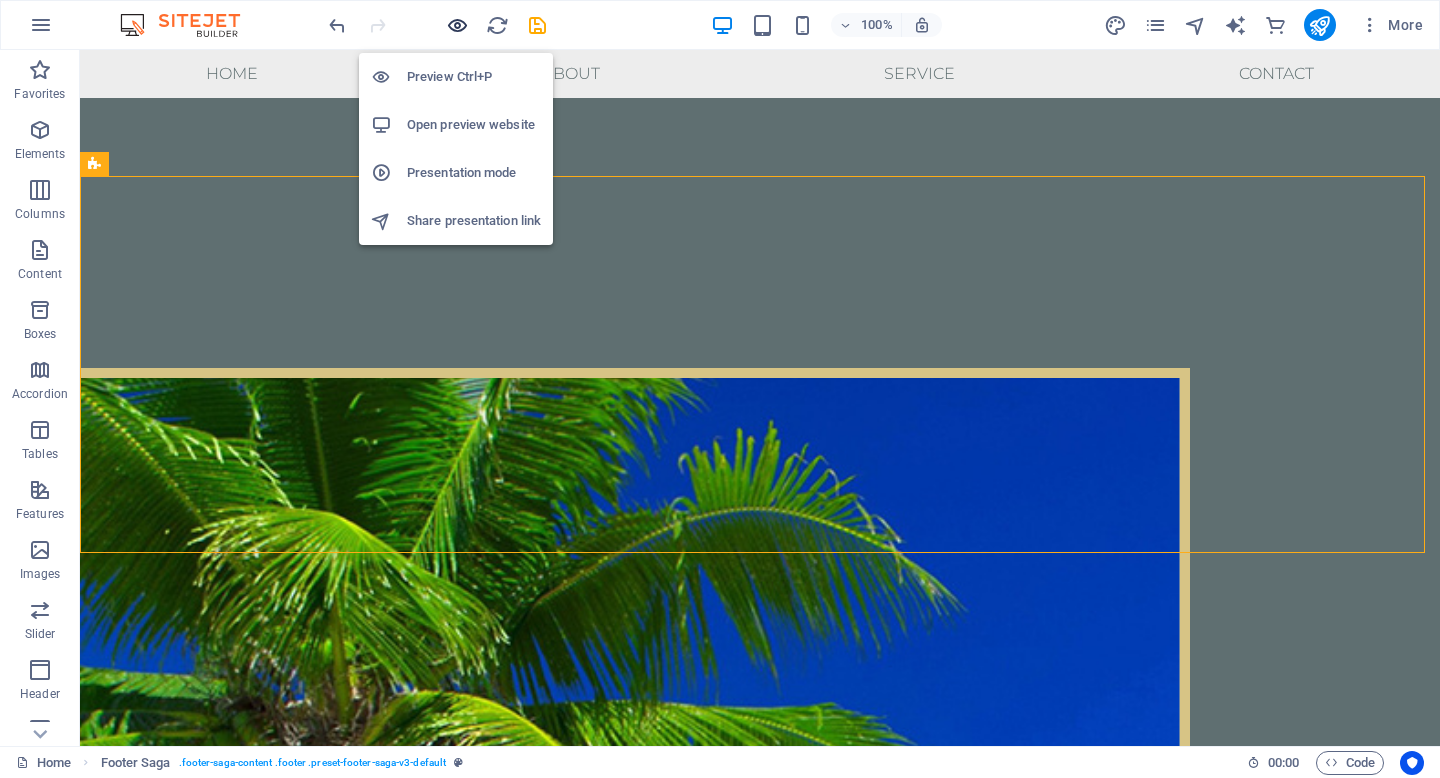 click at bounding box center (457, 25) 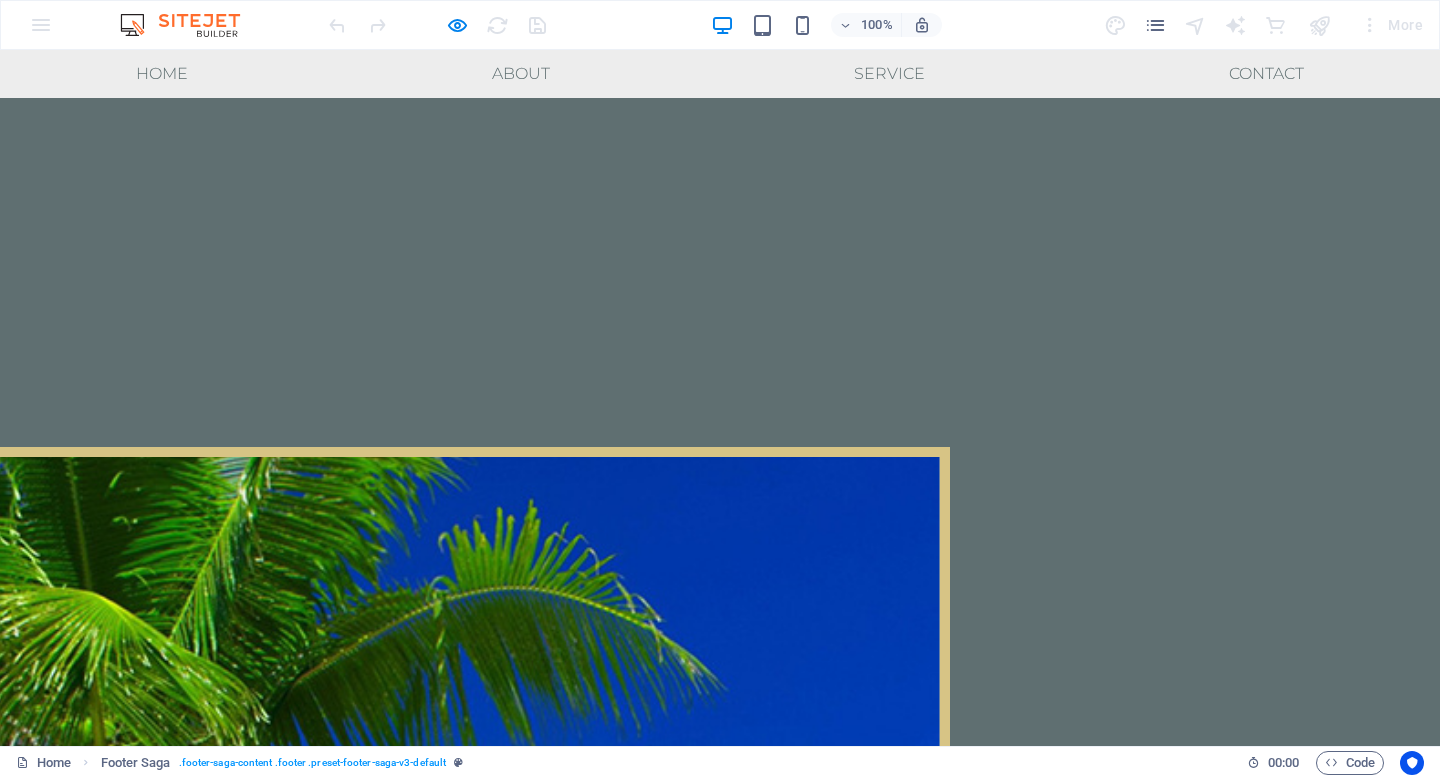click on "Instagram" at bounding box center [72, 13658] 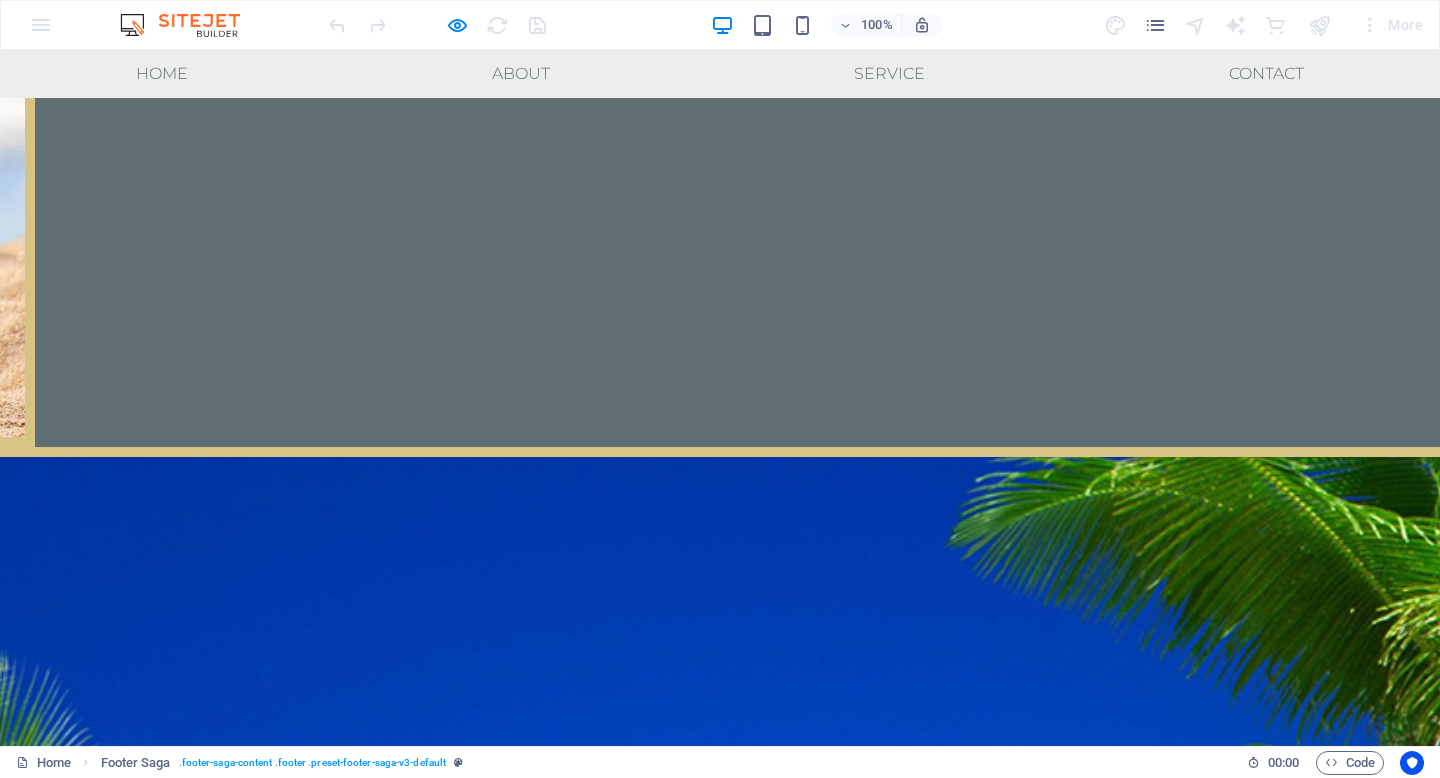 click 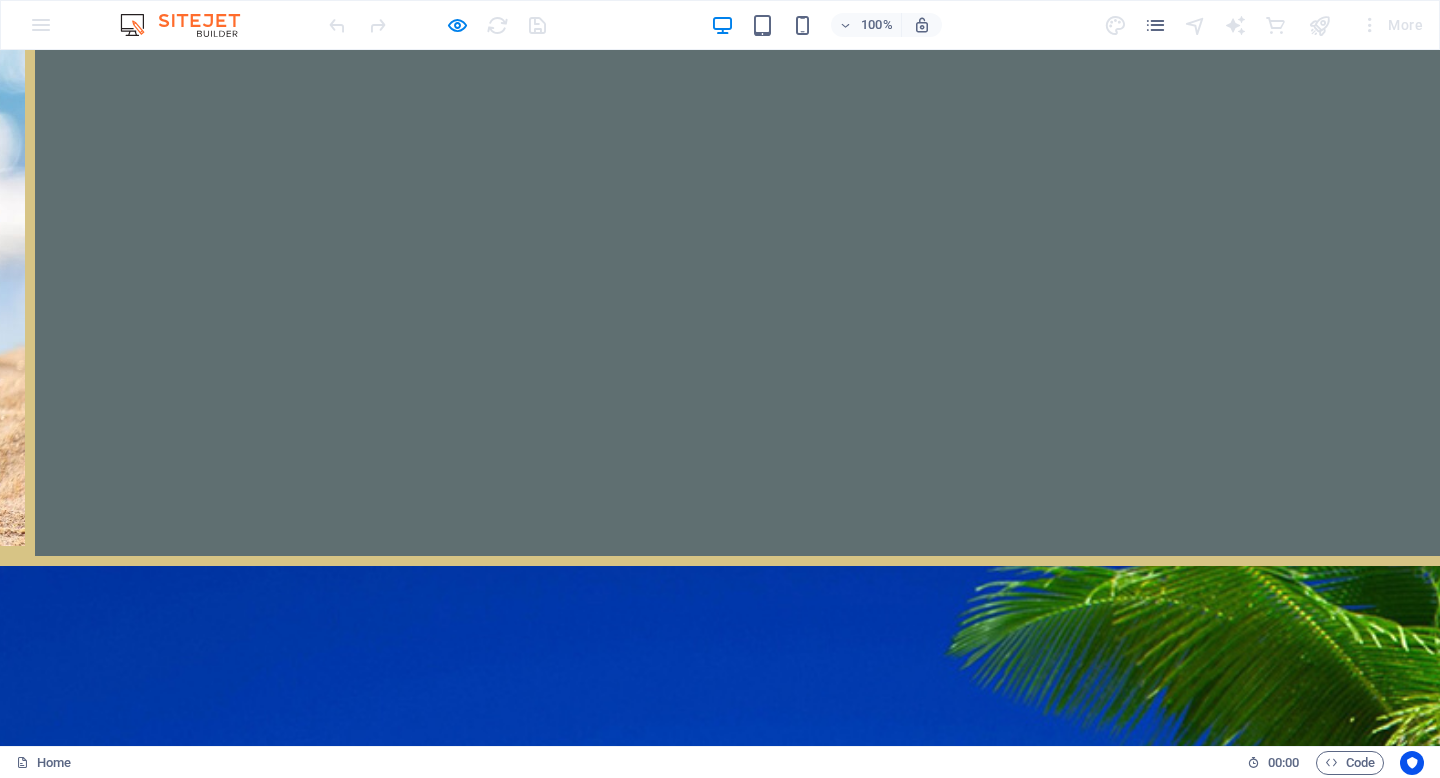 scroll, scrollTop: 0, scrollLeft: 0, axis: both 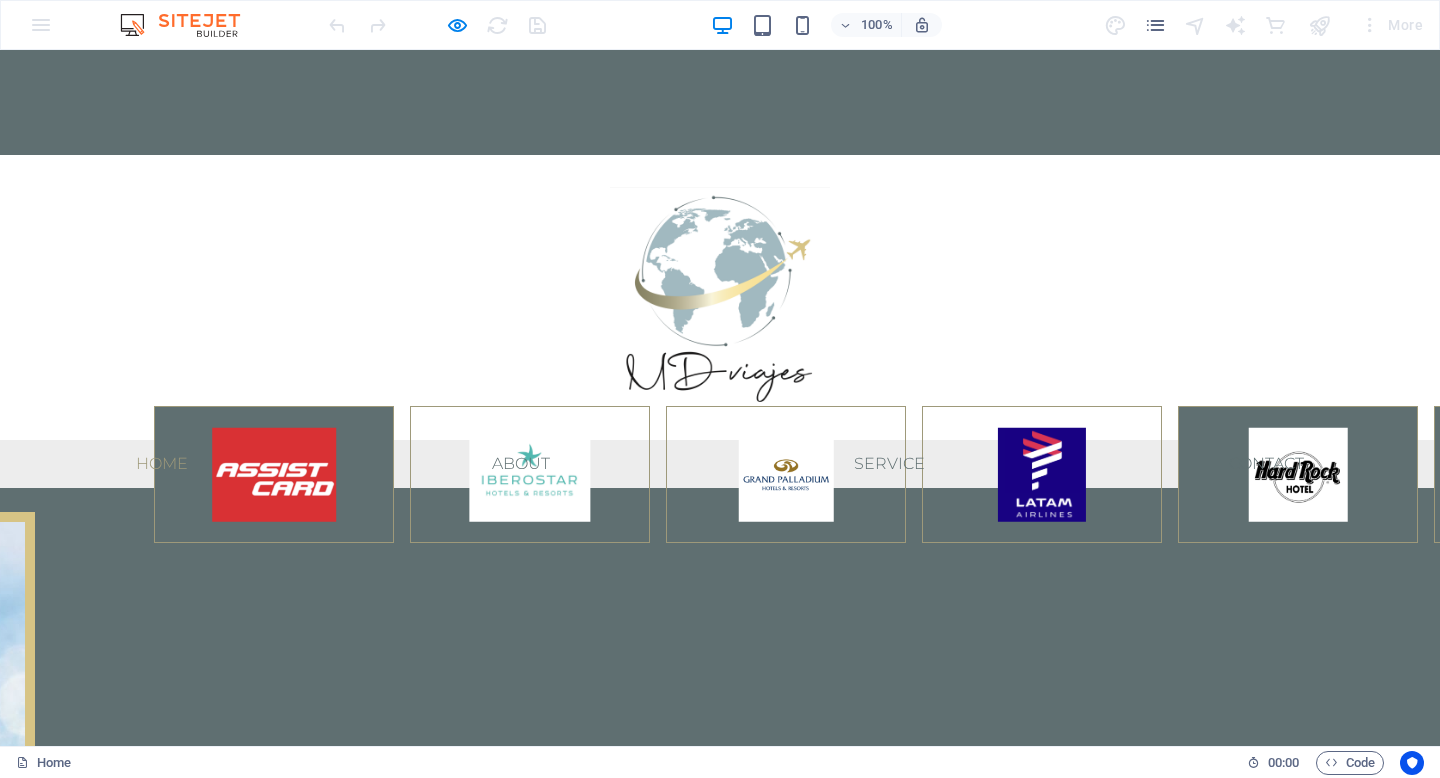 click on "Home" at bounding box center (162, 464) 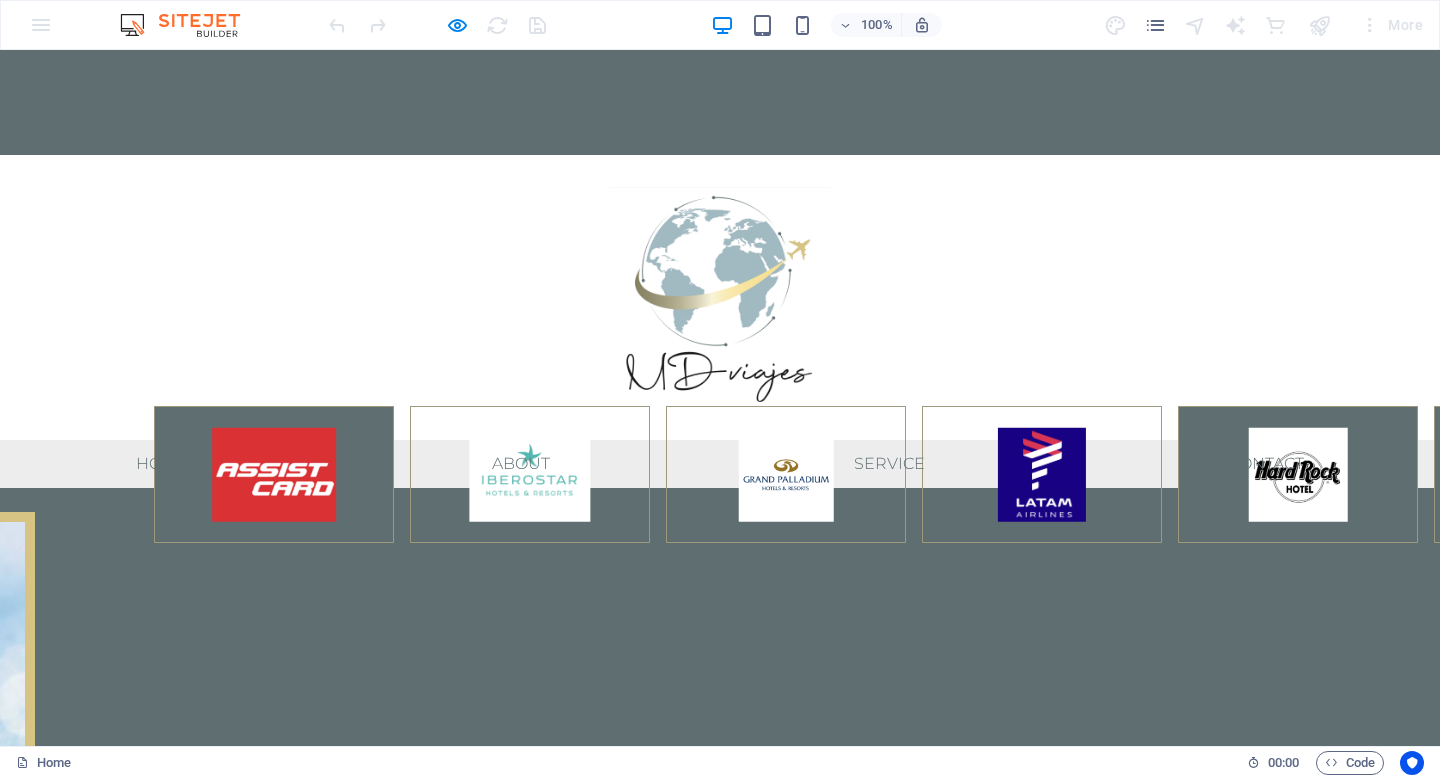 click at bounding box center [720, 102] 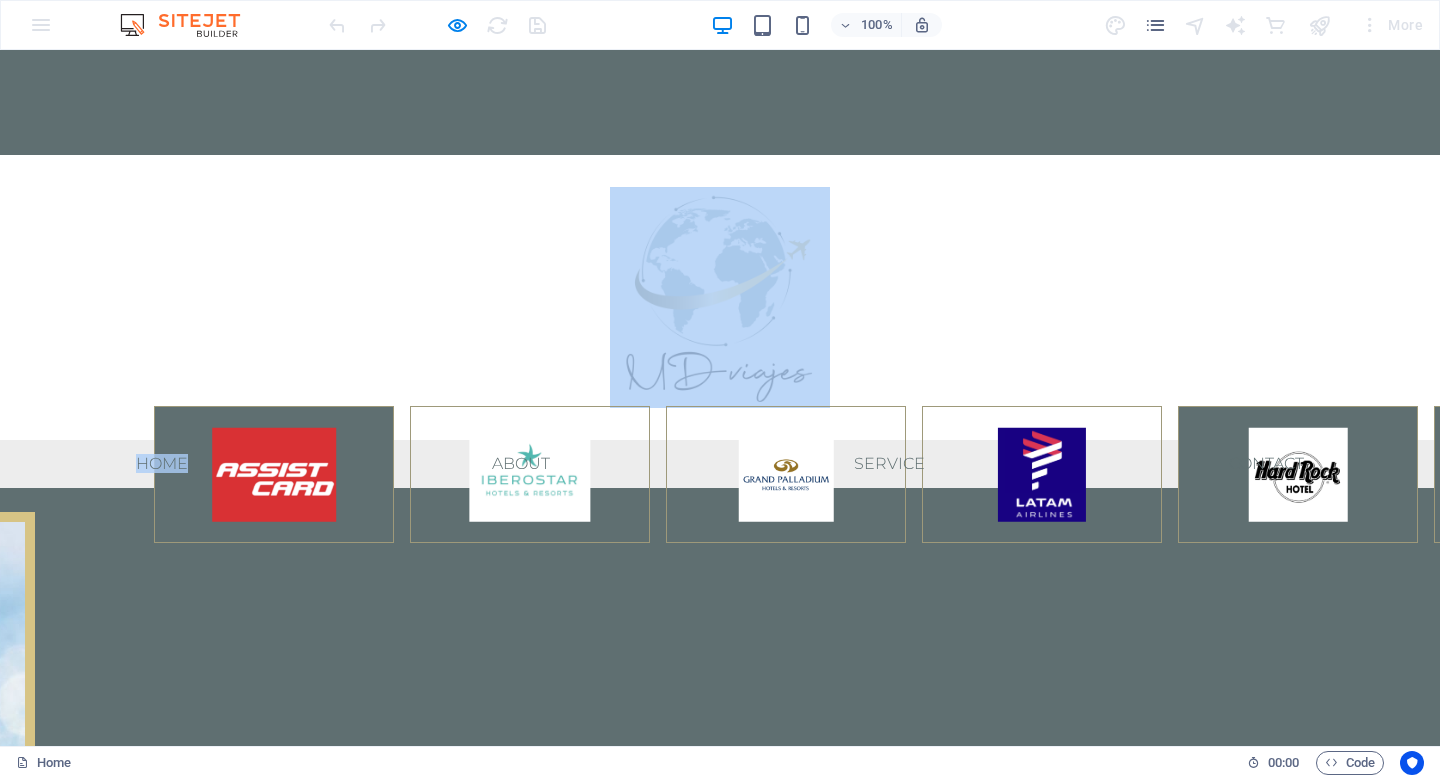 click at bounding box center (720, 297) 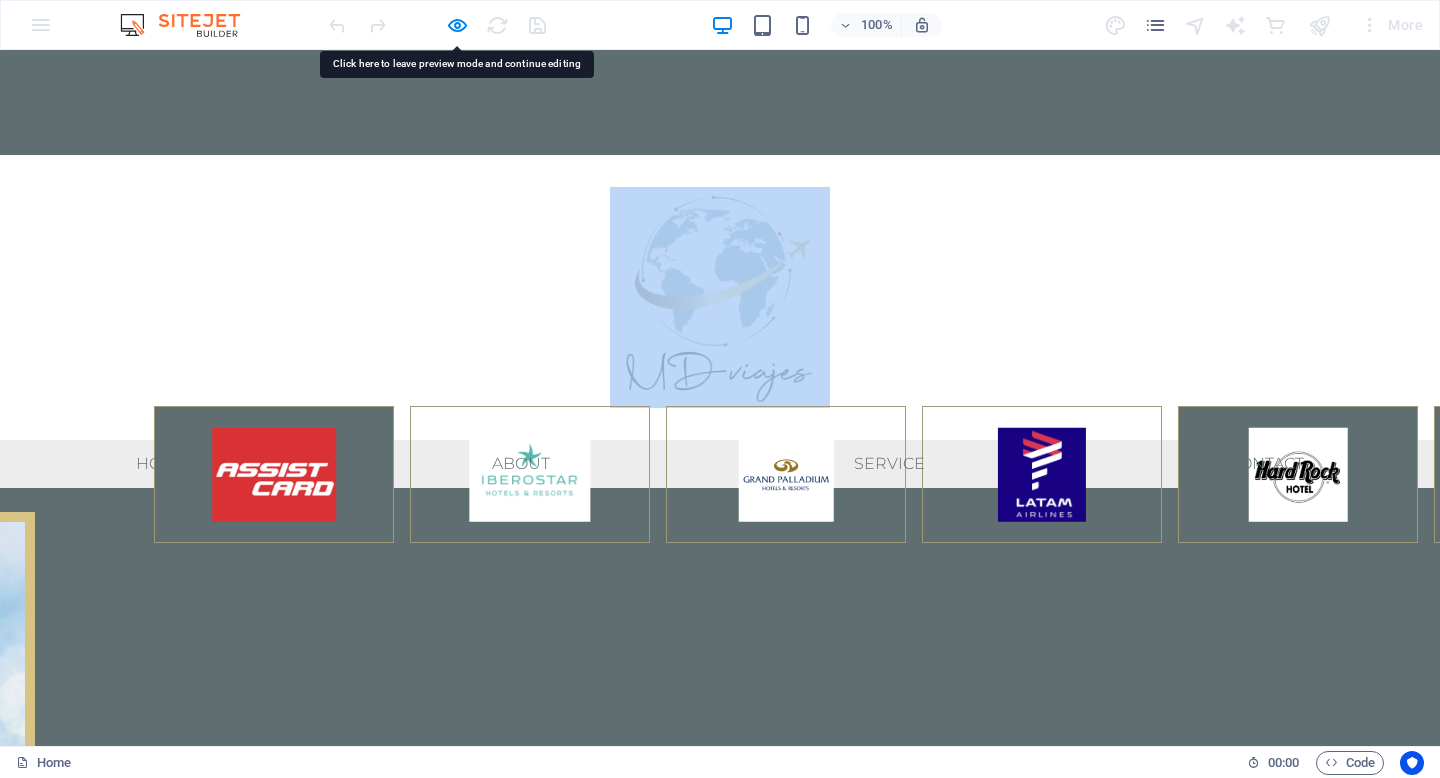 click at bounding box center [720, 297] 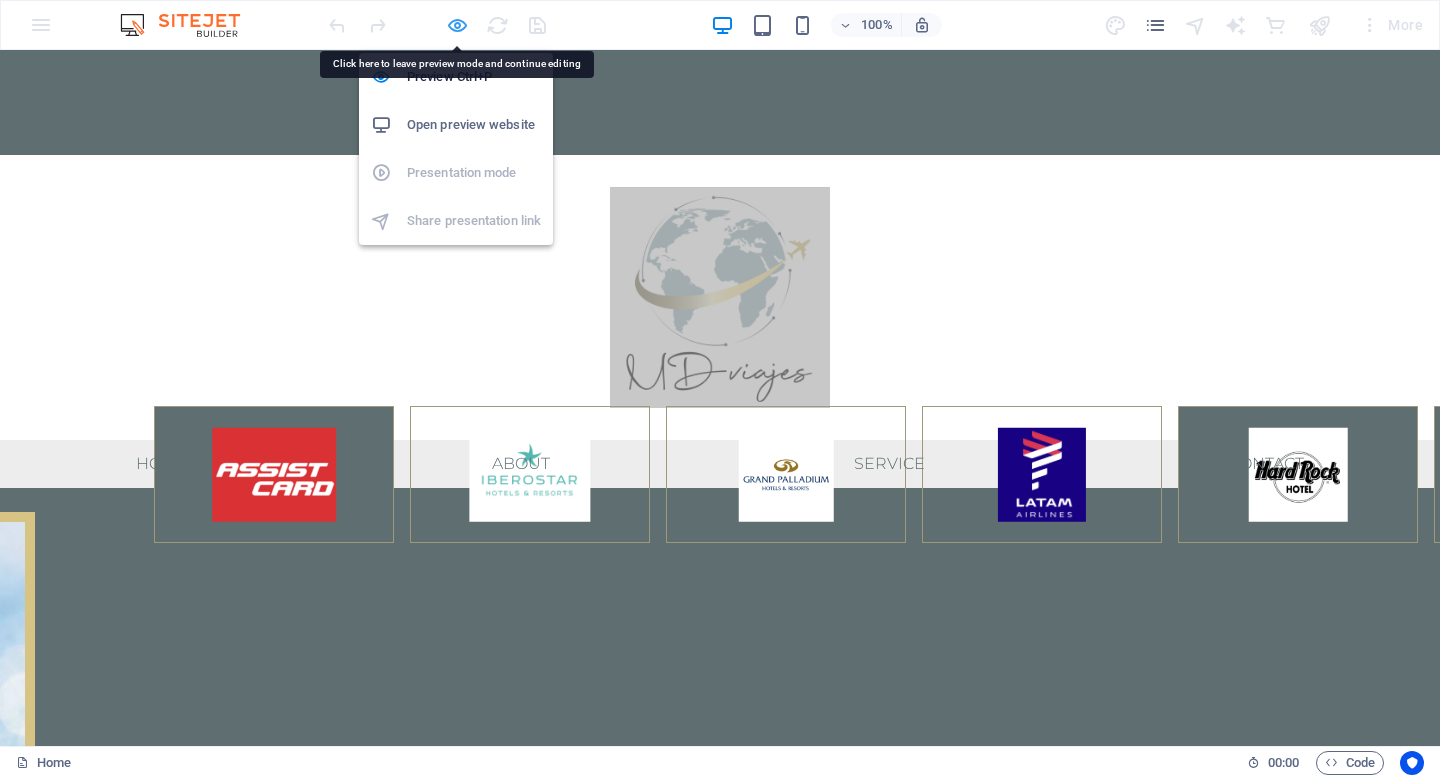 click at bounding box center [457, 25] 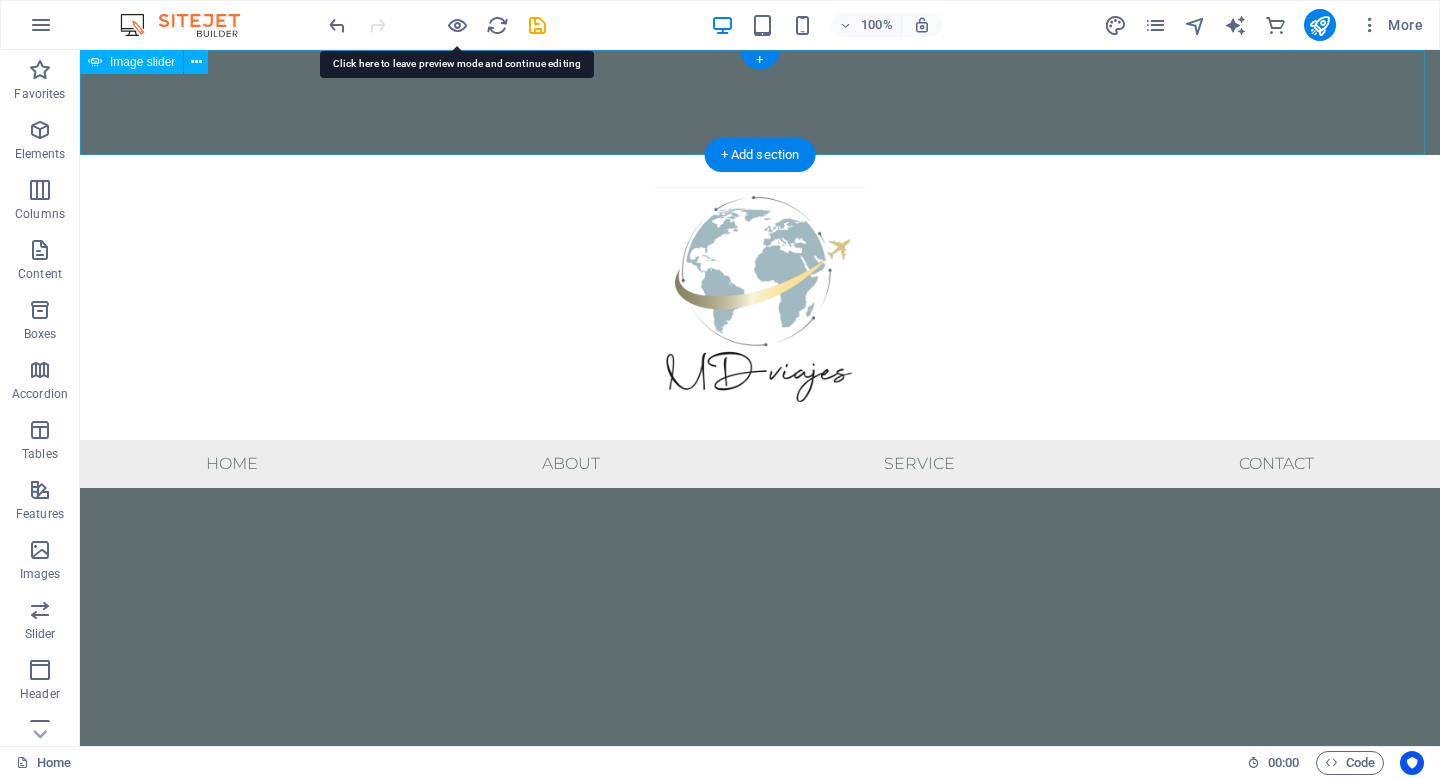 click at bounding box center (760, 102) 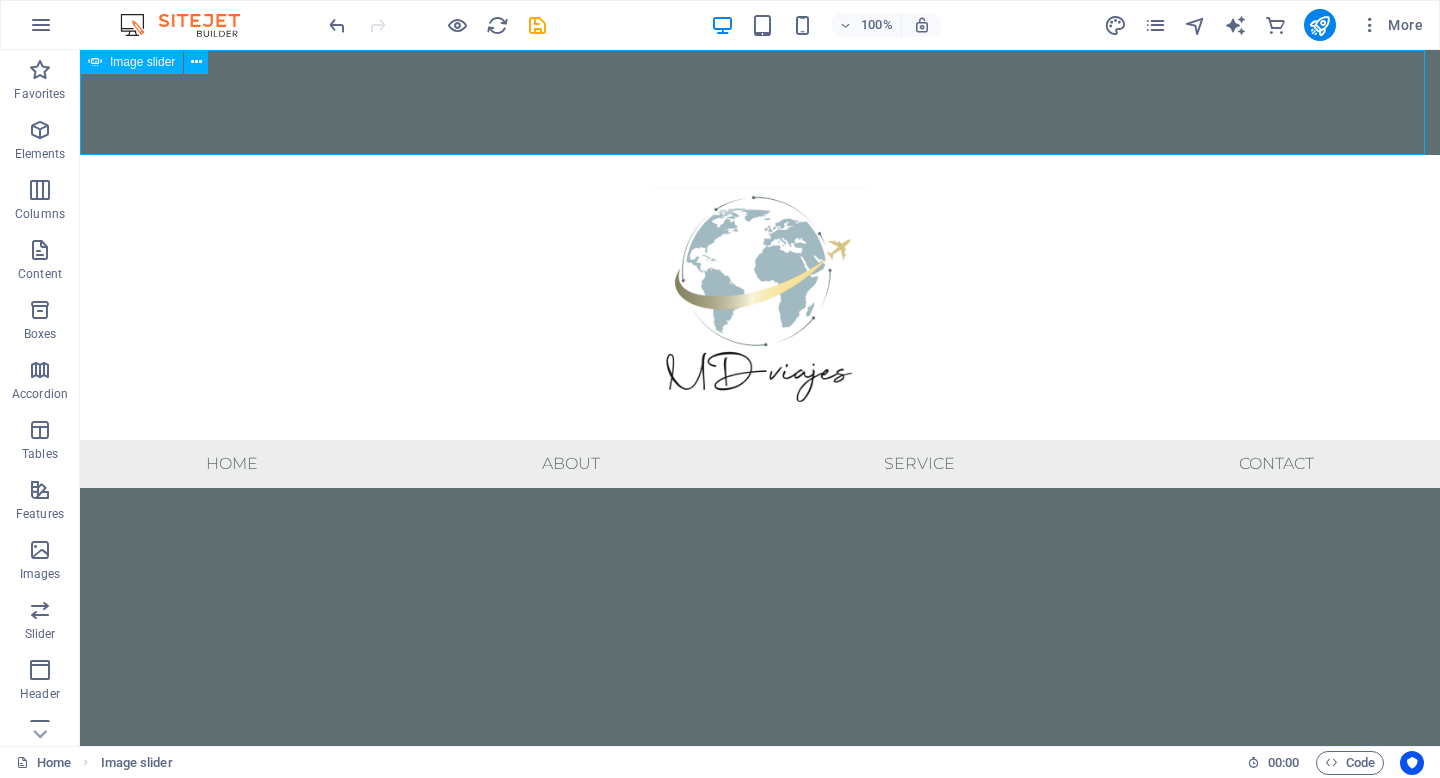 click on "Image slider" at bounding box center [142, 62] 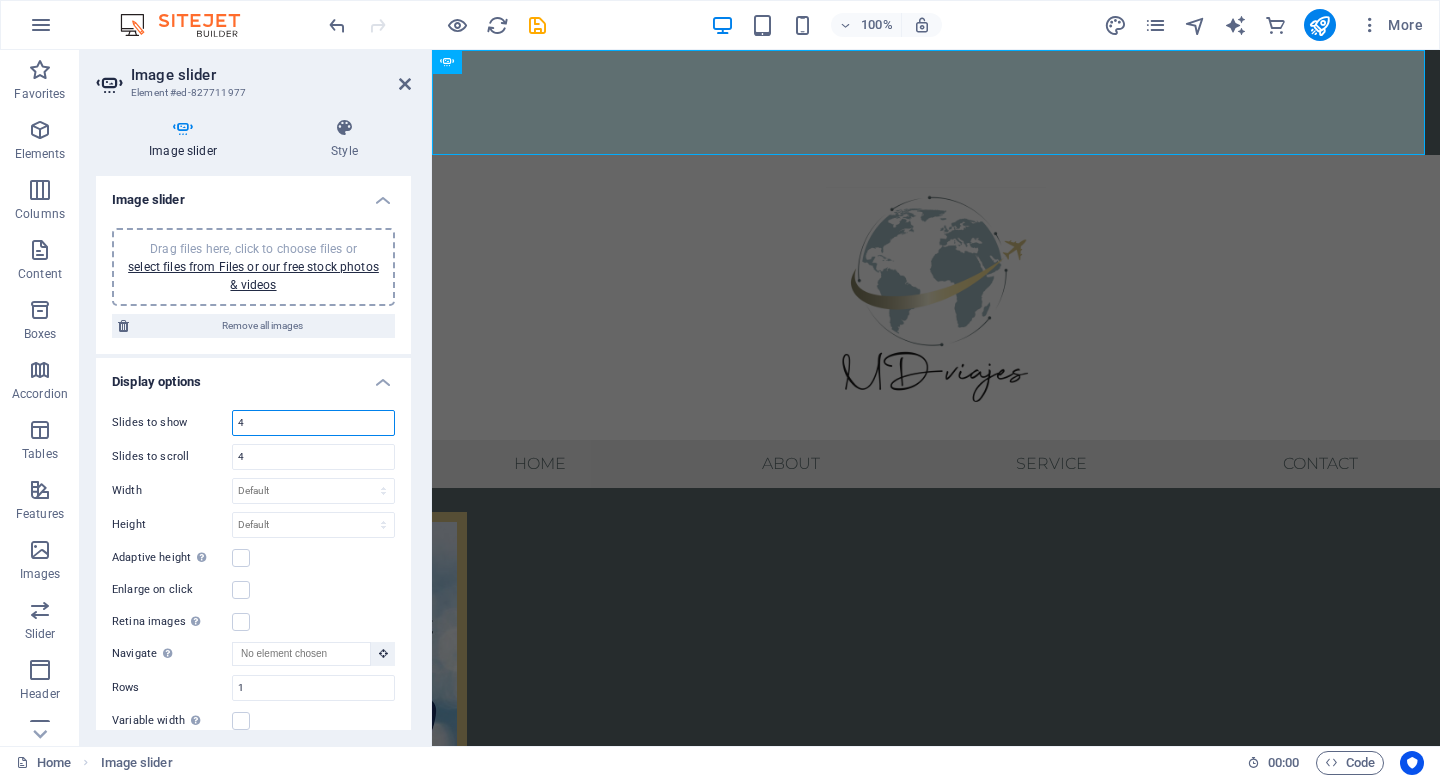 click on "4" at bounding box center (313, 423) 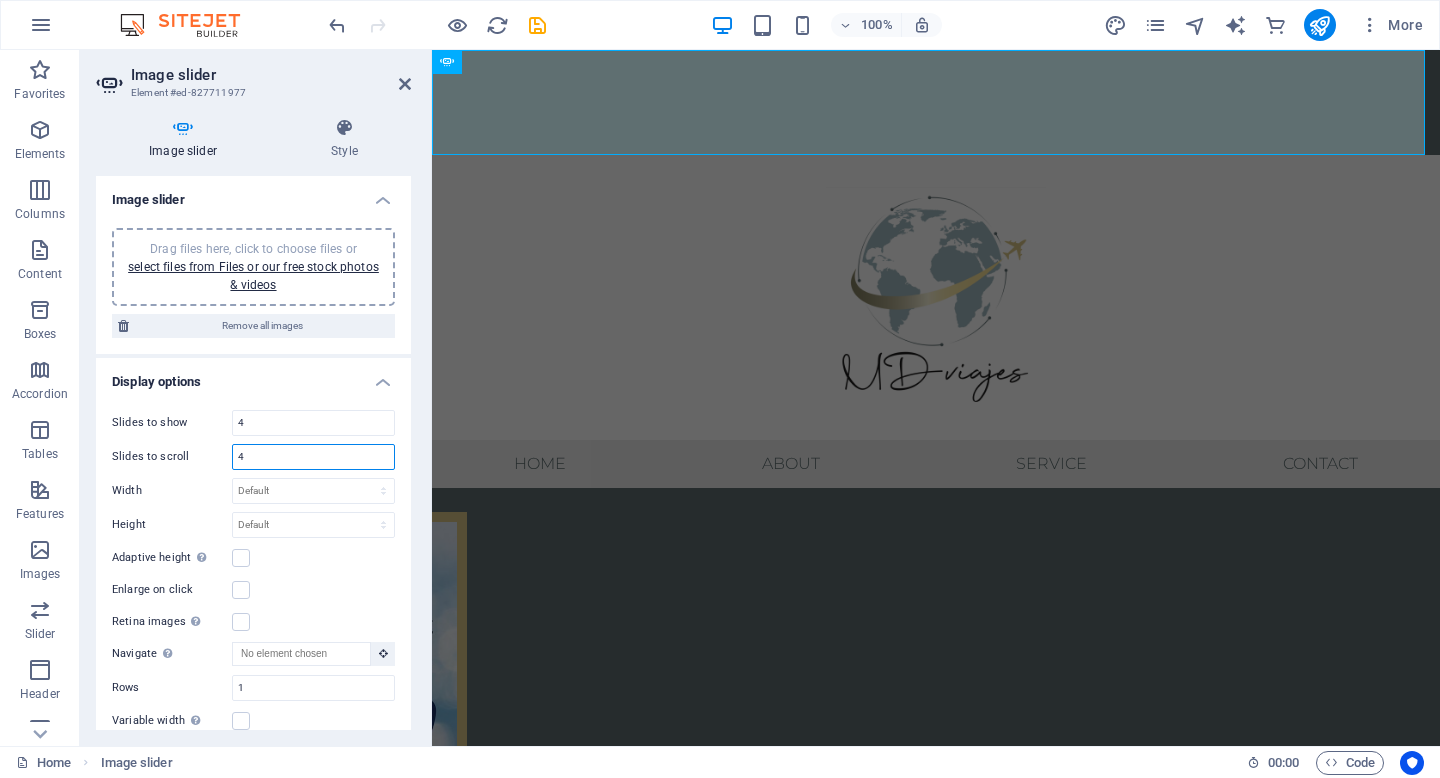 click on "4" at bounding box center (313, 457) 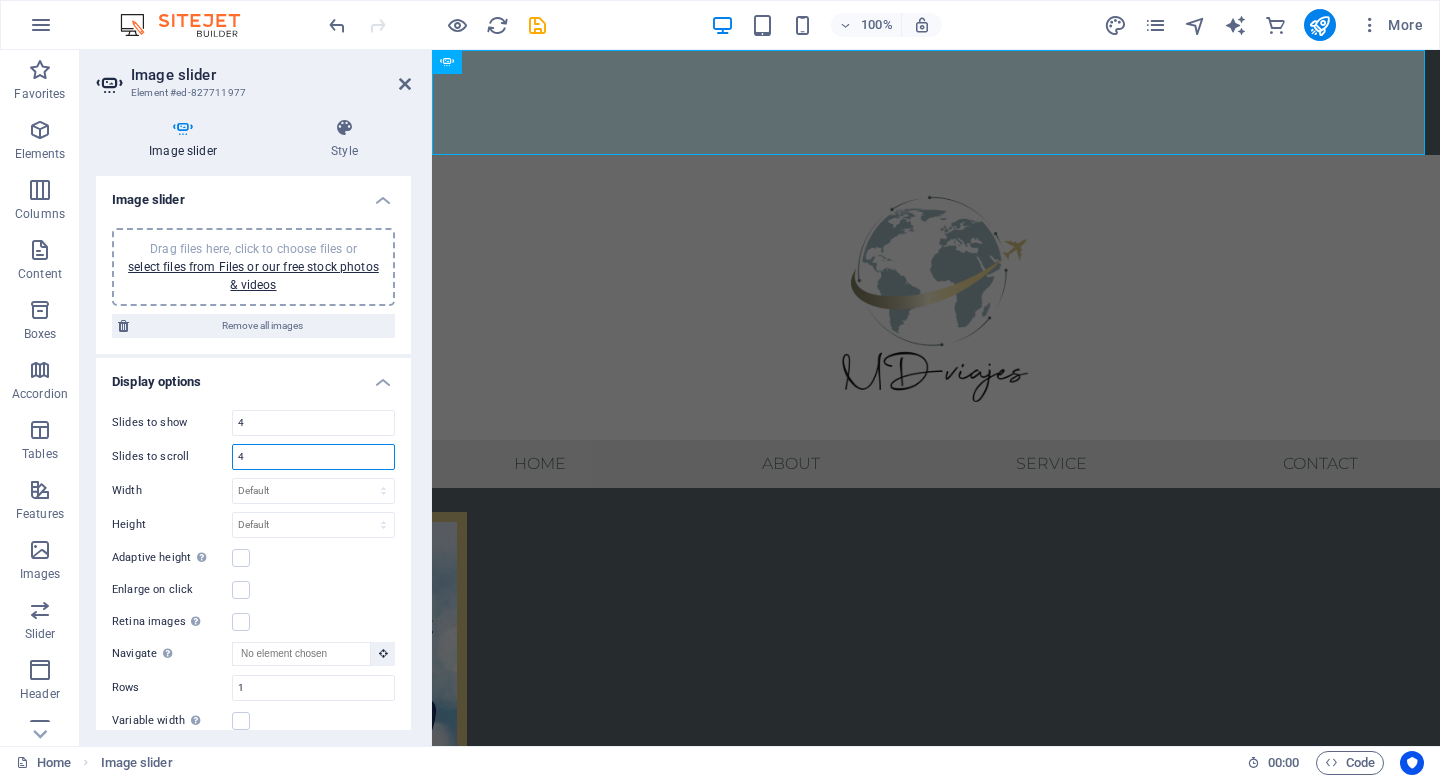 click on "4" at bounding box center (313, 457) 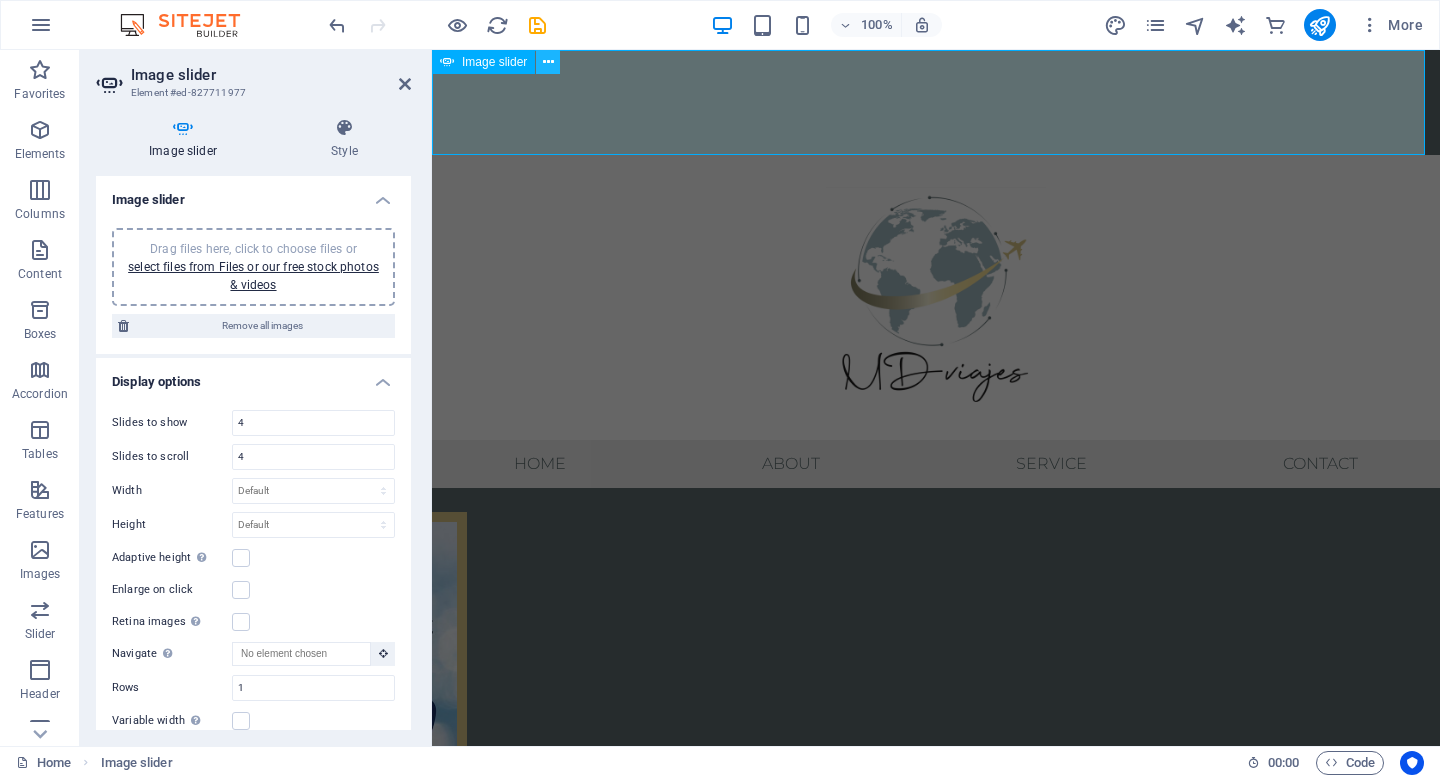 click at bounding box center [548, 62] 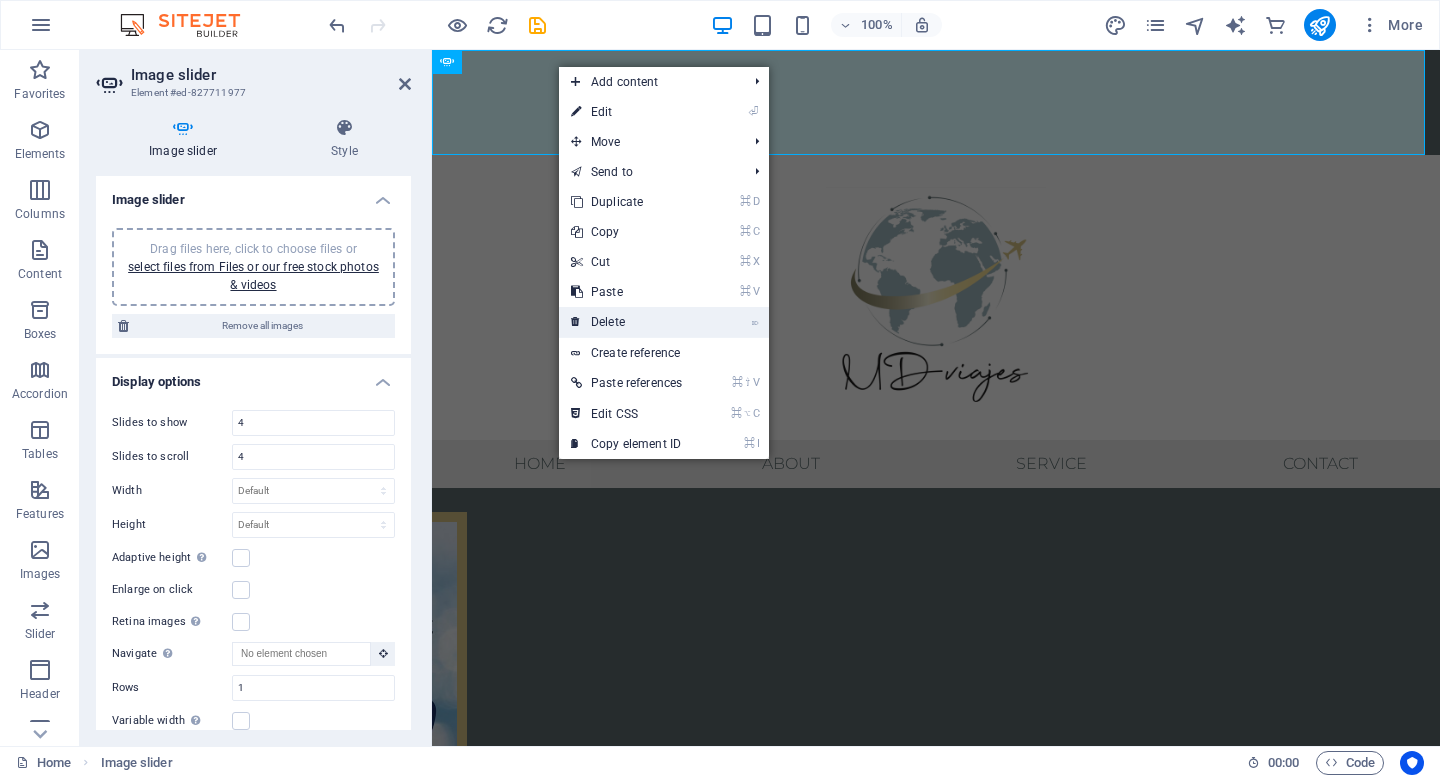 click on "⌦  Delete" at bounding box center [626, 322] 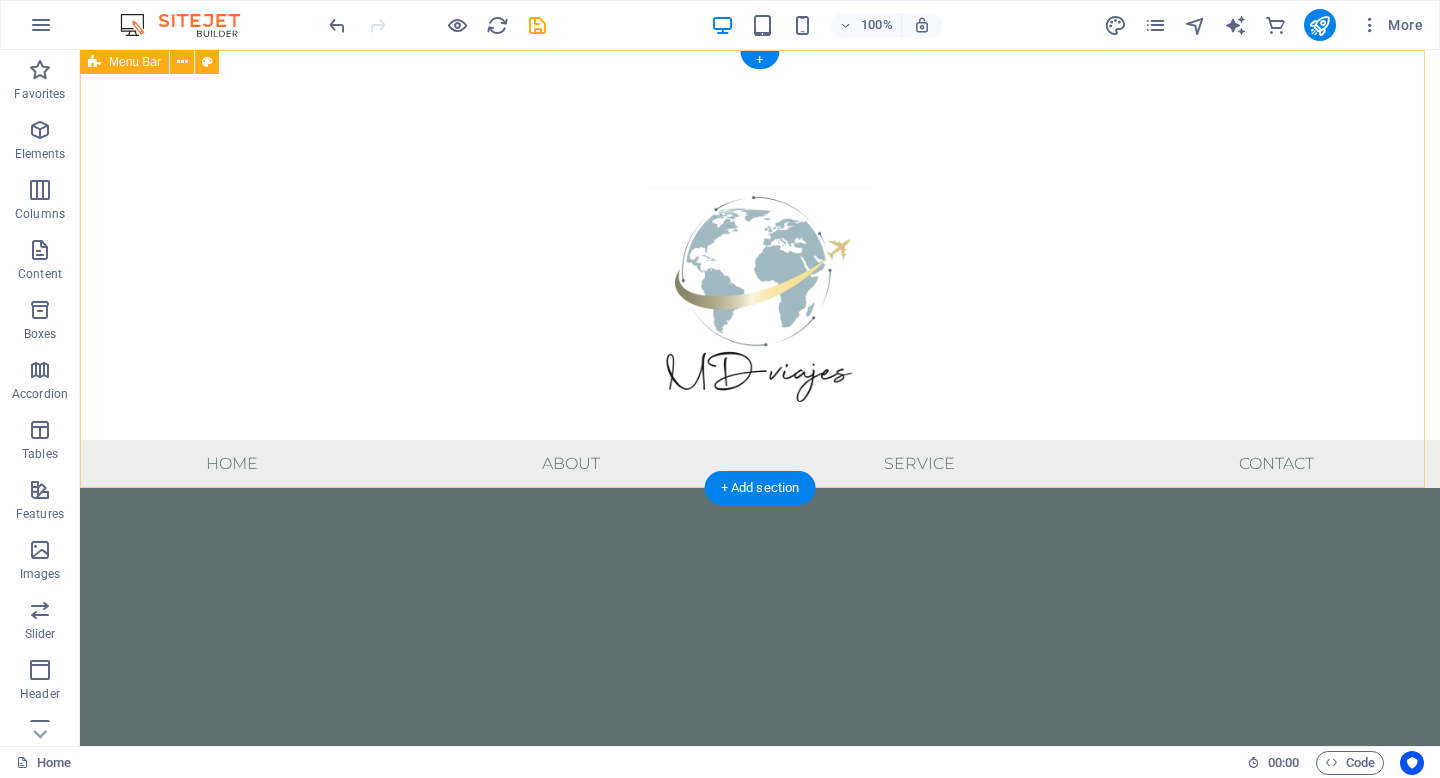 click on "Menu Home About Service Contact" at bounding box center (760, 269) 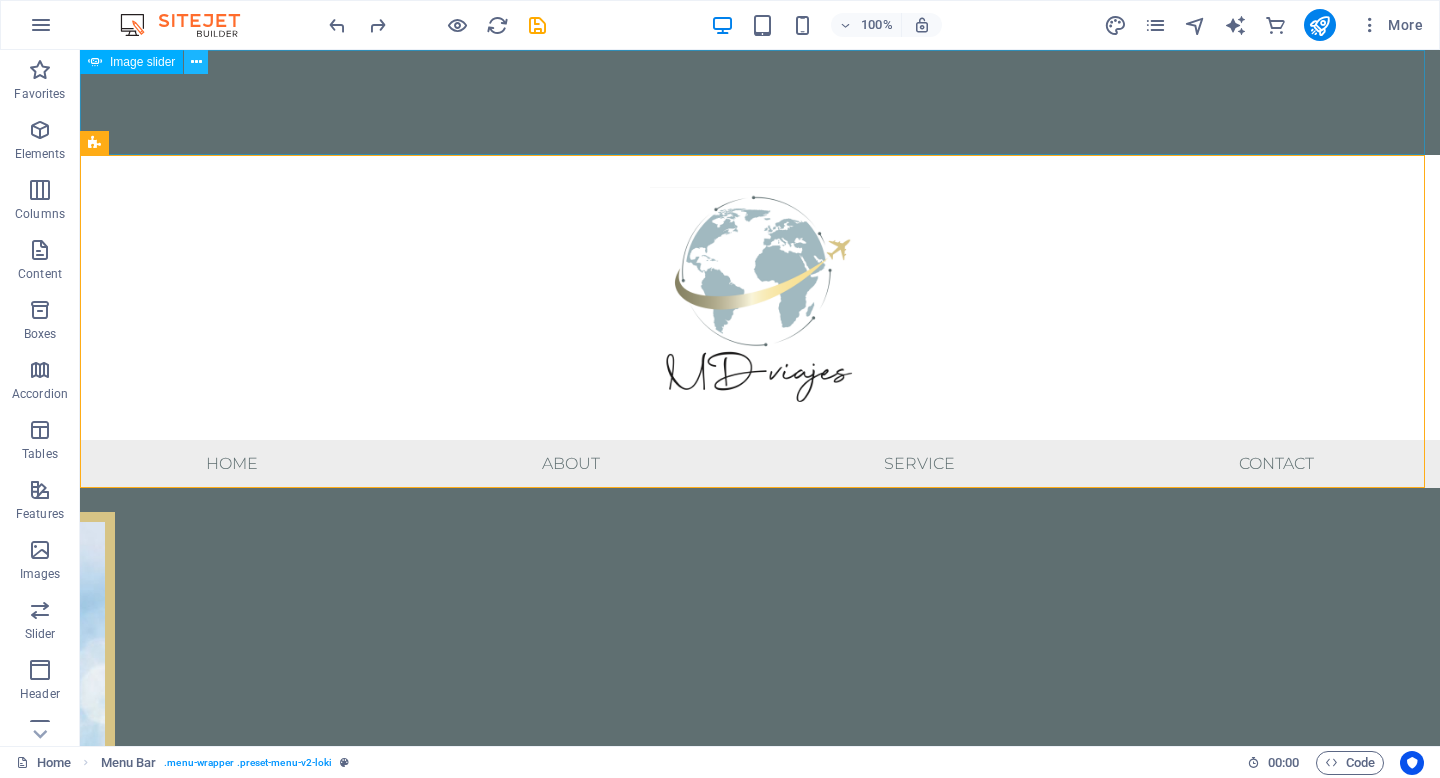 click at bounding box center [196, 62] 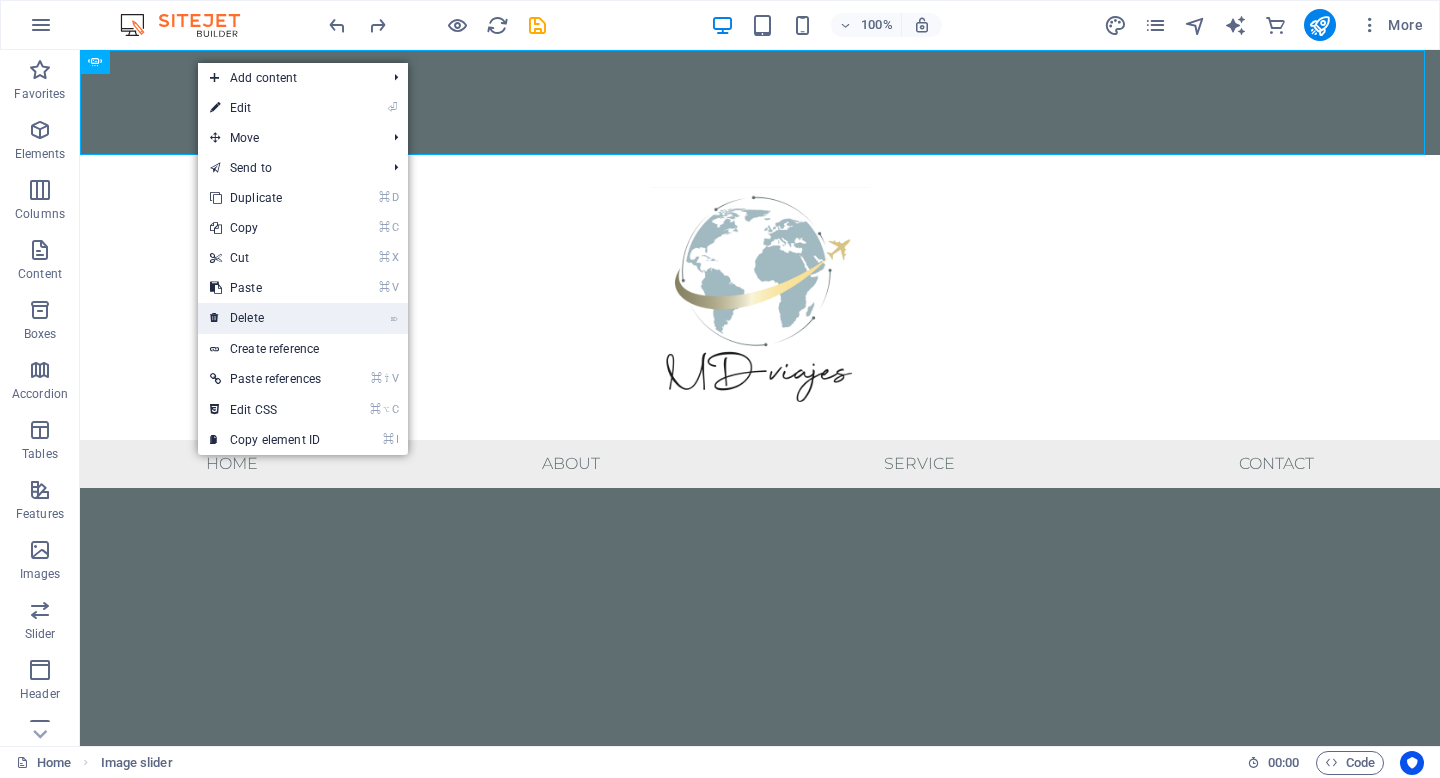 click on "⌦  Delete" at bounding box center (265, 318) 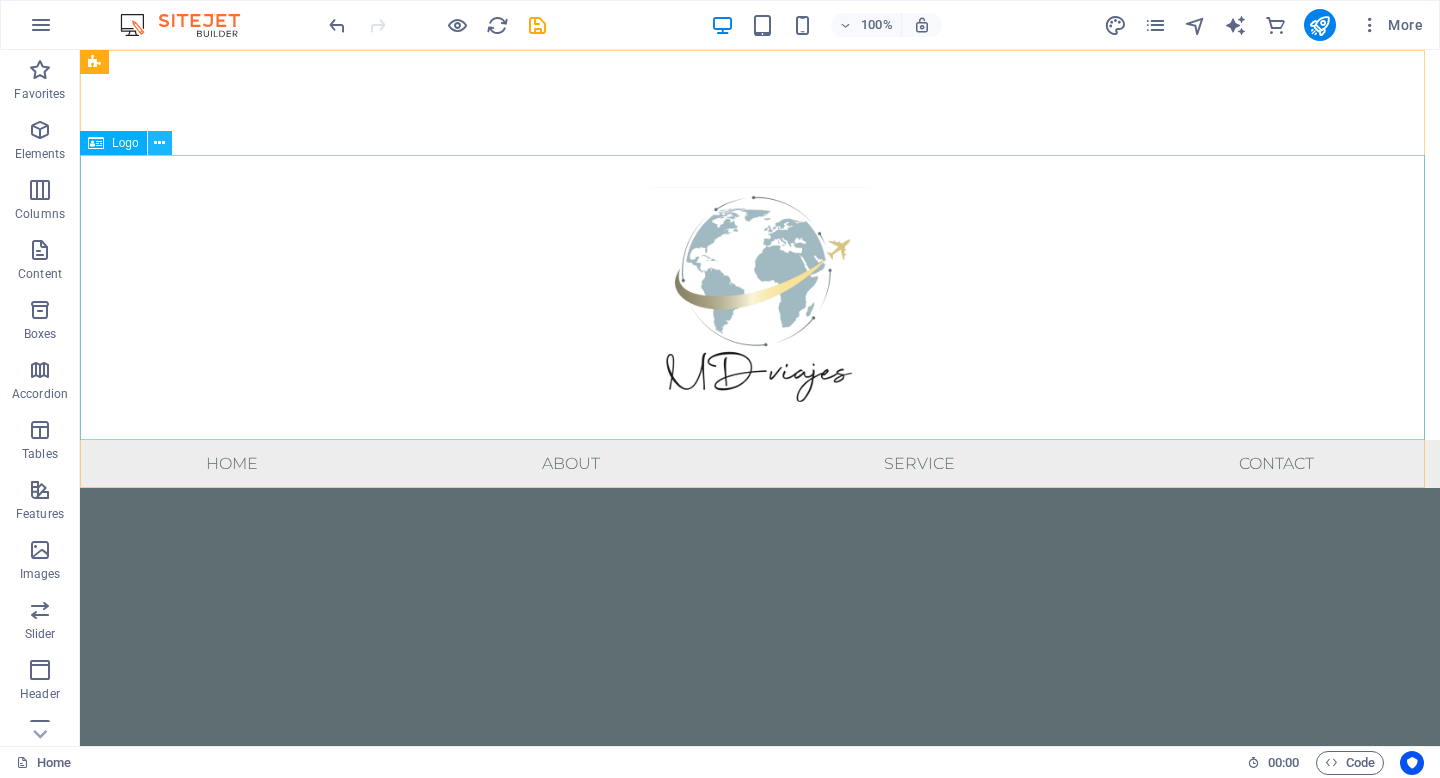 click at bounding box center [159, 143] 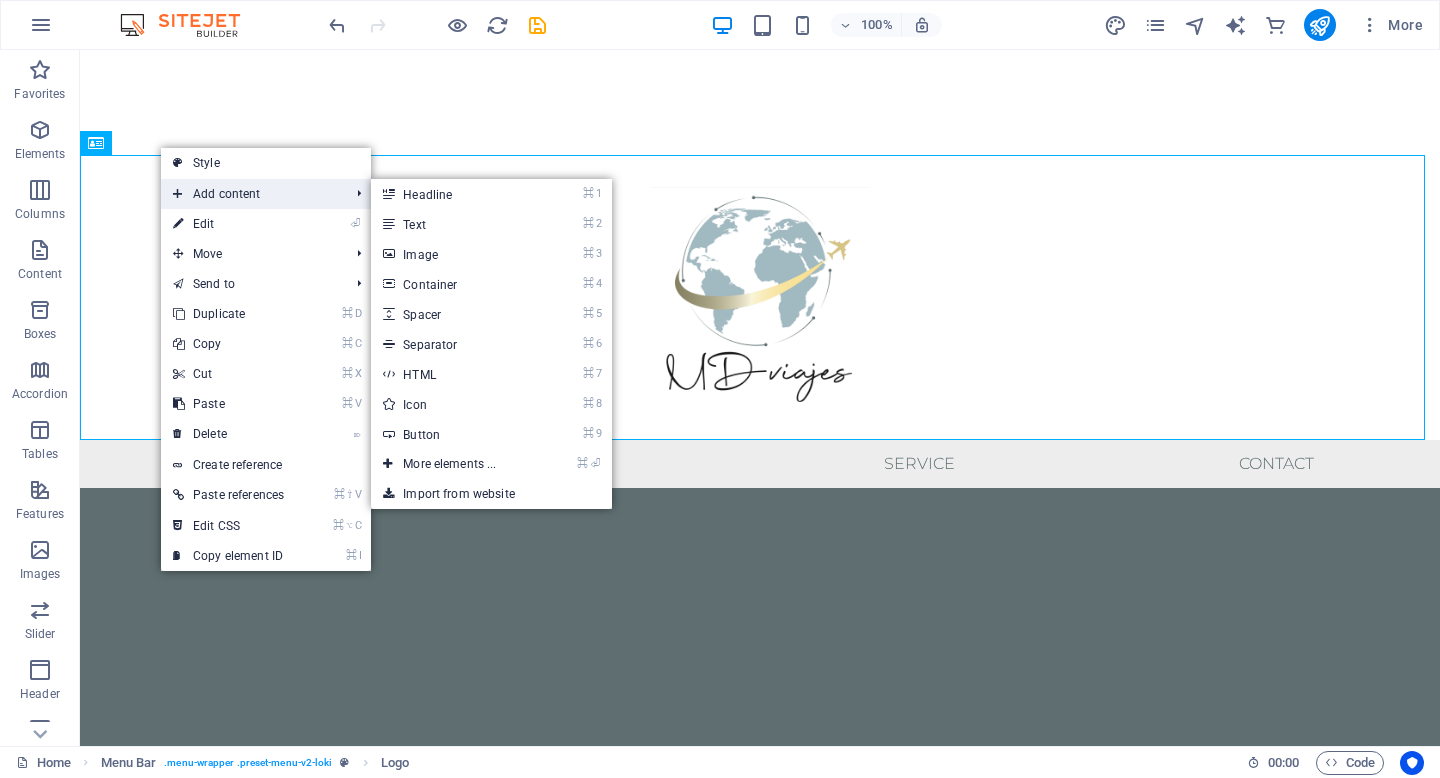 click on "Add content" at bounding box center (251, 194) 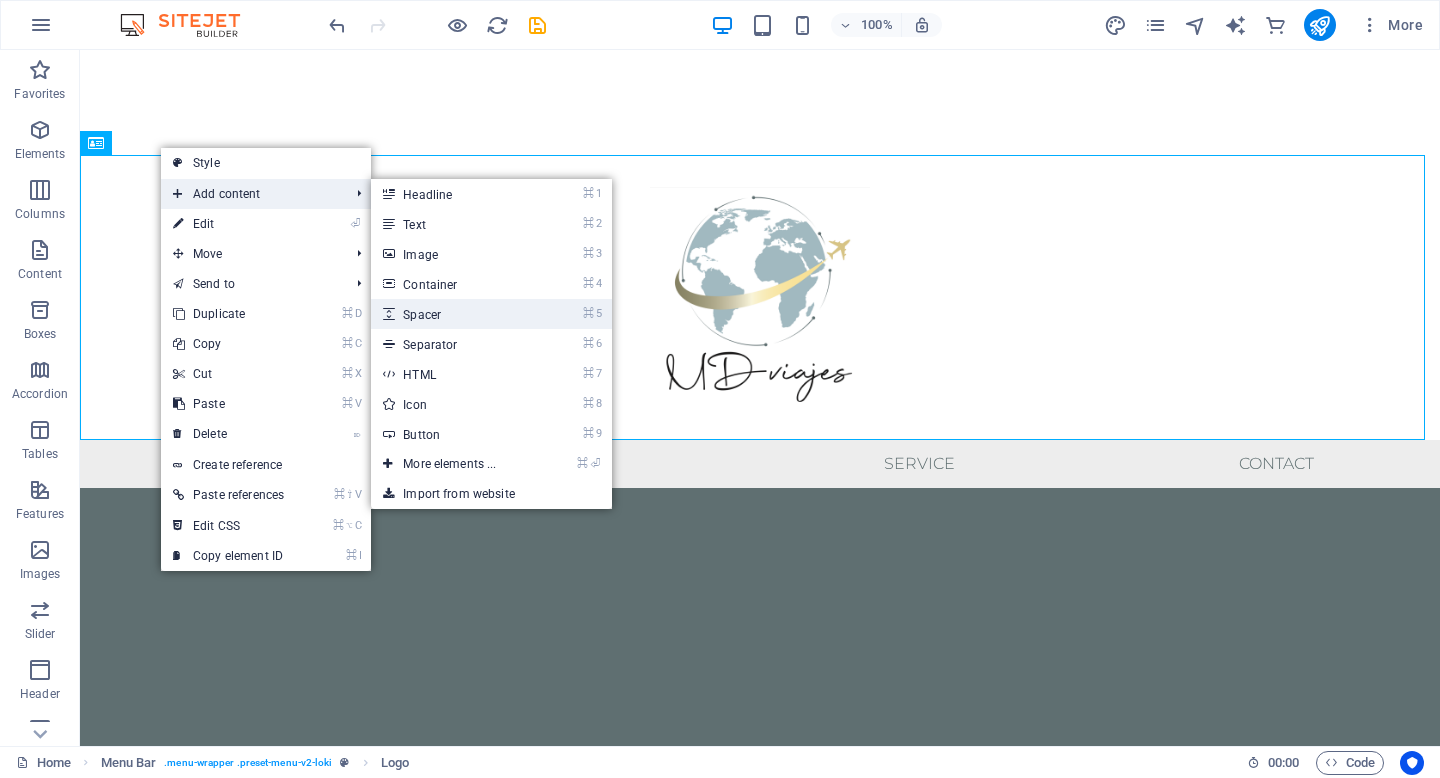 click on "⌘ 5  Spacer" at bounding box center [453, 314] 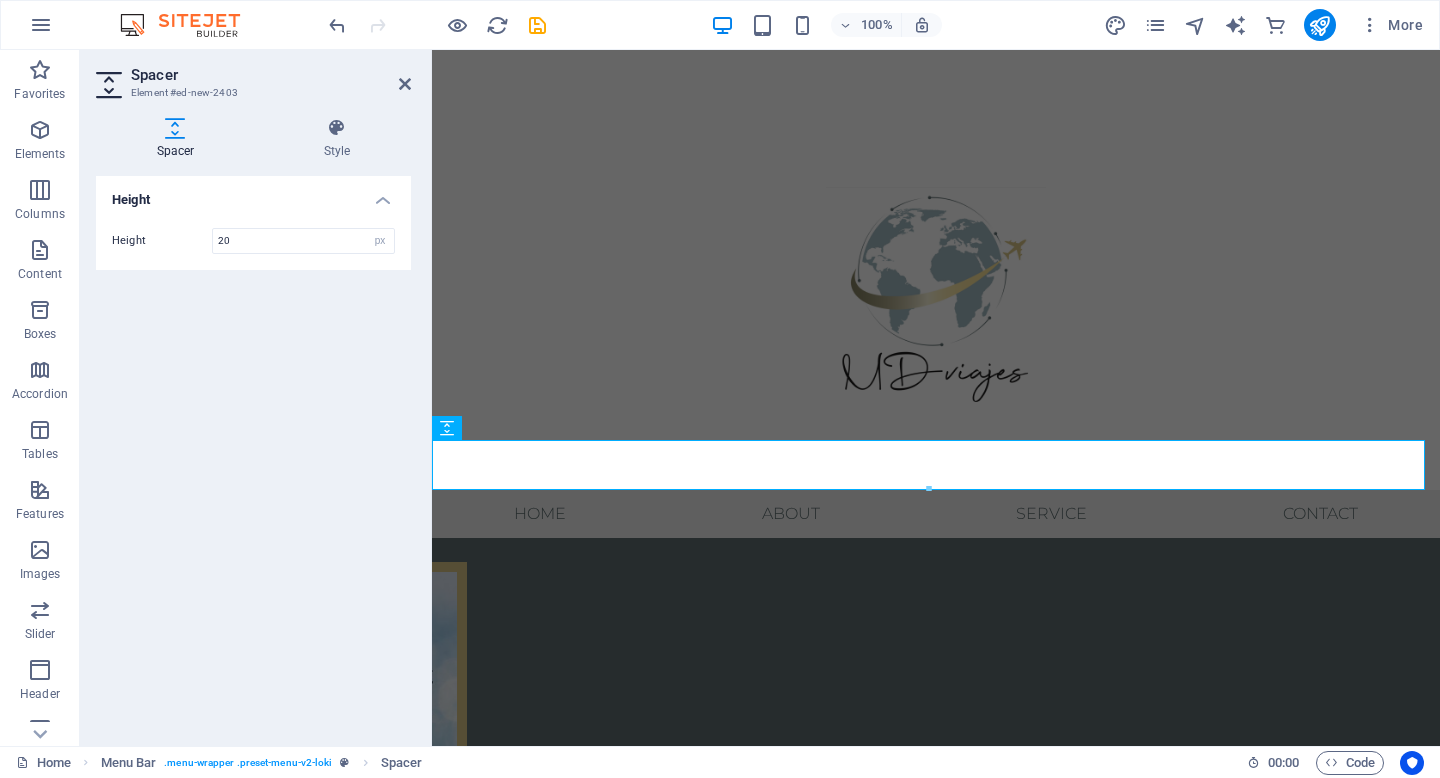click on "Height Height 20 px rem vh vw" at bounding box center (253, 453) 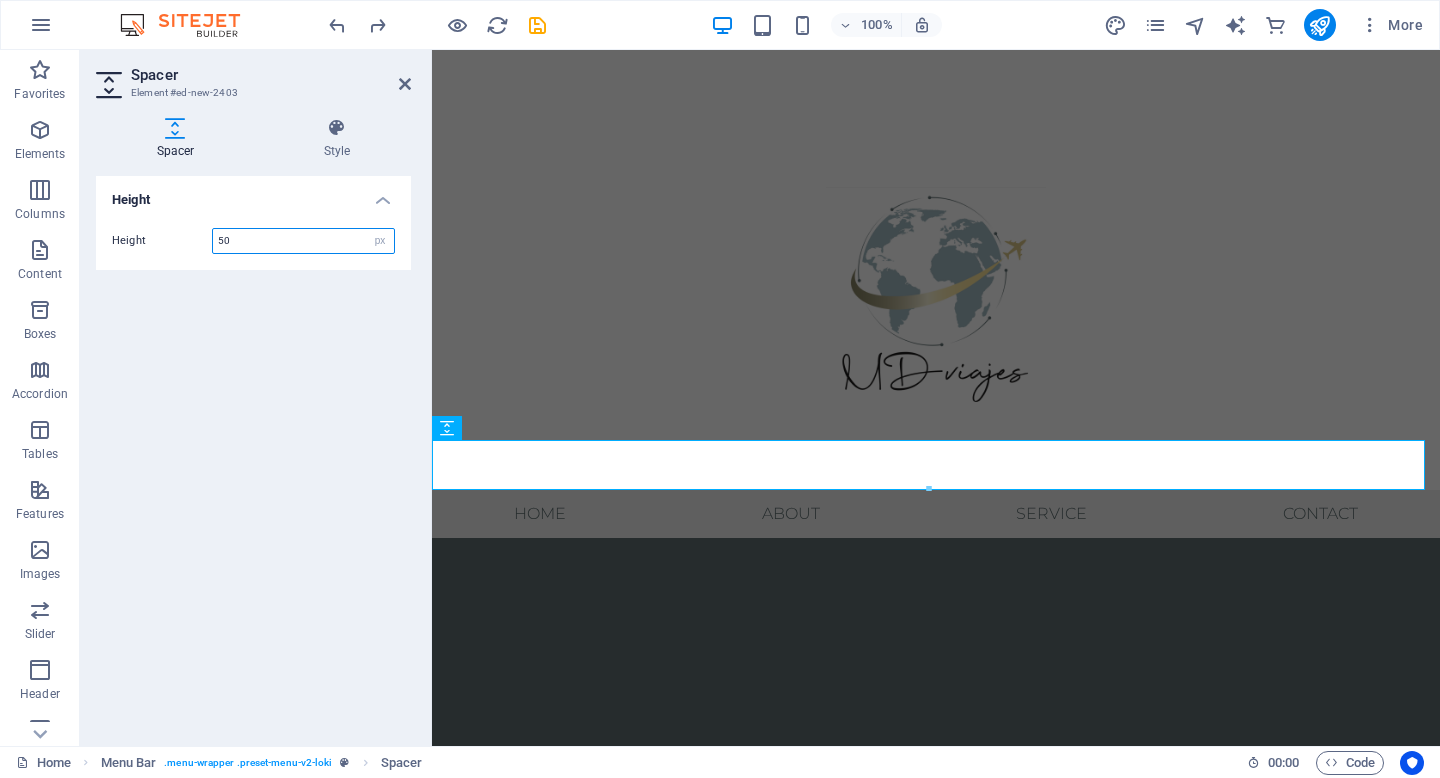 click on "50" at bounding box center [303, 241] 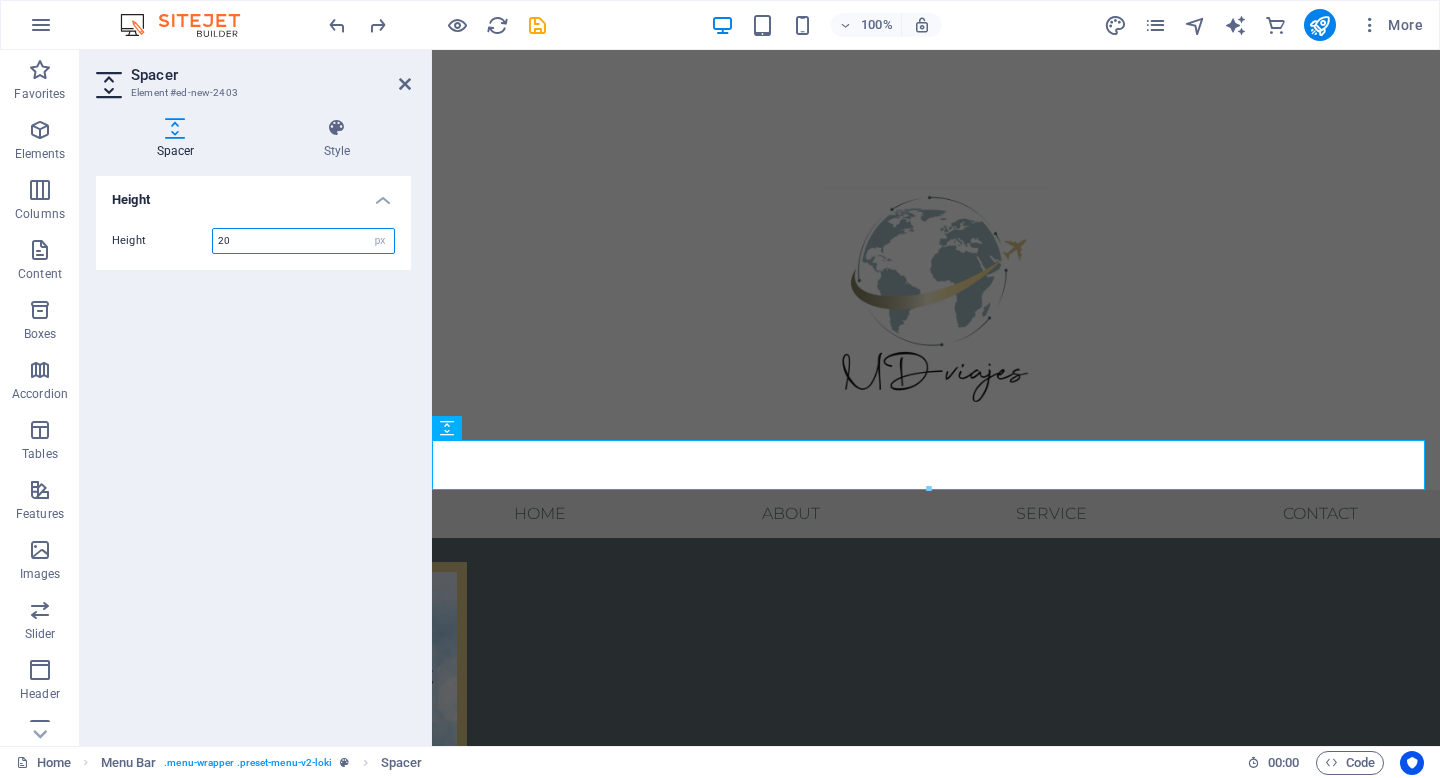 type on "20" 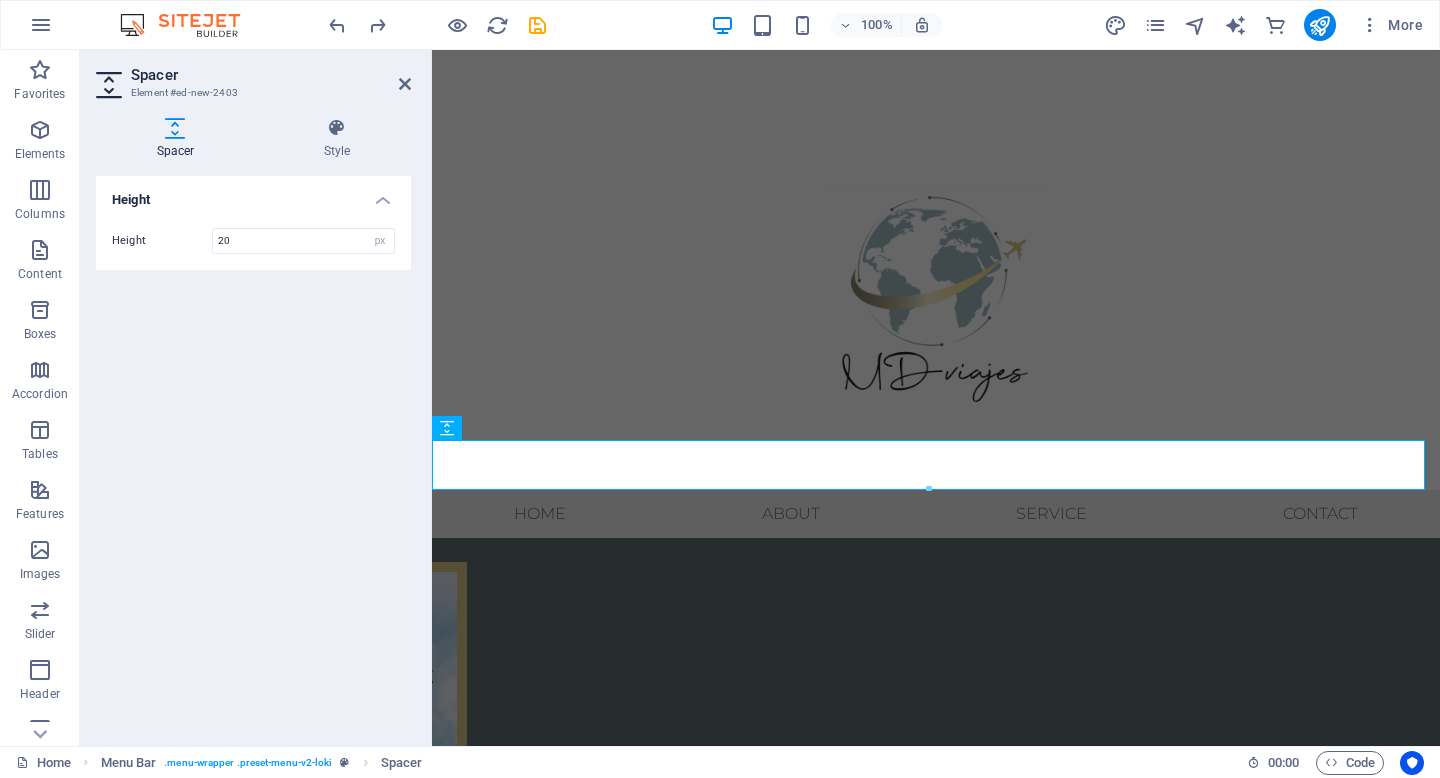 click on "Height Height 20 px rem vh vw" at bounding box center (253, 453) 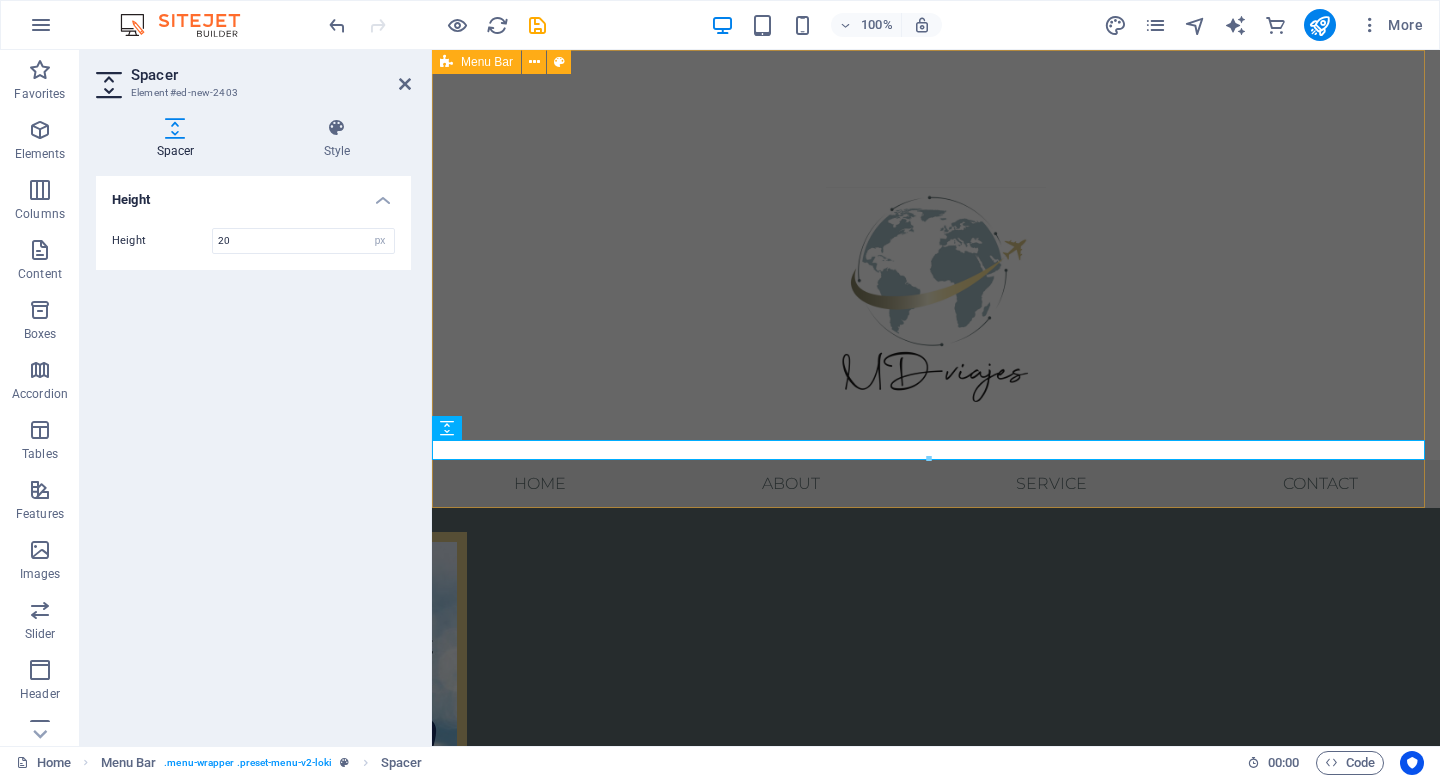 click on "Menu Home About Service Contact" at bounding box center (936, 279) 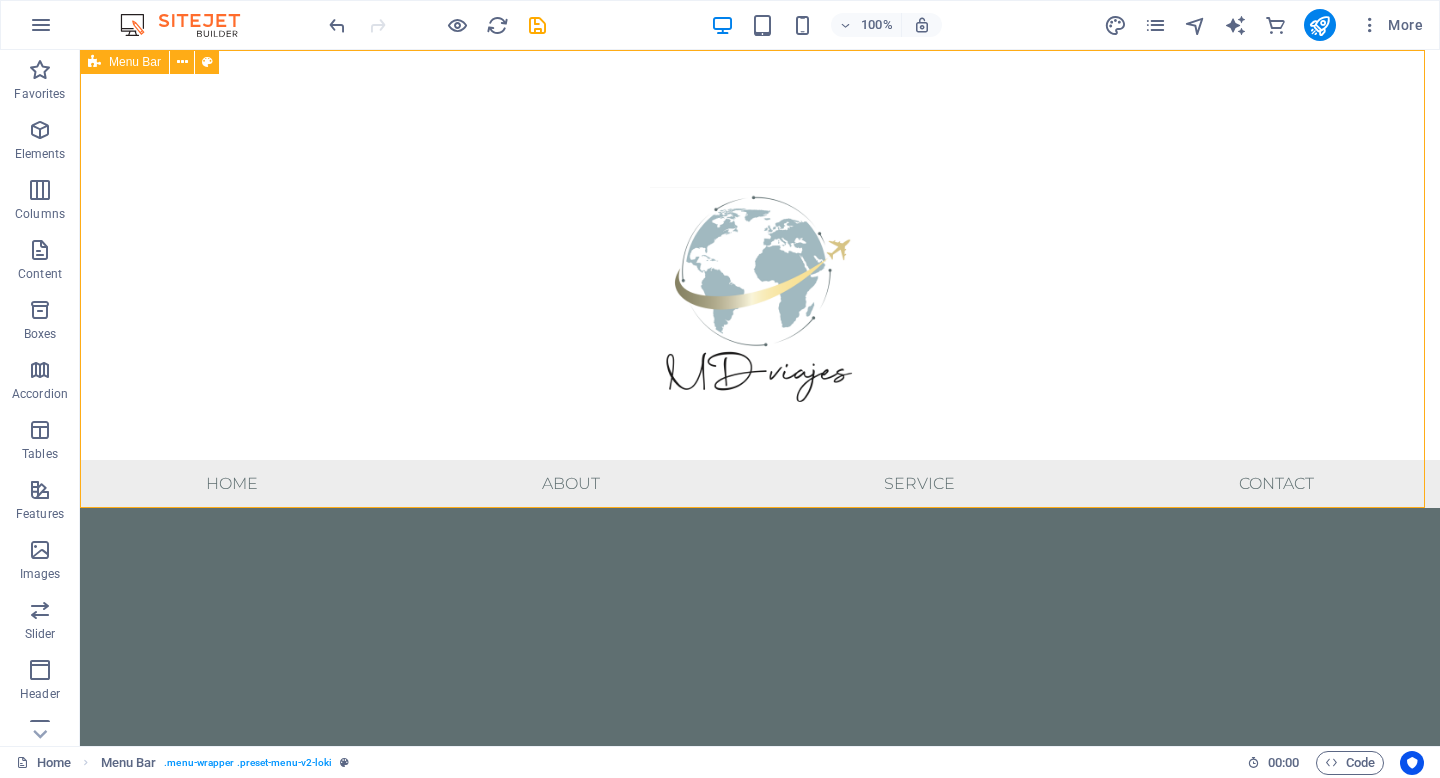 click on "Menu Home About Service Contact" at bounding box center [760, 279] 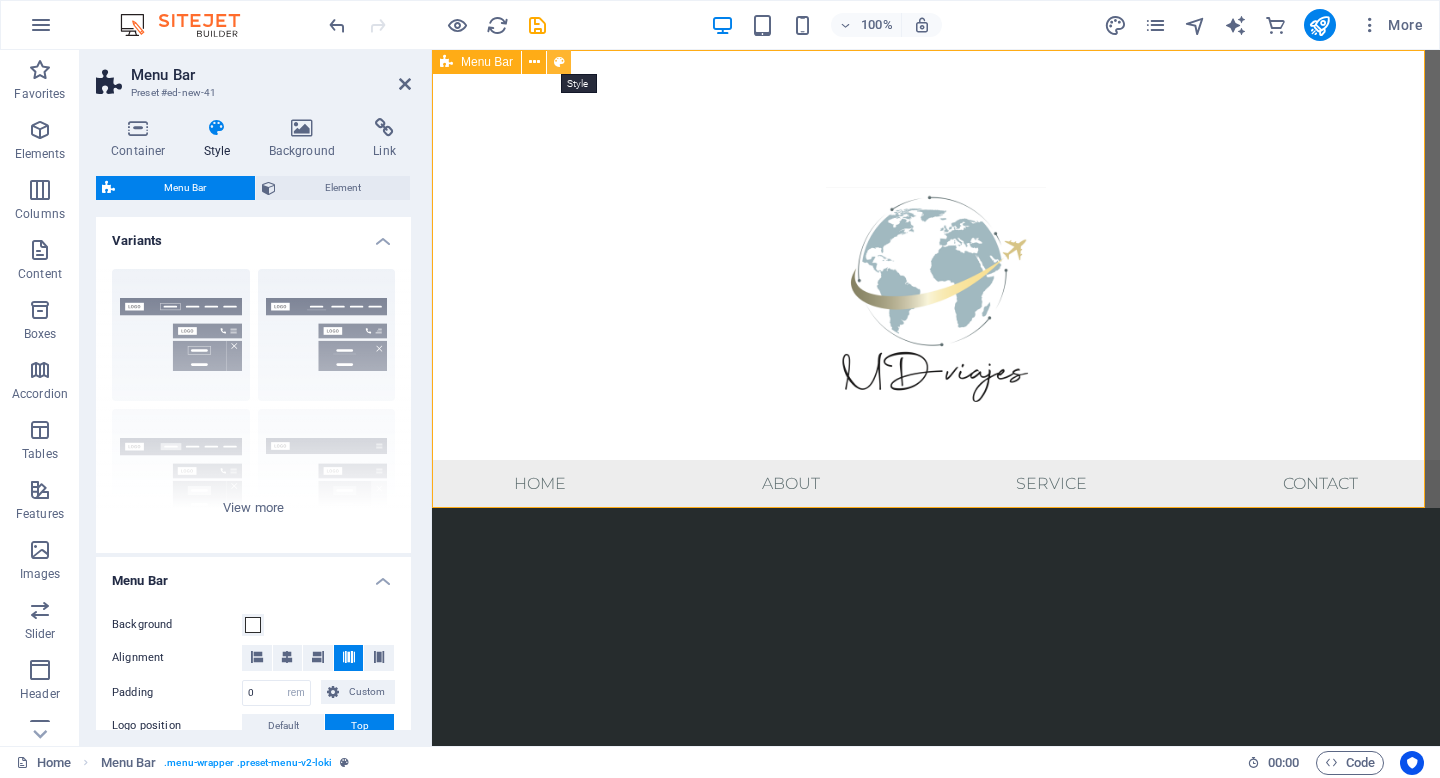 click at bounding box center [559, 62] 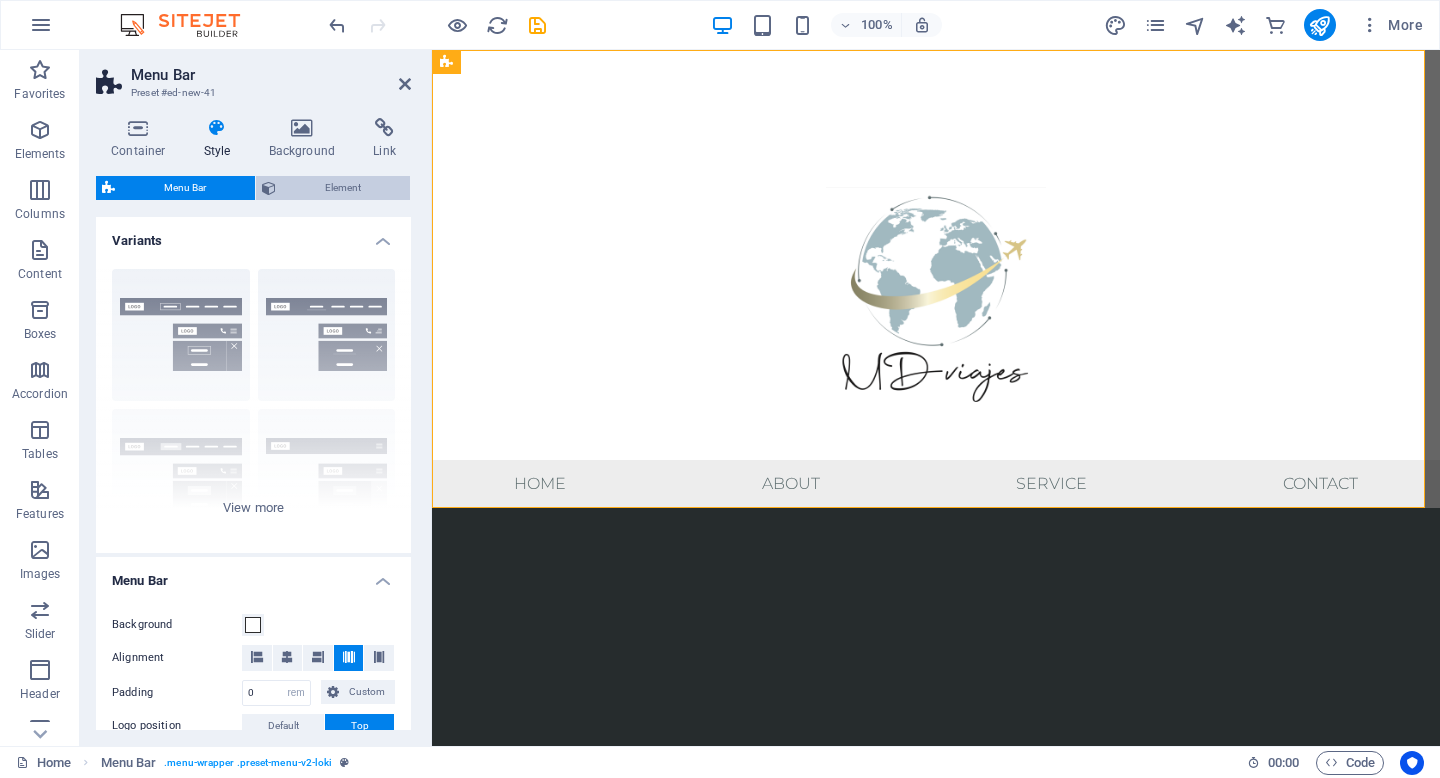 click on "Element" at bounding box center [343, 188] 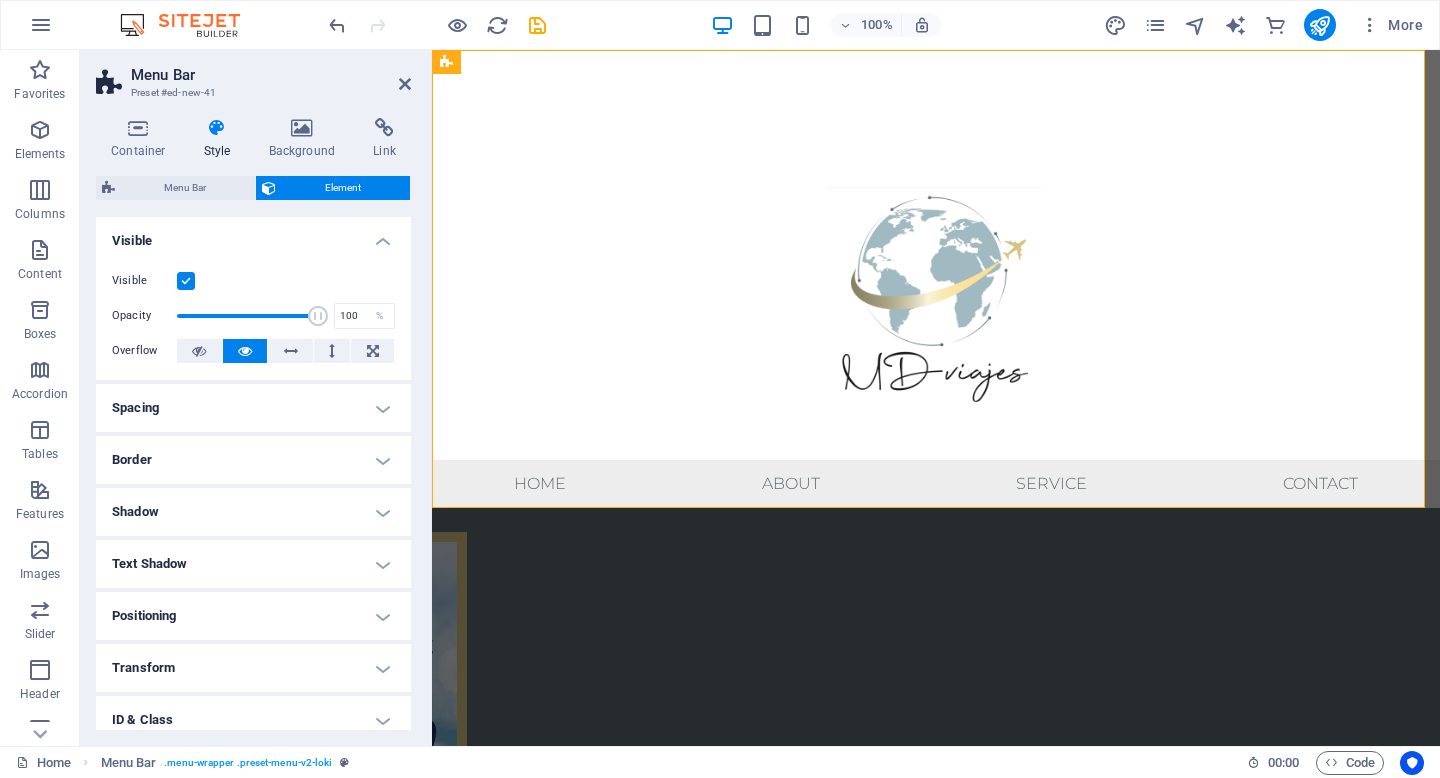 click at bounding box center (186, 281) 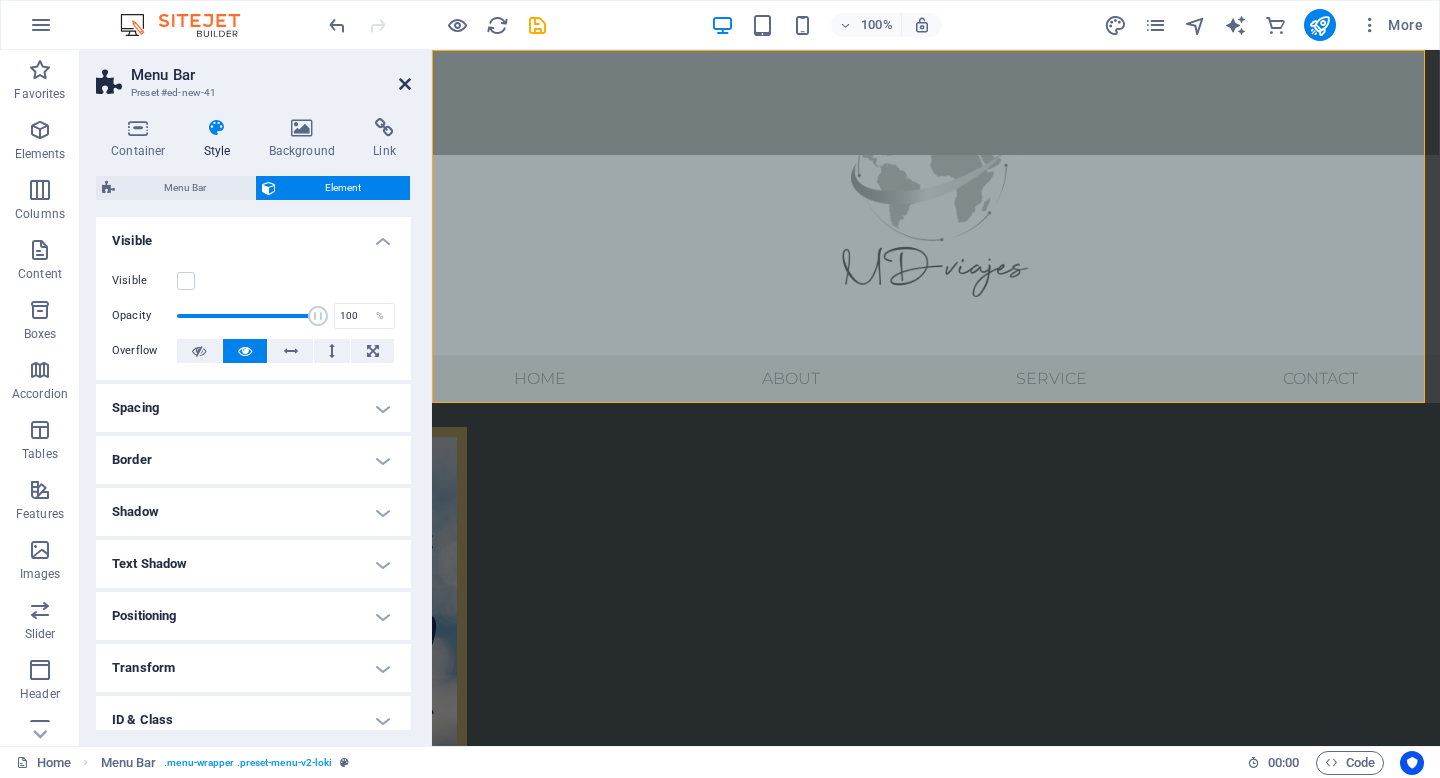 click at bounding box center [405, 84] 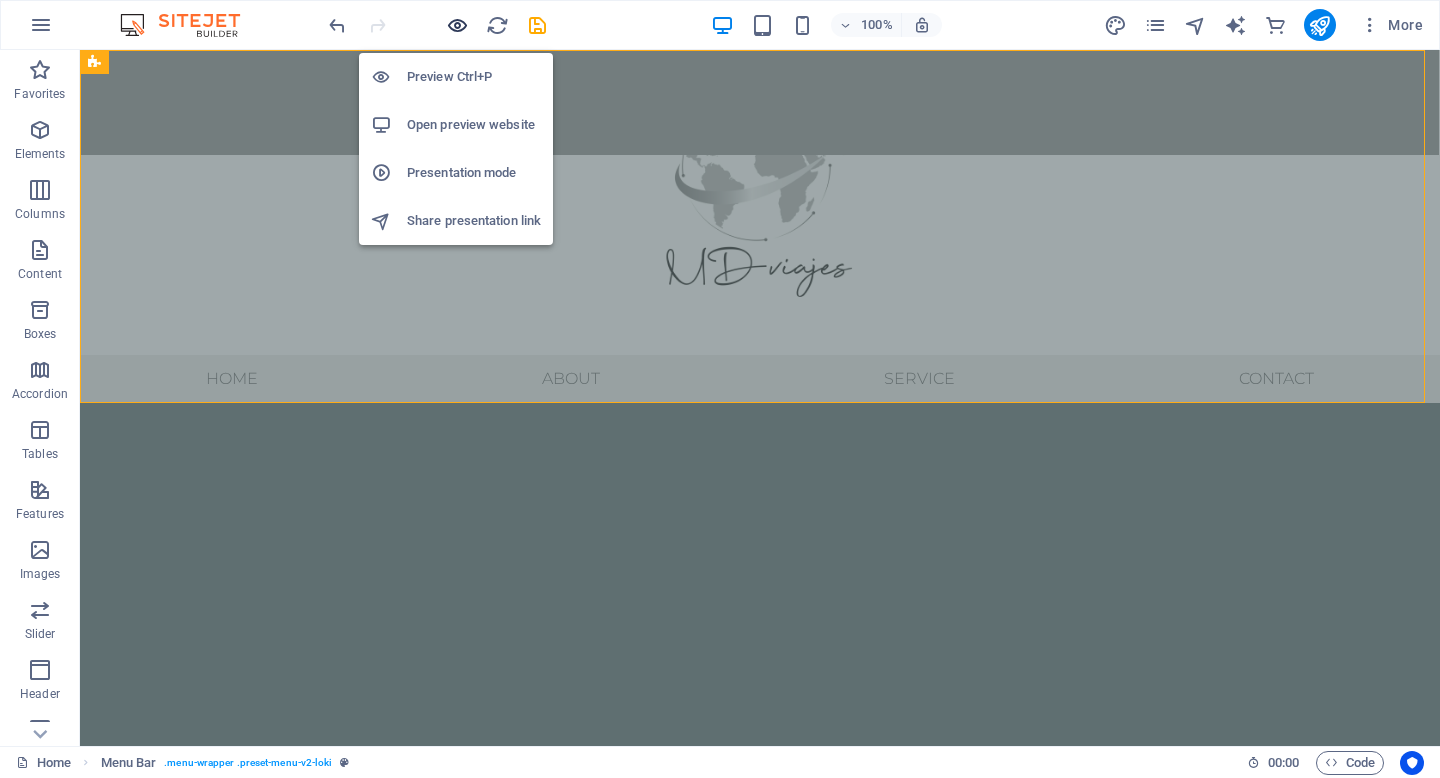 click at bounding box center [457, 25] 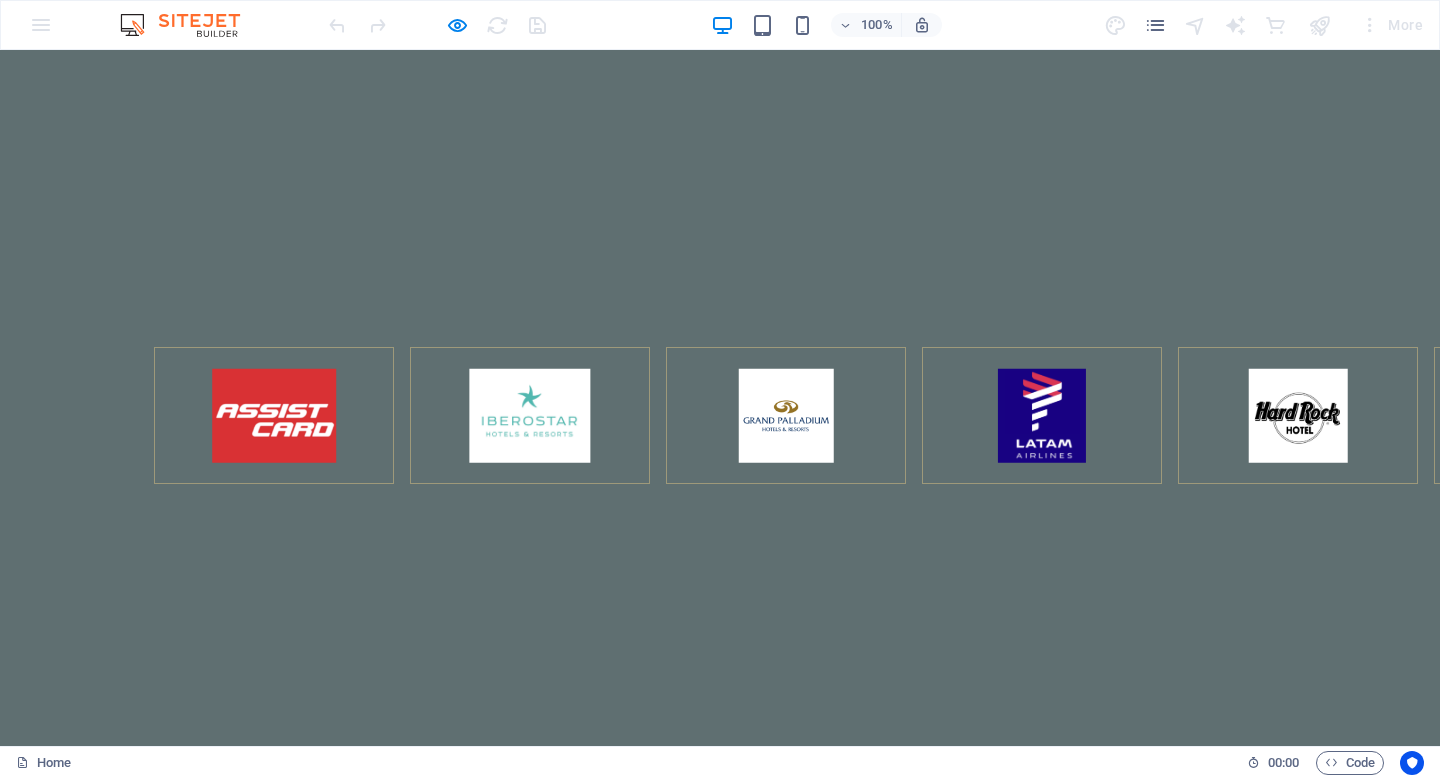 scroll, scrollTop: 0, scrollLeft: 0, axis: both 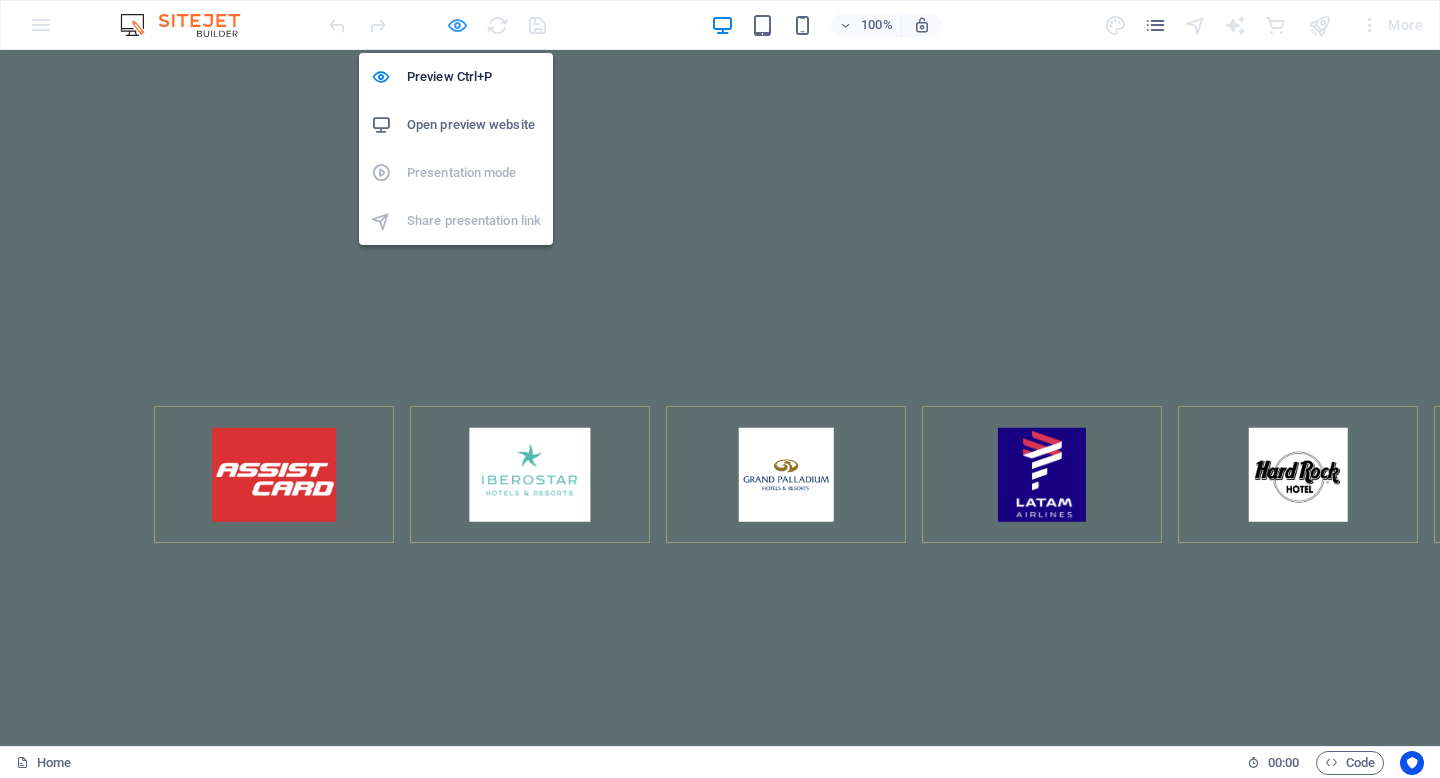click at bounding box center [457, 25] 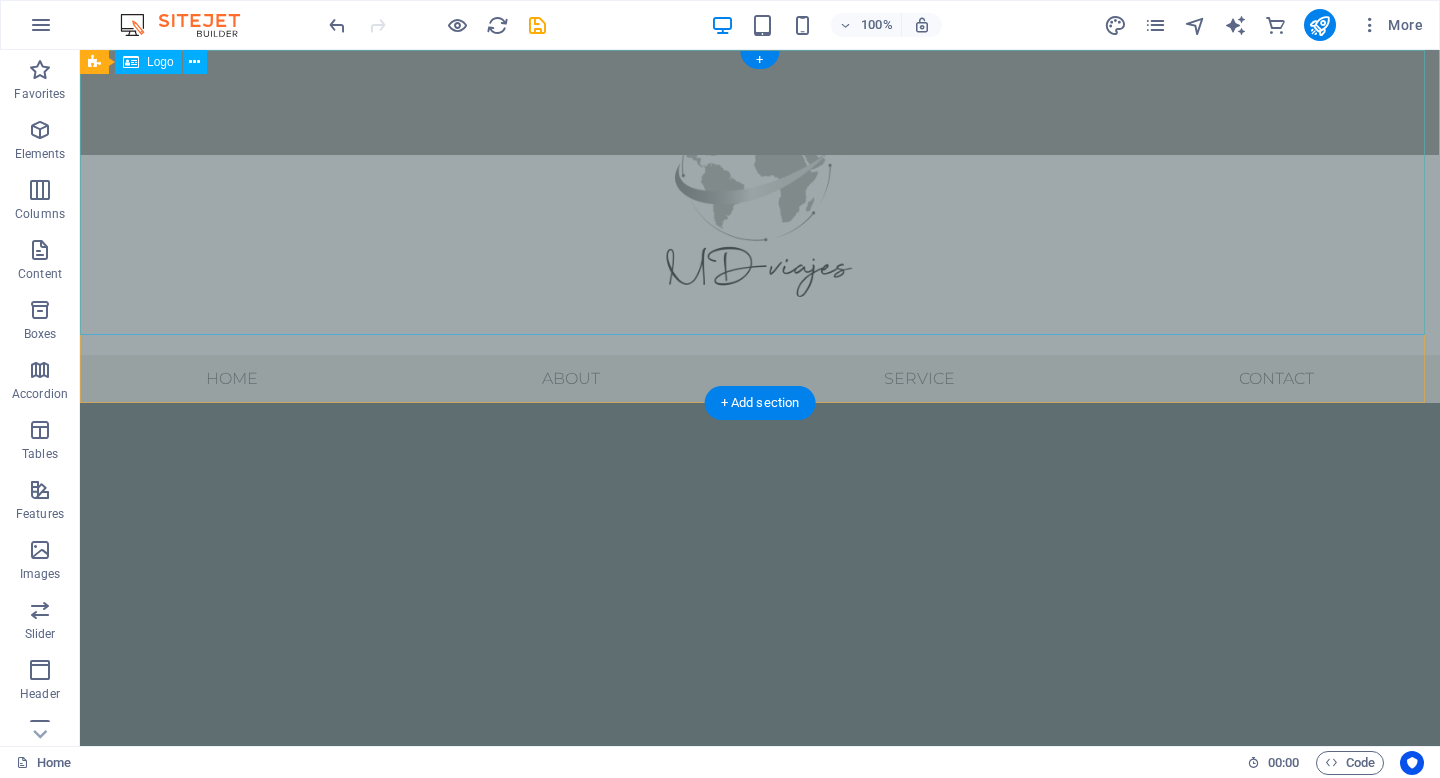 click at bounding box center (760, 192) 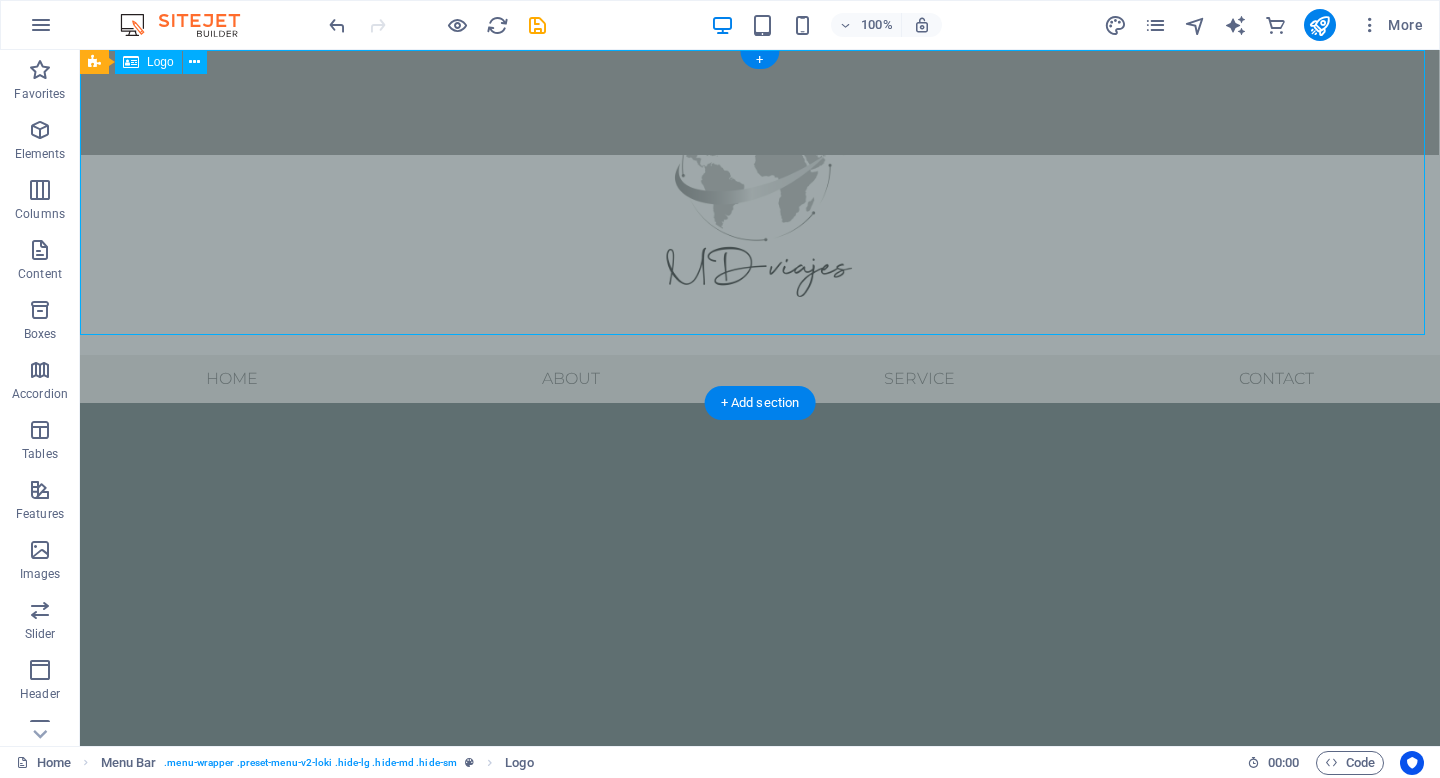 click at bounding box center (760, 192) 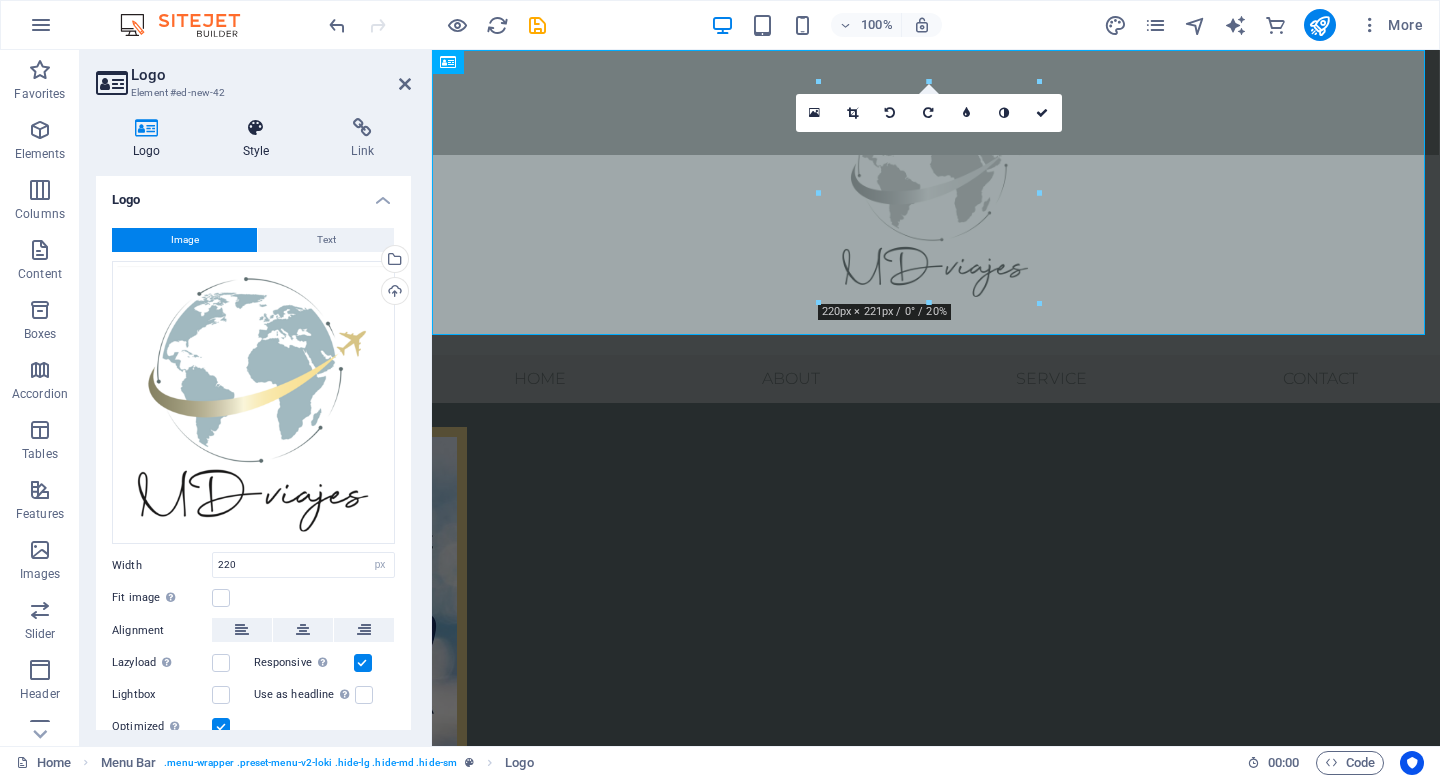 click on "Style" at bounding box center [260, 139] 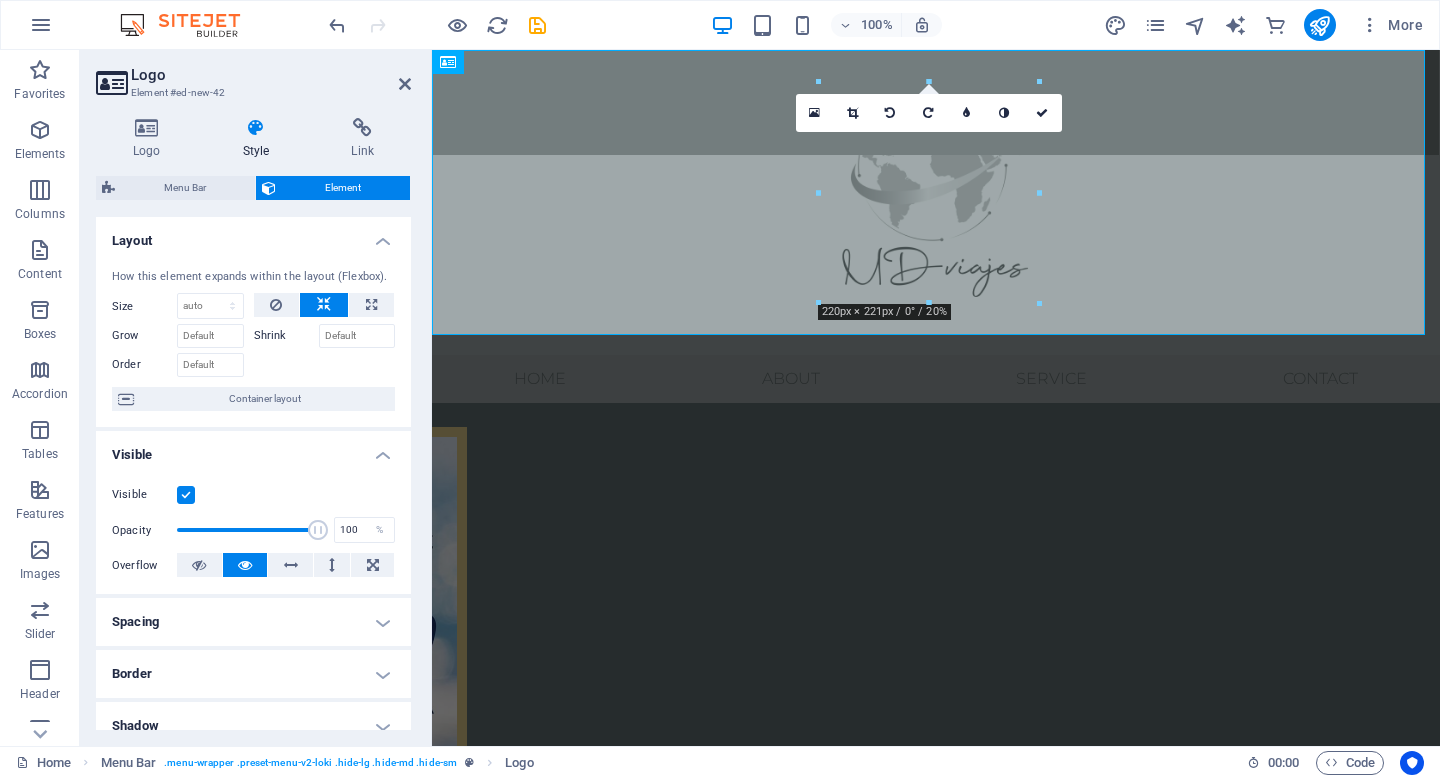click at bounding box center (186, 495) 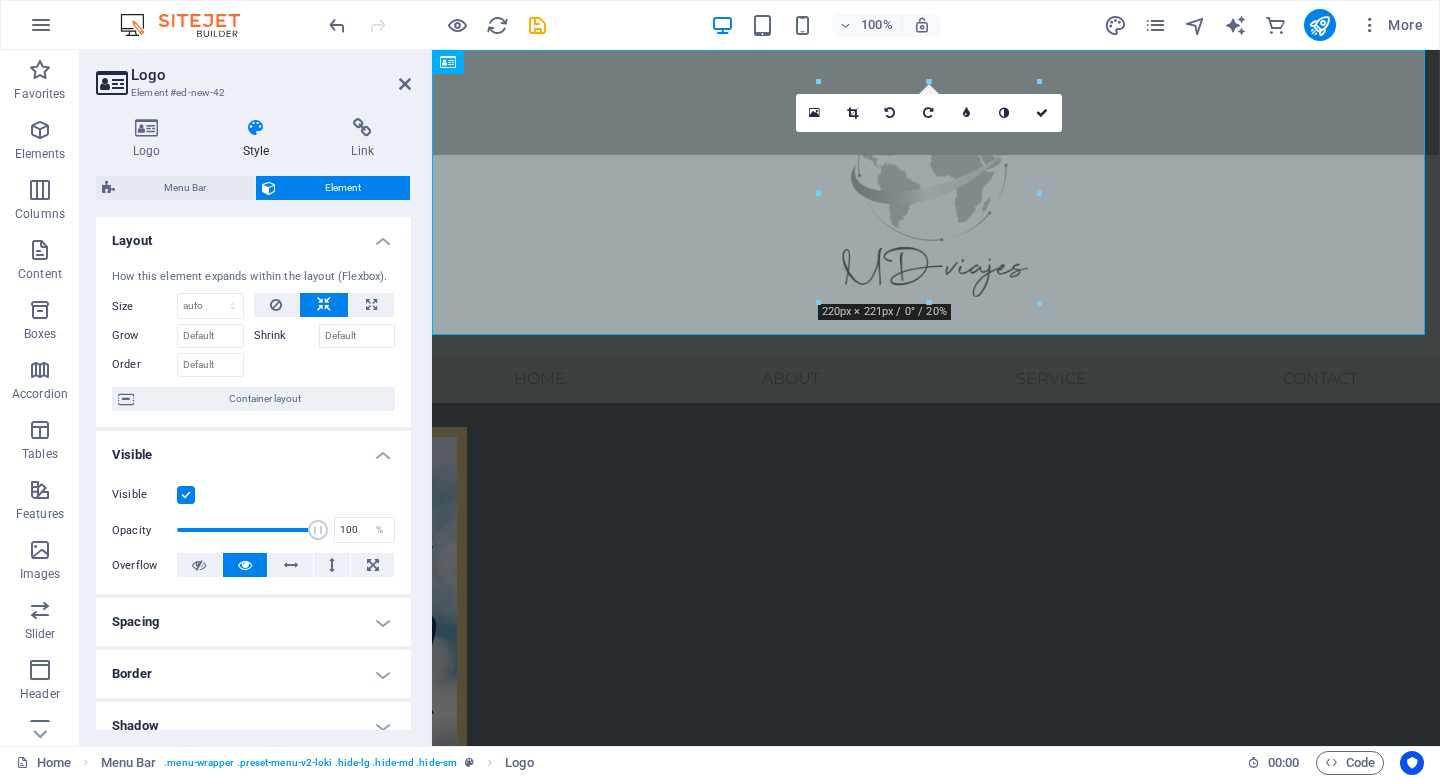 click on "Visible" at bounding box center [0, 0] 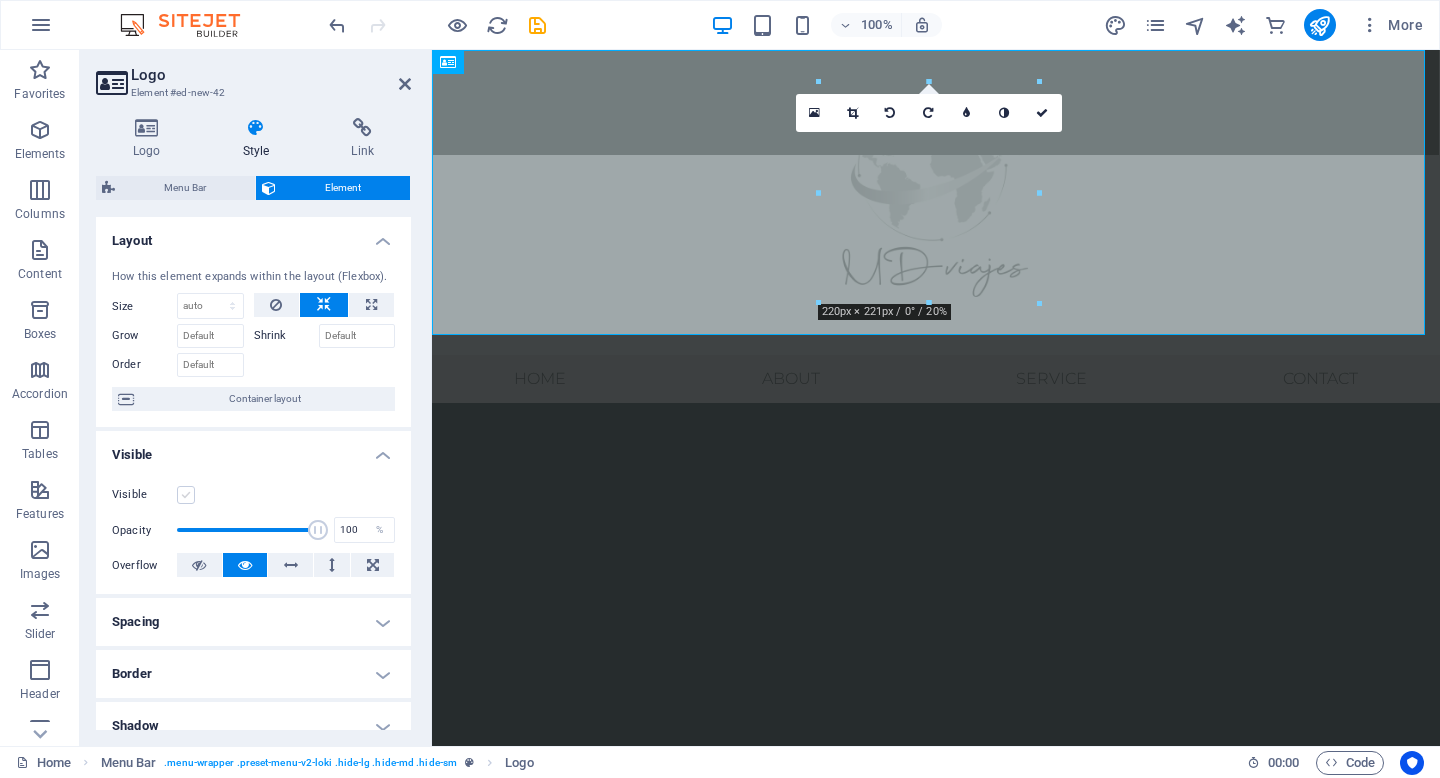 click at bounding box center [186, 495] 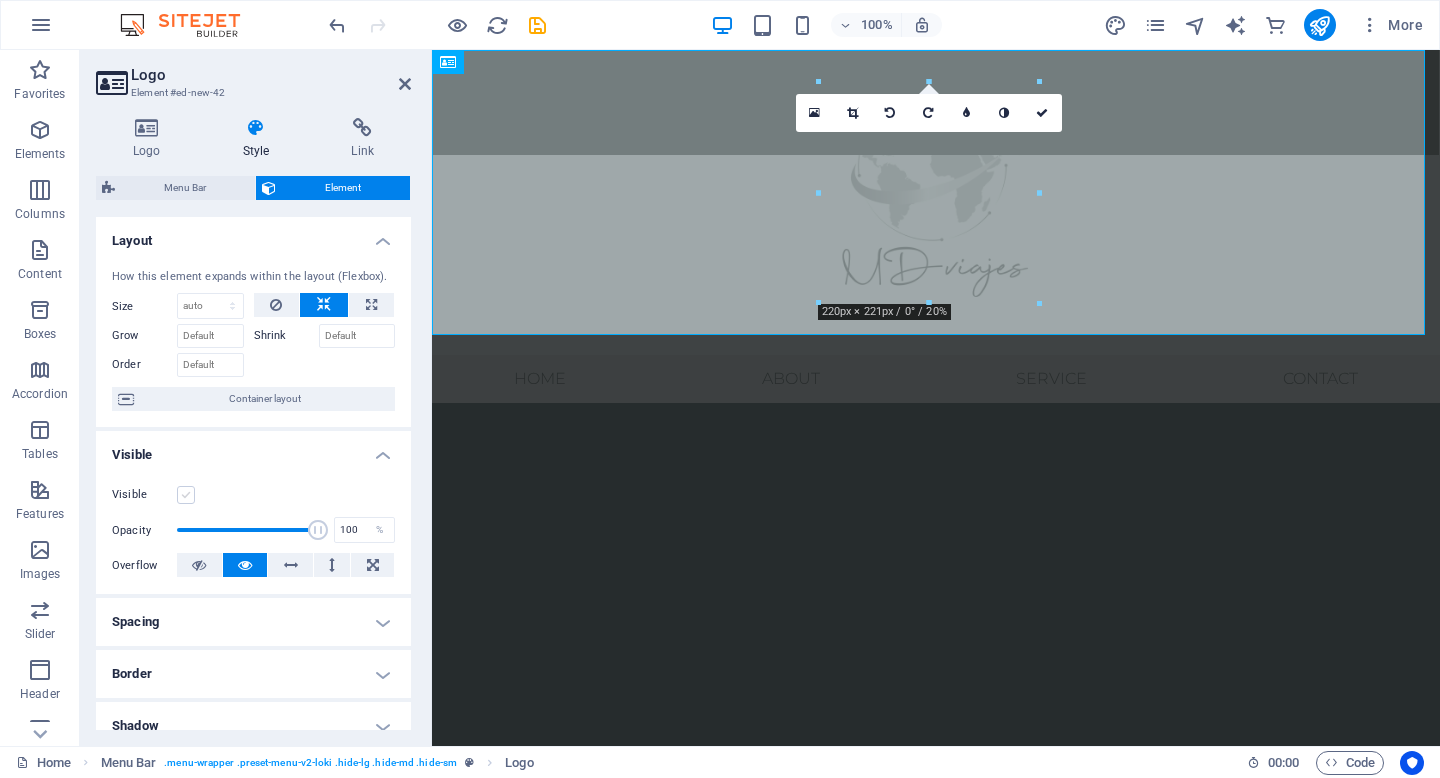 click on "Visible" at bounding box center (0, 0) 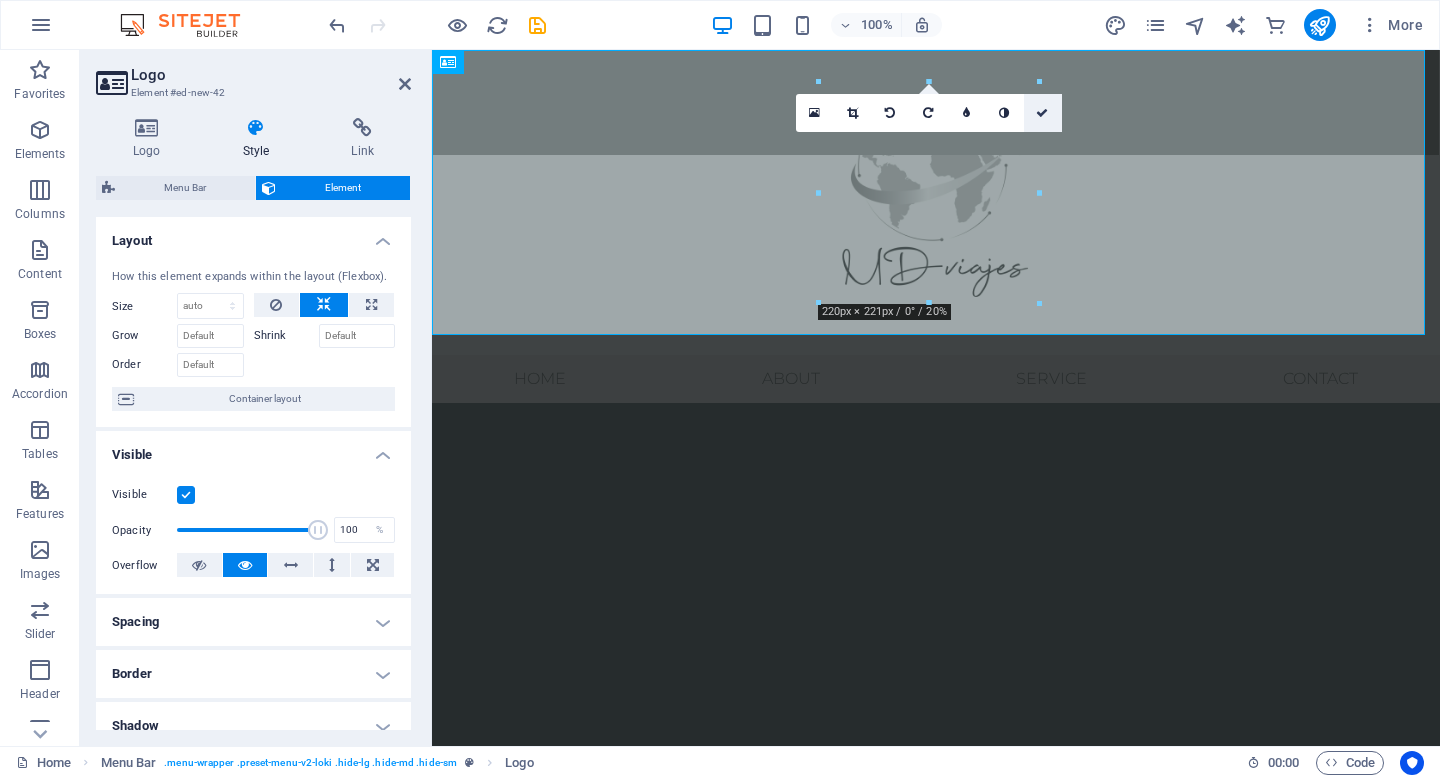 click at bounding box center (1042, 113) 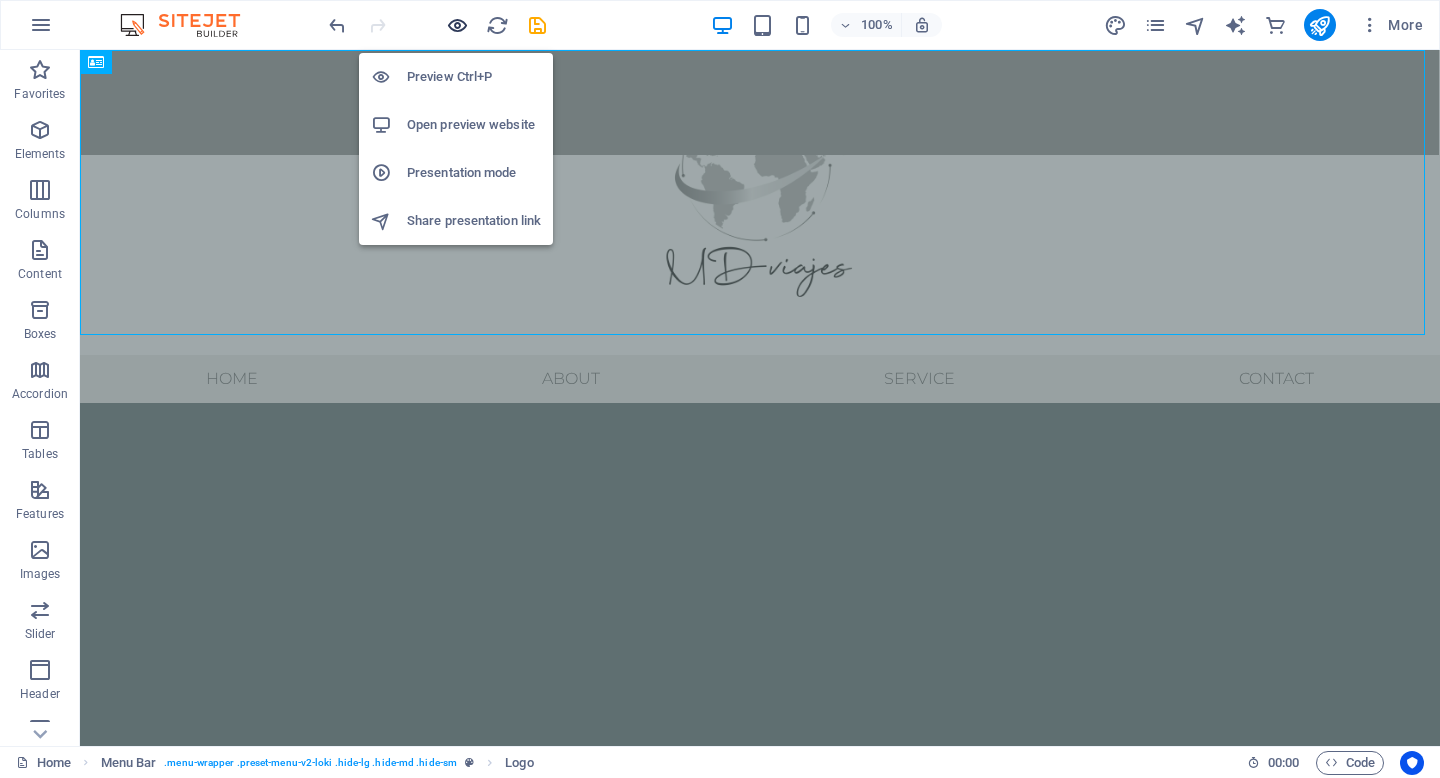click at bounding box center [457, 25] 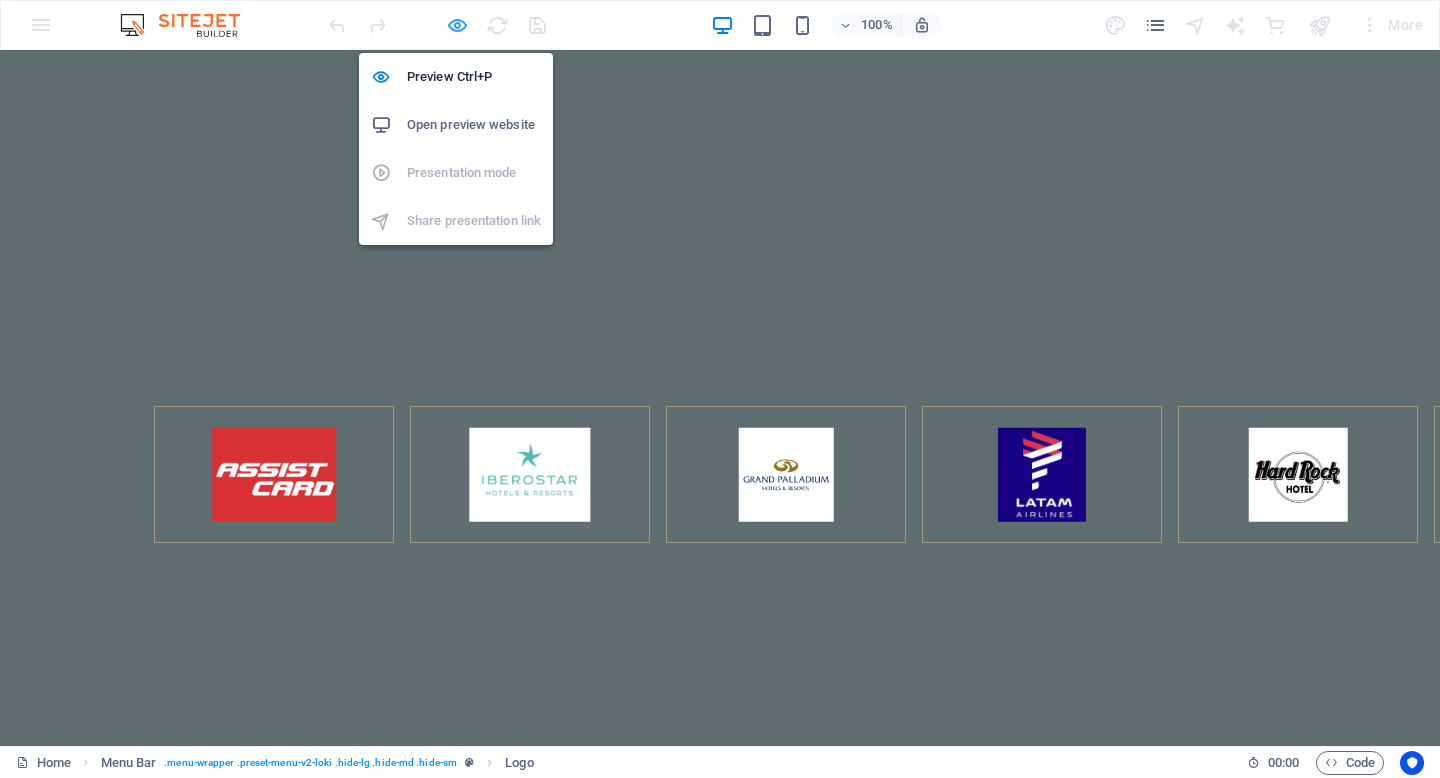 click at bounding box center [457, 25] 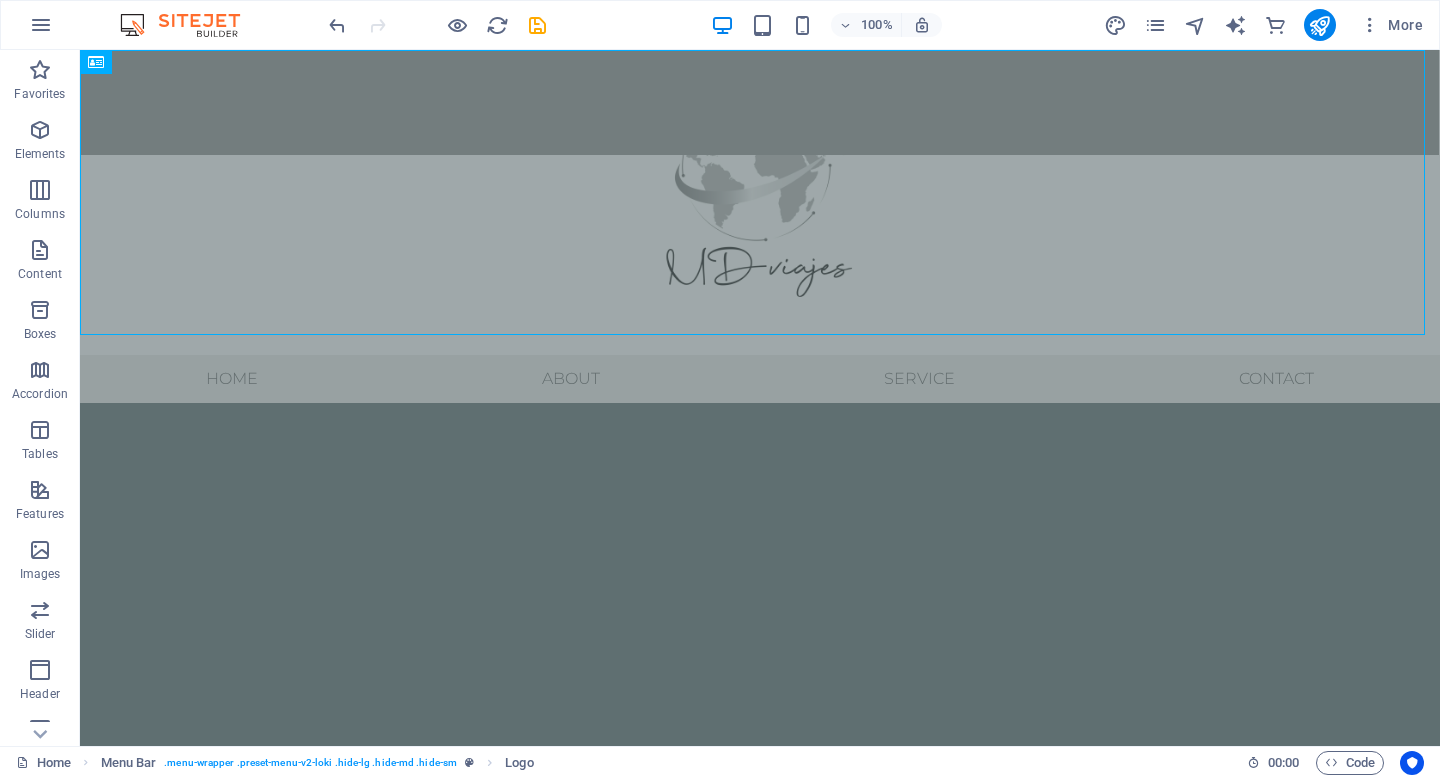 click at bounding box center [437, 25] 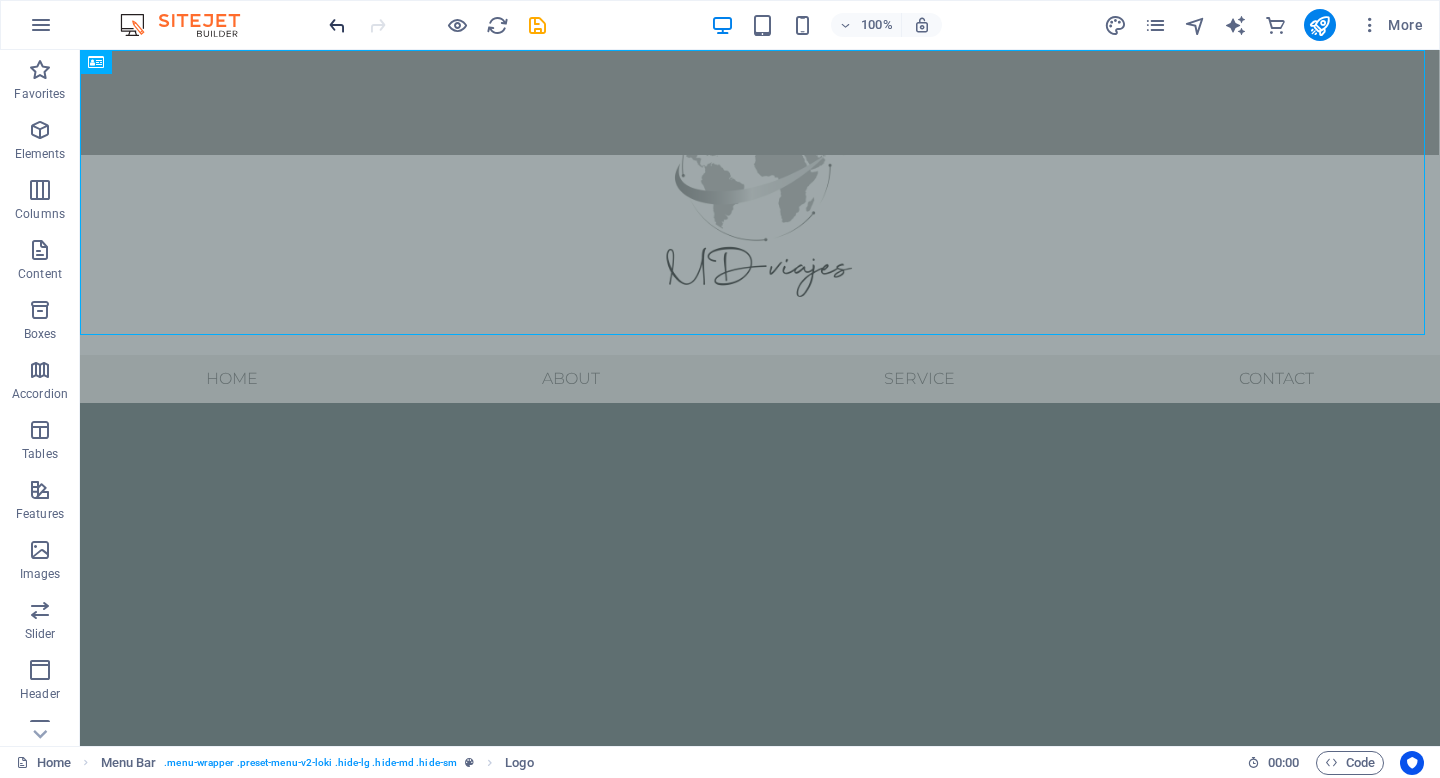 click at bounding box center [337, 25] 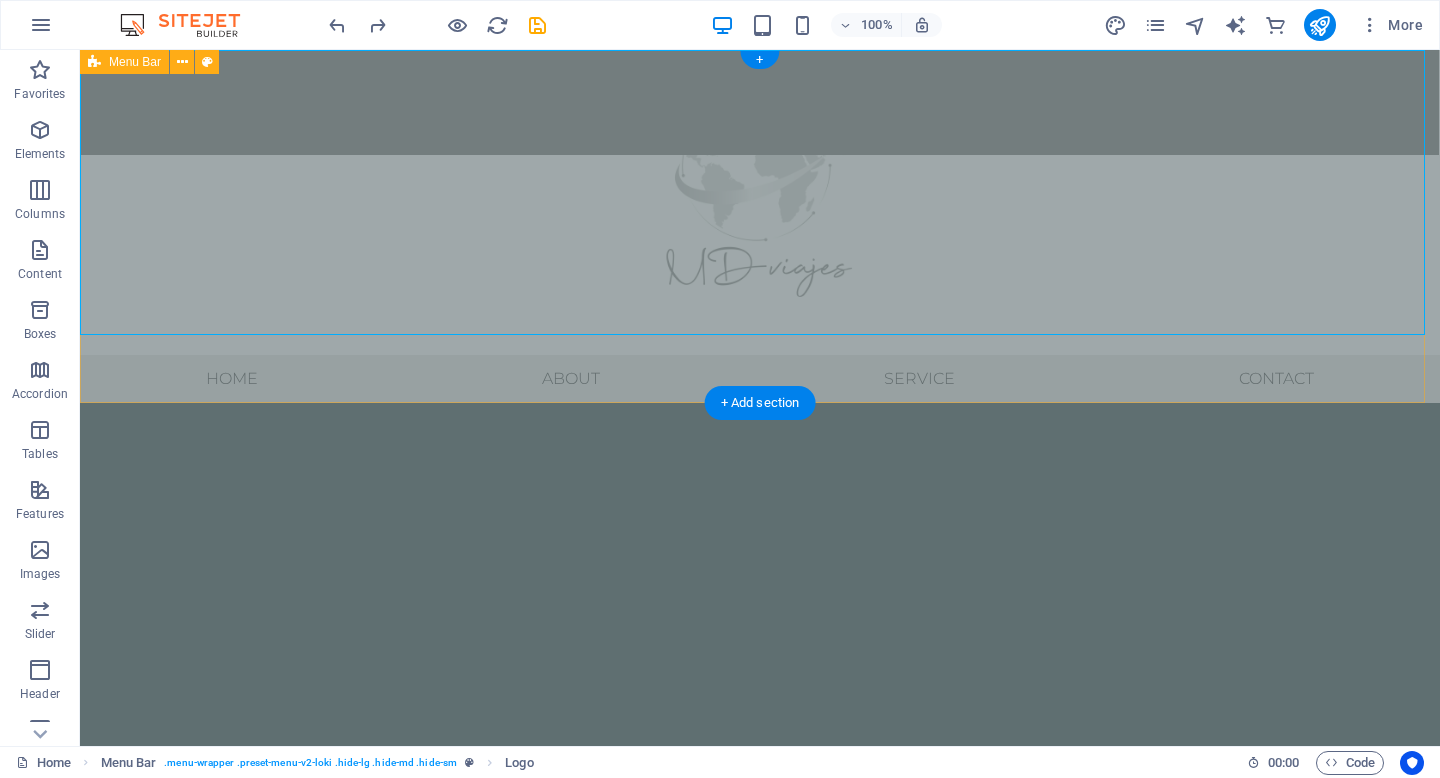 click on "Menu Home About Service Contact" at bounding box center (760, 226) 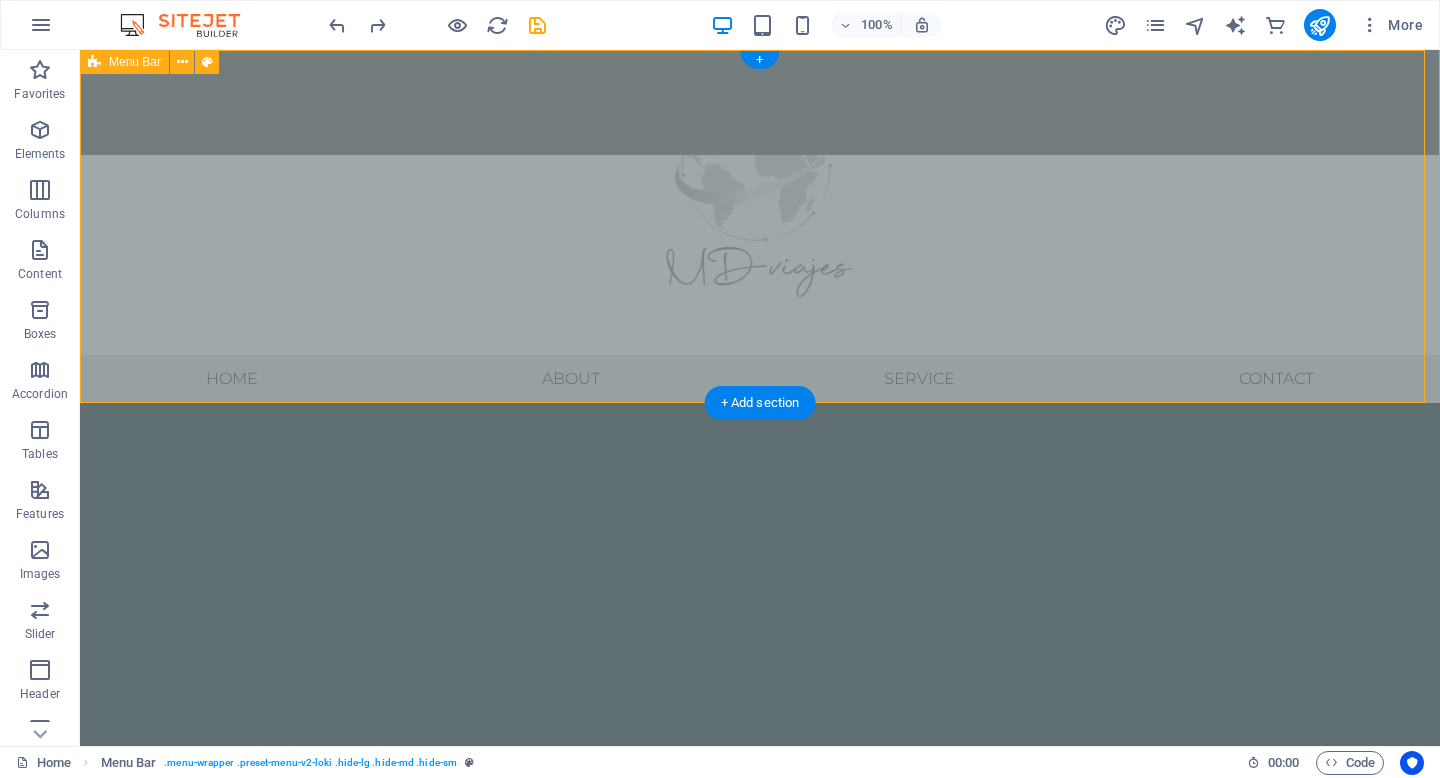 click on "Menu Home About Service Contact" at bounding box center (760, 226) 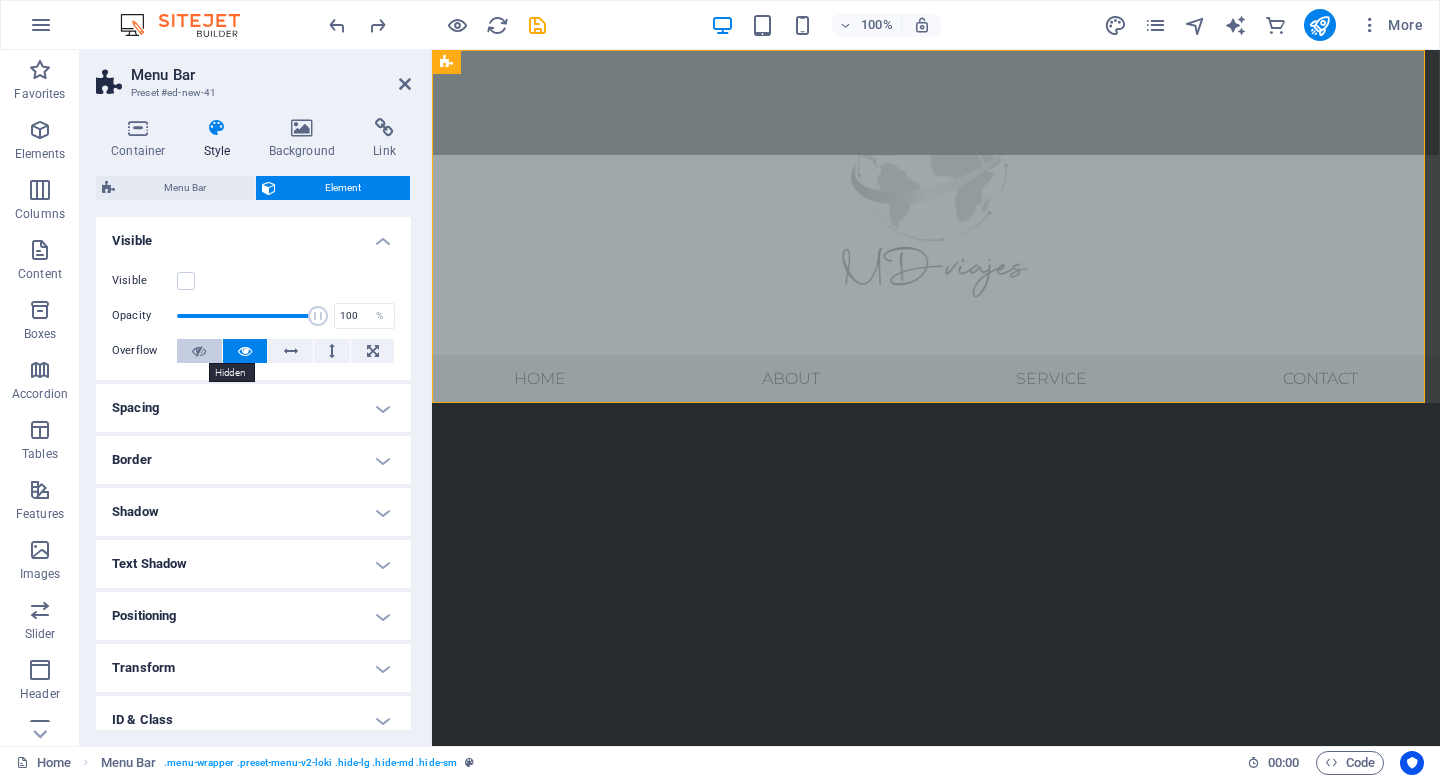 click at bounding box center (199, 351) 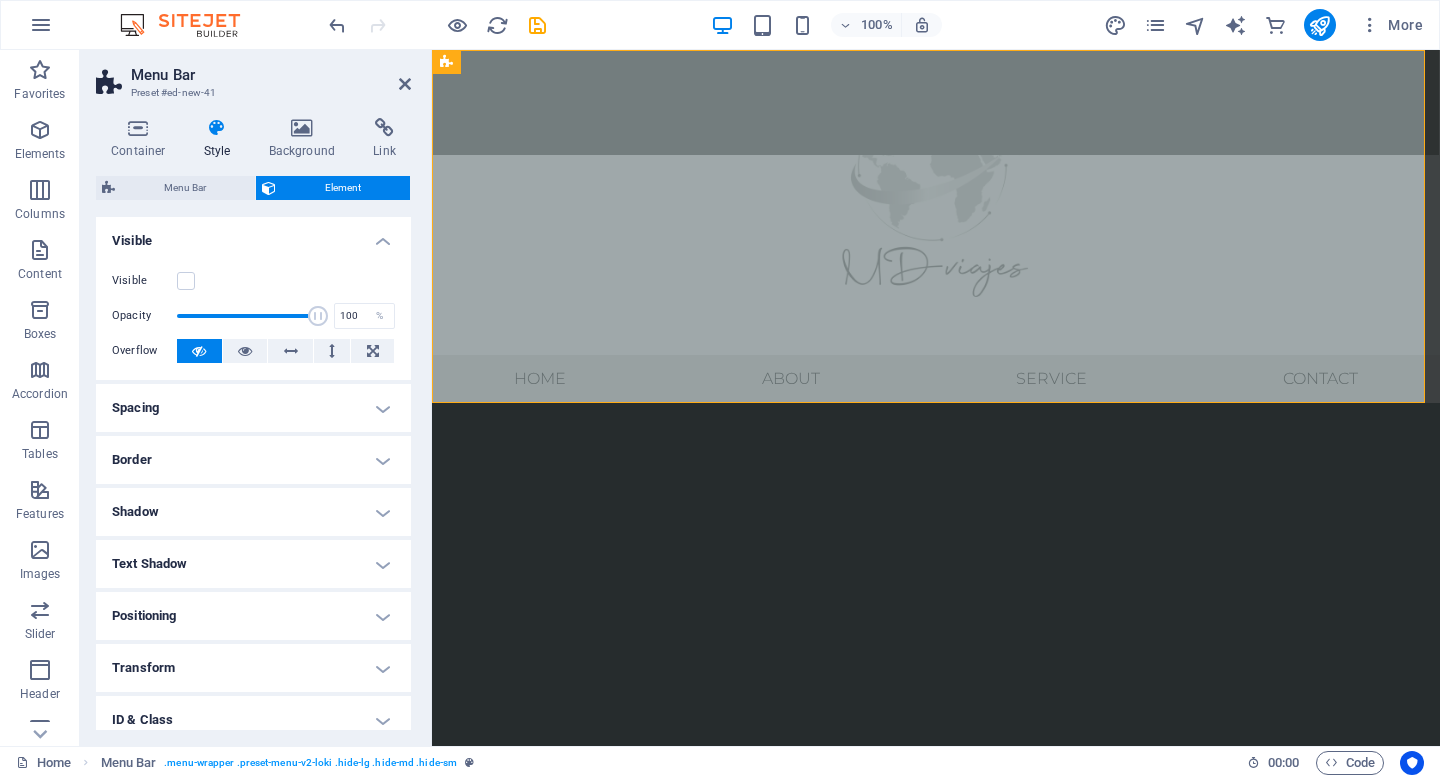 click at bounding box center [199, 351] 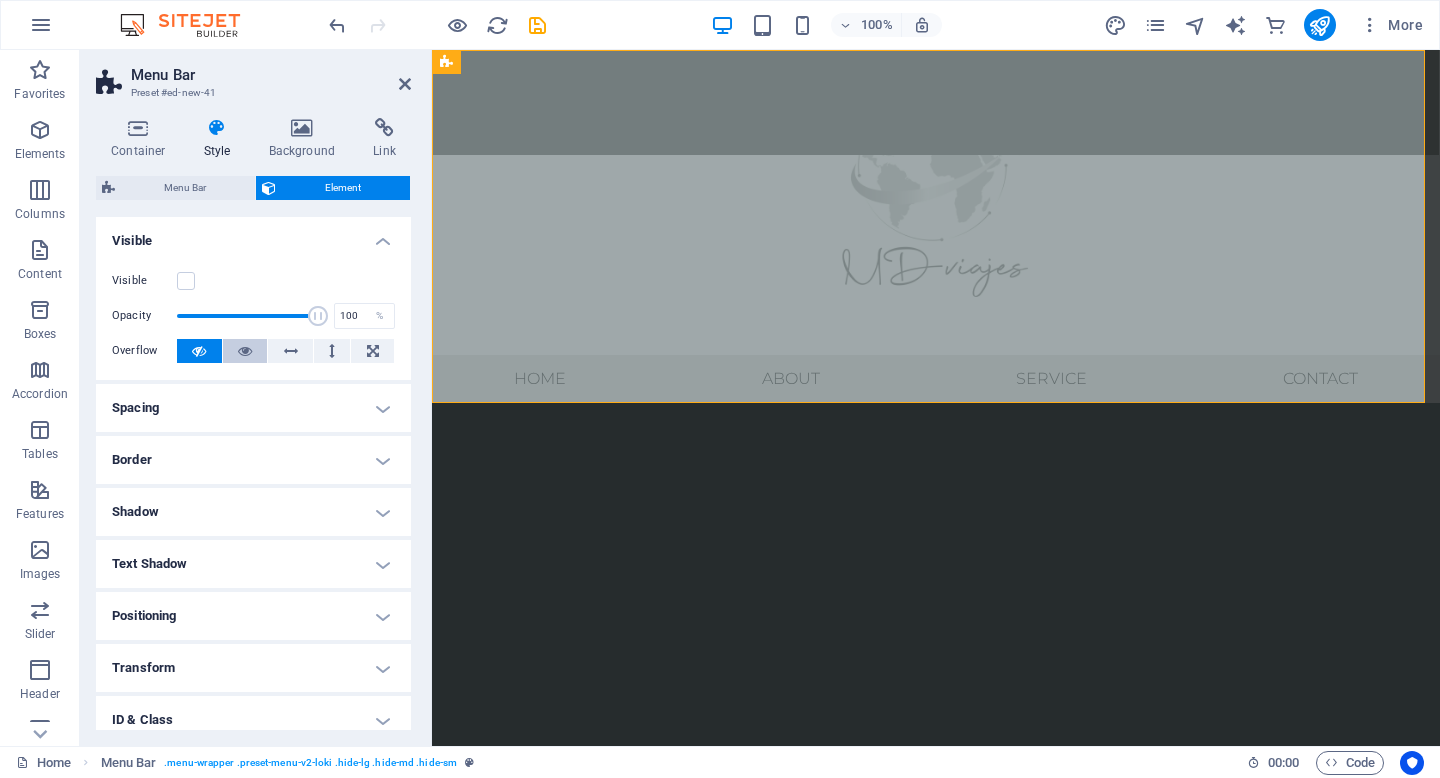 click at bounding box center (245, 351) 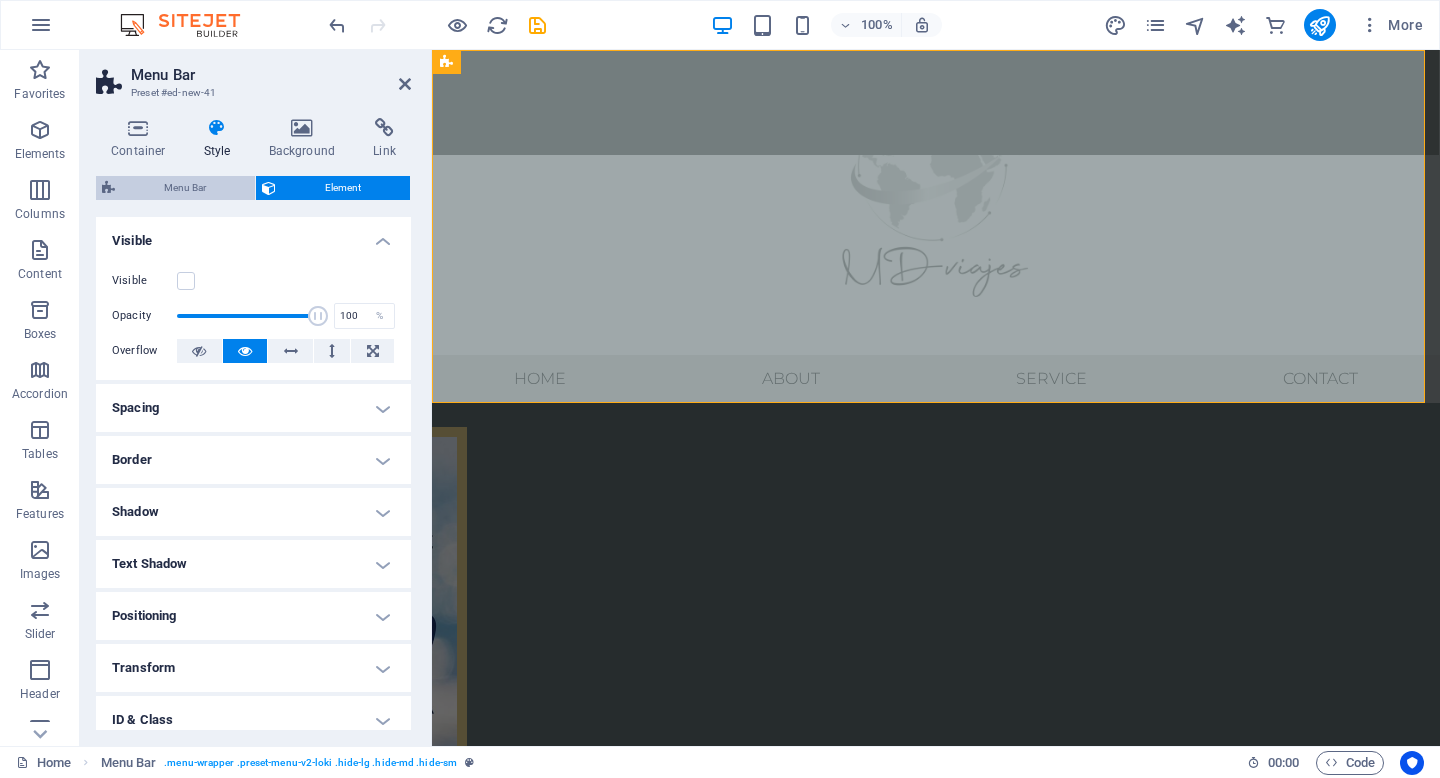 click on "Menu Bar" at bounding box center [185, 188] 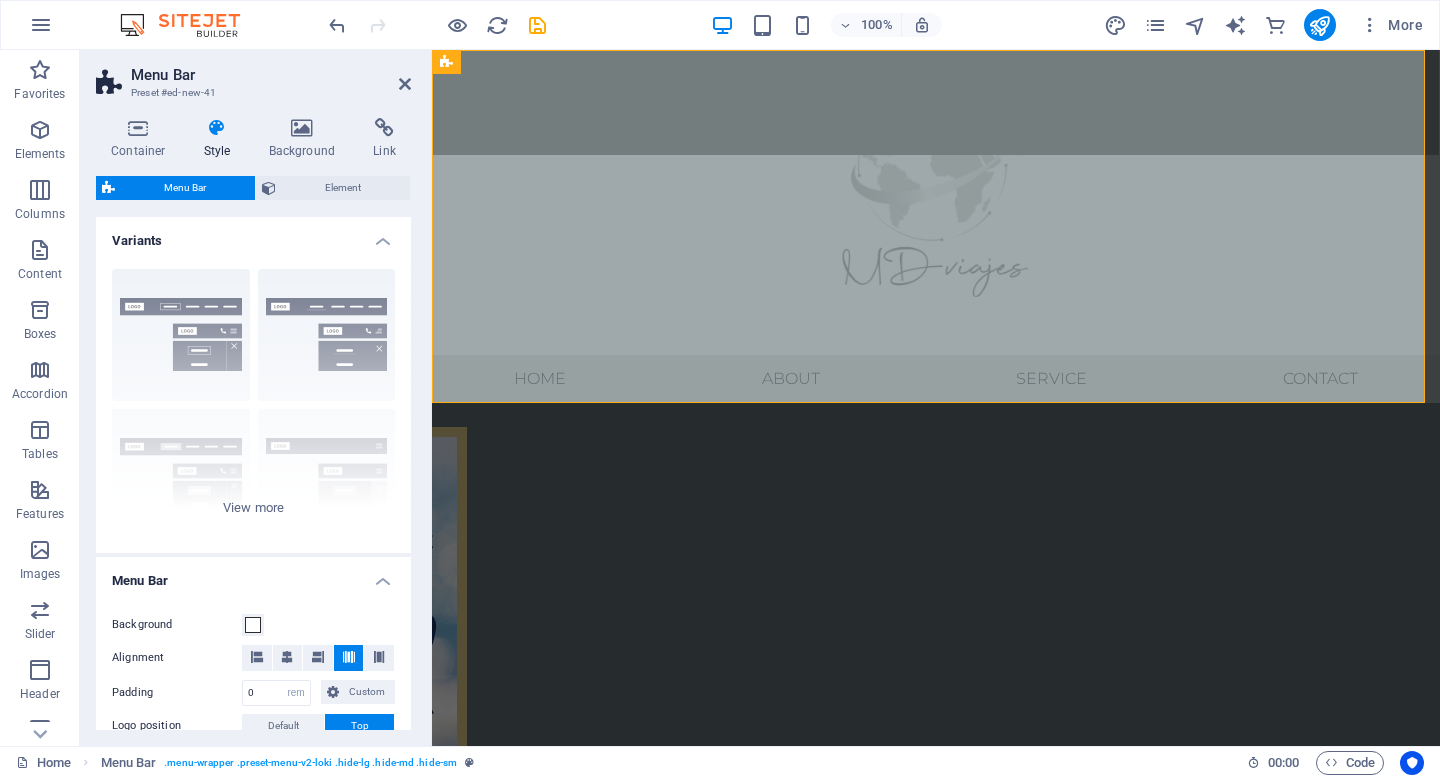 click at bounding box center (217, 128) 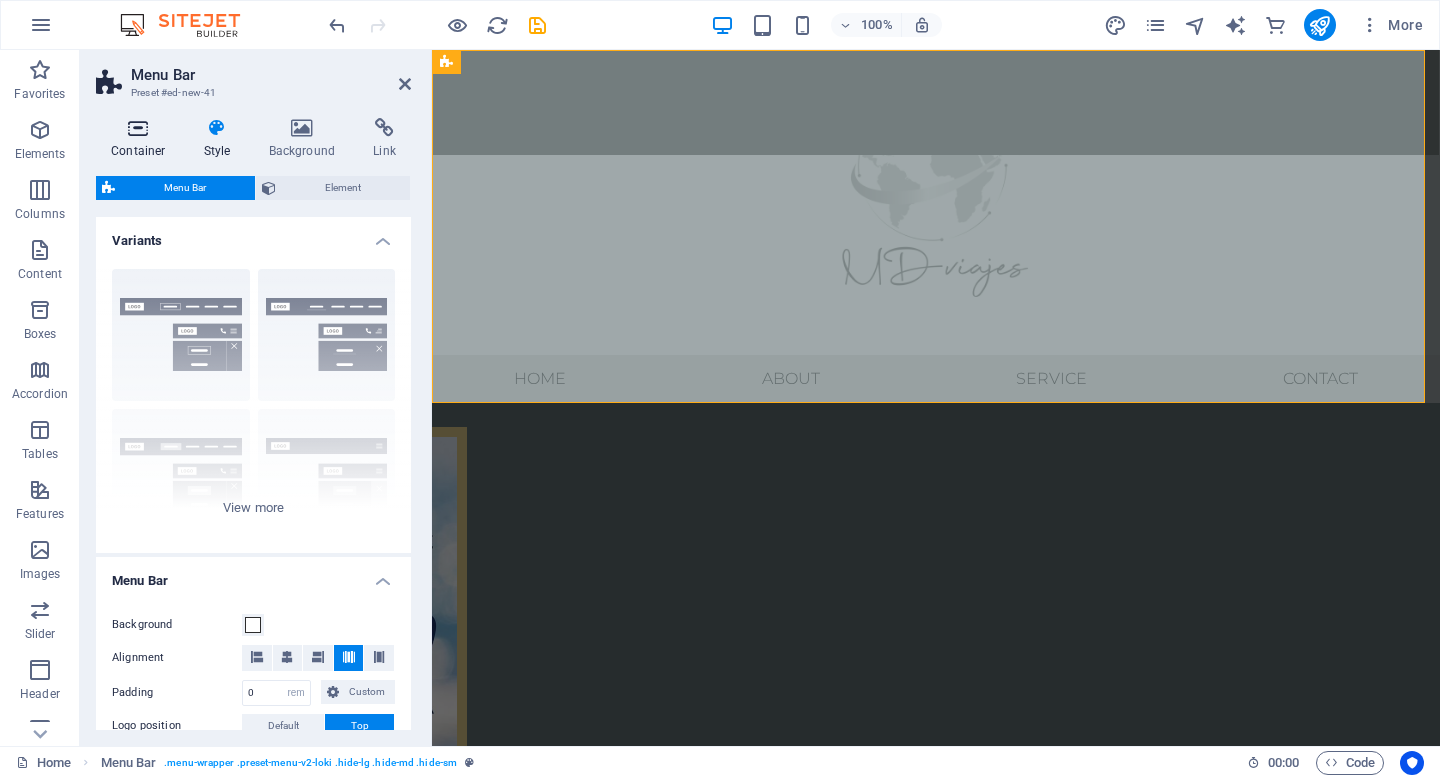 click at bounding box center [138, 128] 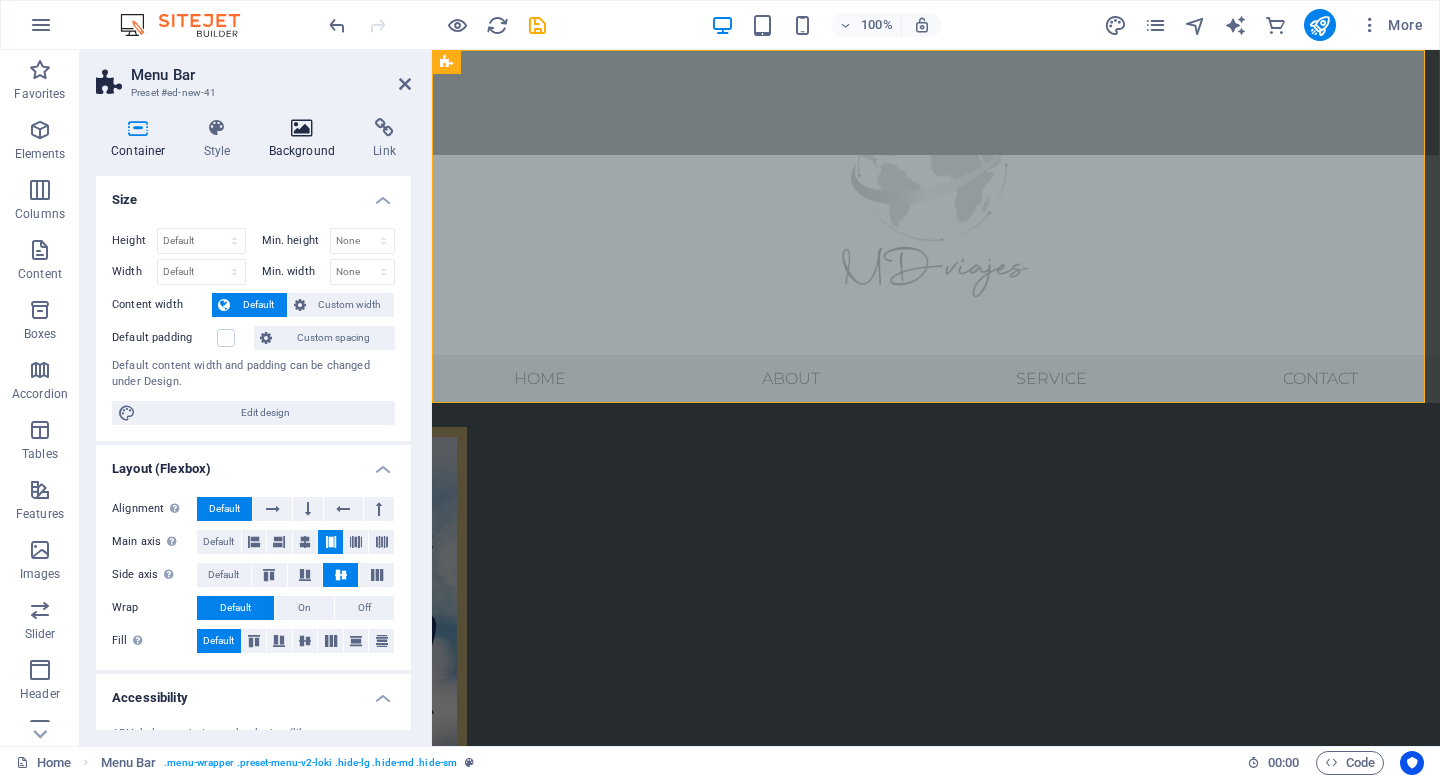 click on "Background" at bounding box center [306, 139] 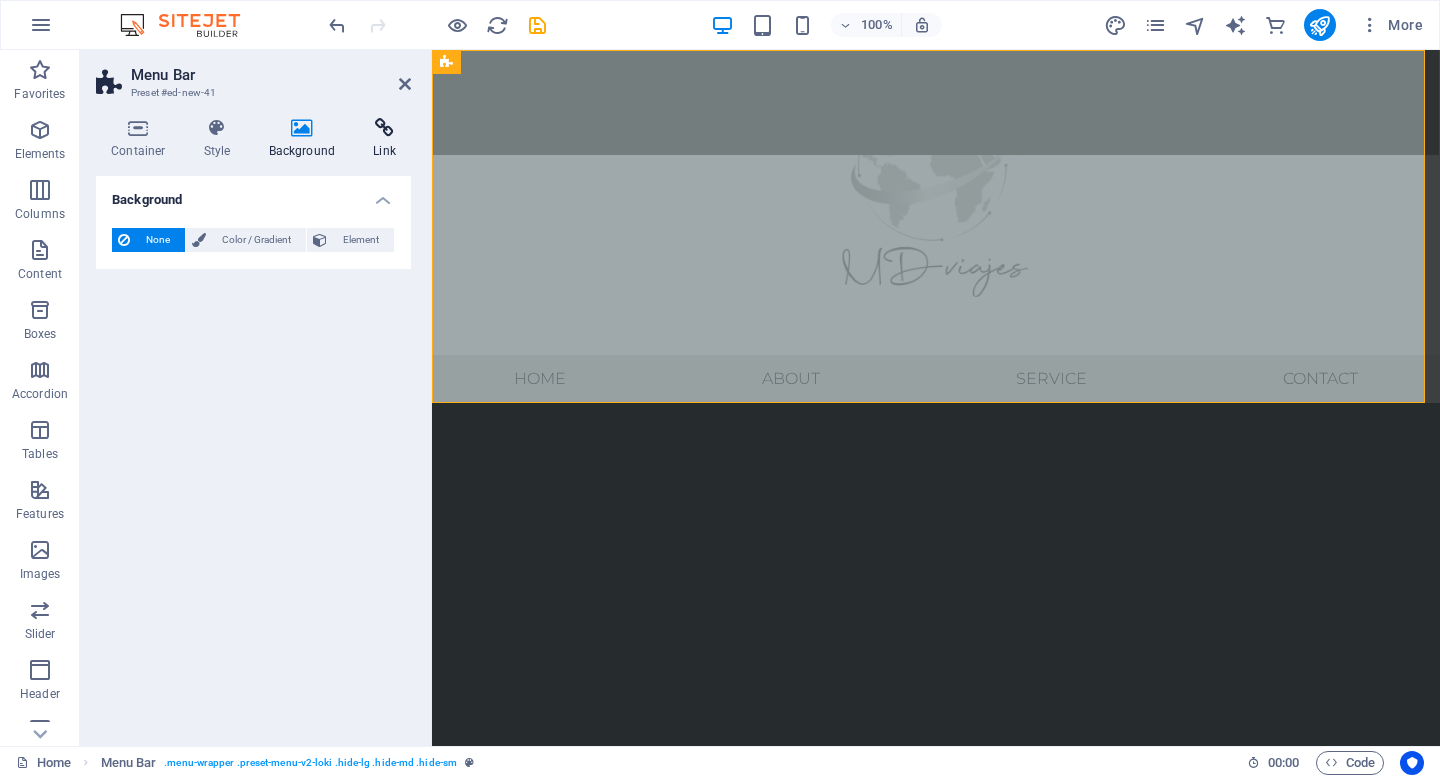 click at bounding box center [384, 128] 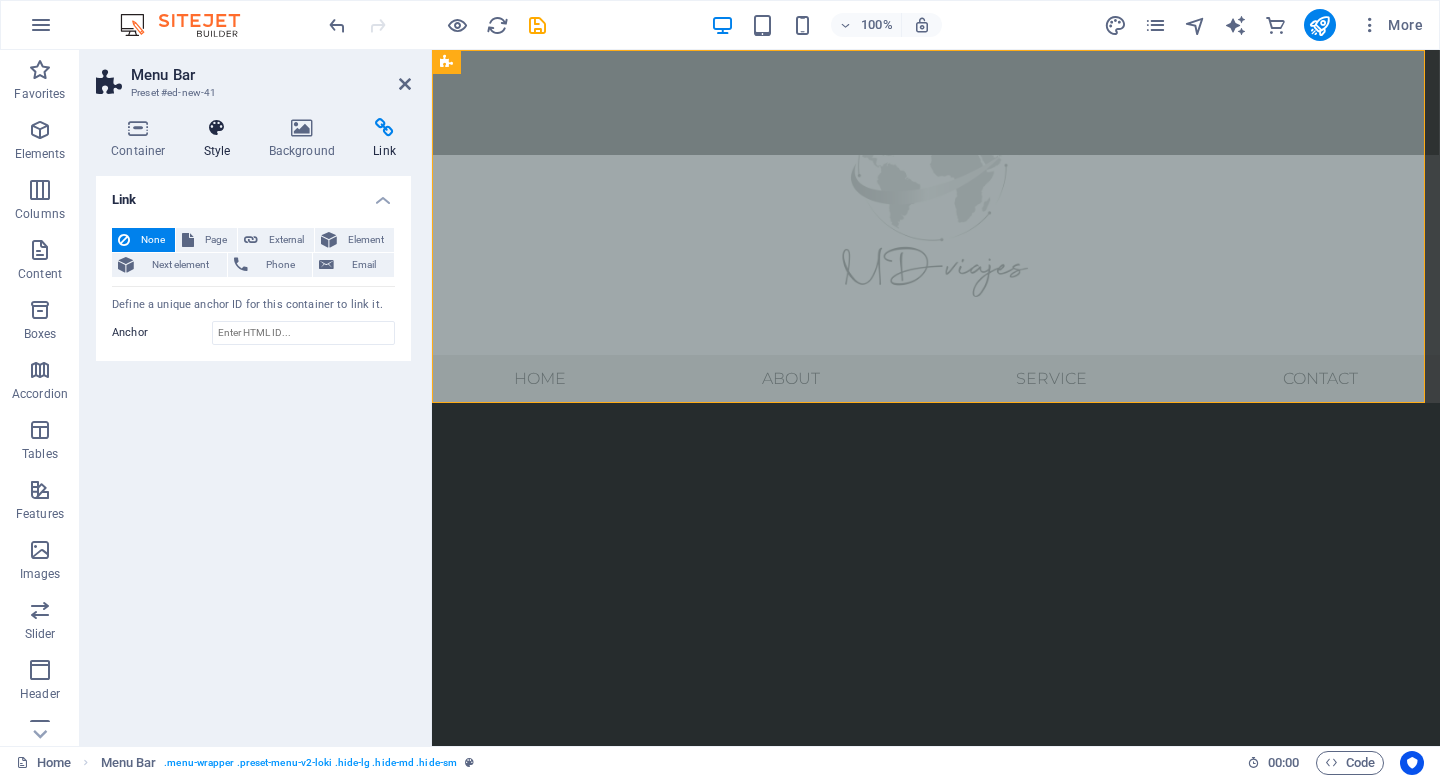 click at bounding box center [217, 128] 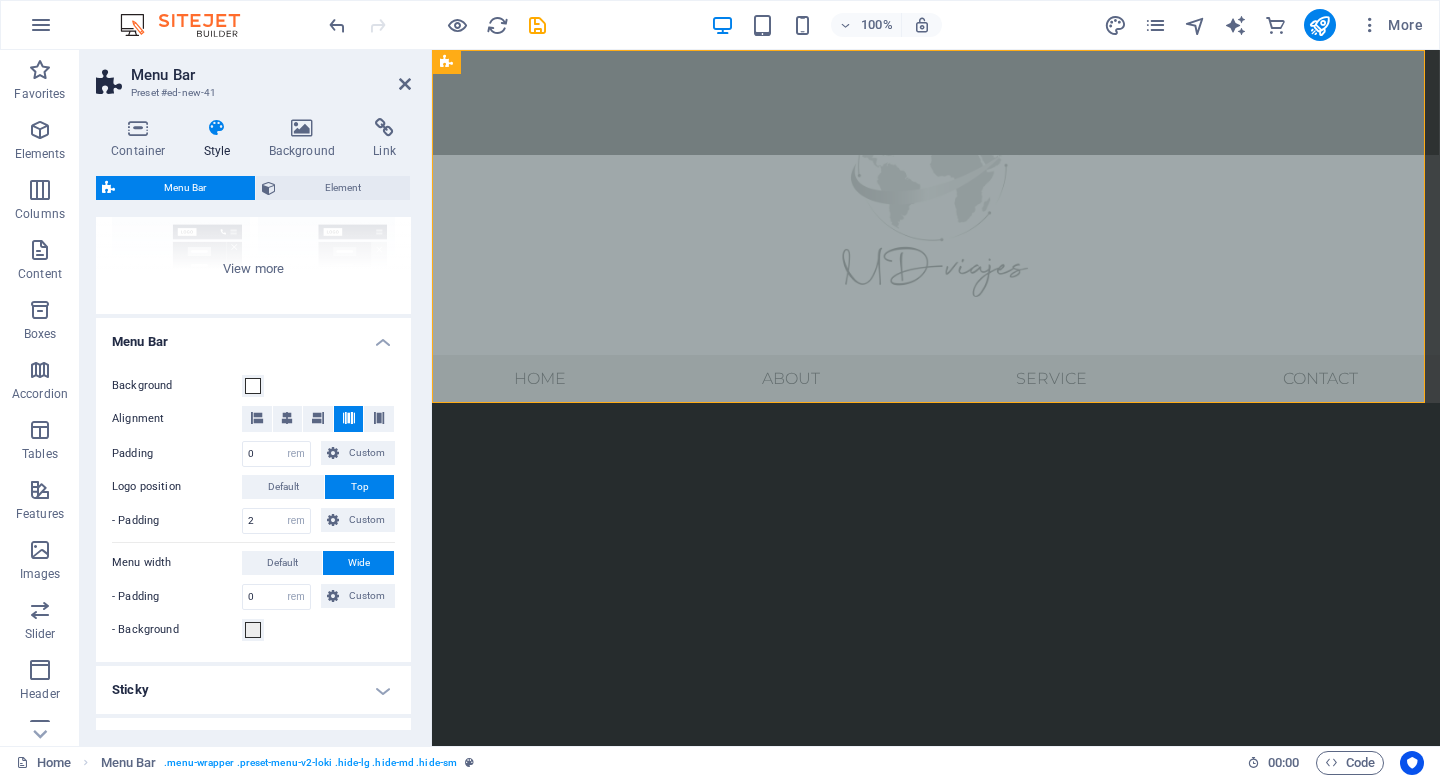 scroll, scrollTop: 249, scrollLeft: 0, axis: vertical 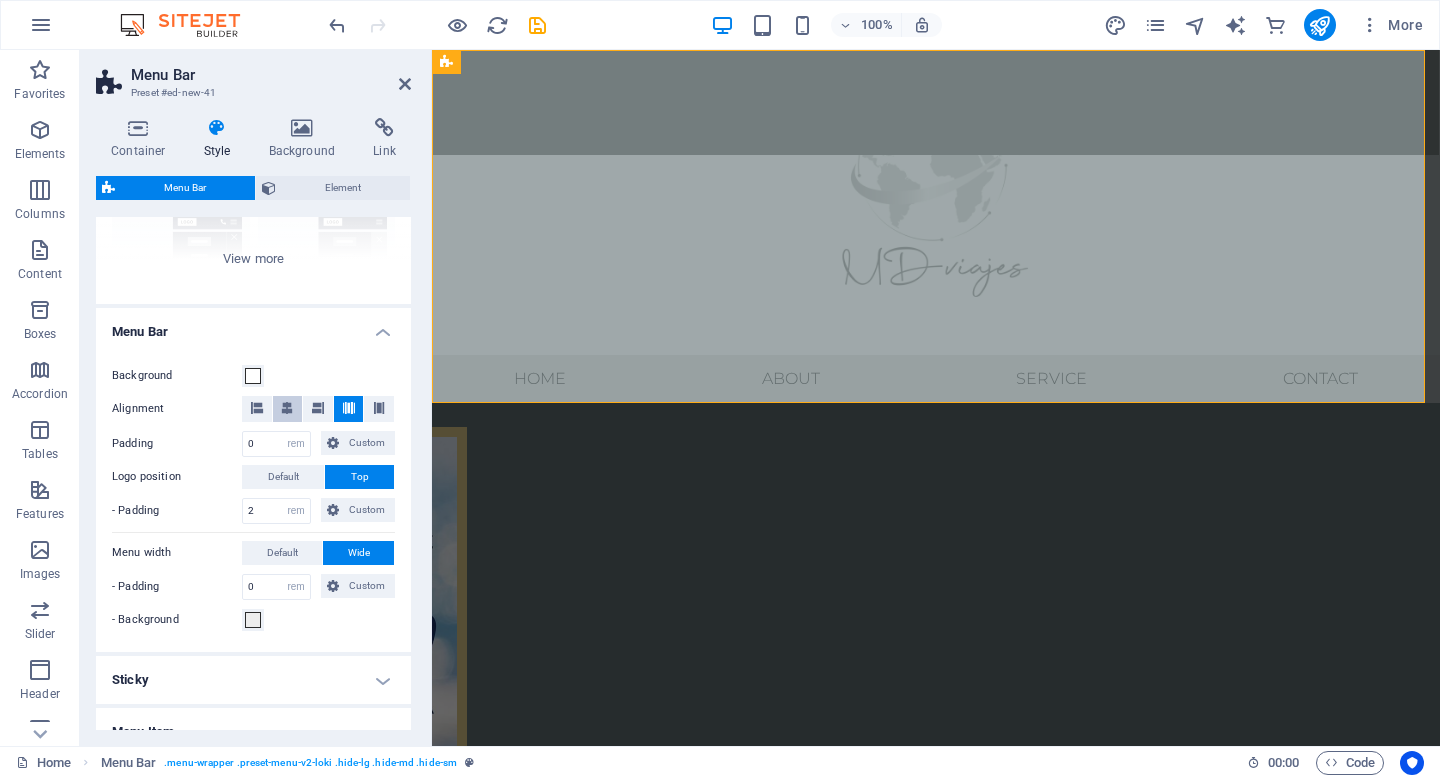 click at bounding box center [287, 408] 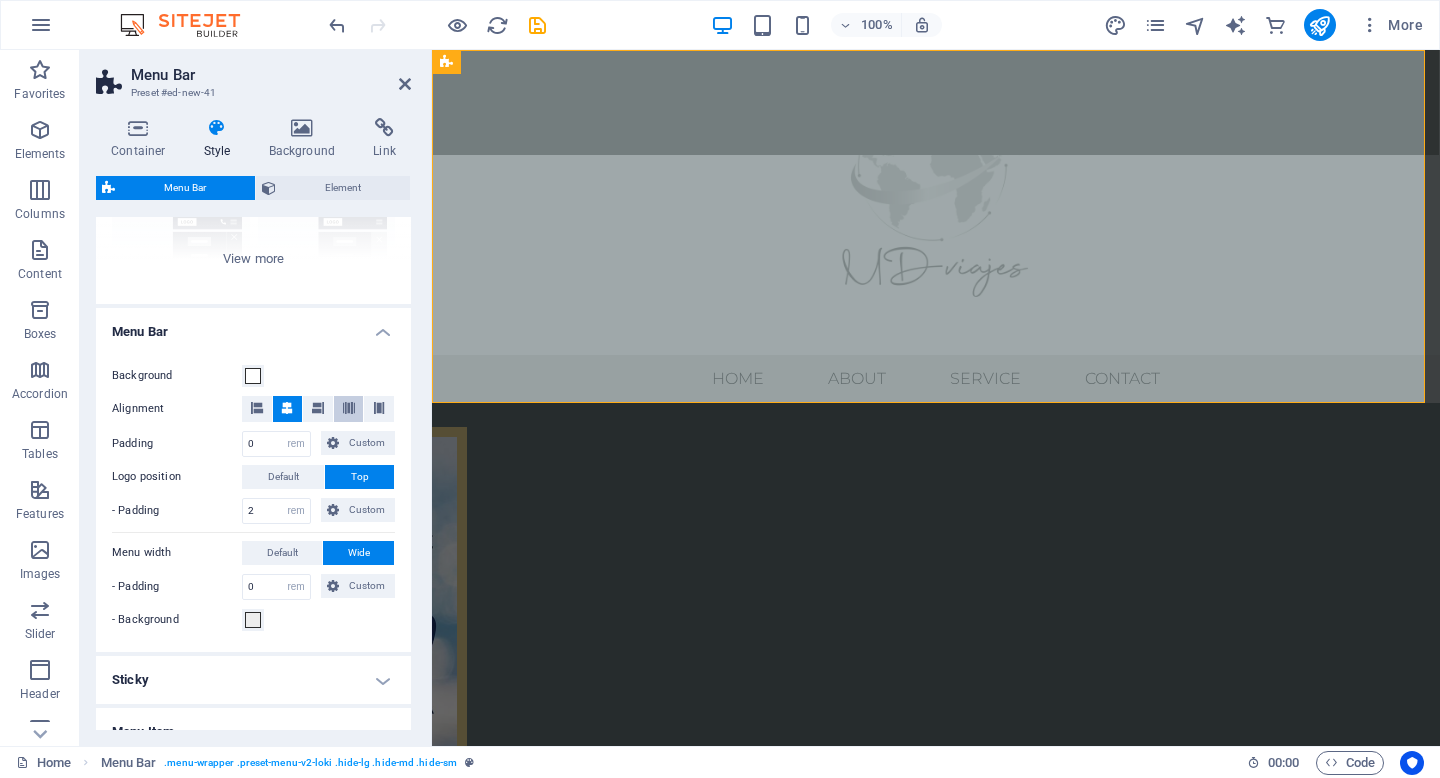 click at bounding box center [349, 408] 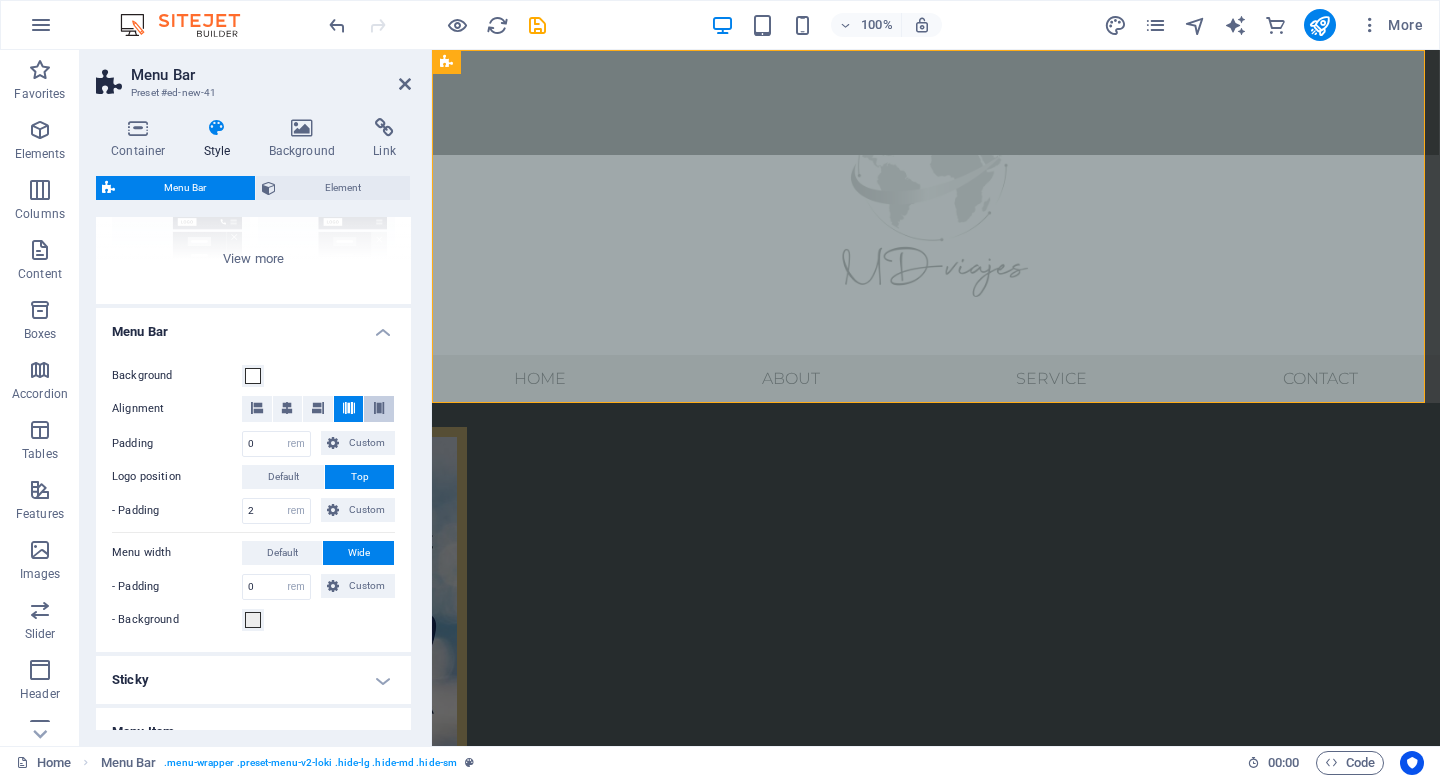 click at bounding box center (379, 409) 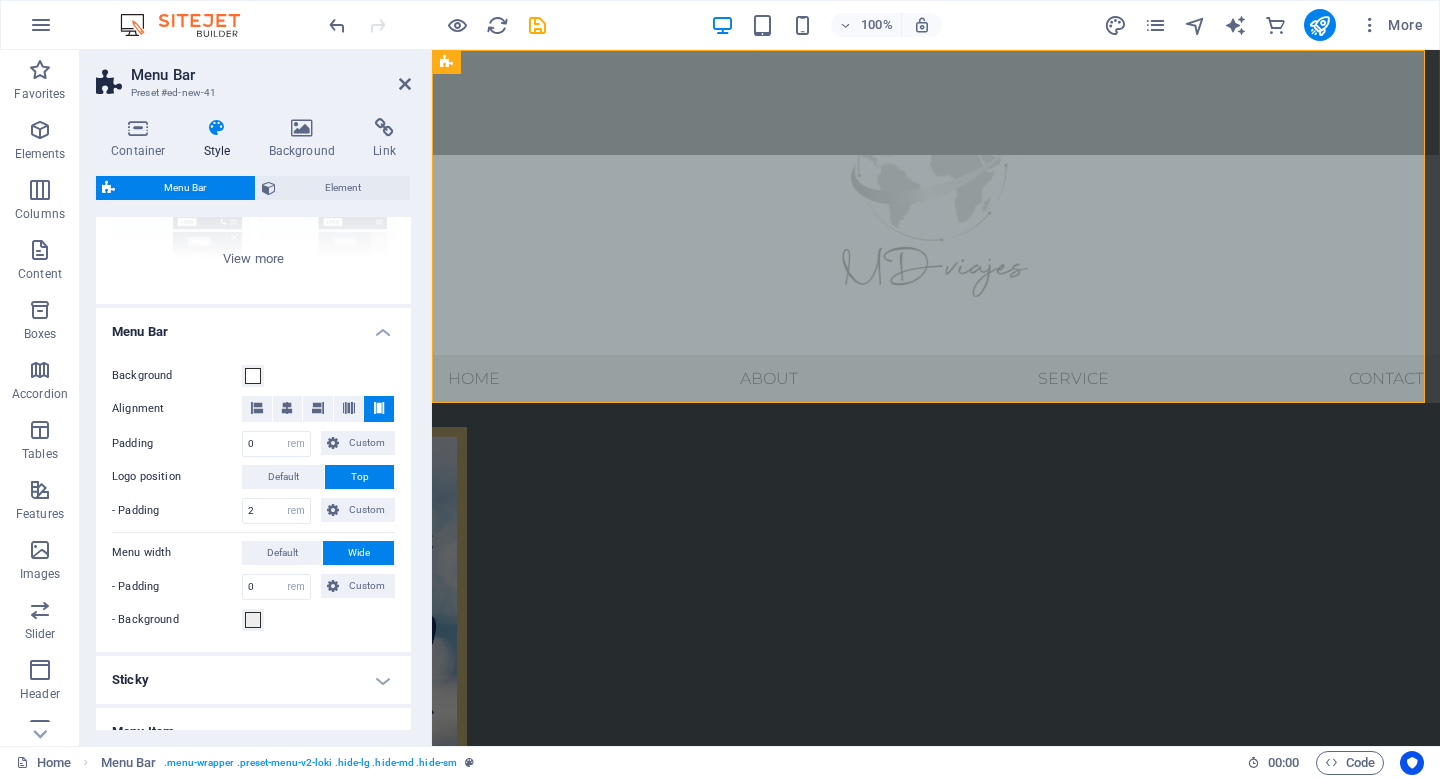 click on "Menu Bar" at bounding box center (253, 326) 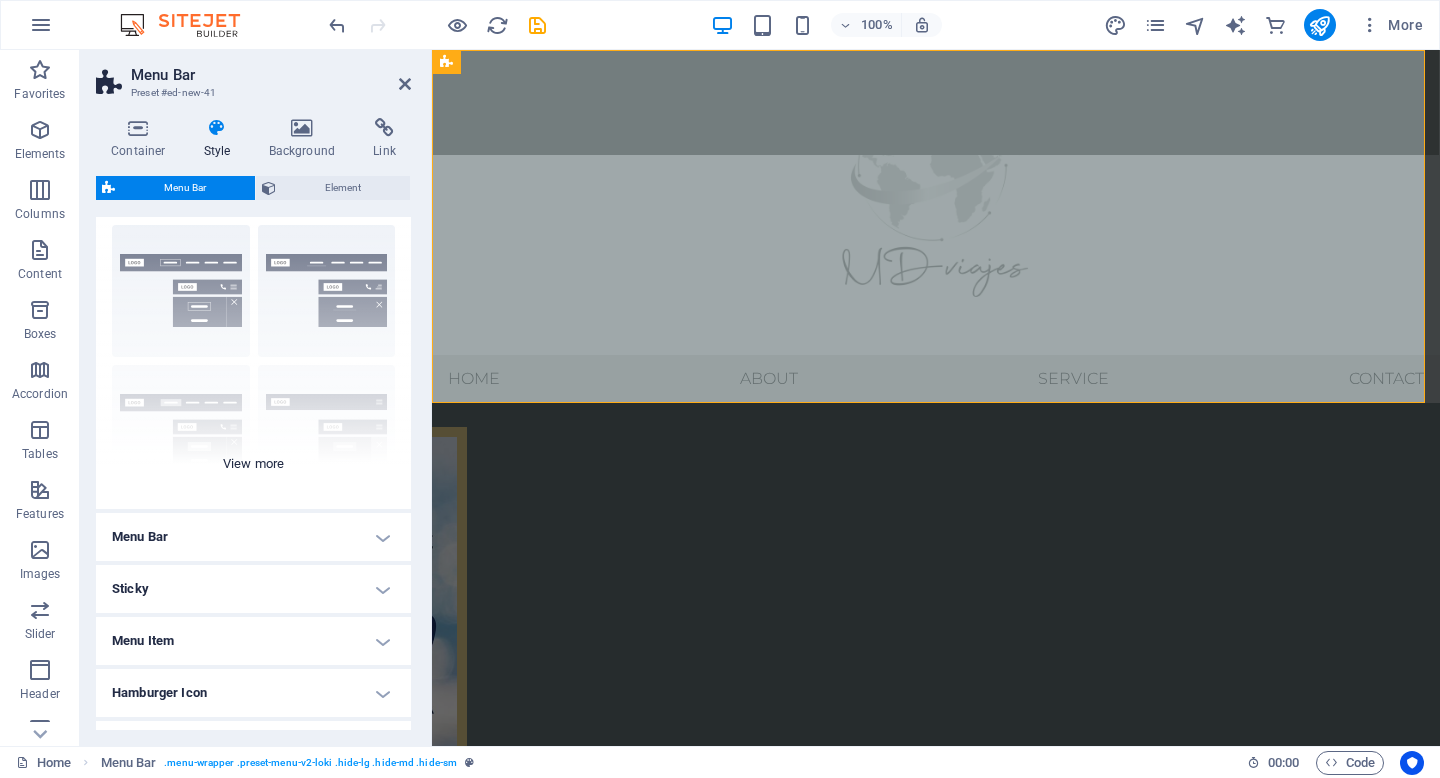 scroll, scrollTop: 8, scrollLeft: 0, axis: vertical 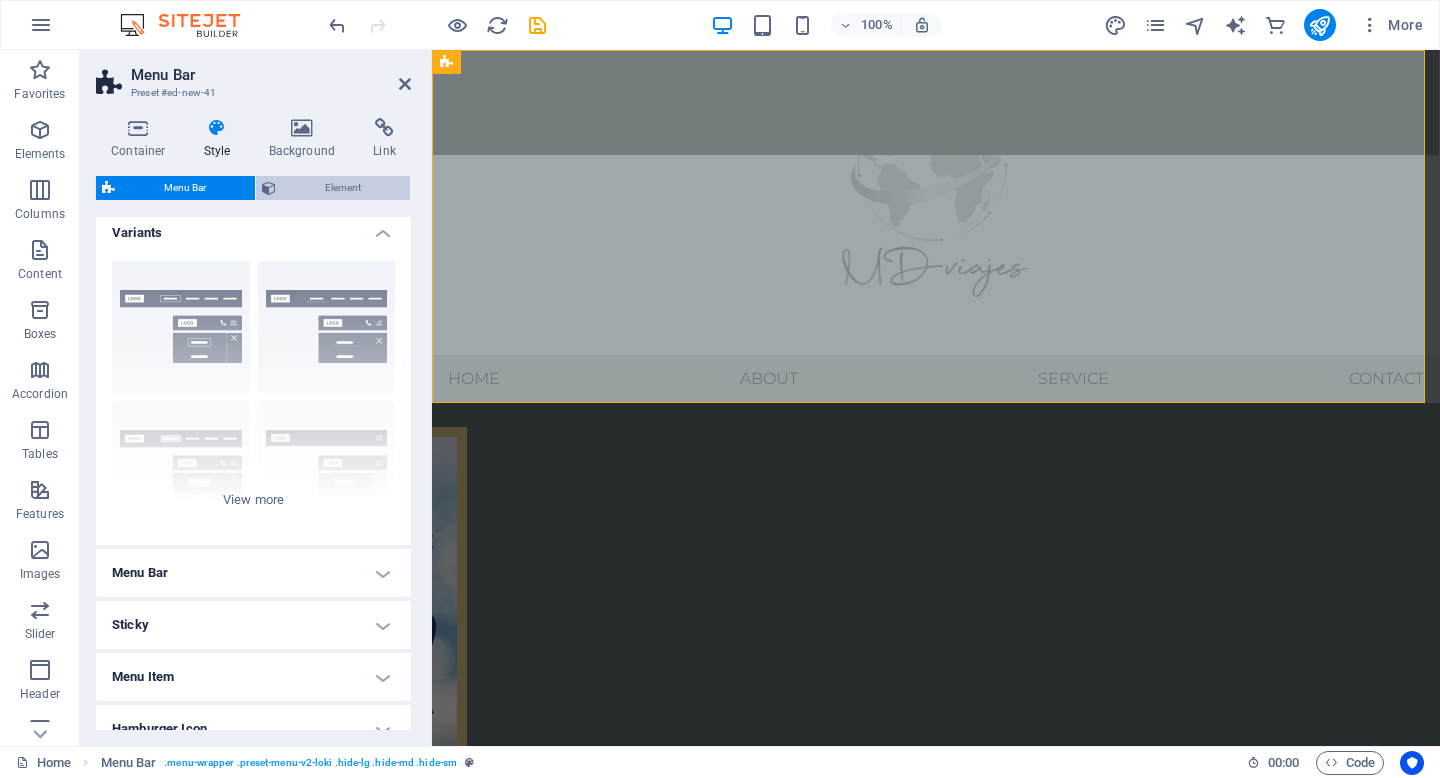 click on "Element" at bounding box center (343, 188) 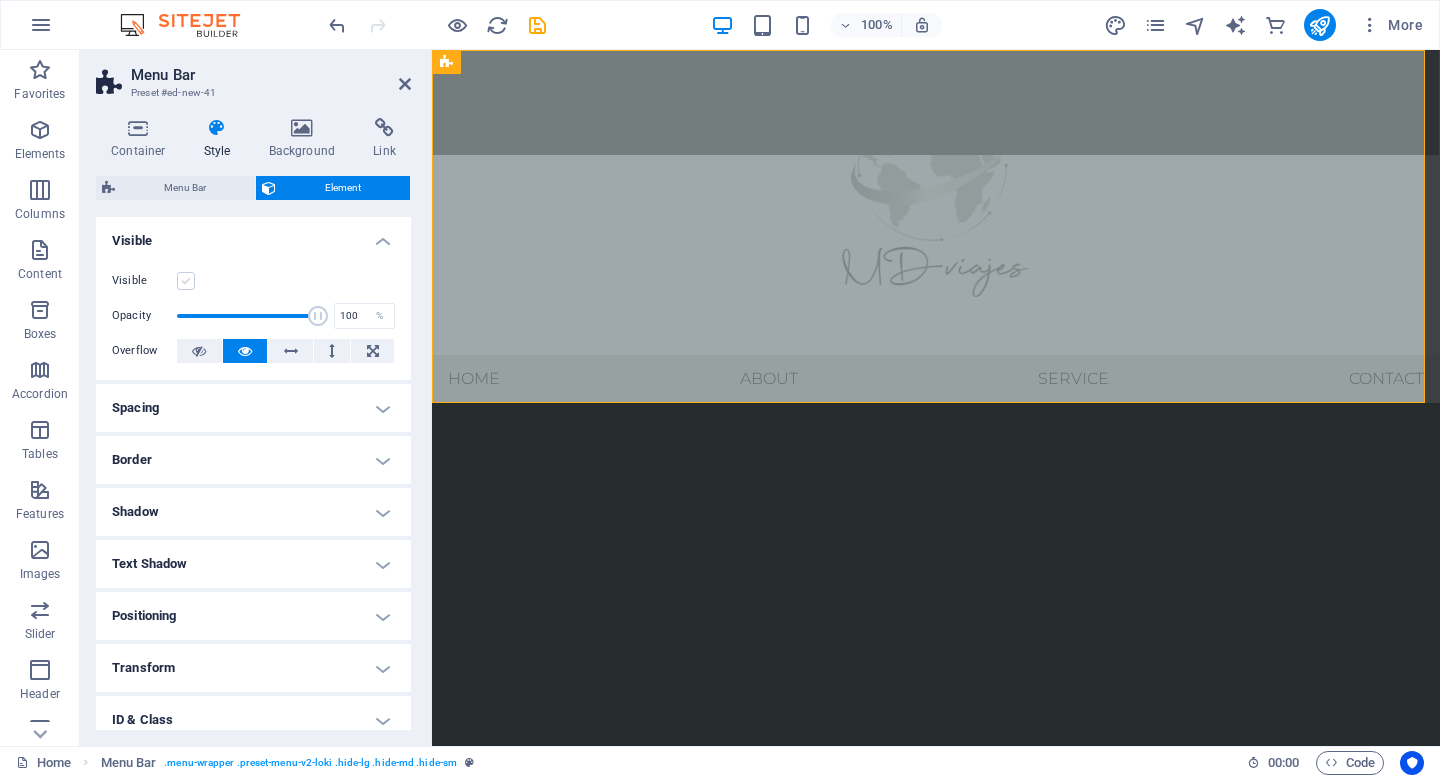 click at bounding box center [186, 281] 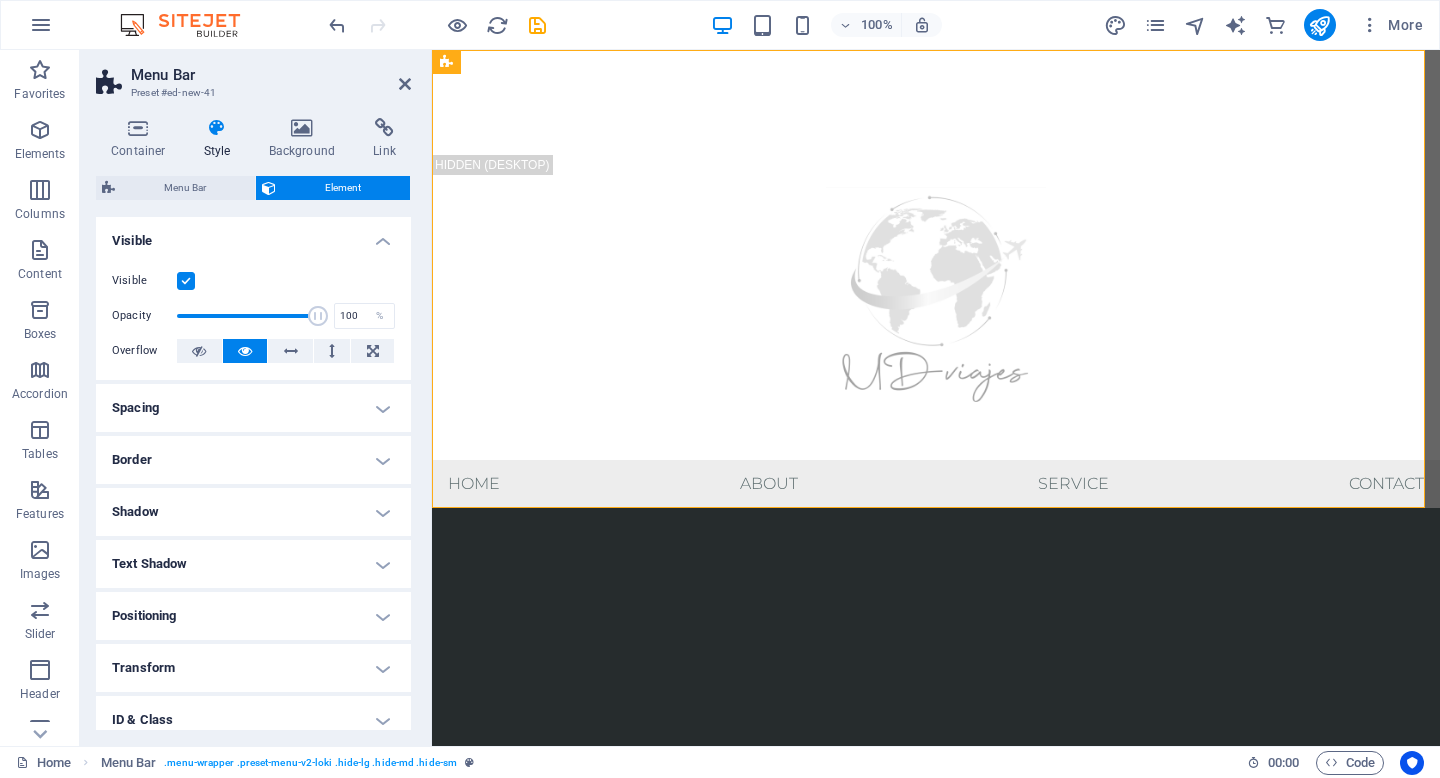click at bounding box center (186, 281) 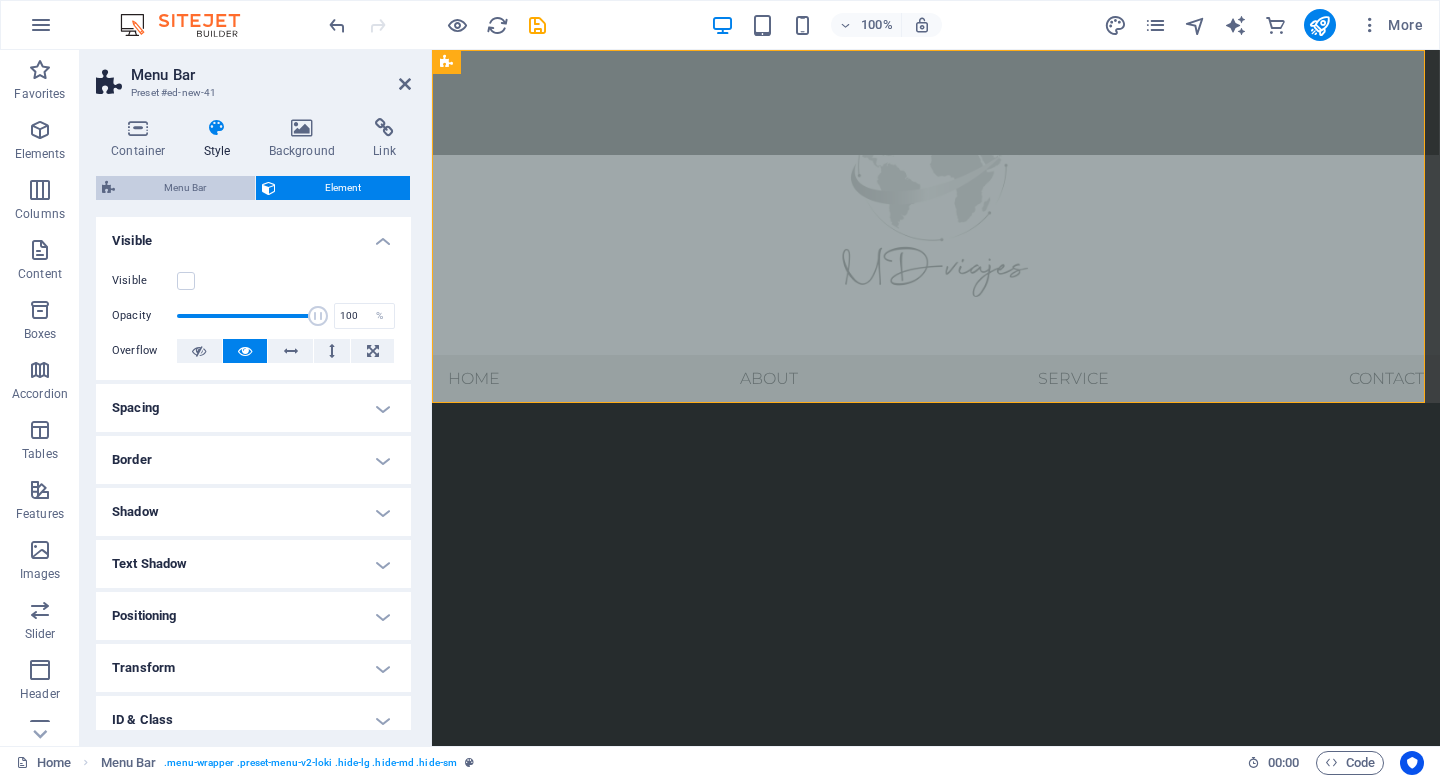 click on "Menu Bar" at bounding box center [185, 188] 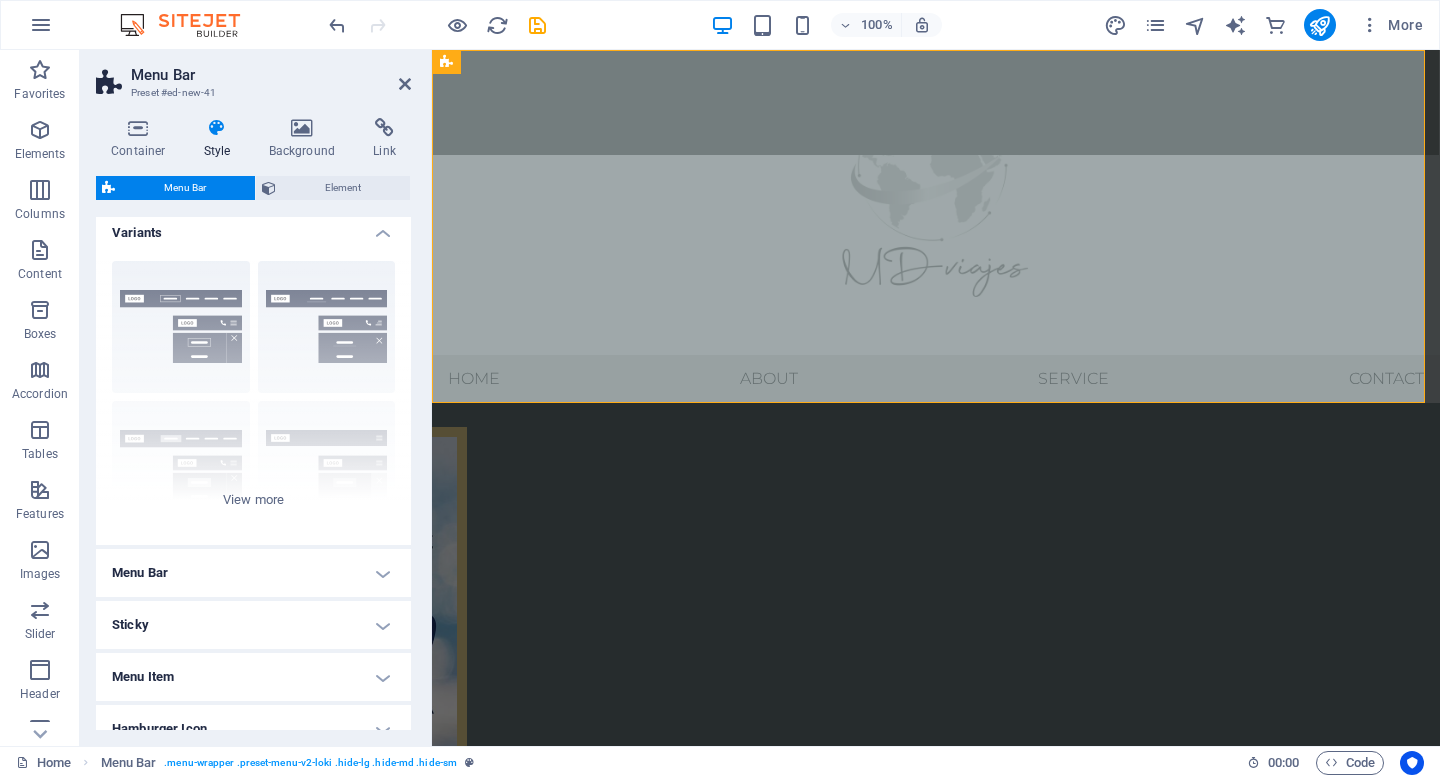 click on "Menu Bar" at bounding box center (253, 573) 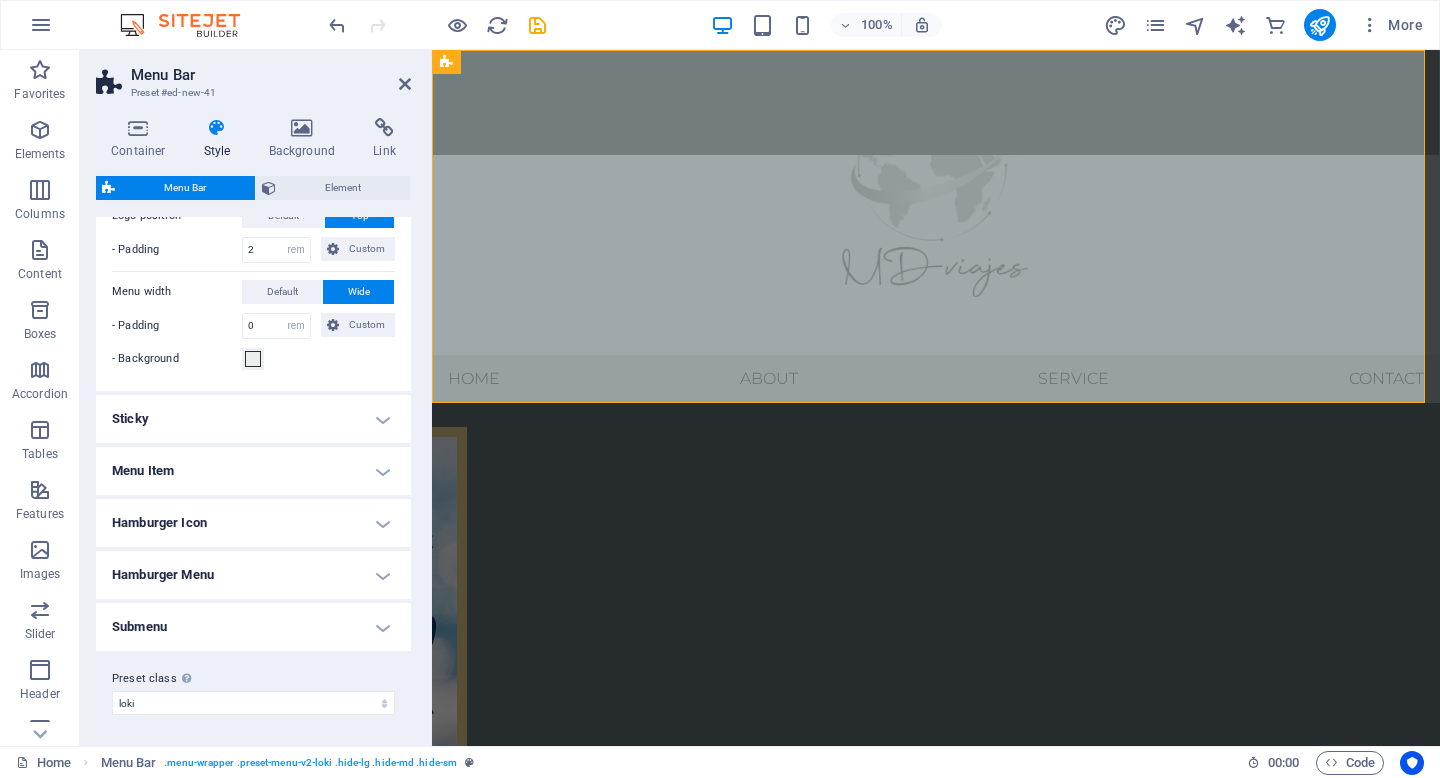 scroll, scrollTop: 0, scrollLeft: 0, axis: both 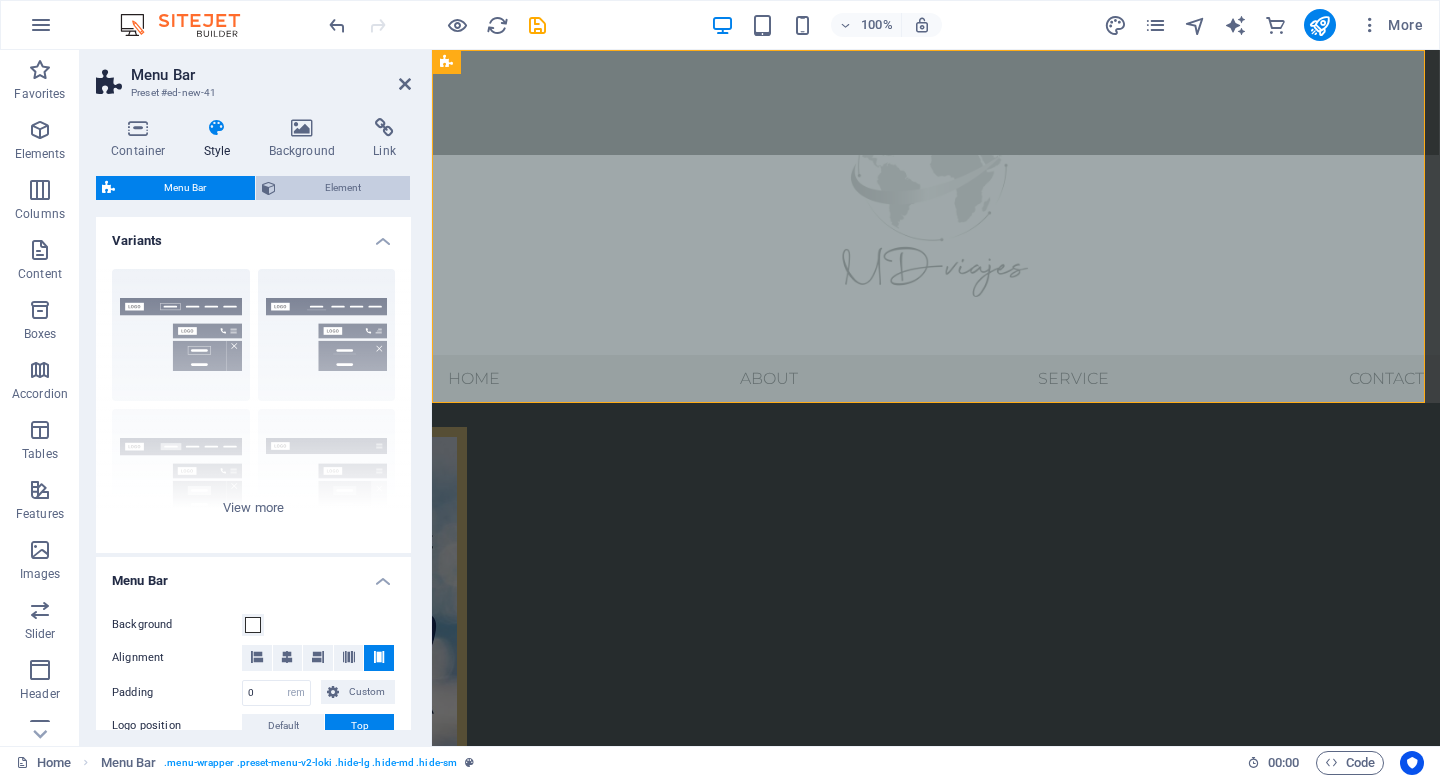 click on "Element" at bounding box center [343, 188] 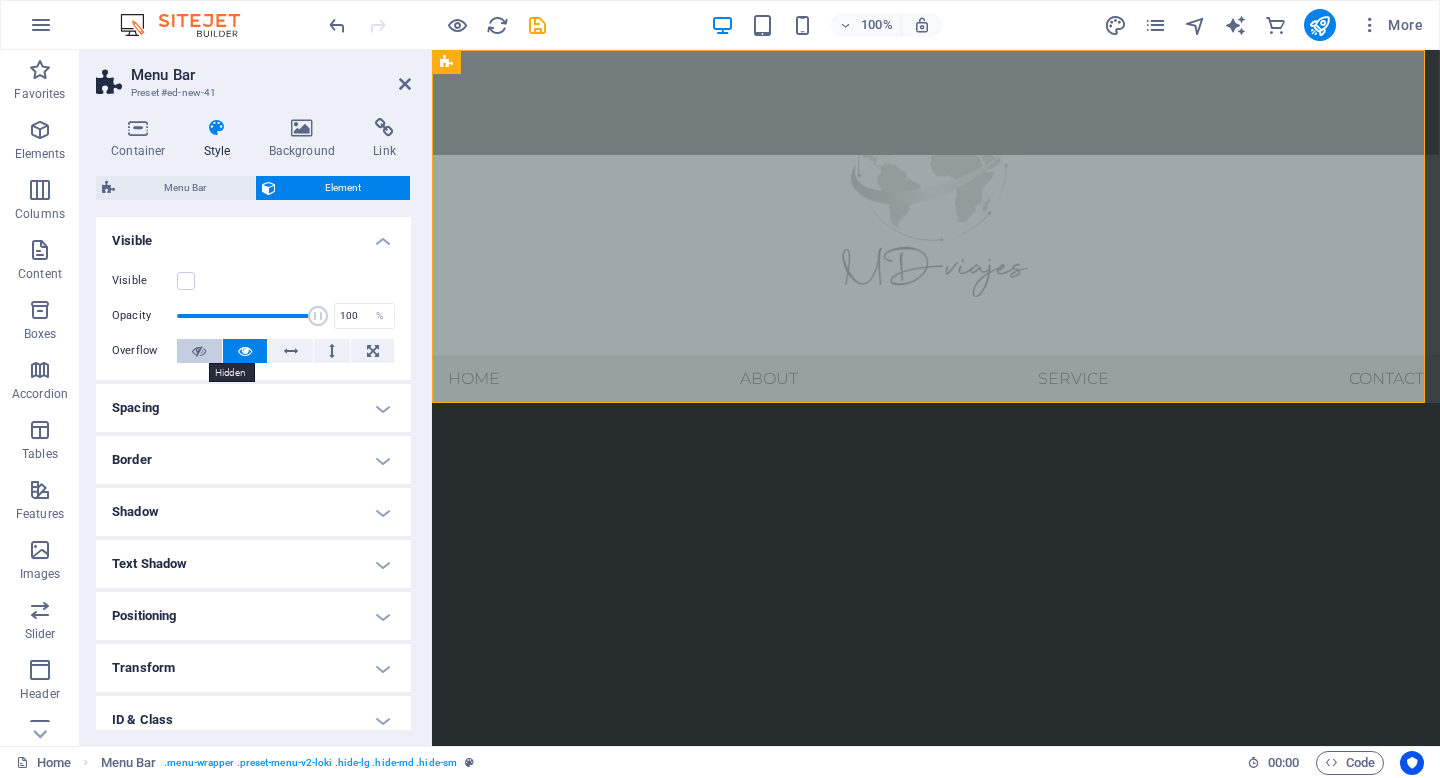 click at bounding box center (199, 351) 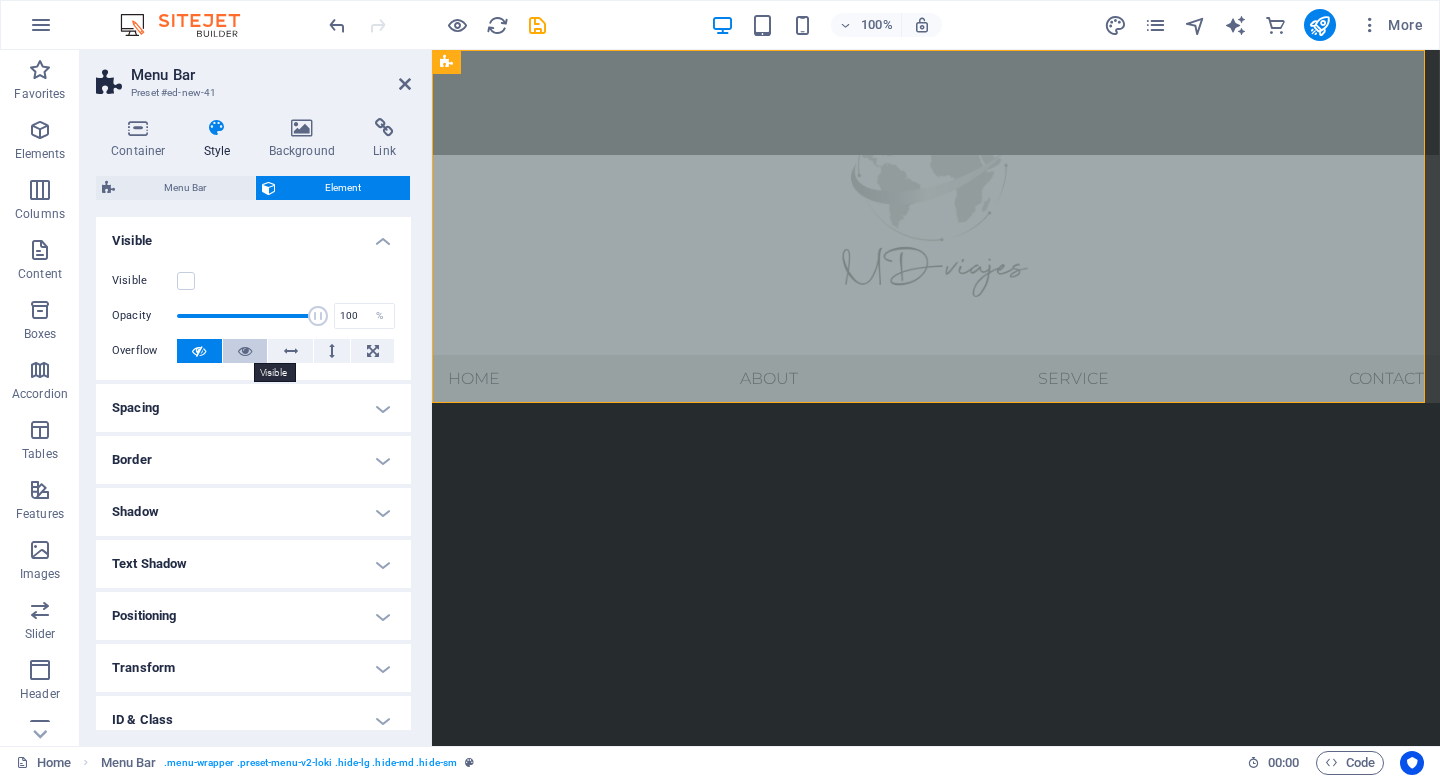 click at bounding box center (245, 351) 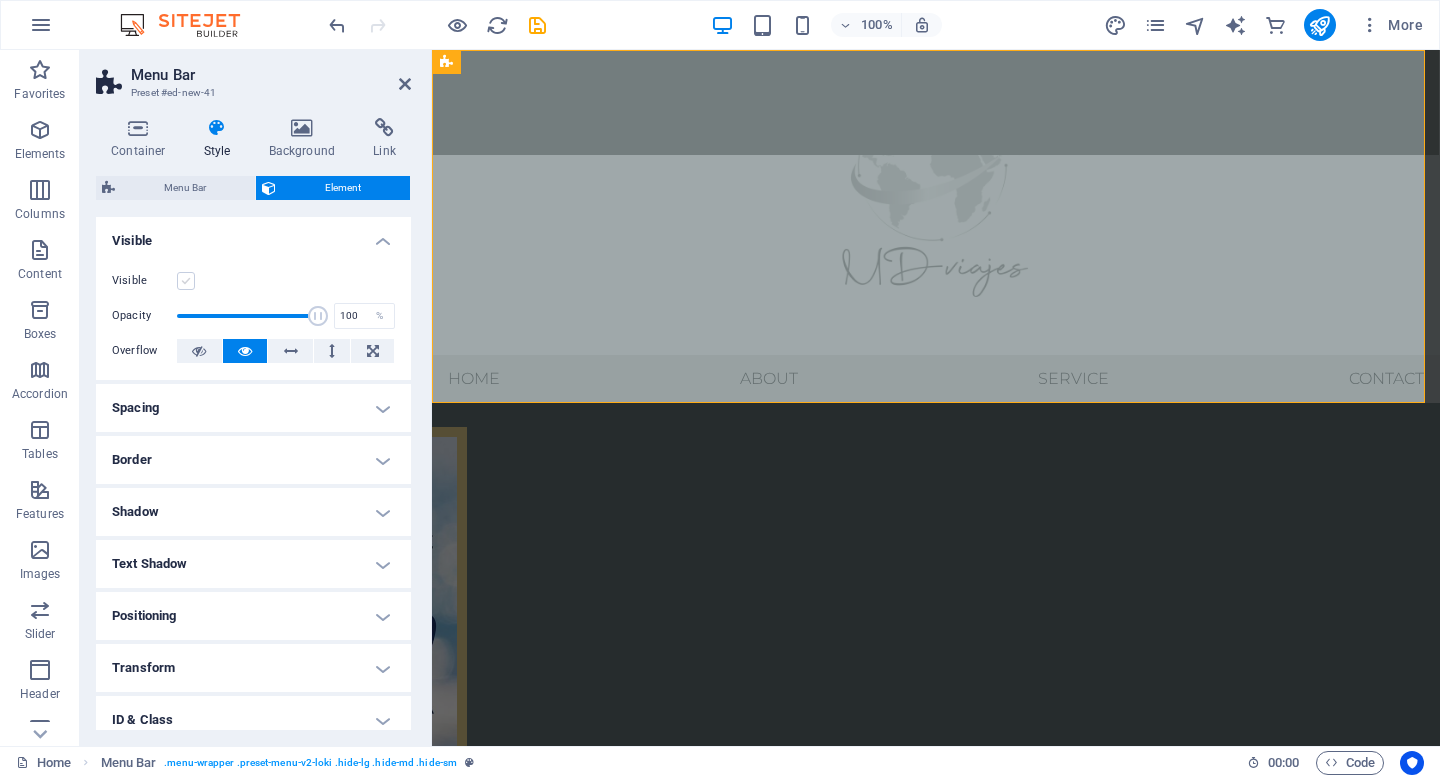 click at bounding box center [186, 281] 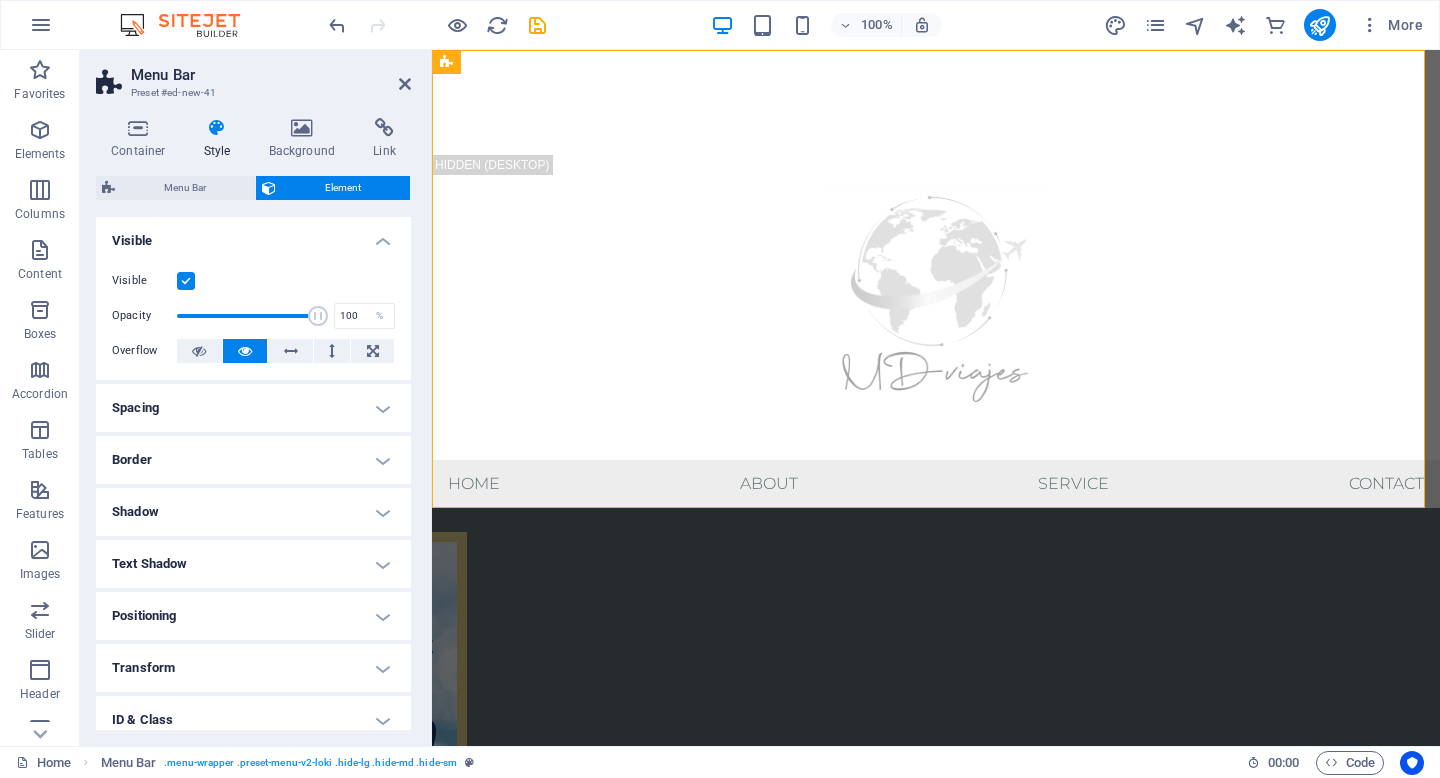 click at bounding box center (186, 281) 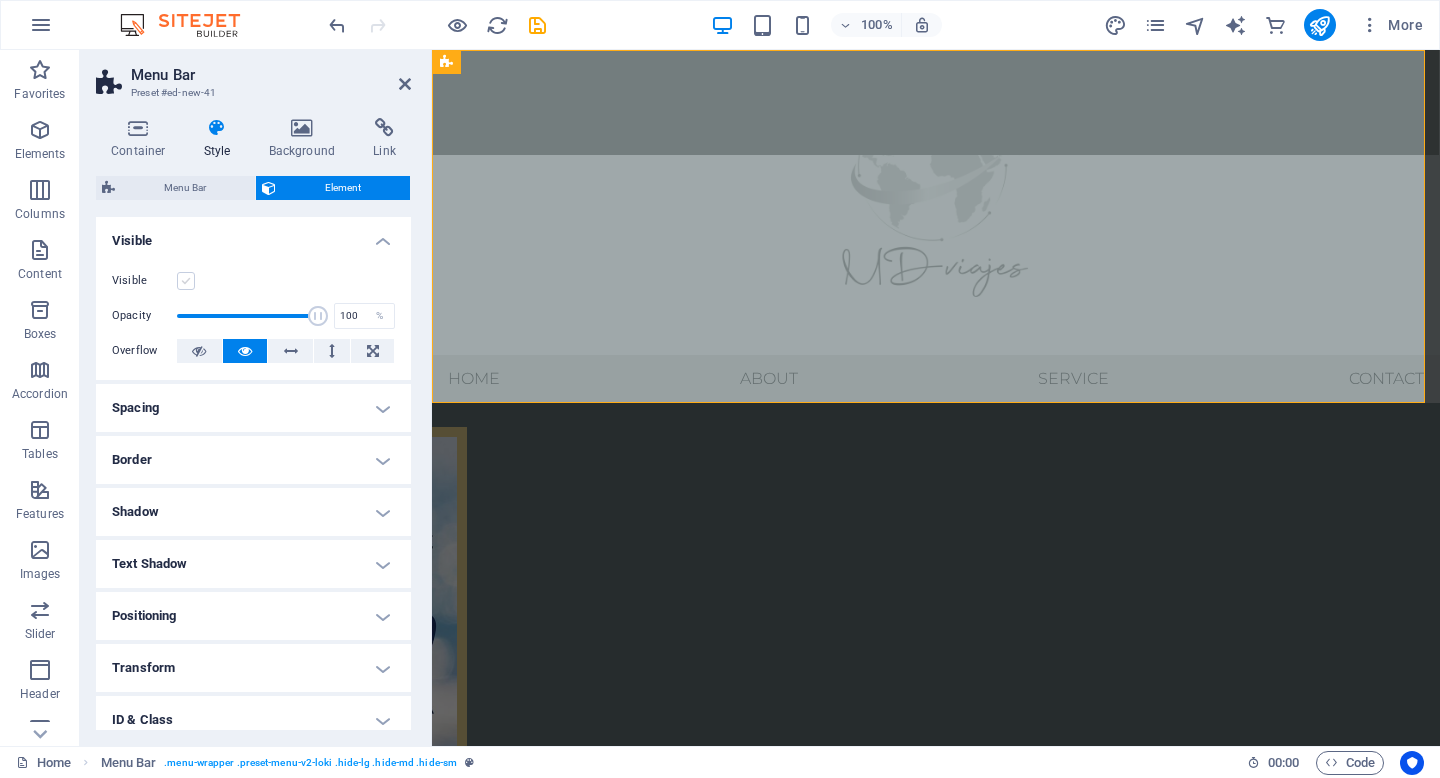 click at bounding box center (186, 281) 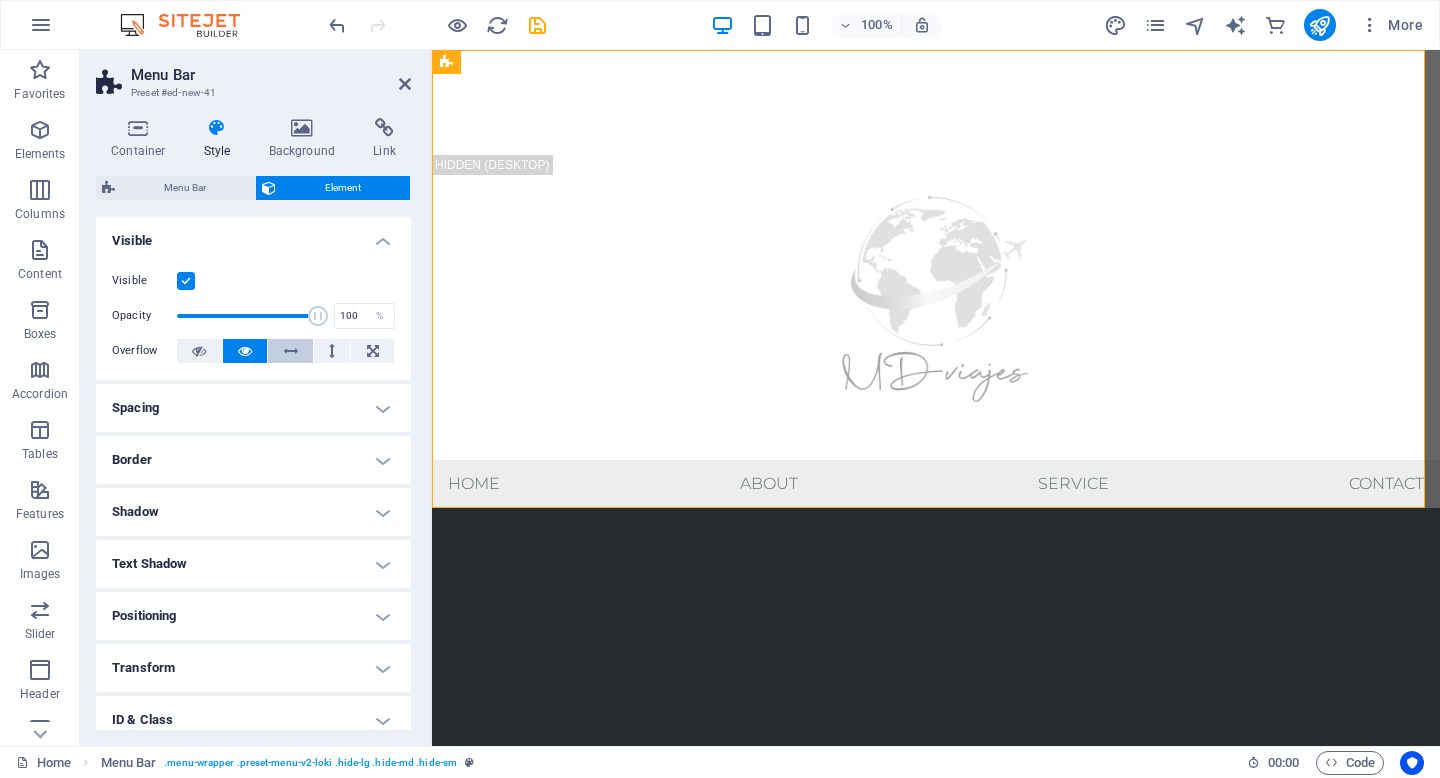 click at bounding box center [291, 351] 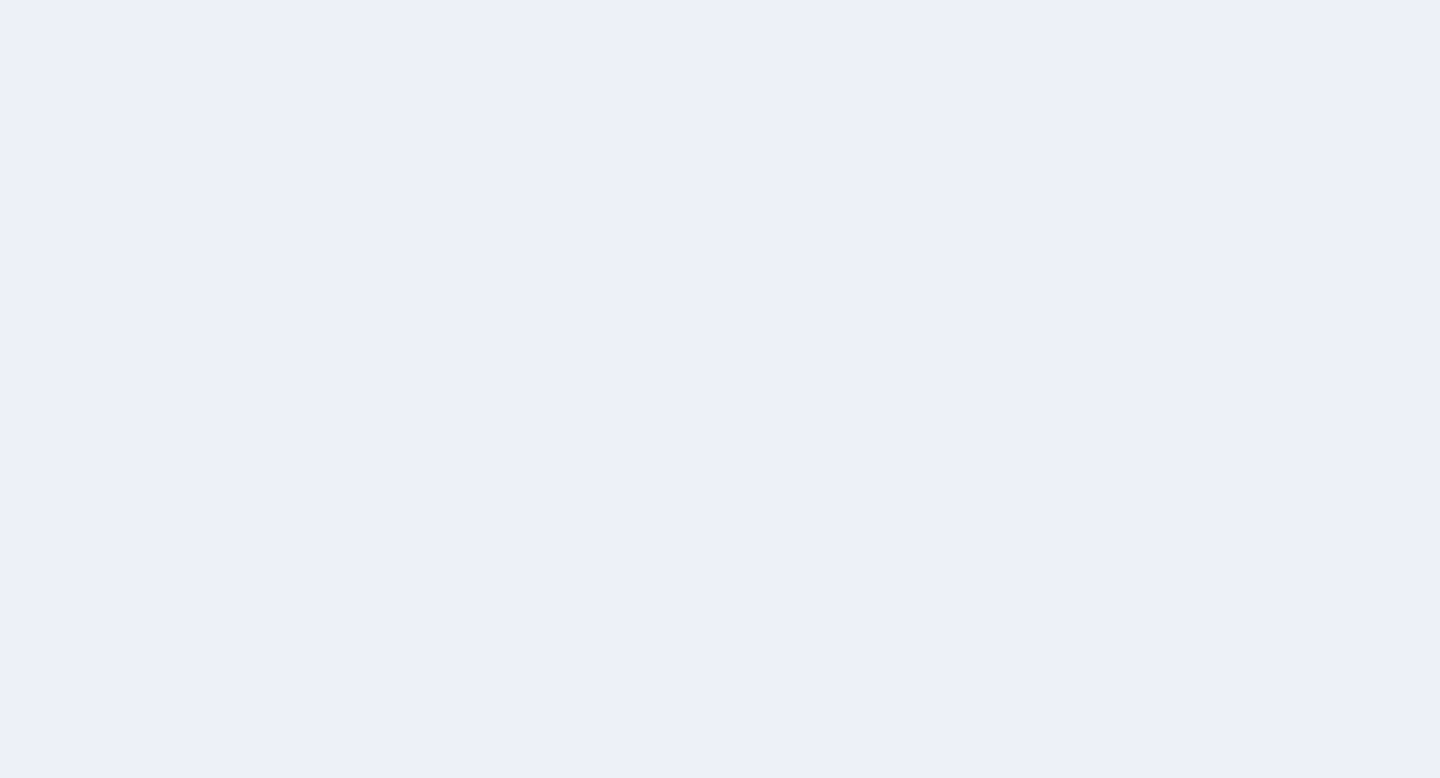 scroll, scrollTop: 0, scrollLeft: 0, axis: both 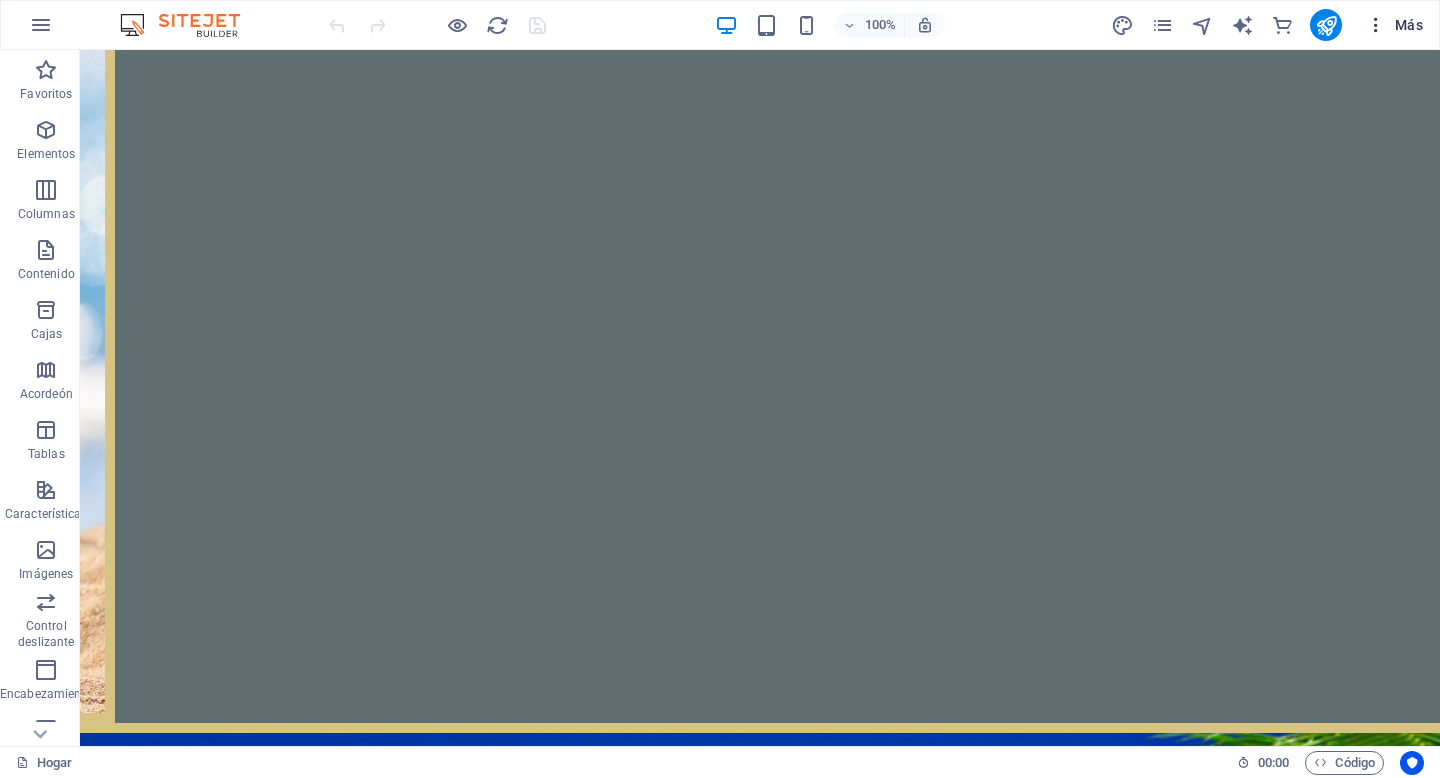 click on "Más" at bounding box center [1409, 25] 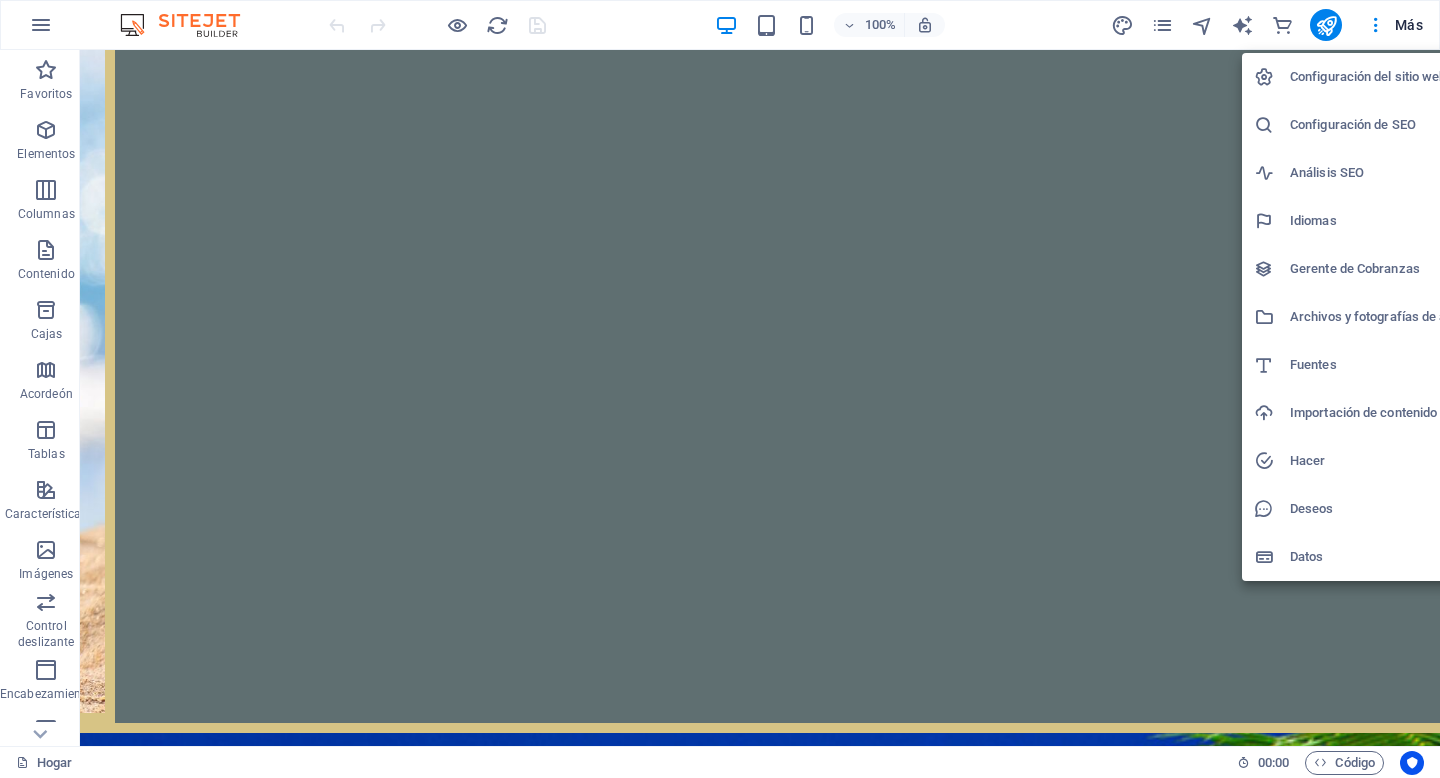 click at bounding box center (720, 389) 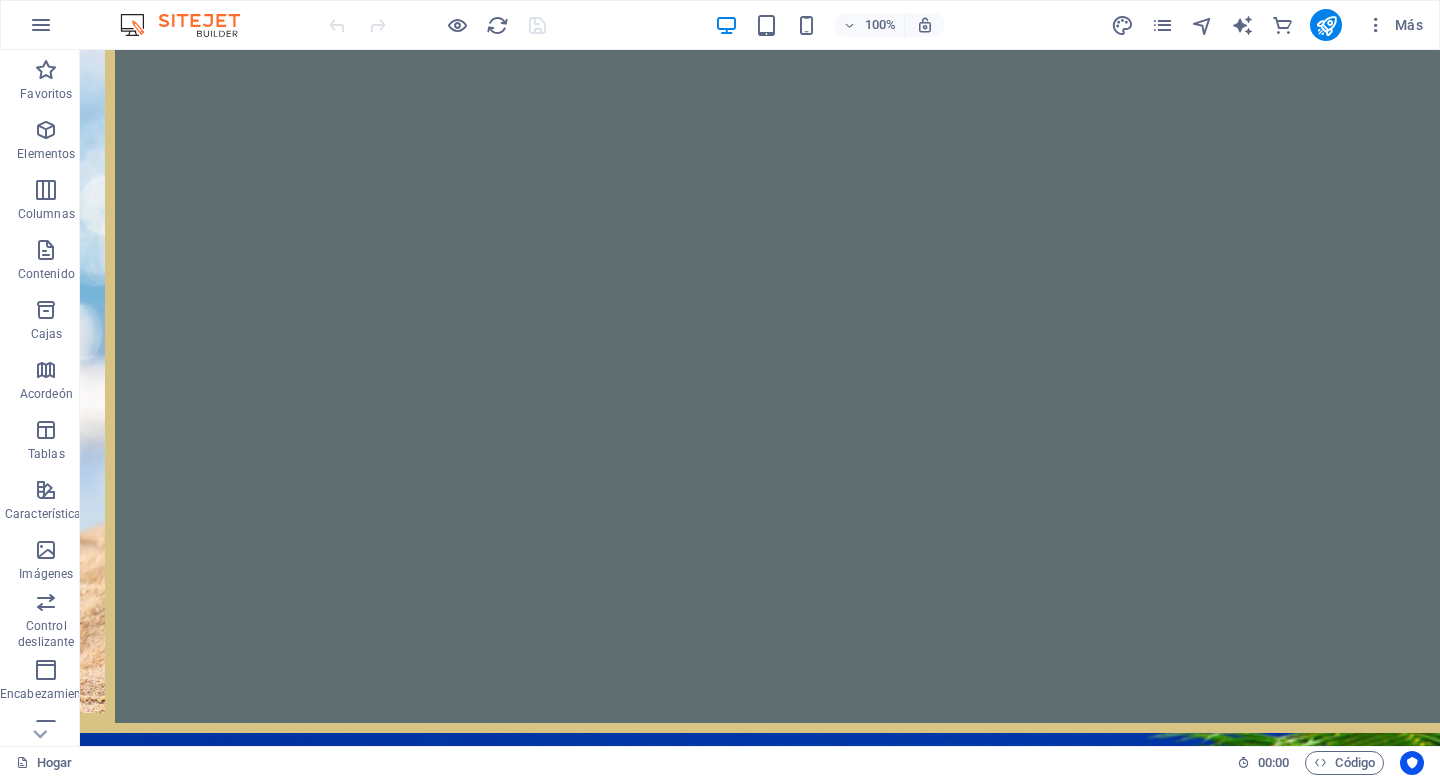 click at bounding box center [41, 25] 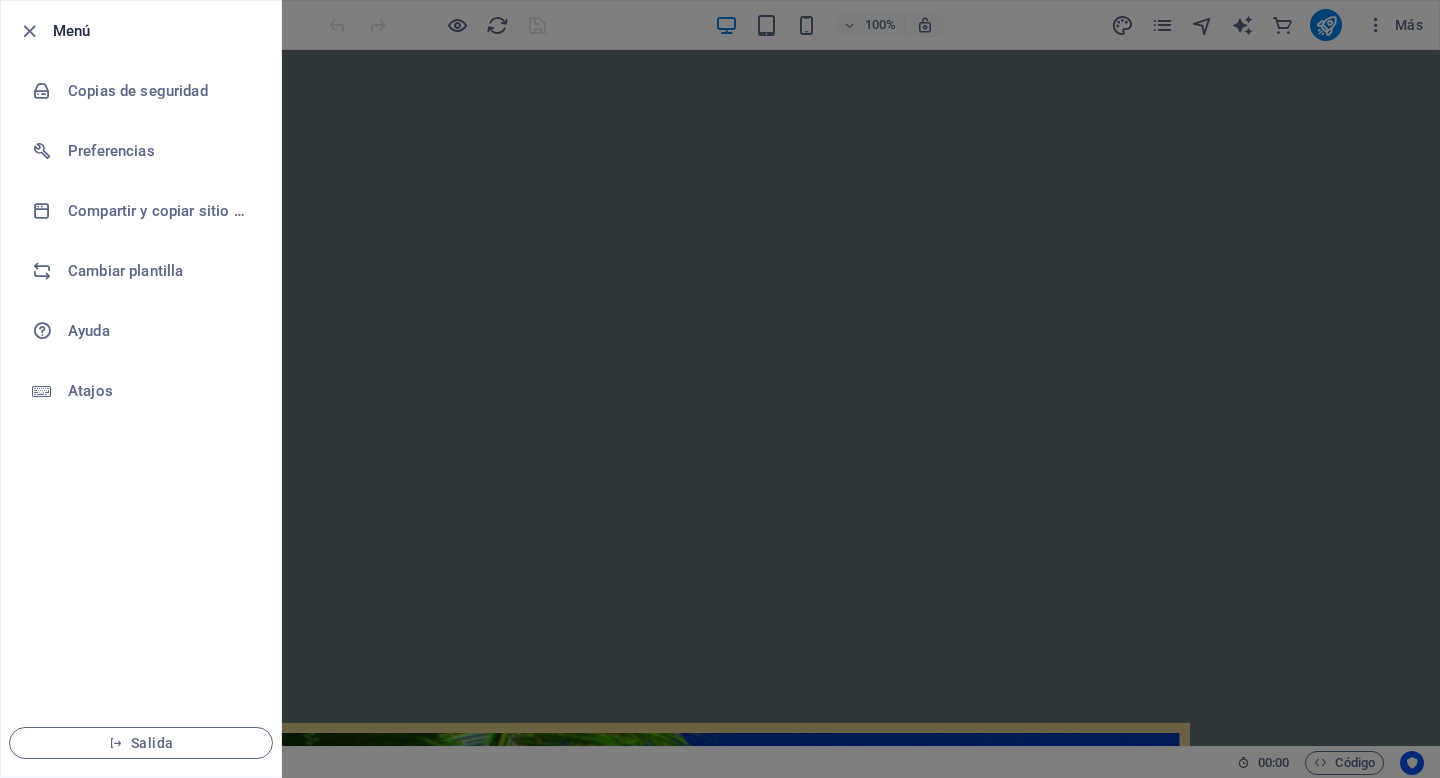 click at bounding box center [720, 389] 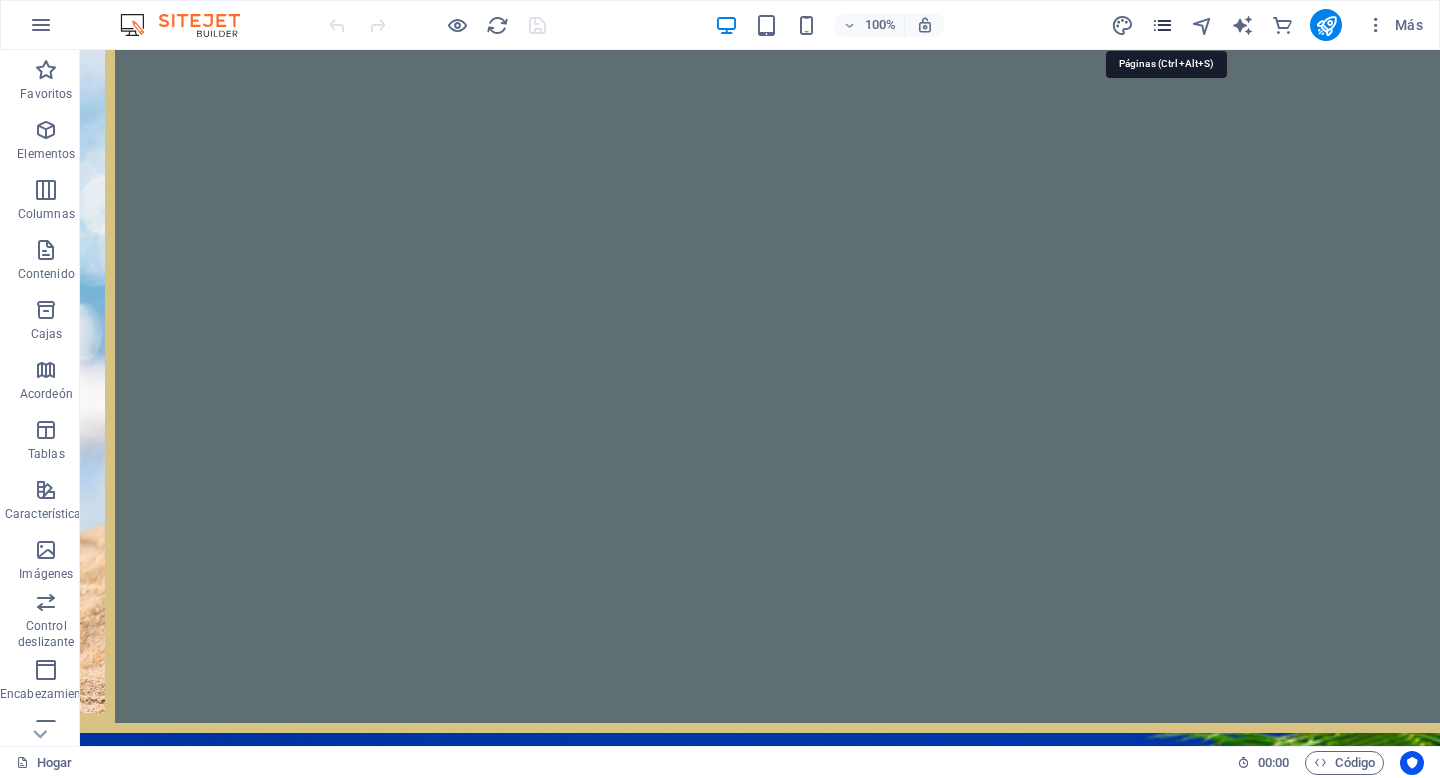 click at bounding box center [1162, 25] 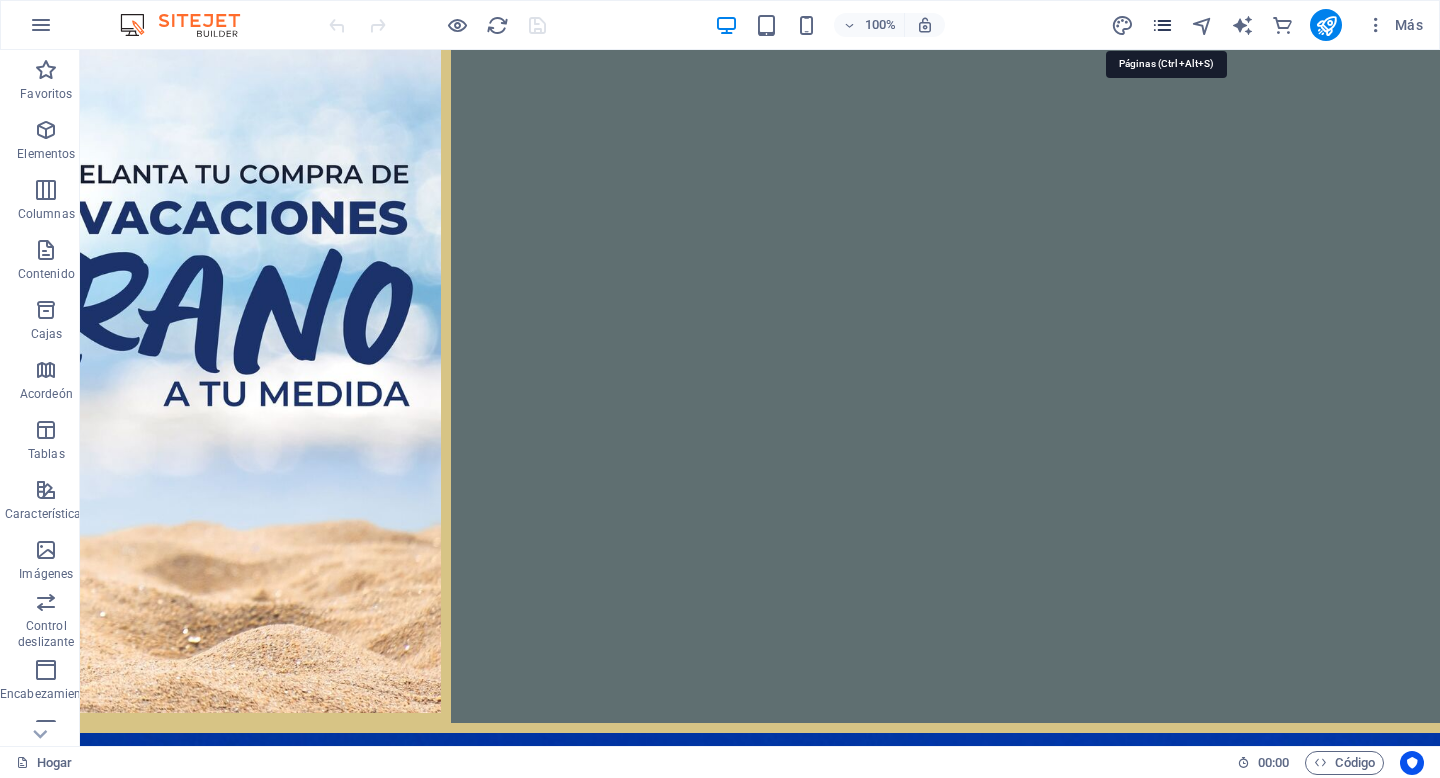 scroll, scrollTop: 0, scrollLeft: 0, axis: both 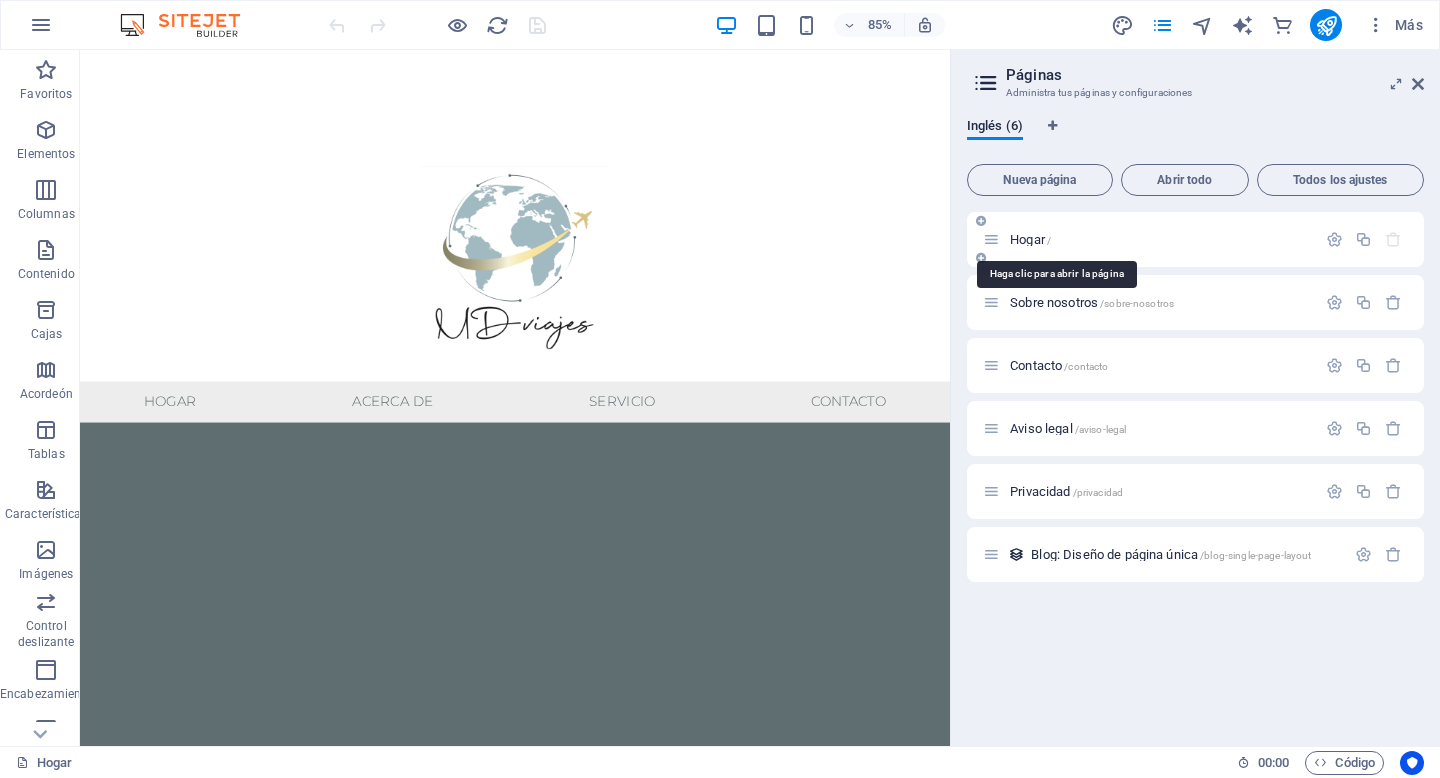 click on "Hogar" at bounding box center (1027, 239) 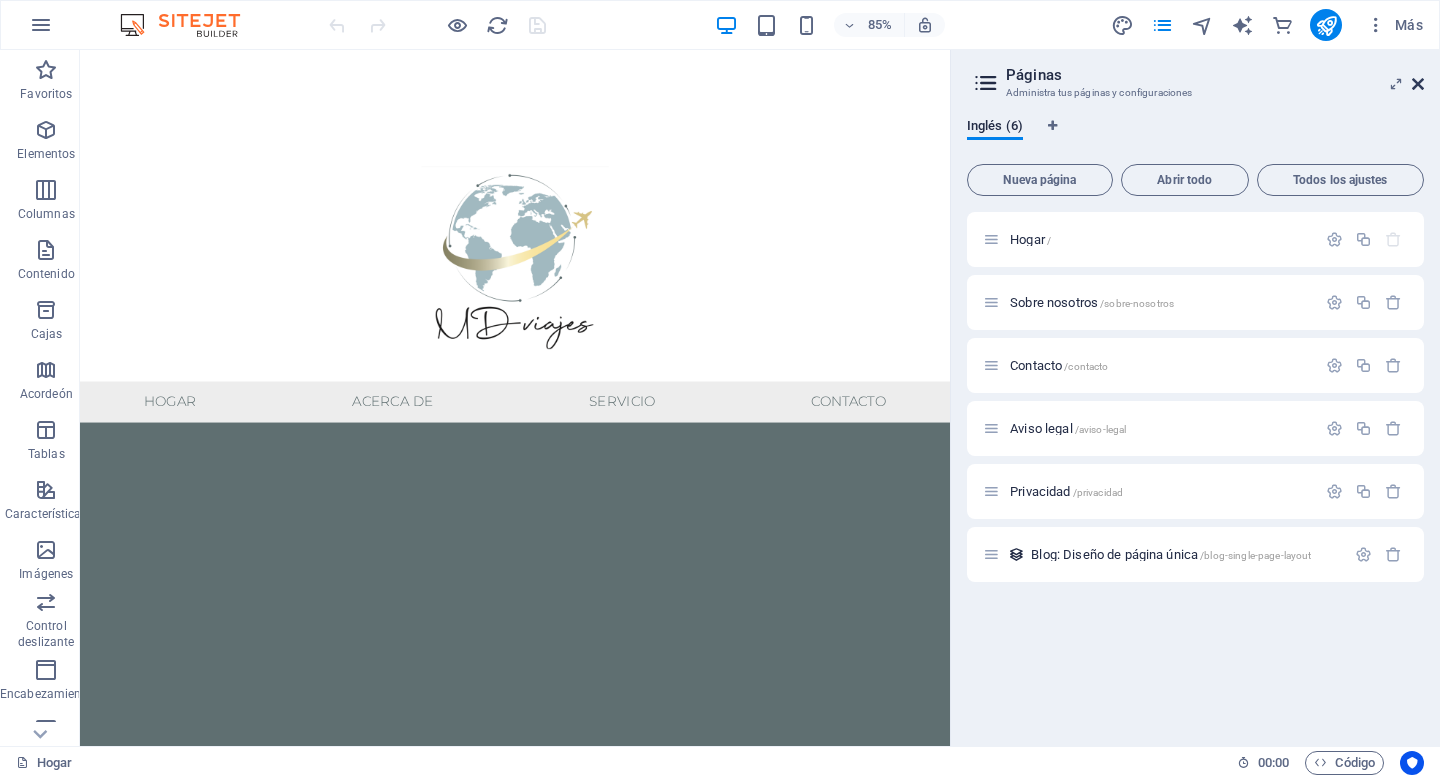 click at bounding box center [1418, 84] 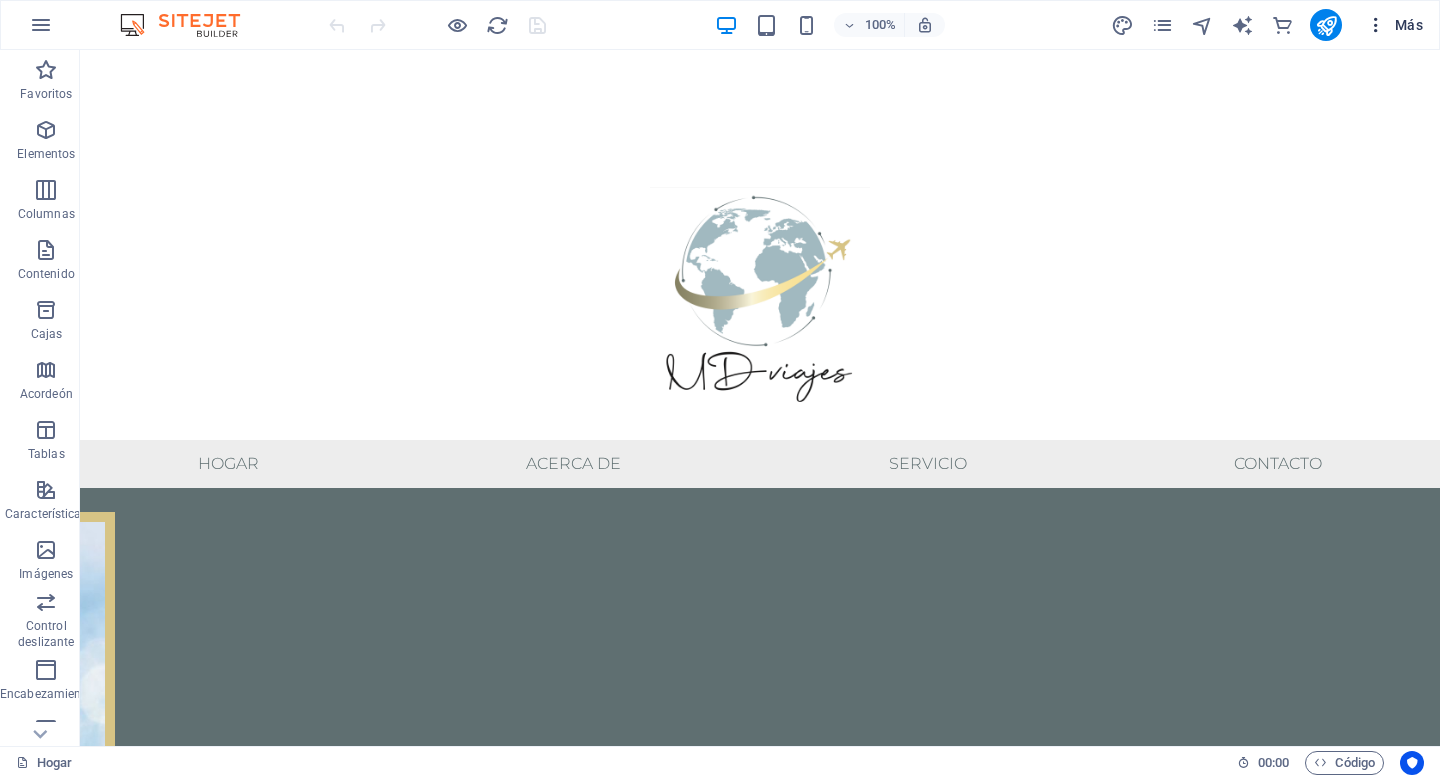 click on "Más" at bounding box center (1409, 25) 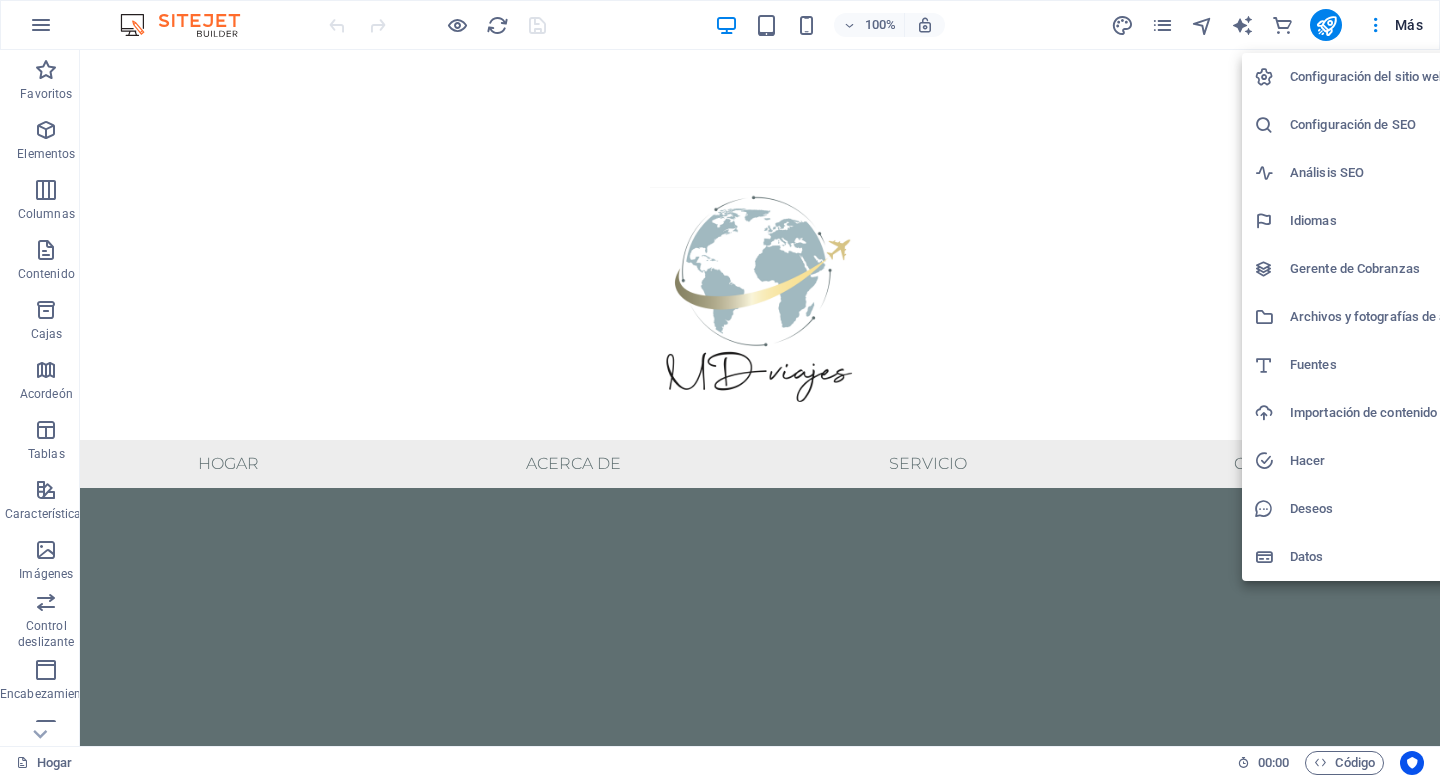 click on "Datos" at bounding box center (1306, 556) 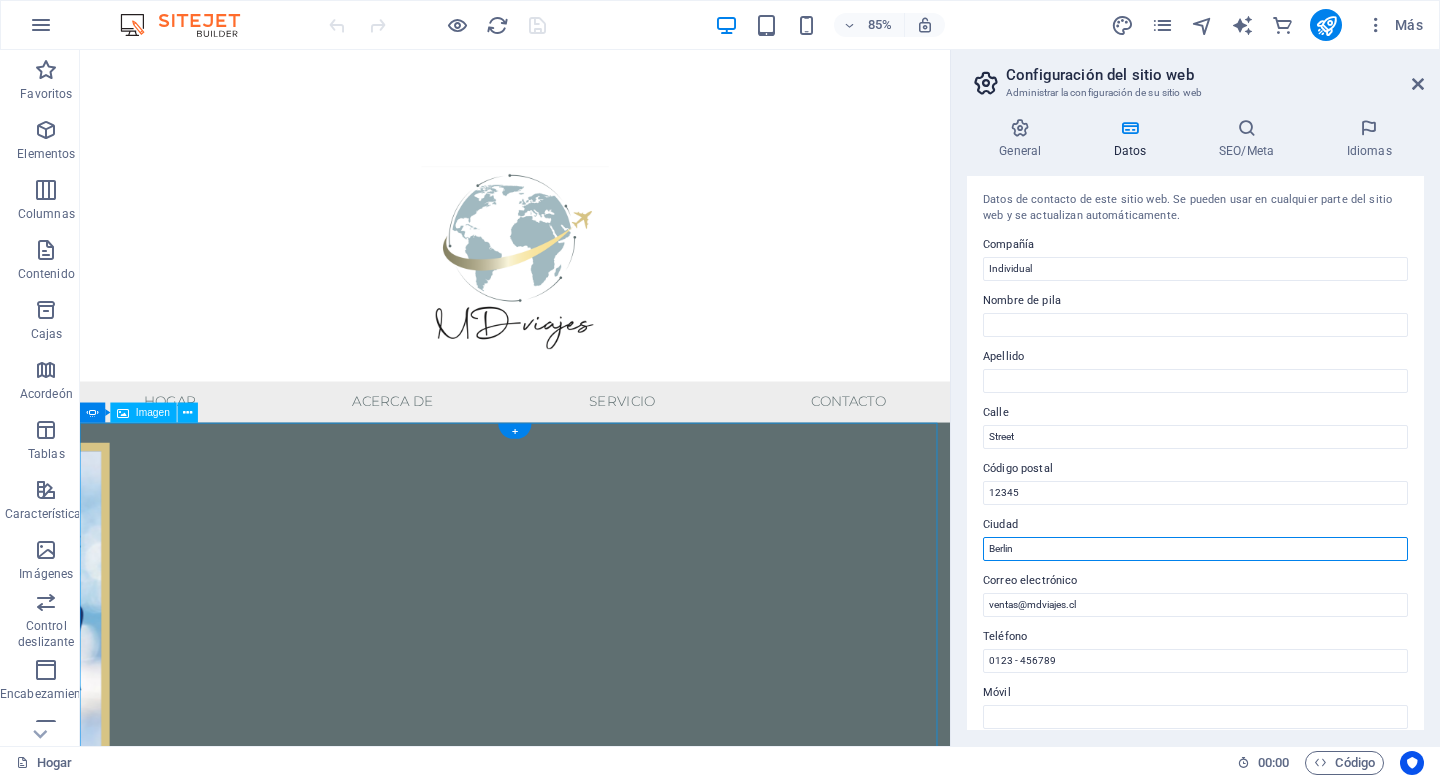 drag, startPoint x: 1102, startPoint y: 603, endPoint x: 1073, endPoint y: 625, distance: 36.40055 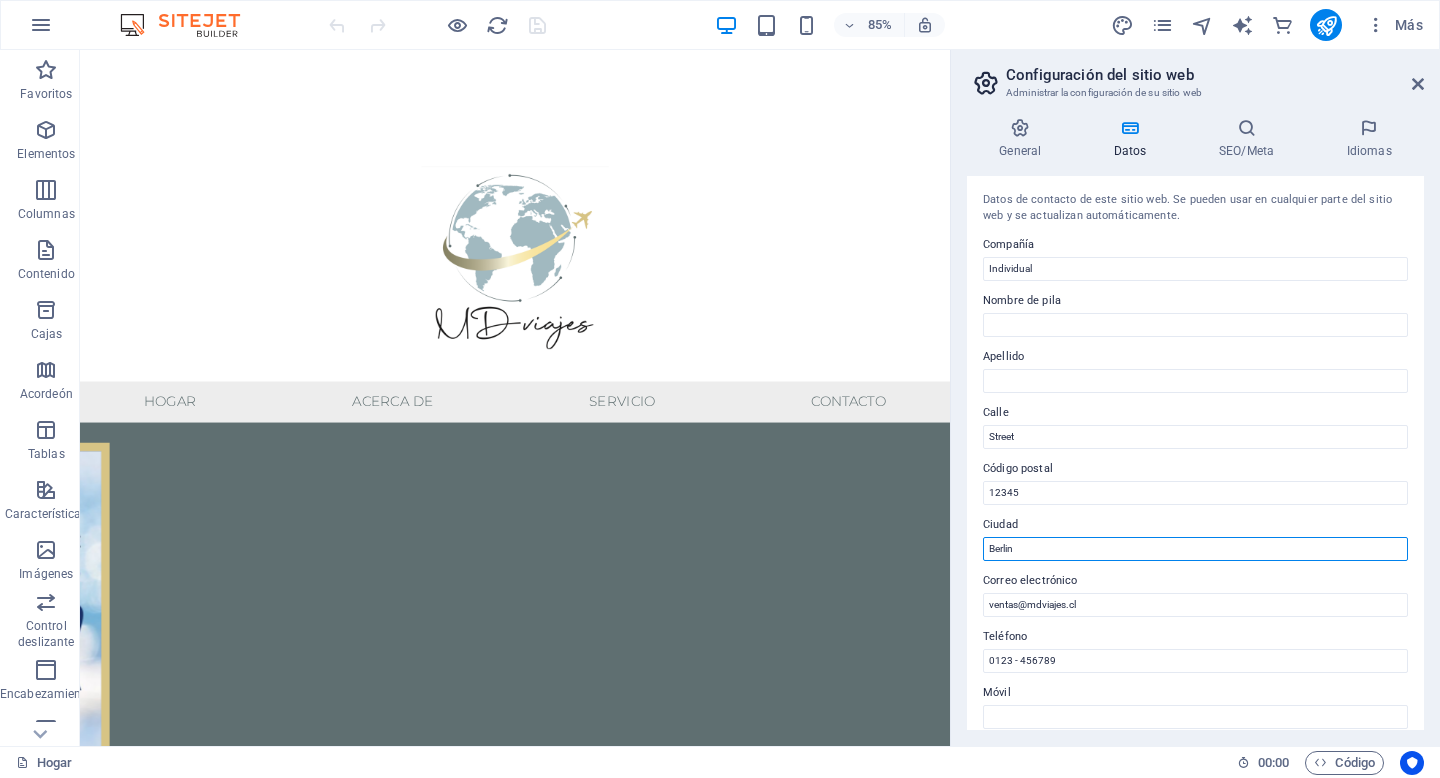 click on "Berlin" at bounding box center (1195, 549) 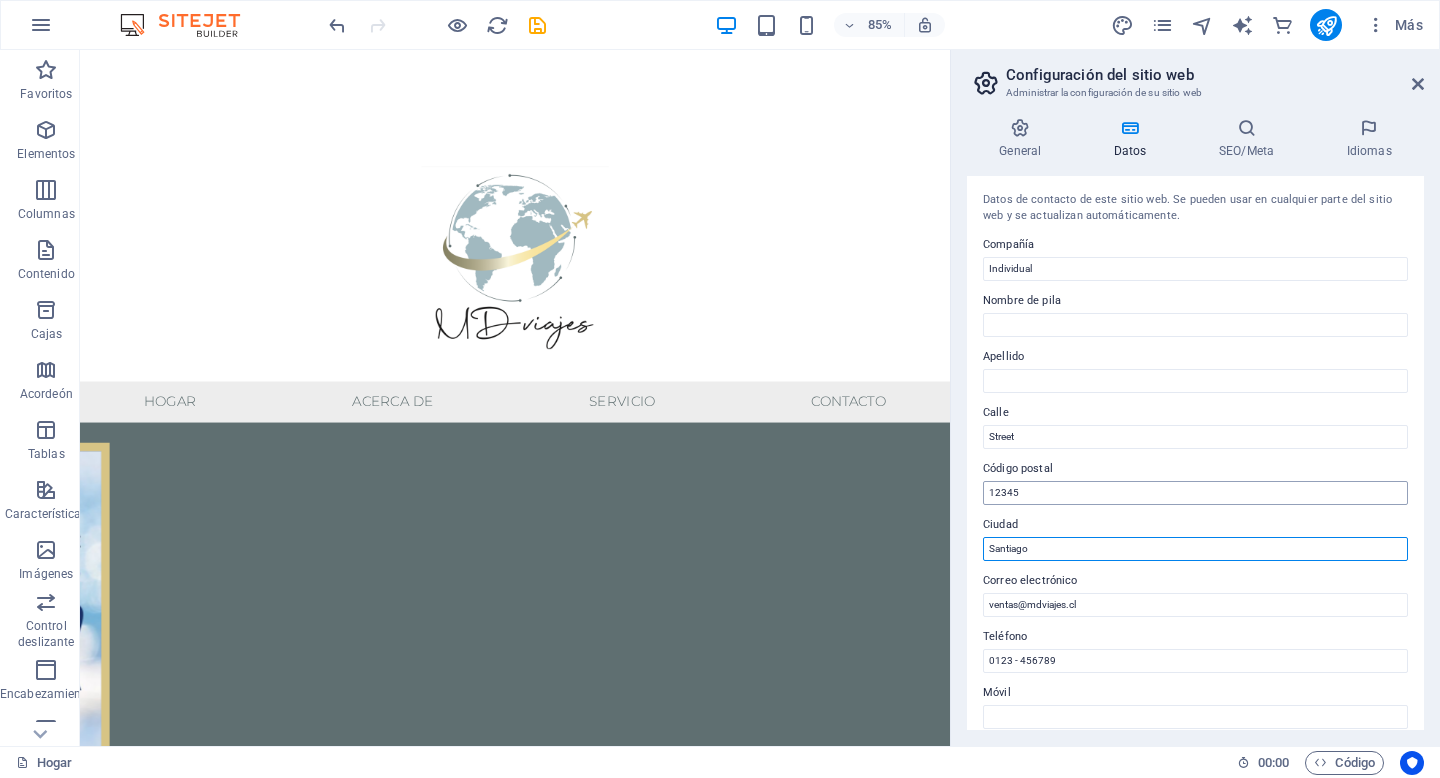 type on "Santiago" 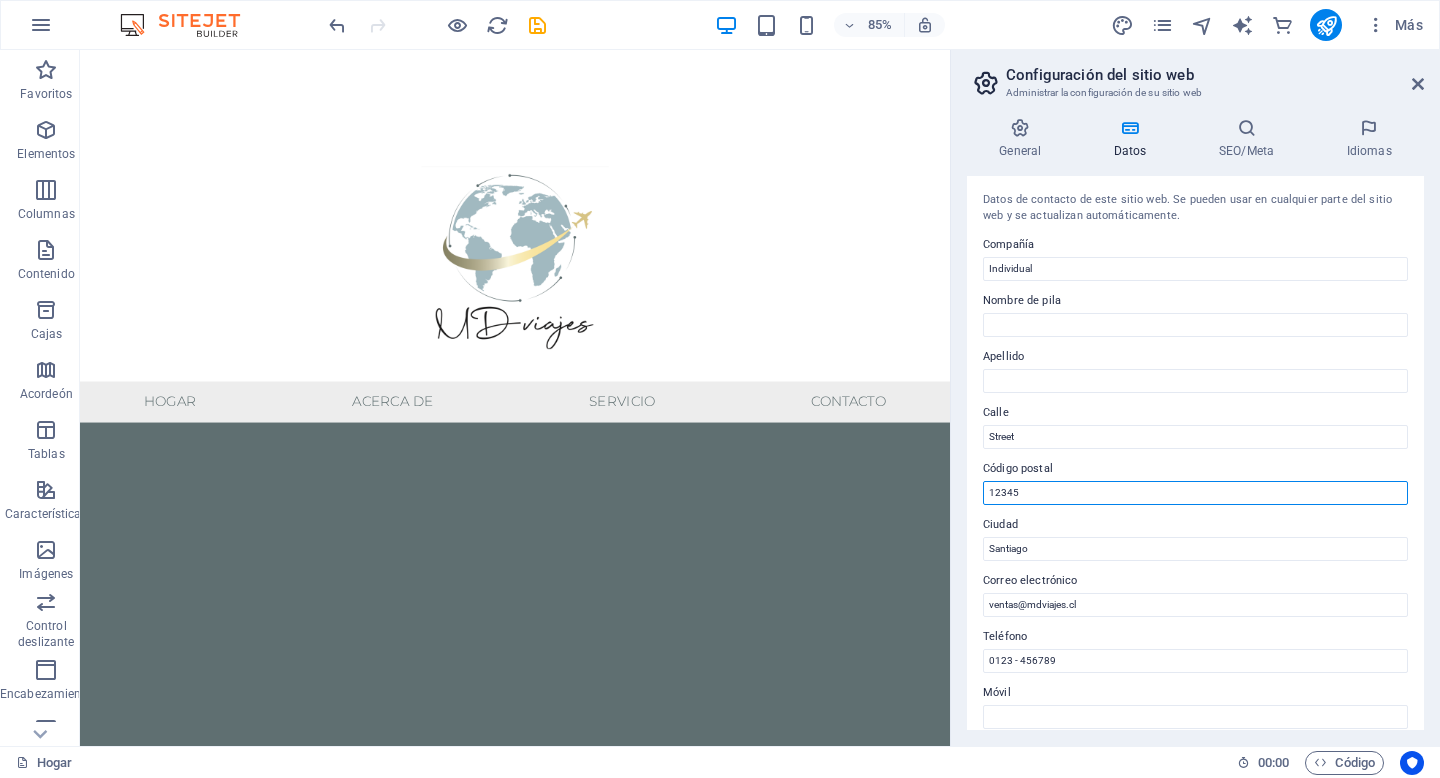 drag, startPoint x: 1111, startPoint y: 550, endPoint x: 1095, endPoint y: 580, distance: 34 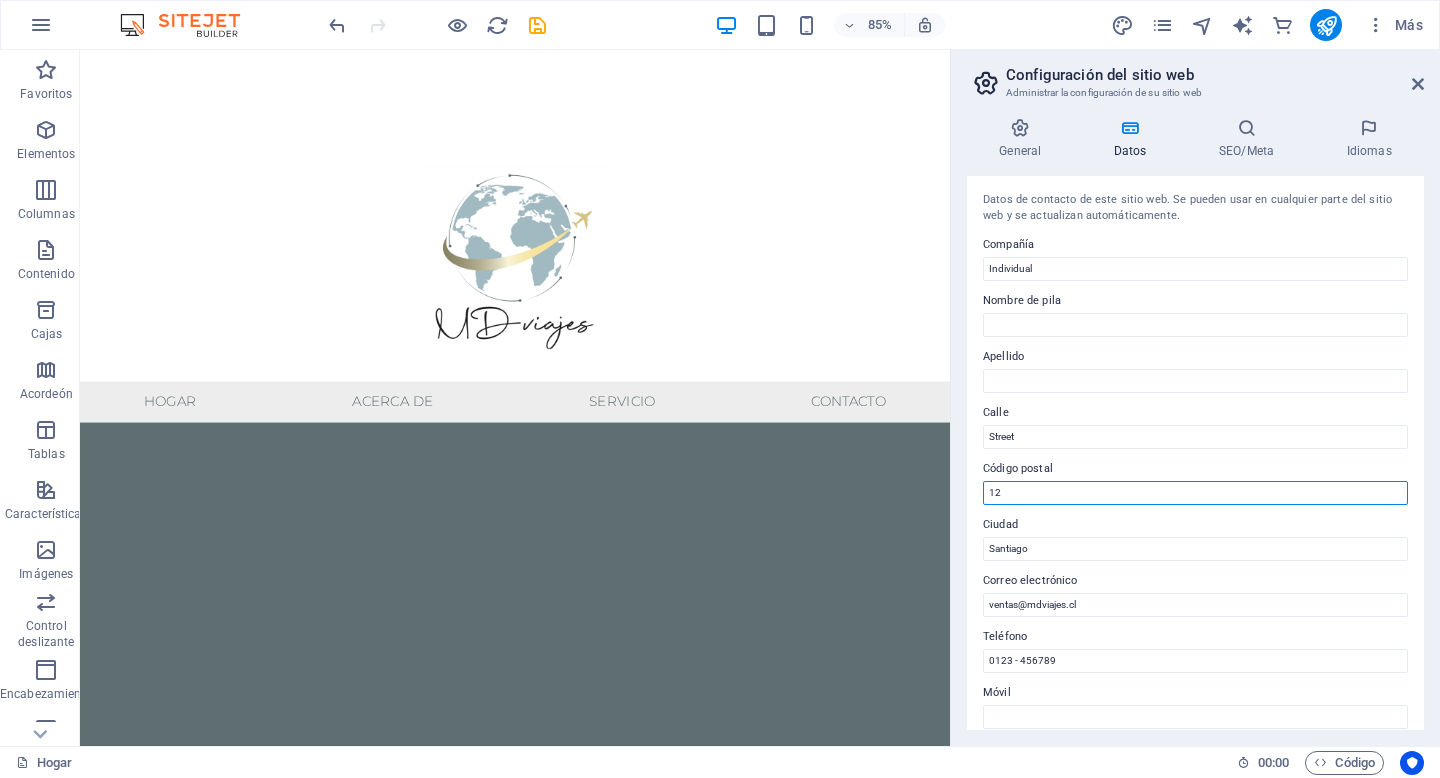 type on "1" 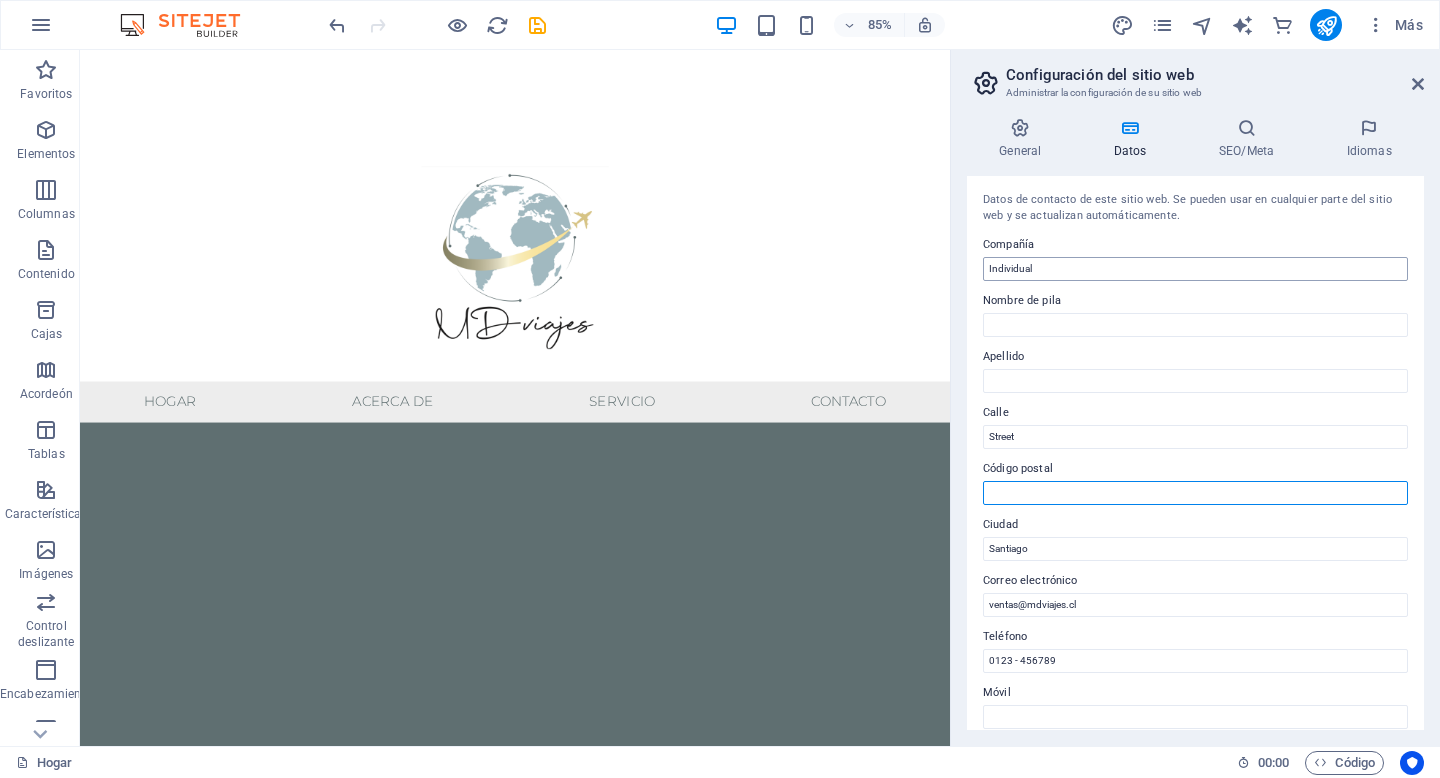 type 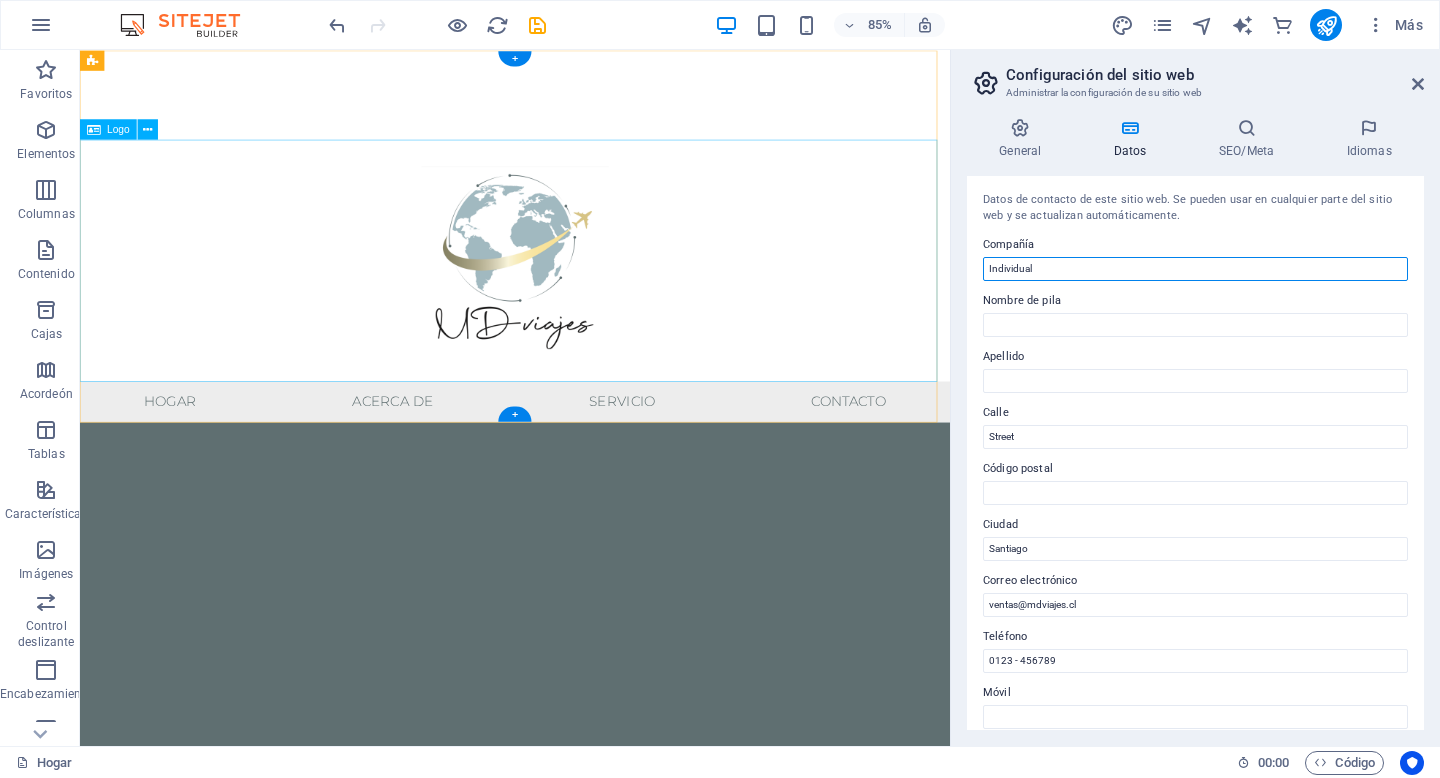 drag, startPoint x: 1099, startPoint y: 324, endPoint x: 1027, endPoint y: 313, distance: 72.835434 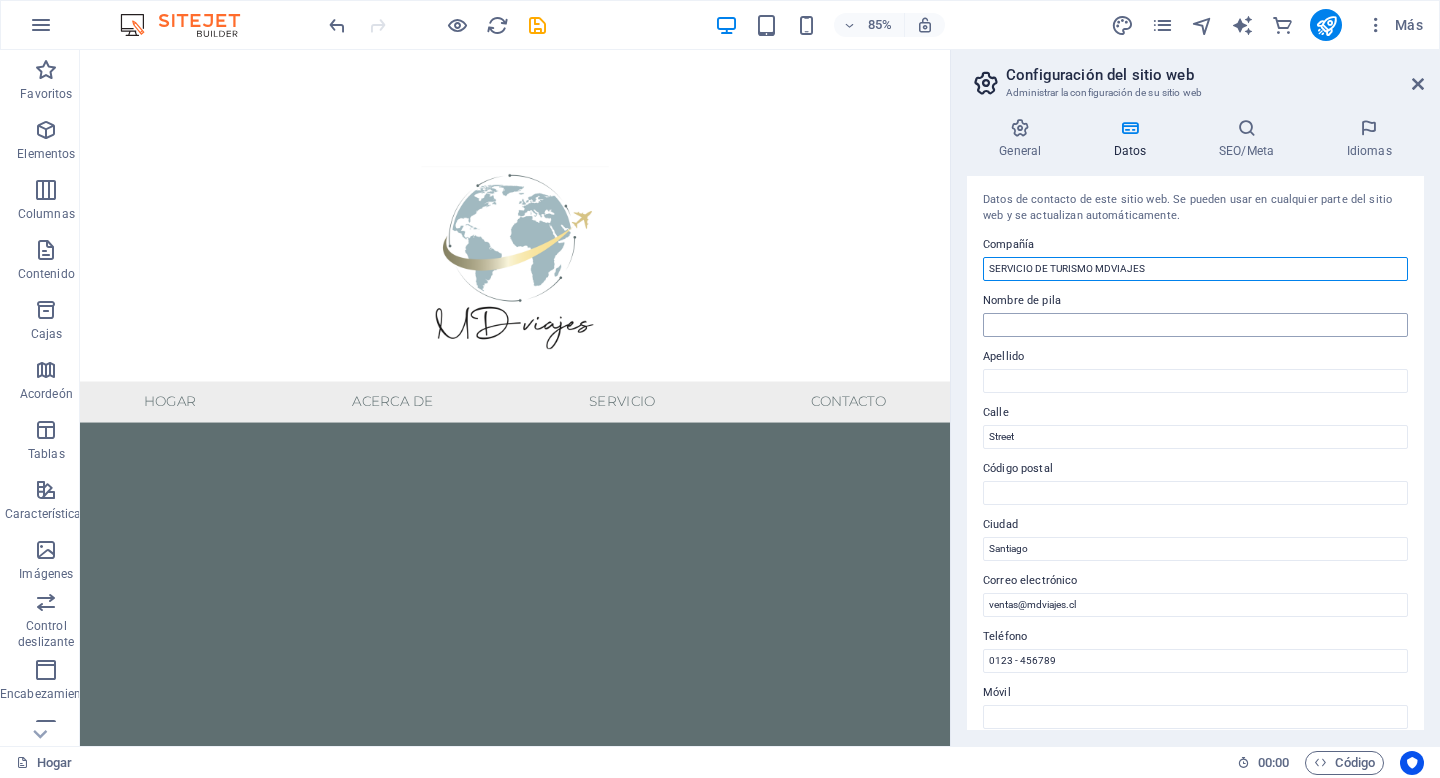 type on "SERVICIO DE TURISMO MDVIAJES" 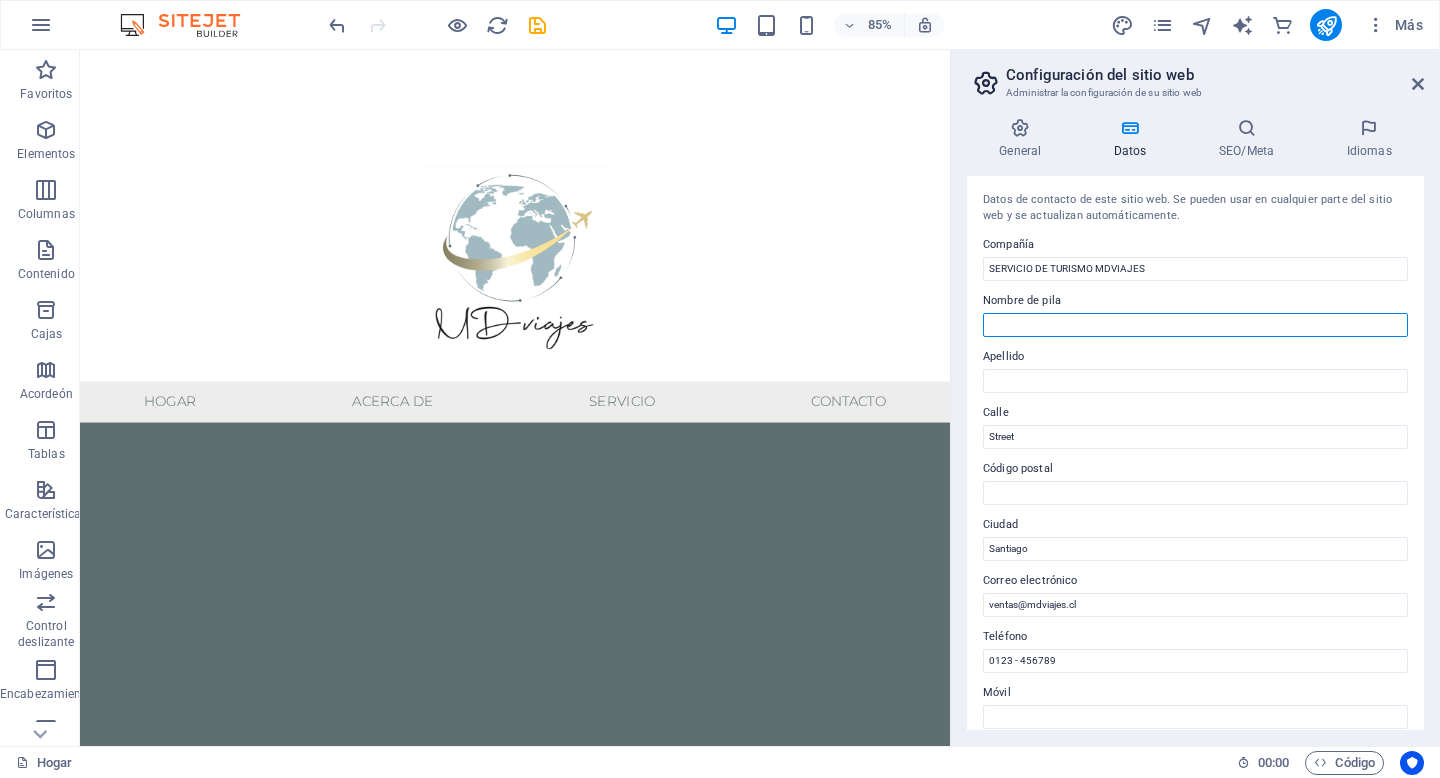click on "Nombre de pila" at bounding box center (1195, 325) 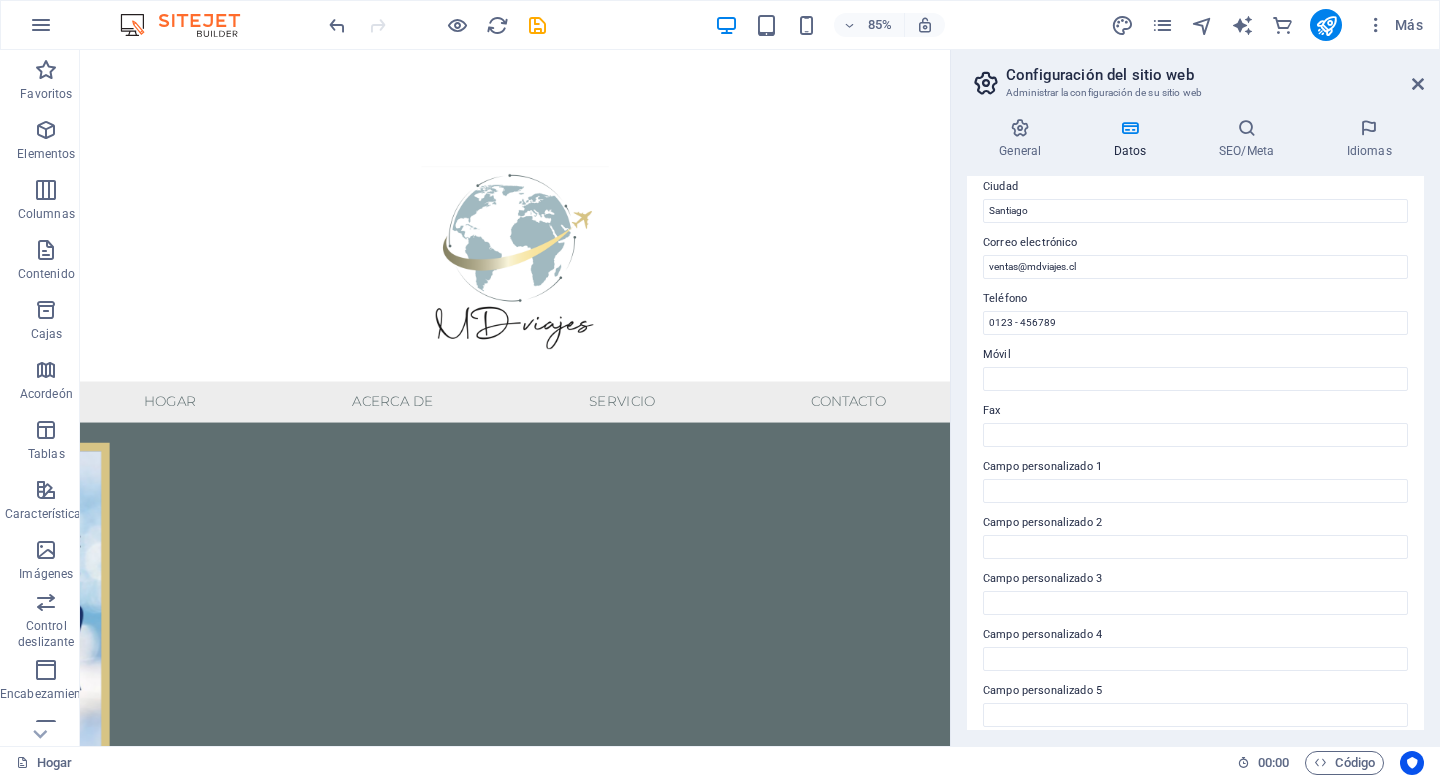 scroll, scrollTop: 406, scrollLeft: 0, axis: vertical 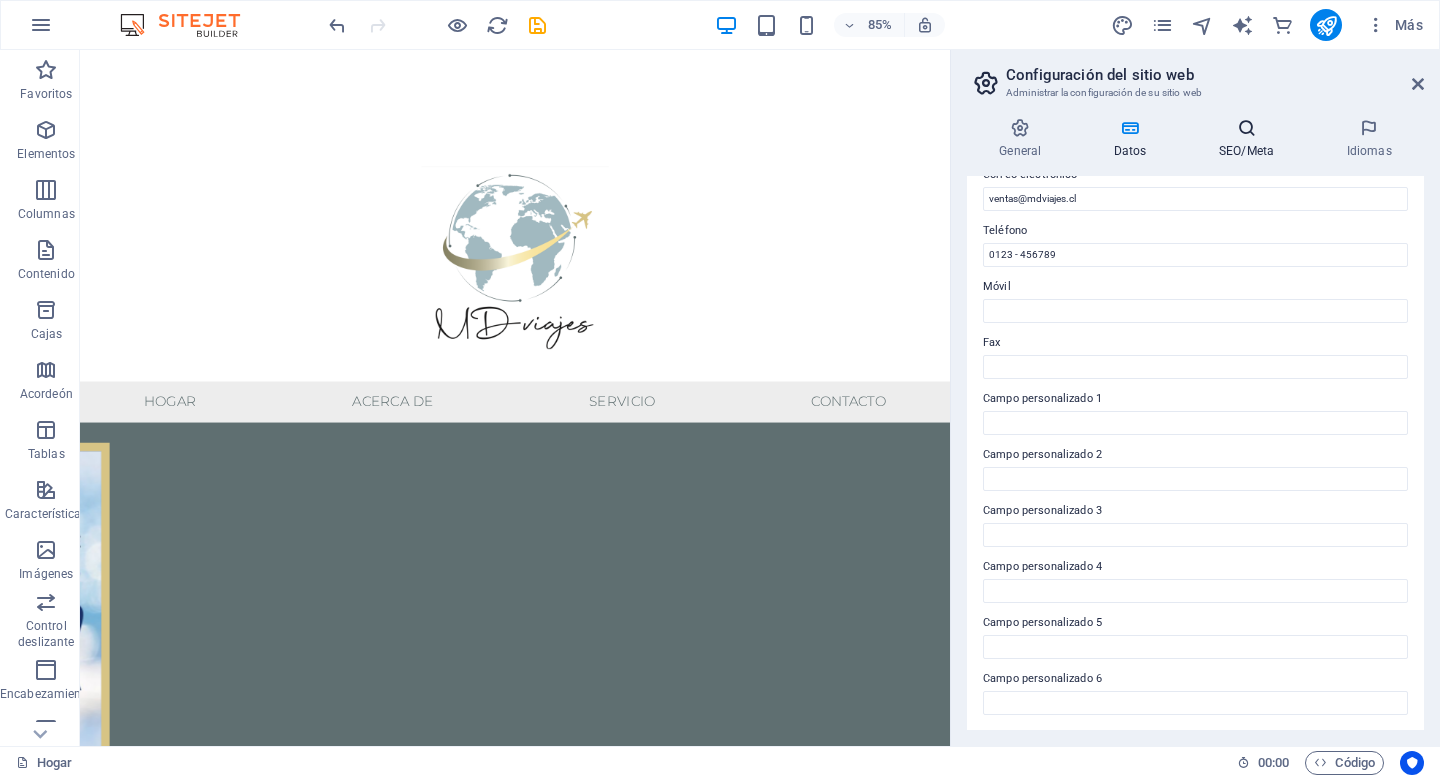 click at bounding box center (1247, 128) 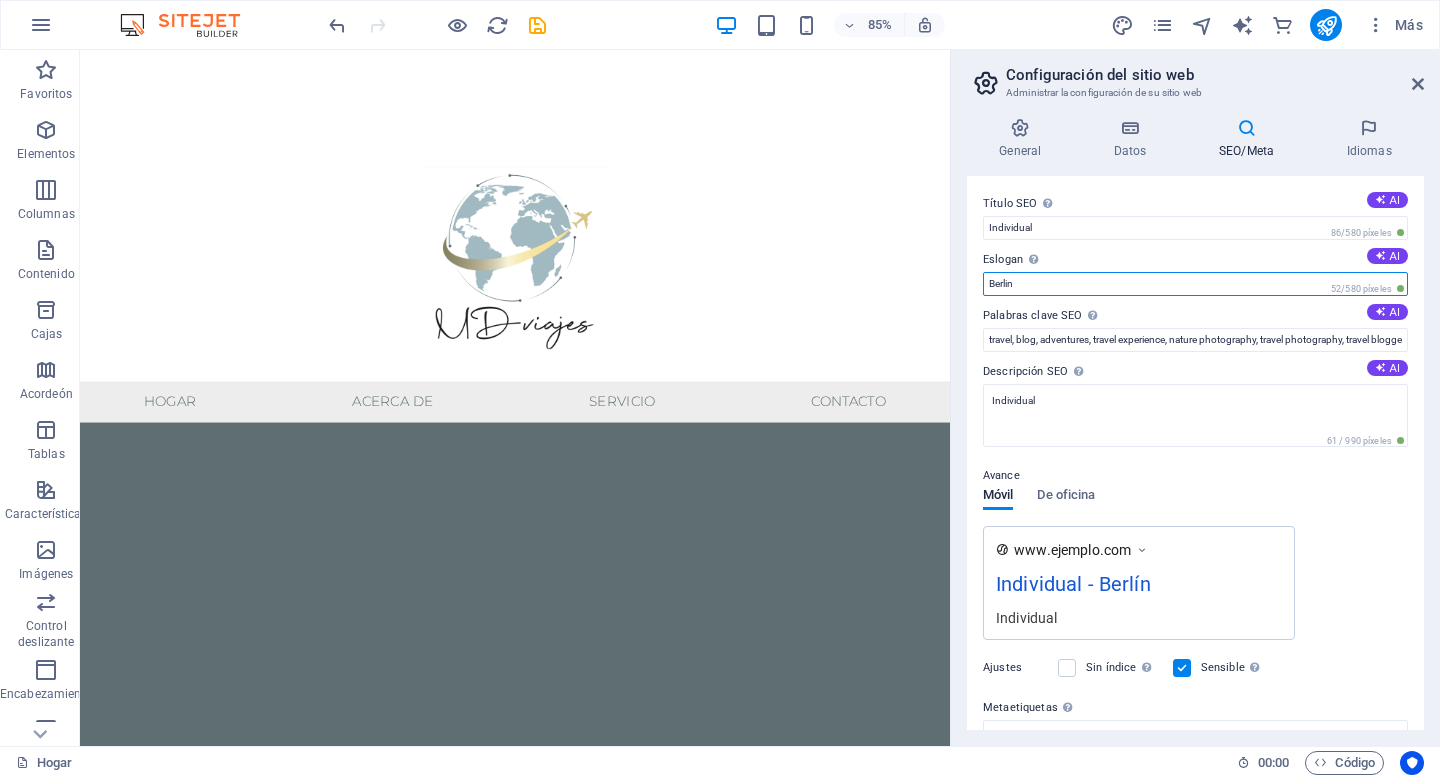 click on "Berlin" at bounding box center [1195, 284] 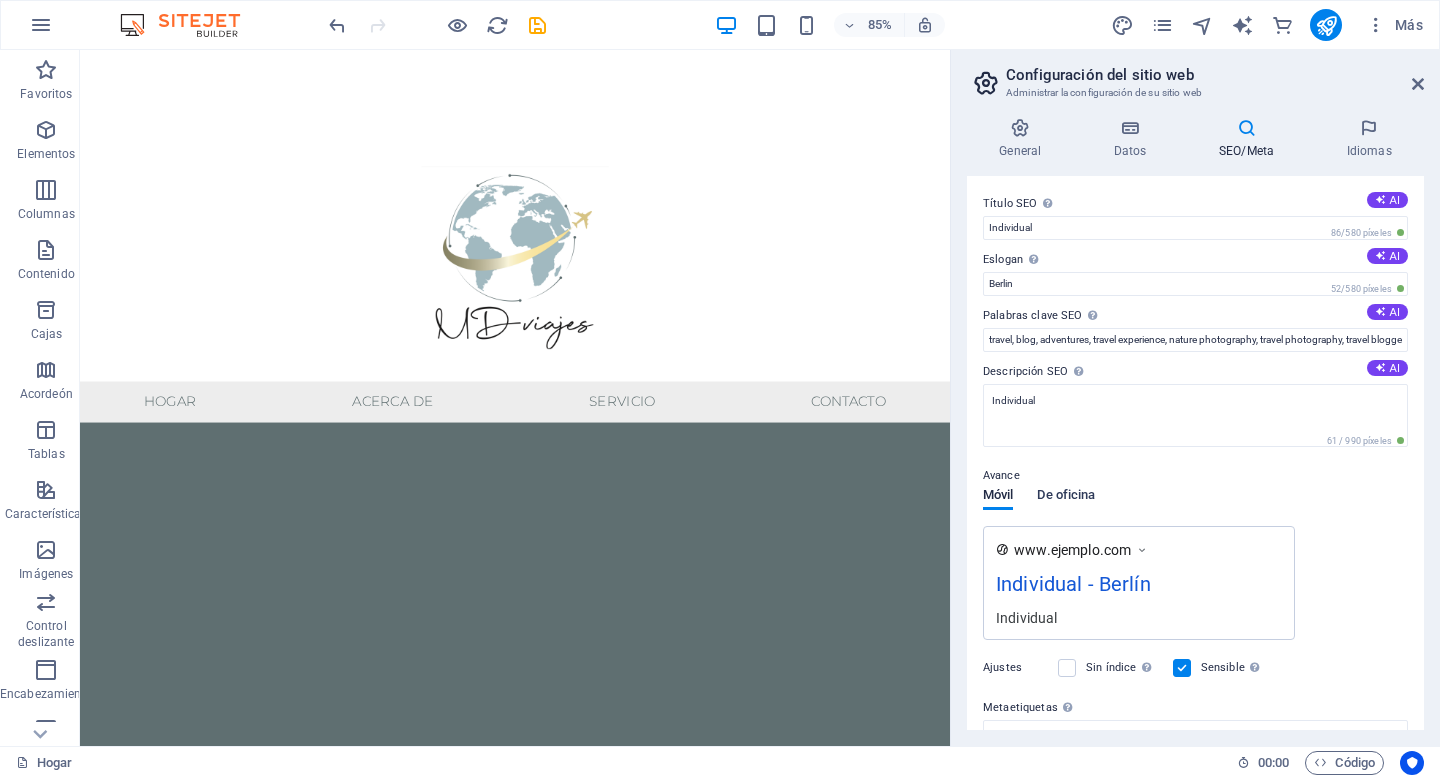 click on "De oficina" at bounding box center (1066, 494) 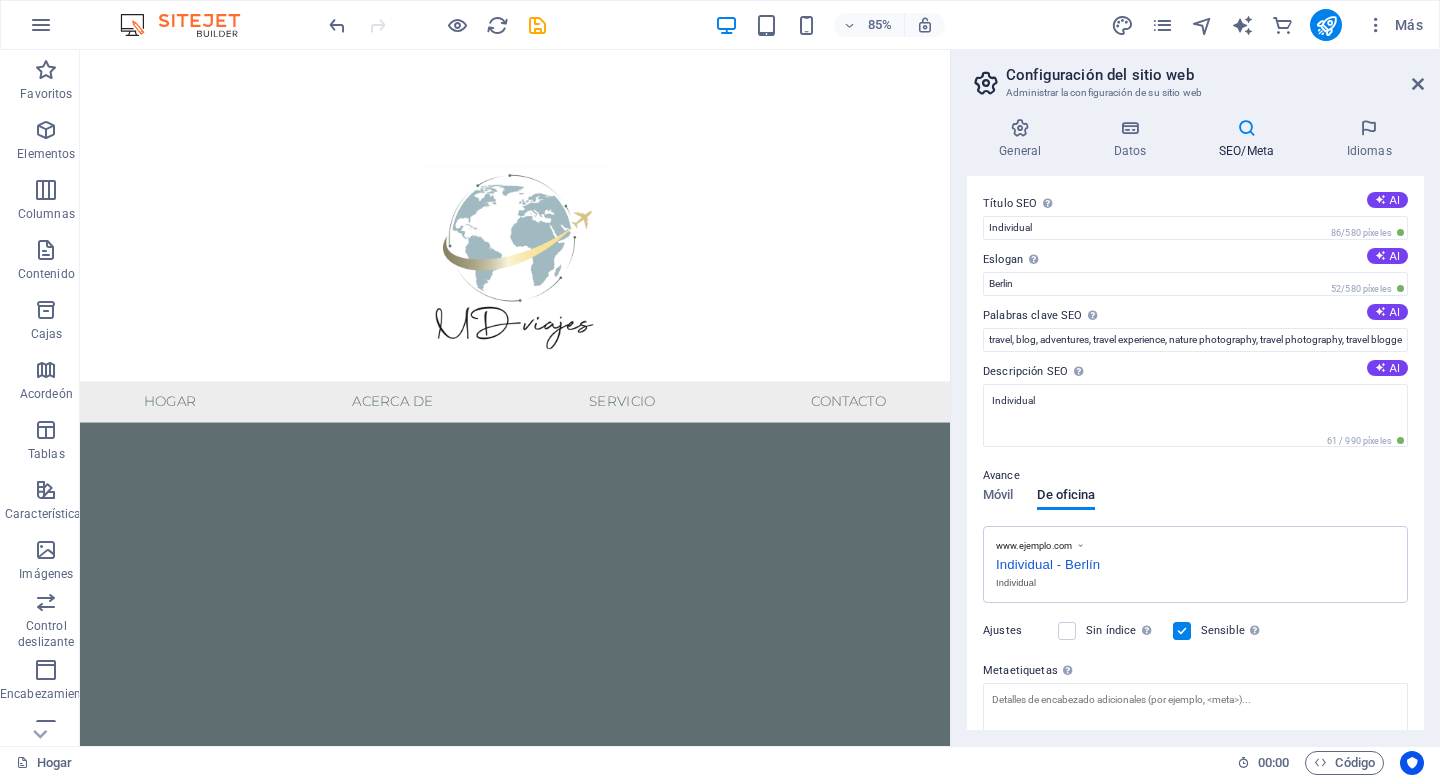 click on "www.ejemplo.com" at bounding box center (1034, 546) 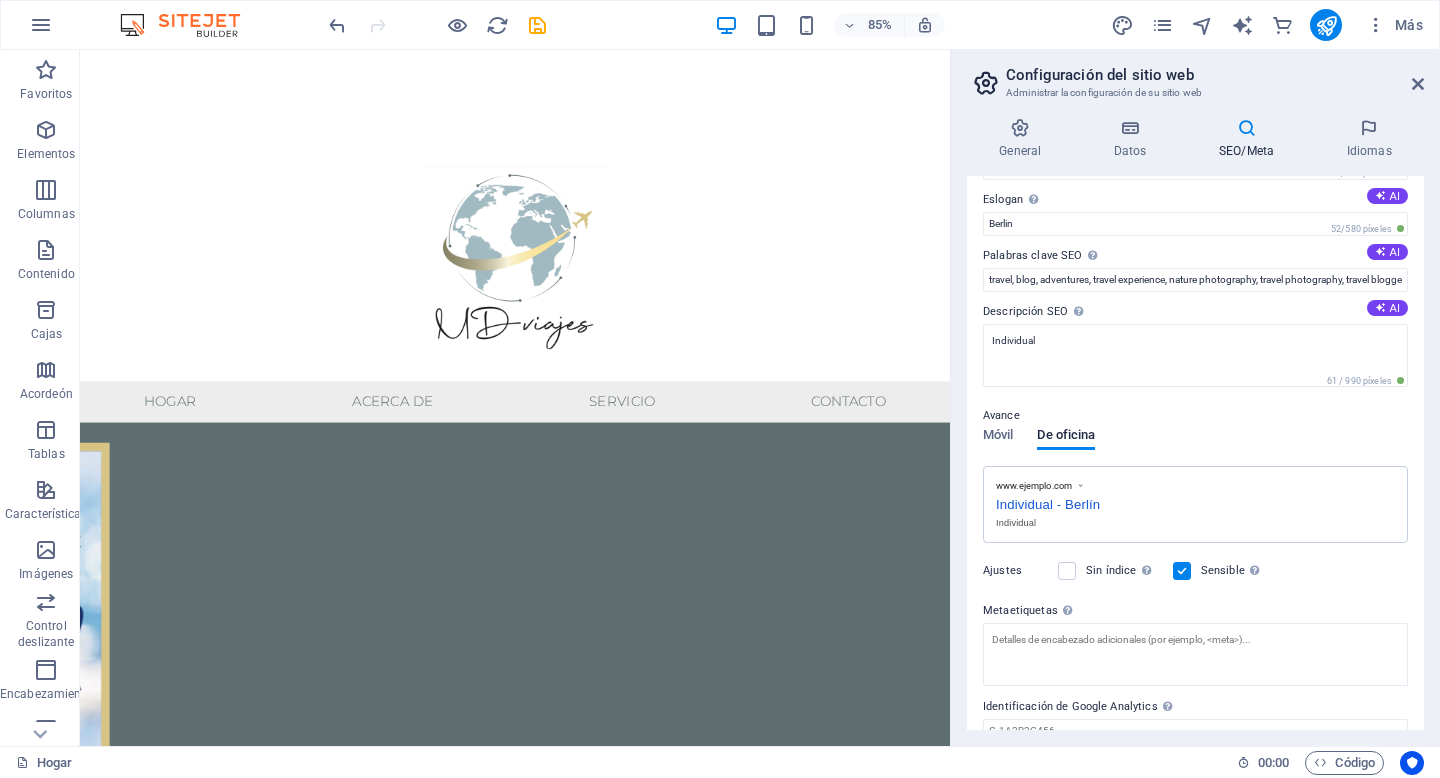 scroll, scrollTop: 0, scrollLeft: 0, axis: both 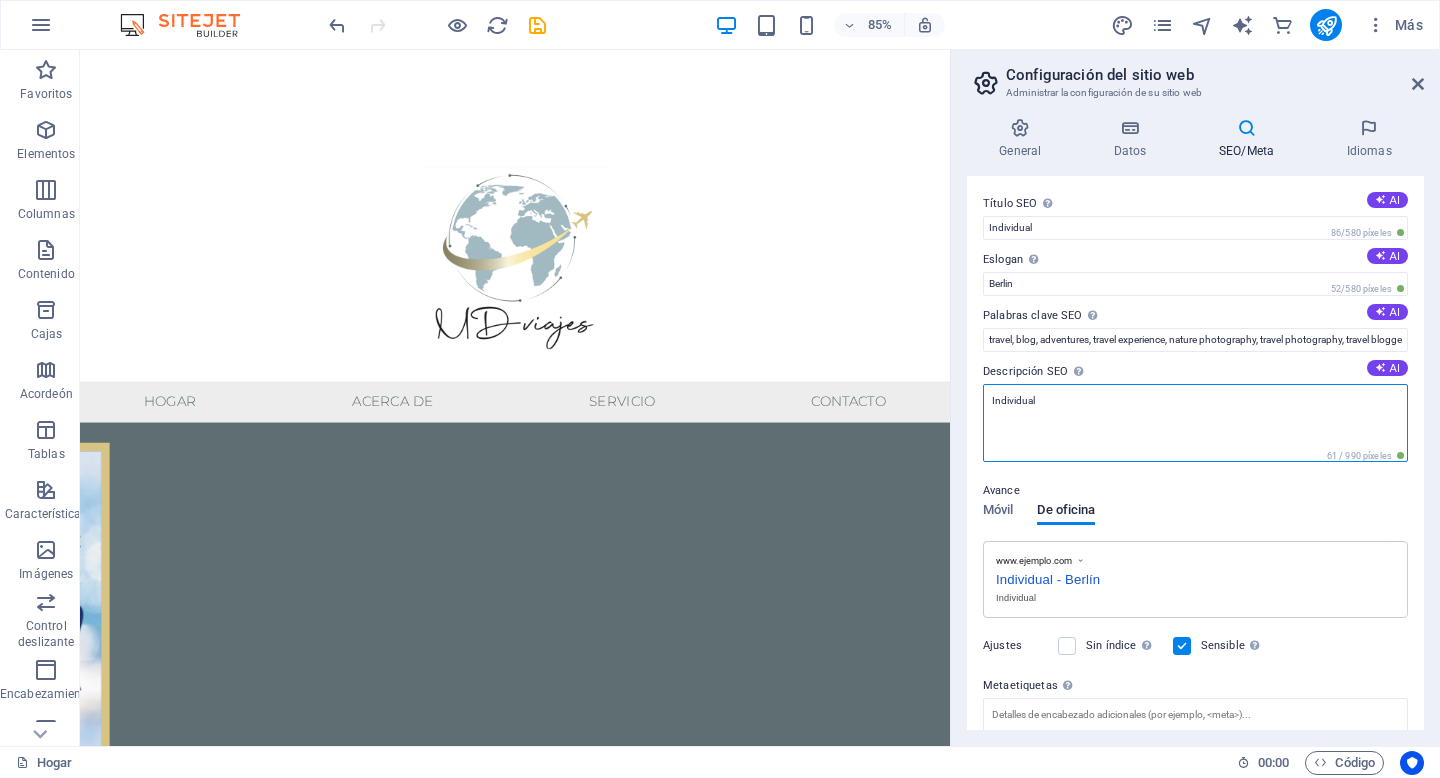 click on "Individual" at bounding box center (1195, 423) 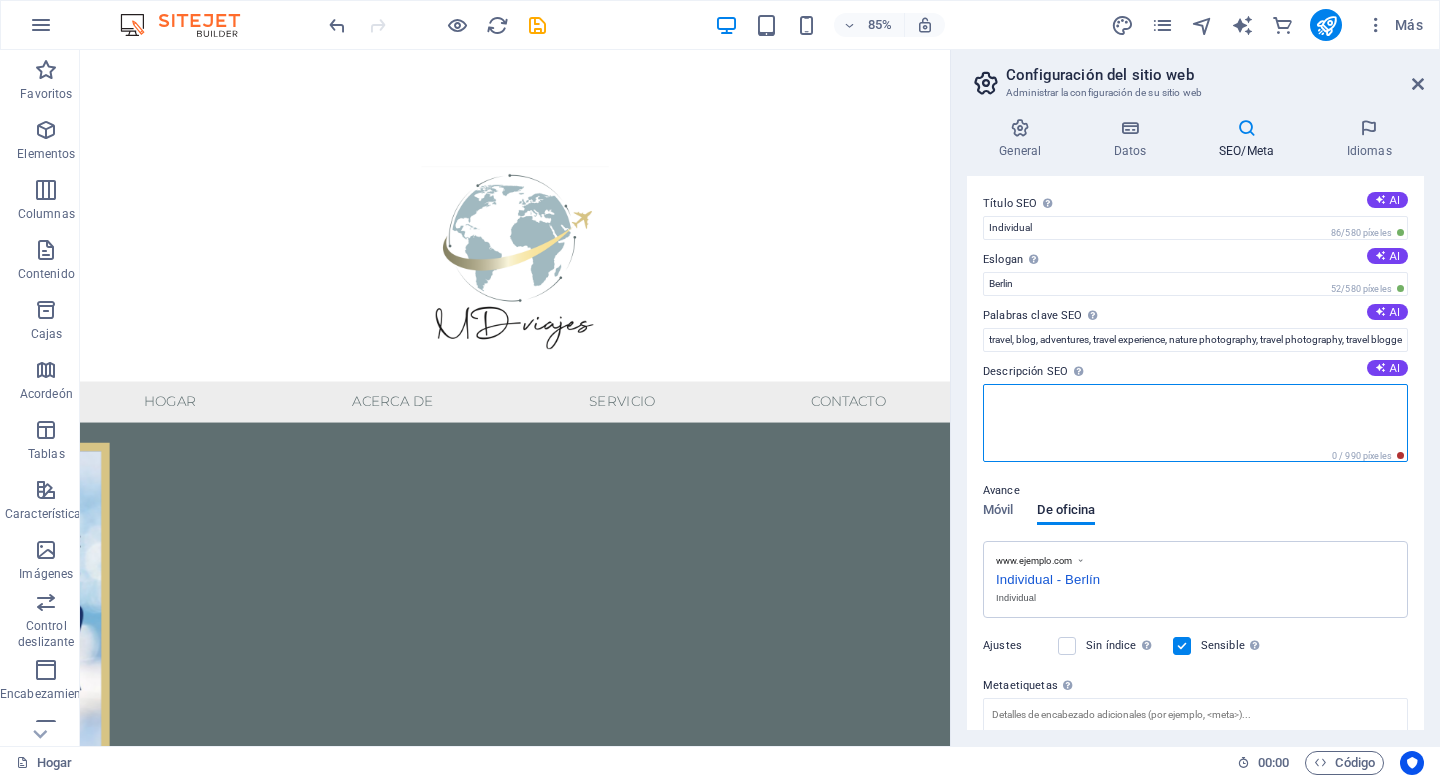 click on "Descripción SEO Describe el contenido de tu sitio web: ¡esto es crucial para los motores de búsqueda y el SEO! AI" at bounding box center (1195, 423) 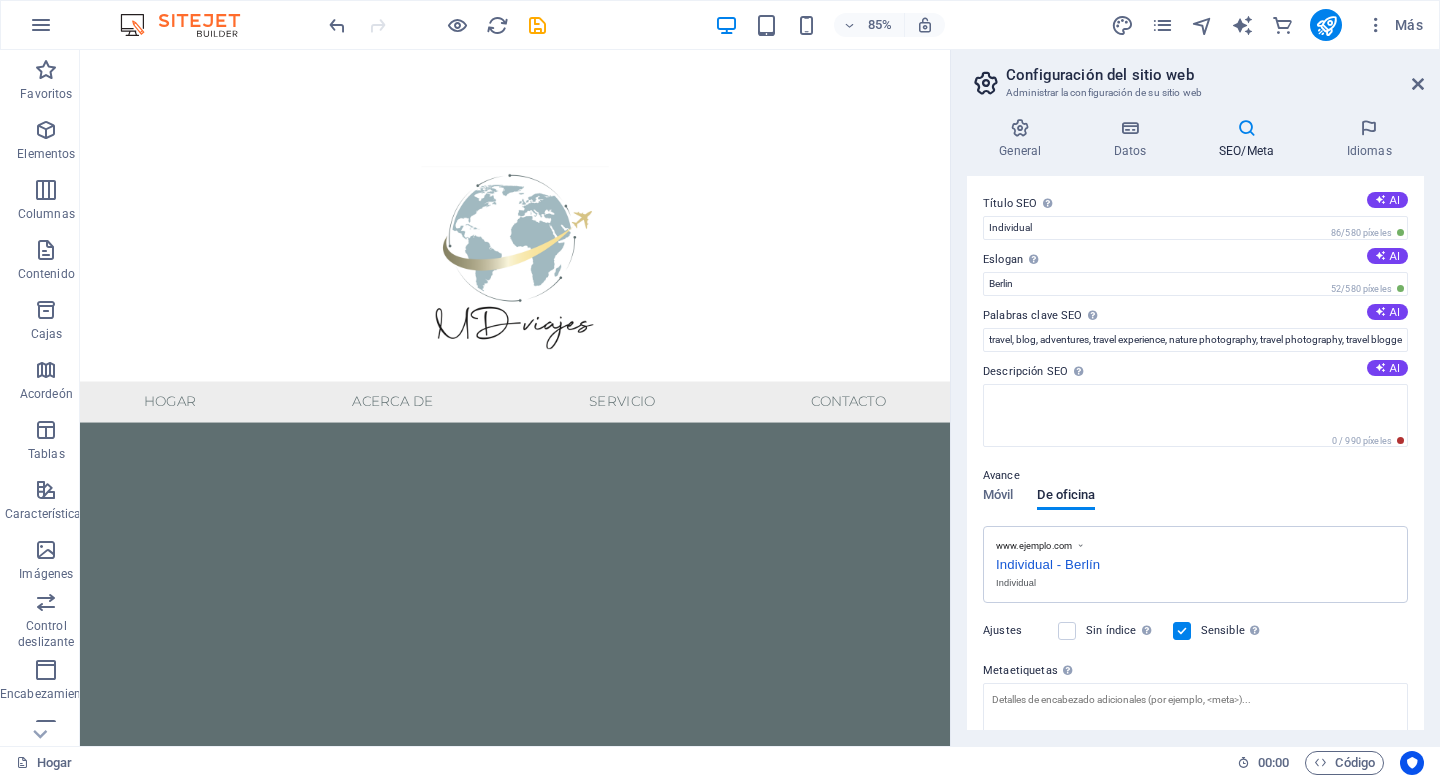 drag, startPoint x: 1066, startPoint y: 371, endPoint x: 971, endPoint y: 371, distance: 95 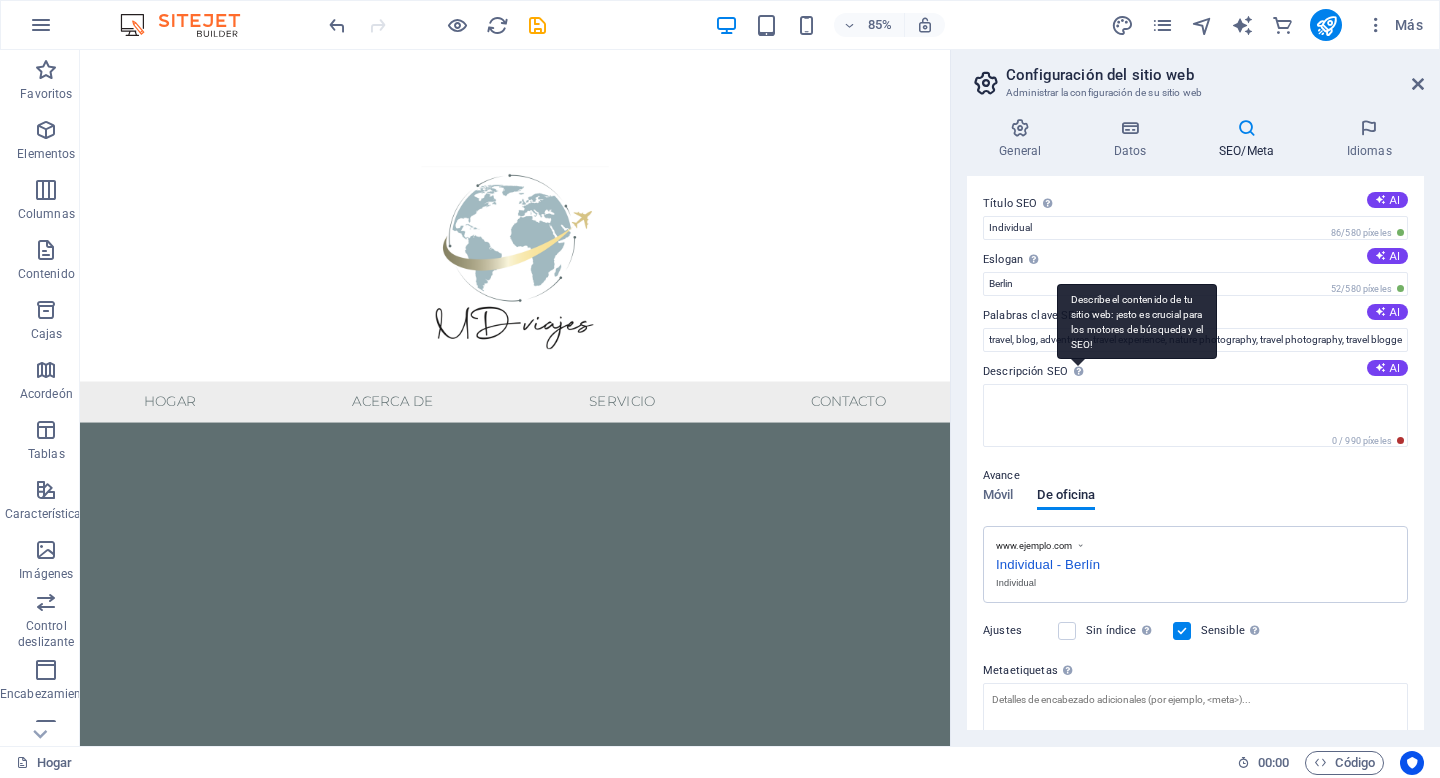 drag, startPoint x: 983, startPoint y: 373, endPoint x: 1072, endPoint y: 373, distance: 89 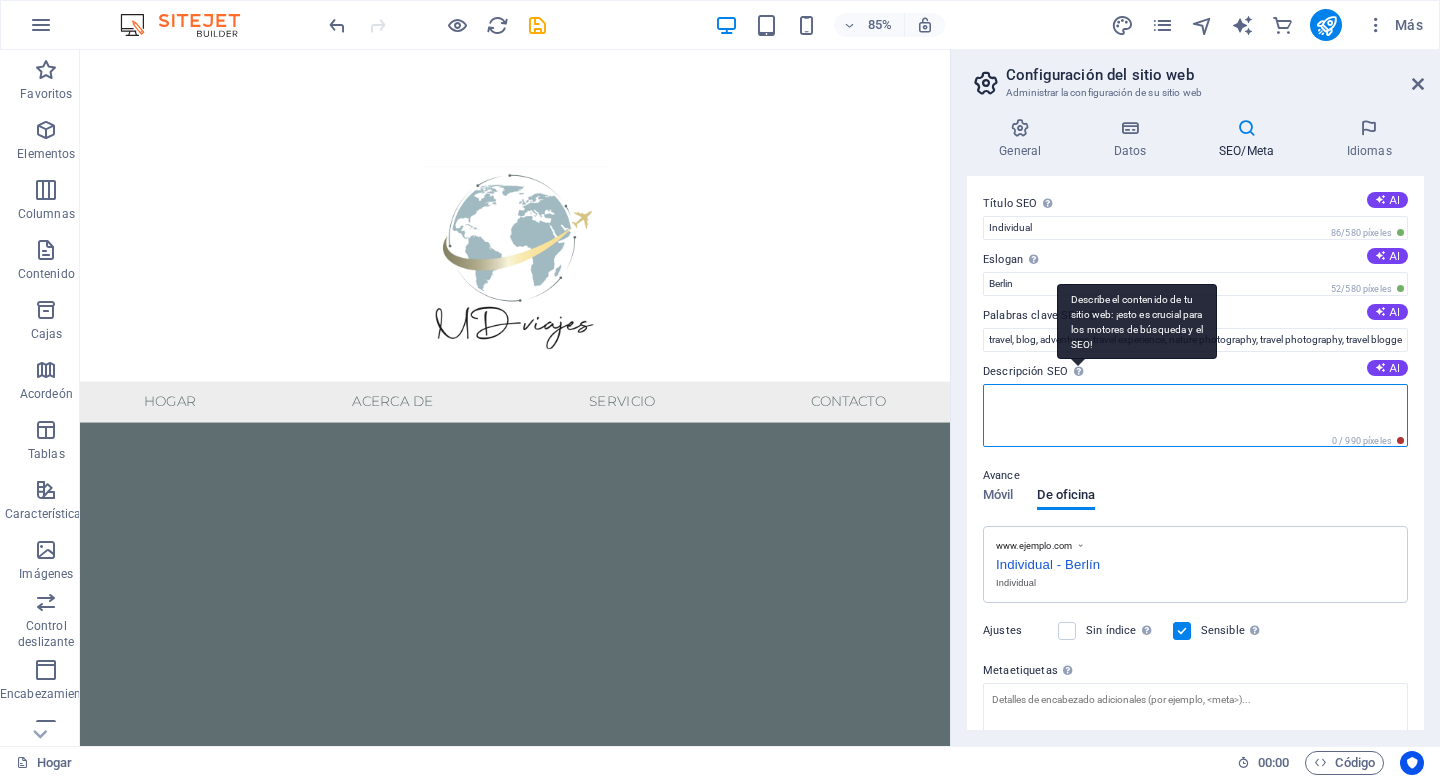 click on "Descripción SEO Describe el contenido de tu sitio web: ¡esto es crucial para los motores de búsqueda y el SEO! AI" at bounding box center (1195, 415) 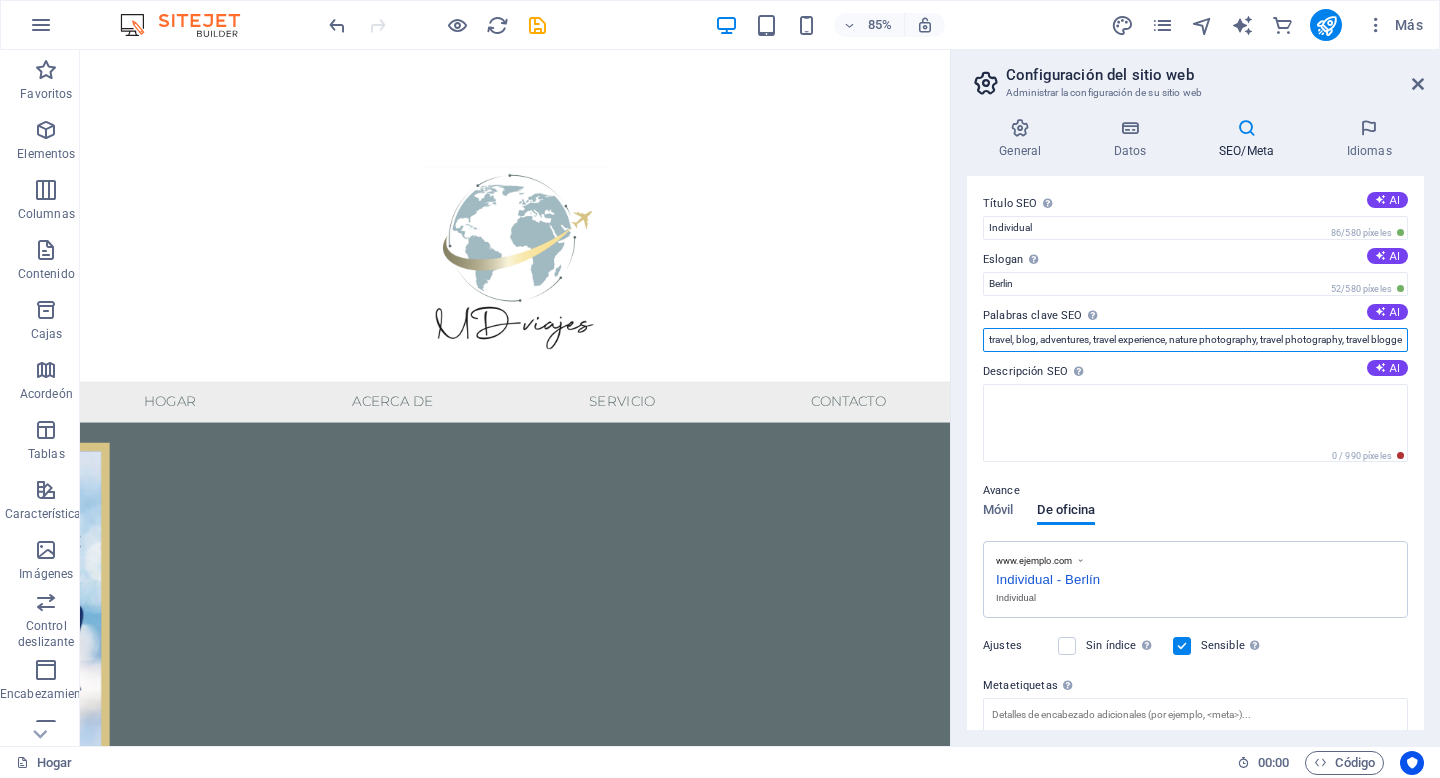 click on "travel, blog, adventures, travel experience, nature photography, travel photography, travel blogger, traveling, Individual, Berlin" at bounding box center [1195, 340] 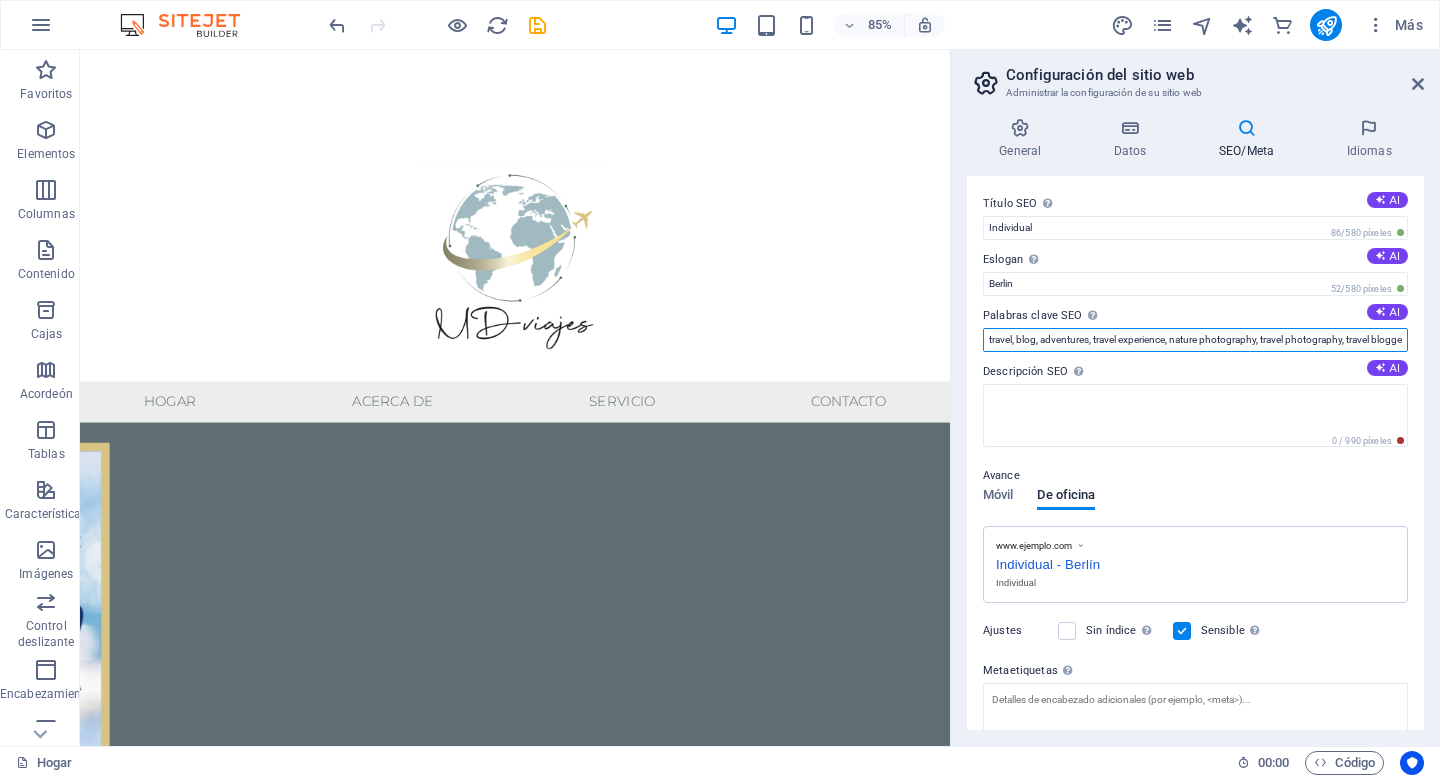 click on "travel, blog, adventures, travel experience, nature photography, travel photography, travel blogger, traveling, Individual, Berlin" at bounding box center [1195, 340] 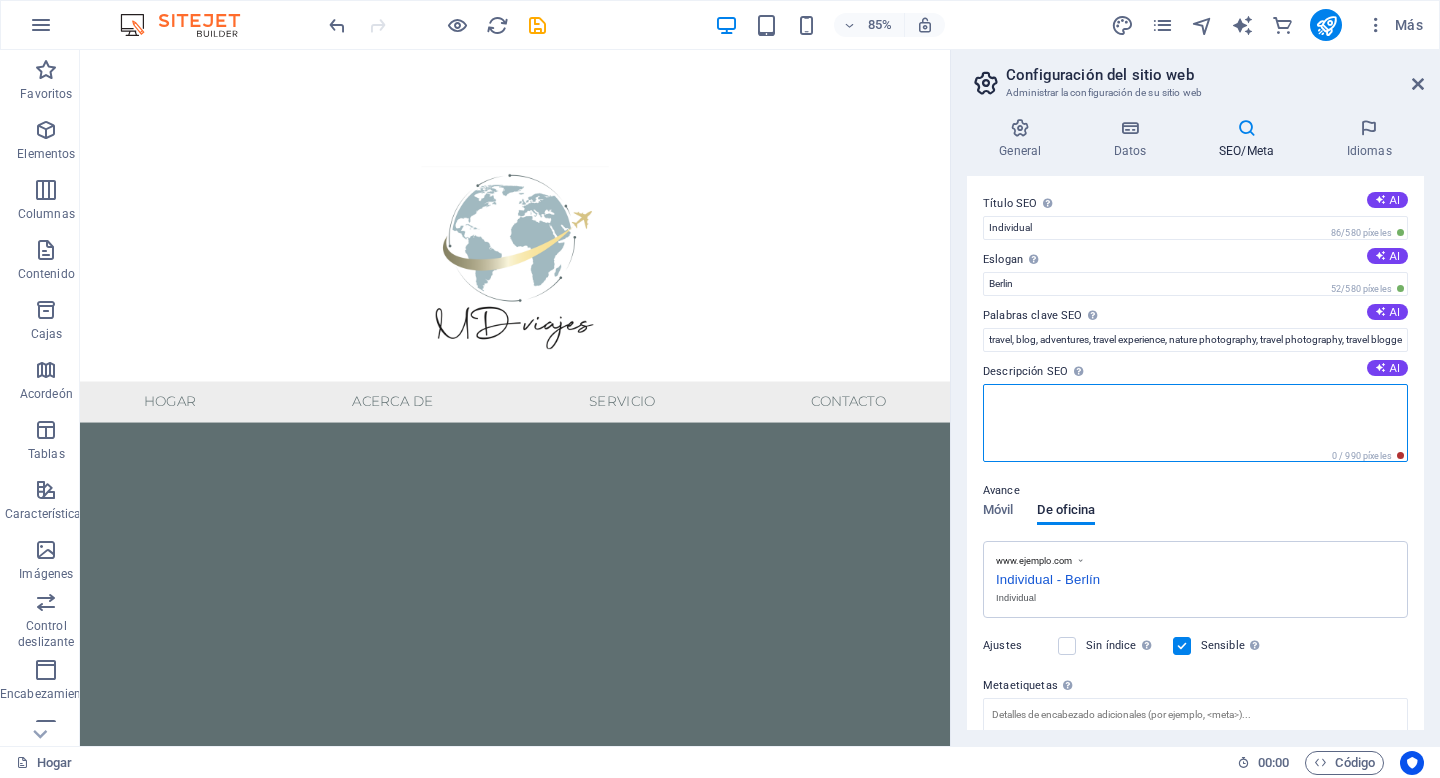 click on "Descripción SEO Describe el contenido de tu sitio web: ¡esto es crucial para los motores de búsqueda y el SEO! AI" at bounding box center (1195, 423) 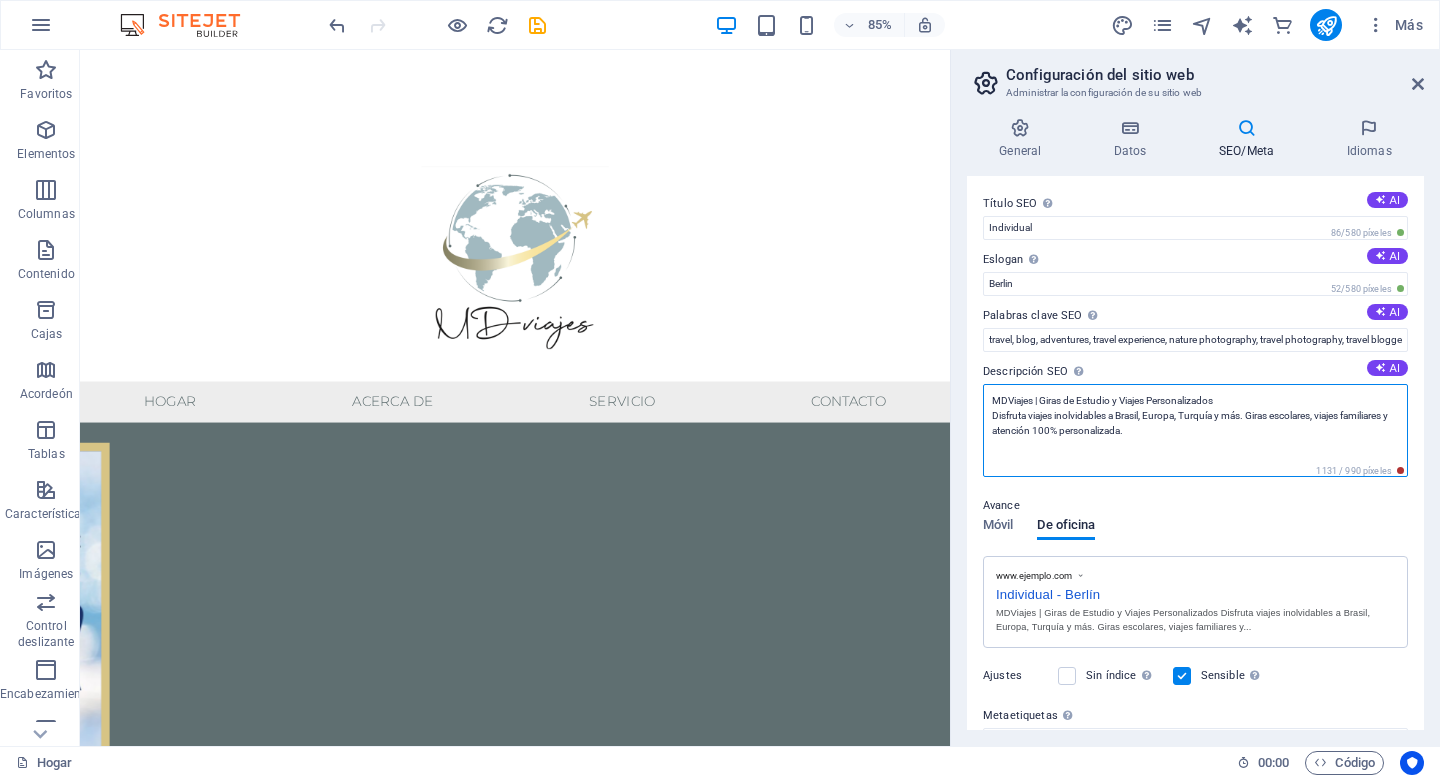 click on "MDViajes | Giras de Estudio y Viajes Personalizados
Disfruta viajes inolvidables a Brasil, Europa, Turquía y más. Giras escolares, viajes familiares y atención 100% personalizada." at bounding box center (1195, 430) 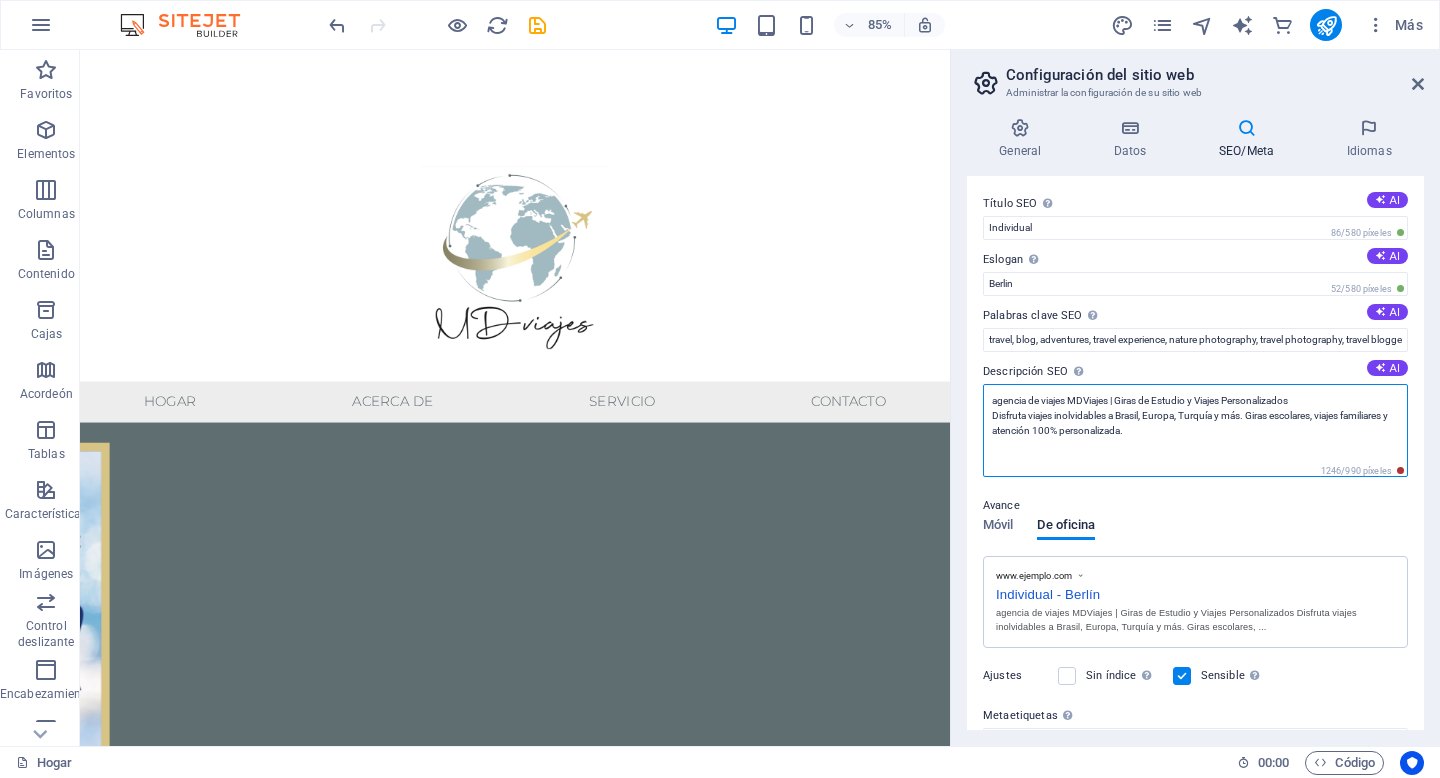 drag, startPoint x: 1070, startPoint y: 402, endPoint x: 1032, endPoint y: 399, distance: 38.118237 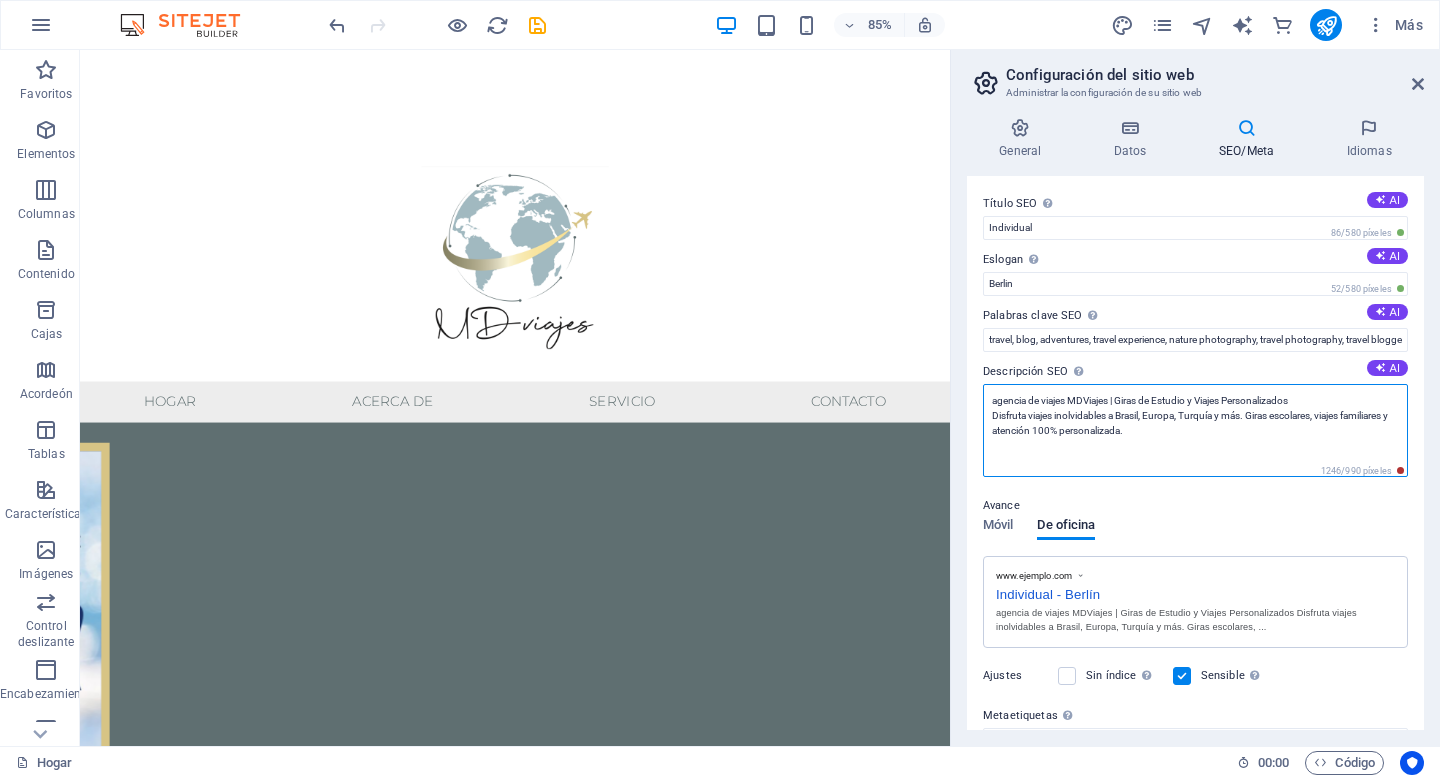 click on "agencia de viajes MDViajes | Giras de Estudio y Viajes Personalizados
Disfruta viajes inolvidables a Brasil, Europa, Turquía y más. Giras escolares, viajes familiares y atención 100% personalizada." at bounding box center (1195, 430) 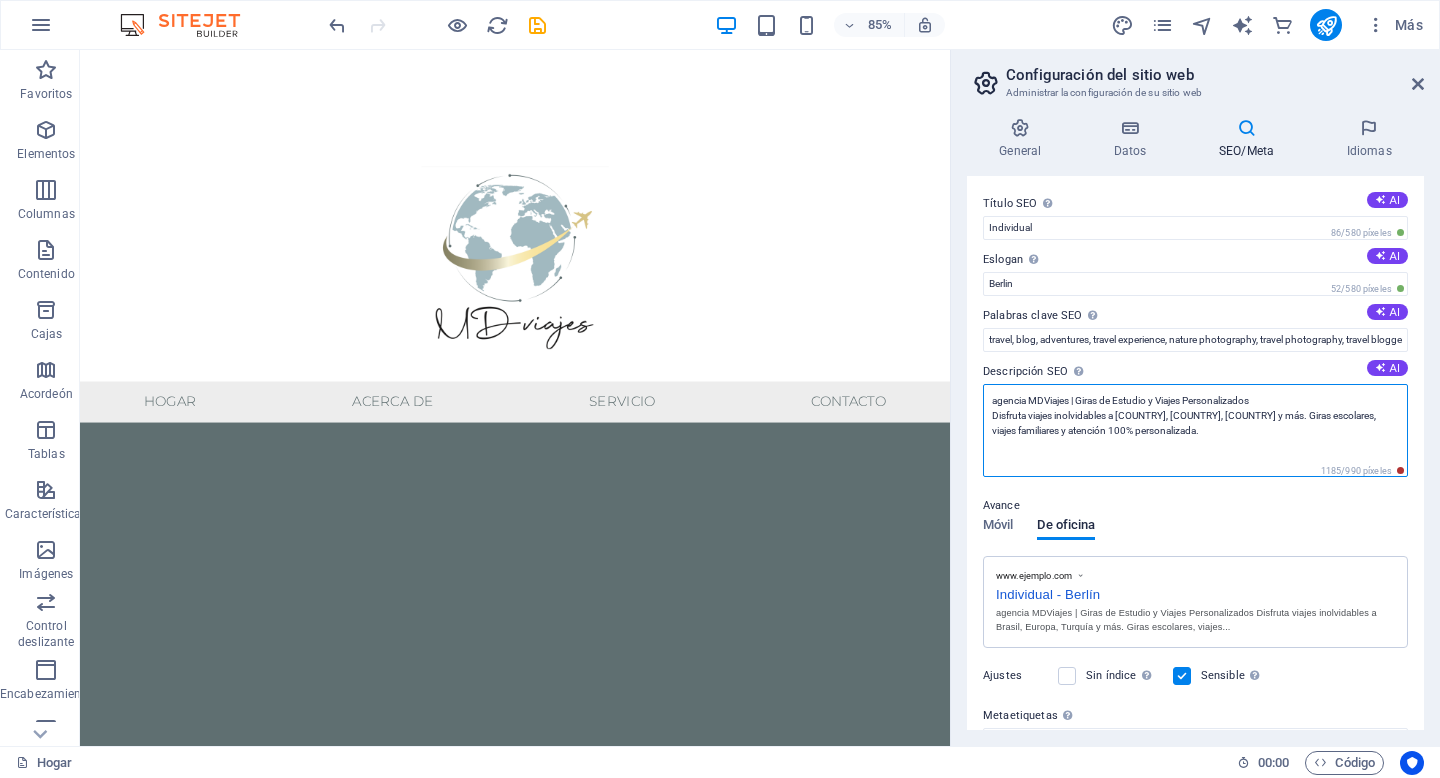 click on "agencia MDViajes | Giras de Estudio y Viajes Personalizados
Disfruta viajes inolvidables a Brasil, Europa, Turquía y más. Giras escolares, viajes familiares y atención 100% personalizada." at bounding box center [1195, 430] 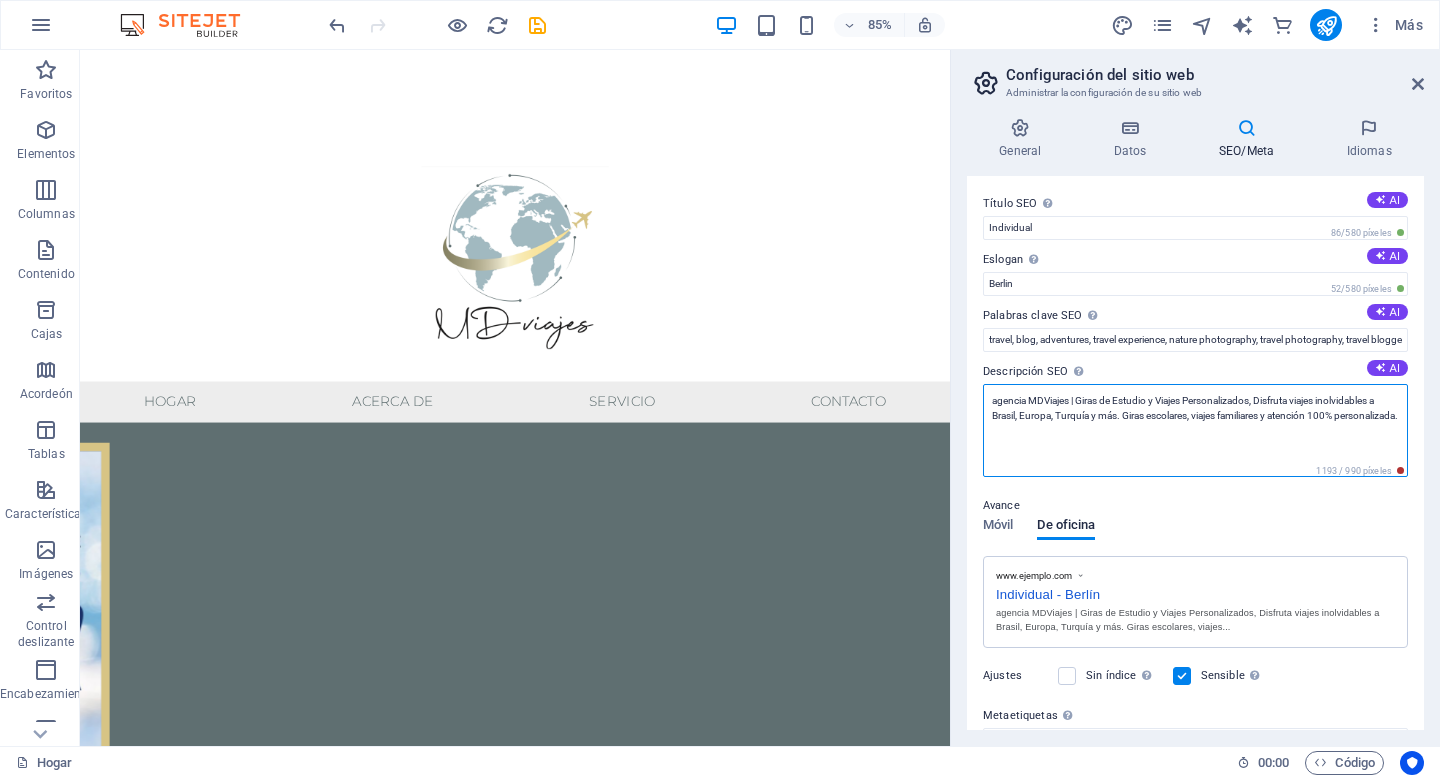 drag, startPoint x: 1302, startPoint y: 402, endPoint x: 1263, endPoint y: 399, distance: 39.115215 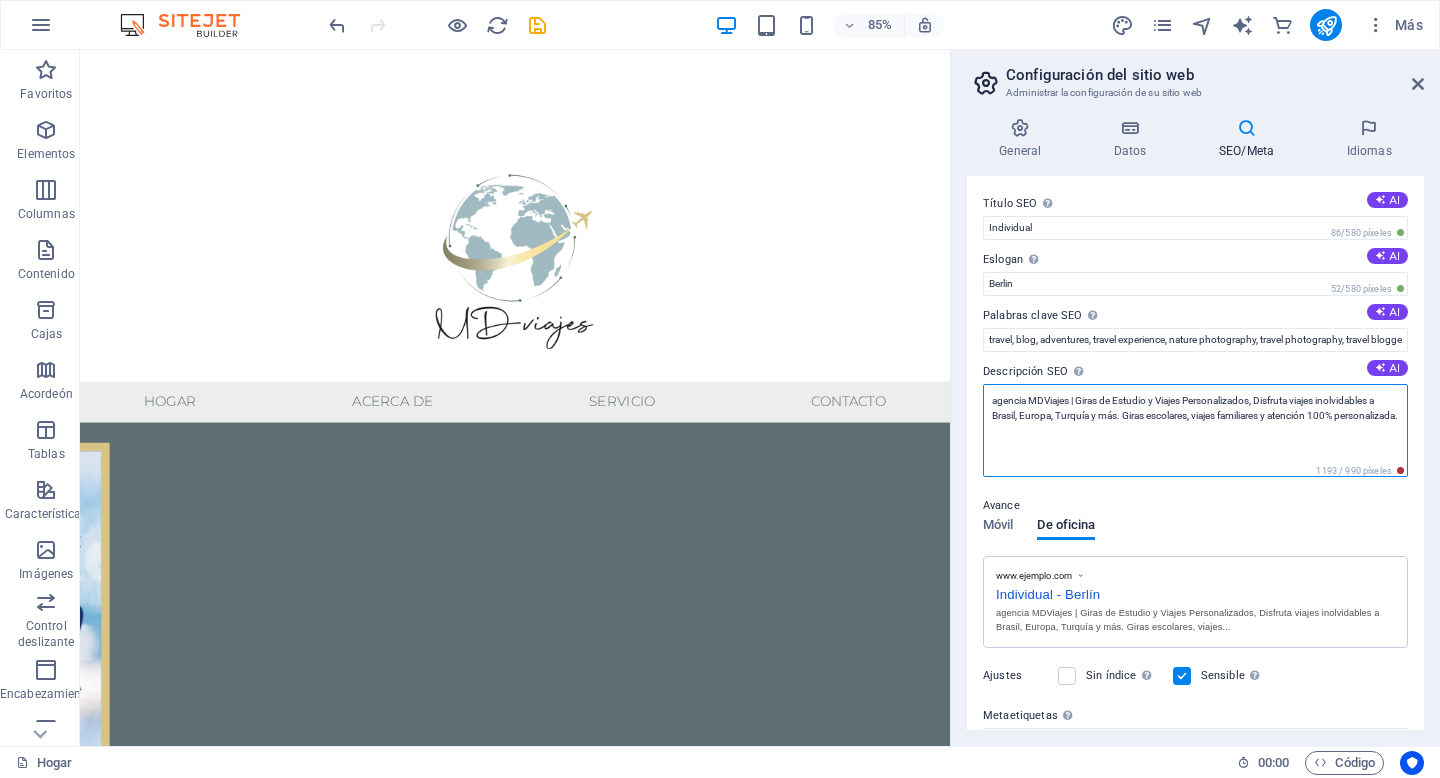 click on "agencia MDViajes | Giras de Estudio y Viajes Personalizados, Disfruta viajes inolvidables a Brasil, Europa, Turquía y más. Giras escolares, viajes familiares y atención 100% personalizada." at bounding box center (1195, 430) 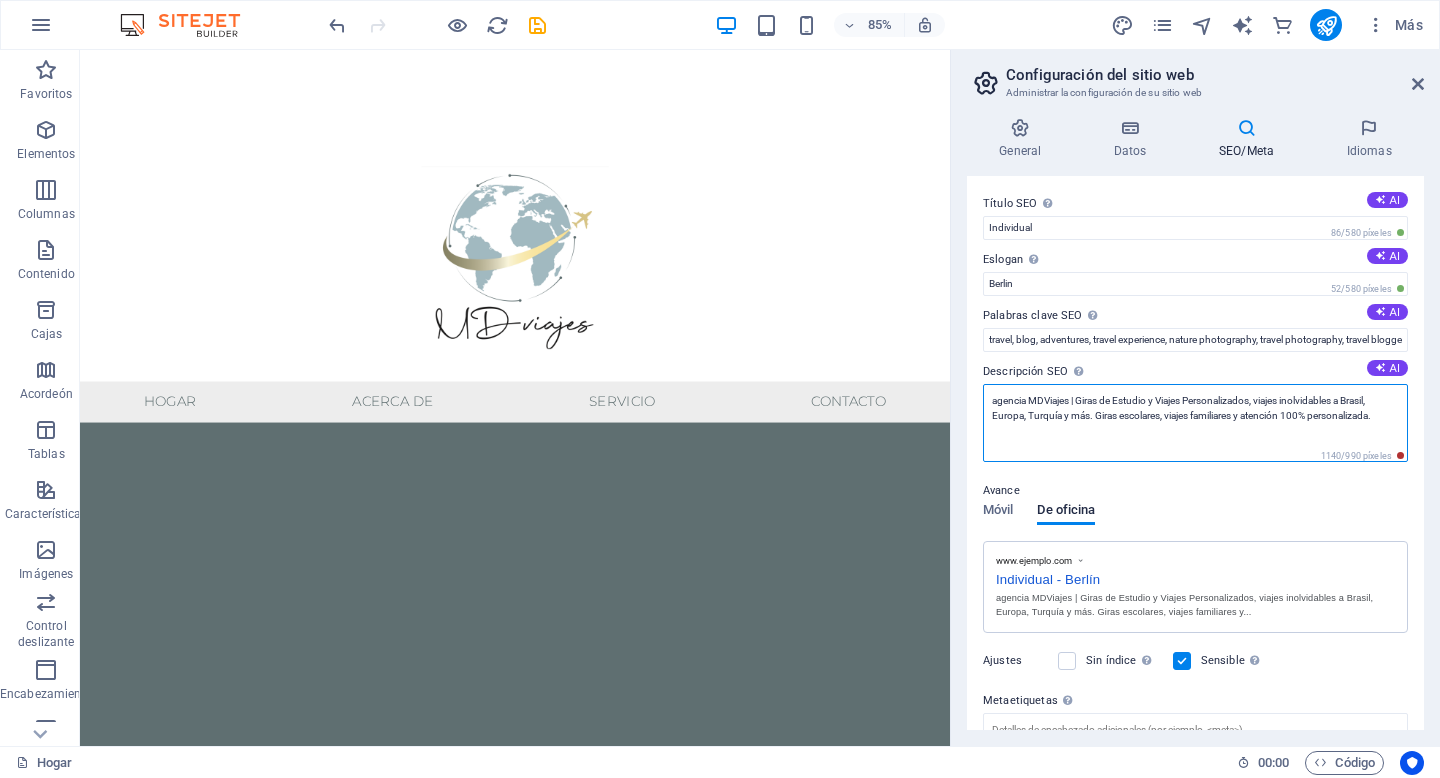 click on "agencia MDViajes | Giras de Estudio y Viajes Personalizados, viajes inolvidables a Brasil, Europa, Turquía y más. Giras escolares, viajes familiares y atención 100% personalizada." at bounding box center [1195, 423] 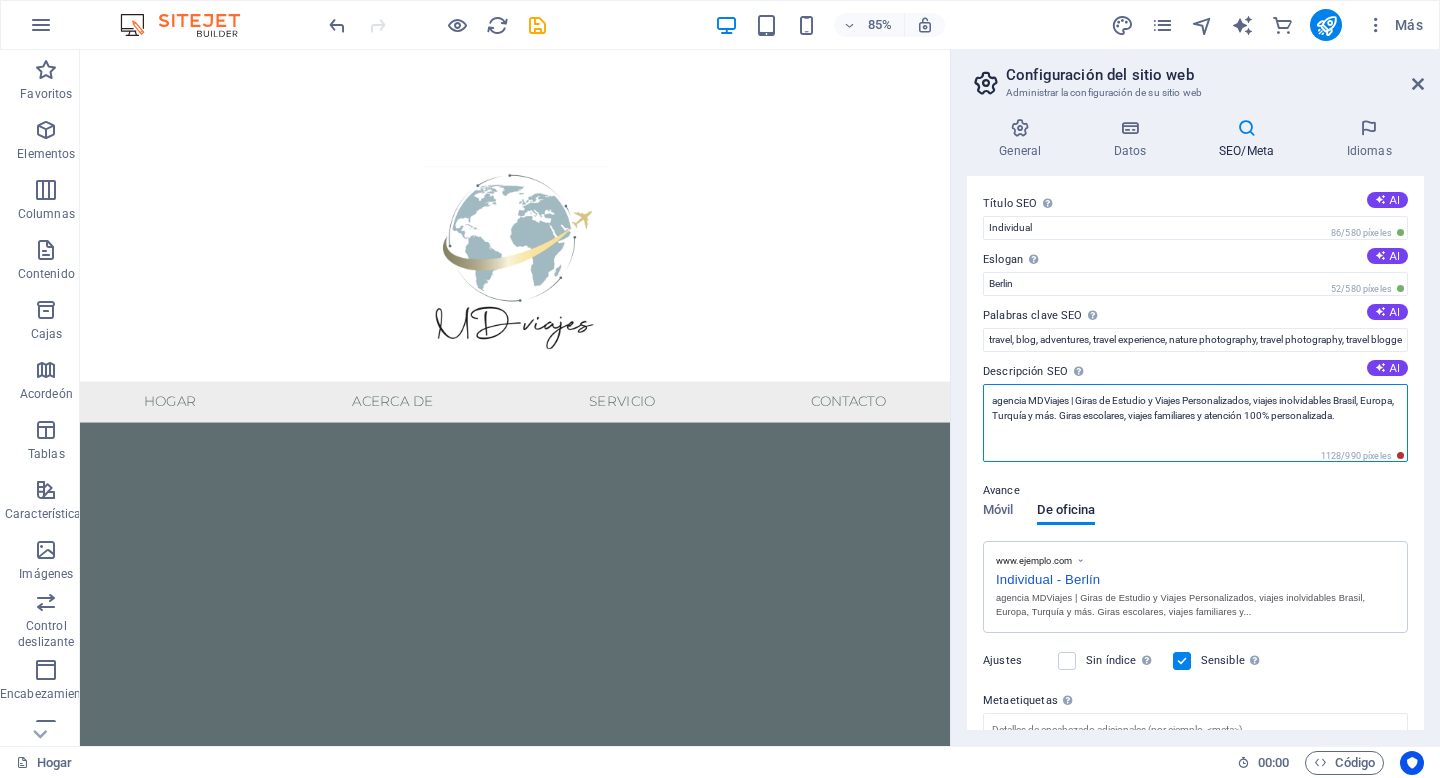 drag, startPoint x: 1065, startPoint y: 417, endPoint x: 1092, endPoint y: 416, distance: 27.018513 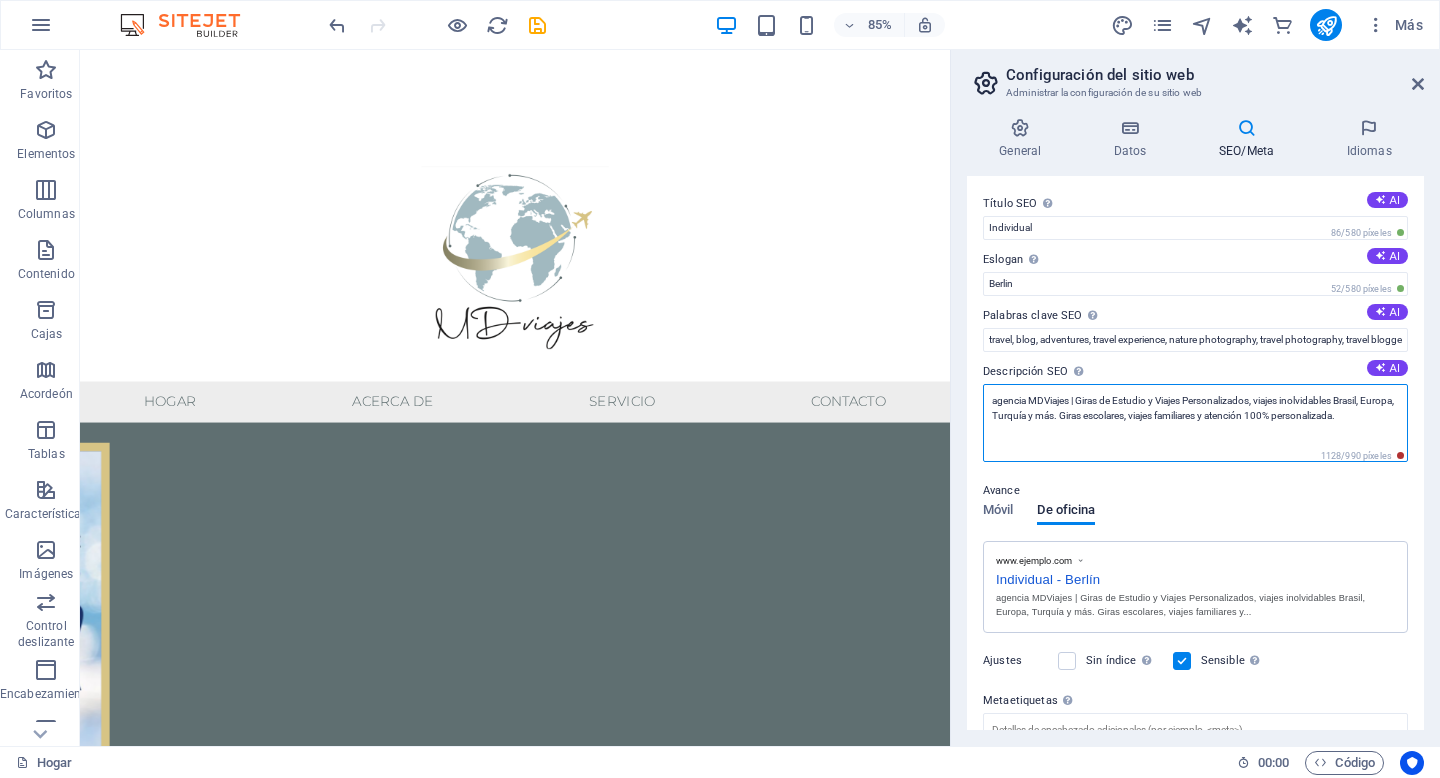 drag, startPoint x: 1029, startPoint y: 414, endPoint x: 1060, endPoint y: 414, distance: 31 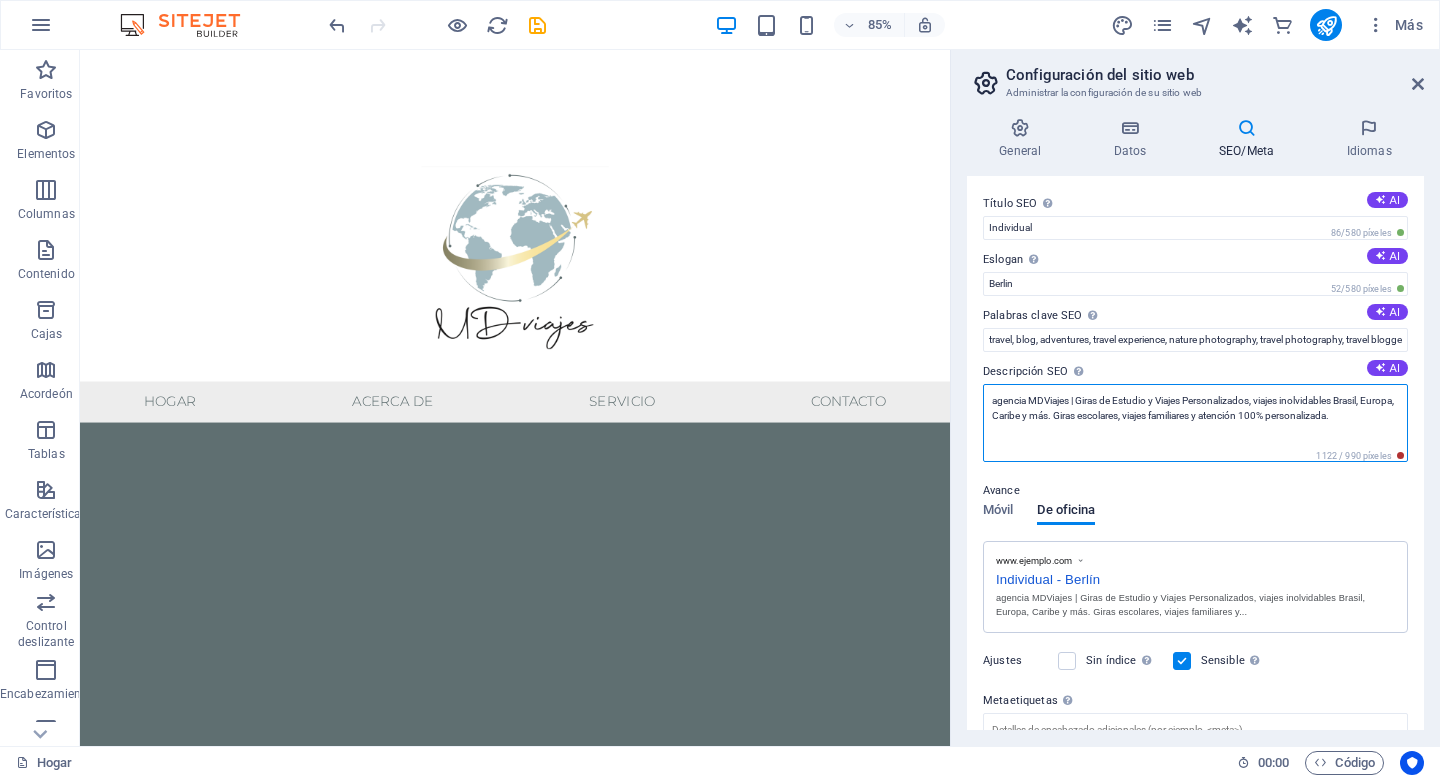 drag, startPoint x: 1119, startPoint y: 414, endPoint x: 1161, endPoint y: 413, distance: 42.0119 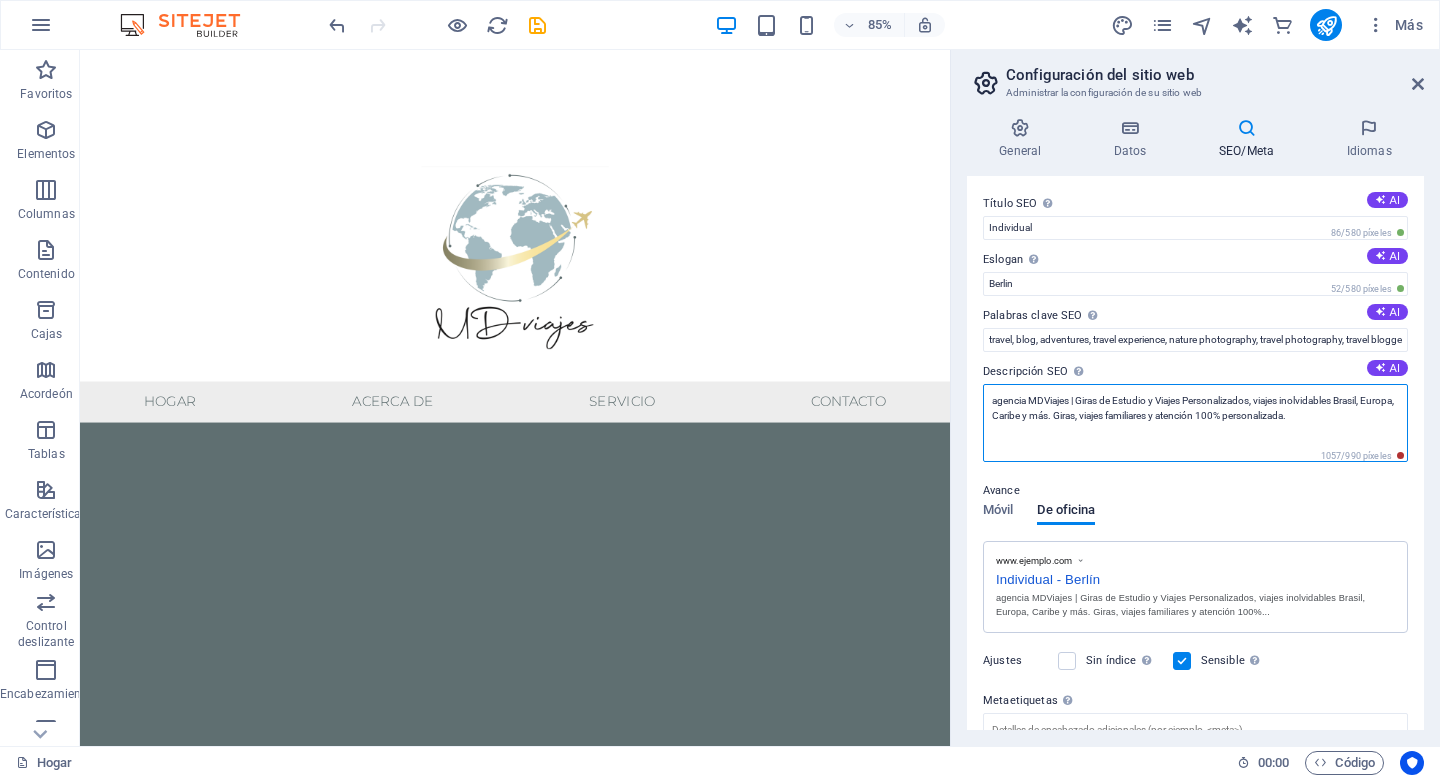 drag, startPoint x: 1242, startPoint y: 417, endPoint x: 1189, endPoint y: 417, distance: 53 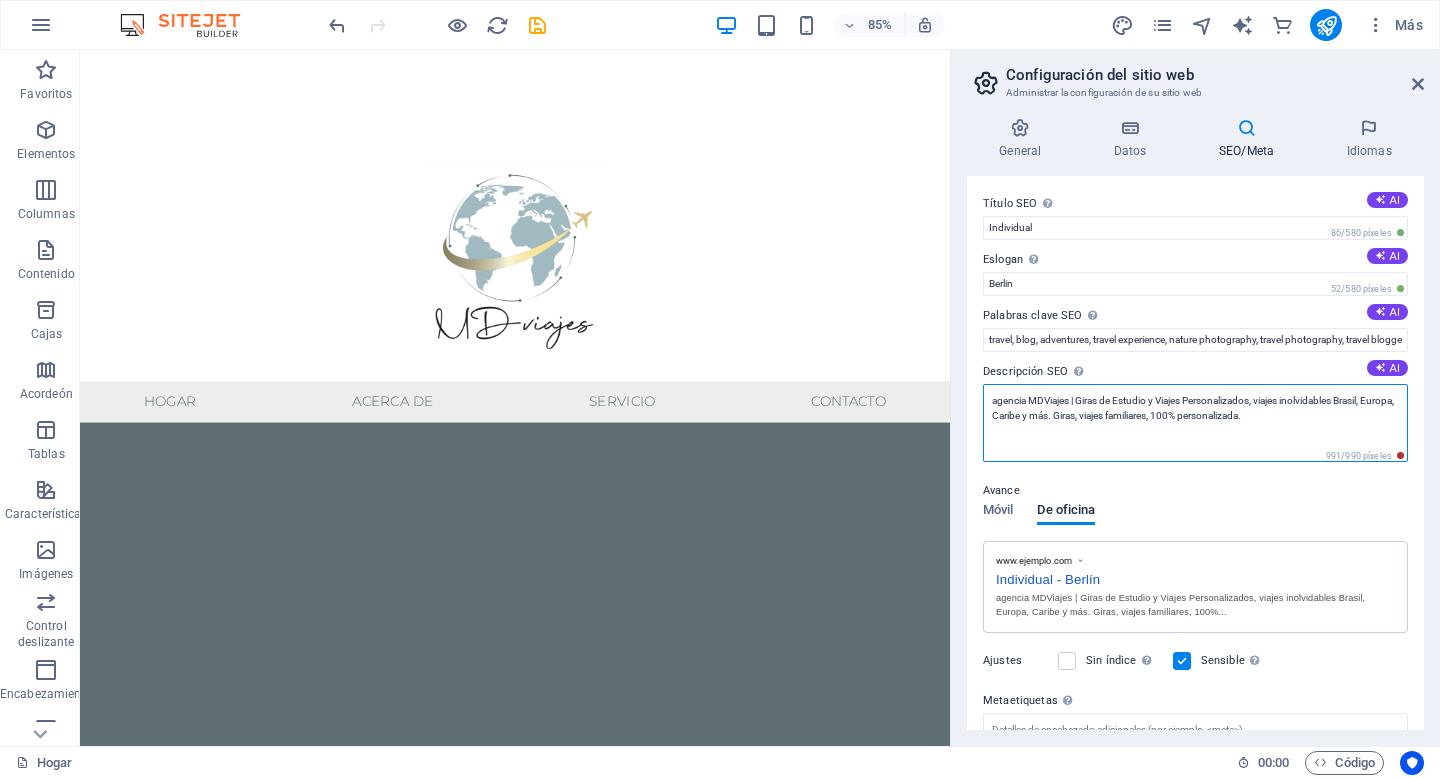 type on "agencia MDViajes | Giras de Estudio y Viajes Personalizados, viajes inolvidables Brasil, Europa, Caribe y más. Giras, viajes familiares, 100% personalizada." 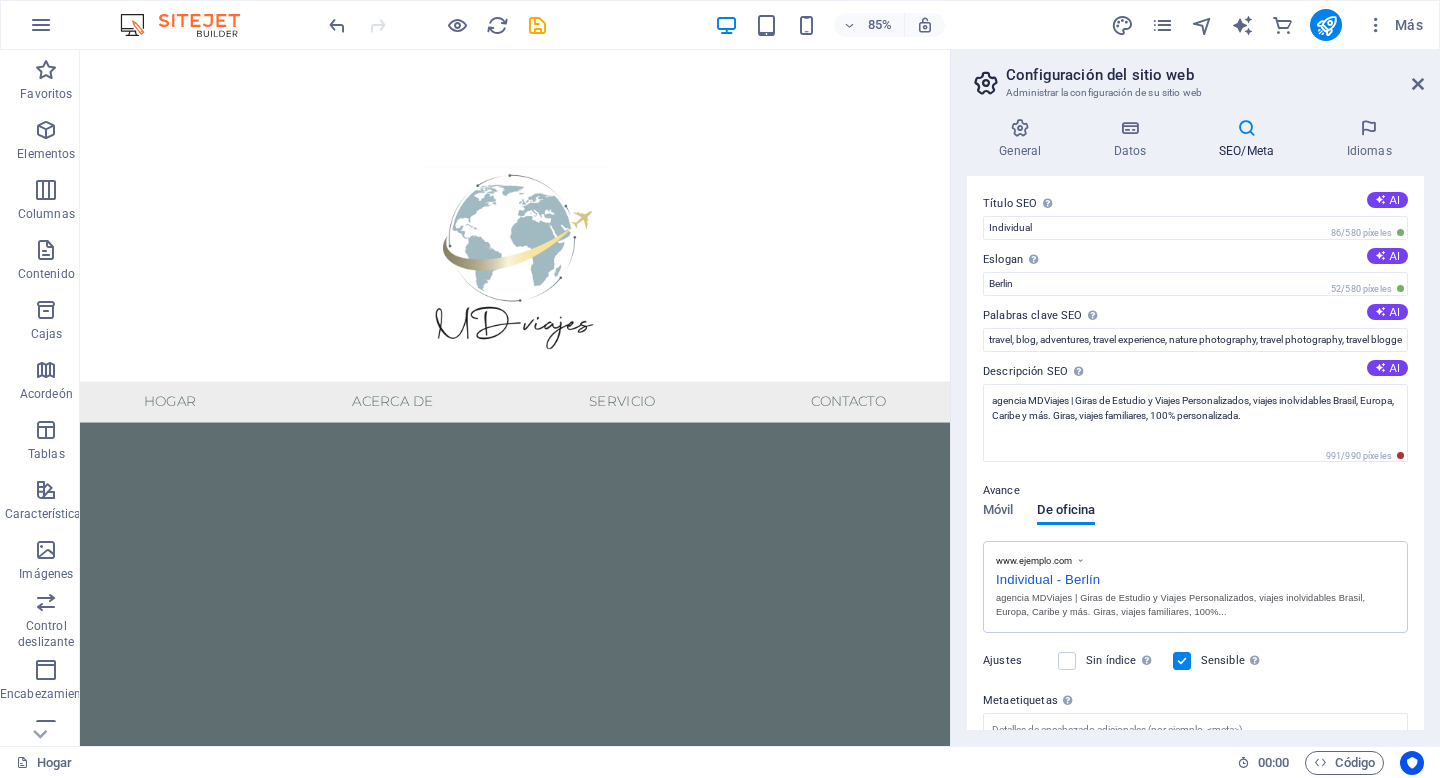 click on "Avance Móvil De oficina www.ejemplo.com Individual - Berlín agencia MDViajes | Giras de Estudio y Viajes Personalizados, viajes inolvidables Brasil, Europa, Caribe y más. Giras, viajes familiares, 100%..." at bounding box center [1195, 548] 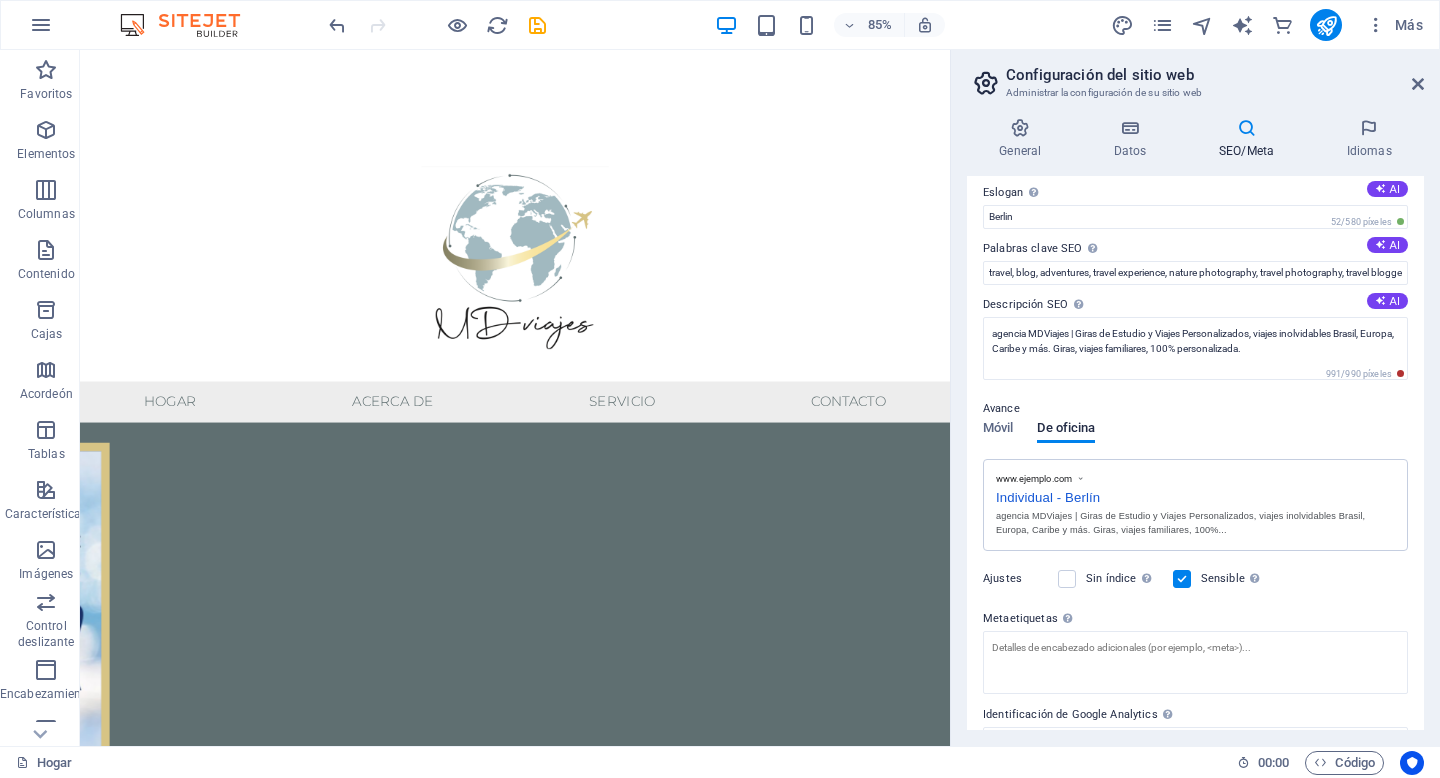scroll, scrollTop: 0, scrollLeft: 0, axis: both 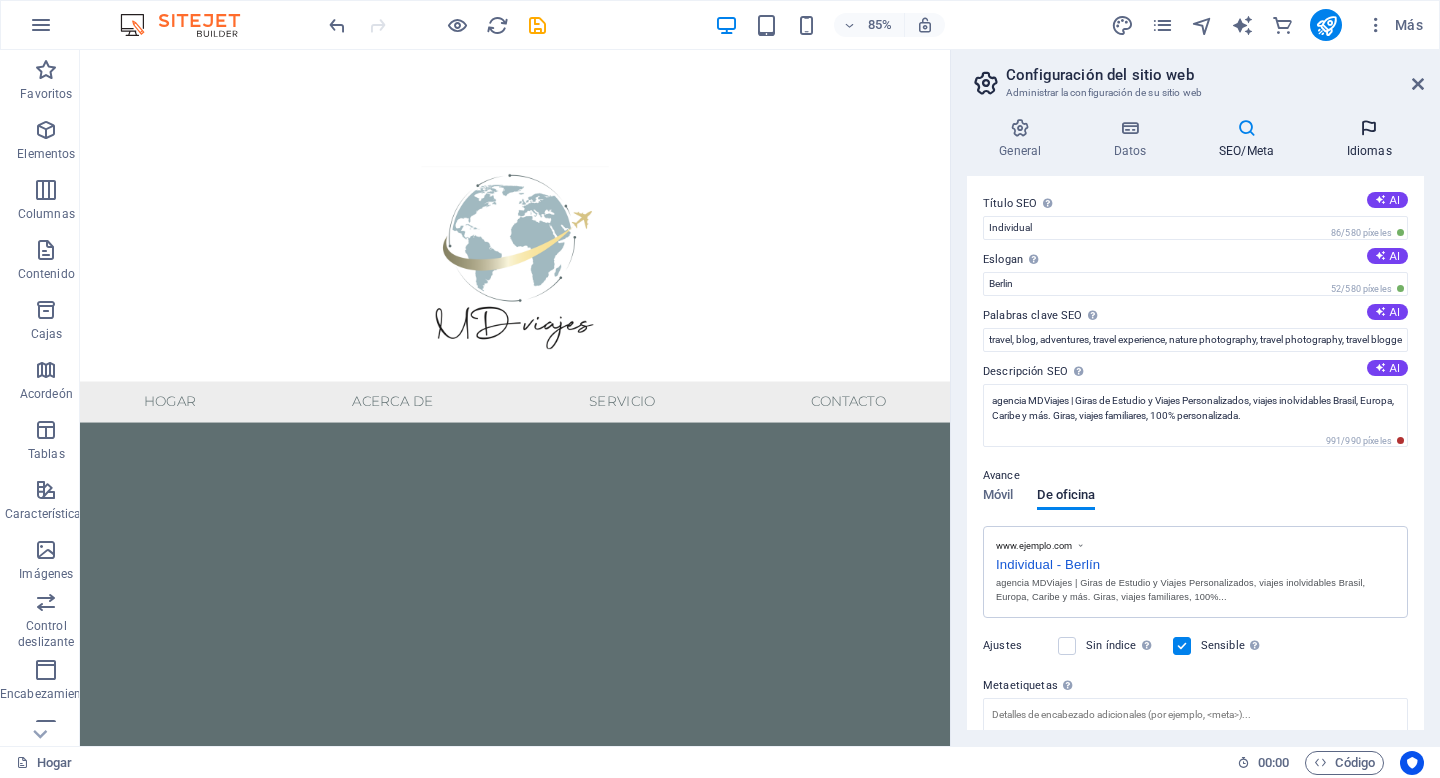 click at bounding box center (1369, 128) 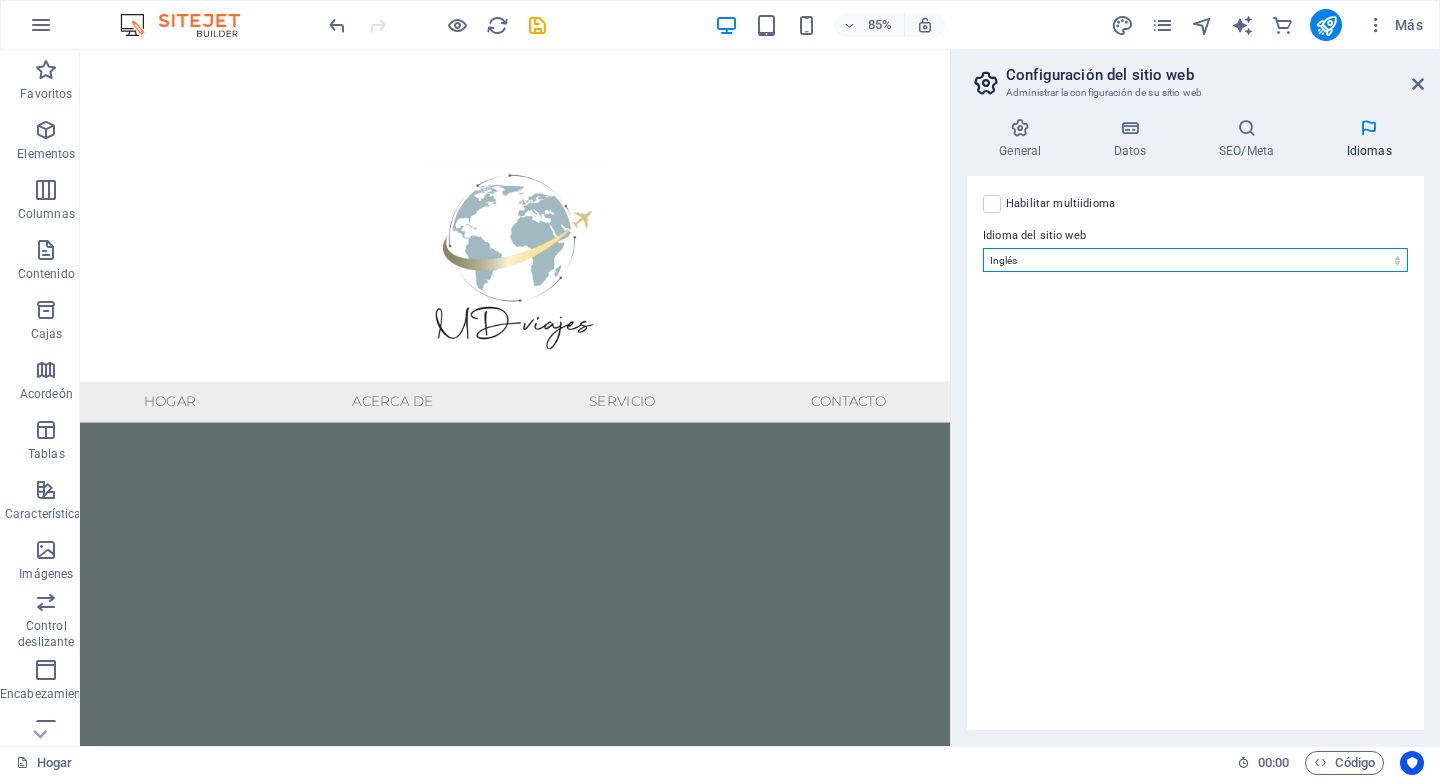 click on "Abjasio Lejos africaans Akan albanés Amárico árabe aragonés armenio Assamese Avaric Avestan Aymara azerbaiyano Bambara baskir vasco bielorruso bengalí Lenguas bihari Bislama Bokmål bosnio Bretón búlgaro birmano catalán Jemer central Chamorro Chechen Chino eslavo eclesiástico Chuvasio de Cornualles corso Cree croata checo danés Holandés Dzongkha Inglés esperanto estonio Ewe feroés Farsi (persa) Fiyiano finlandés Francés Fulah gaélico gallego Ganda georgiano Alemán Griego Groenlandés Guaraní Gujarati criollo haitiano Hausa hebreo Herero hindi Hiri Motu húngaro islandés Sí Igbo indonesio Interlingua Interlingüística Inuktitut Inupiaq irlandés italiano japonés javanés Canarés Kanuri Cachemira kazajo kikuyu Kinyarwanda Komi Congo coreano kurdo Kwanyama Kirguistán Laosiano latín letón Limburgués Lingala lituano Luba-Katanga luxemburgués macedónio madagascarí malayo Malabar Maldivas maltés de la isla de Man maorí Maratí marshaleses mongol Nauru Navajo Ndonga Nepalí noruego Twi" at bounding box center [1195, 260] 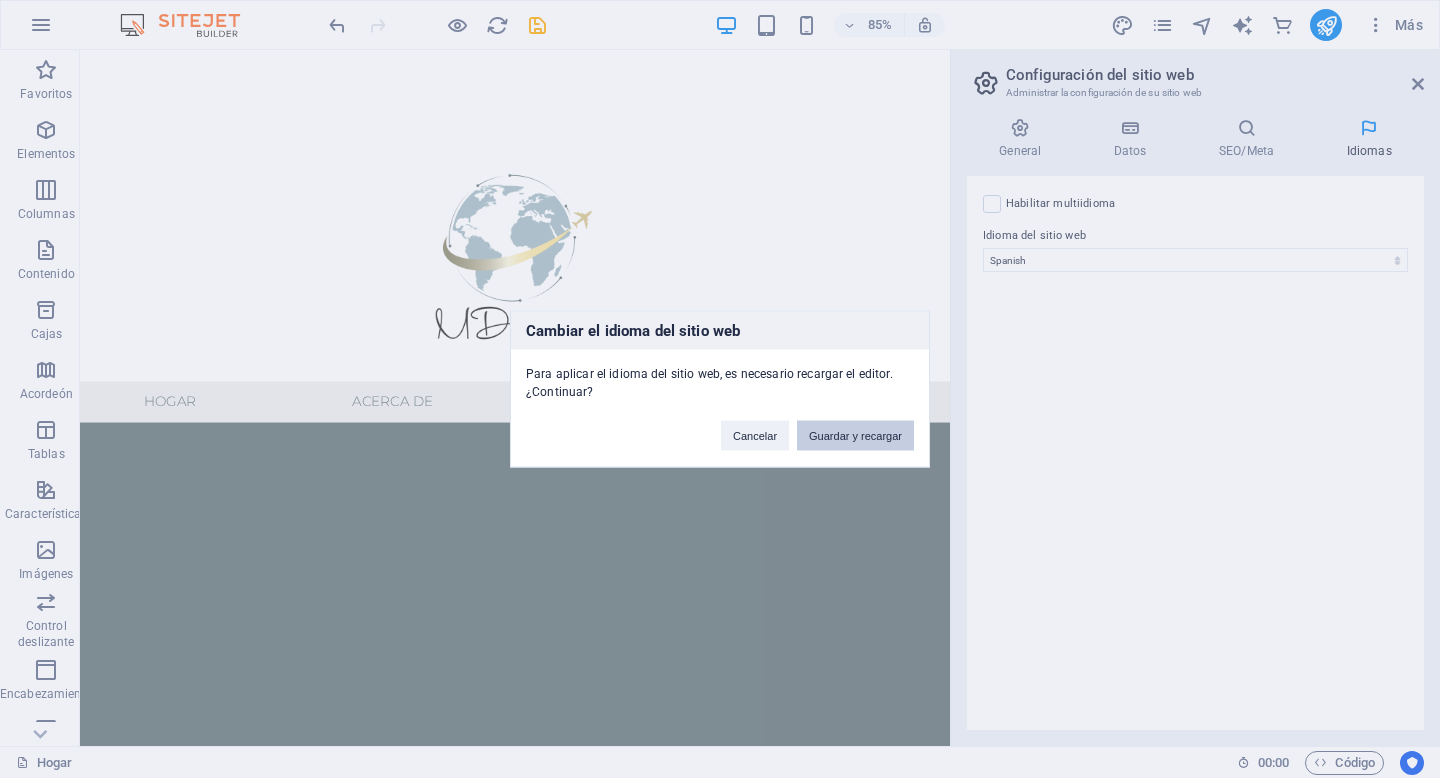 click on "Guardar y recargar" at bounding box center (855, 436) 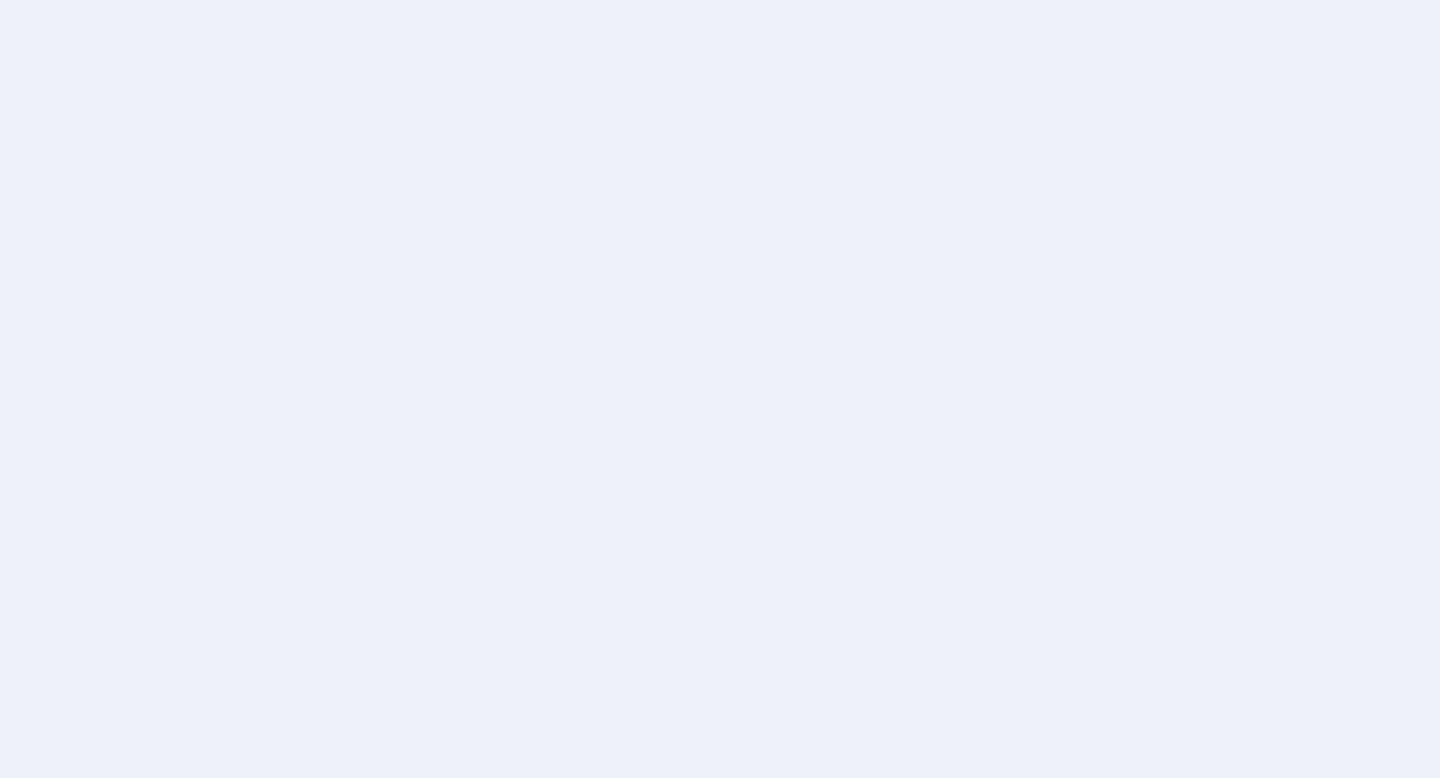 scroll, scrollTop: 0, scrollLeft: 0, axis: both 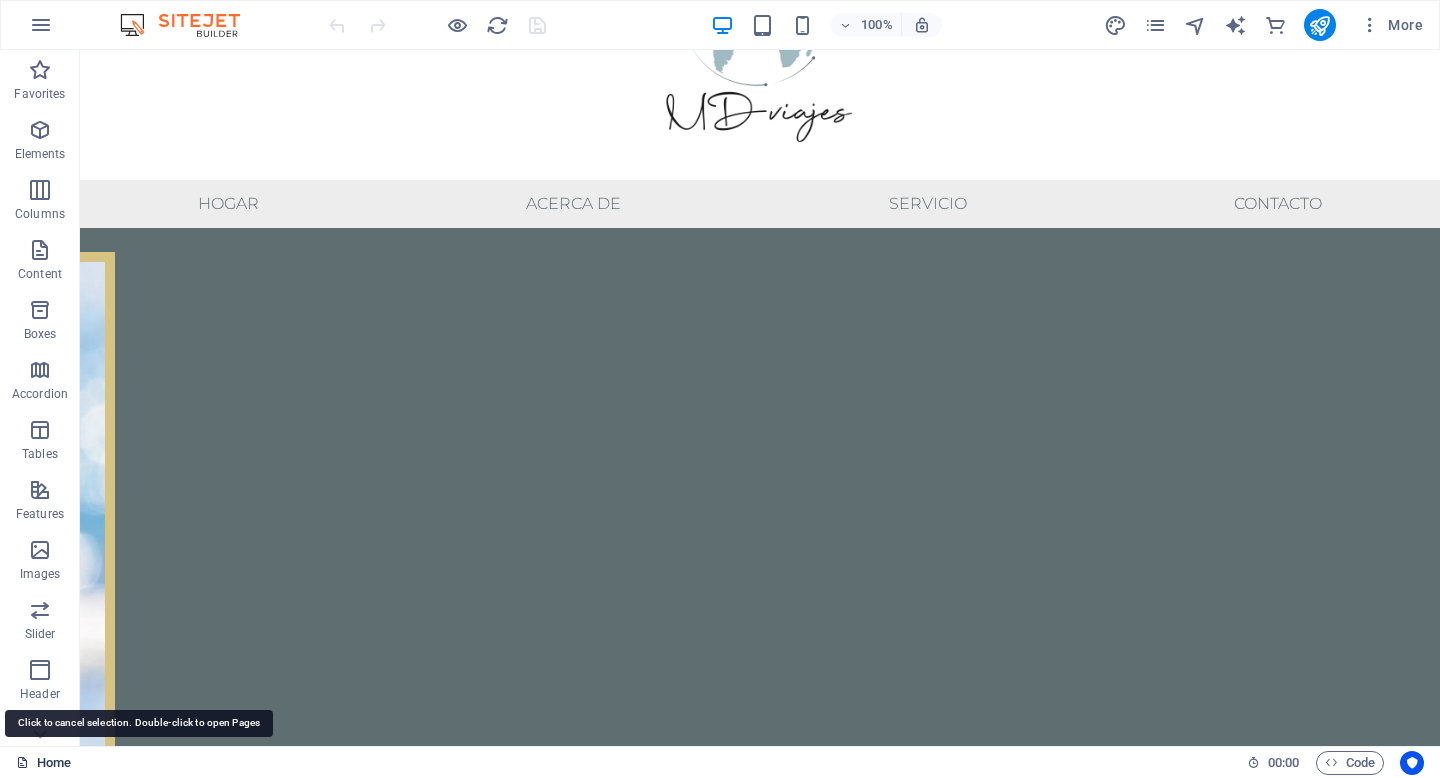 click on "Home" at bounding box center [43, 763] 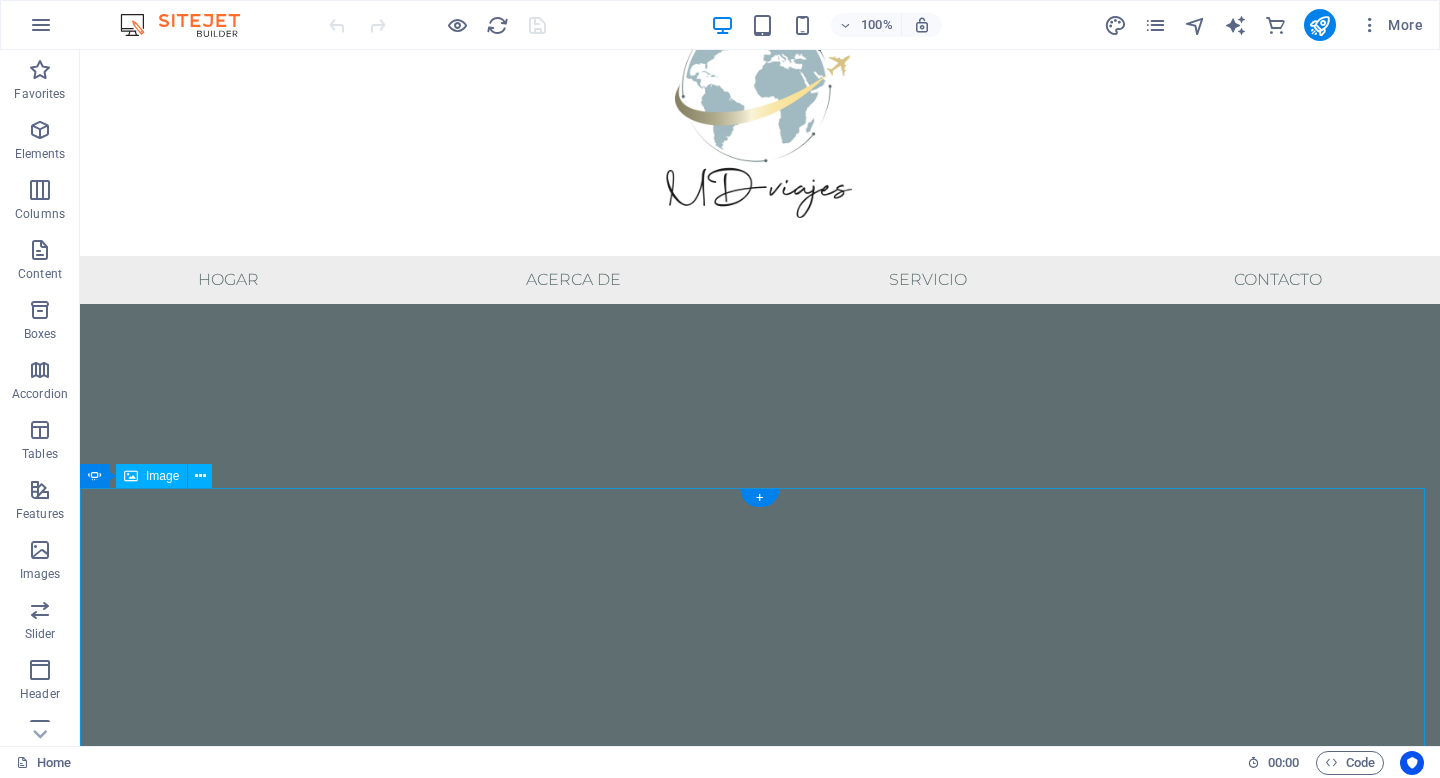 scroll, scrollTop: 0, scrollLeft: 0, axis: both 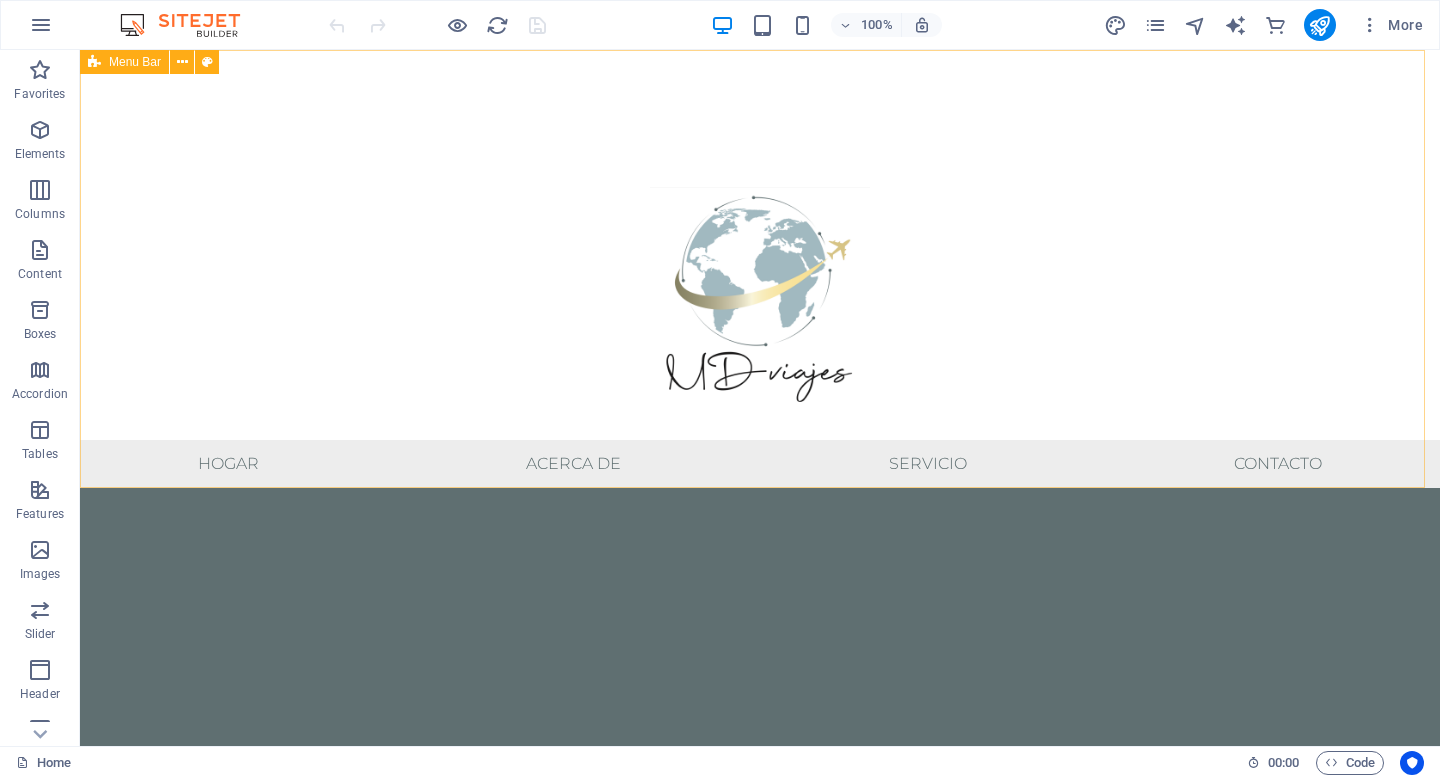 click on "Menu Bar" at bounding box center [135, 62] 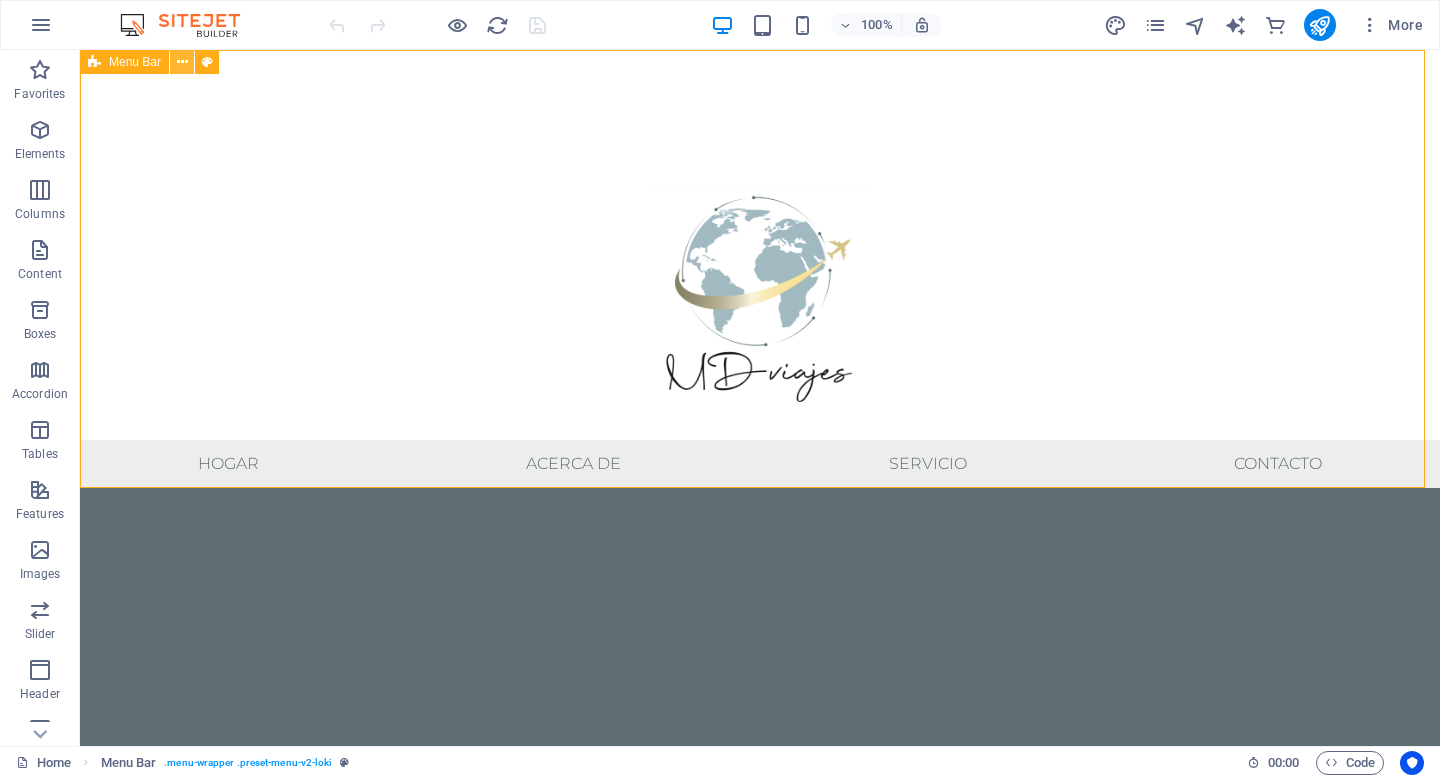 click at bounding box center (182, 62) 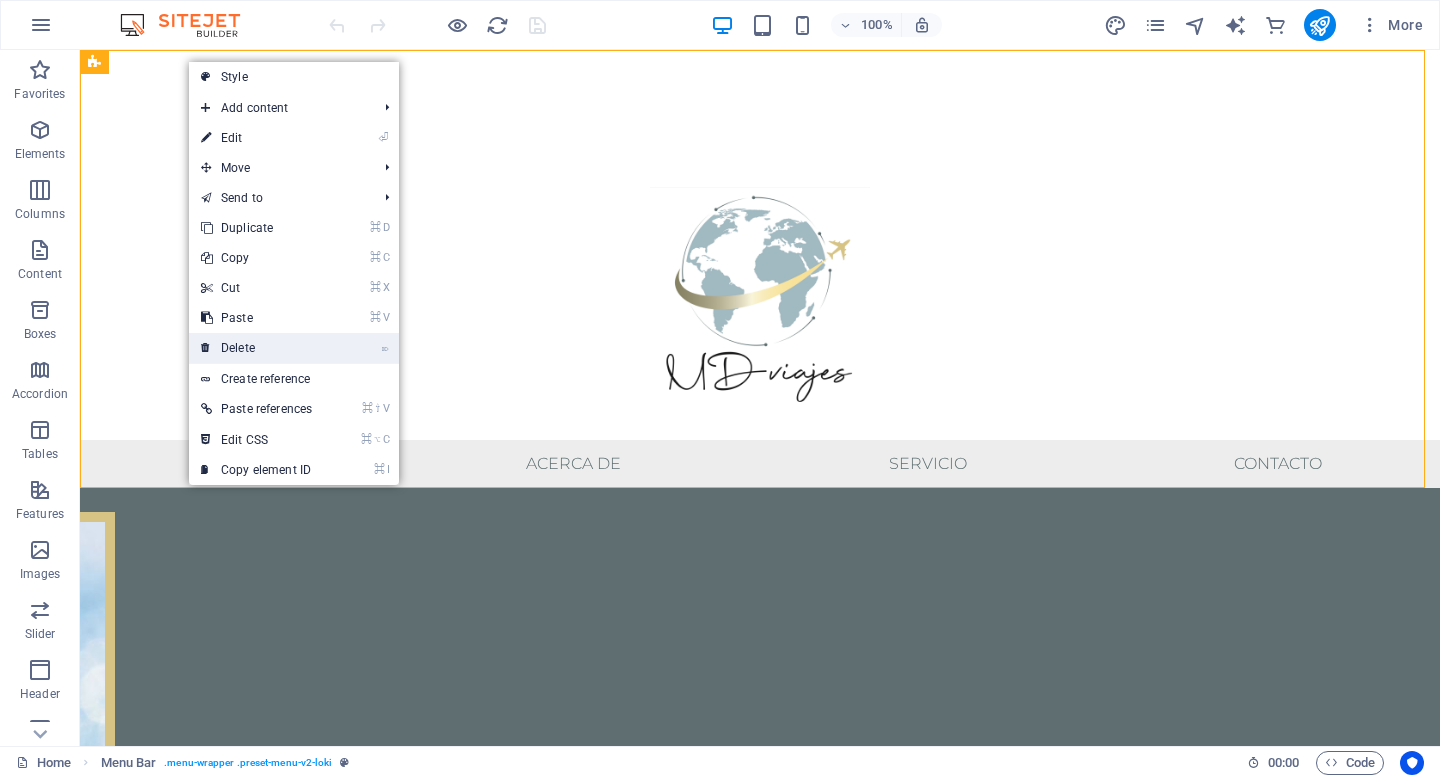 click on "⌦  Delete" at bounding box center (256, 348) 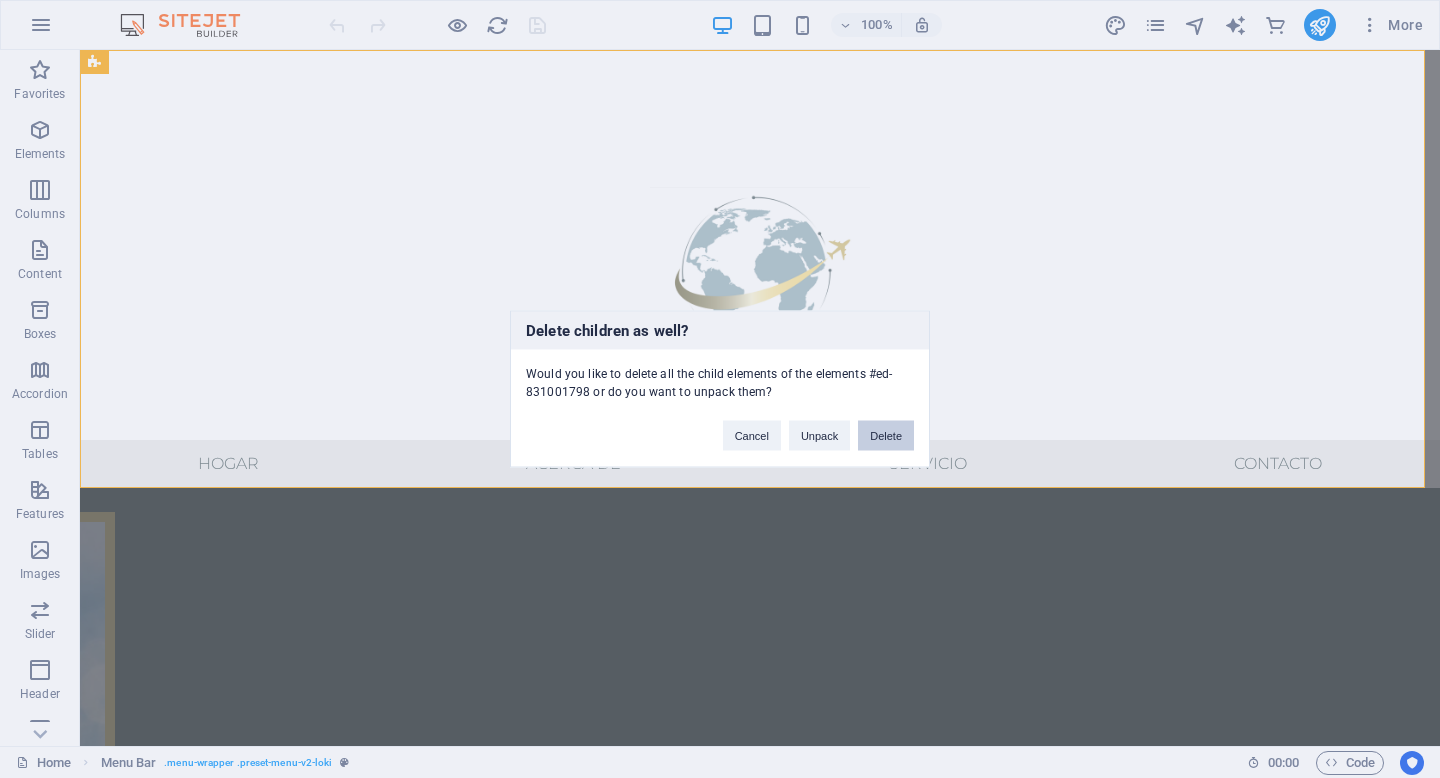 click on "Delete" at bounding box center [886, 436] 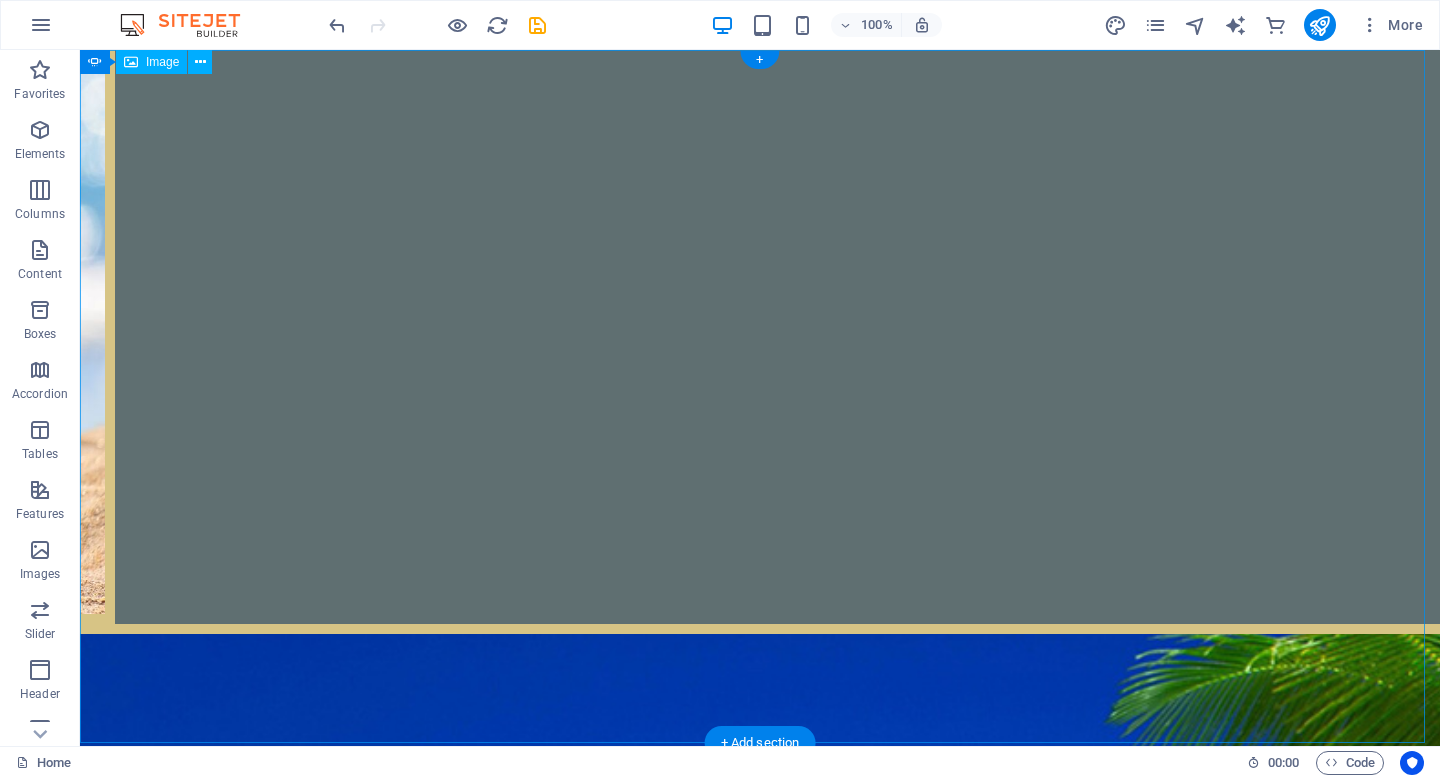 scroll, scrollTop: 0, scrollLeft: 0, axis: both 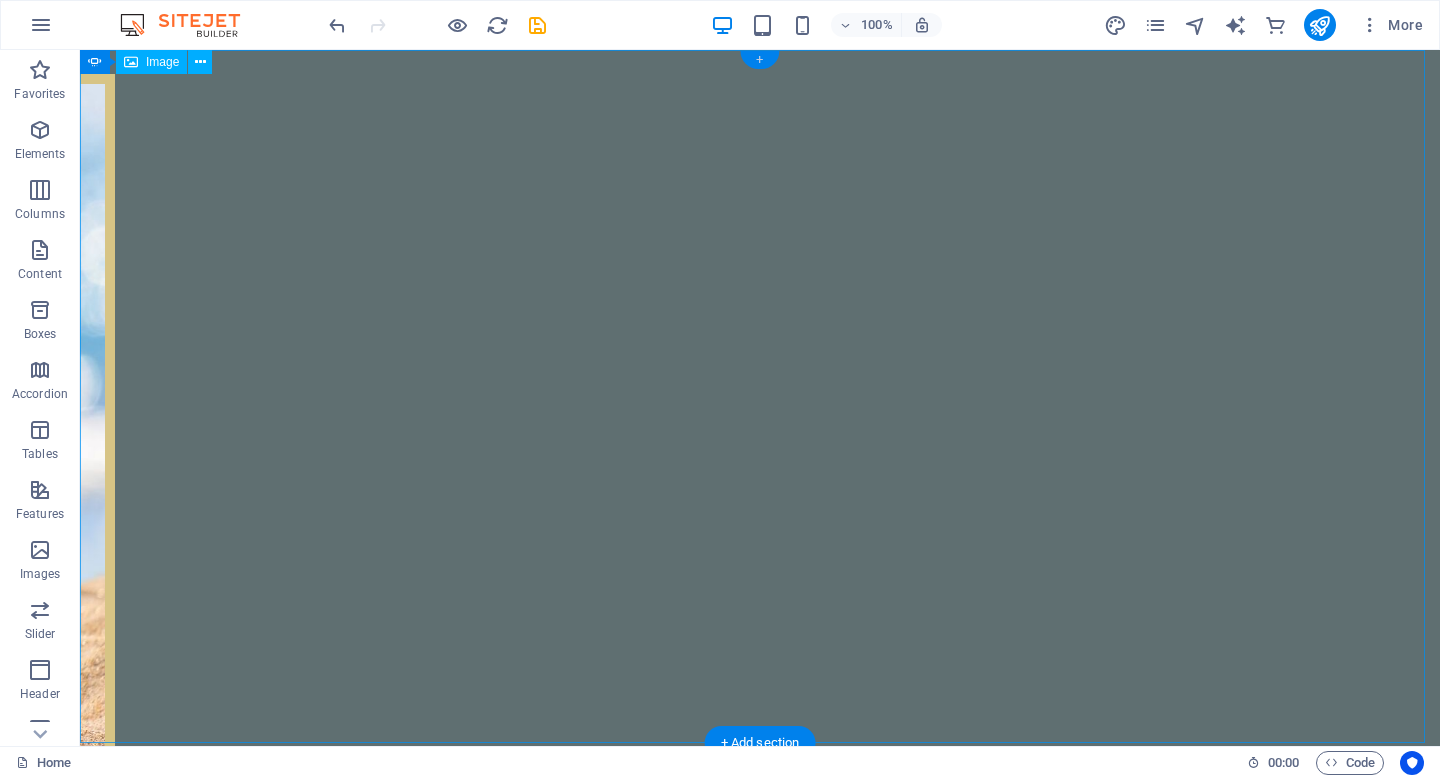 click on "+" at bounding box center (759, 60) 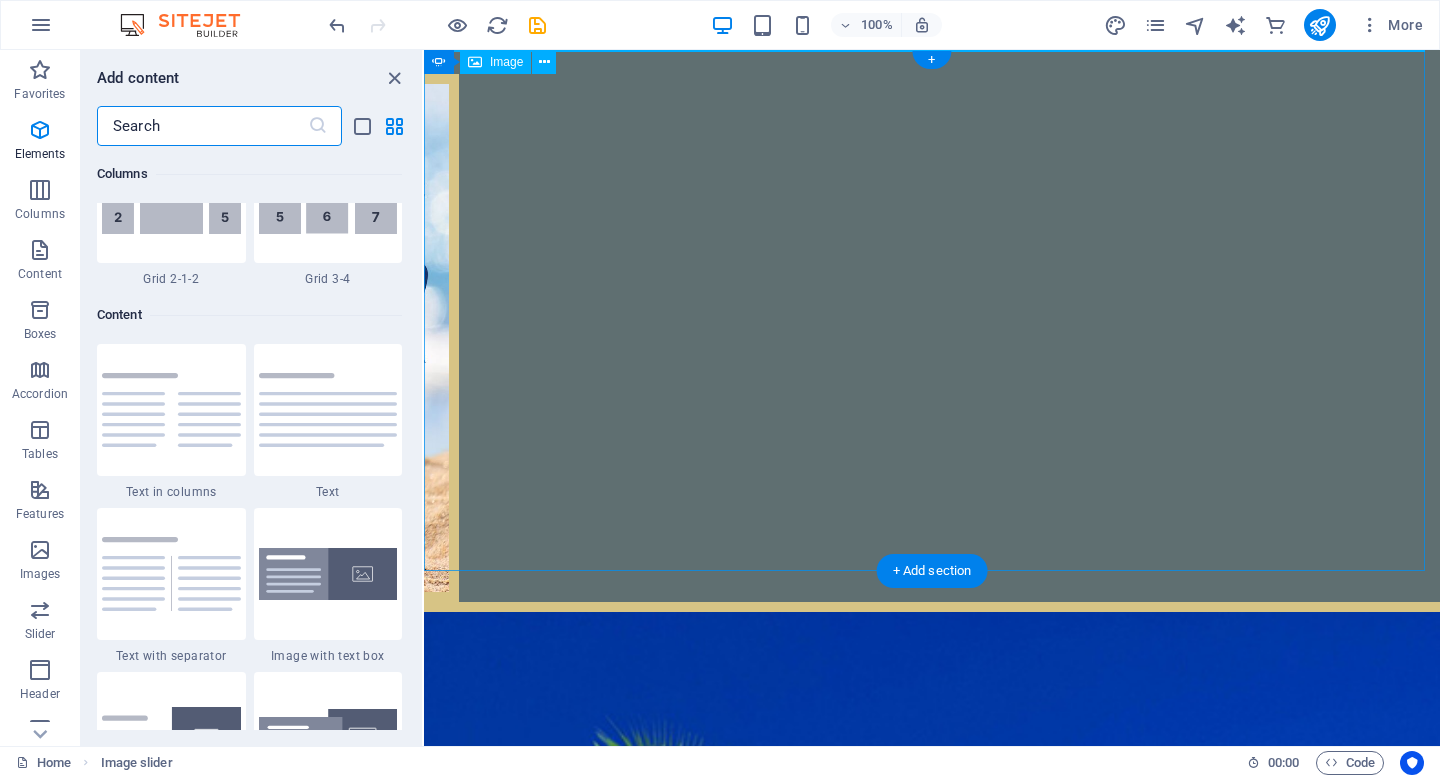 scroll, scrollTop: 3499, scrollLeft: 0, axis: vertical 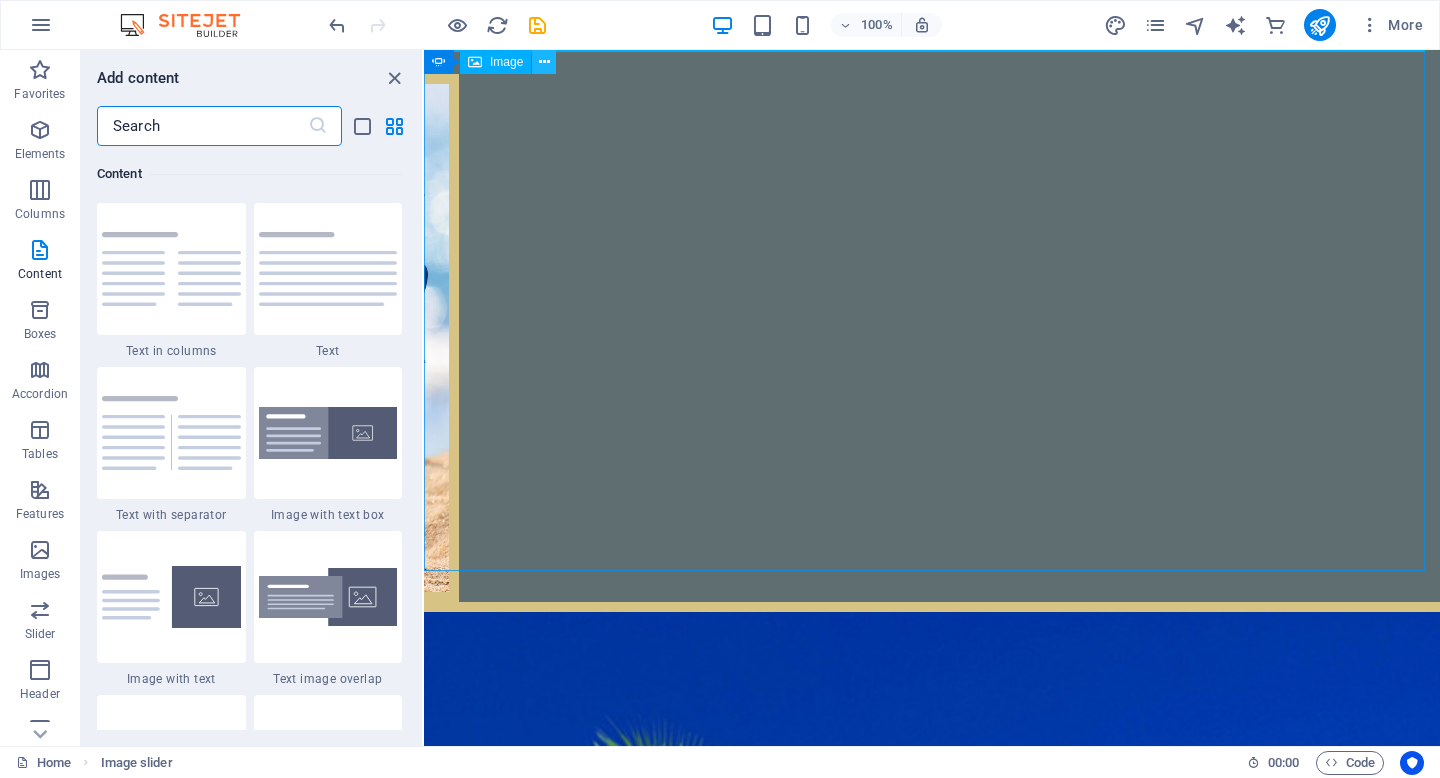 click at bounding box center (544, 62) 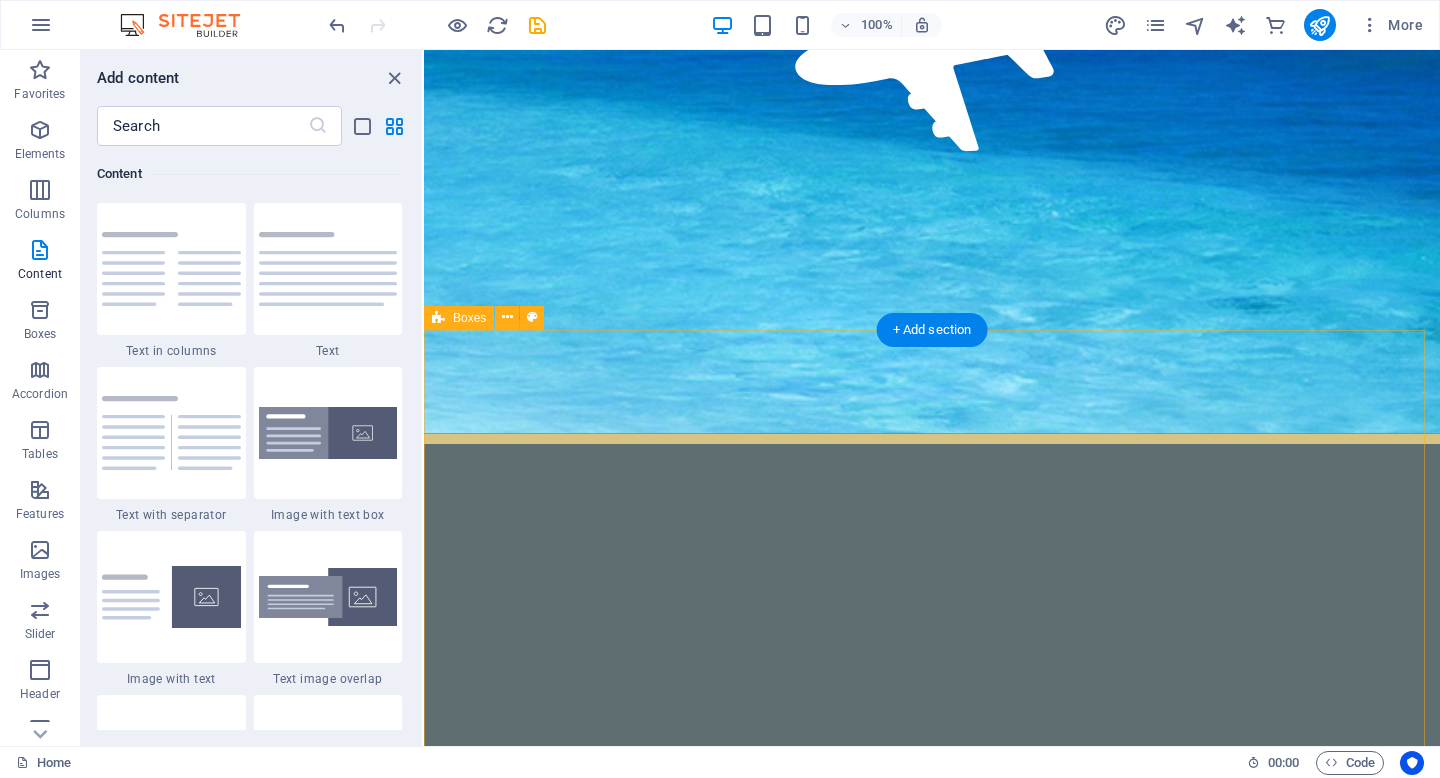 scroll, scrollTop: 2124, scrollLeft: 0, axis: vertical 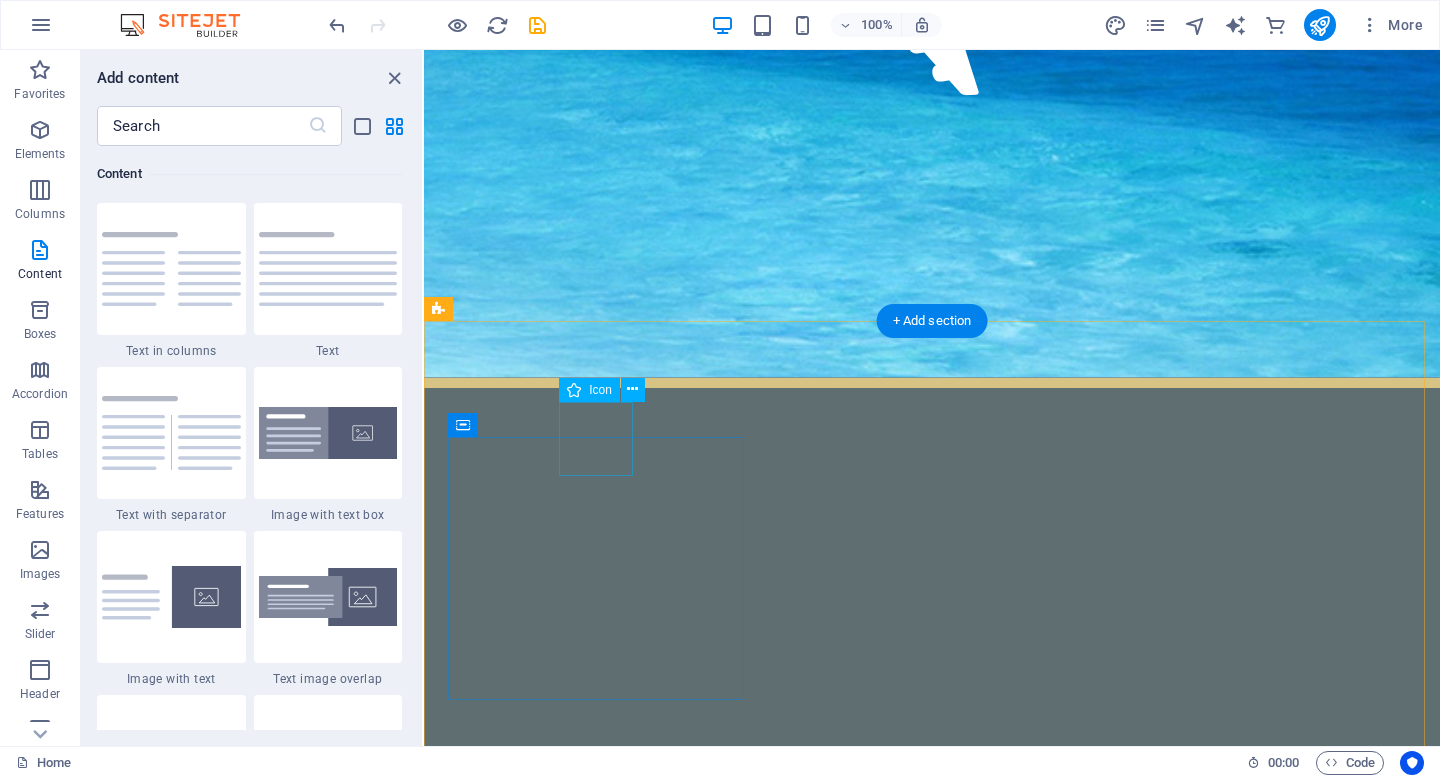 click on ".fa-secondary{opacity:.4}" at bounding box center (598, 13132) 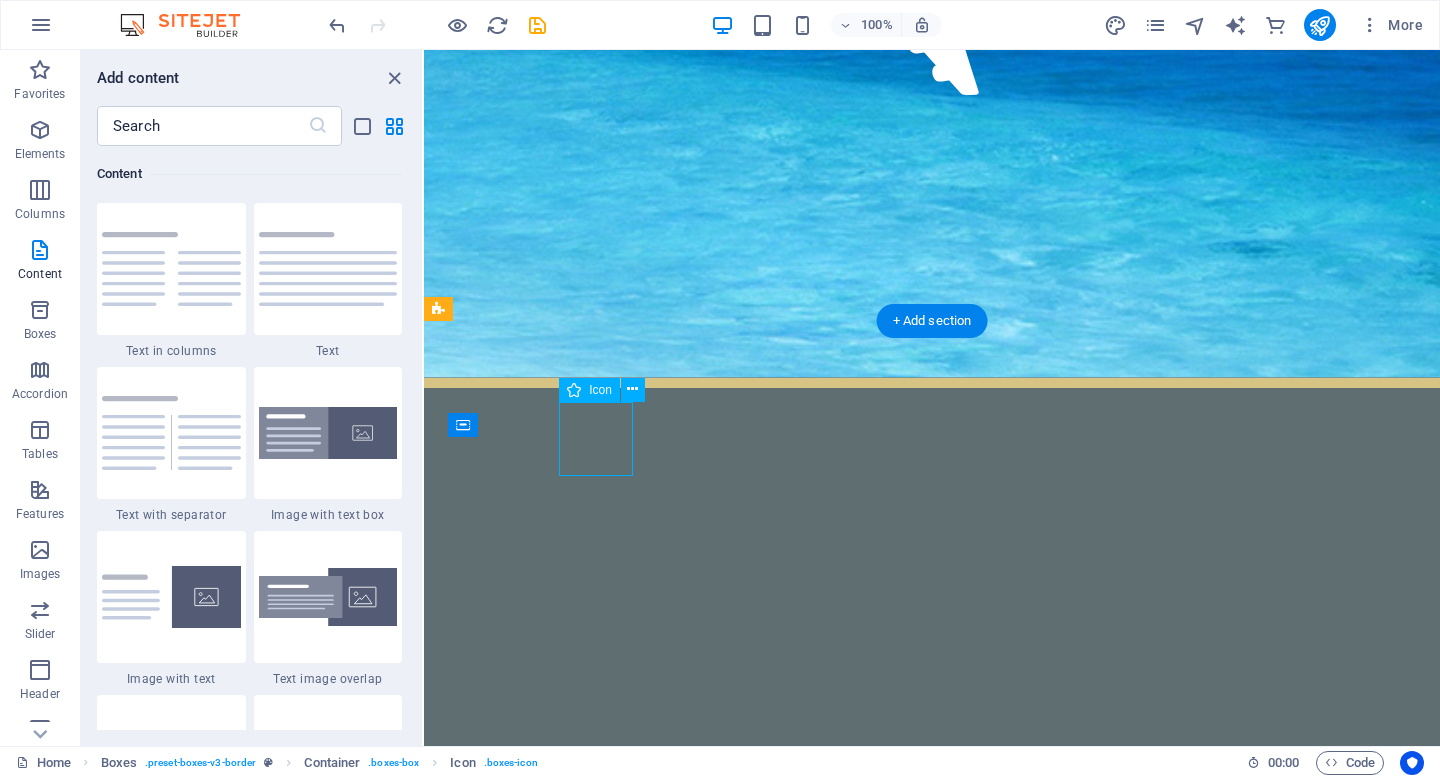 click on ".fa-secondary{opacity:.4}" at bounding box center (598, 13132) 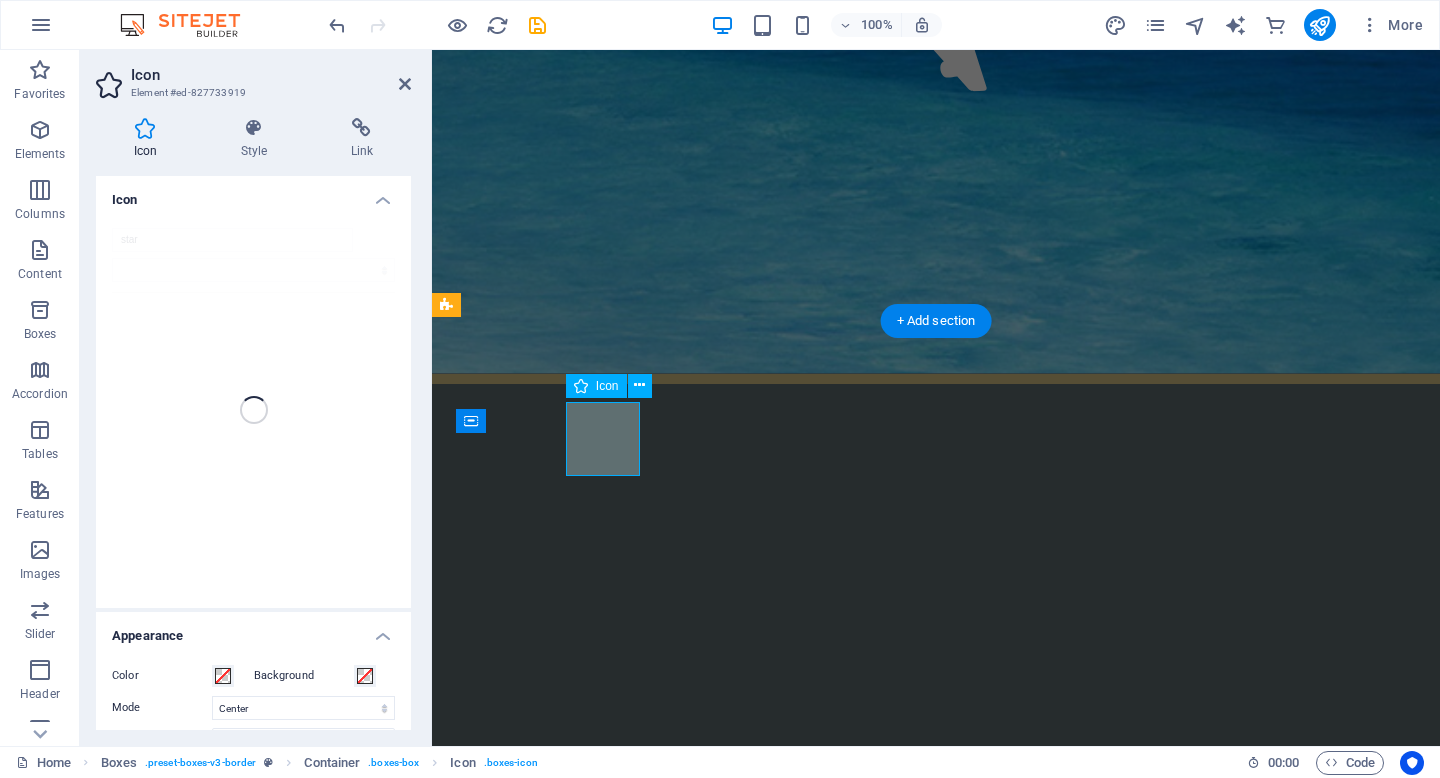 scroll, scrollTop: 2117, scrollLeft: 0, axis: vertical 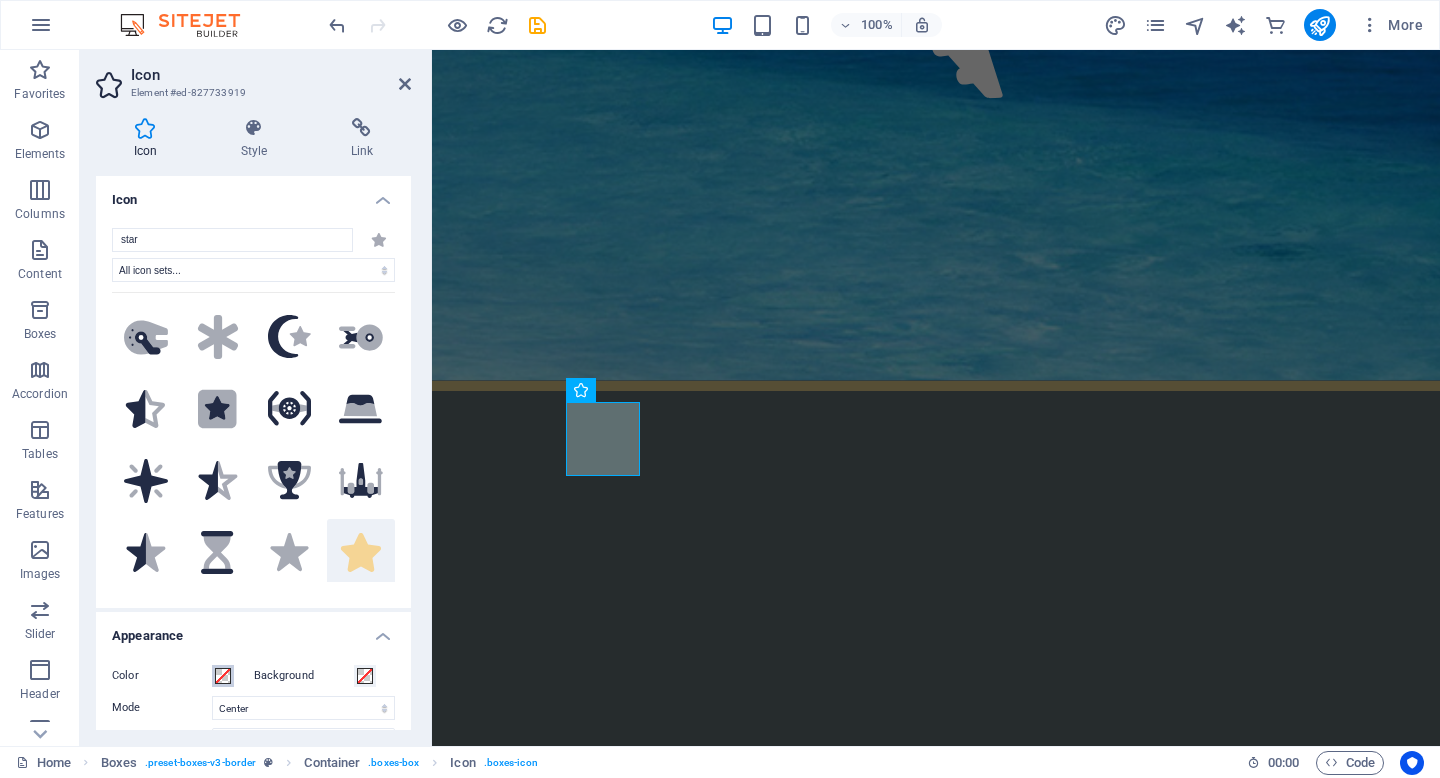 click at bounding box center [223, 676] 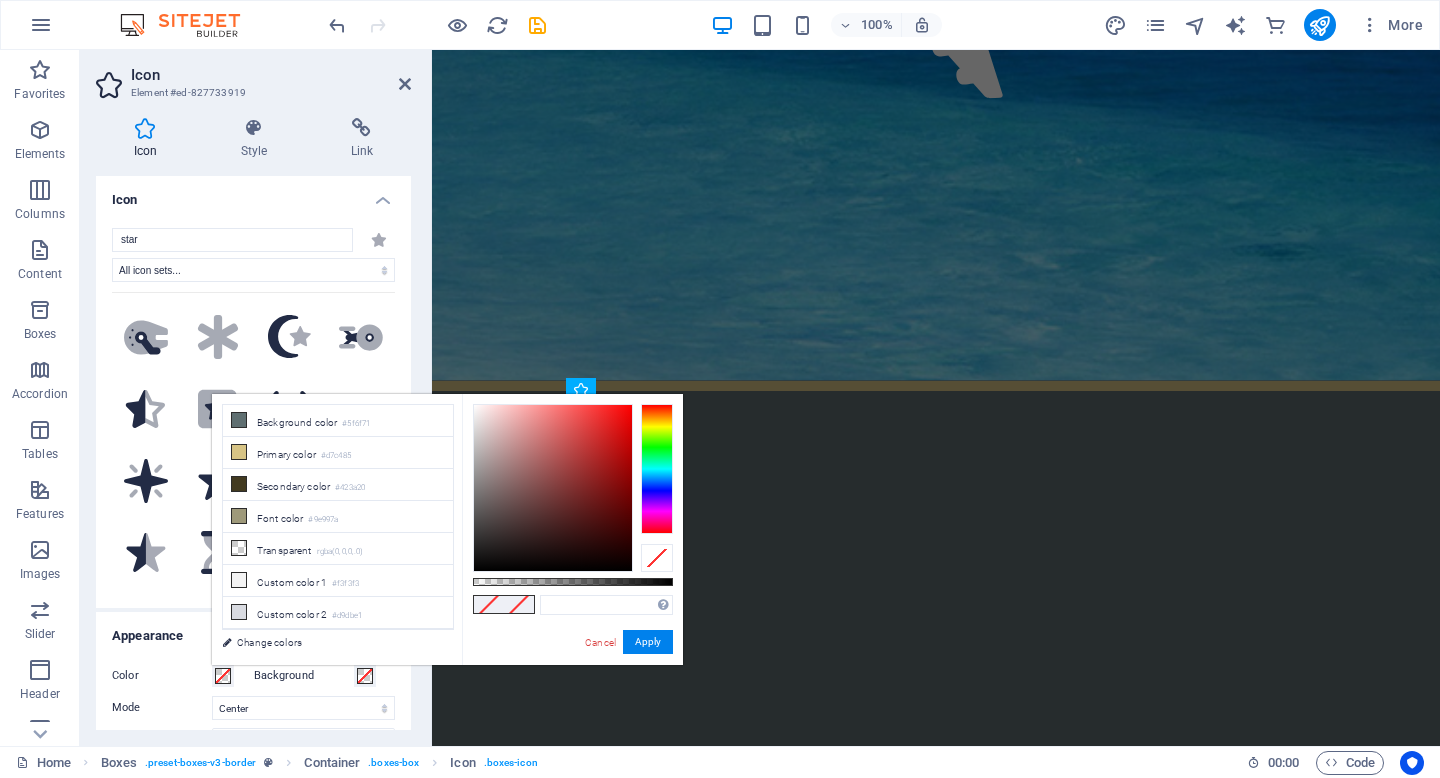 click at bounding box center (223, 676) 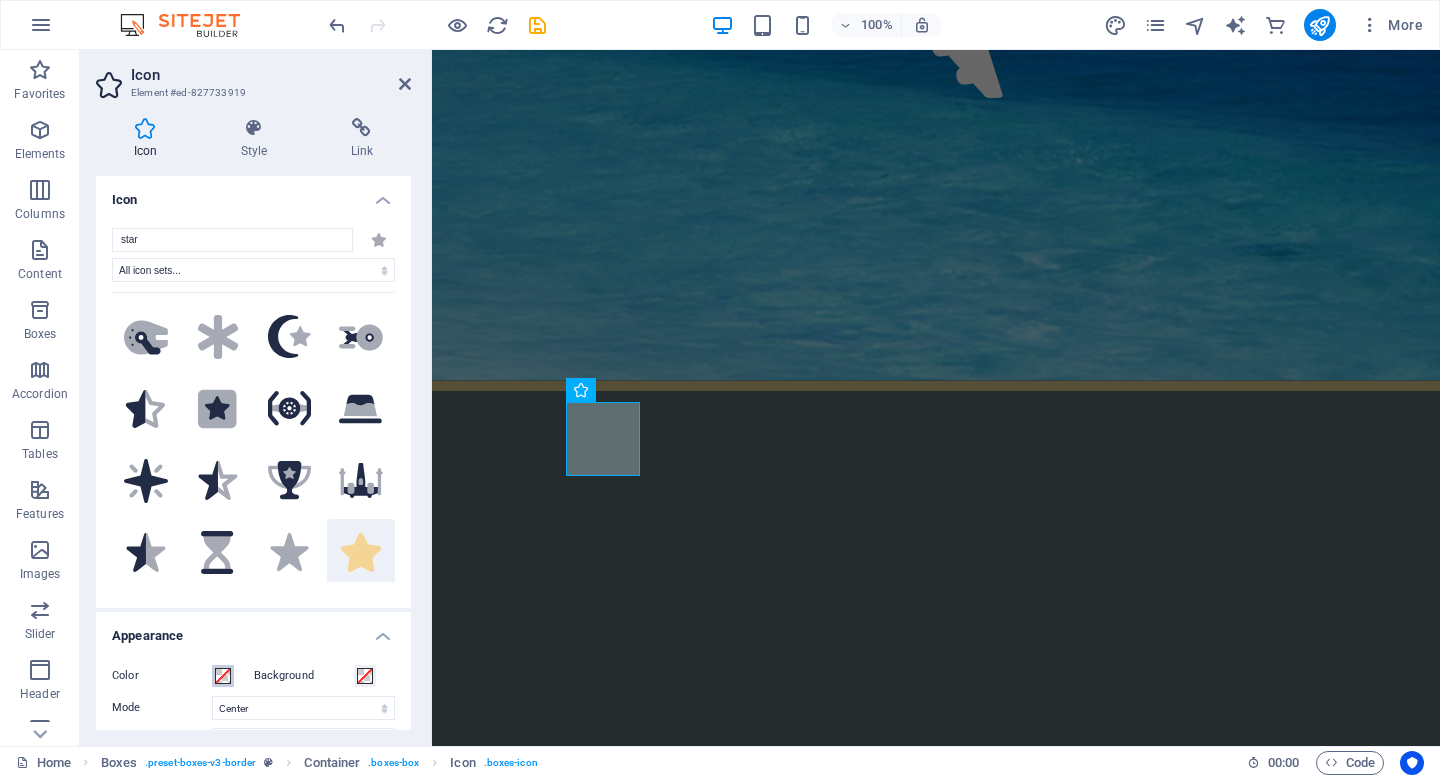 click at bounding box center (223, 676) 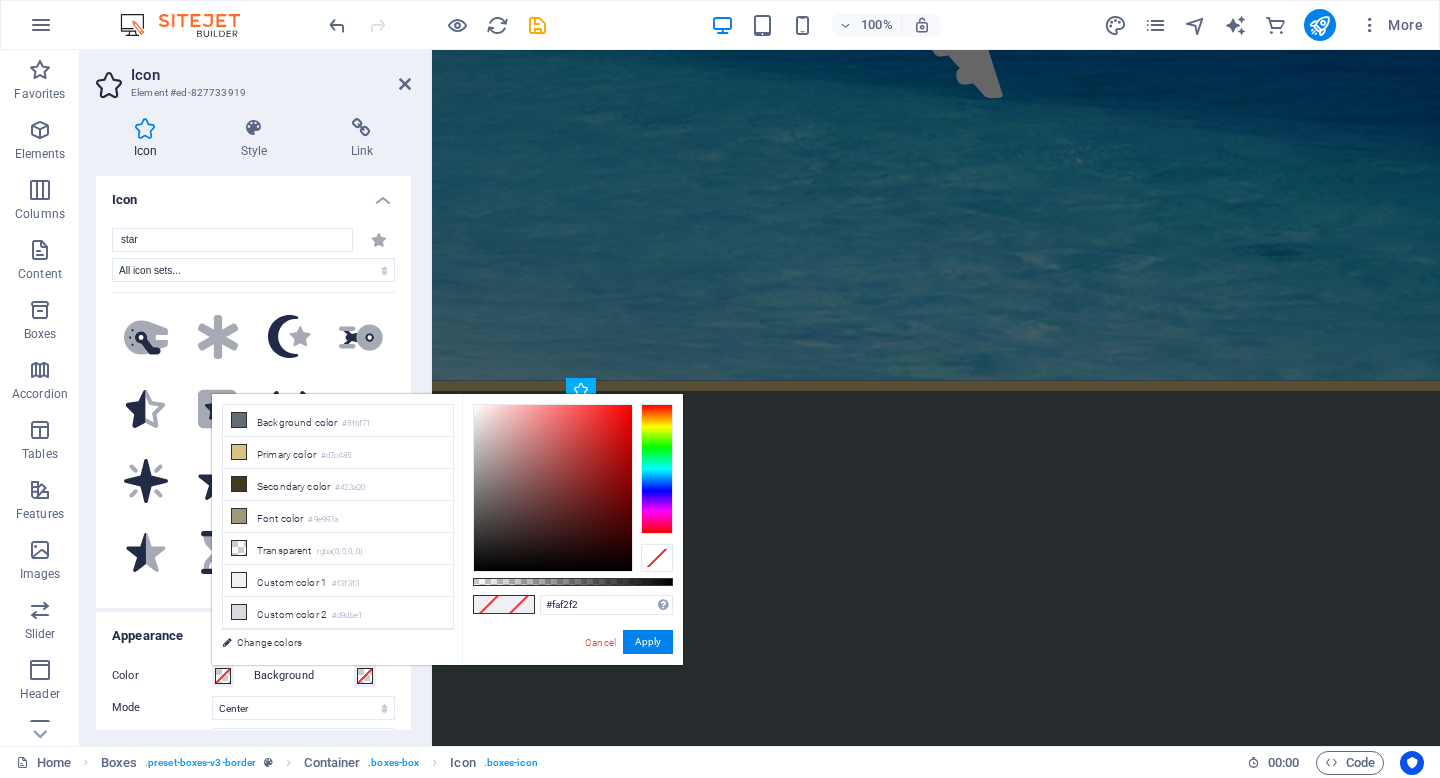 click at bounding box center (553, 488) 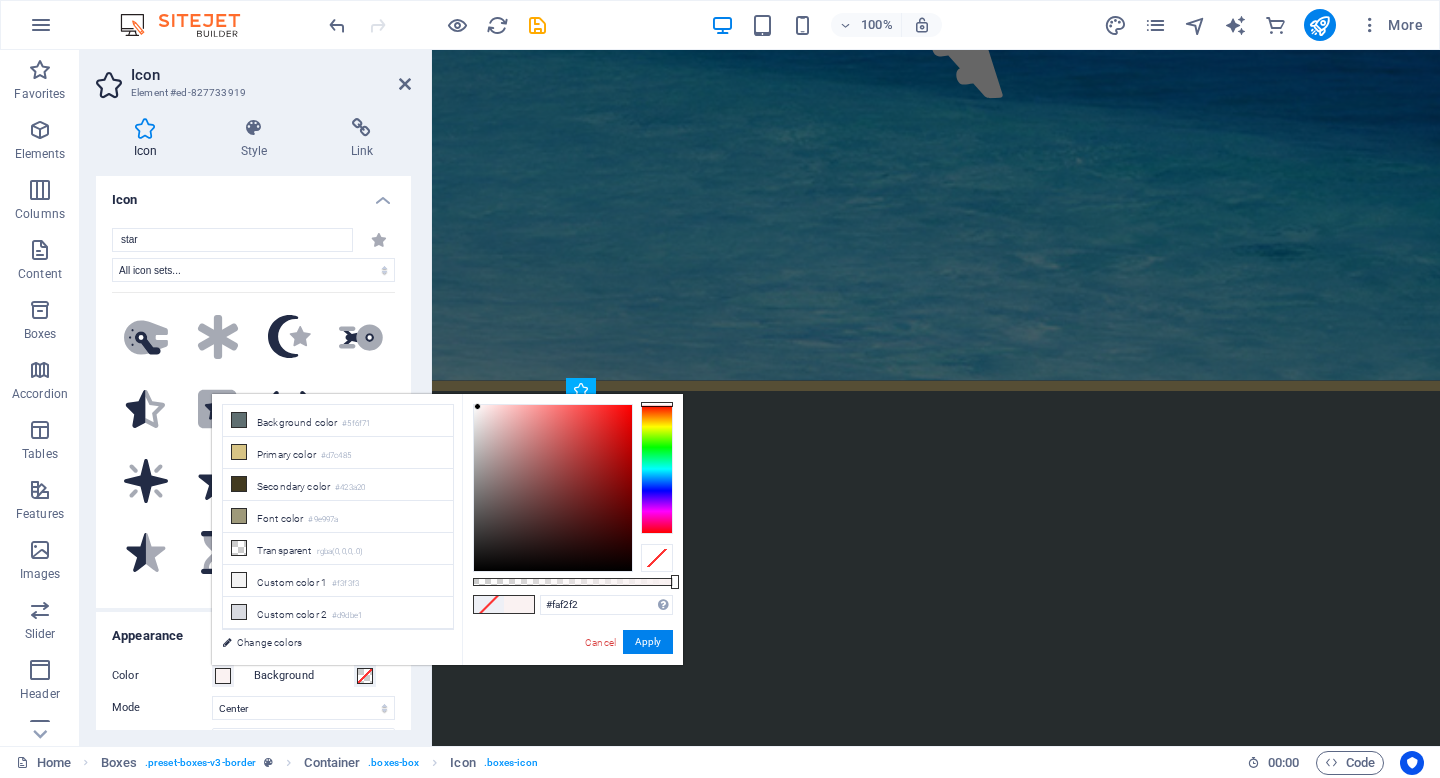 type on "#ed1212" 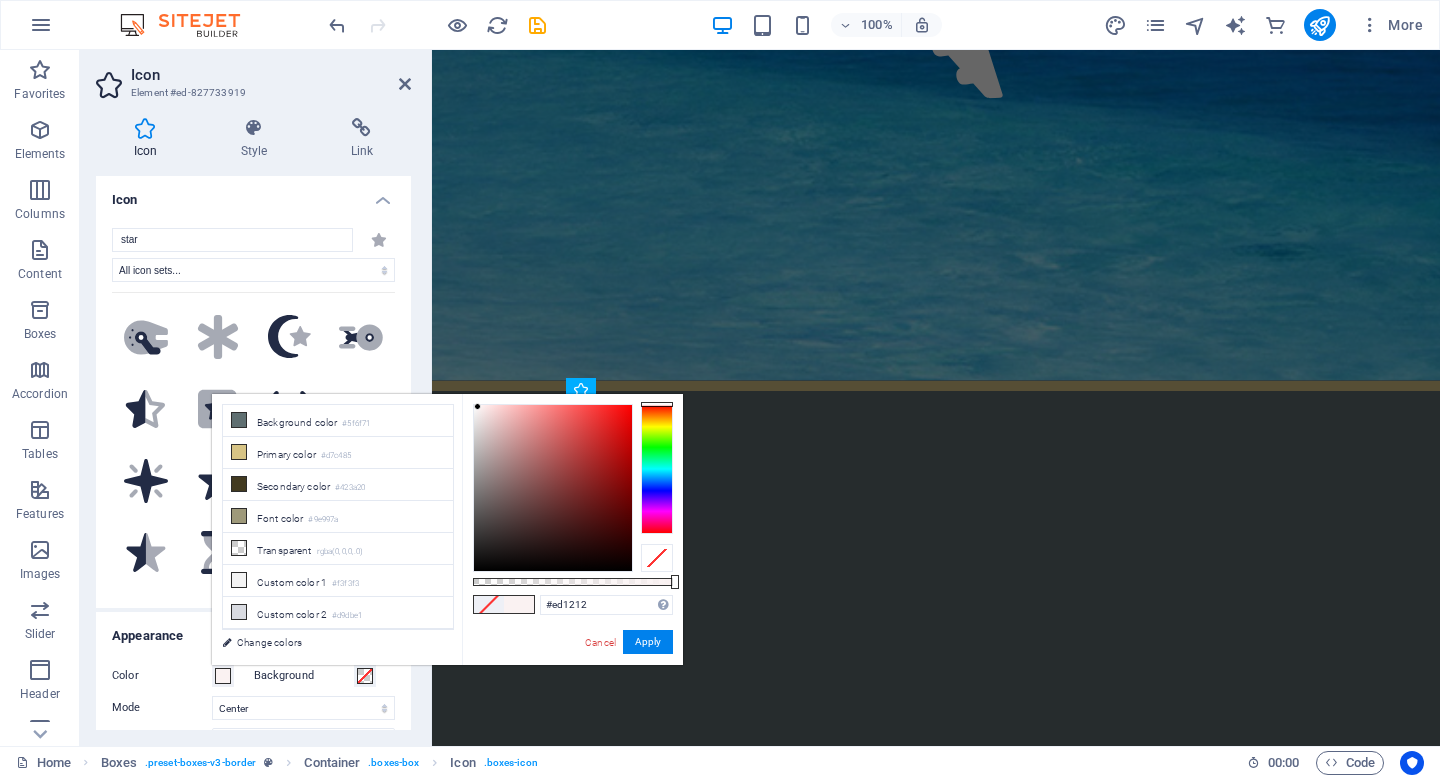 click at bounding box center (553, 488) 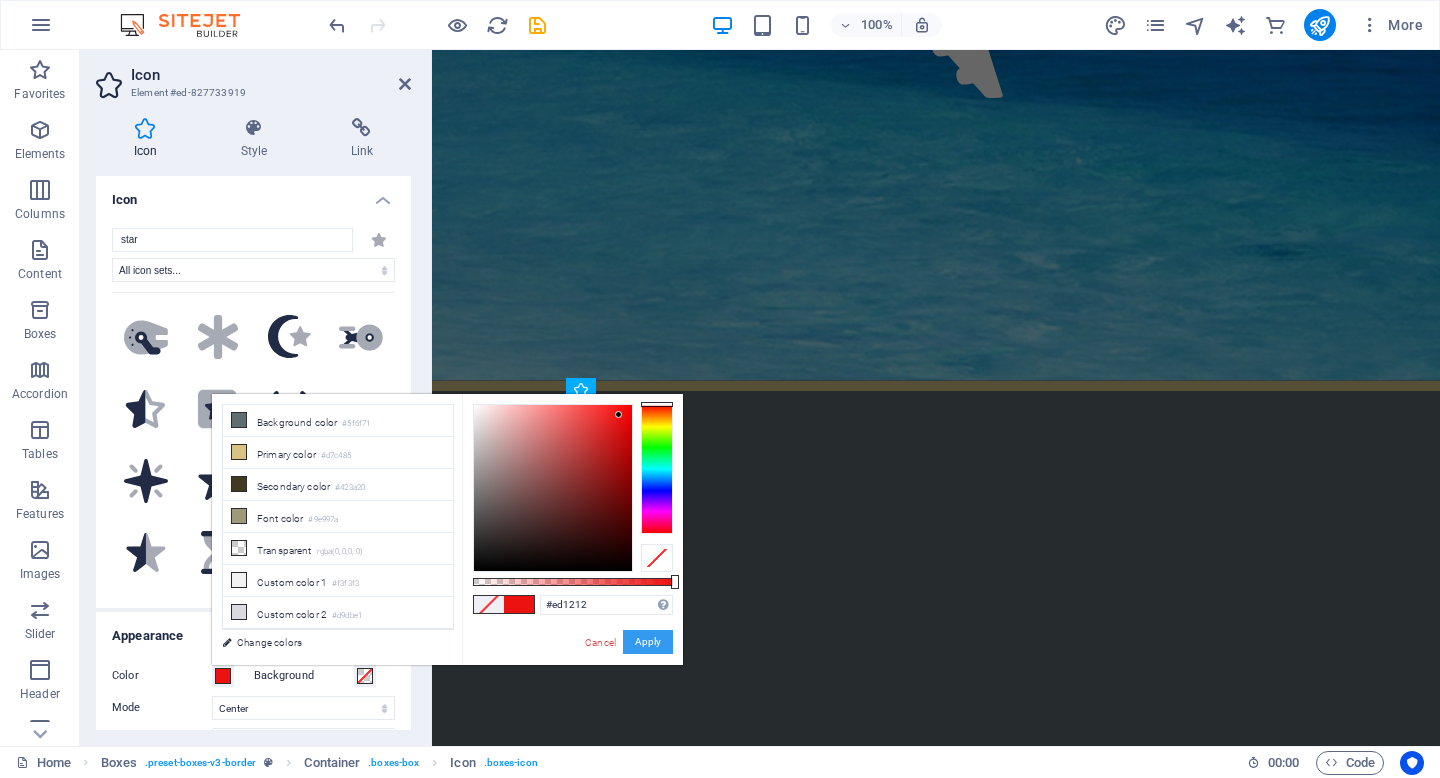 click on "Apply" at bounding box center [648, 642] 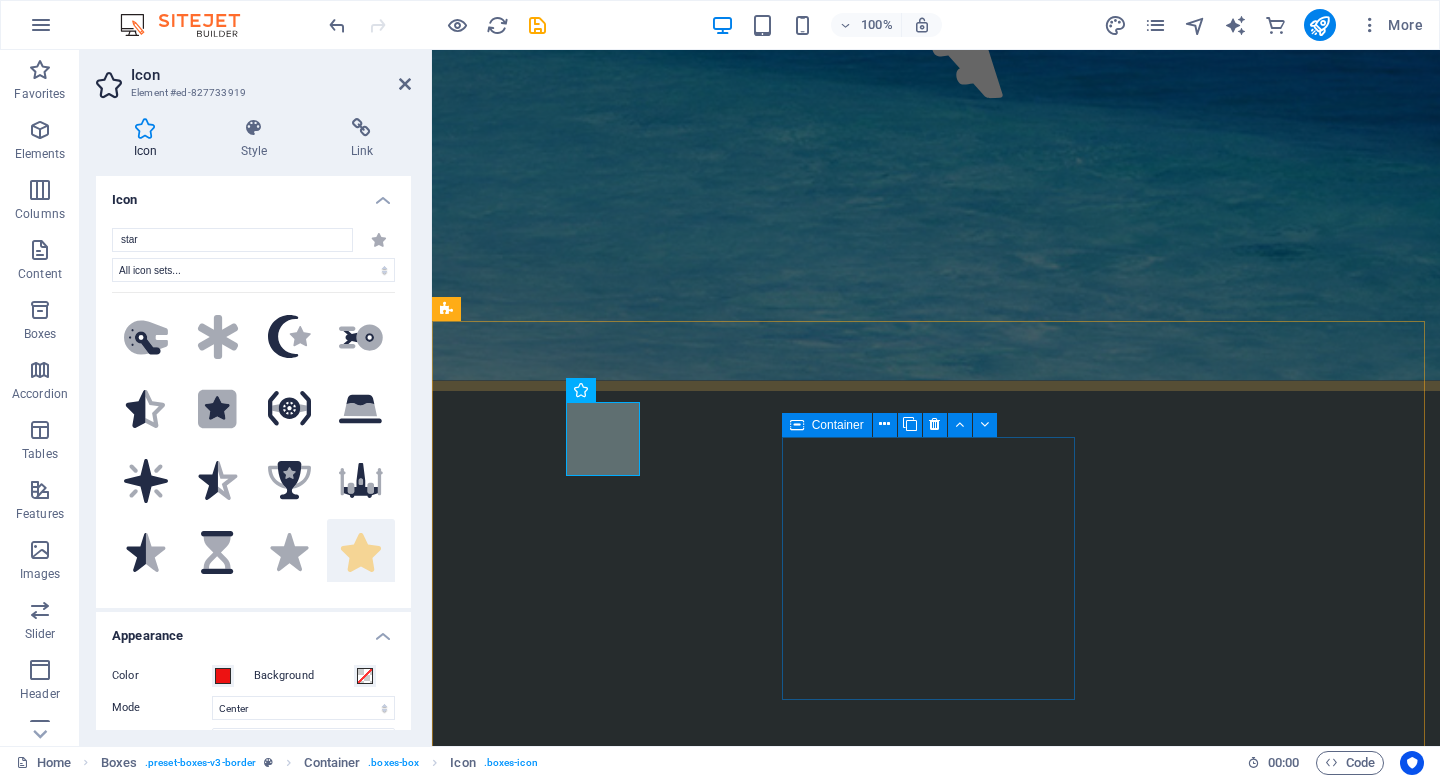 click on ".fa-secondary{opacity:.4} Romina Rodríguez Nuestro primer viaje con MDviajes, con Paula de   ejecutiva  , excelente.!!! Viaje familiar, coordinación excelente, traslados, tour, hoteles, ubicación, etc. Seguro seguiremos con ustedes para futuros viajes." at bounding box center [605, 13515] 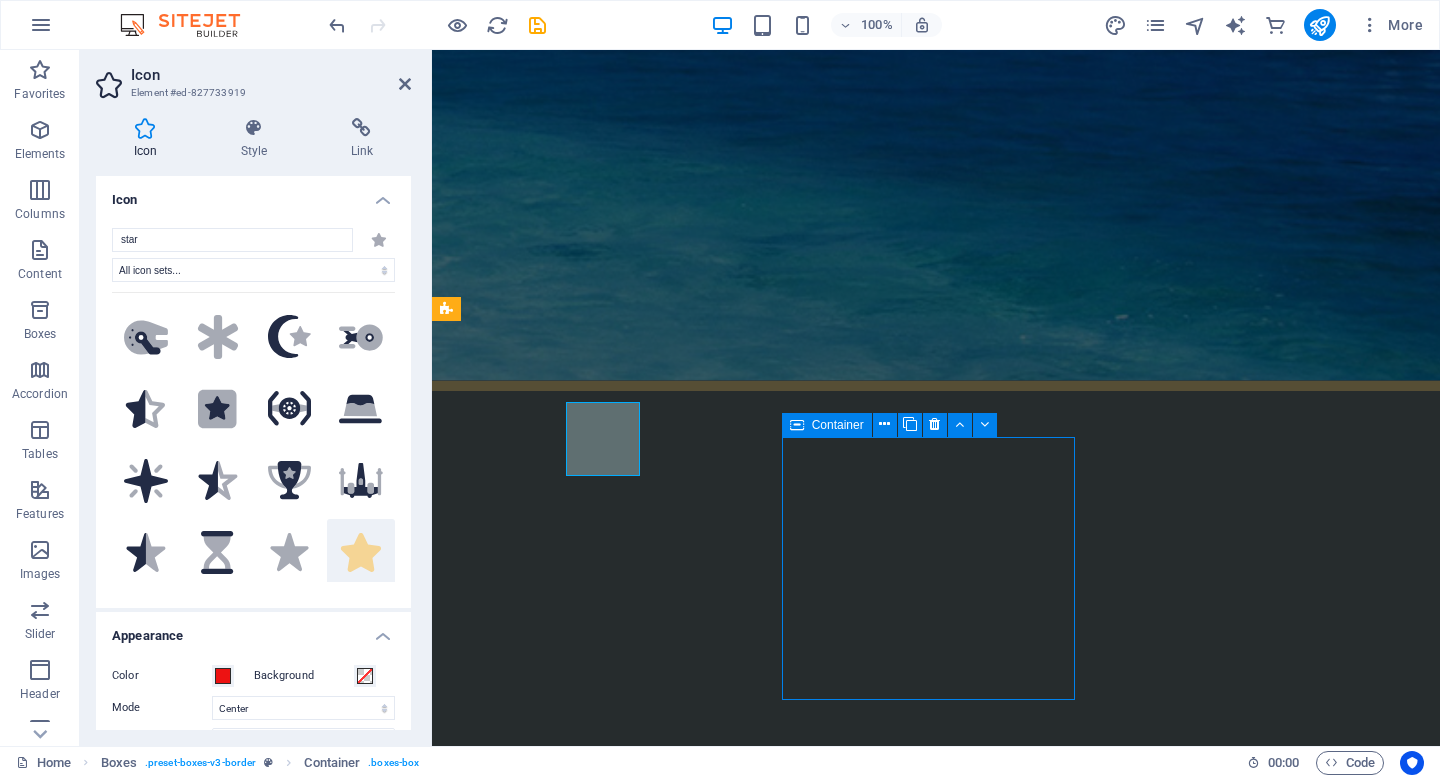 scroll, scrollTop: 2327, scrollLeft: 0, axis: vertical 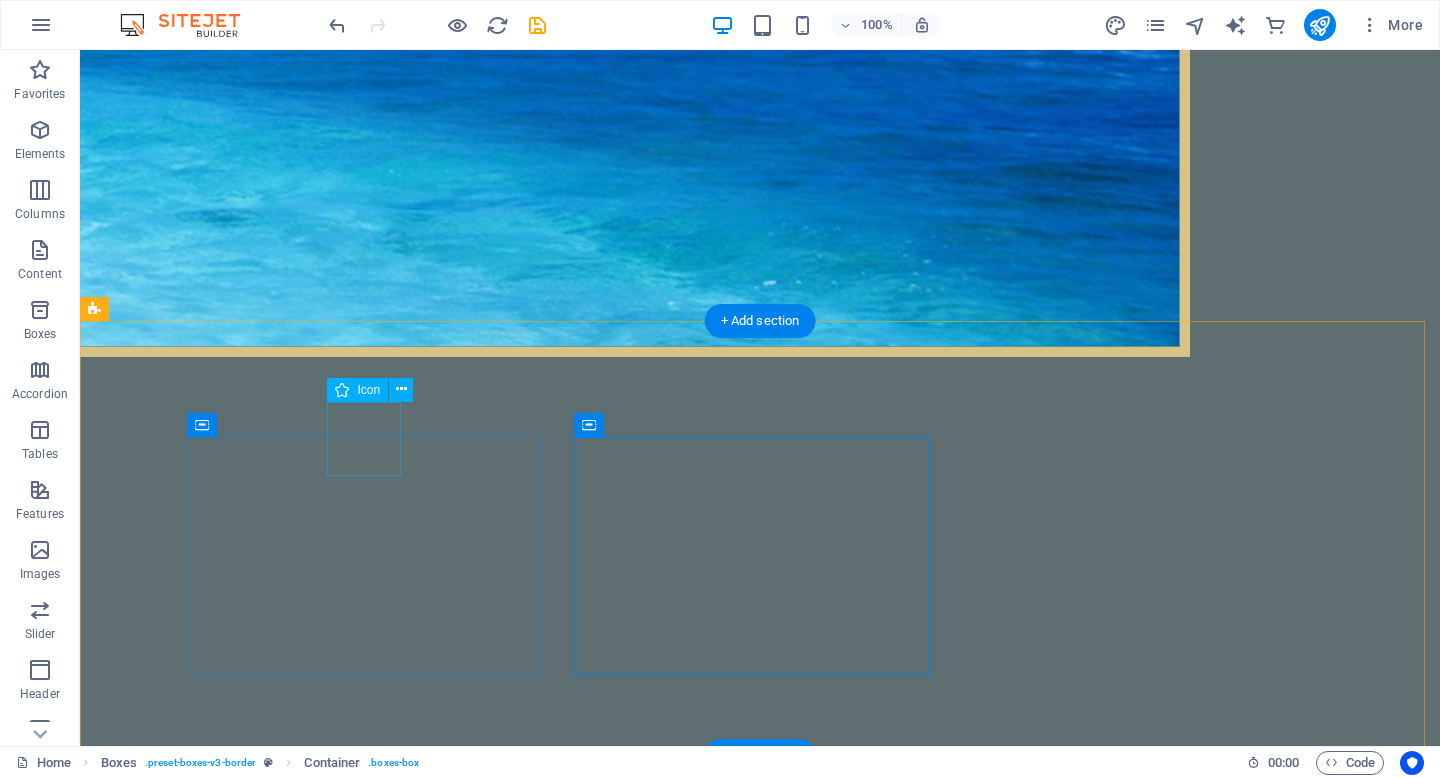 click on ".fa-secondary{opacity:.4}" at bounding box center [282, 14220] 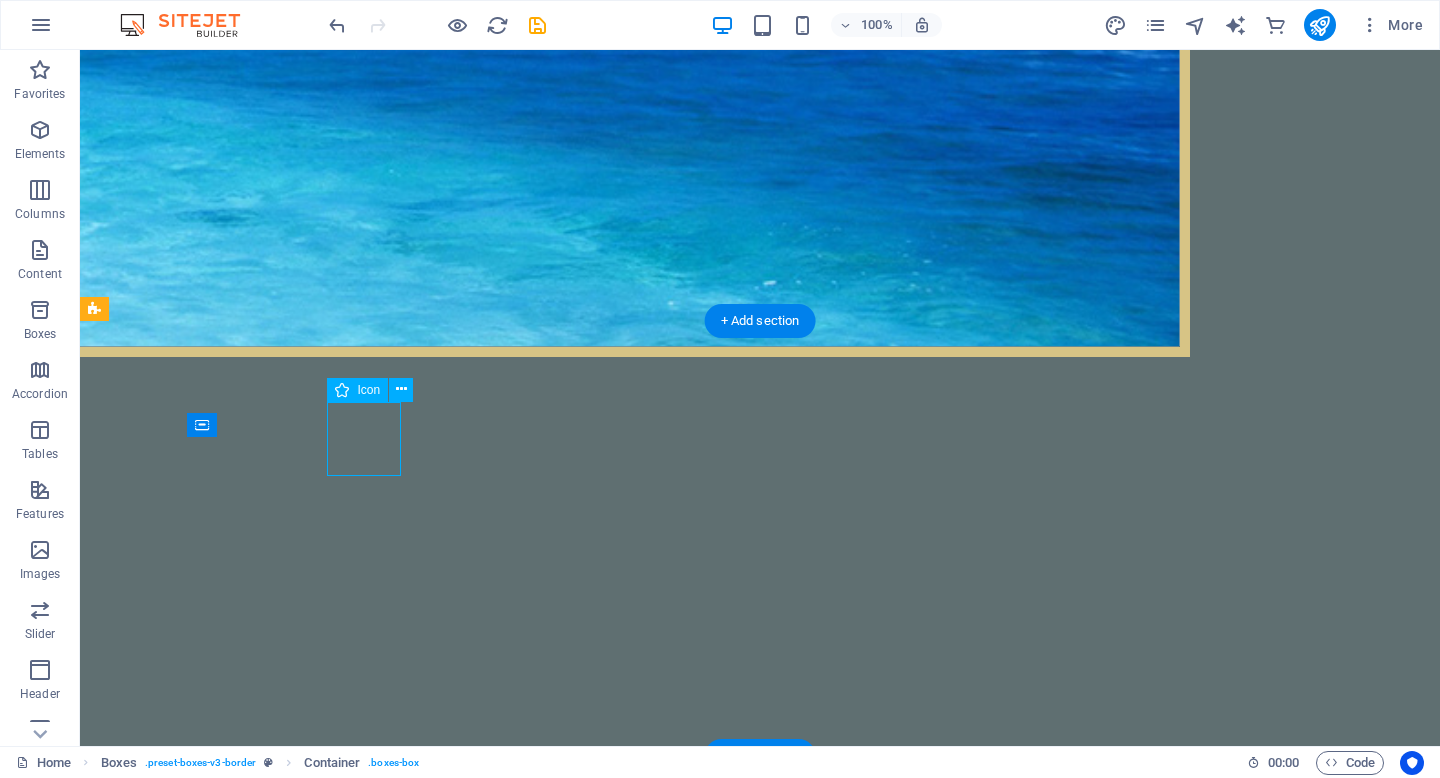 click on ".fa-secondary{opacity:.4}" at bounding box center [282, 14220] 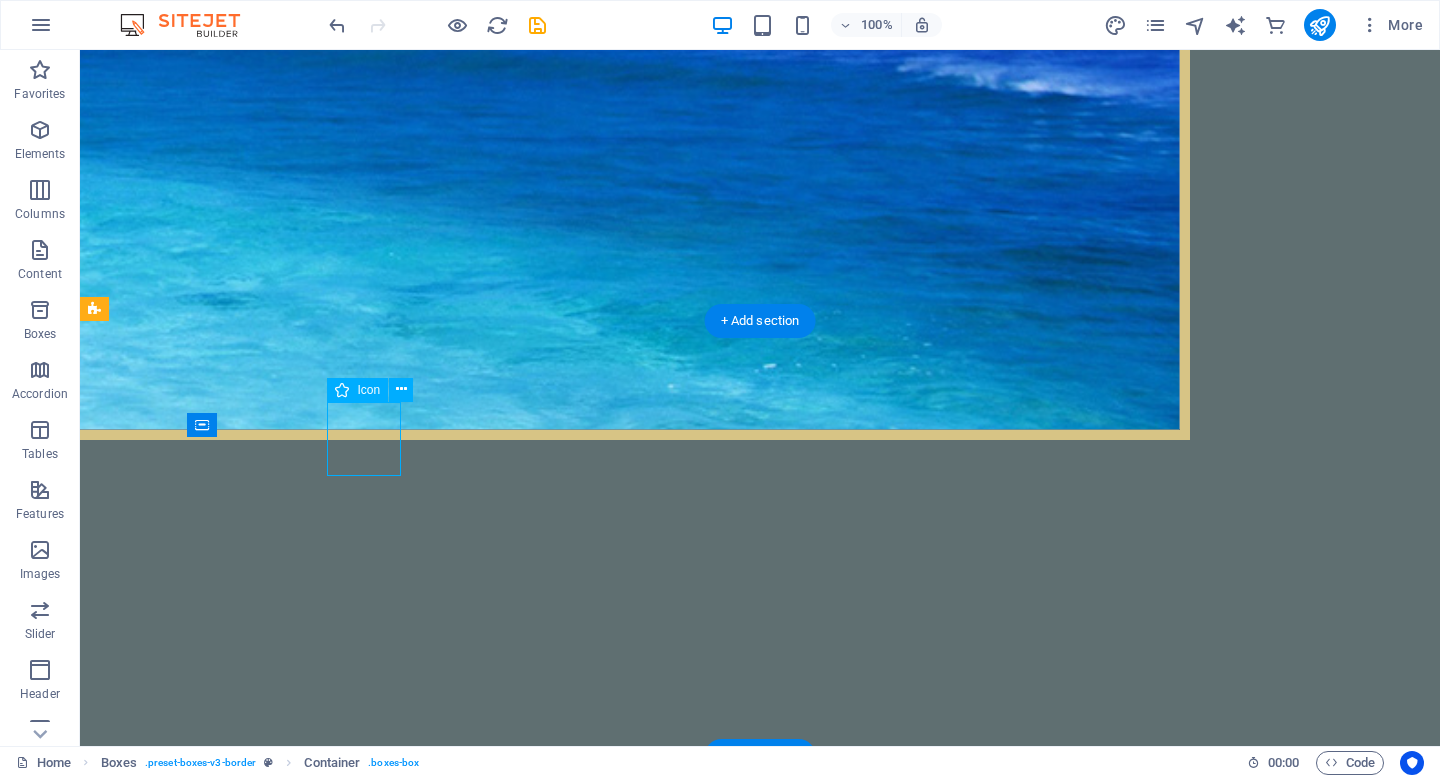 select on "xMidYMid" 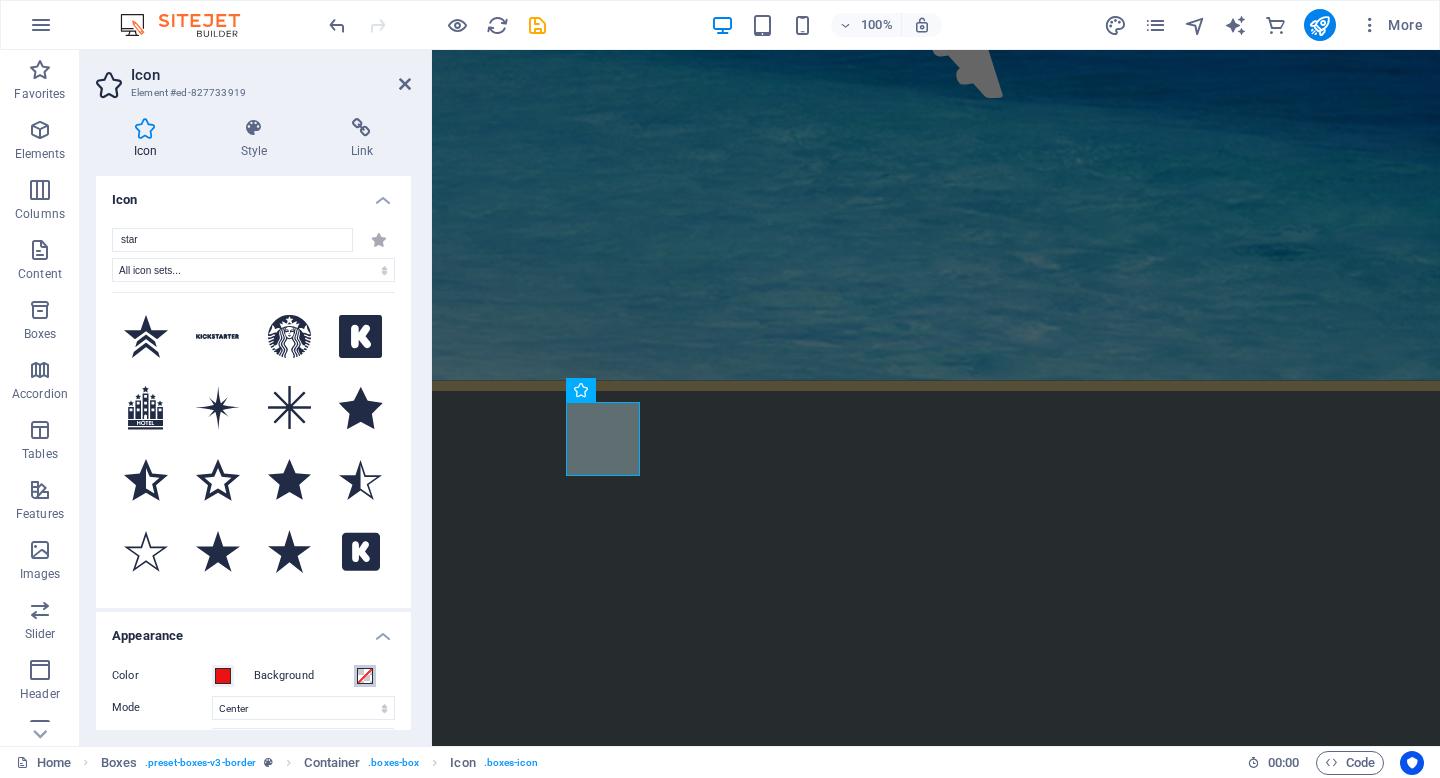 click at bounding box center [365, 676] 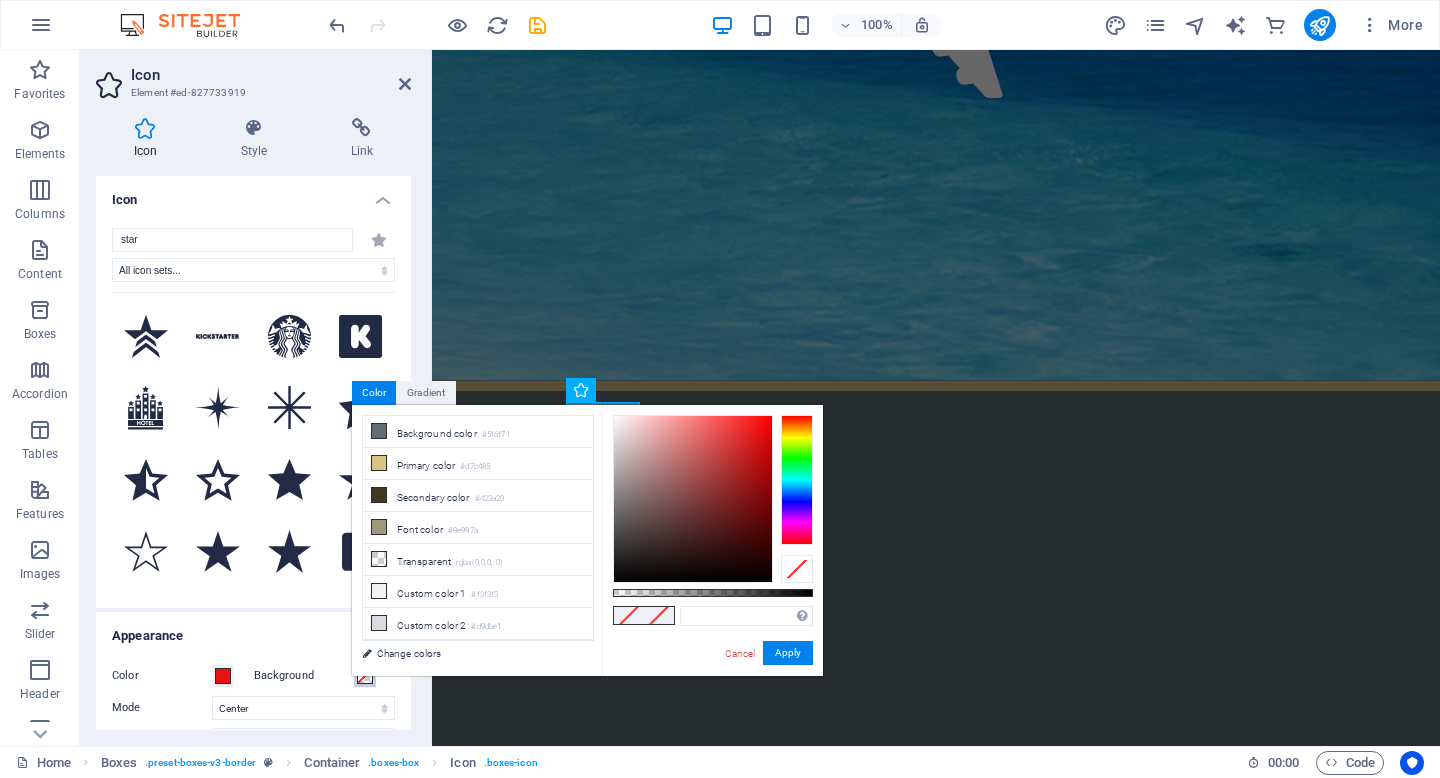 type on "#de5f5f" 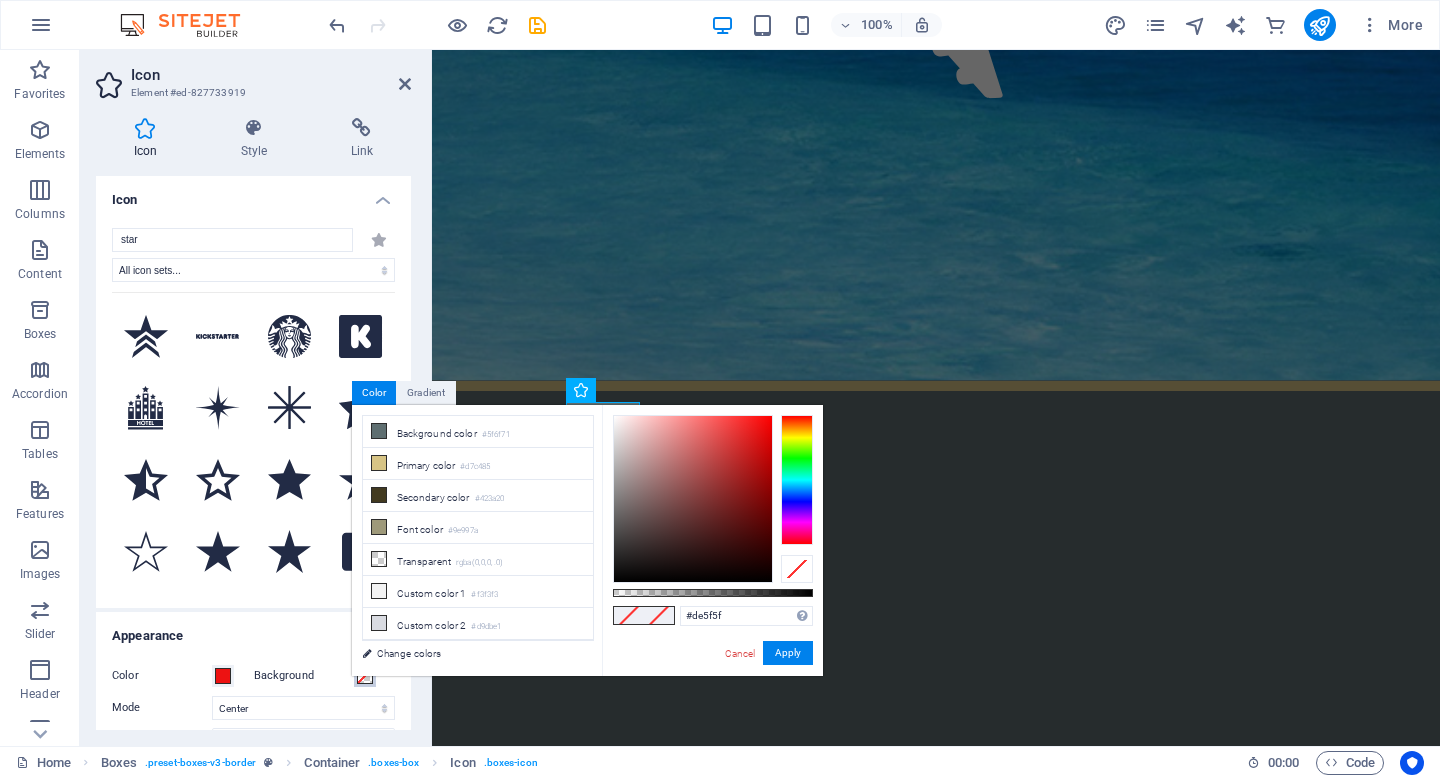click at bounding box center (693, 499) 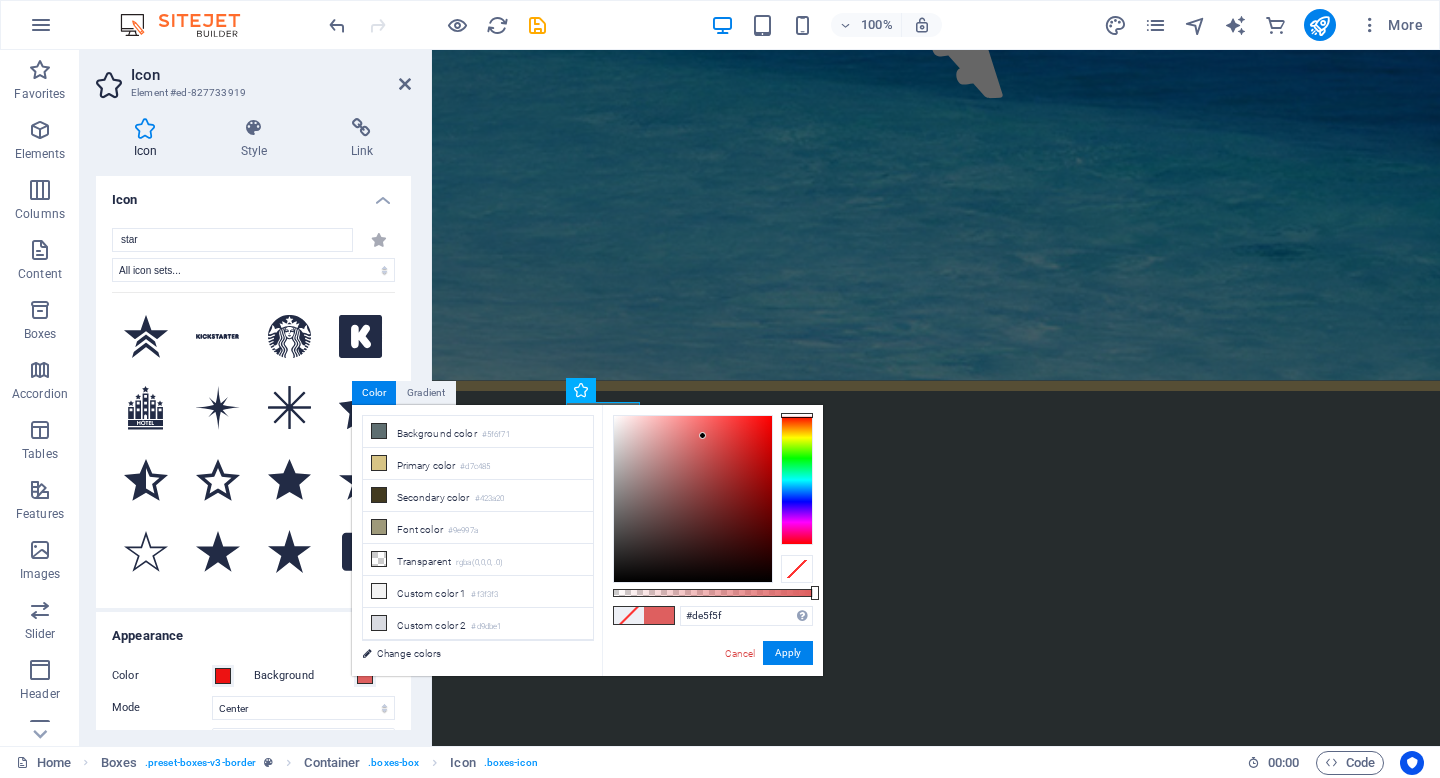 click on "#de5f5f Supported formats #0852ed rgb(8, 82, 237) rgba(8, 82, 237, 90%) hsv(221,97,93) hsl(221, 93%, 48%) Cancel Apply" at bounding box center (712, 685) 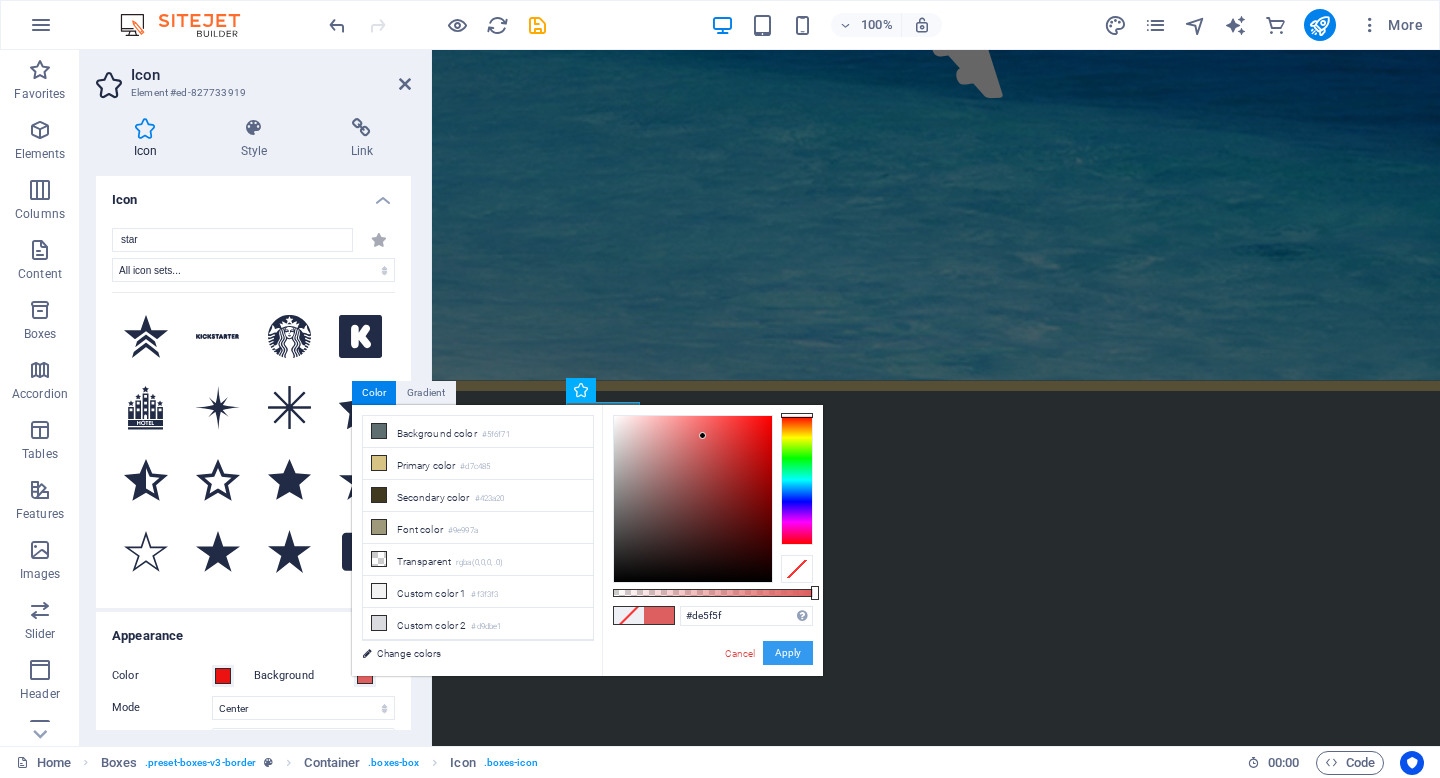 click on "Apply" at bounding box center [788, 653] 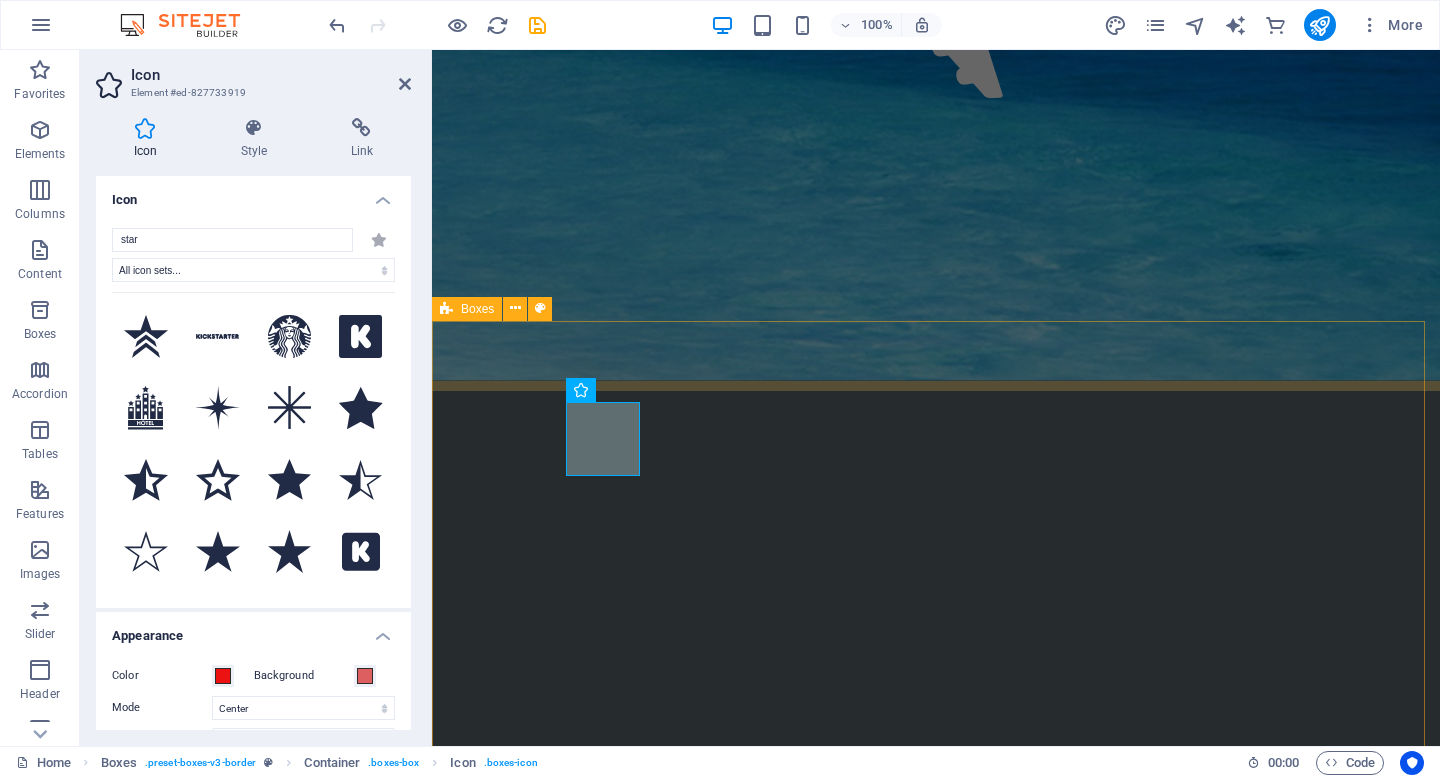 click on ".fa-secondary{opacity:.4} Erwin Herold Excelente la atención, rápida, ágil y precisa. La   ejecutiva   Paula Contreras un 10 de 10, muy atenta y te da diferentes opciones para elección. En nuestro viaje a Punta Cana, también muy buenos los datos. Maravilla todo. Recomendable 100% .fa-secondary{opacity:.4} Romina Rodríguez Nuestro primer viaje con MDviajes, con Paula de   ejecutiva  , excelente.!!! Viaje familiar, coordinación excelente, traslados, tour, hoteles, ubicación, etc. Seguro seguiremos con ustedes para futuros viajes. .fa-secondary{opacity:.4} Isabel Herrera Me encanta viajar con Mdviajes. Tienen una atención súper personalizada, siempre atentos a cualquier cosa que uno necesite. Excelente experiencia viajar con ellos. Felicitaciones a Paula que hace que los viajes sean un grado" at bounding box center (936, 13485) 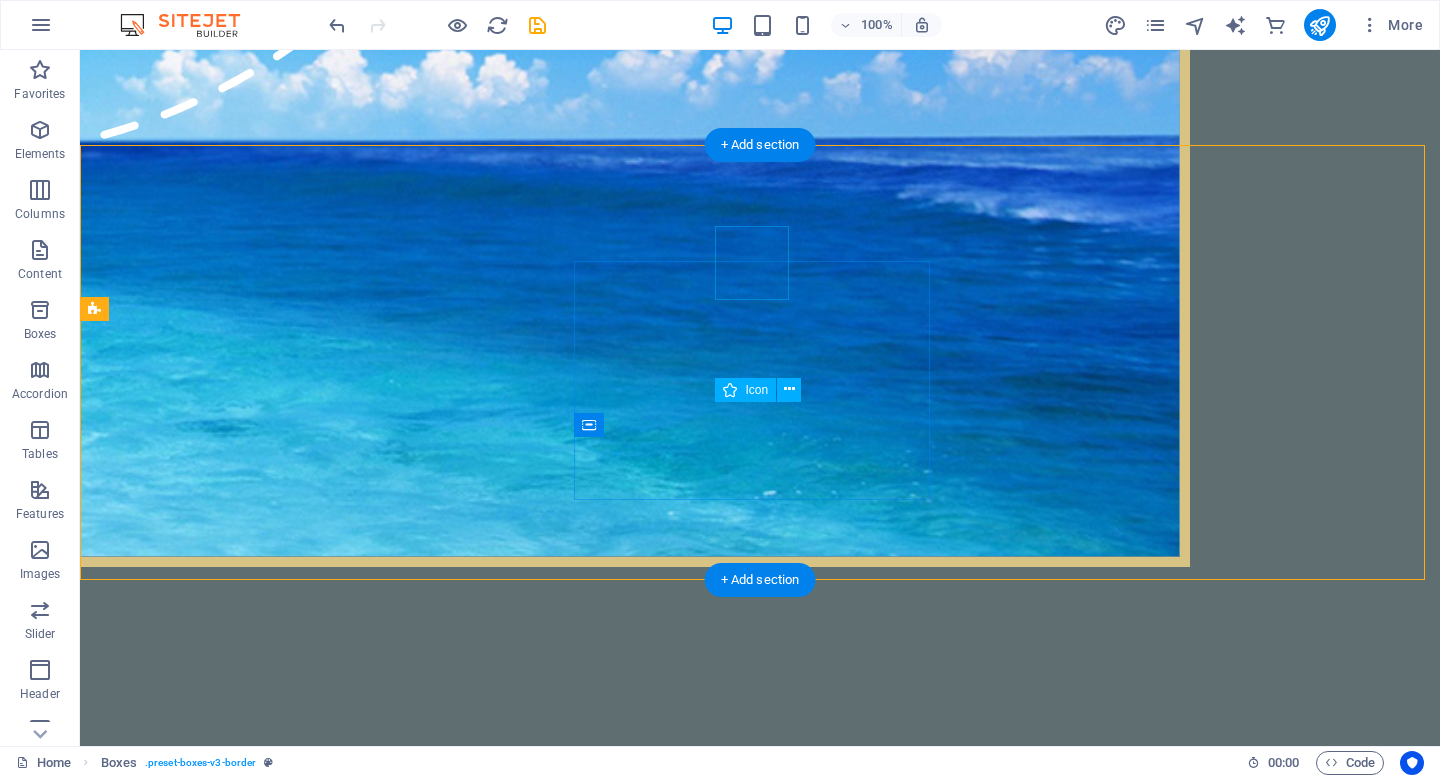 scroll, scrollTop: 2327, scrollLeft: 0, axis: vertical 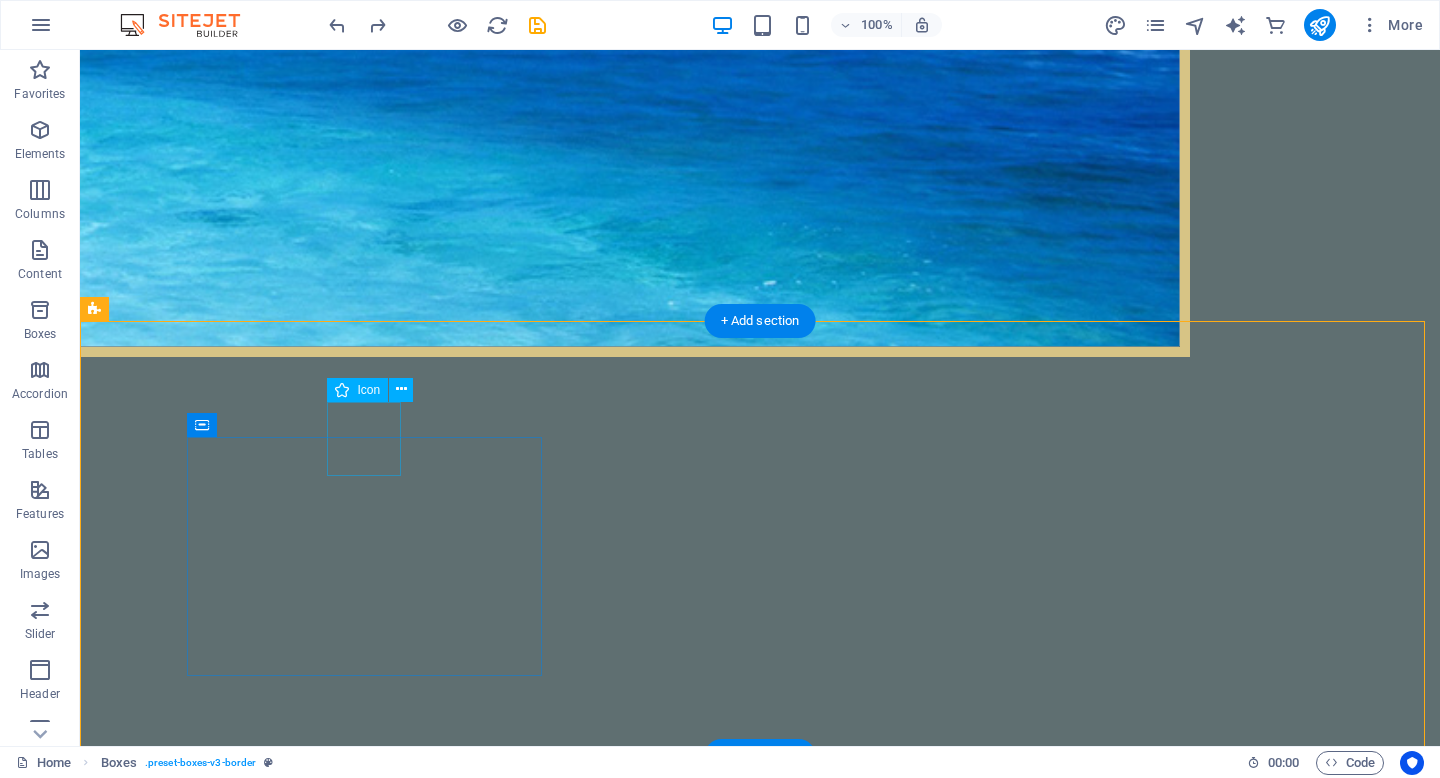 click on ".fa-secondary{opacity:.4}" at bounding box center [282, 14220] 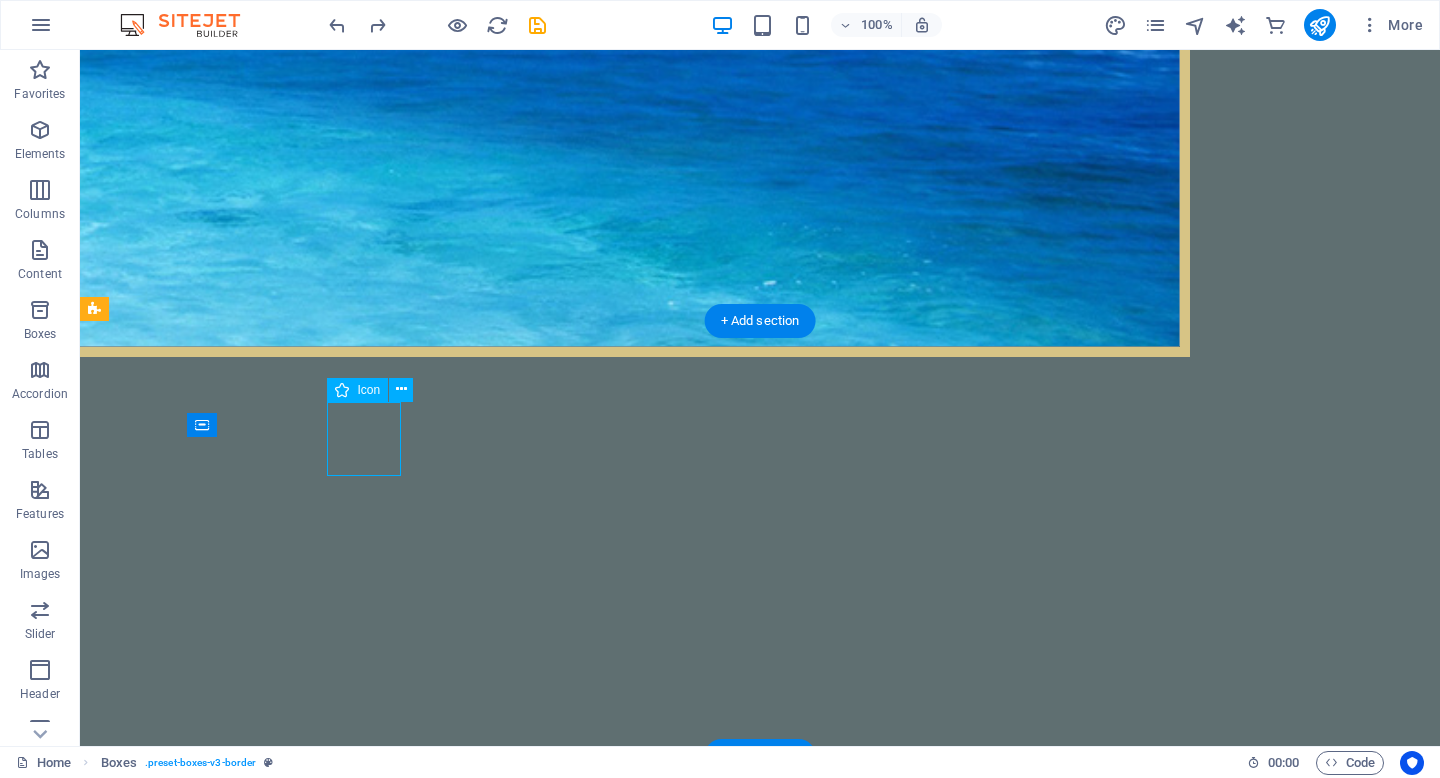click on ".fa-secondary{opacity:.4}" at bounding box center [282, 14220] 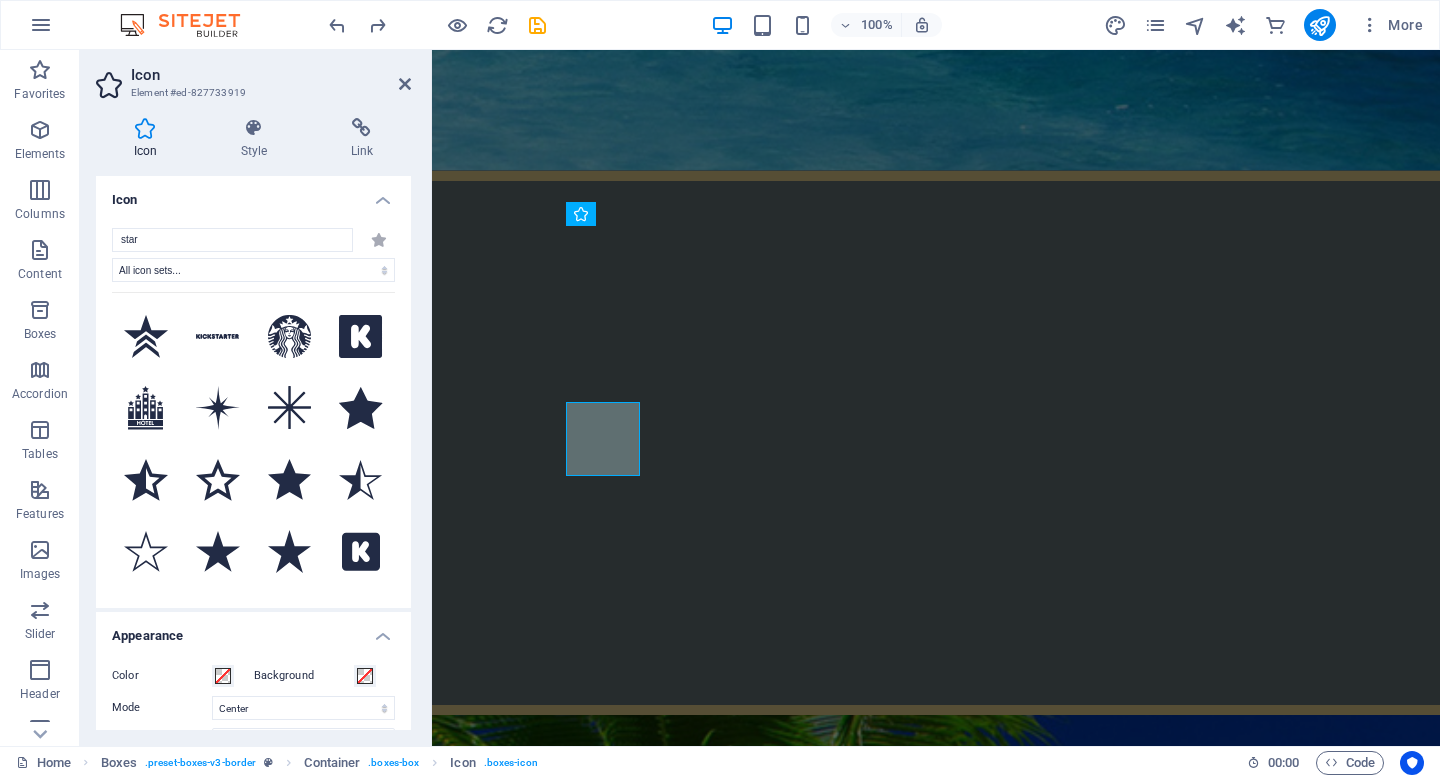 scroll, scrollTop: 2117, scrollLeft: 0, axis: vertical 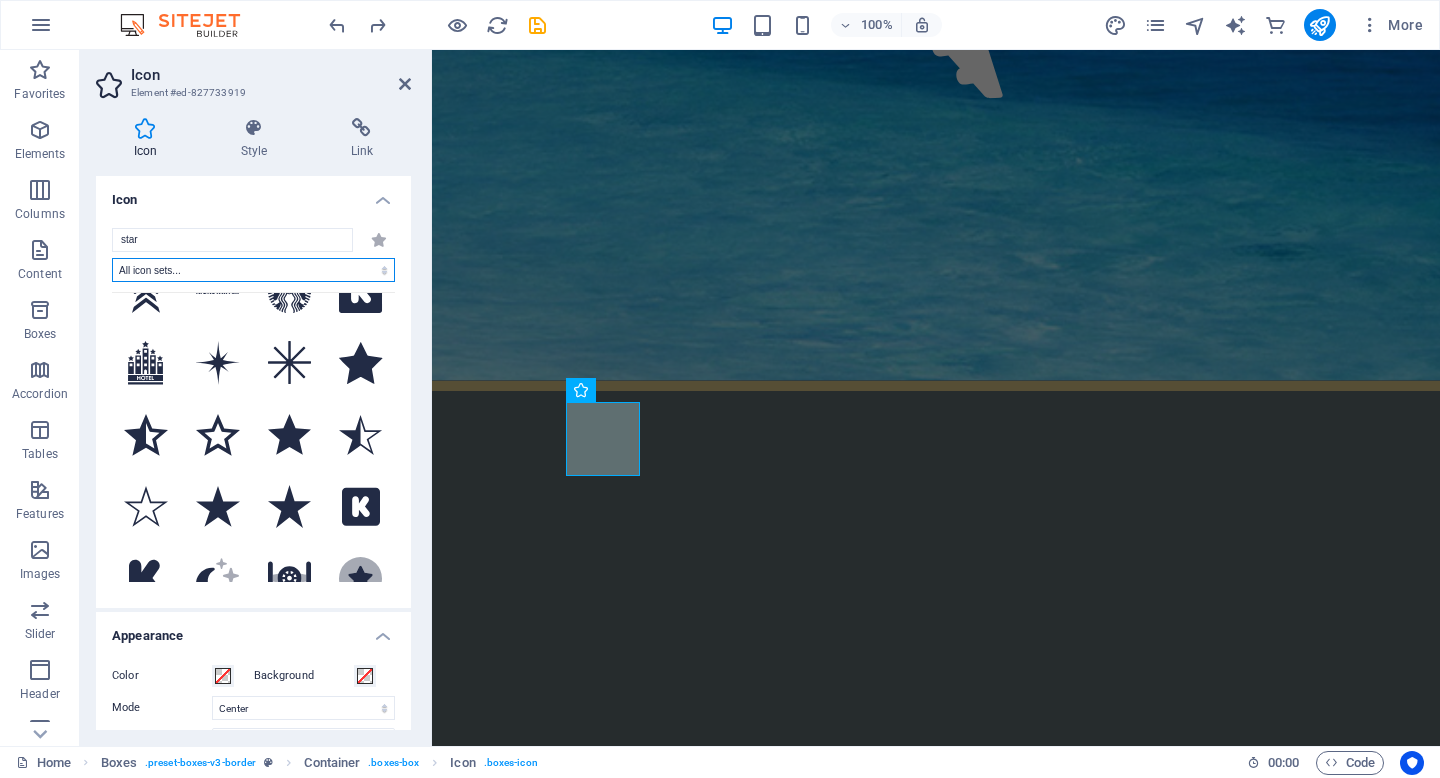 click on "All icon sets... IcoFont Ionicons FontAwesome Brands FontAwesome Duotone FontAwesome Solid FontAwesome Regular FontAwesome Light FontAwesome Thin FontAwesome Sharp Solid FontAwesome Sharp Regular FontAwesome Sharp Light FontAwesome Sharp Thin" at bounding box center [253, 270] 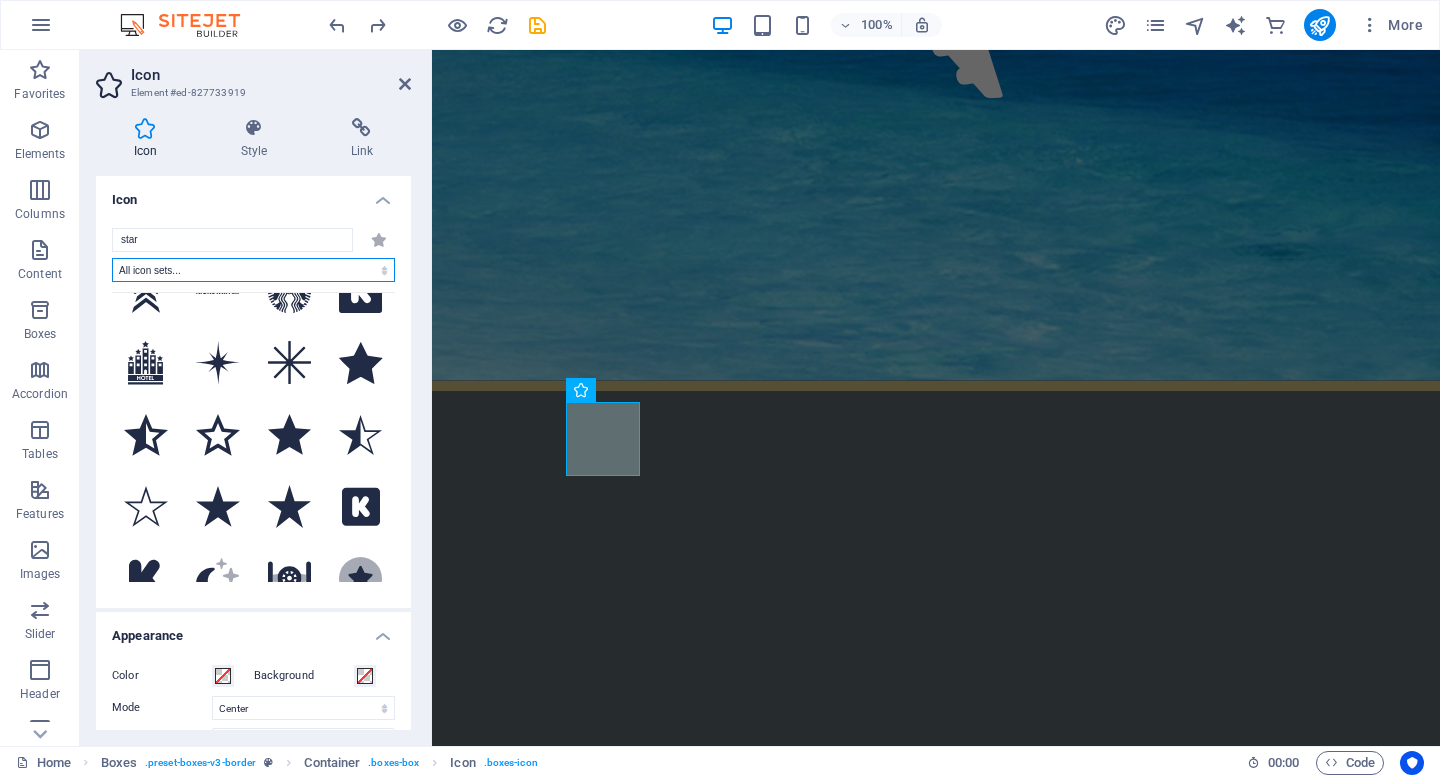 select on "font-awesome-brands" 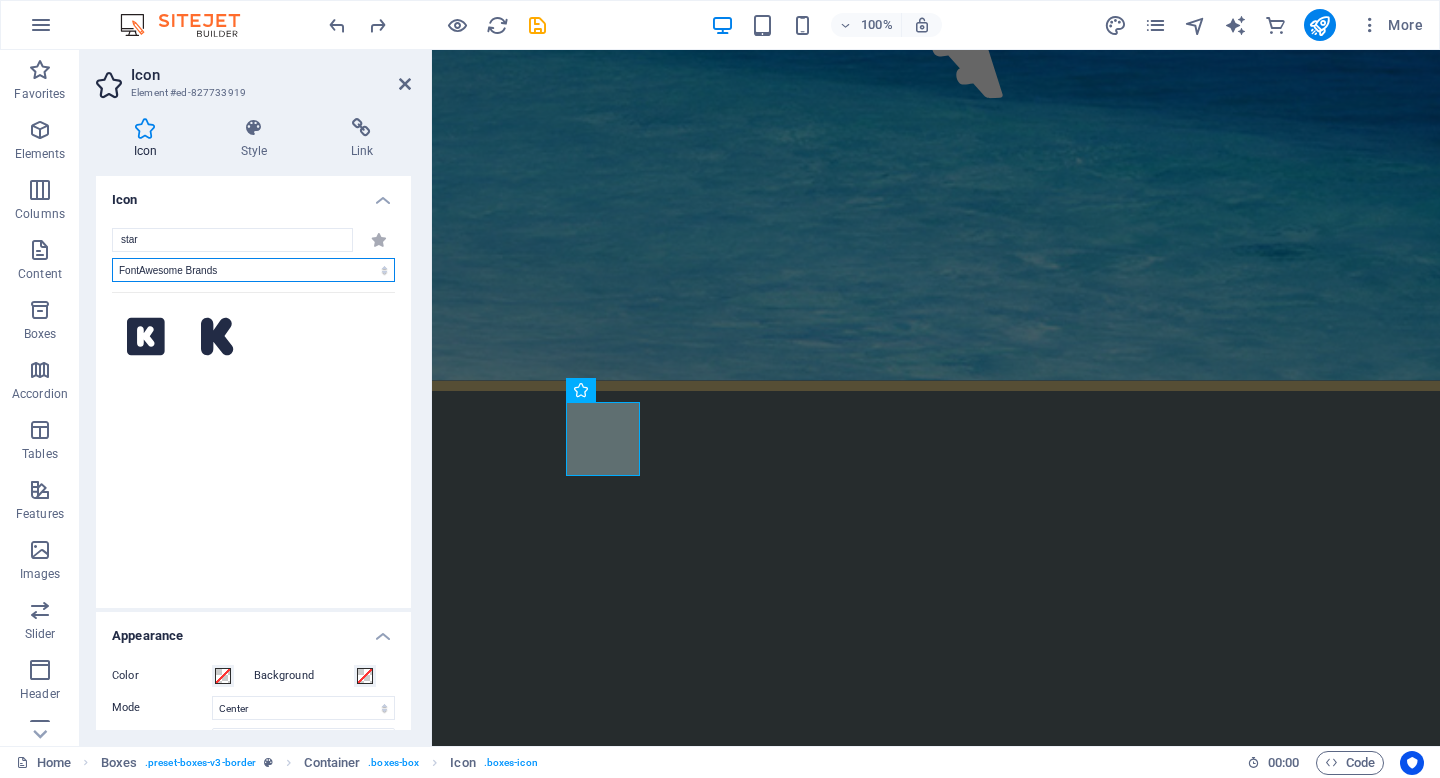 scroll, scrollTop: 0, scrollLeft: 0, axis: both 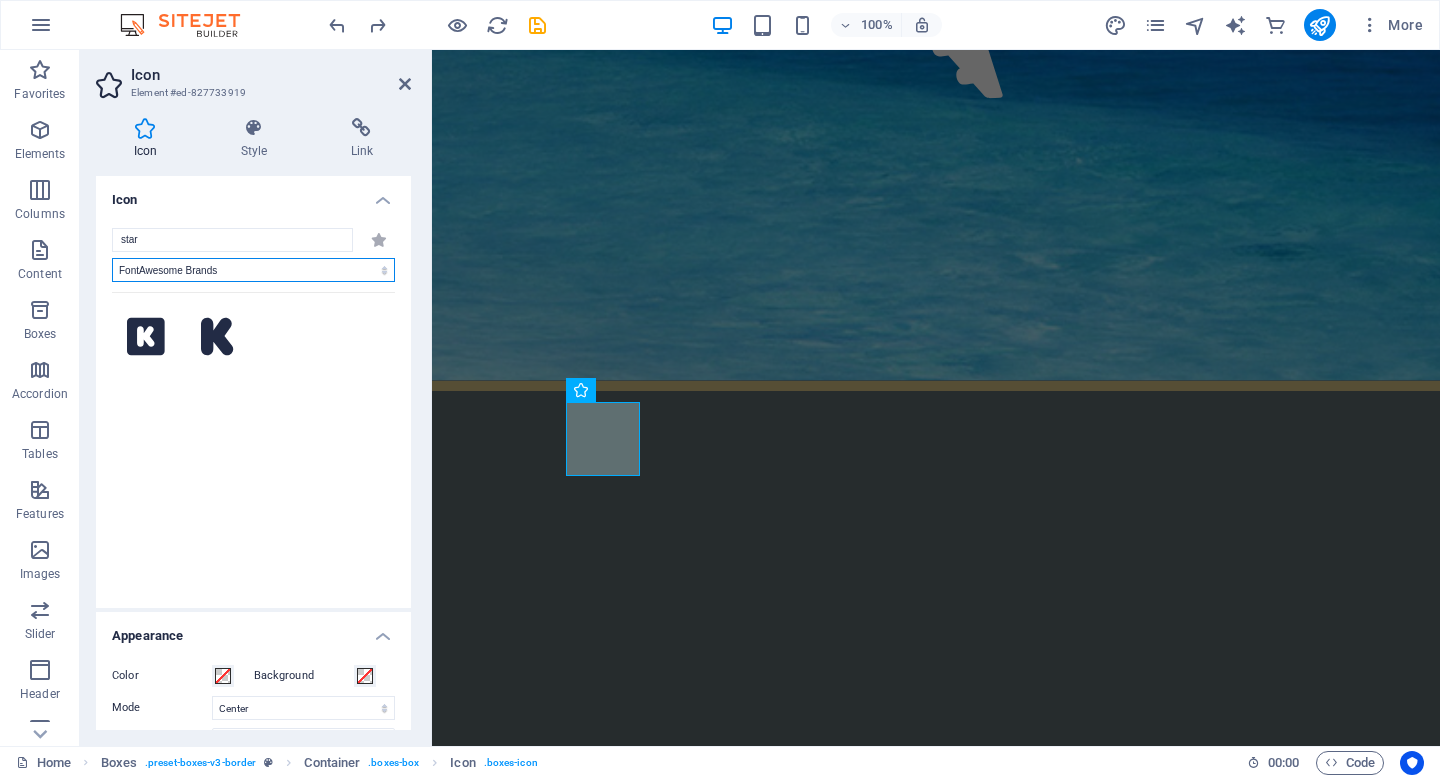 click on "All icon sets... IcoFont Ionicons FontAwesome Brands FontAwesome Duotone FontAwesome Solid FontAwesome Regular FontAwesome Light FontAwesome Thin FontAwesome Sharp Solid FontAwesome Sharp Regular FontAwesome Sharp Light FontAwesome Sharp Thin" at bounding box center [253, 270] 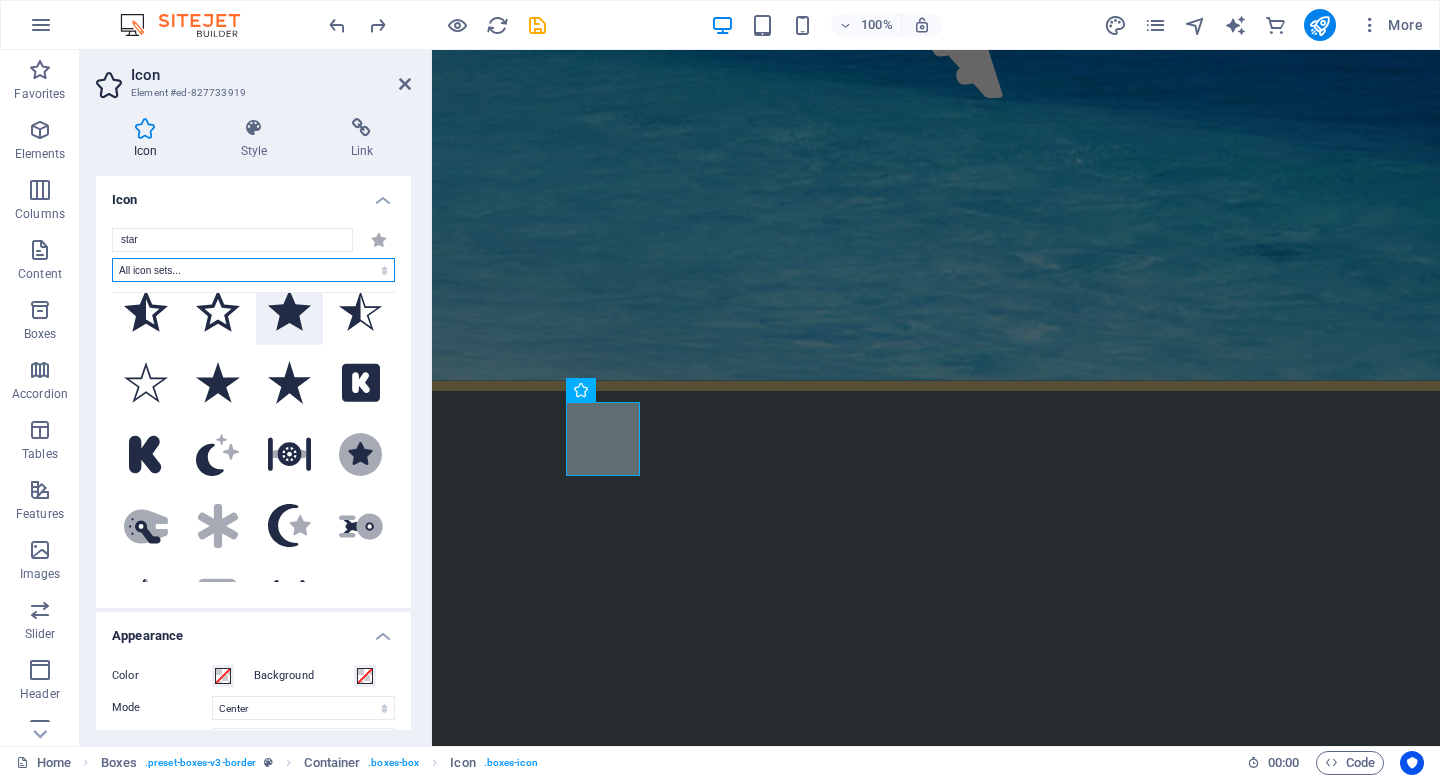 scroll, scrollTop: 190, scrollLeft: 0, axis: vertical 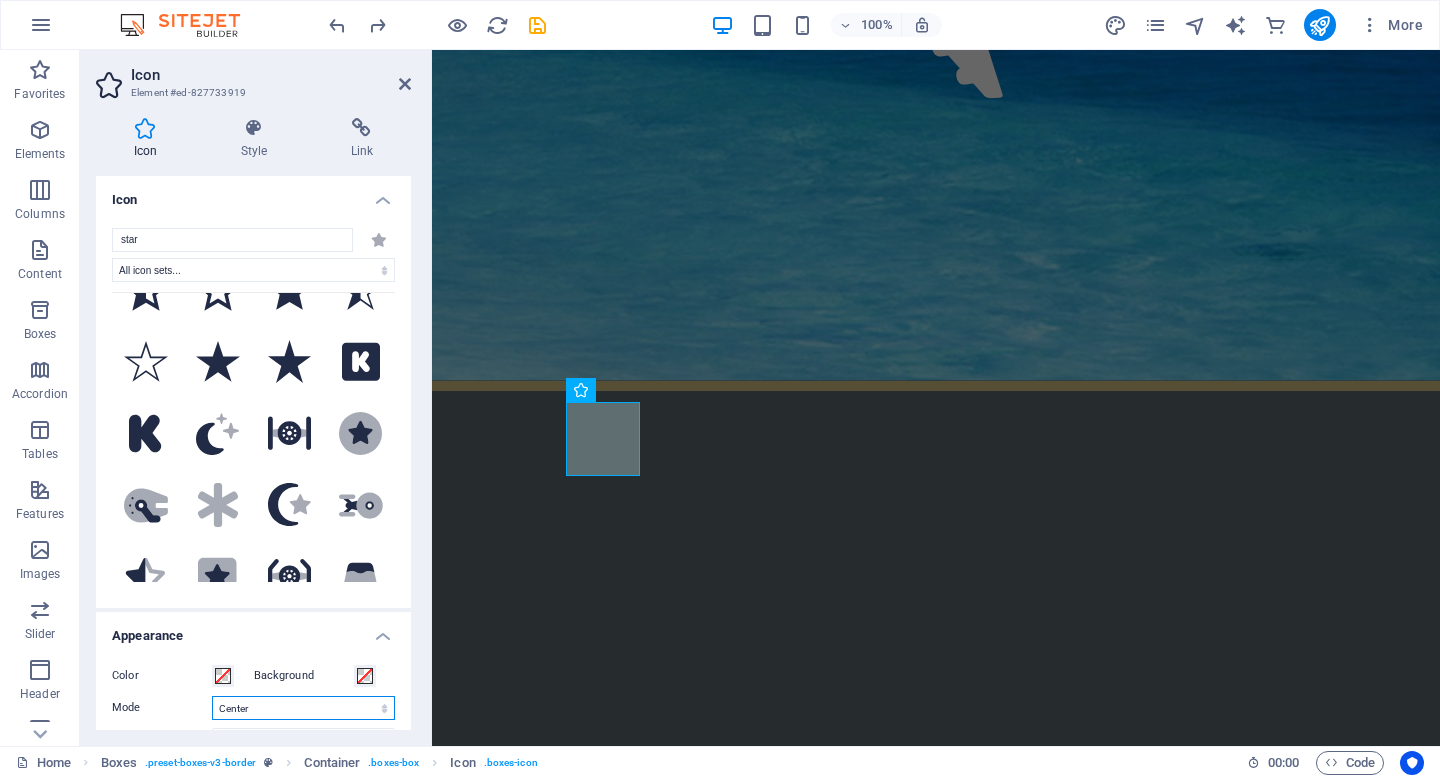click on "Scale Left Center Right" at bounding box center [303, 708] 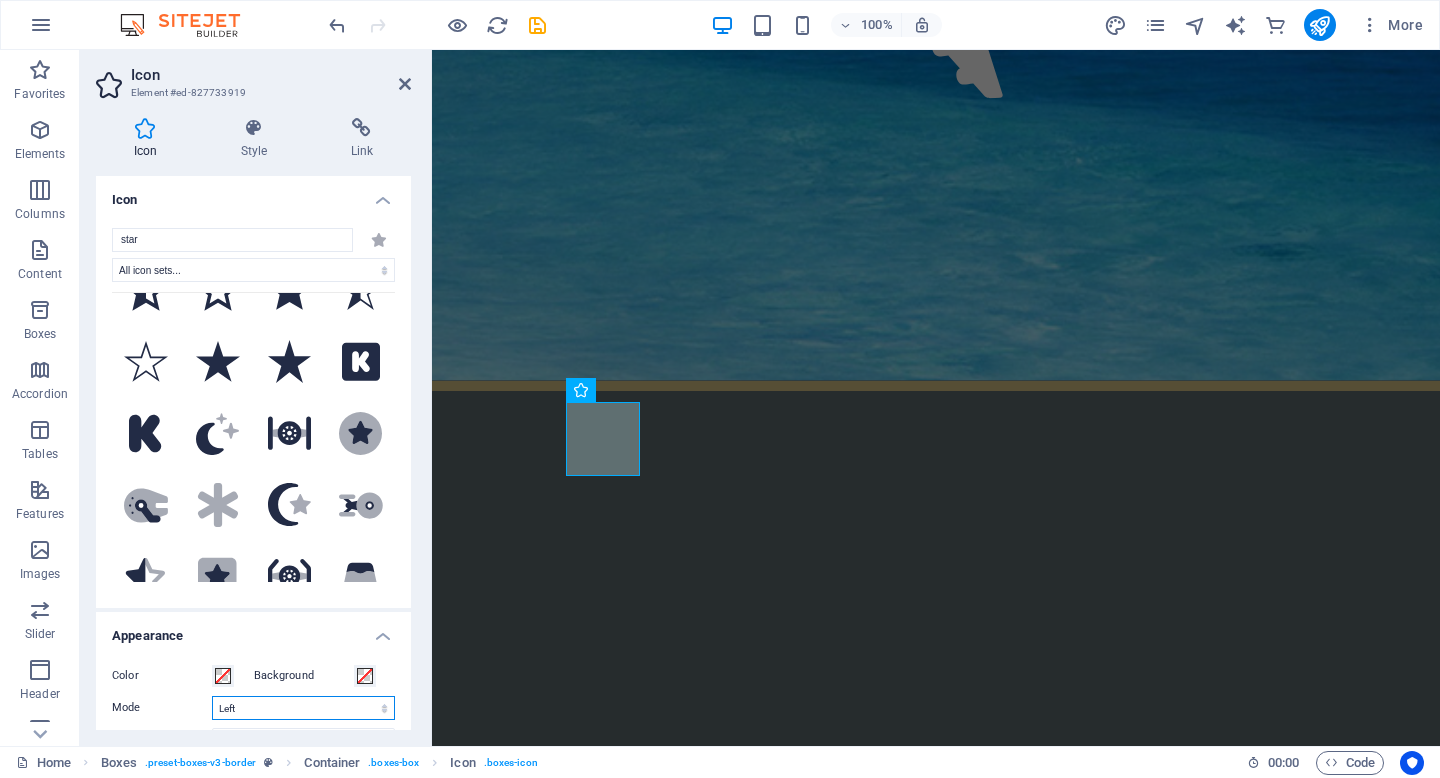 click on "Scale Left Center Right" at bounding box center [303, 708] 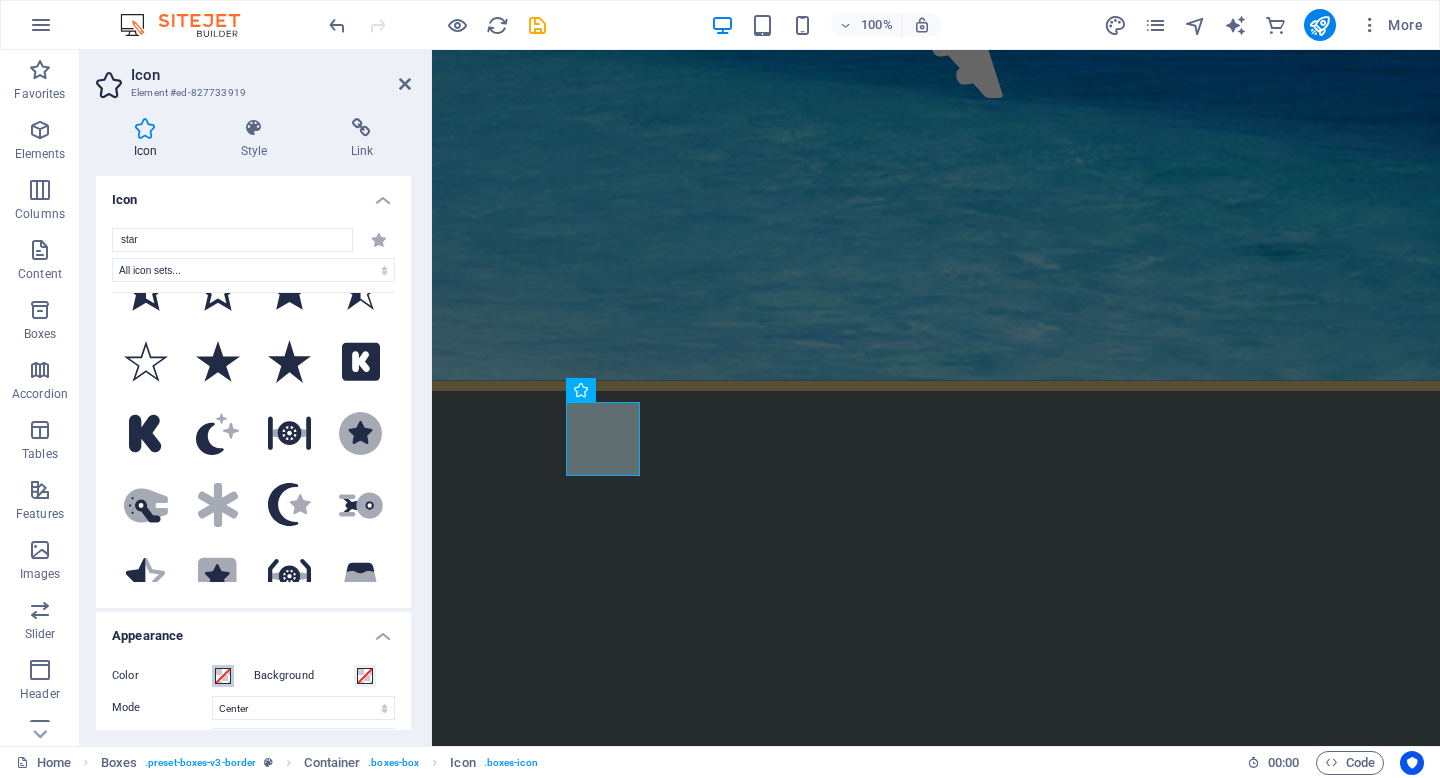 click at bounding box center (223, 676) 